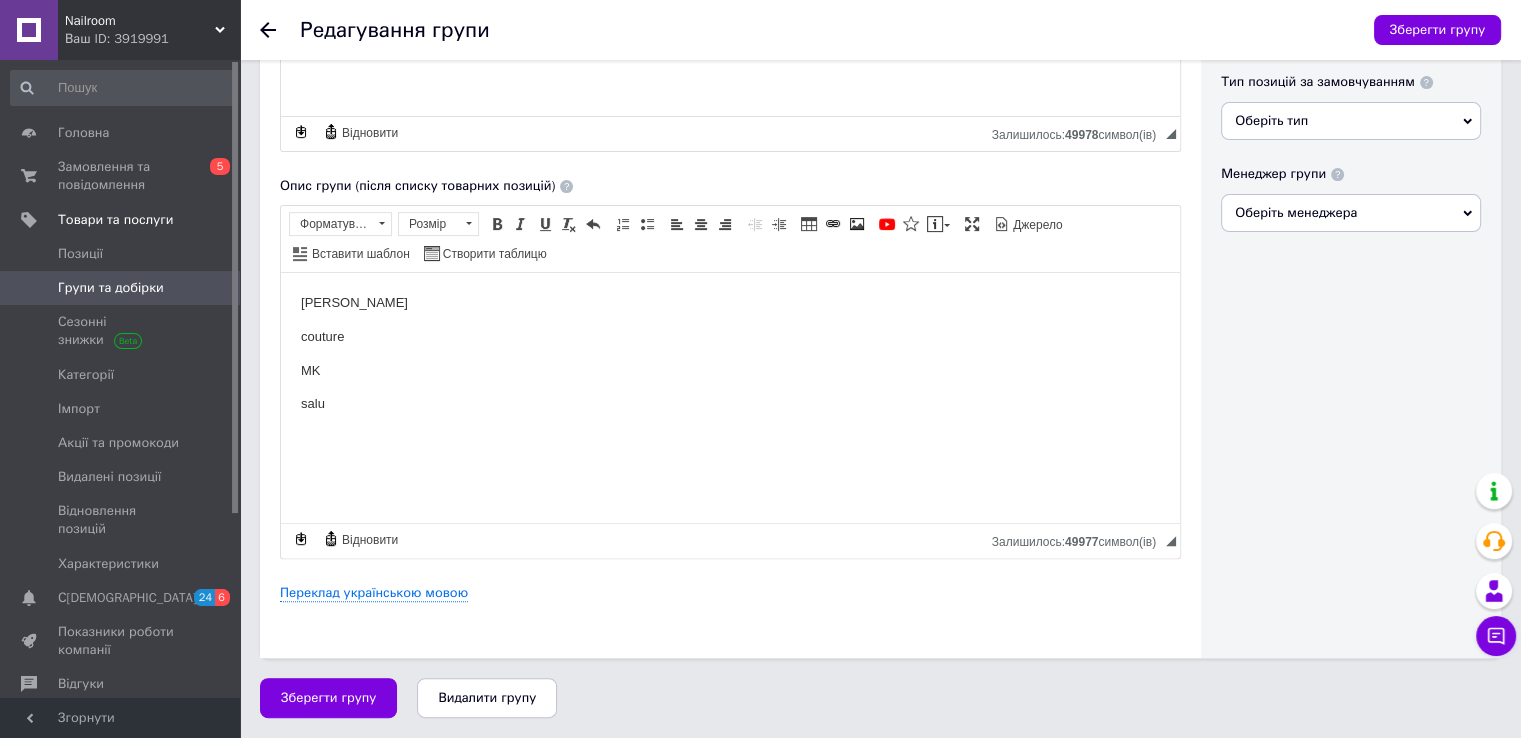 scroll, scrollTop: 0, scrollLeft: 0, axis: both 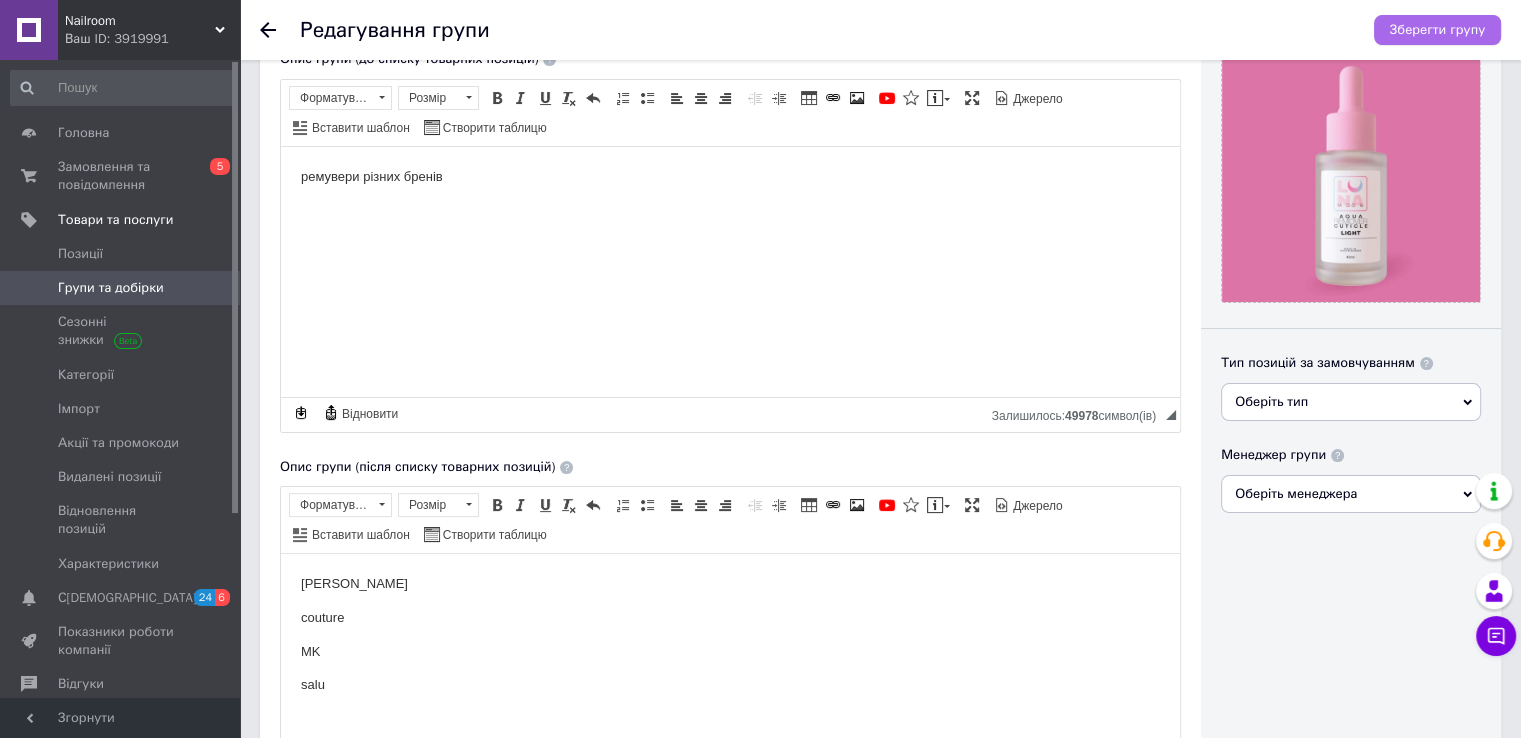 click on "Зберегти групу" at bounding box center [1437, 30] 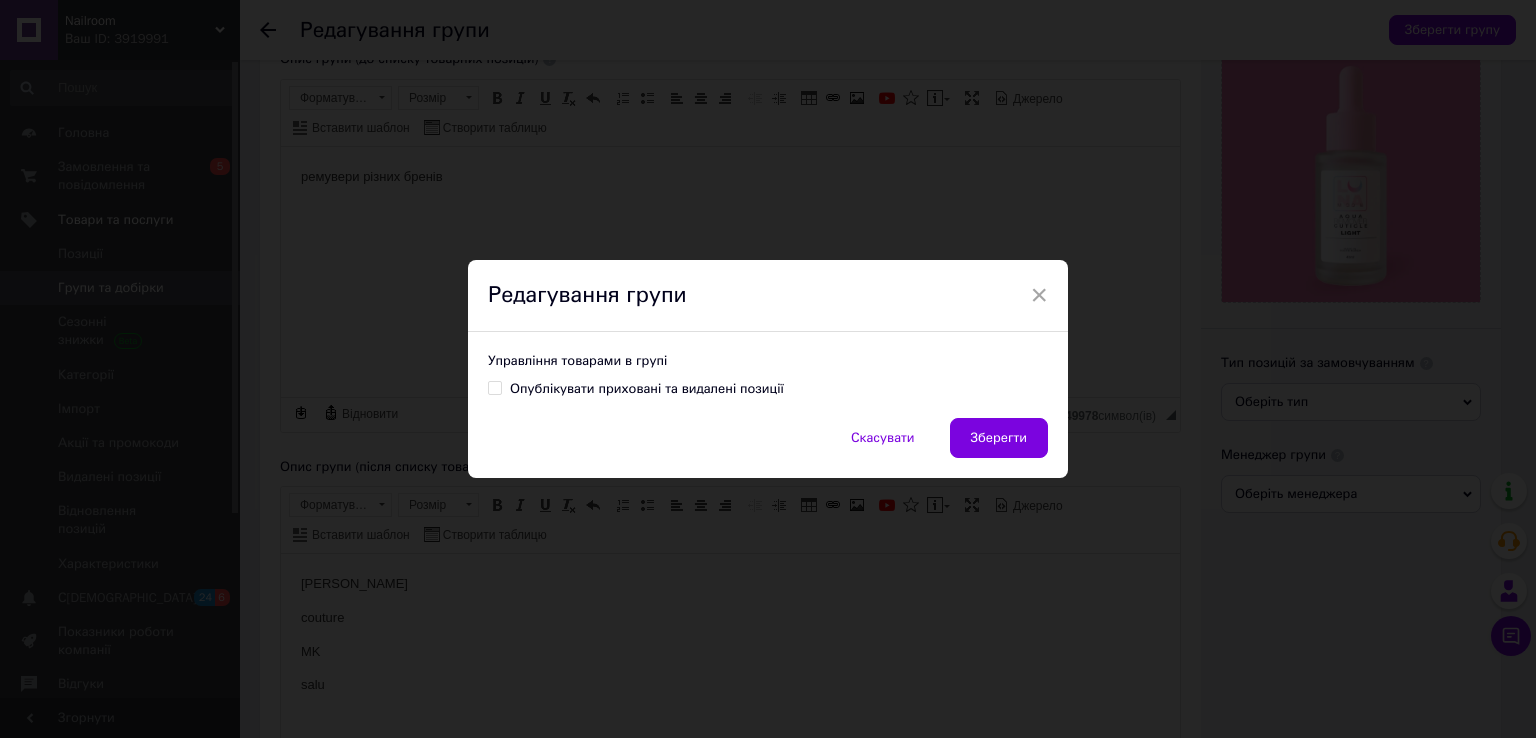 click on "Опублікувати приховані та видалені позиції" at bounding box center [494, 387] 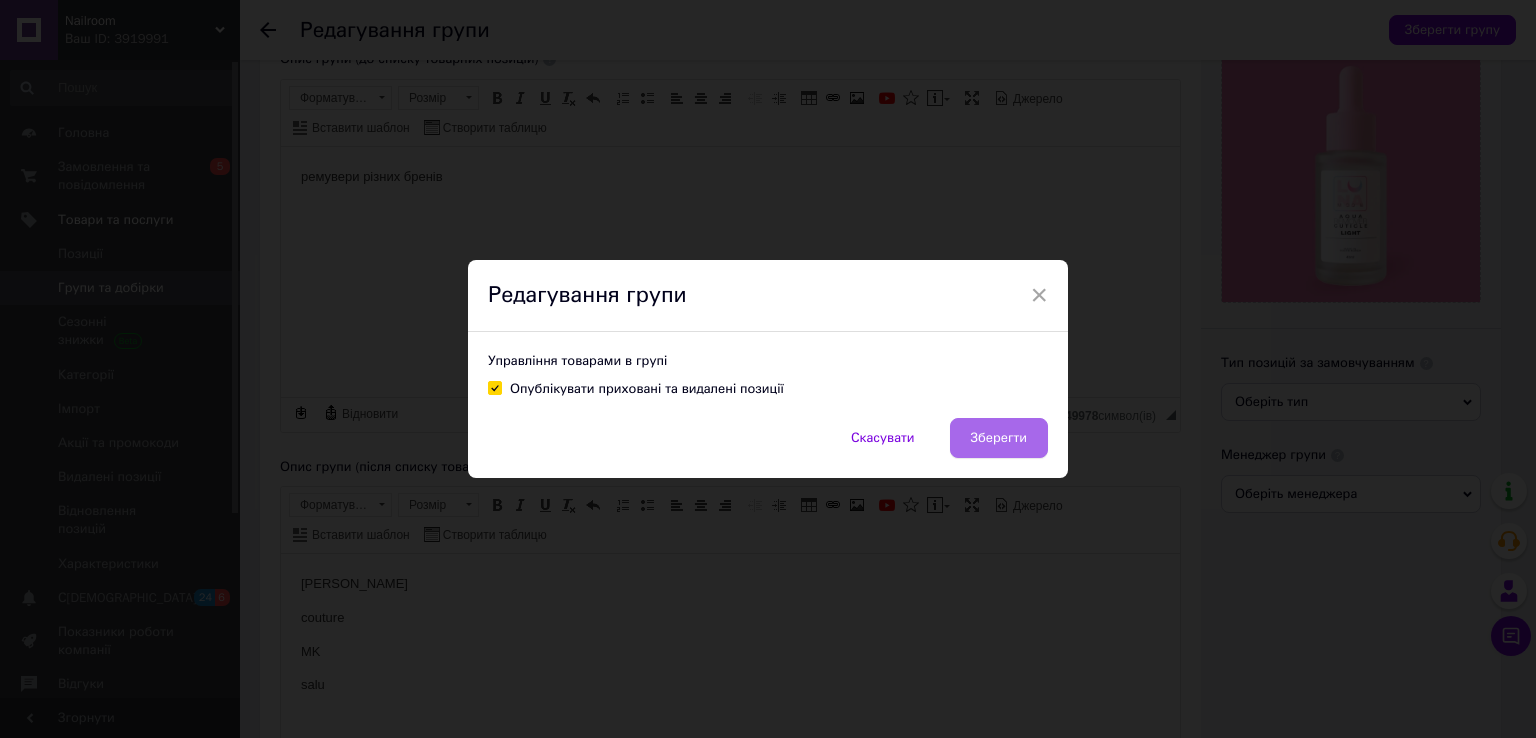 click on "Зберегти" at bounding box center (999, 438) 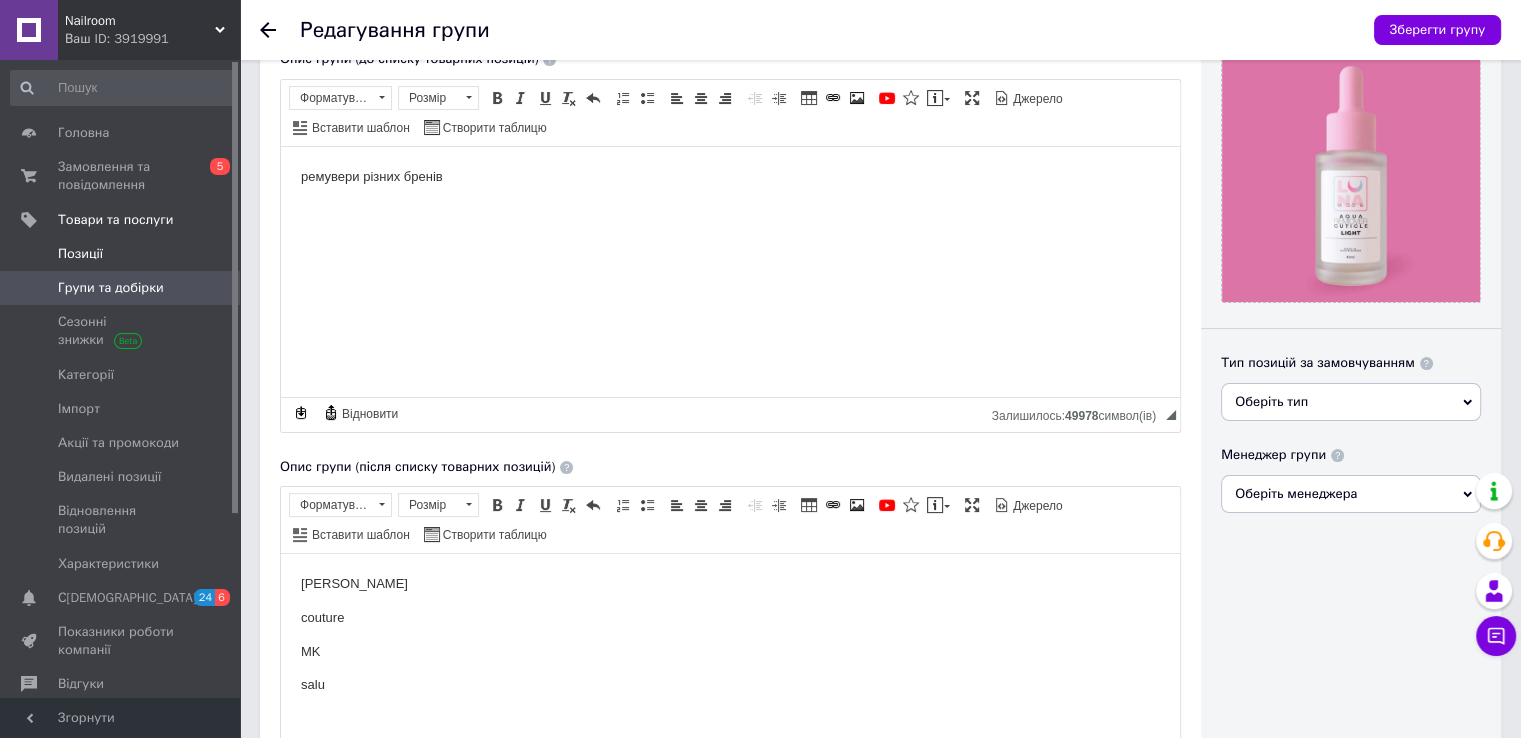 click on "Позиції" at bounding box center [123, 254] 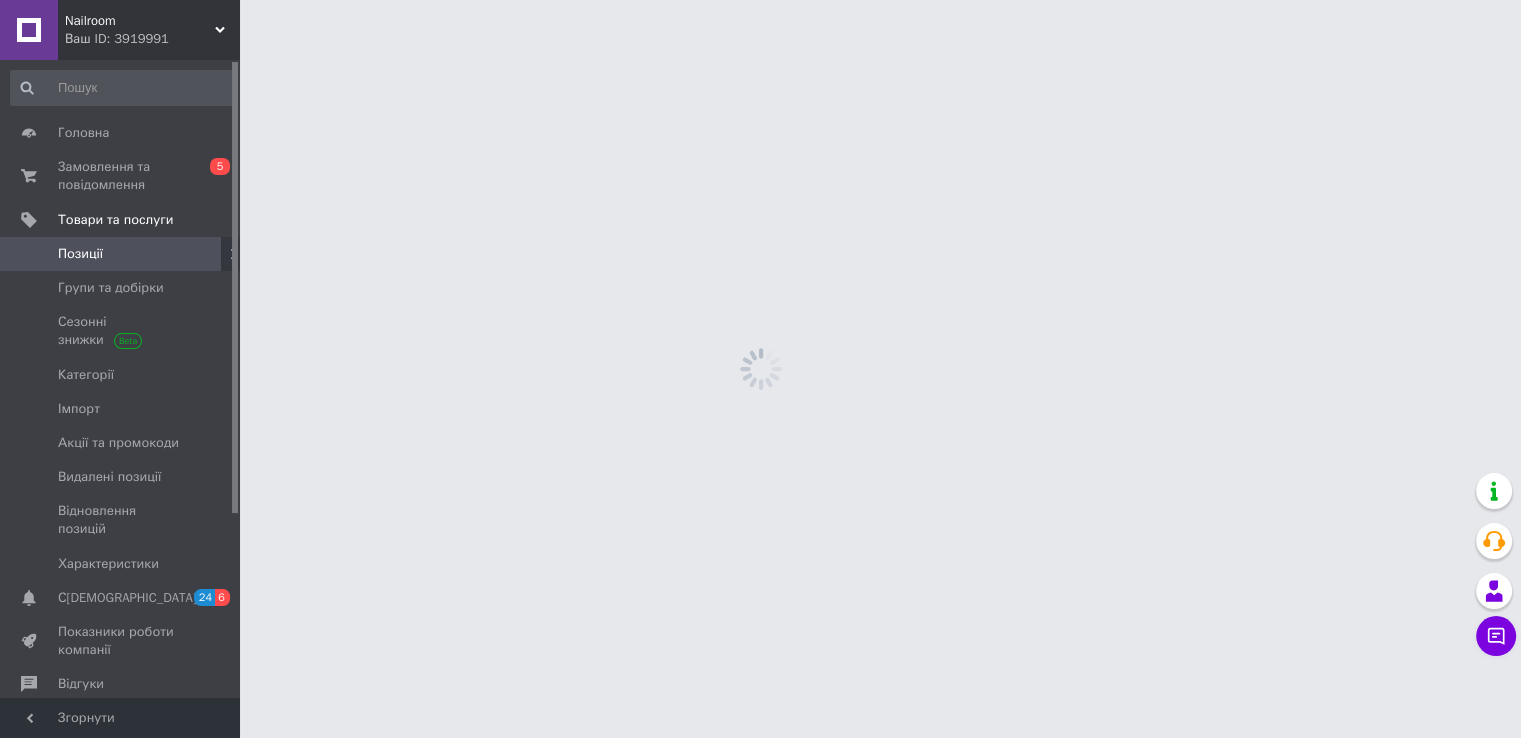 scroll, scrollTop: 0, scrollLeft: 0, axis: both 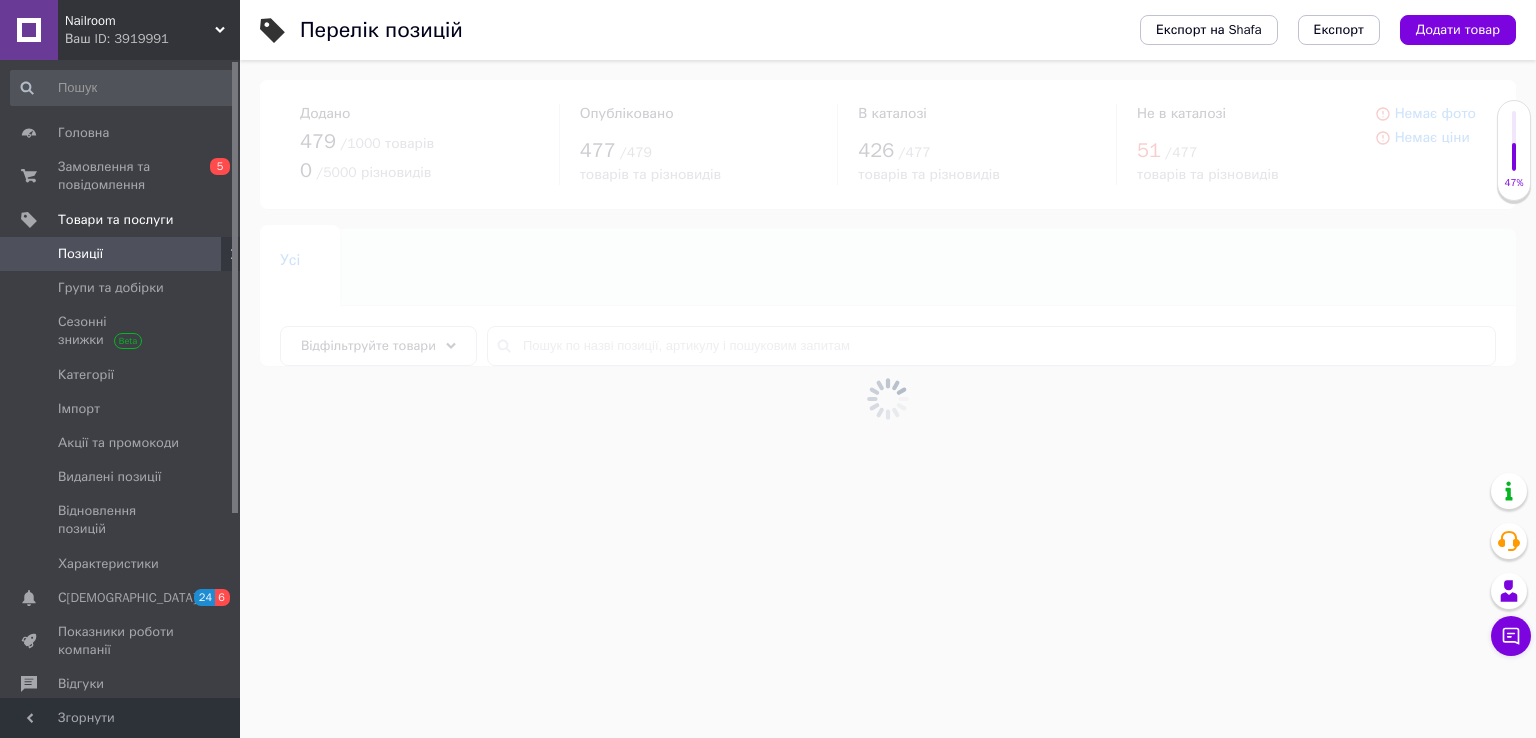 click on "Експорт на Shafa Експорт Додати товар" at bounding box center (1308, 30) 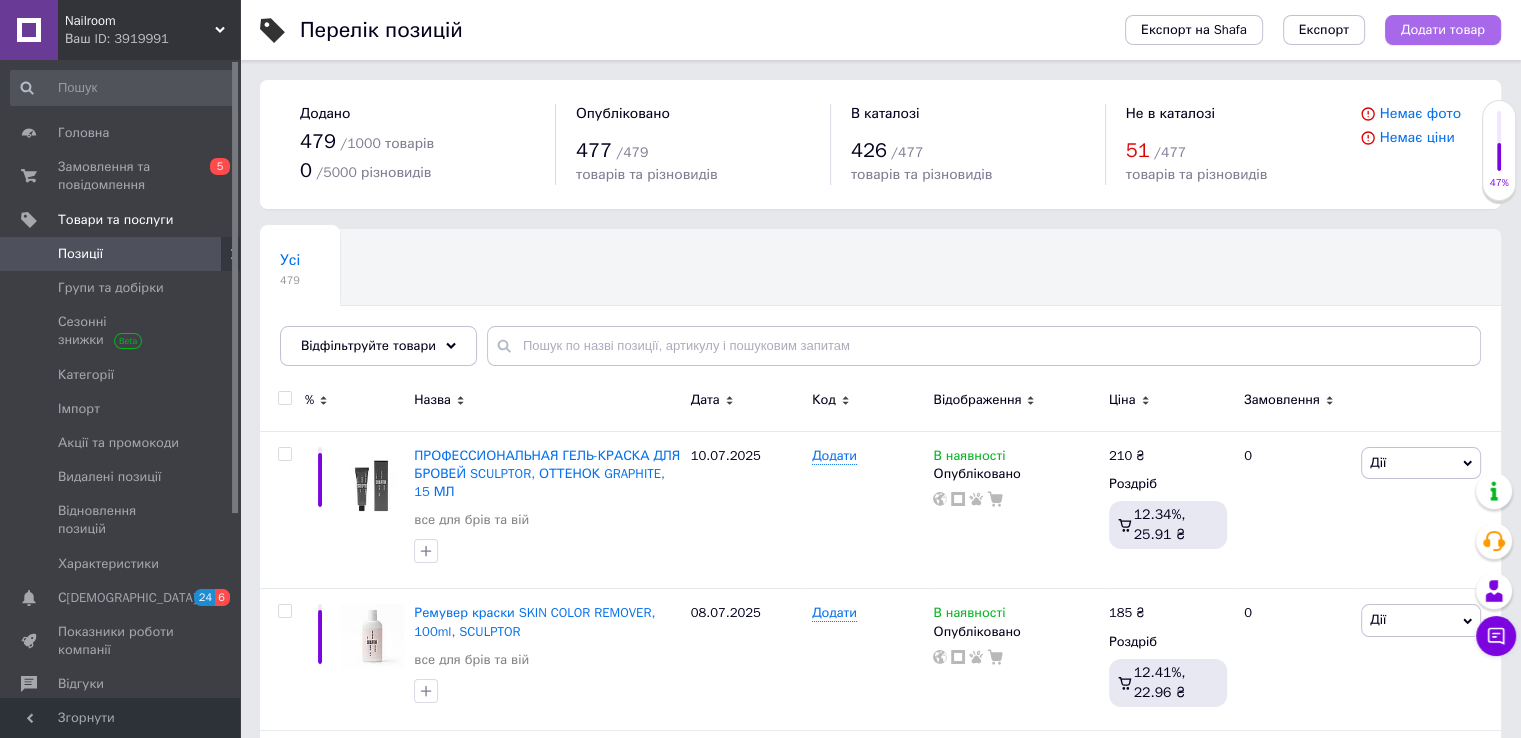 click on "Додати товар" at bounding box center [1443, 30] 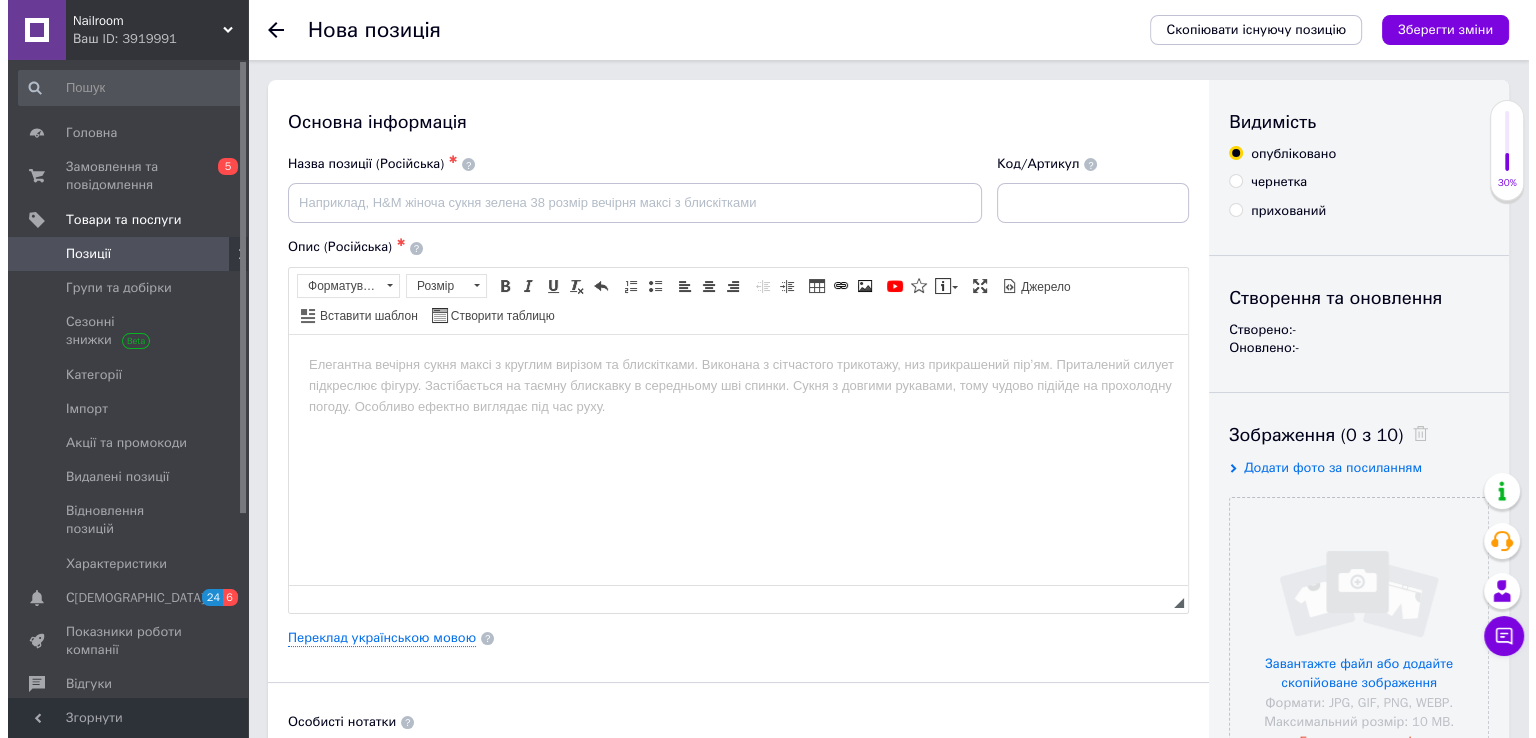 scroll, scrollTop: 0, scrollLeft: 0, axis: both 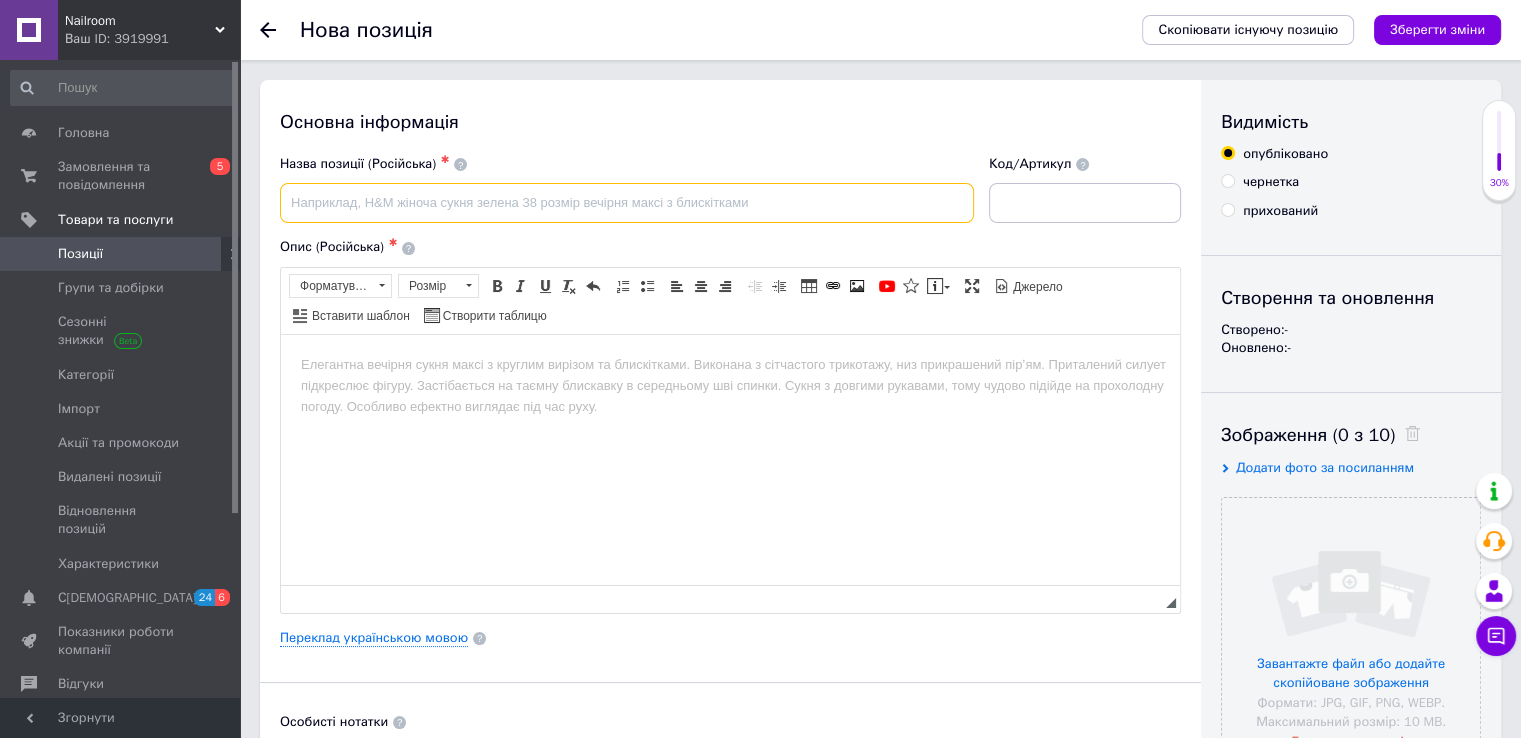 click at bounding box center (627, 203) 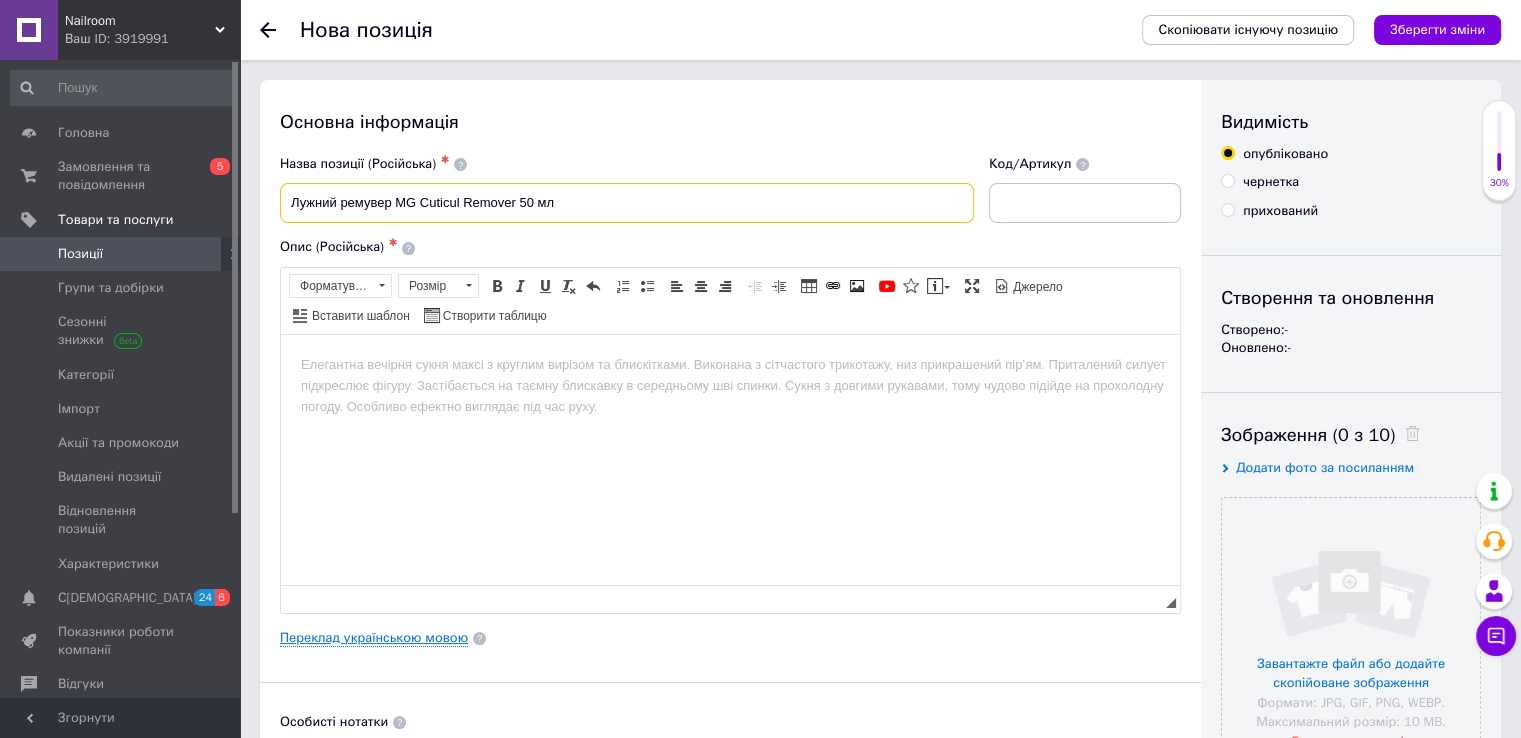 type on "Лужний ремувер MG Cuticul Remover 50 мл" 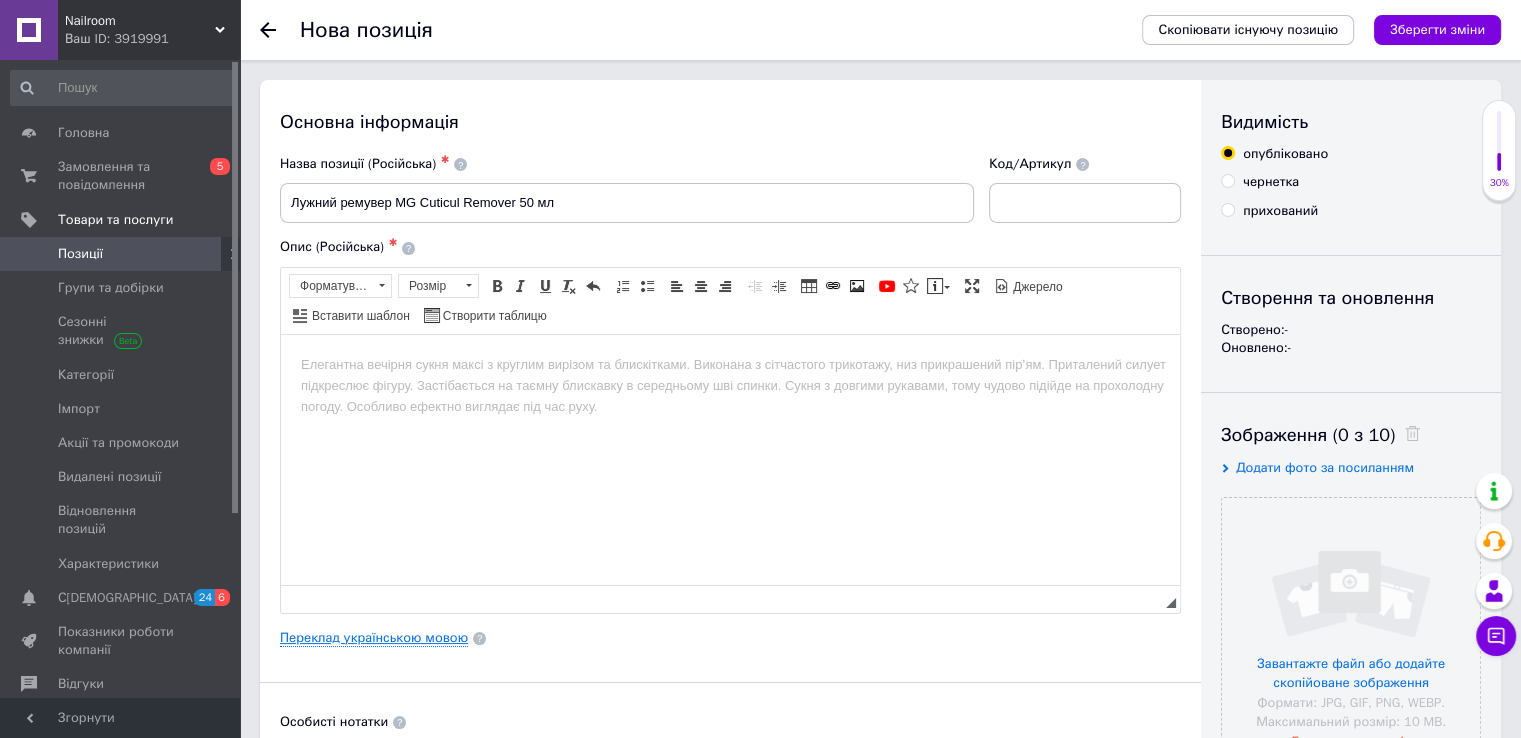 click on "Переклад українською мовою" at bounding box center [374, 638] 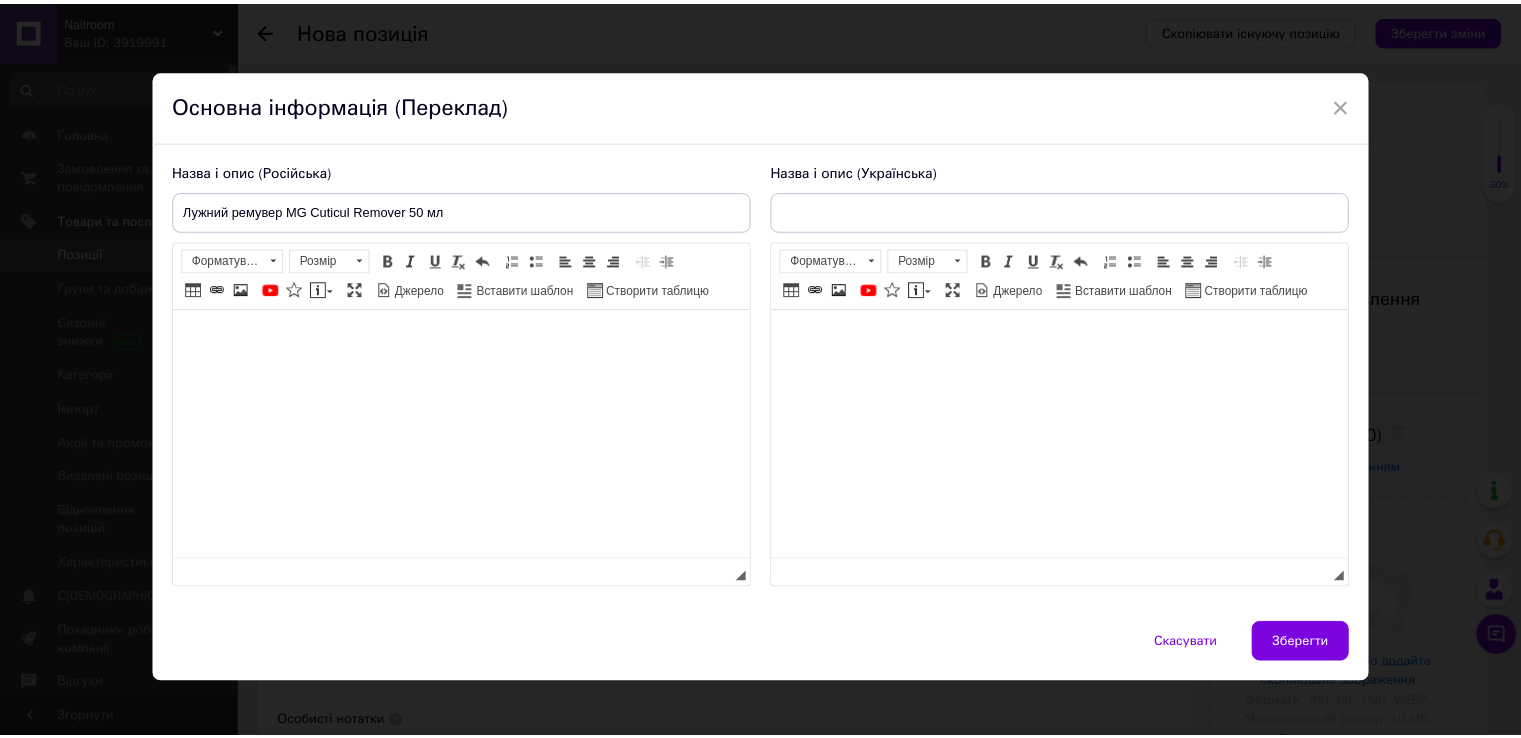 scroll, scrollTop: 0, scrollLeft: 0, axis: both 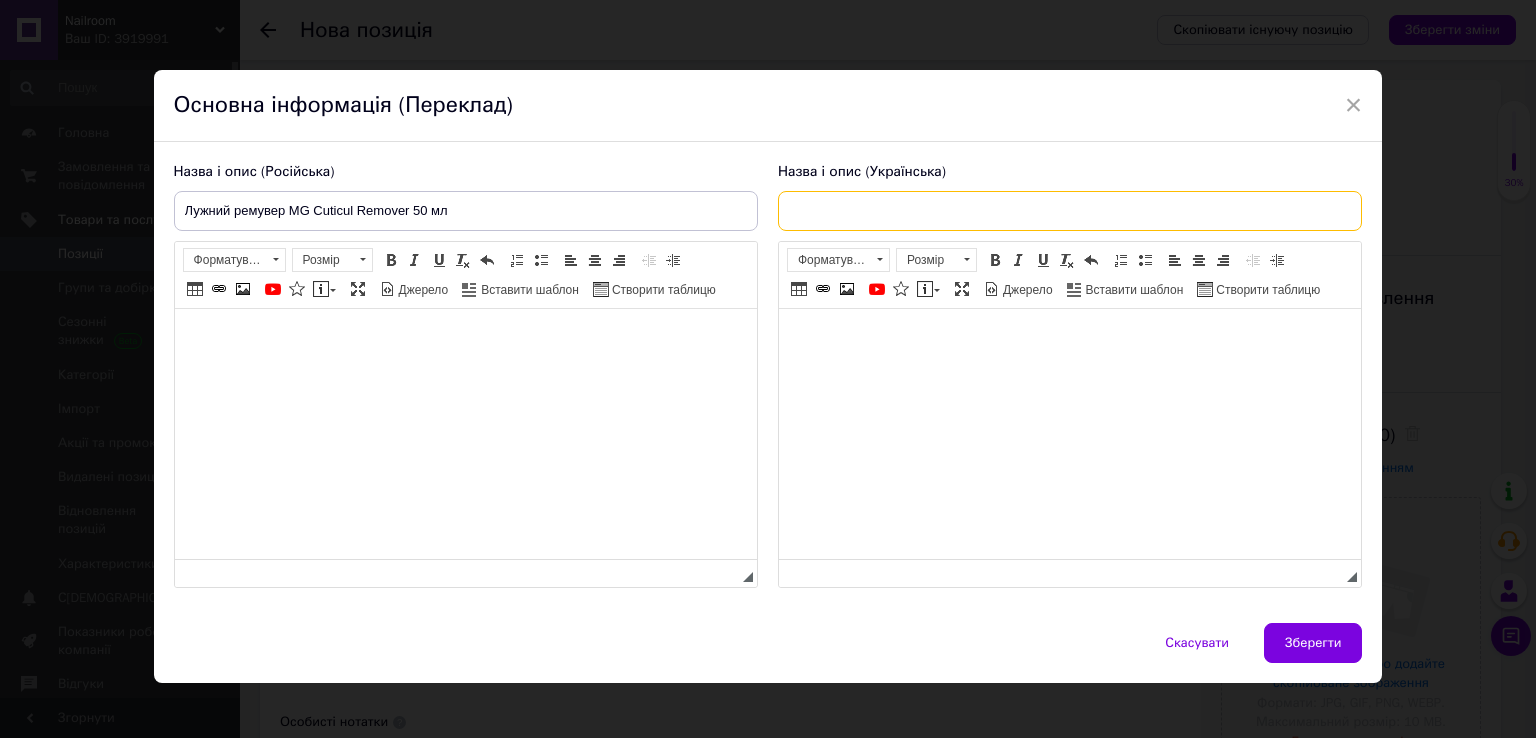 click at bounding box center (1070, 211) 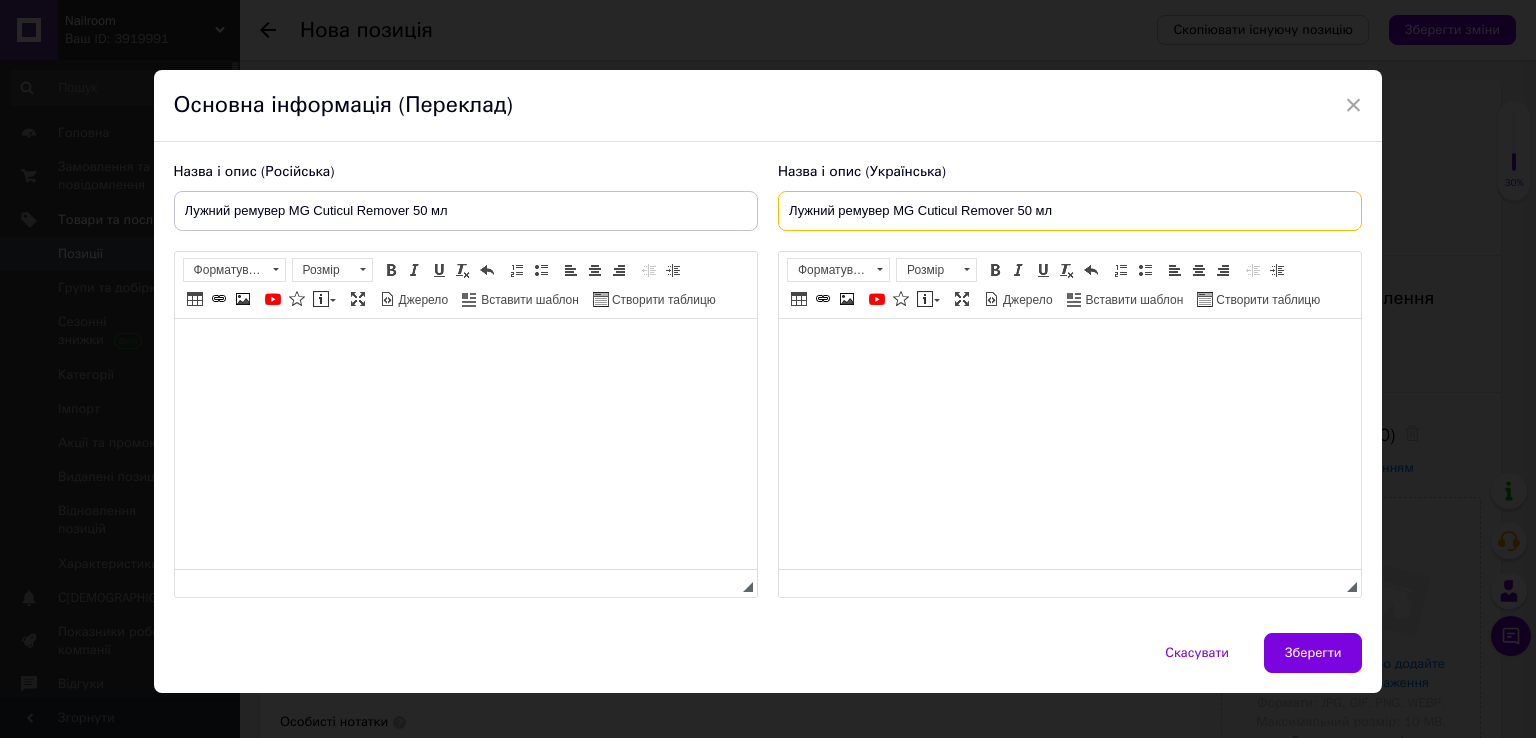 type on "Лужний ремувер MG Cuticul Remover 50 мл" 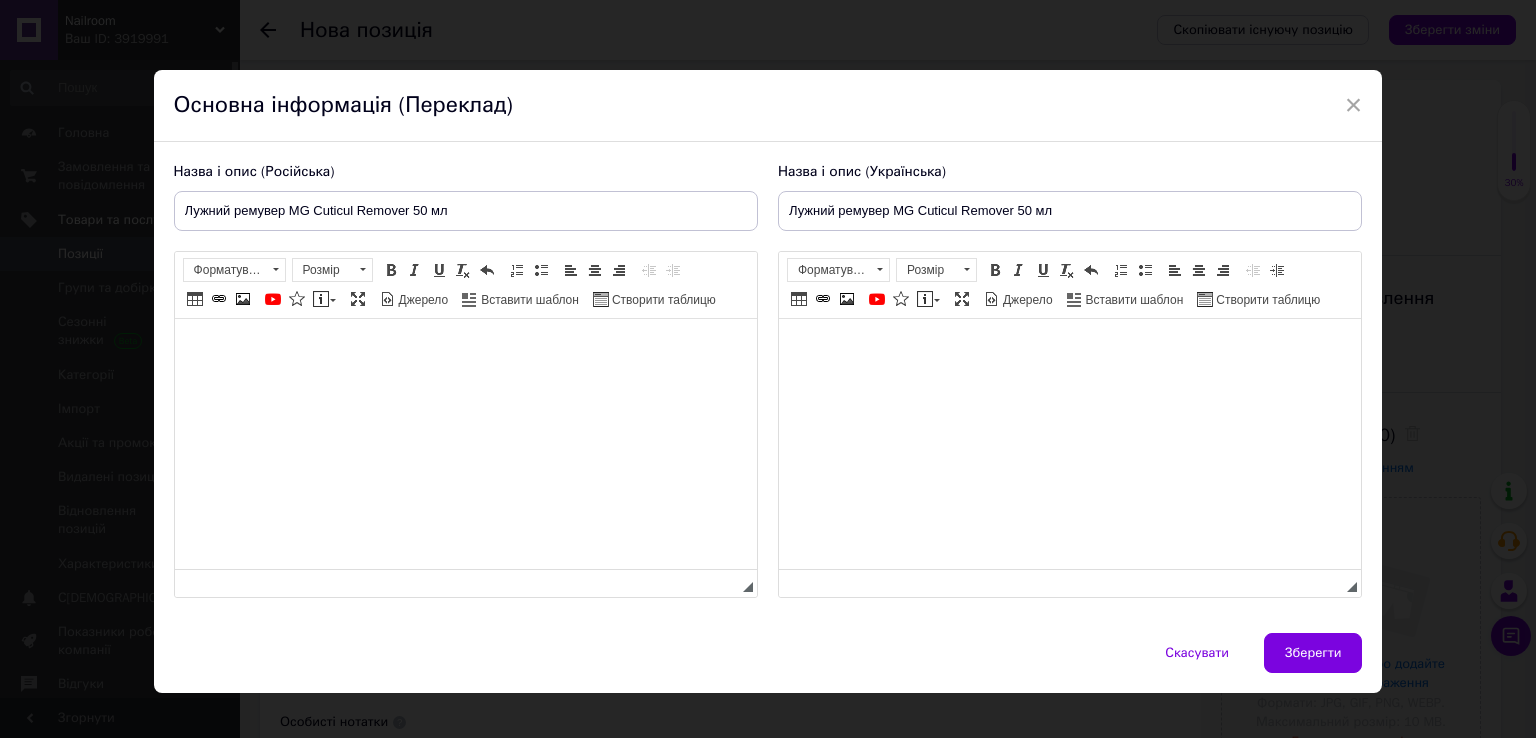 click at bounding box center [465, 349] 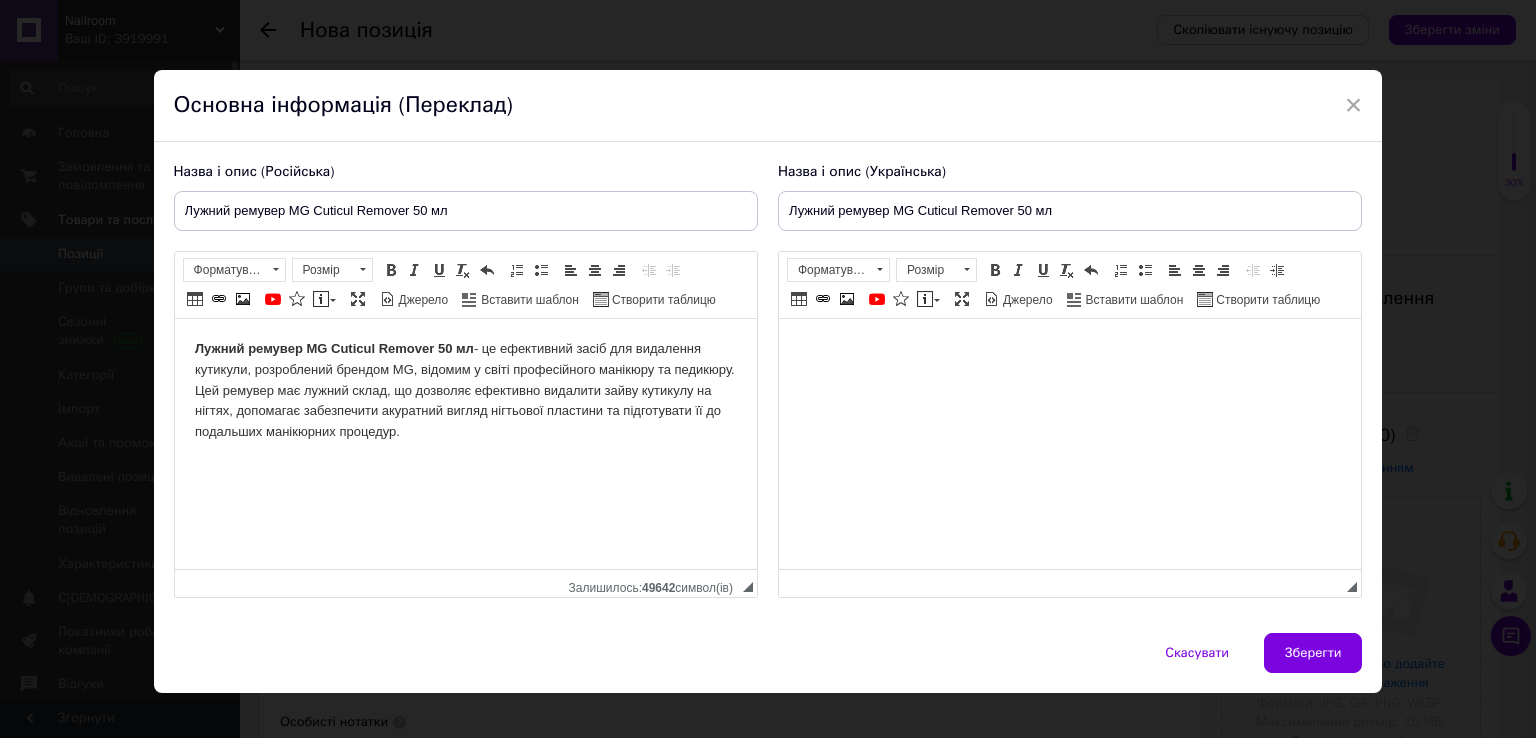 click at bounding box center [1069, 349] 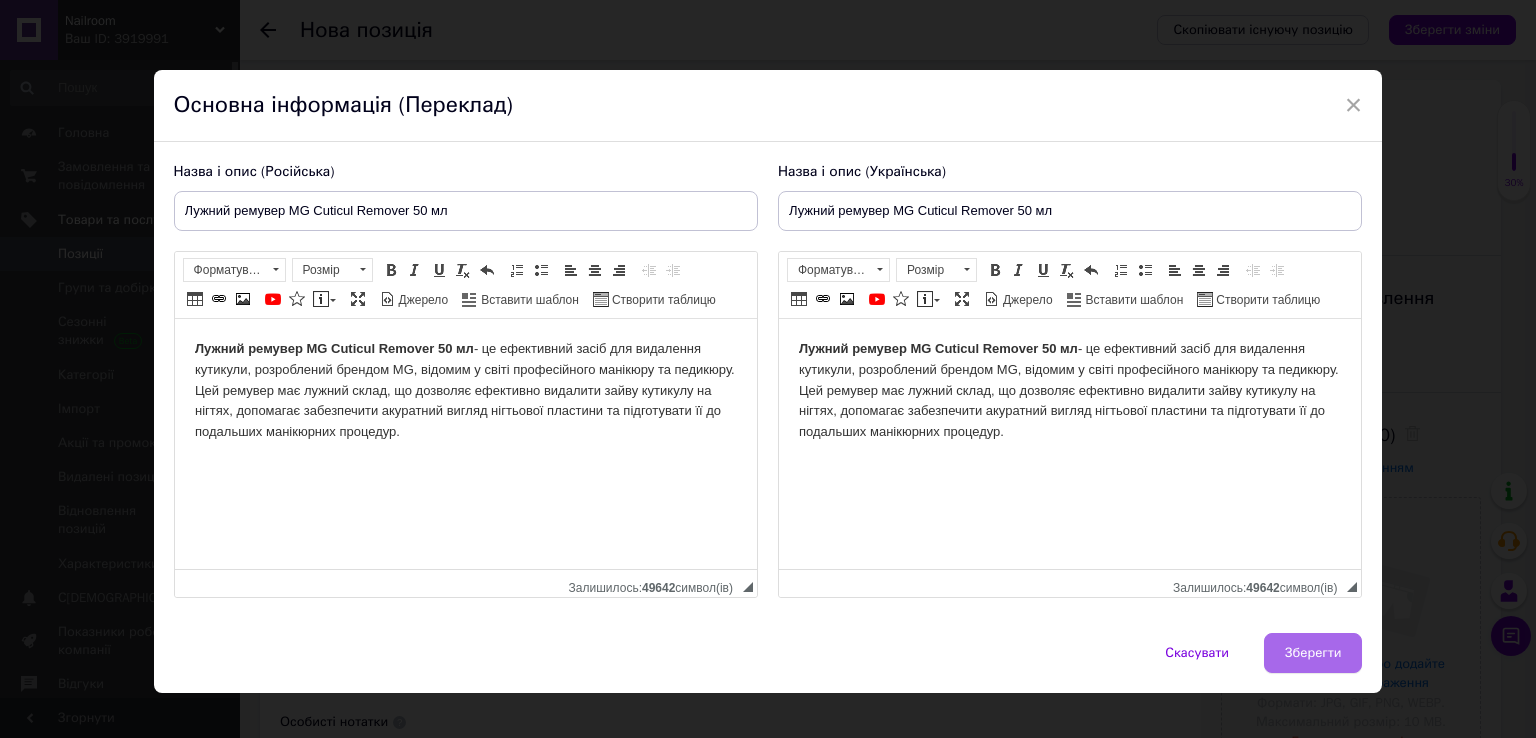 click on "Зберегти" at bounding box center [1313, 653] 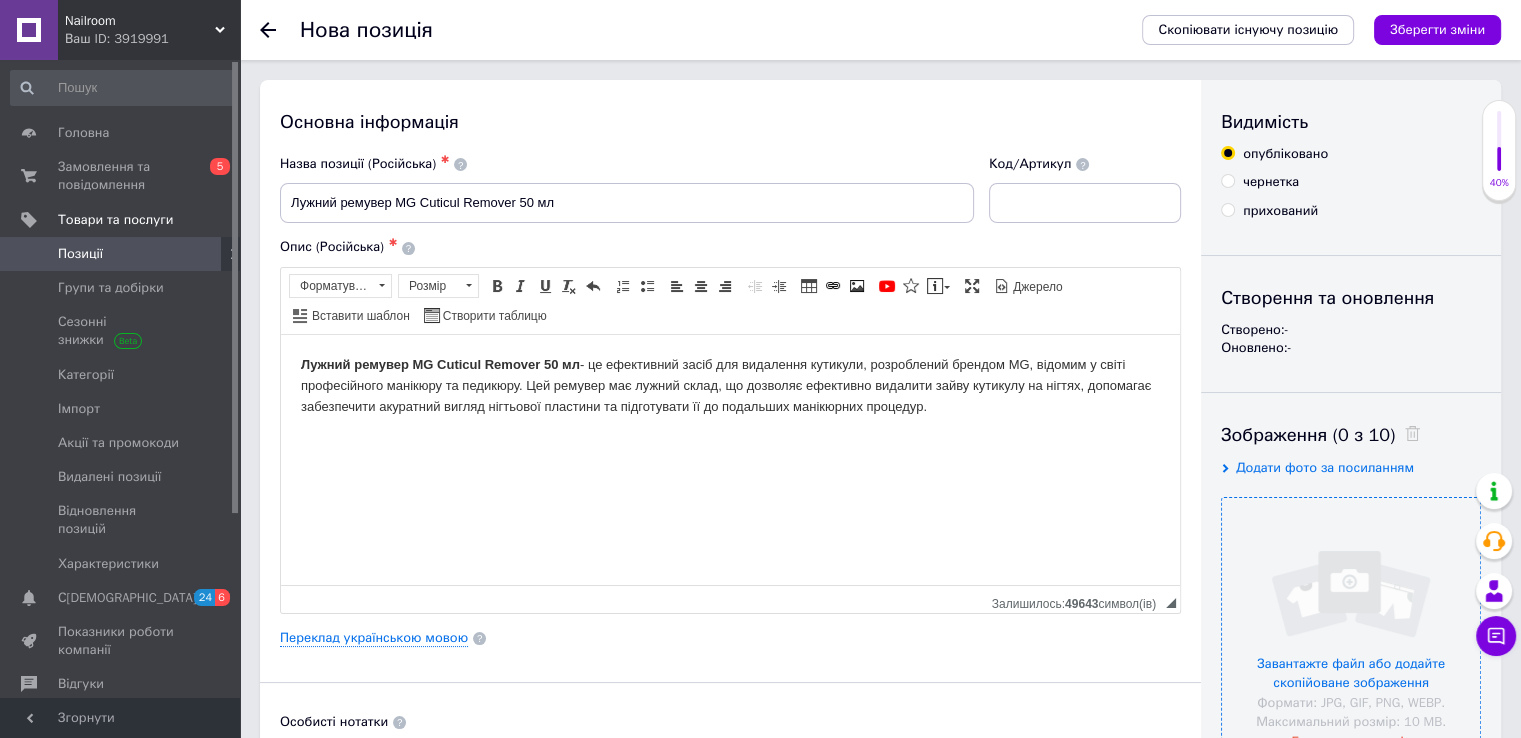 click at bounding box center [1351, 627] 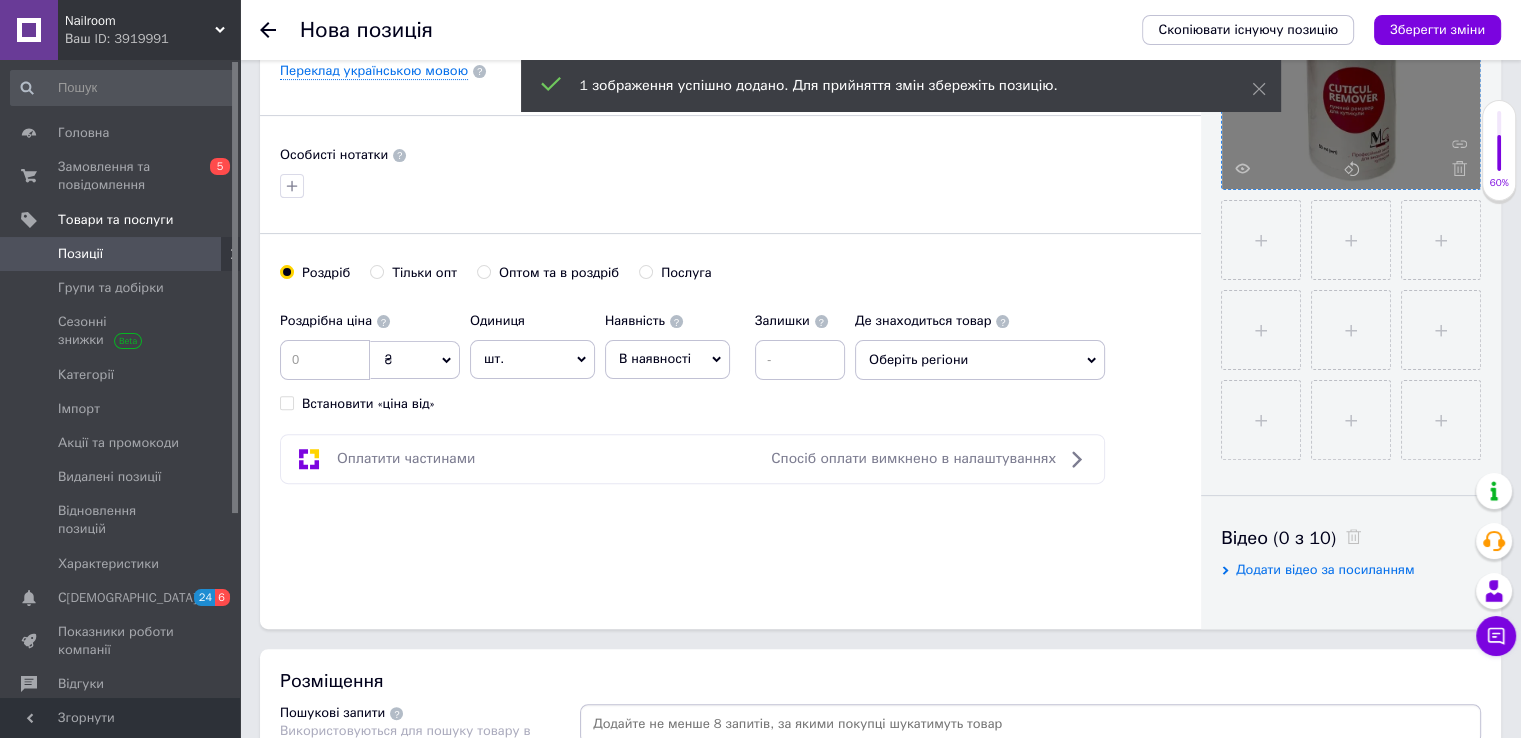 scroll, scrollTop: 569, scrollLeft: 0, axis: vertical 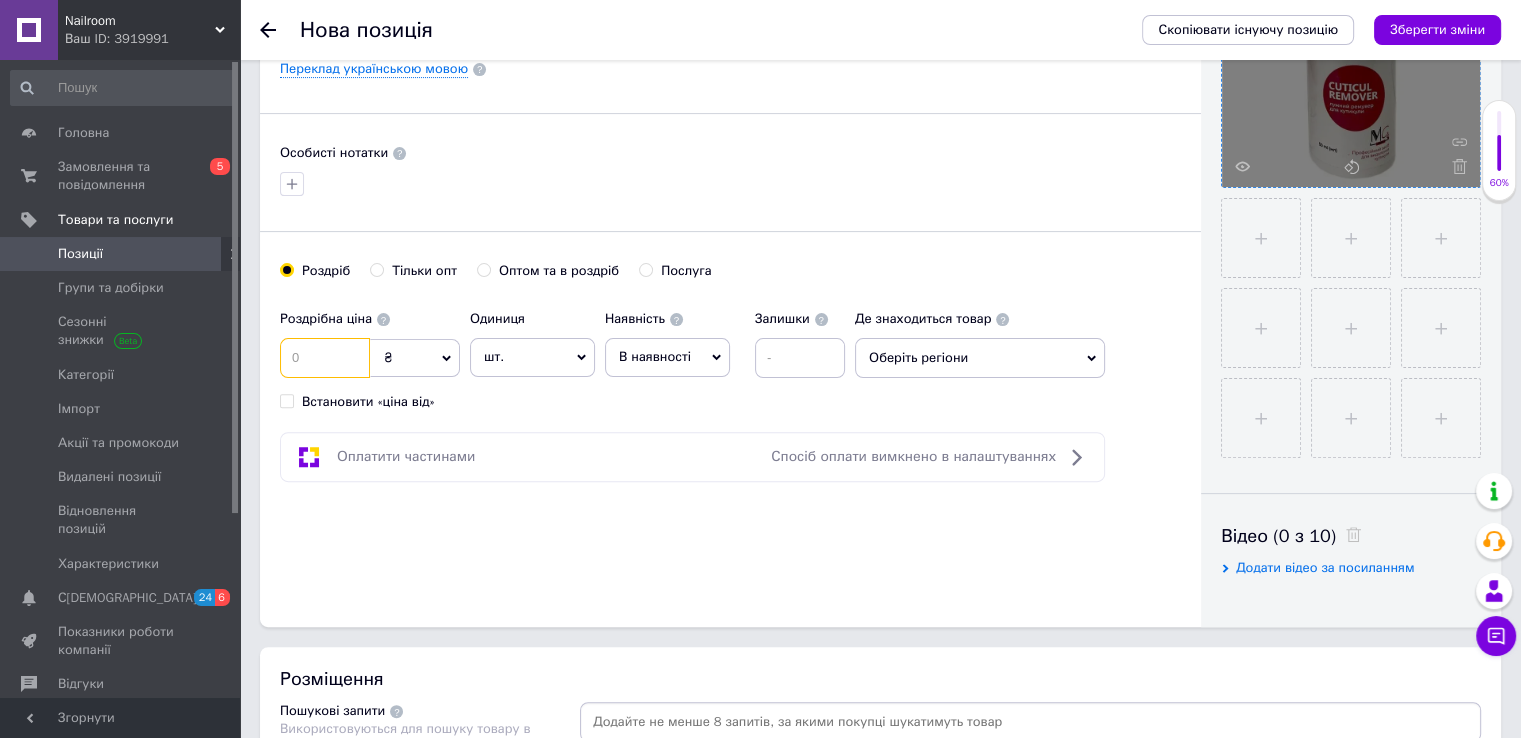 click at bounding box center (325, 358) 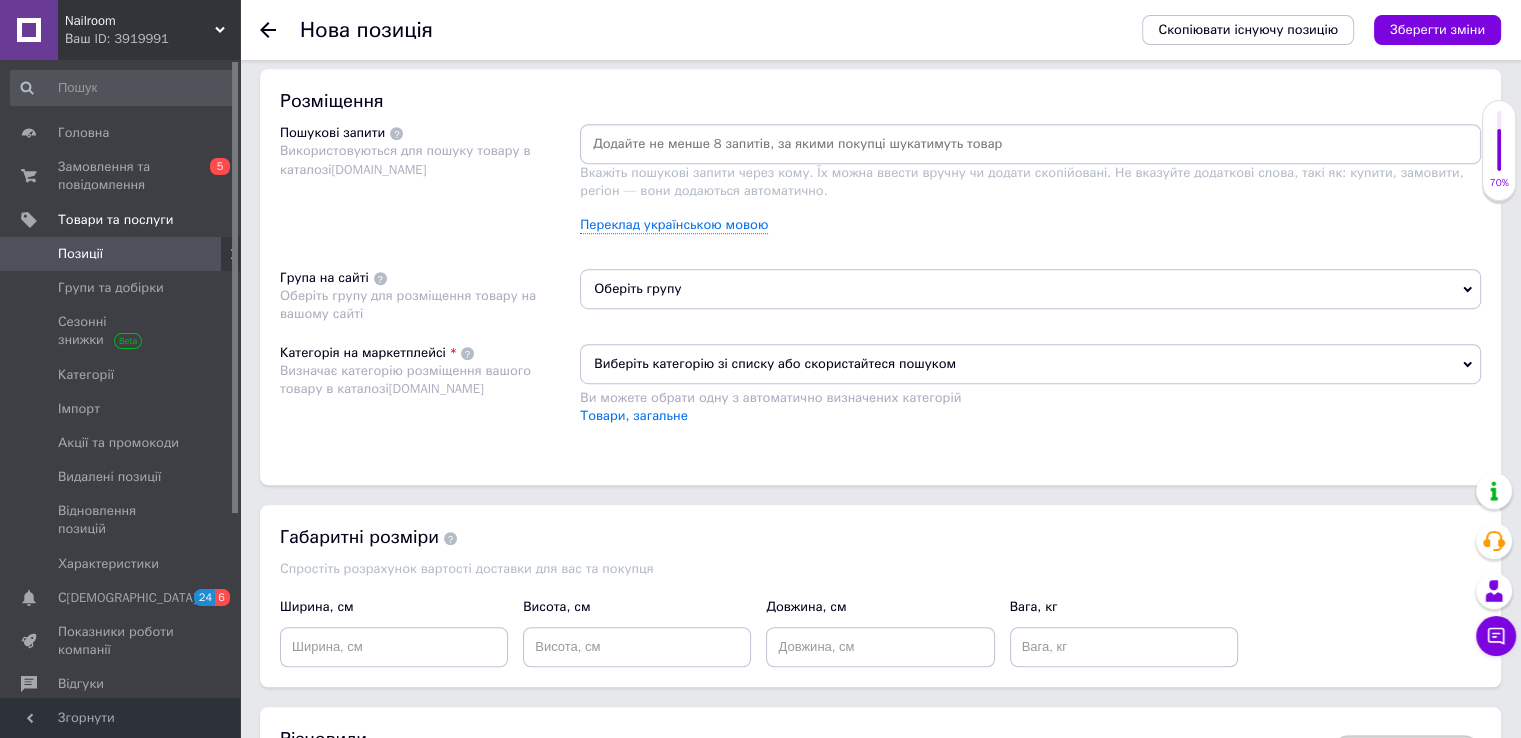 scroll, scrollTop: 1198, scrollLeft: 0, axis: vertical 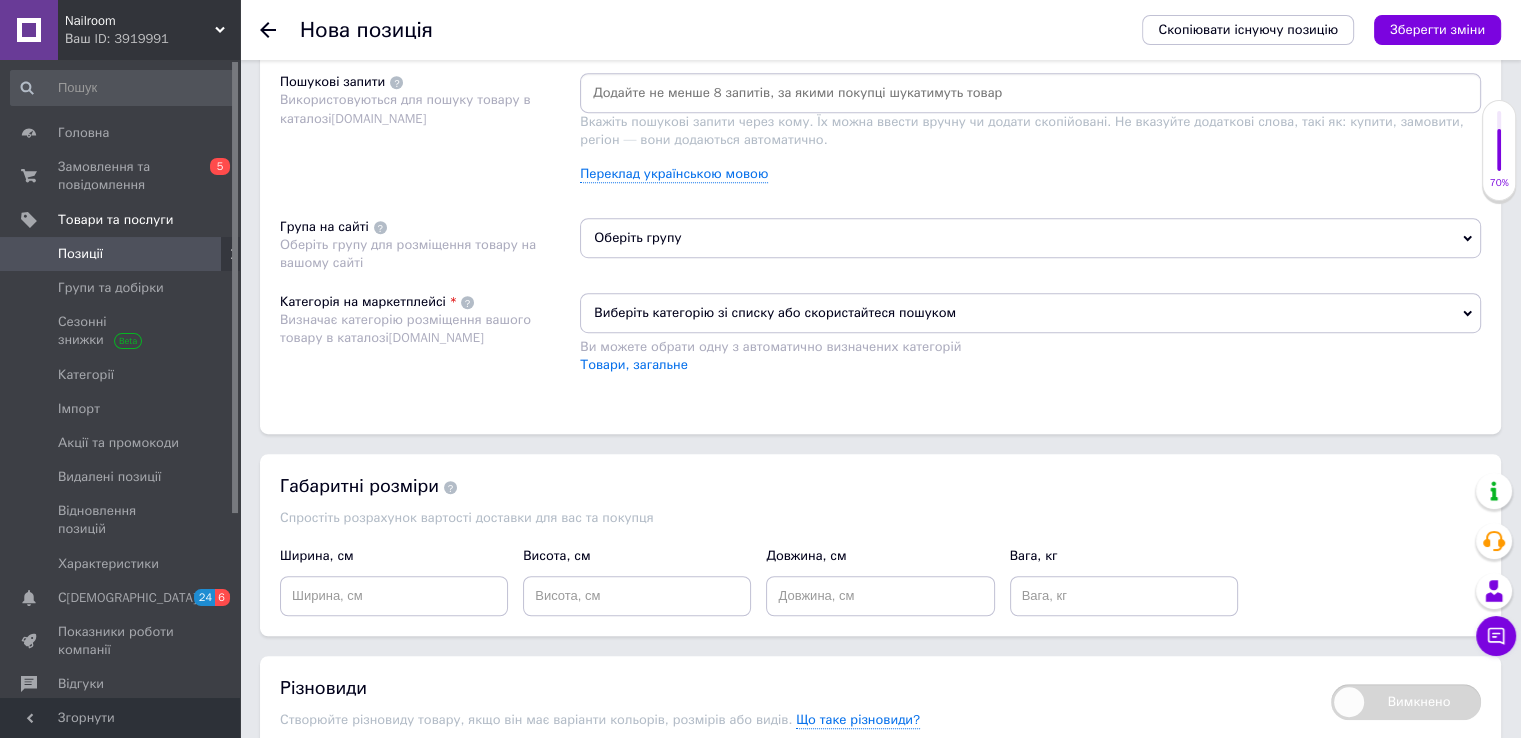 type on "135" 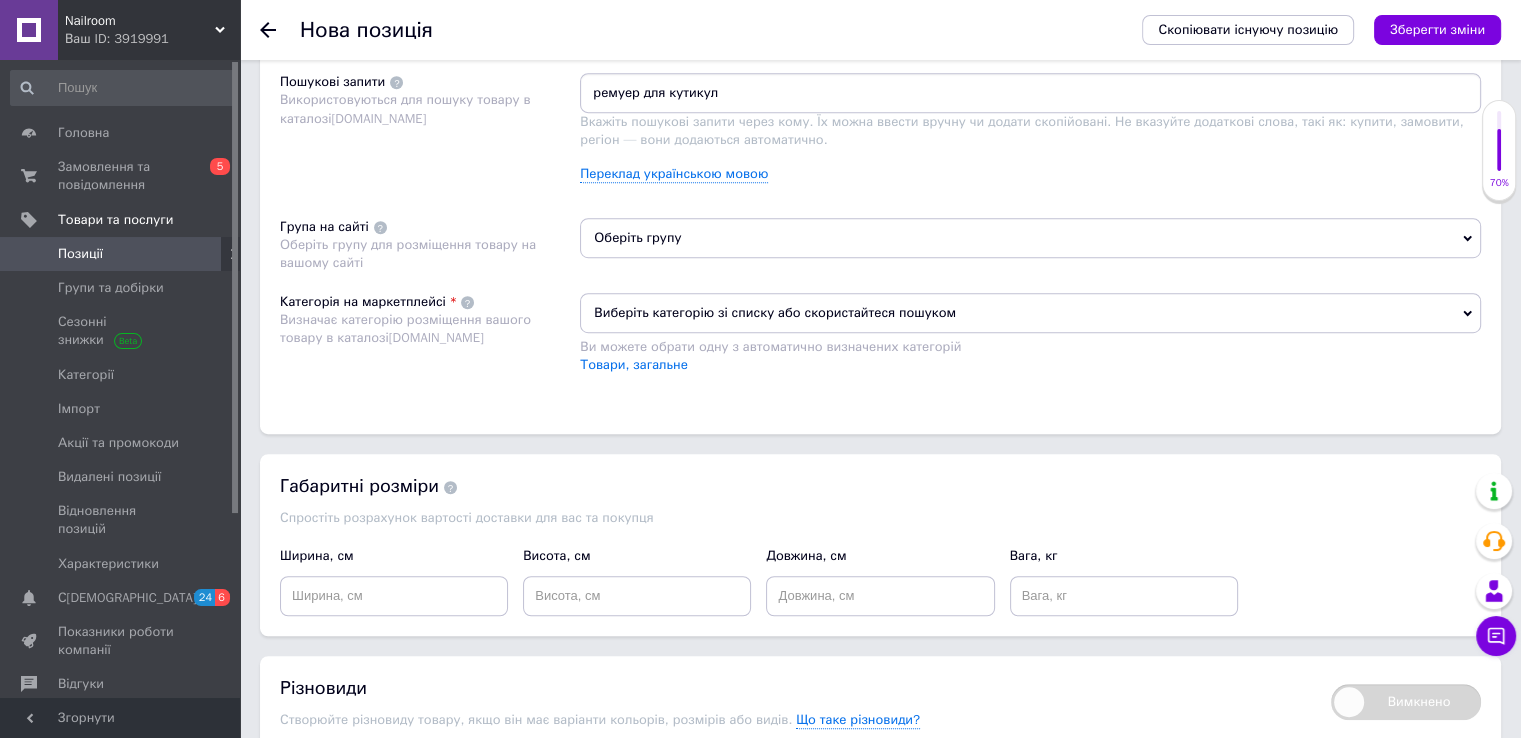 type on "ремуер для кутикули" 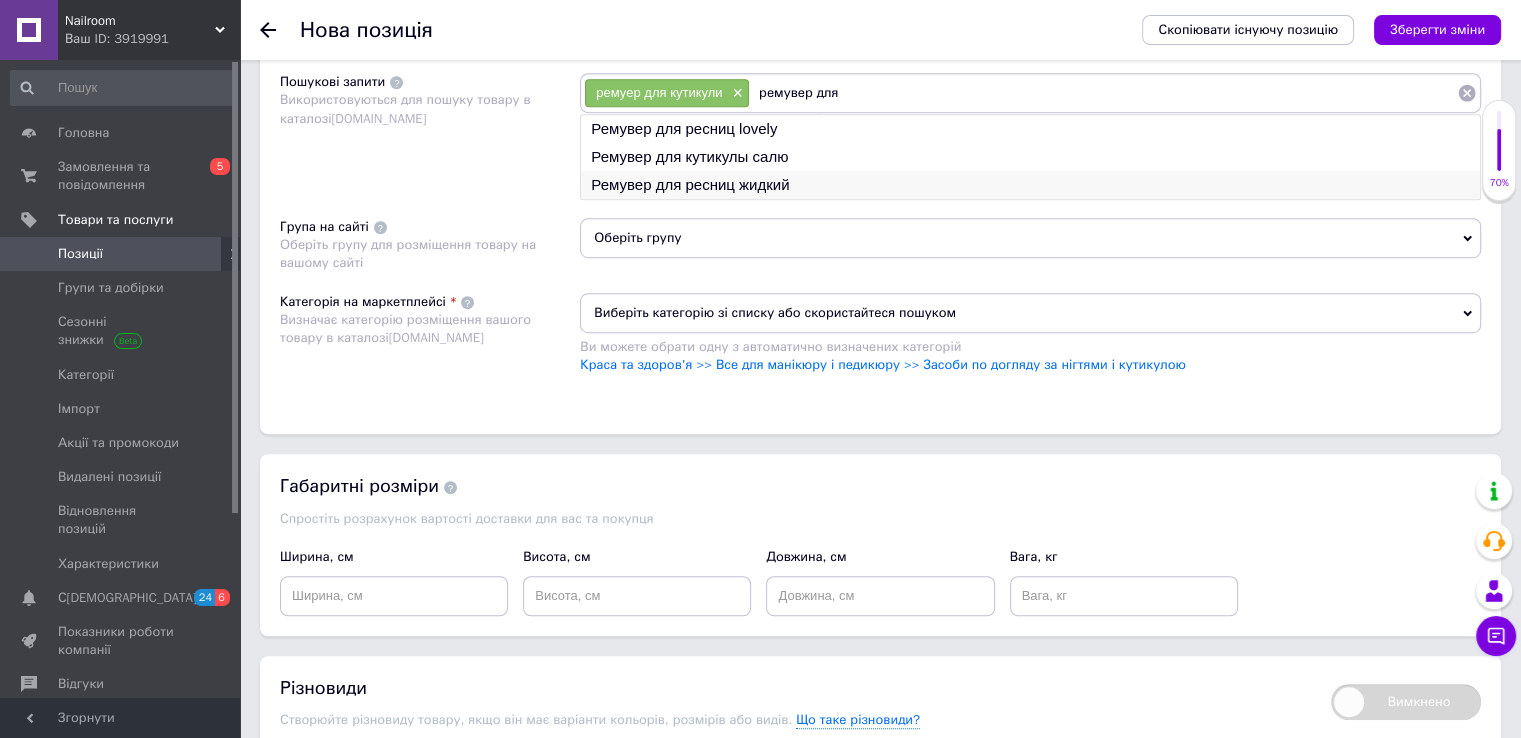type on "ремувер для" 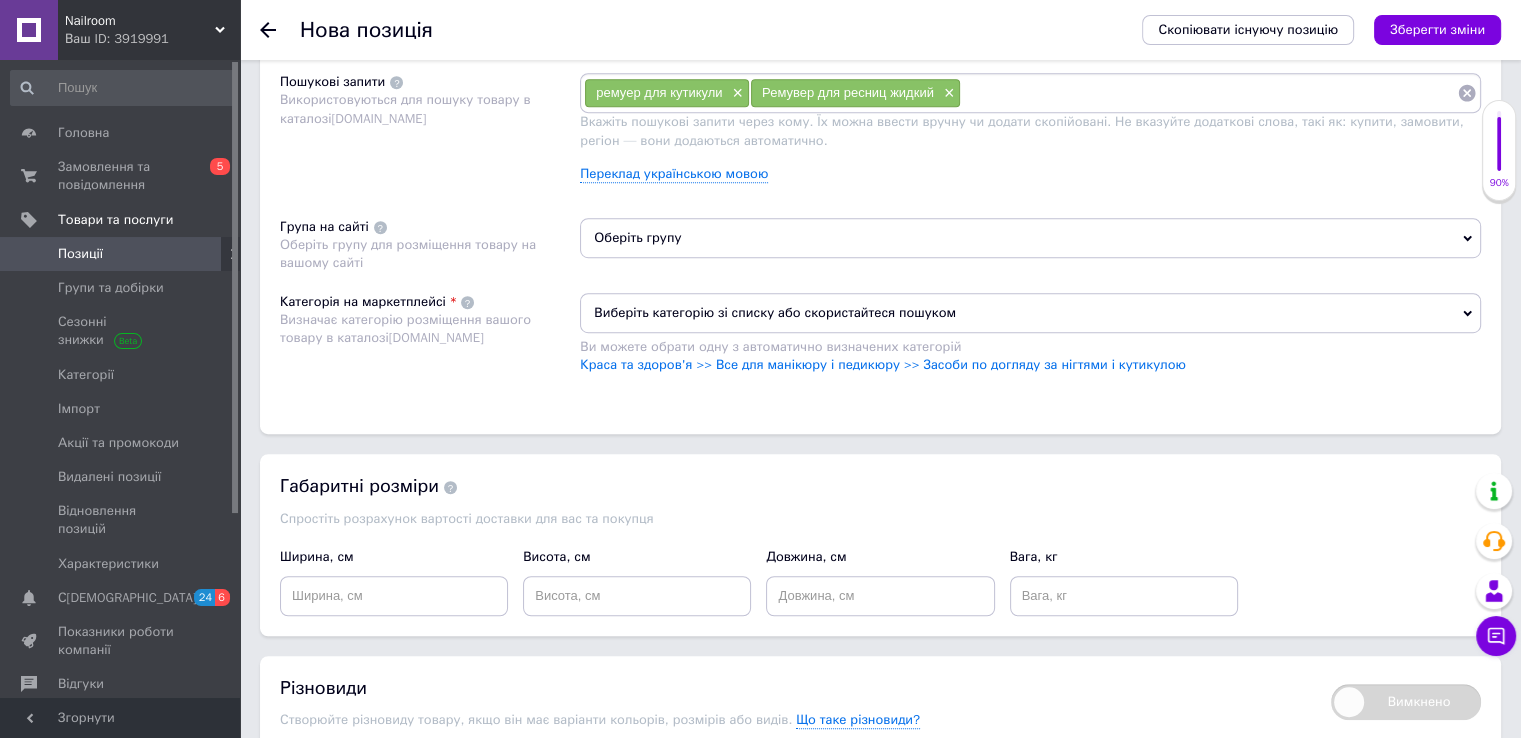 click at bounding box center (1209, 93) 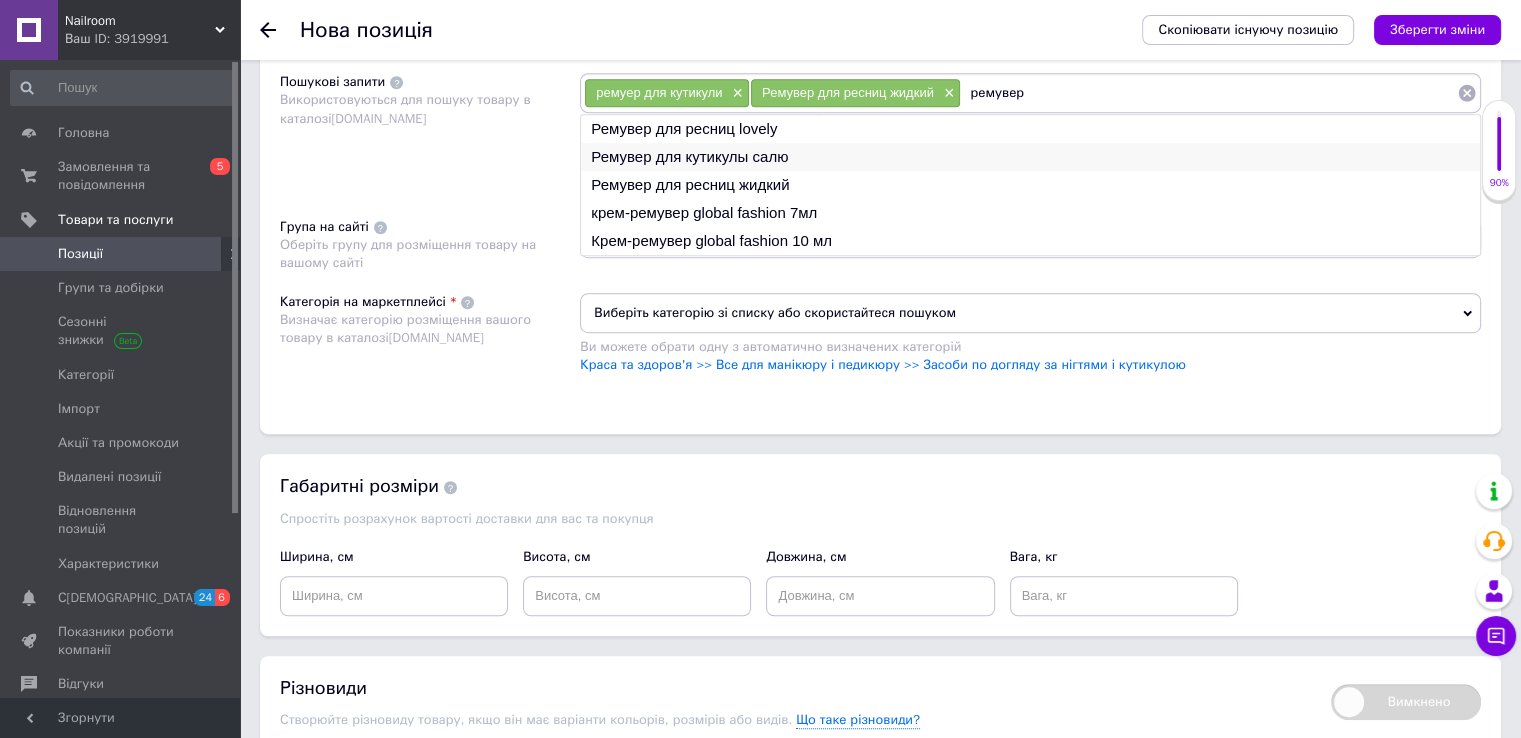 type on "ремувер" 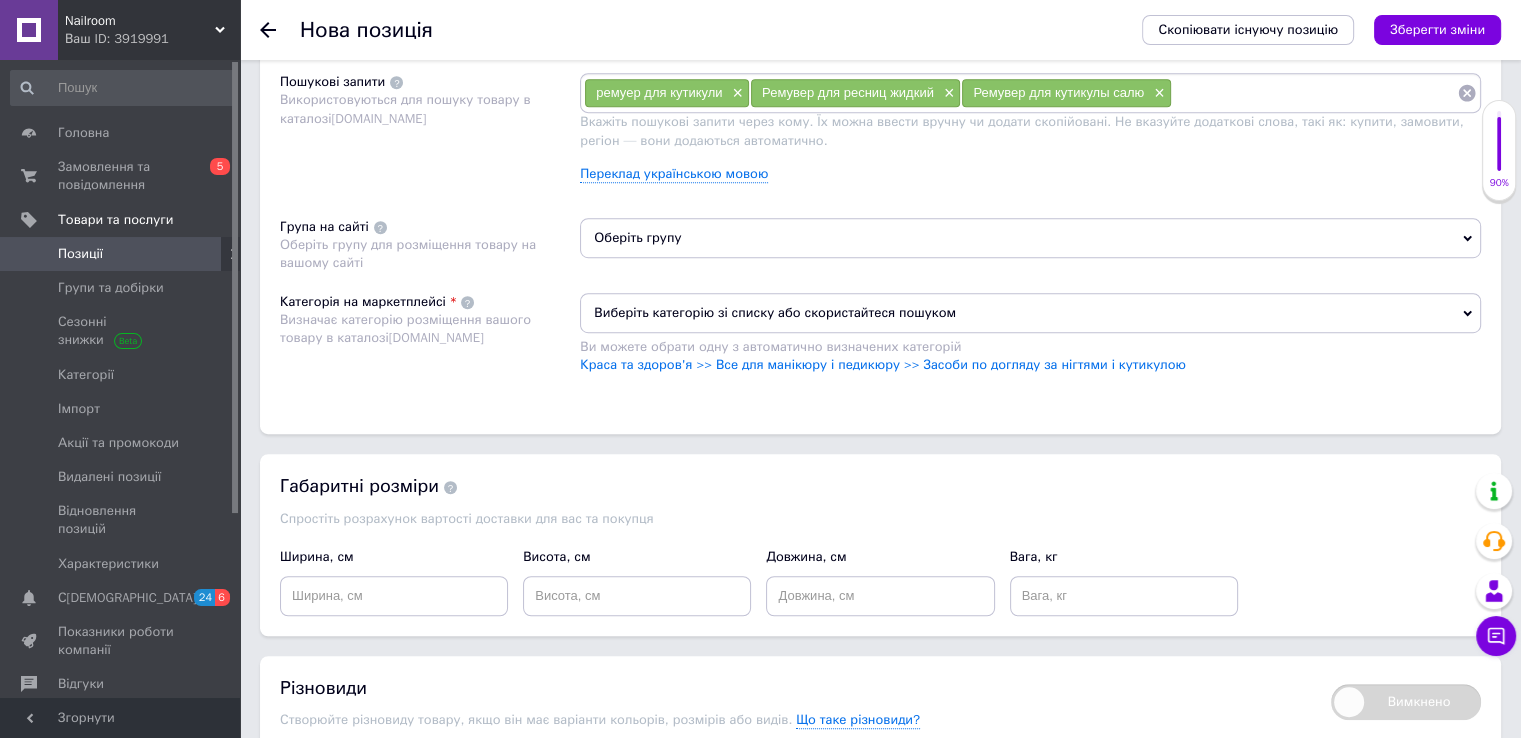 click on "Оберіть групу" at bounding box center (1030, 238) 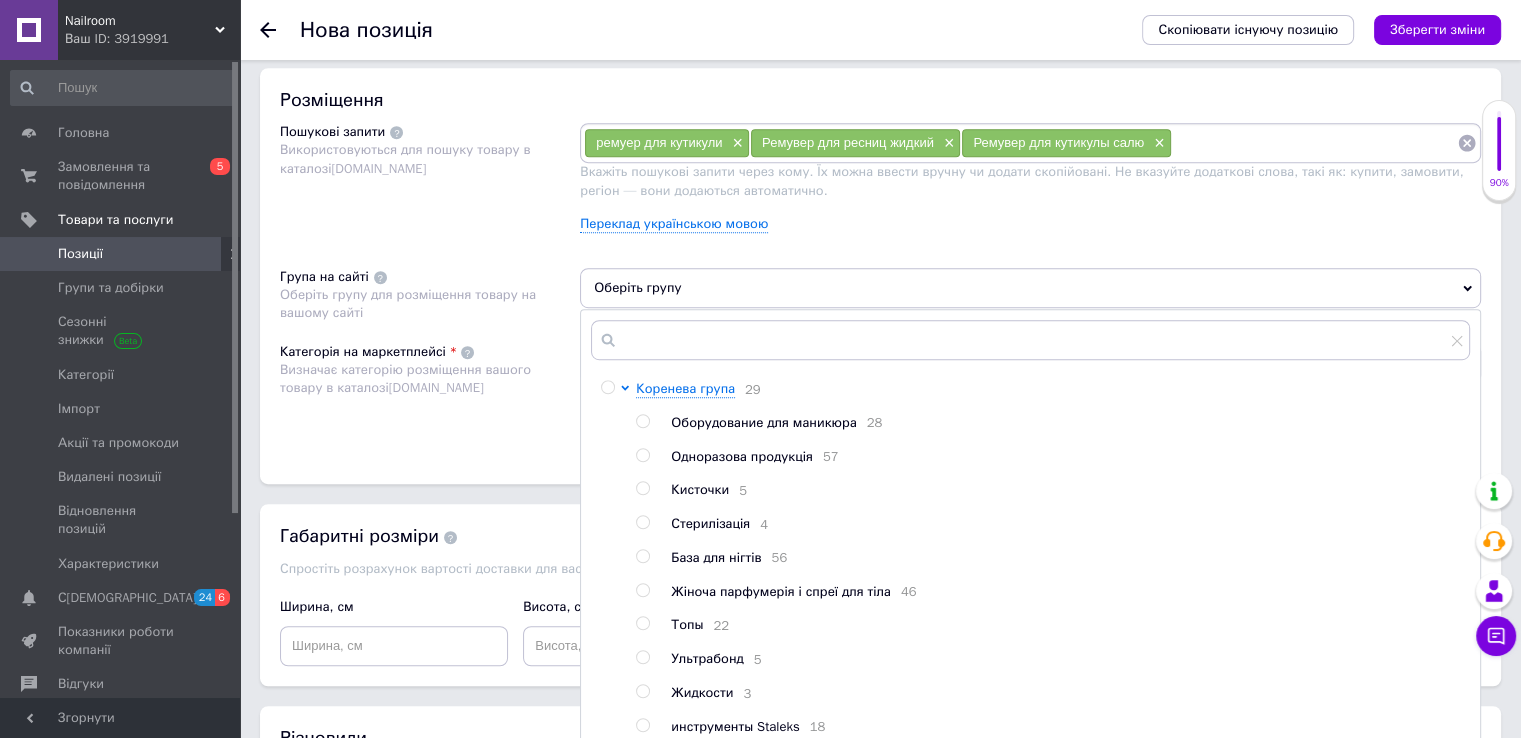scroll, scrollTop: 1132, scrollLeft: 0, axis: vertical 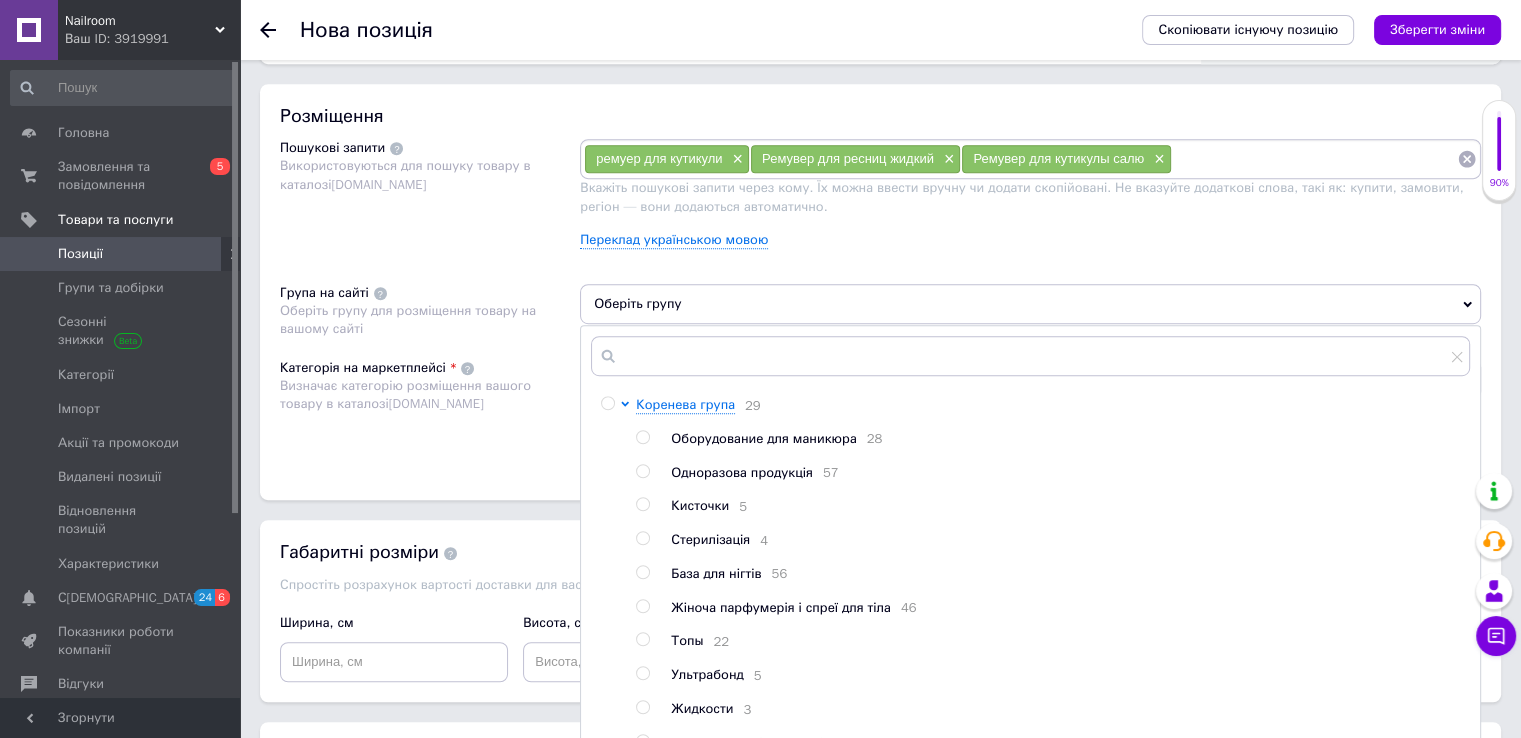 drag, startPoint x: 1472, startPoint y: 412, endPoint x: 1468, endPoint y: 518, distance: 106.07545 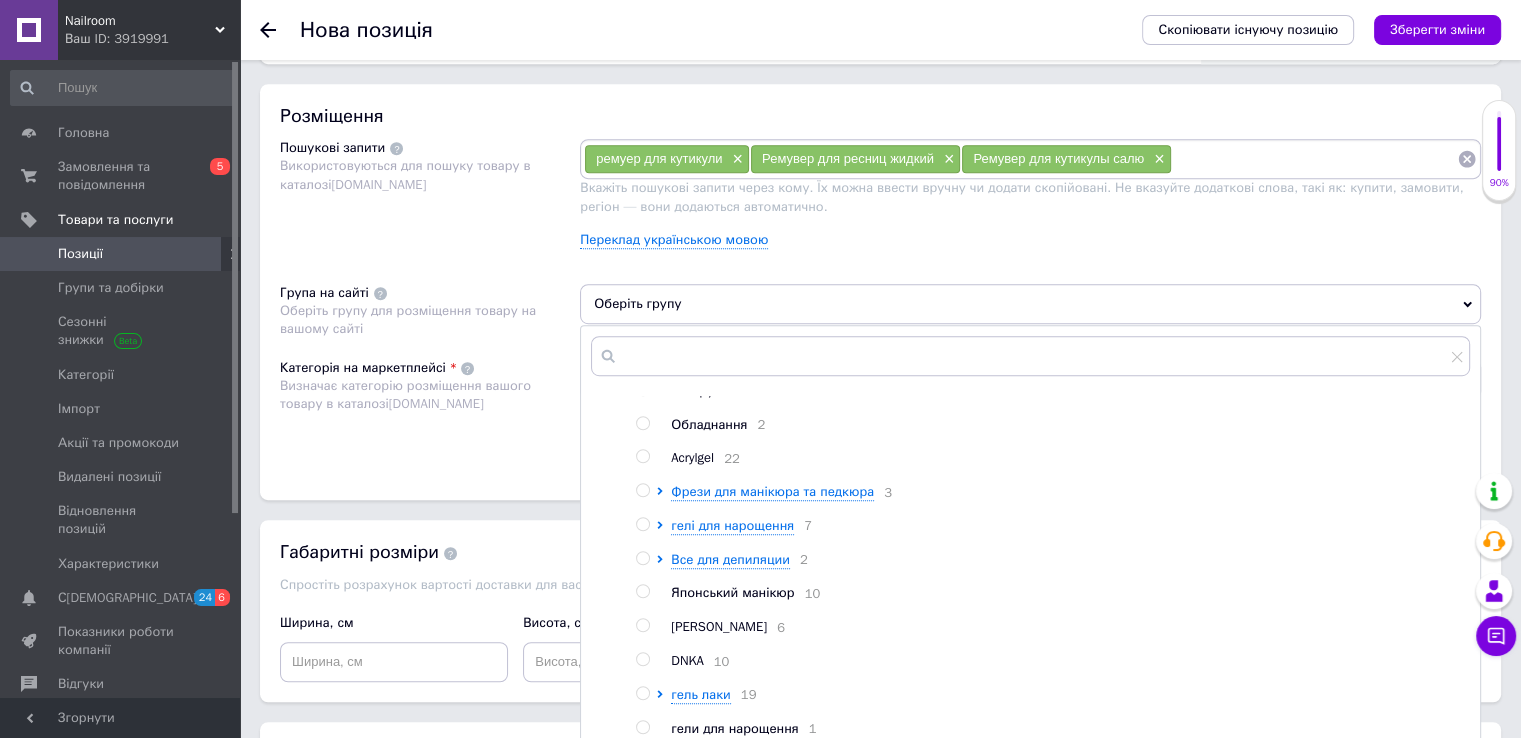 scroll, scrollTop: 356, scrollLeft: 0, axis: vertical 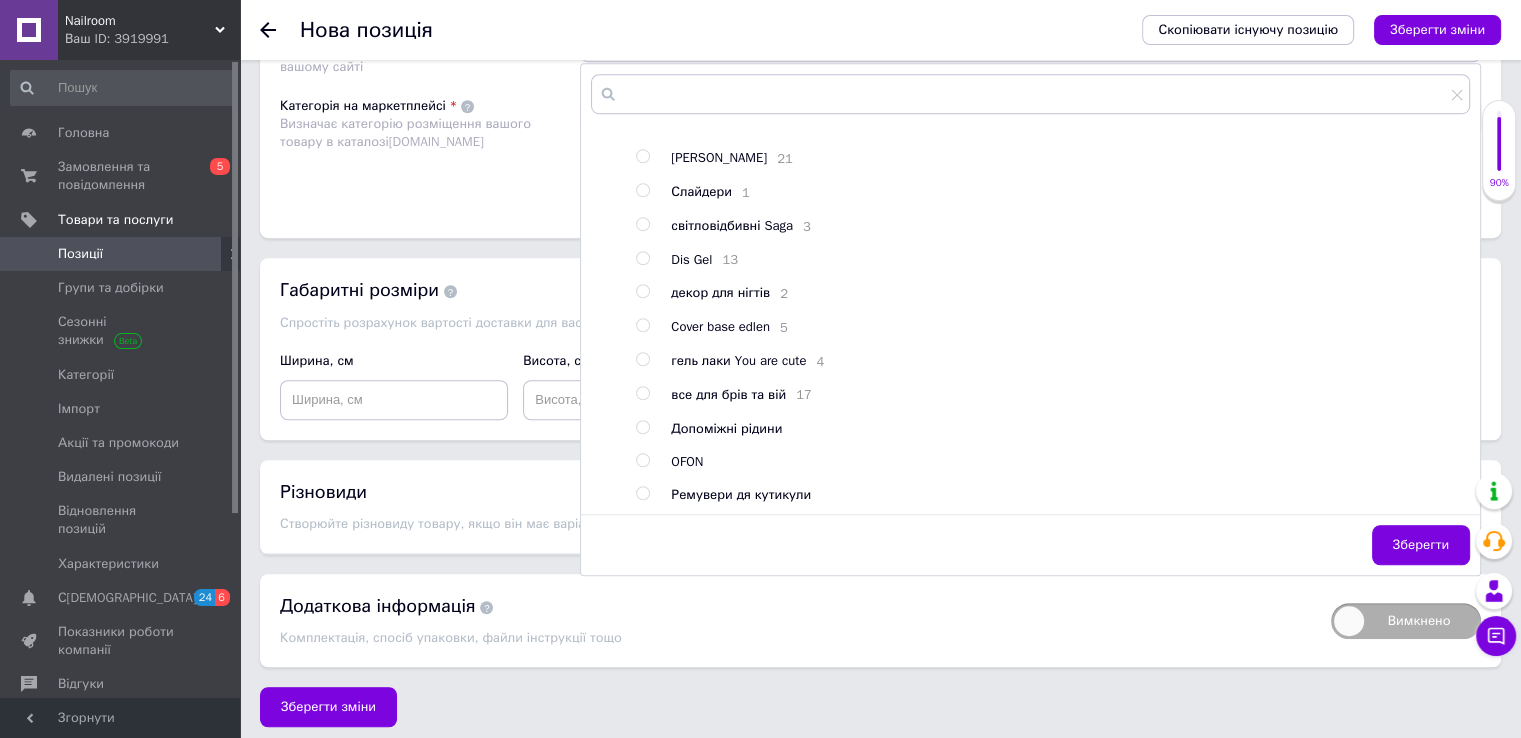click at bounding box center (642, 493) 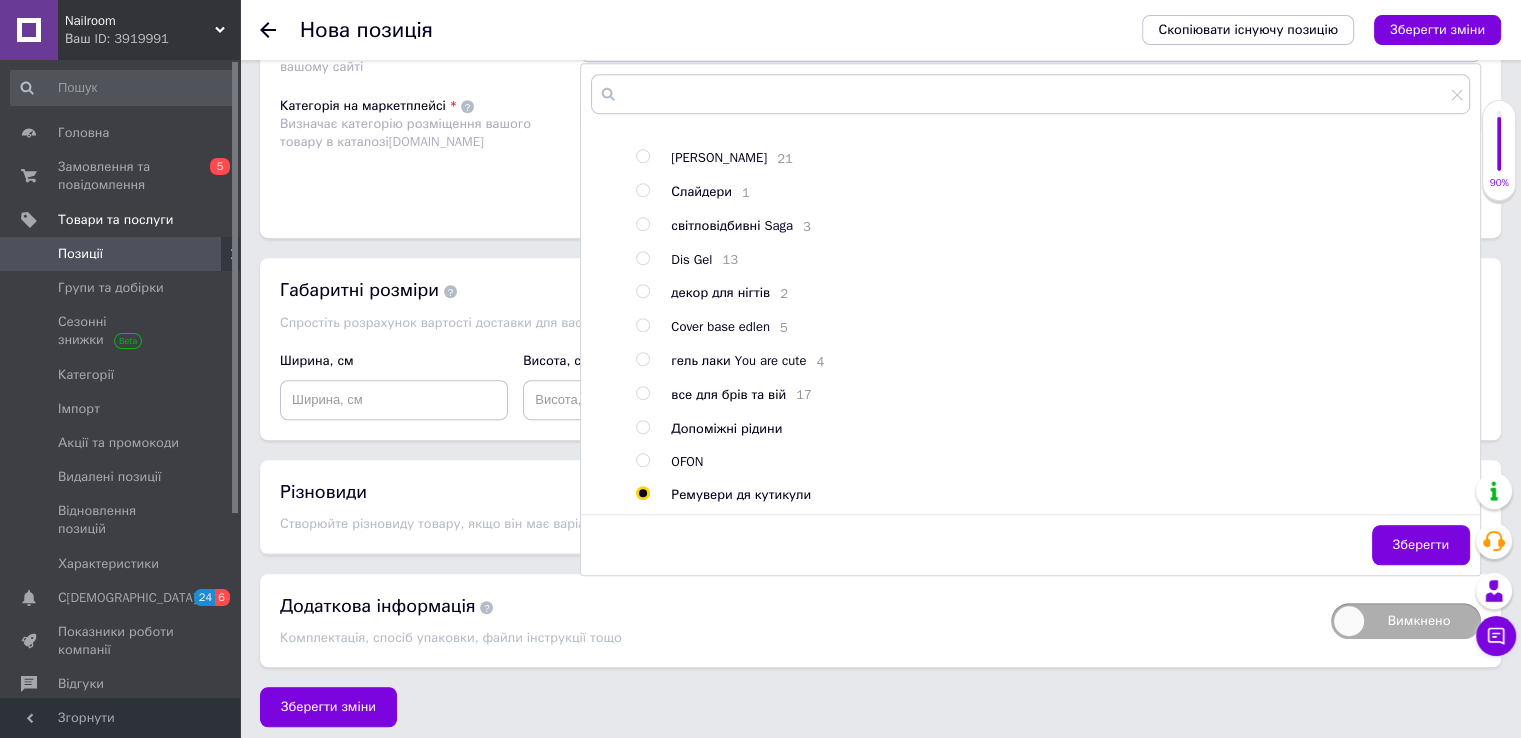 radio on "true" 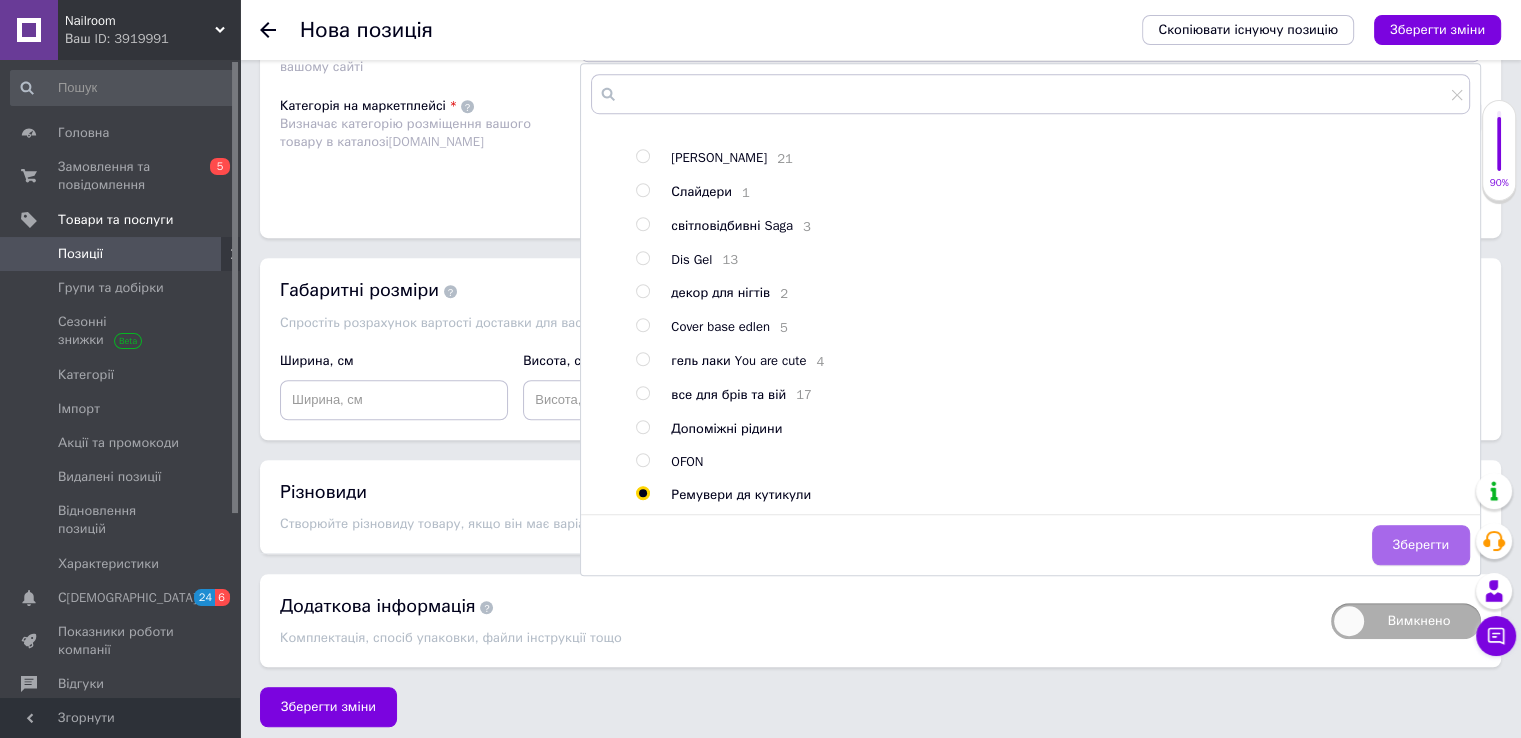 click on "Зберегти" at bounding box center (1421, 545) 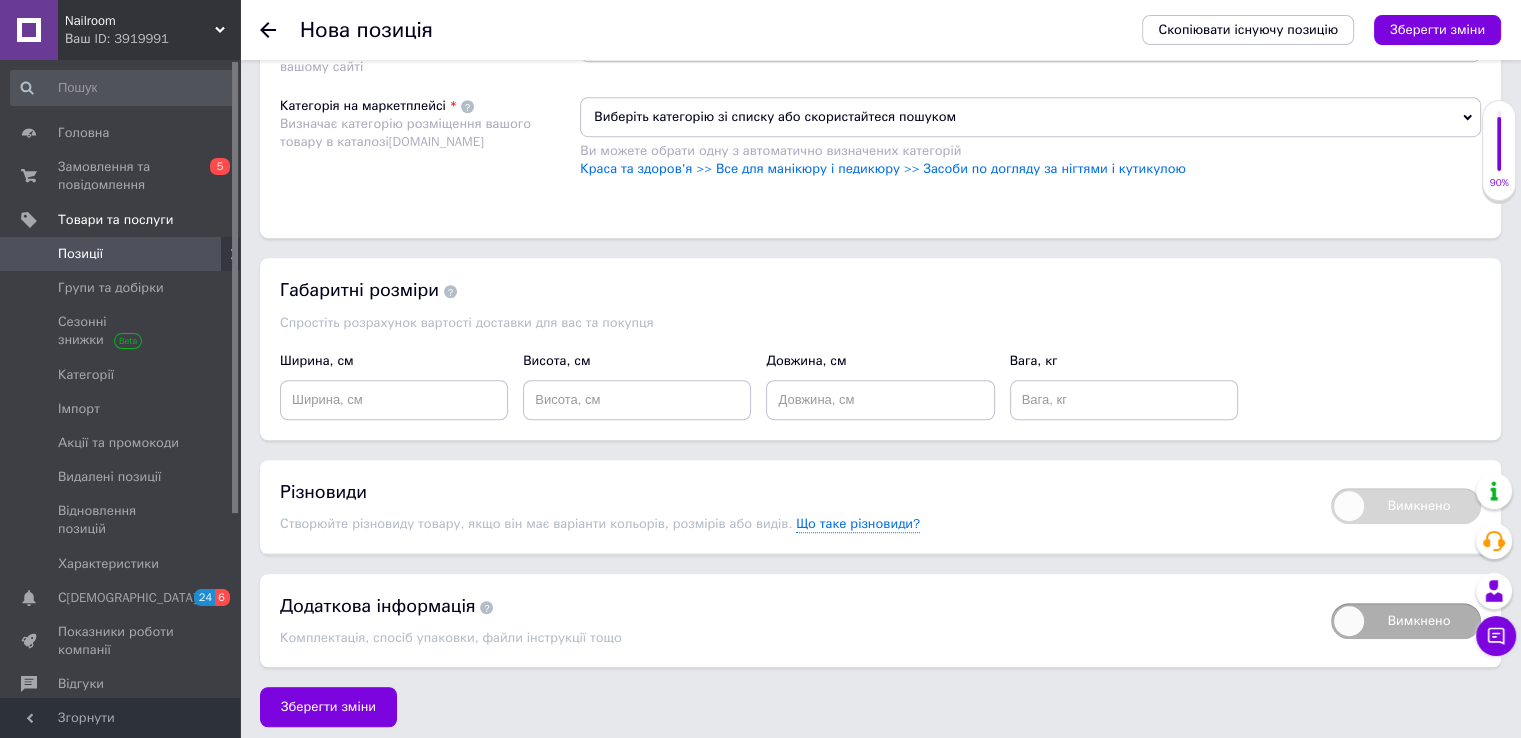 click on "Виберіть категорію зі списку або скористайтеся пошуком" at bounding box center (1030, 117) 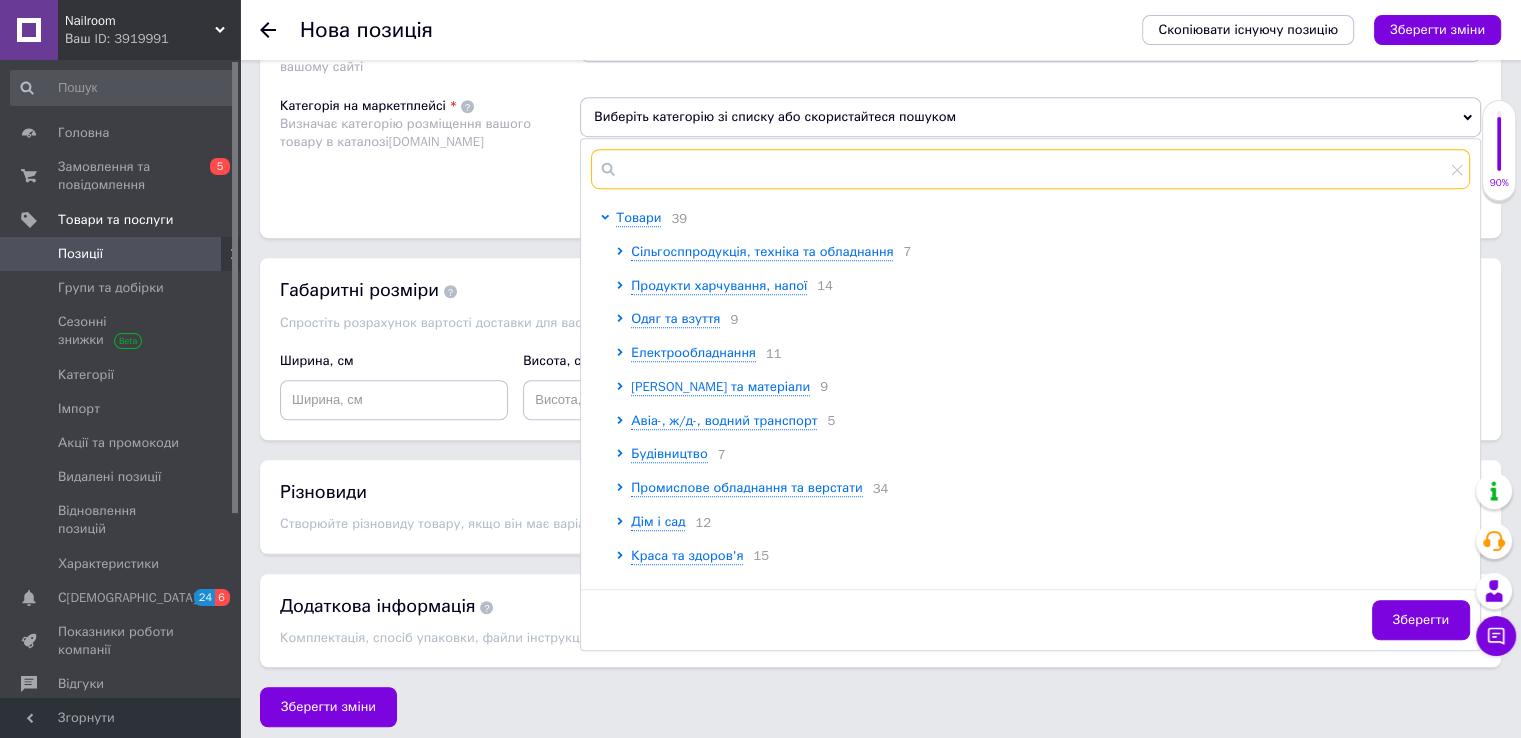 click at bounding box center (1030, 169) 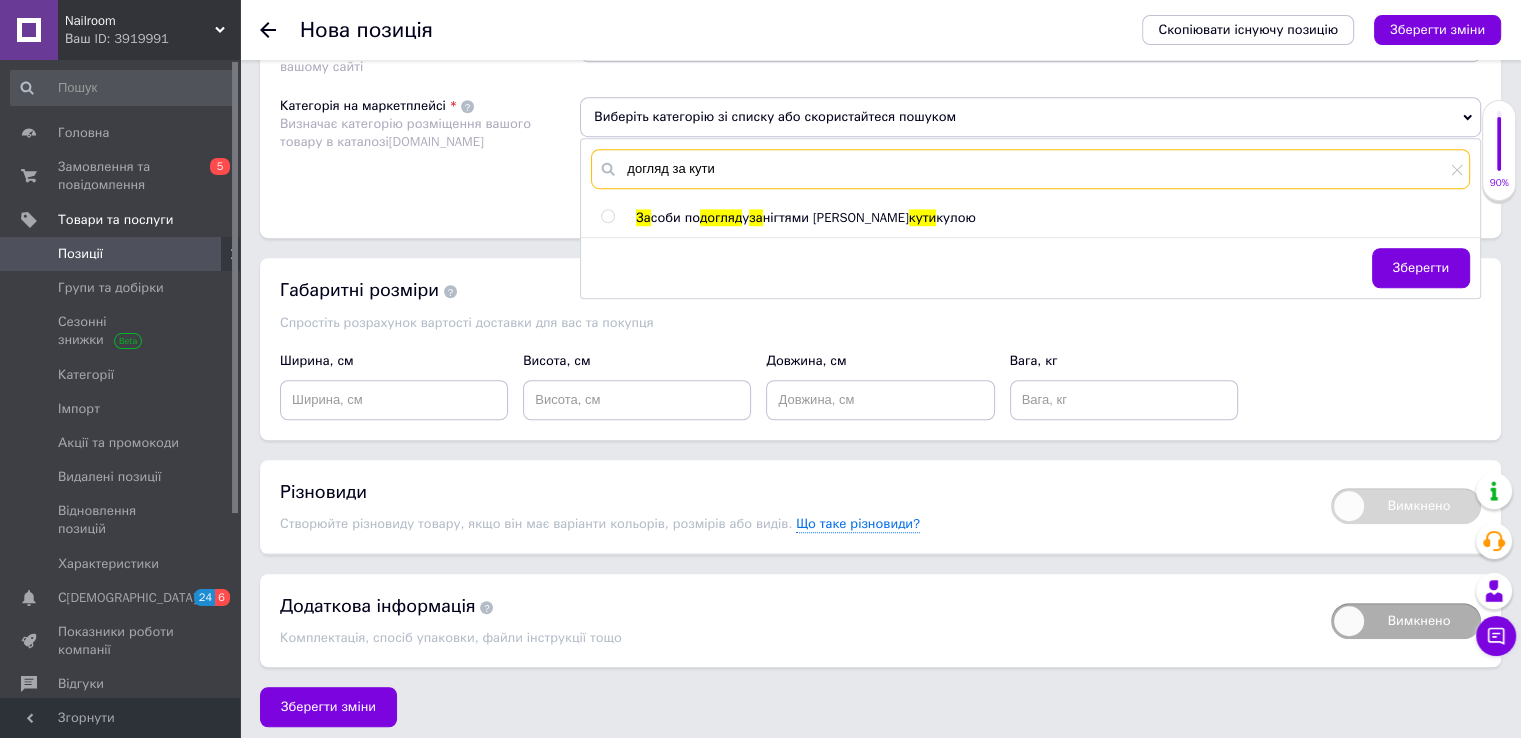 type on "догляд за кути" 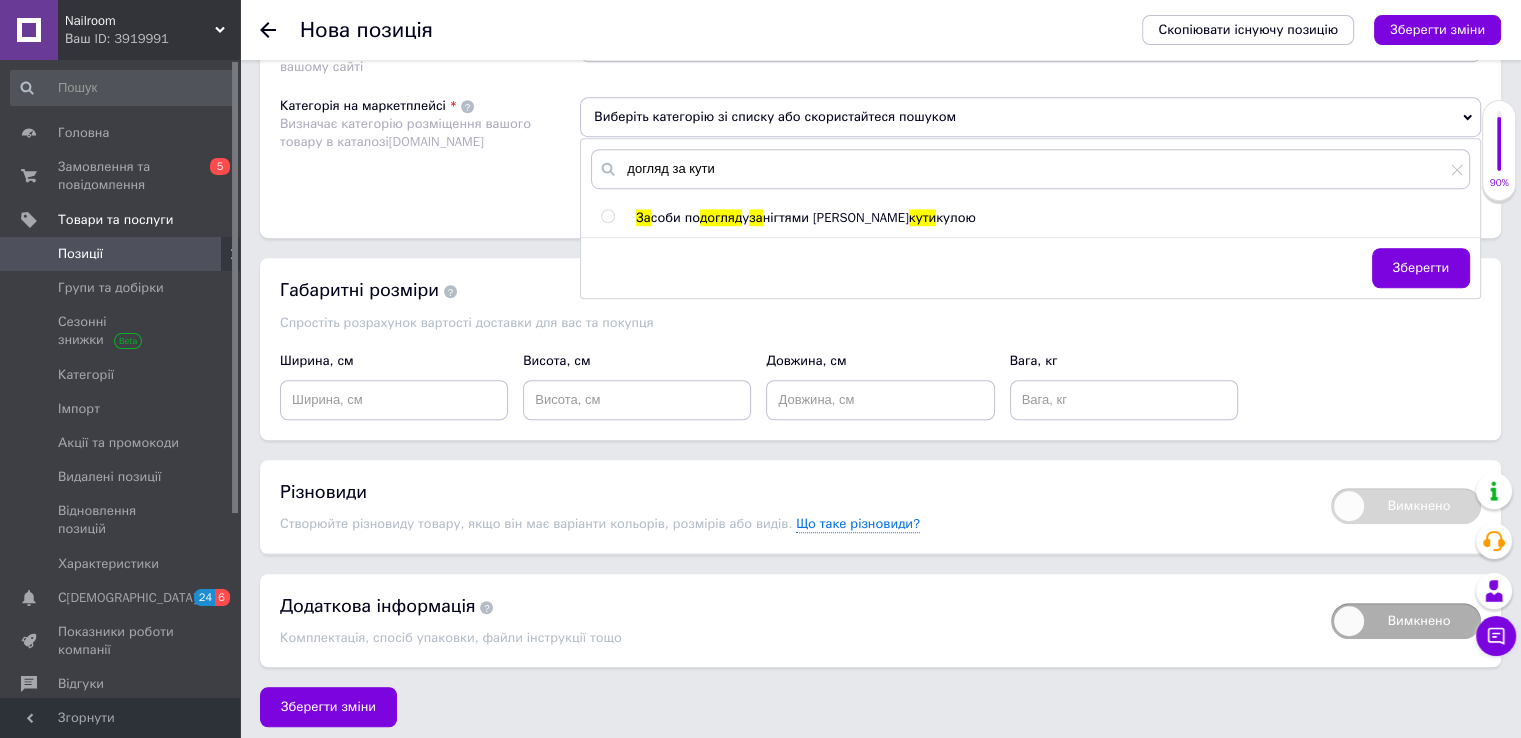 click at bounding box center (607, 216) 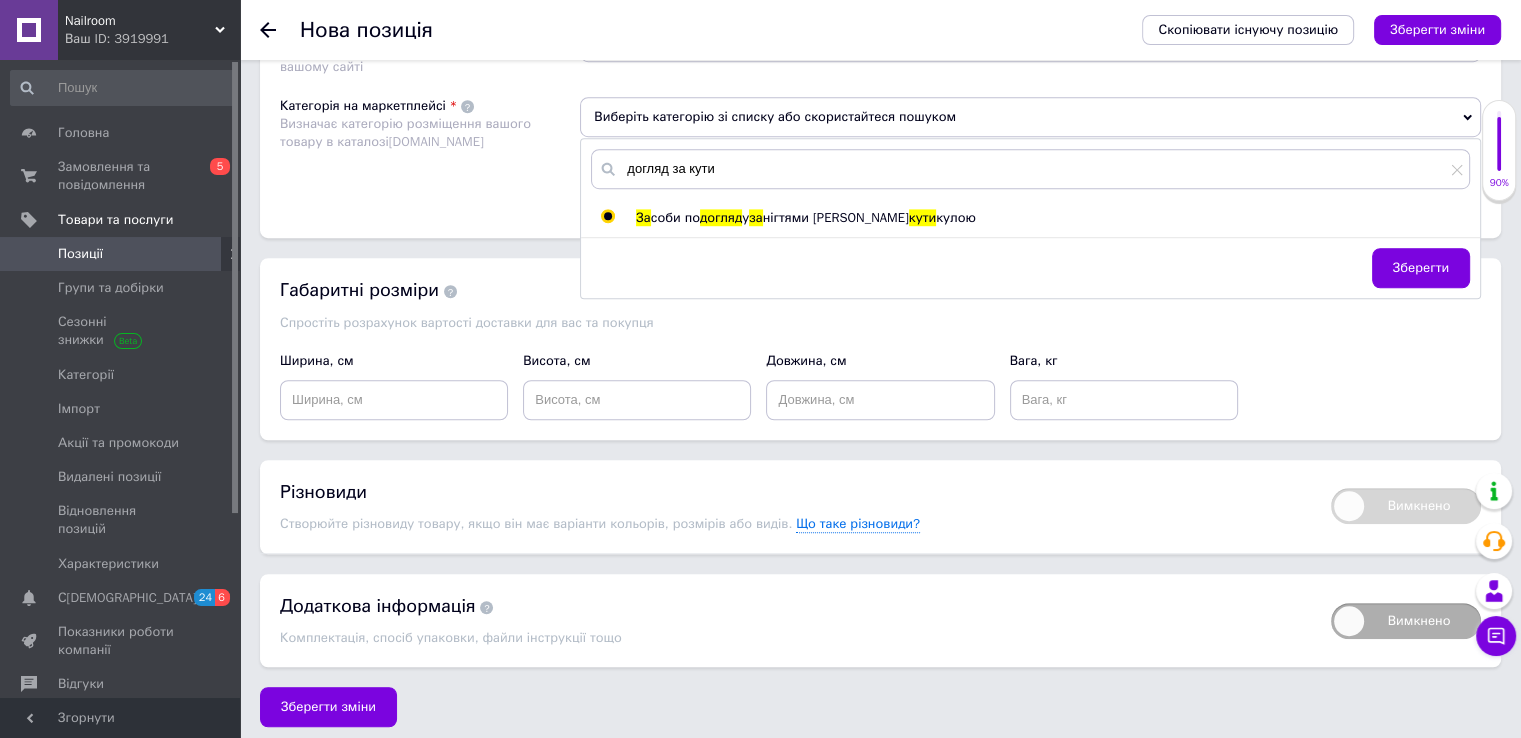 radio on "true" 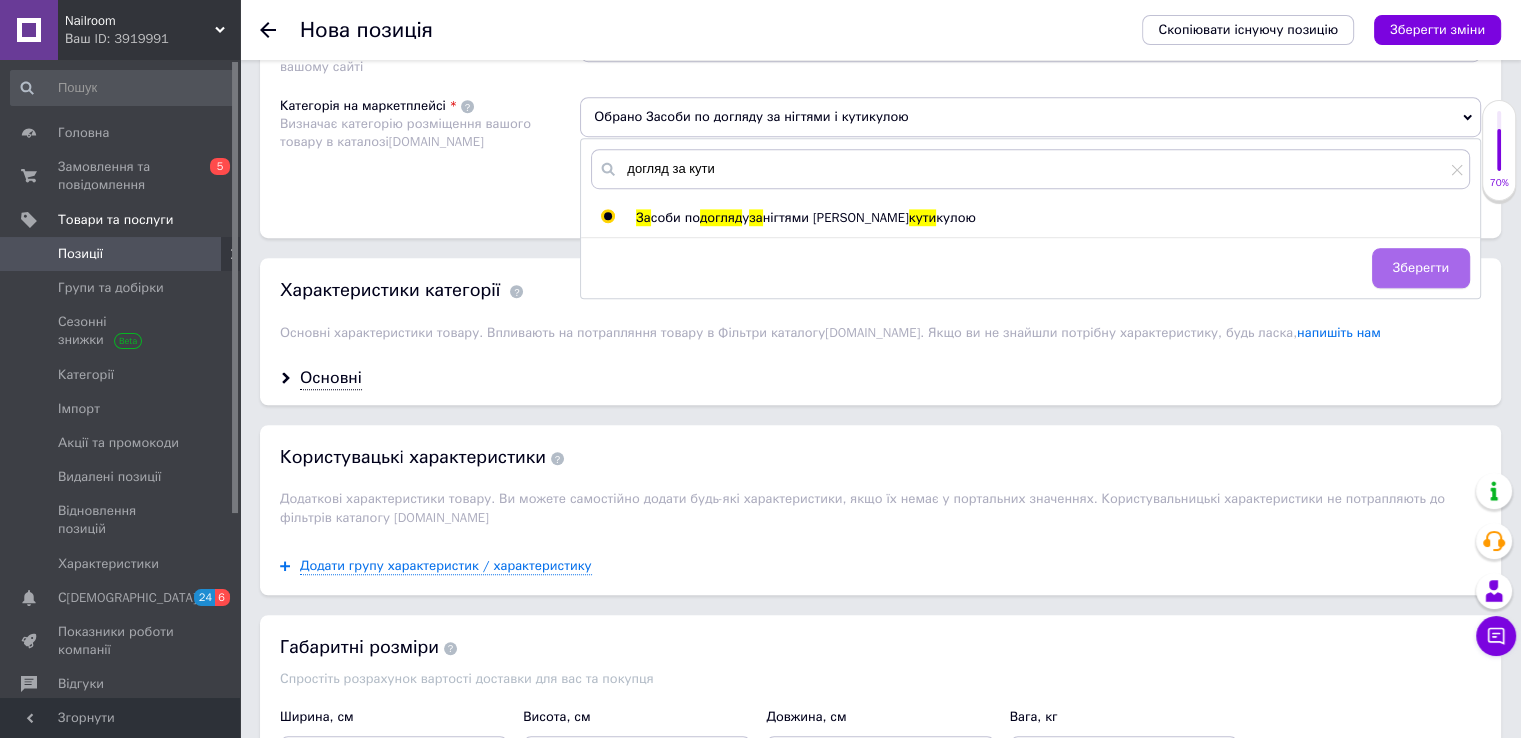 click on "Зберегти" at bounding box center [1421, 268] 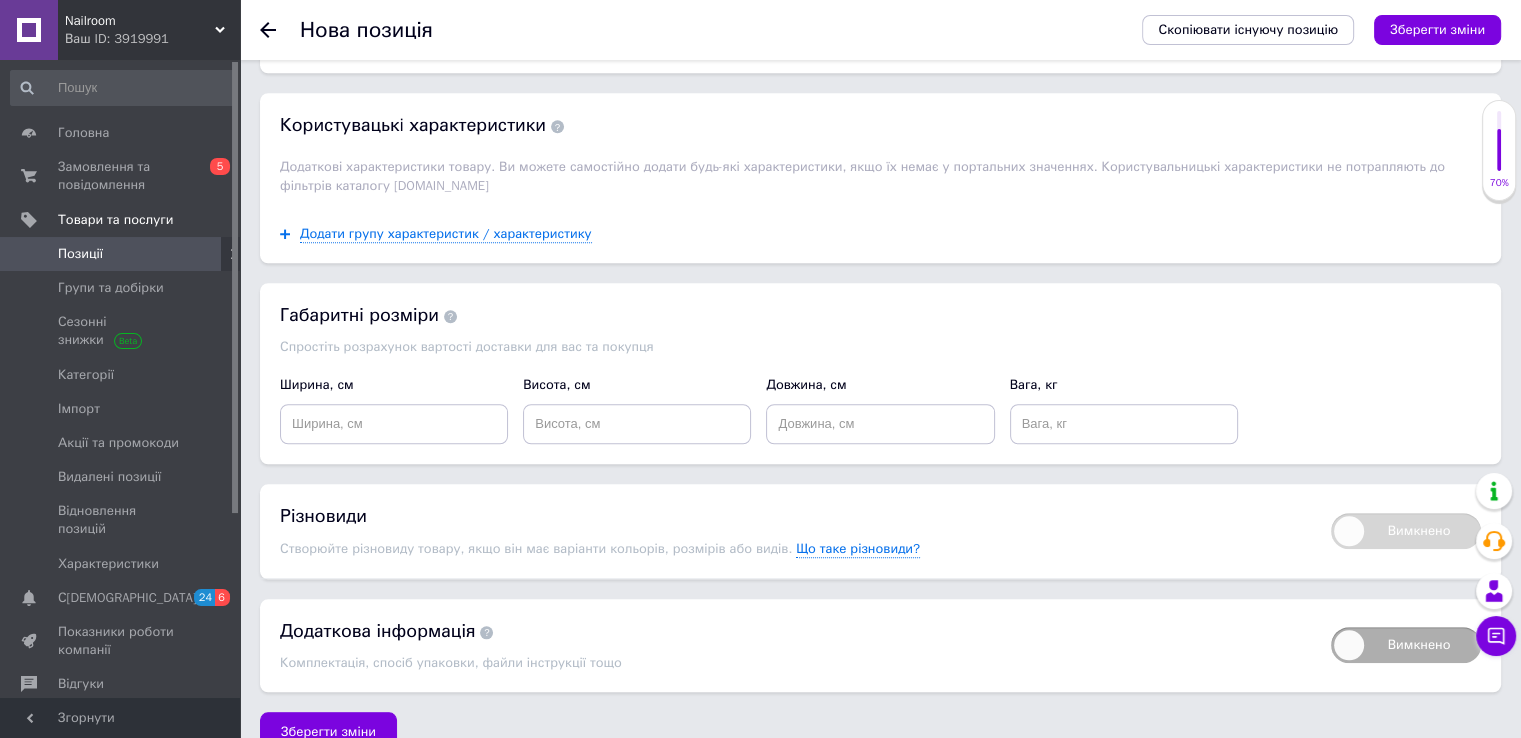 scroll, scrollTop: 1729, scrollLeft: 0, axis: vertical 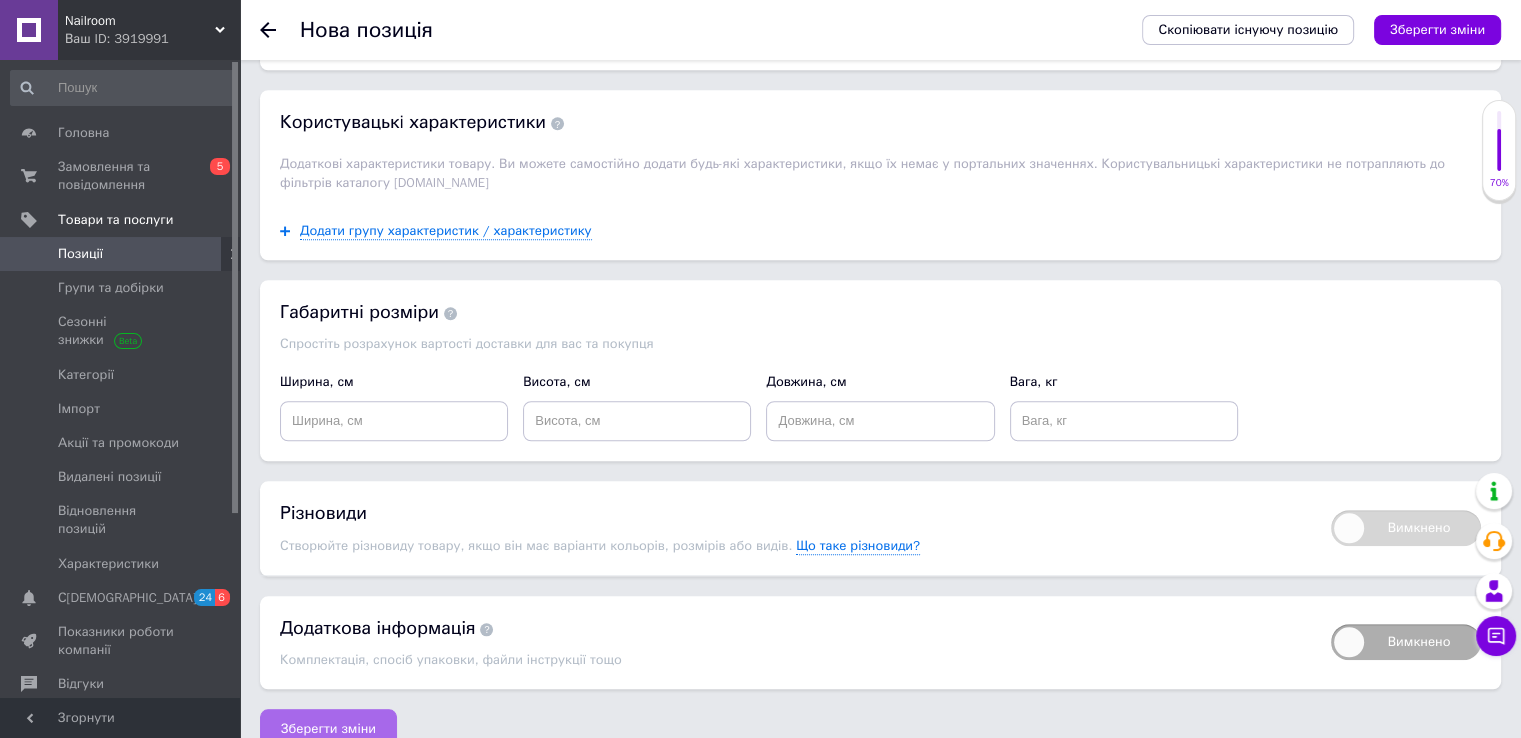 click on "Зберегти зміни" at bounding box center [328, 729] 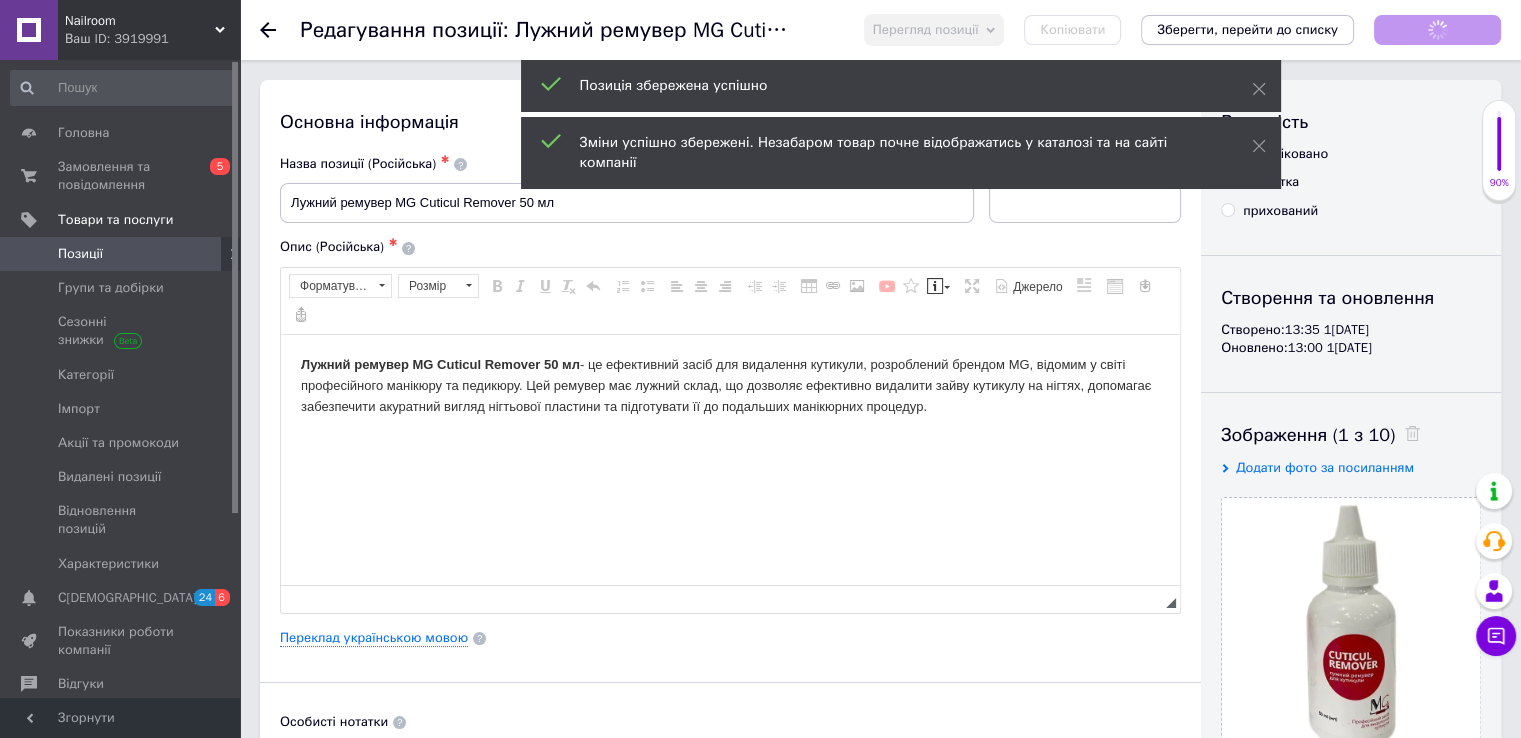 scroll, scrollTop: 0, scrollLeft: 0, axis: both 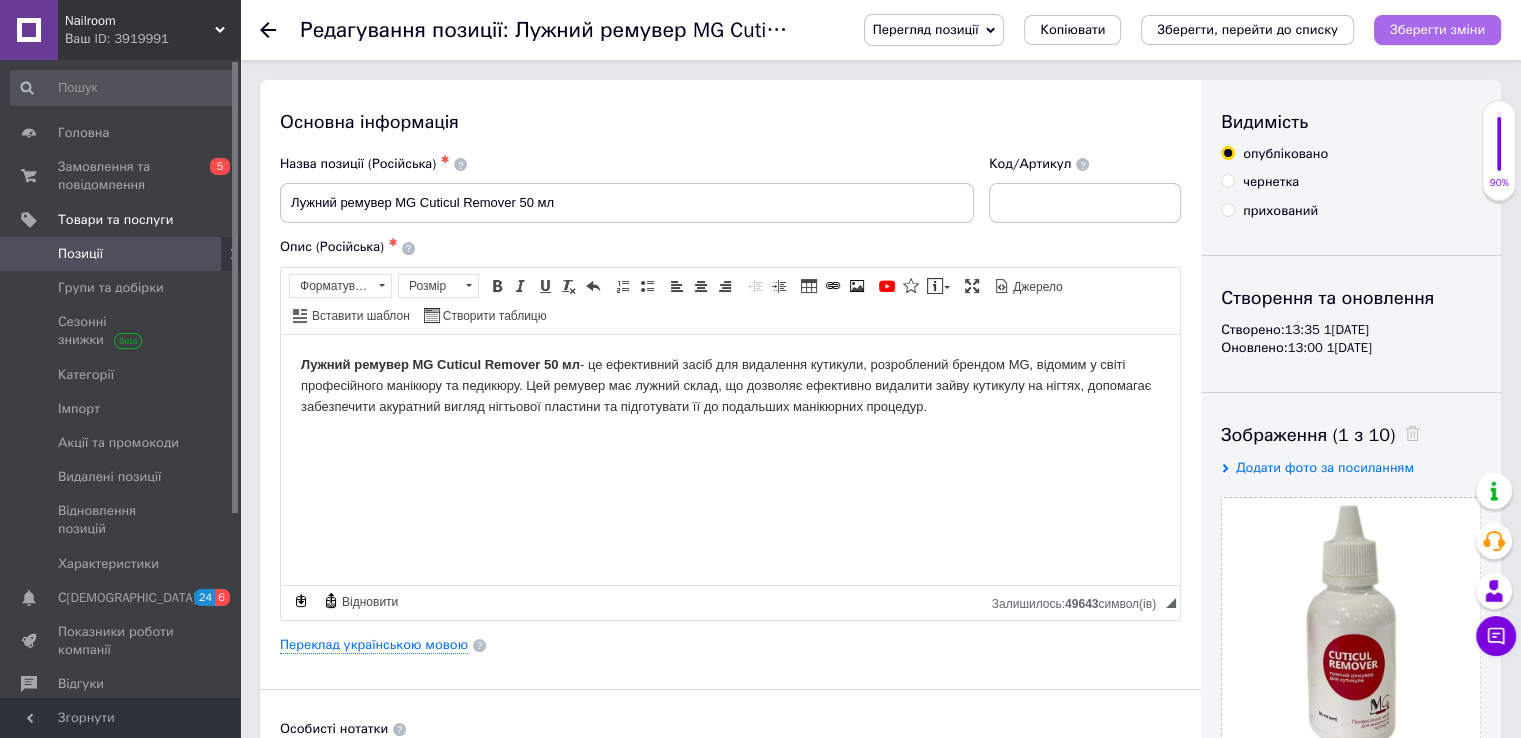 click on "Зберегти зміни" at bounding box center (1437, 29) 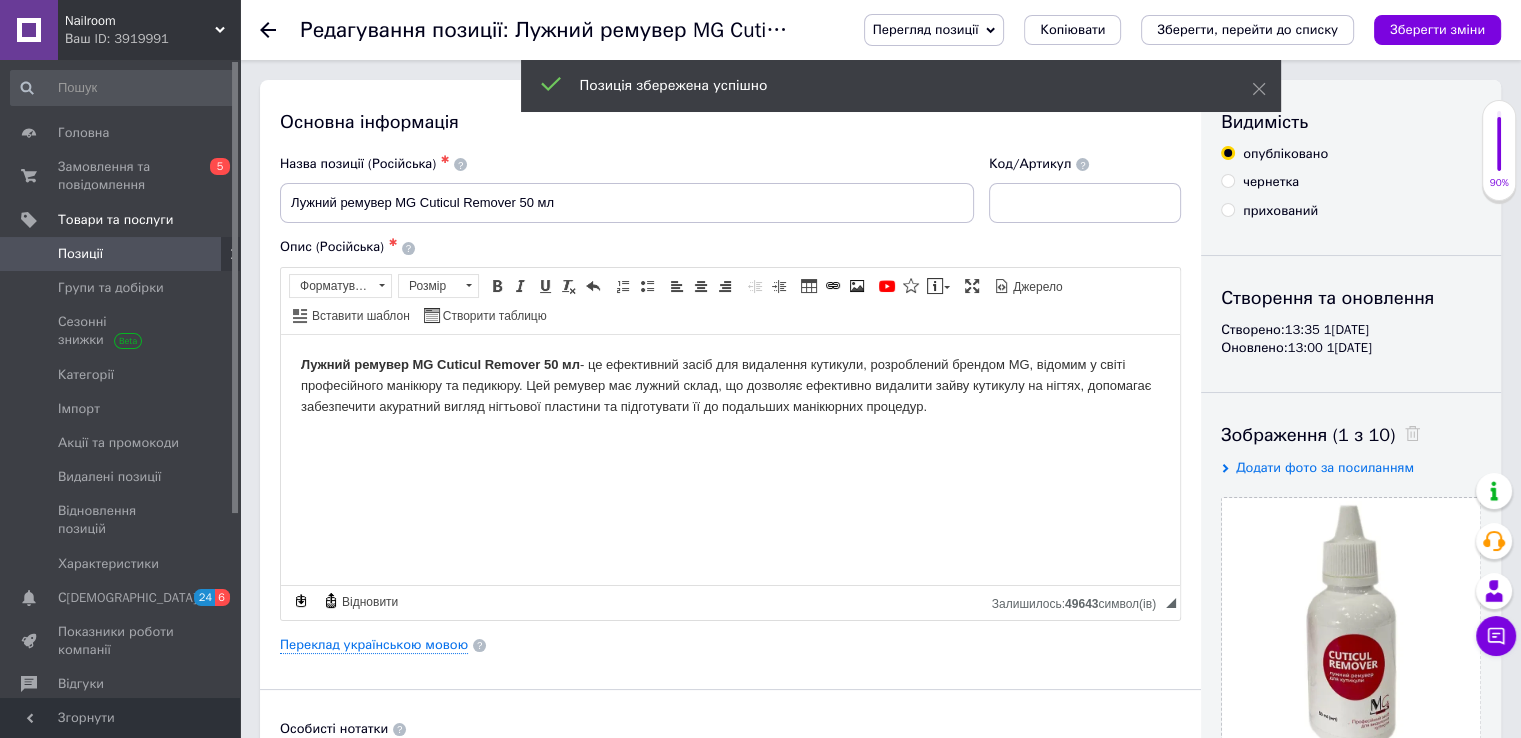 click on "Позиції" at bounding box center (121, 254) 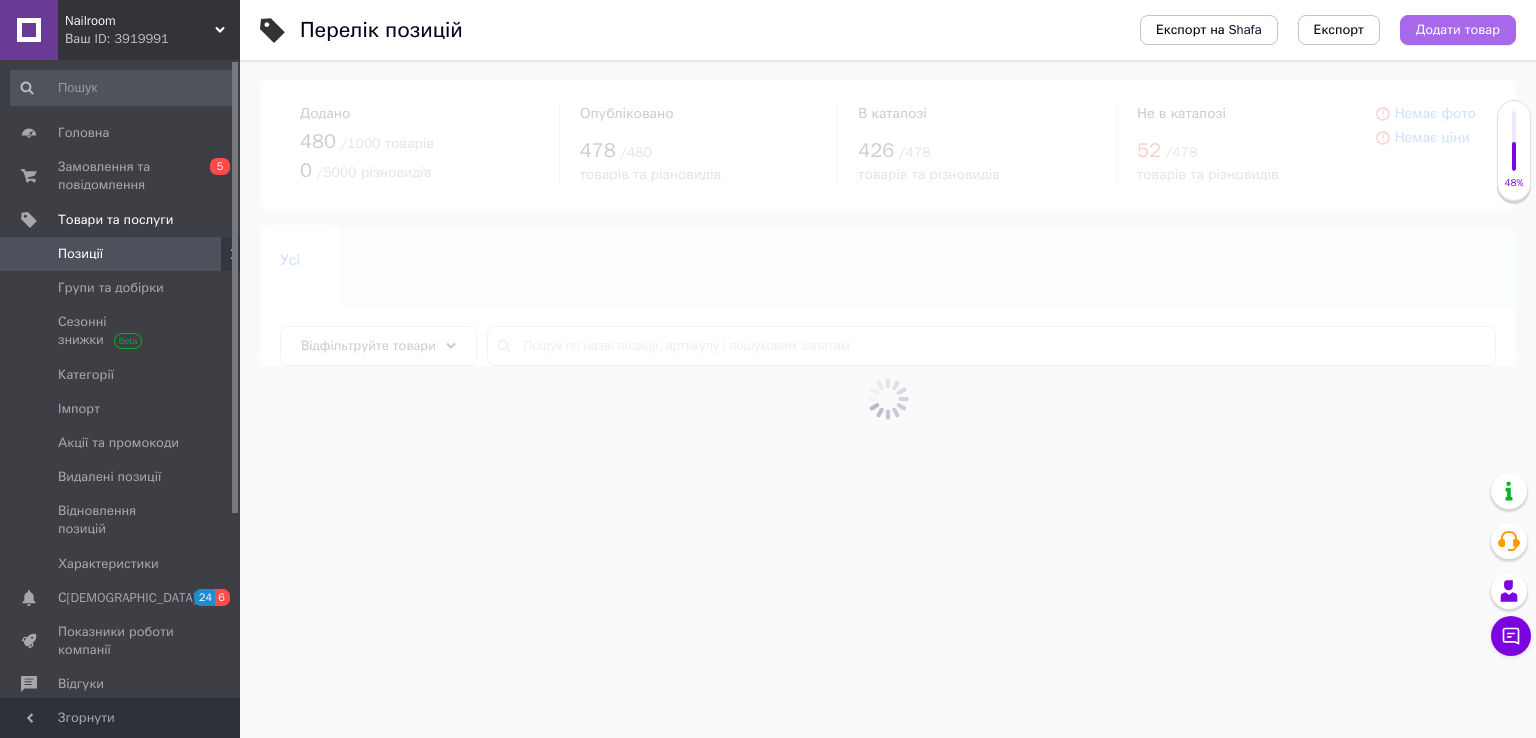 click on "Додати товар" at bounding box center (1458, 30) 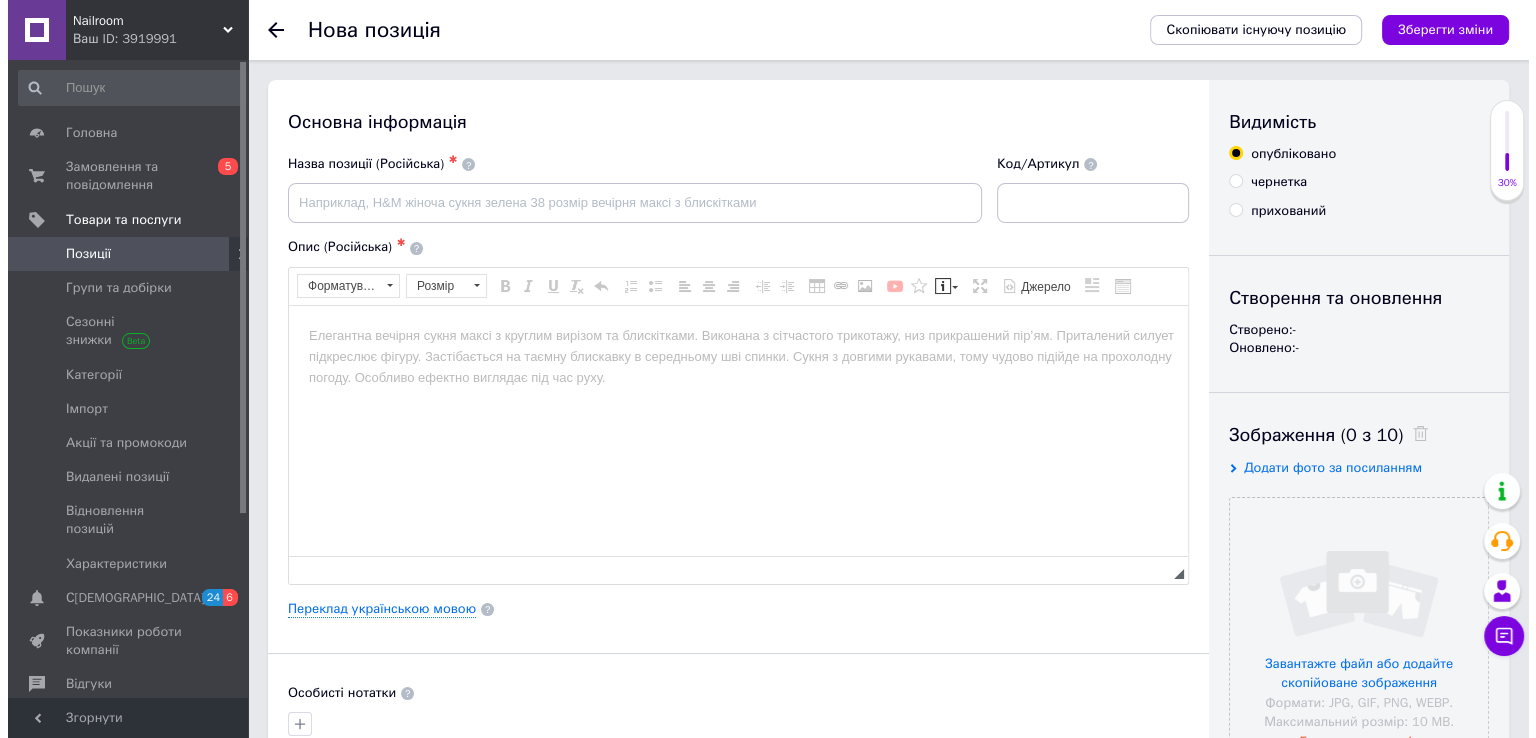 scroll, scrollTop: 0, scrollLeft: 0, axis: both 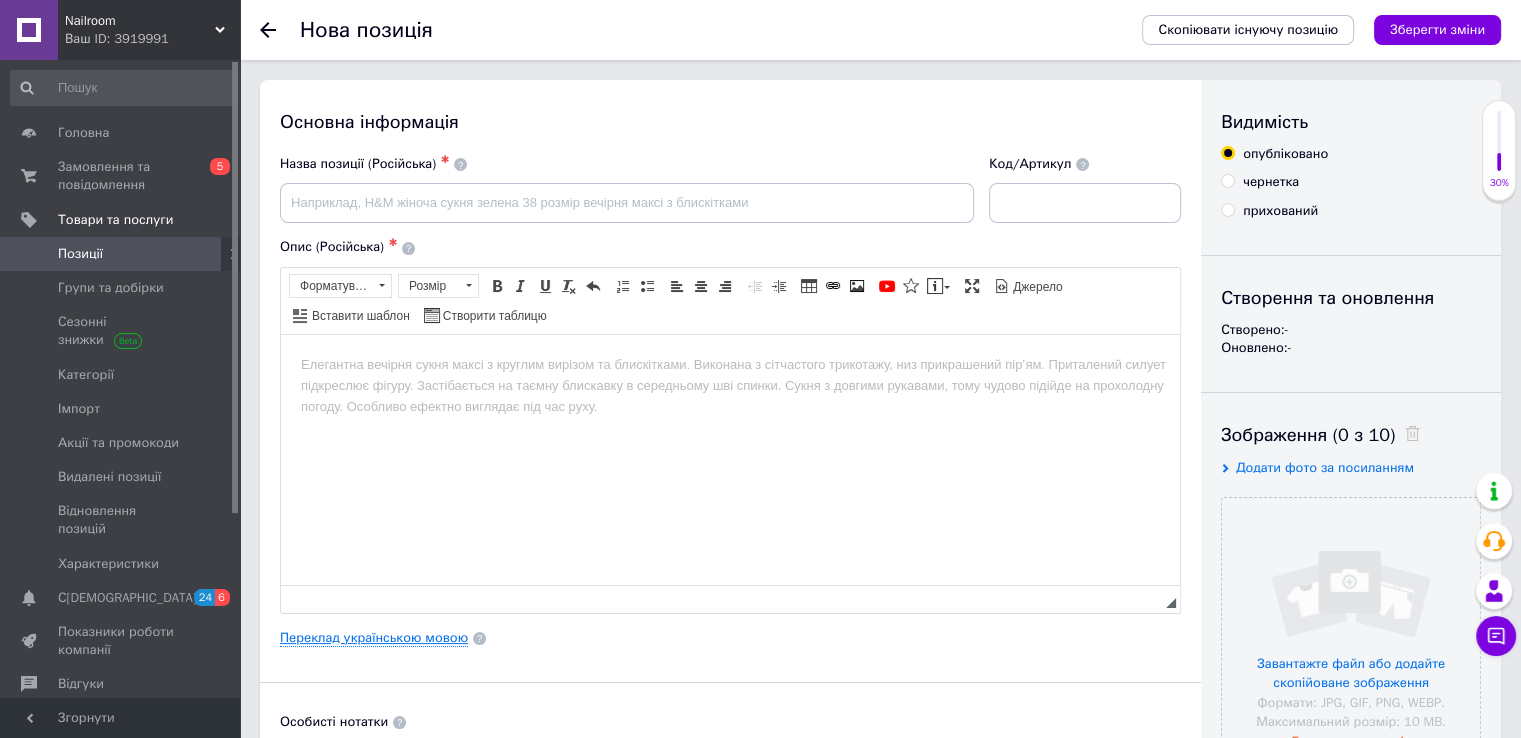 click on "Переклад українською мовою" at bounding box center [374, 638] 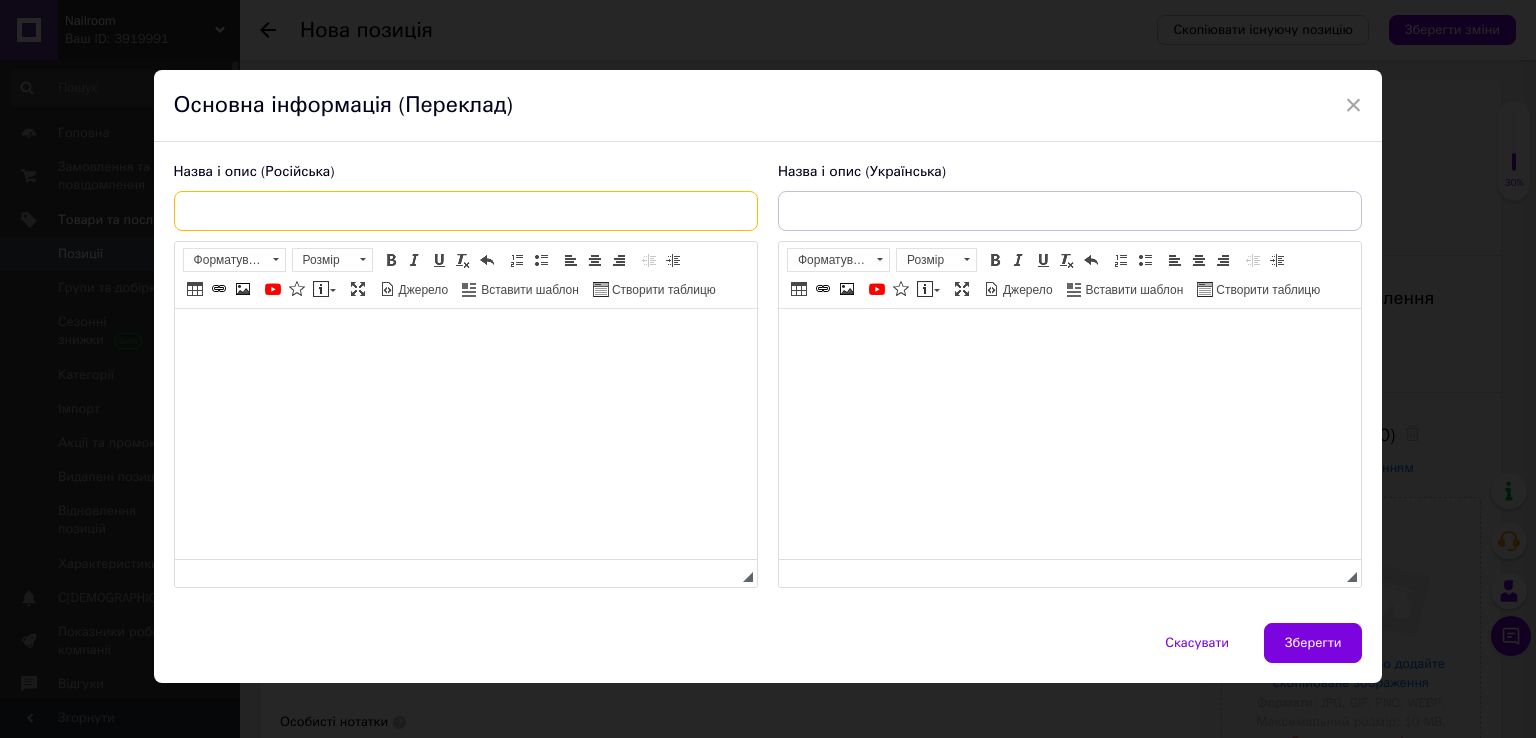 click at bounding box center [466, 211] 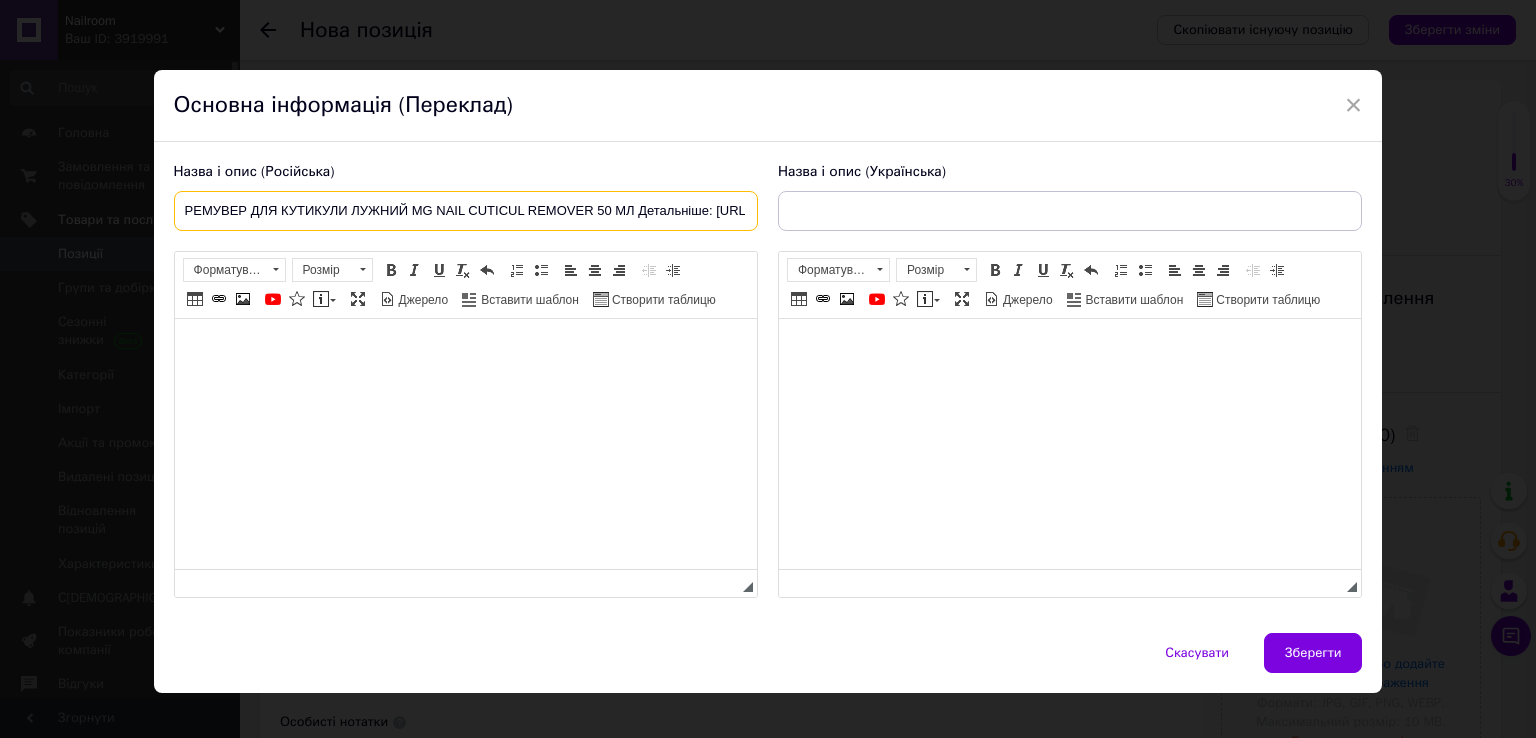 scroll, scrollTop: 0, scrollLeft: 225, axis: horizontal 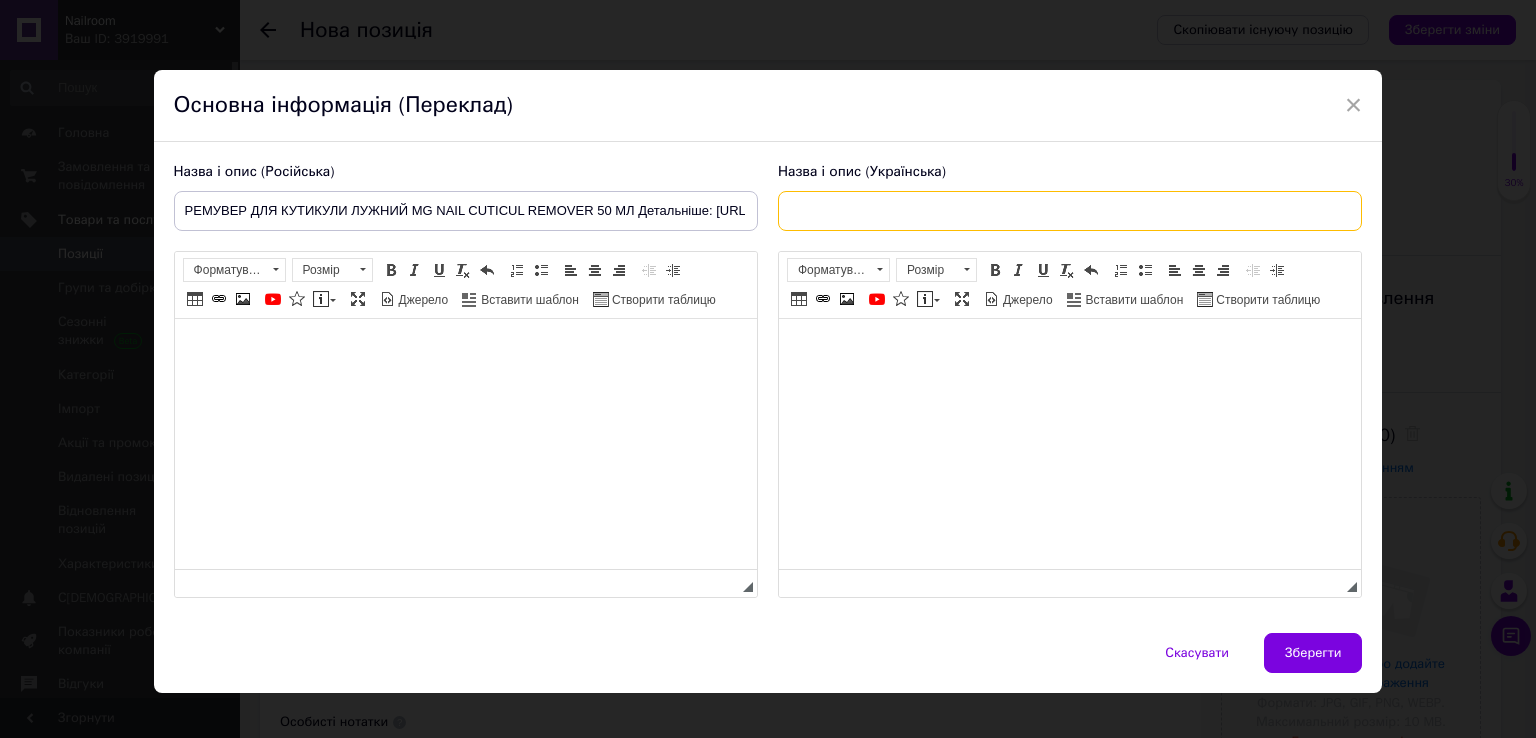 click at bounding box center (1070, 211) 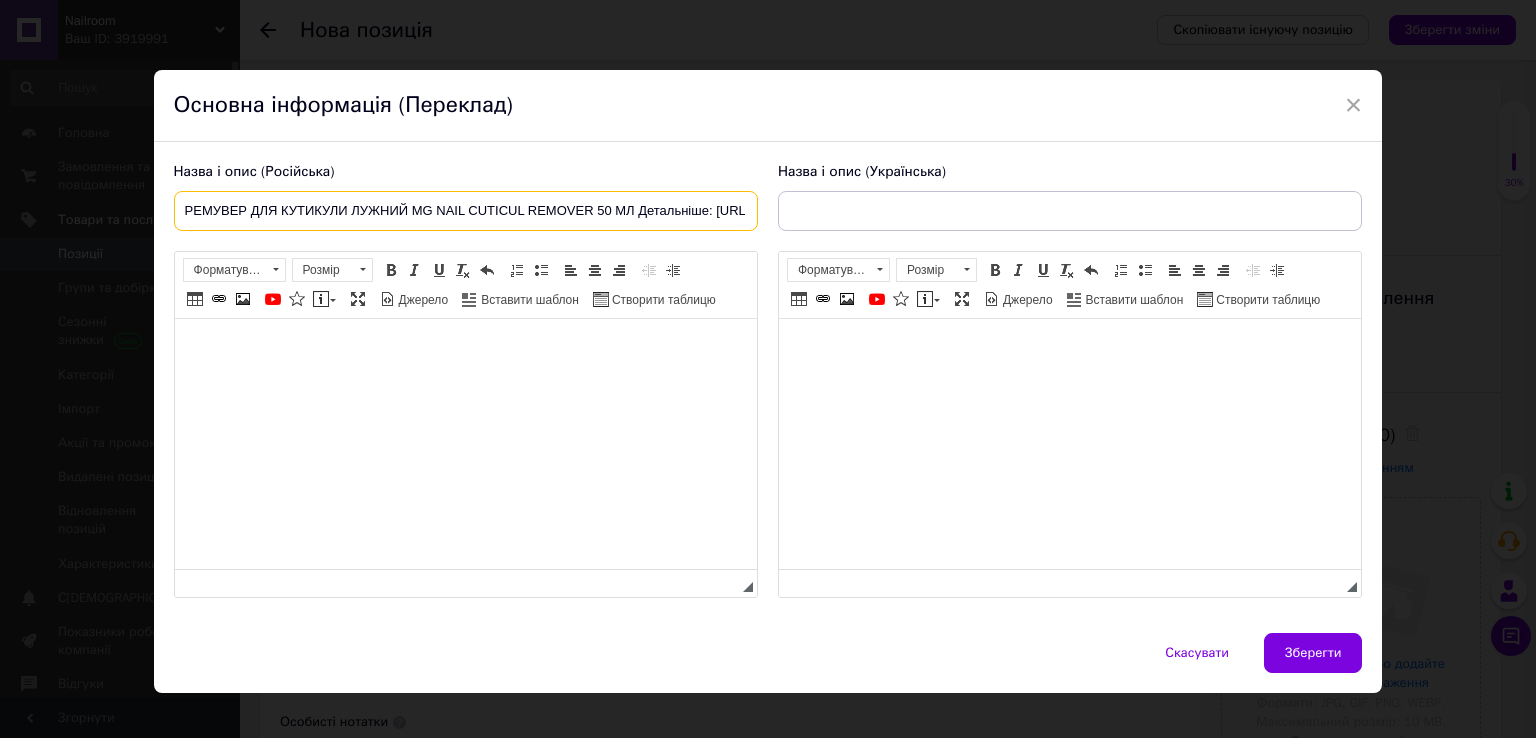 click on "РЕМУВЕР ДЛЯ КУТИКУЛИ ЛУЖНИЙ MG NAIL CUTICUL REMOVER 50 МЛ Детальніше: [URL][DOMAIN_NAME]" at bounding box center (466, 211) 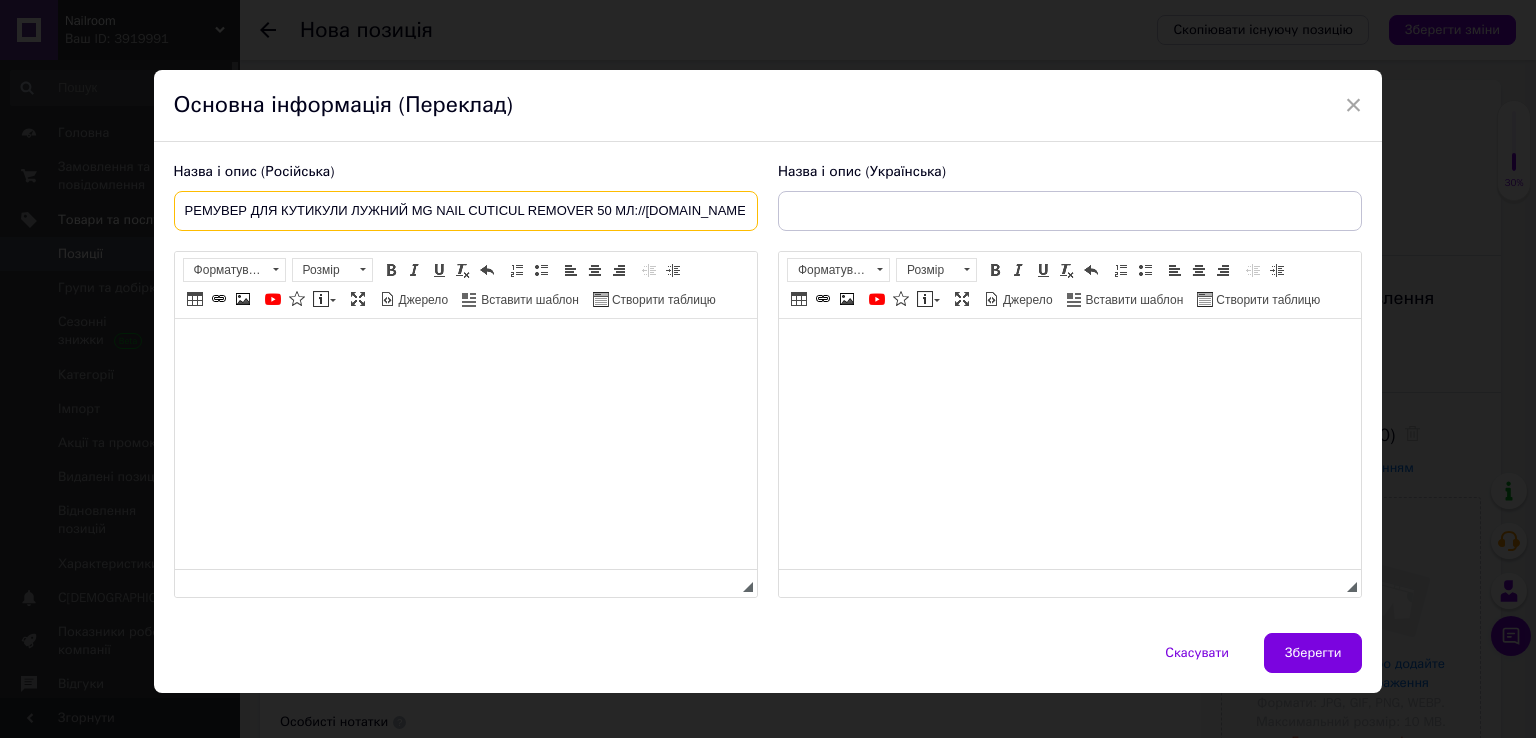 click on "РЕМУВЕР ДЛЯ КУТИКУЛИ ЛУЖНИЙ MG NAIL CUTICUL REMOVER 50 МЛ://[DOMAIN_NAME][URL]" at bounding box center (466, 211) 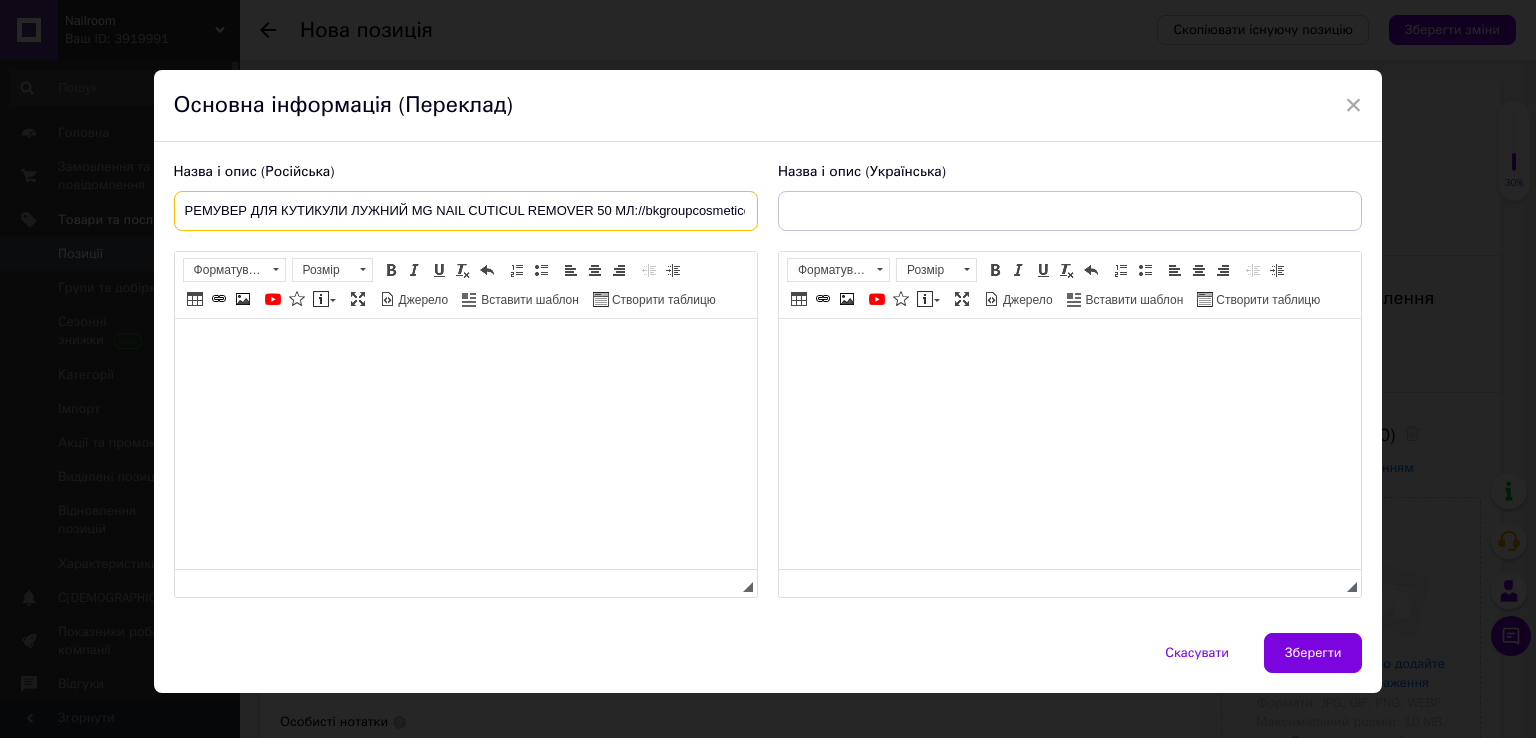scroll, scrollTop: 0, scrollLeft: 1, axis: horizontal 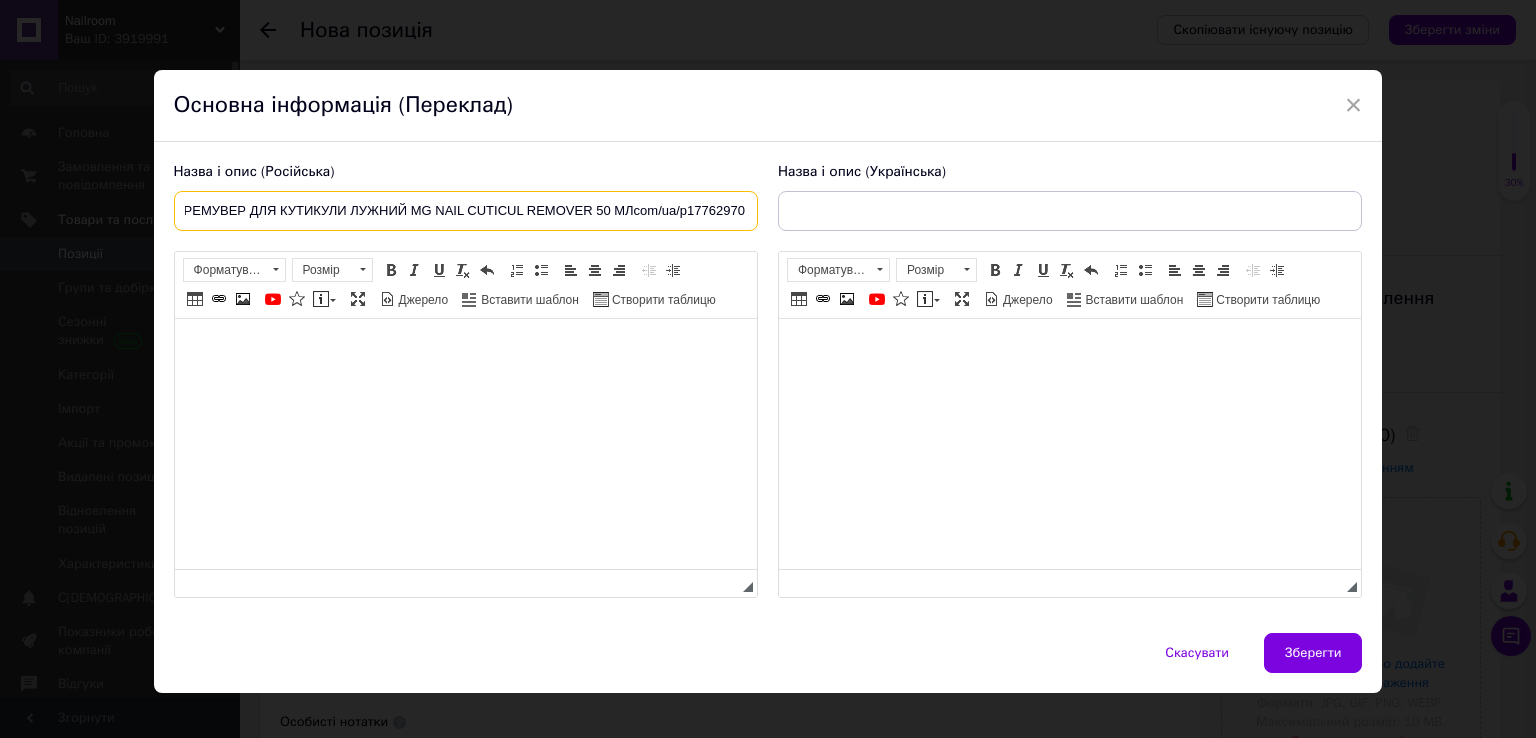click on "РЕМУВЕР ДЛЯ КУТИКУЛИ ЛУЖНИЙ MG NAIL CUTICUL REMOVER 50 МЛcom/ua/p17762970" at bounding box center [466, 211] 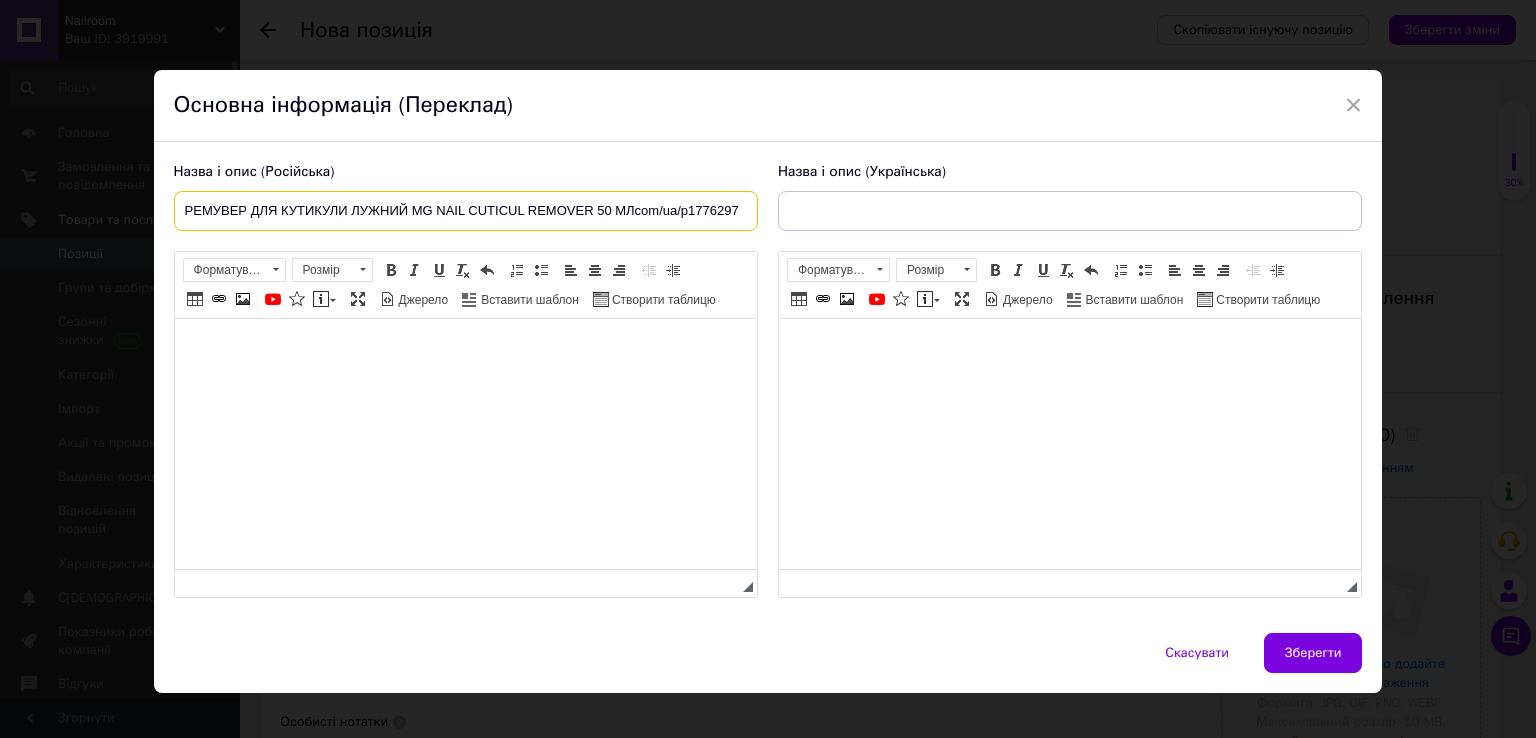 scroll, scrollTop: 0, scrollLeft: 0, axis: both 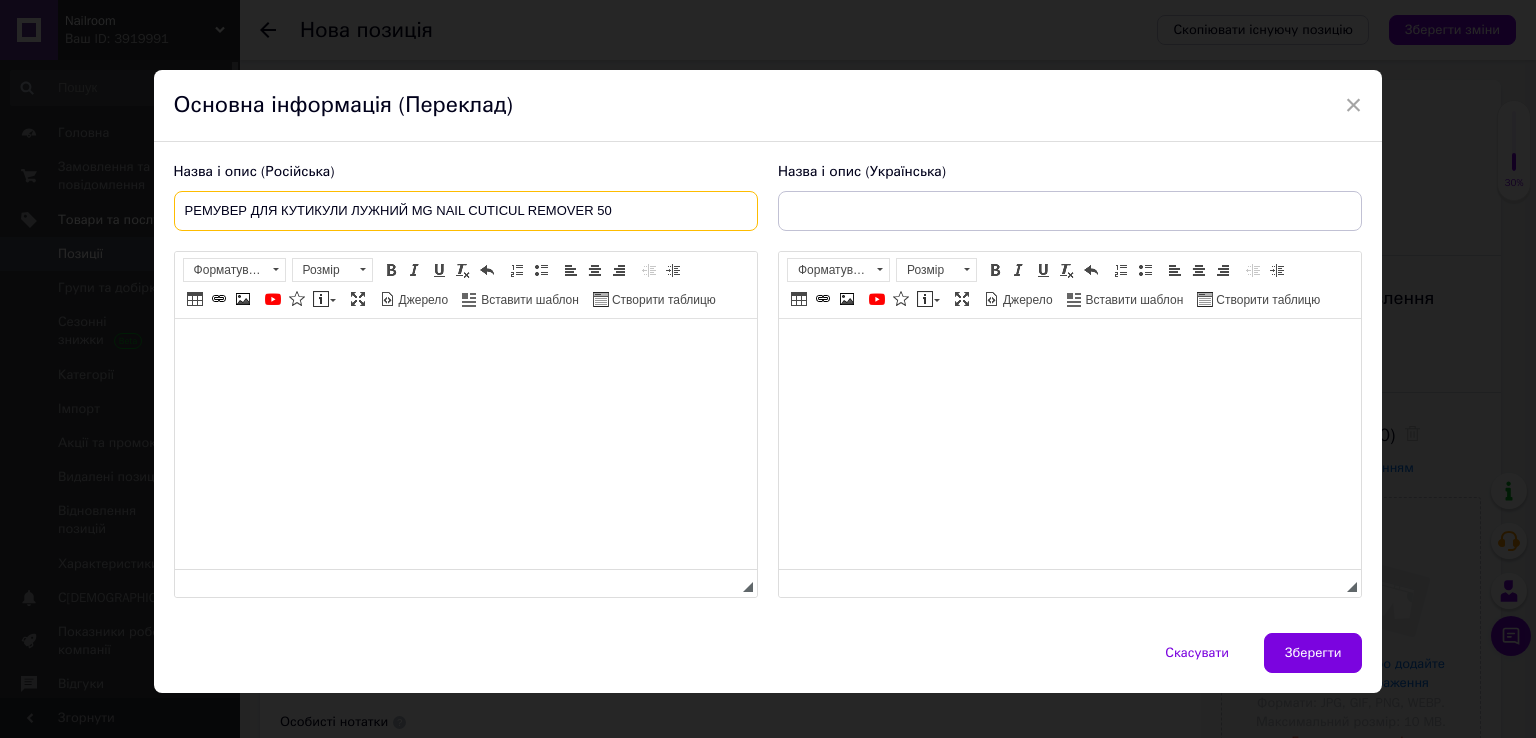 drag, startPoint x: 744, startPoint y: 213, endPoint x: 176, endPoint y: 234, distance: 568.38806 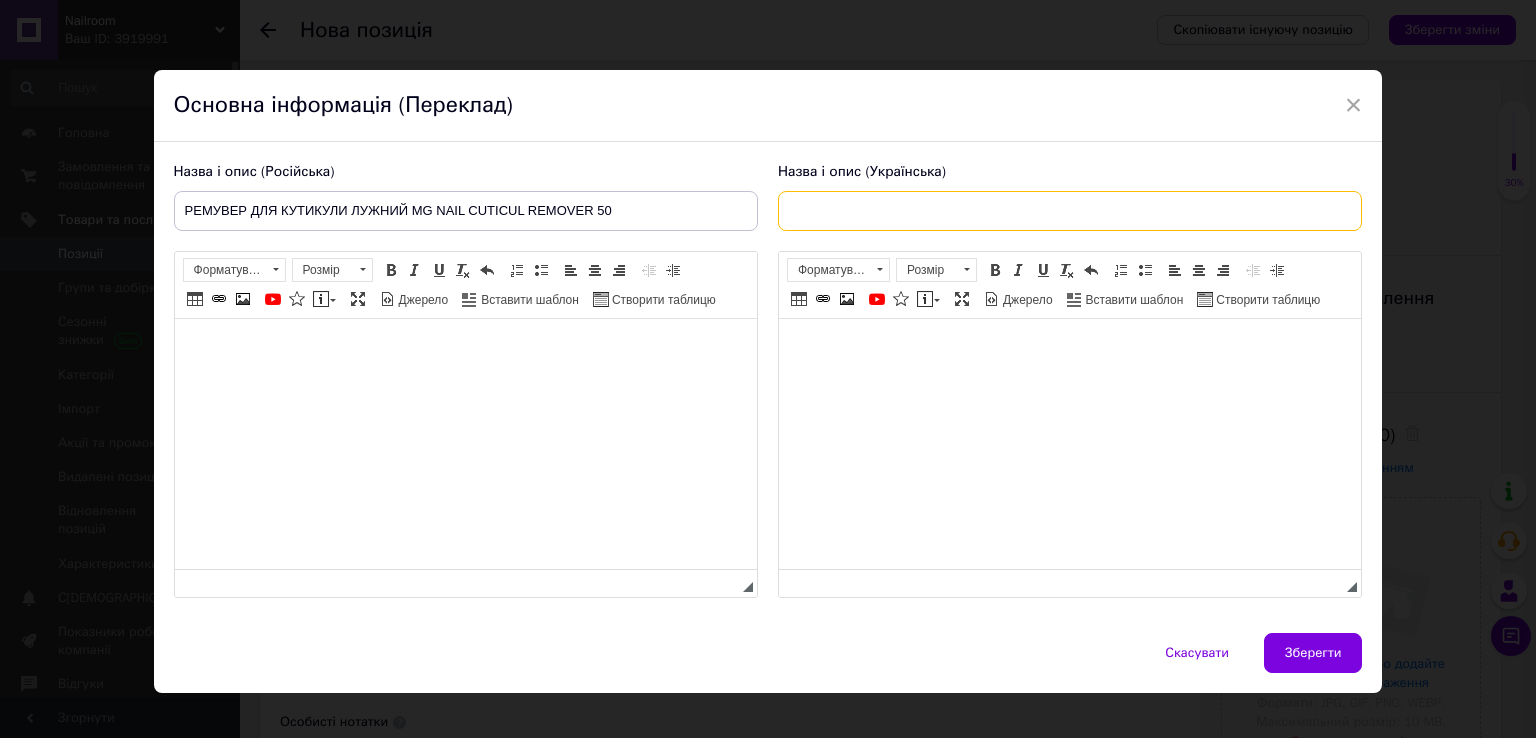 click at bounding box center (1070, 211) 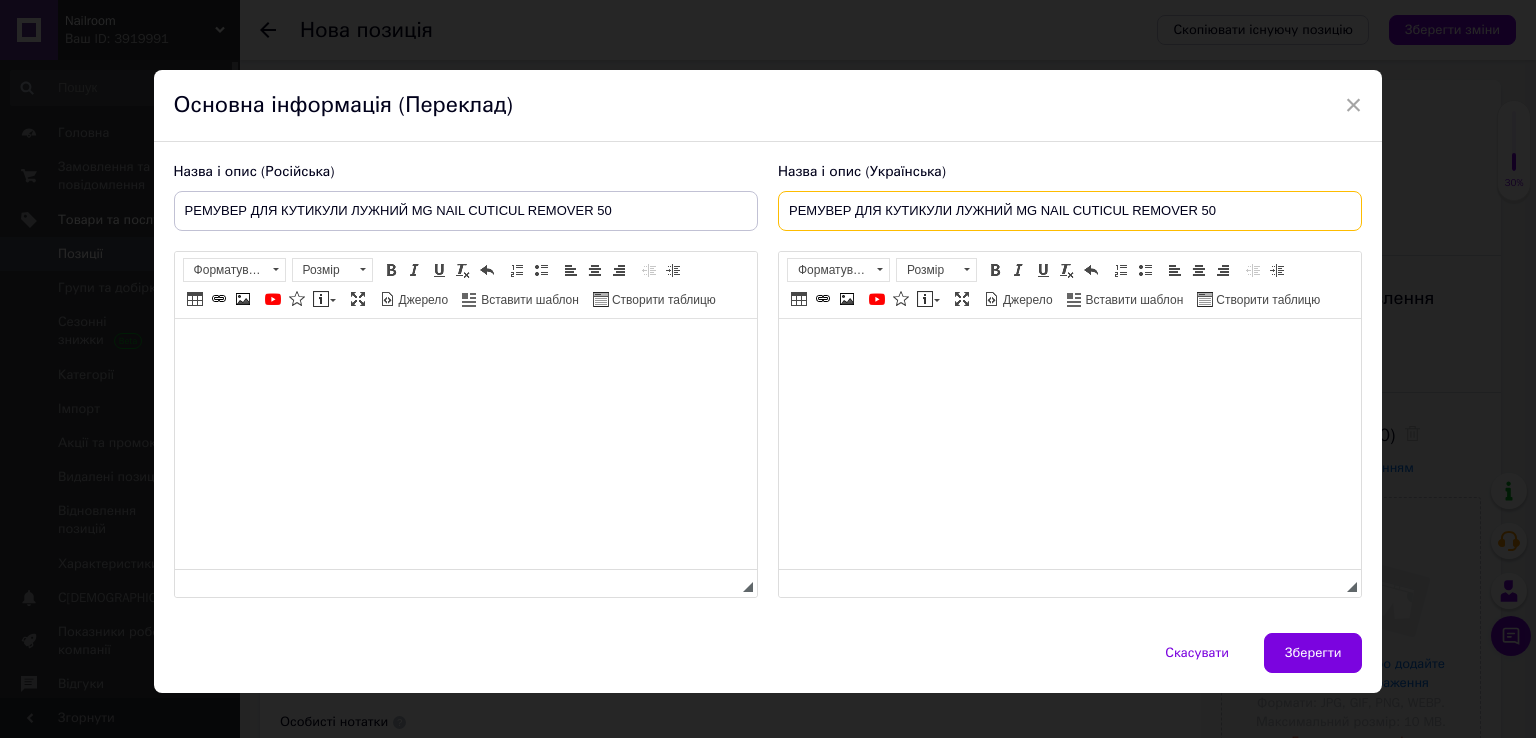 paste on "РЕМУВЕР ДЛЯ КУТИКУЛИ ЛУЖНИЙ MG NAIL CUTICUL REMOVER 50" 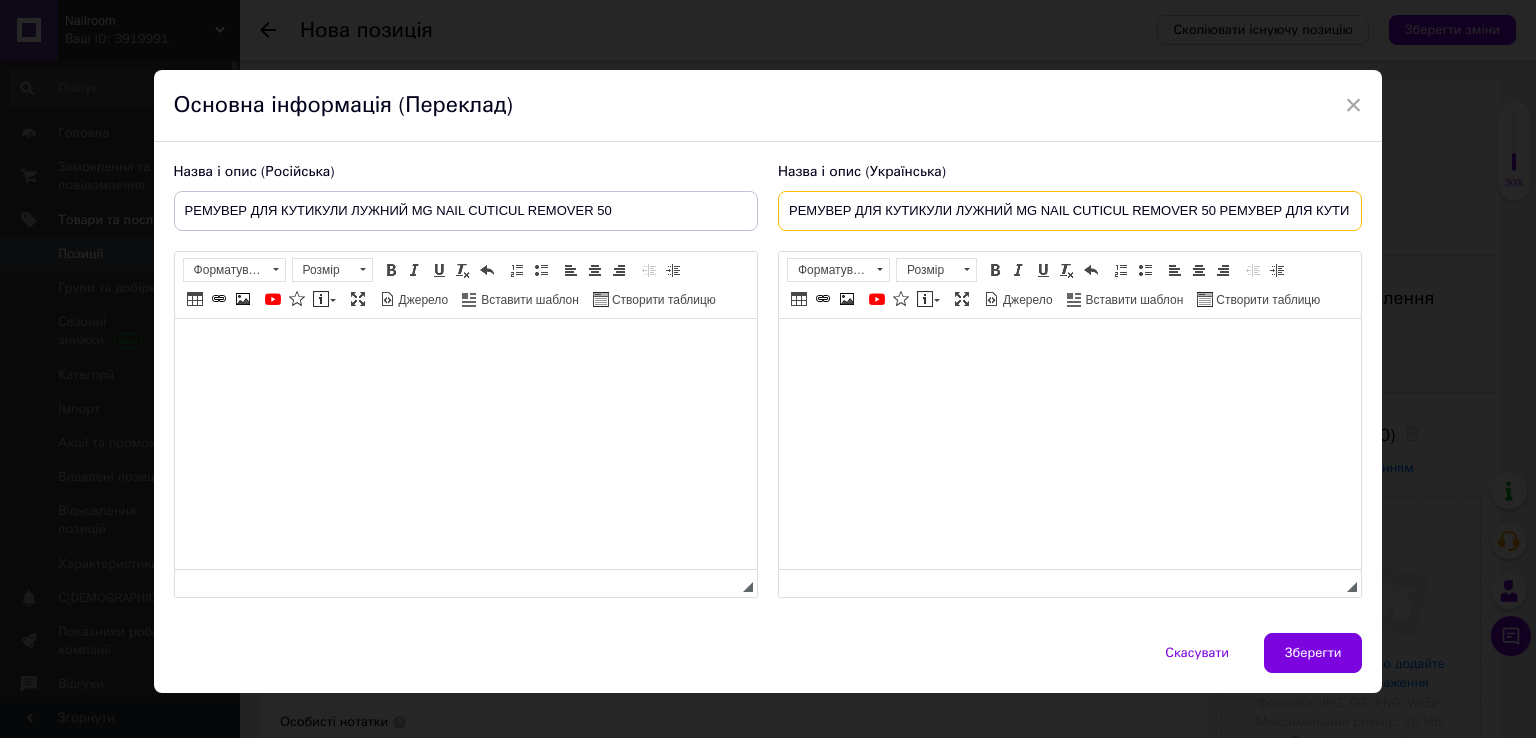 scroll, scrollTop: 0, scrollLeft: 302, axis: horizontal 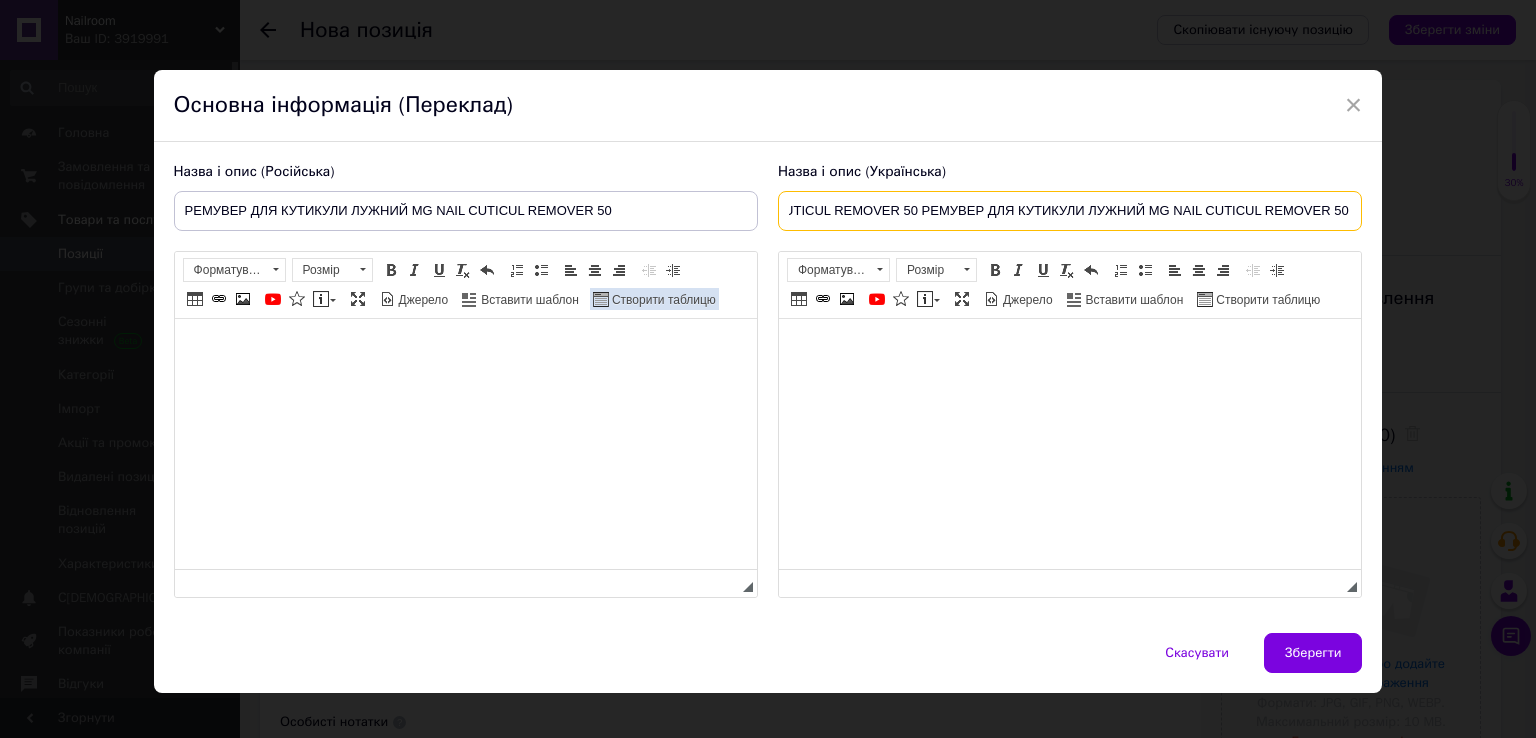 type on "РЕМУВЕР ДЛЯ КУТИКУЛИ ЛУЖНИЙ MG NAIL CUTICUL REMOVER 50 РЕМУВЕР ДЛЯ КУТИКУЛИ ЛУЖНИЙ MG NAIL CUTICUL REMOVER 50" 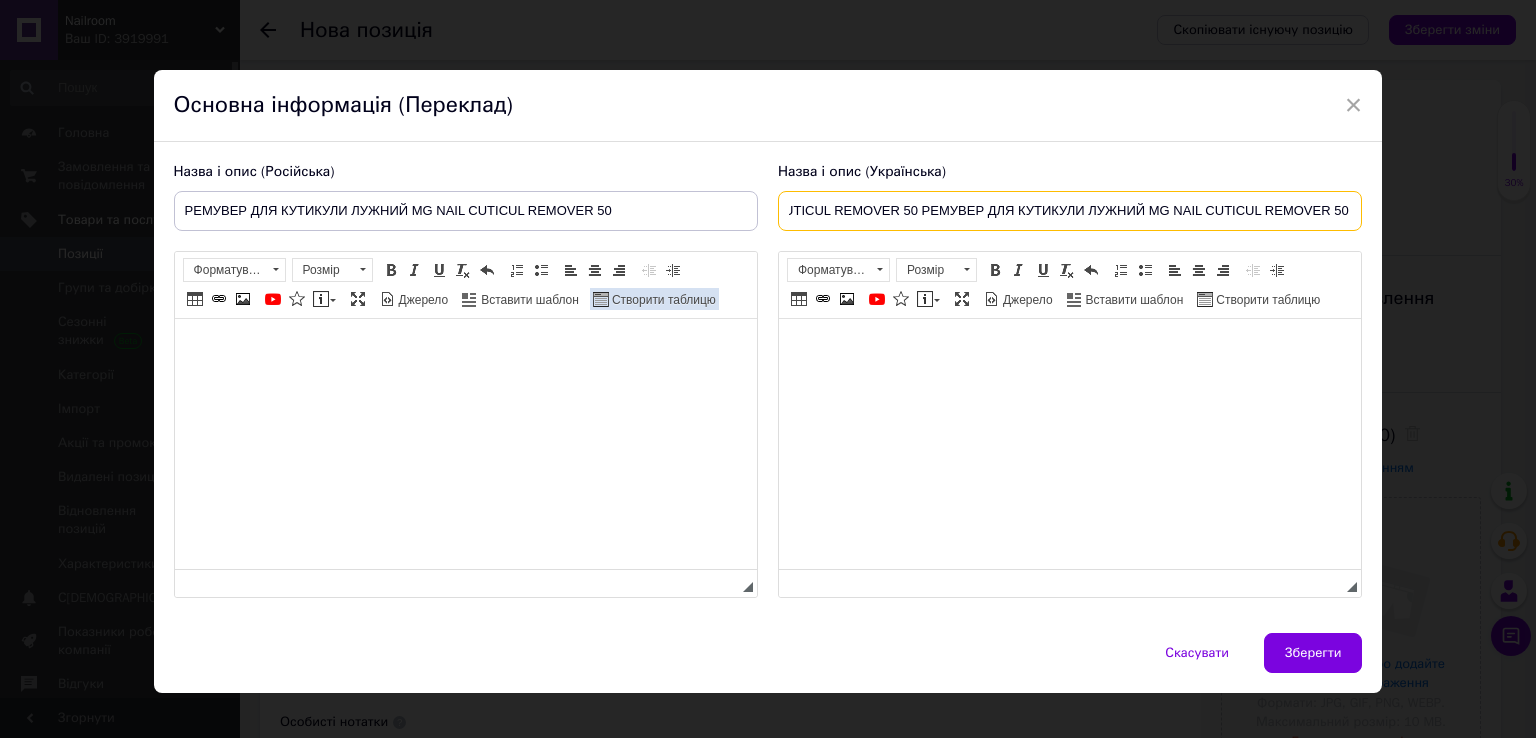 scroll, scrollTop: 0, scrollLeft: 0, axis: both 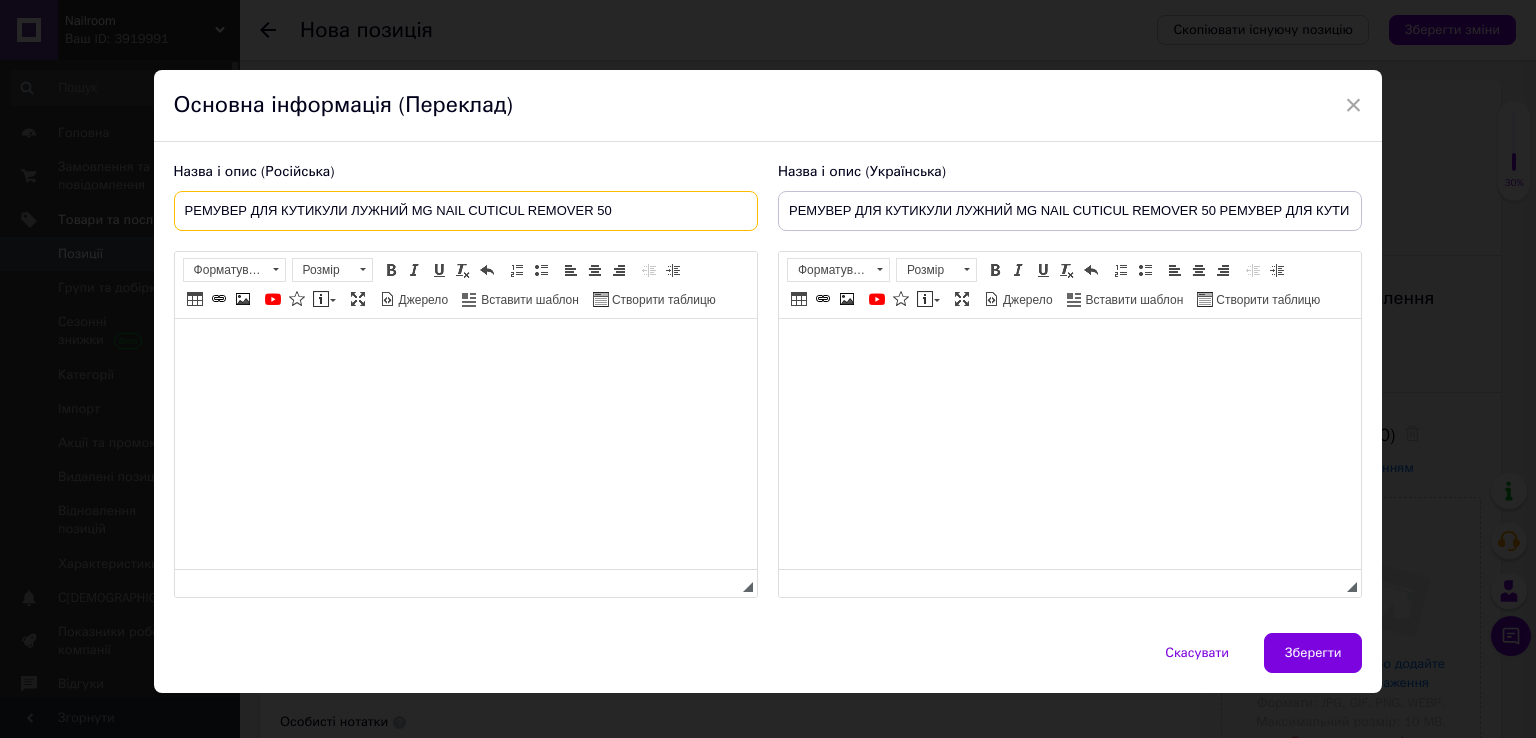 click on "РЕМУВЕР ДЛЯ КУТИКУЛИ ЛУЖНИЙ MG NAIL CUTICUL REMOVER 50" at bounding box center (466, 211) 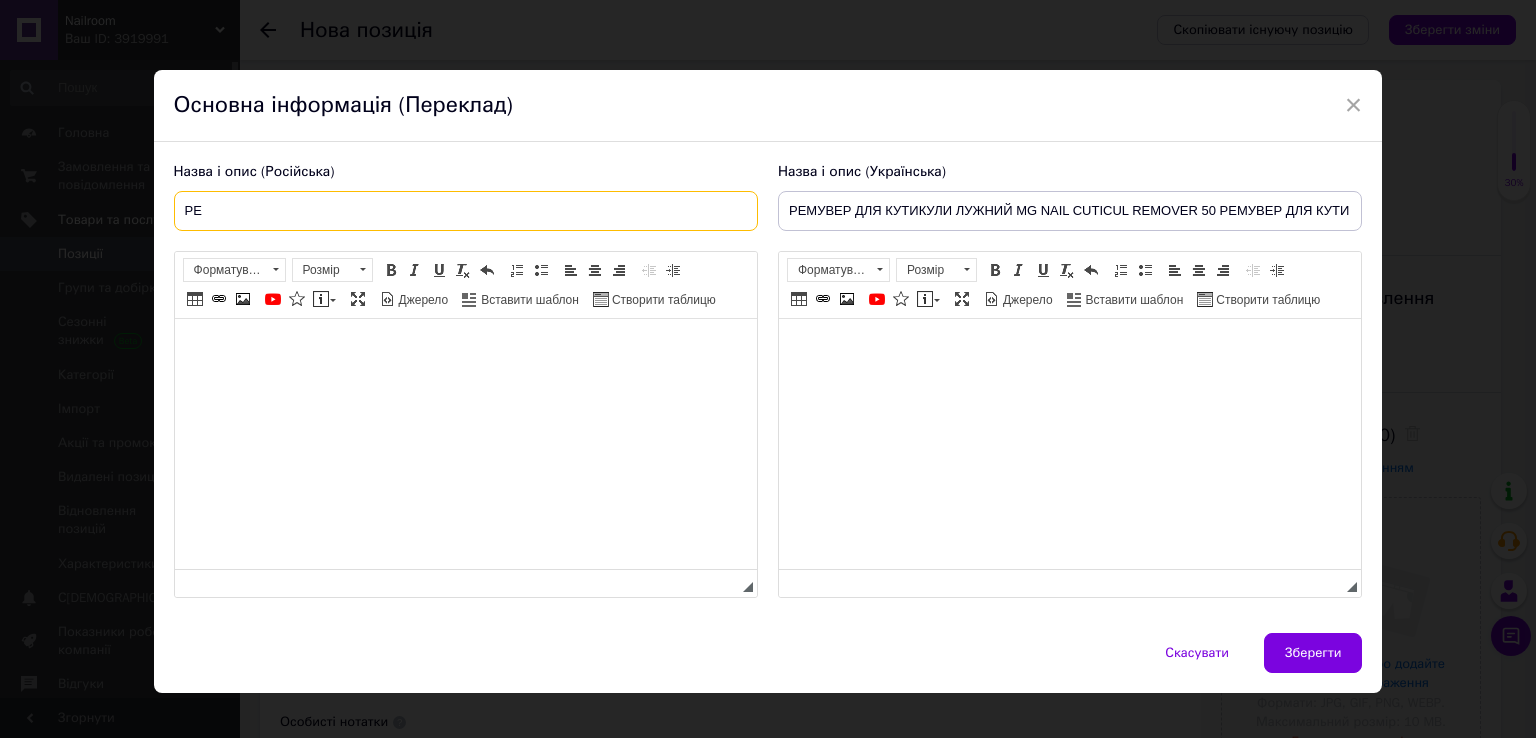type on "Р" 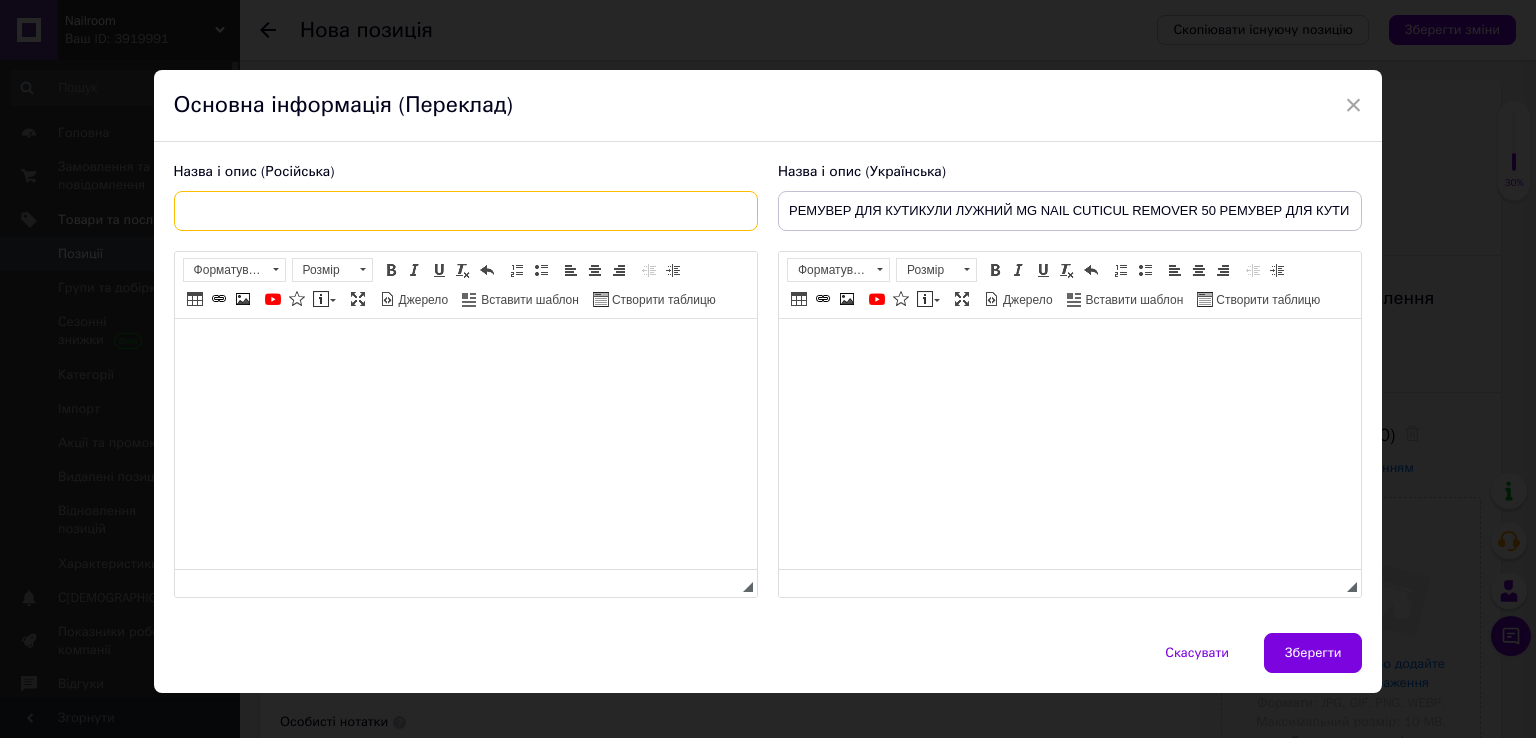 paste on "[PERSON_NAME] Ремувер для кутикули на основі сечовини Cuticle Remover [MEDICAL_DATA] 10 мл" 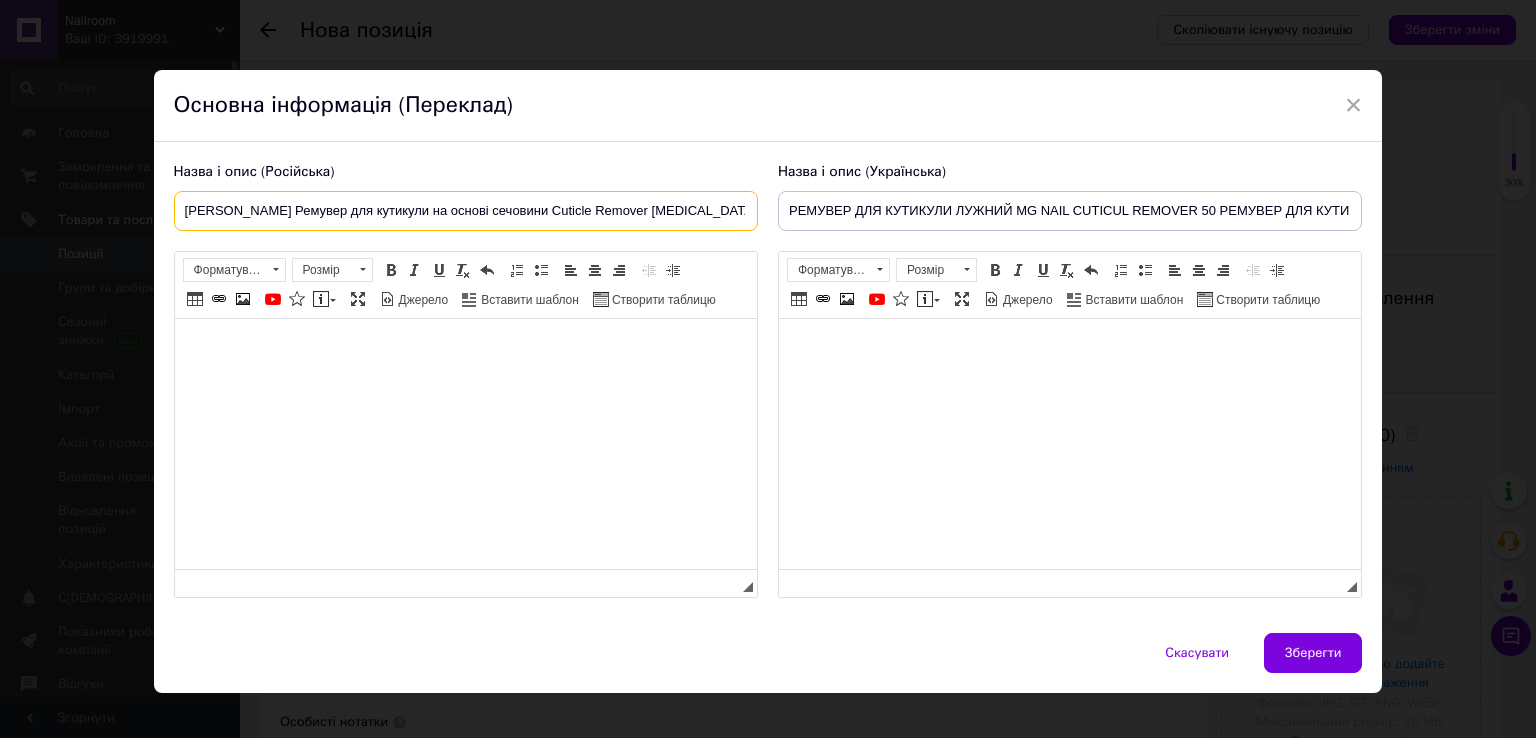 type on "[PERSON_NAME] Ремувер для кутикули на основі сечовини Cuticle Remover [MEDICAL_DATA] 10 мл" 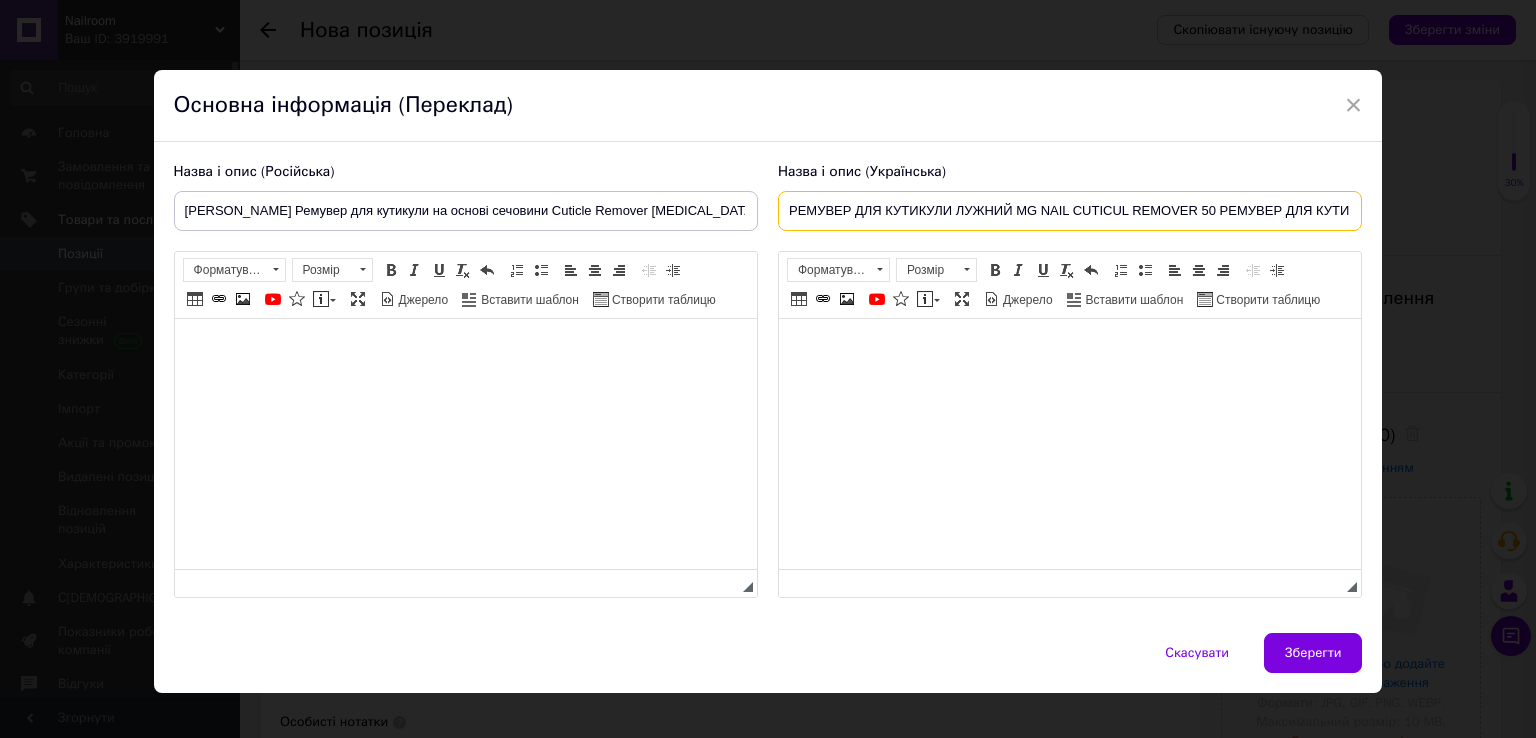 click on "РЕМУВЕР ДЛЯ КУТИКУЛИ ЛУЖНИЙ MG NAIL CUTICUL REMOVER 50 РЕМУВЕР ДЛЯ КУТИКУЛИ ЛУЖНИЙ MG NAIL CUTICUL REMOVER 50" at bounding box center (1070, 211) 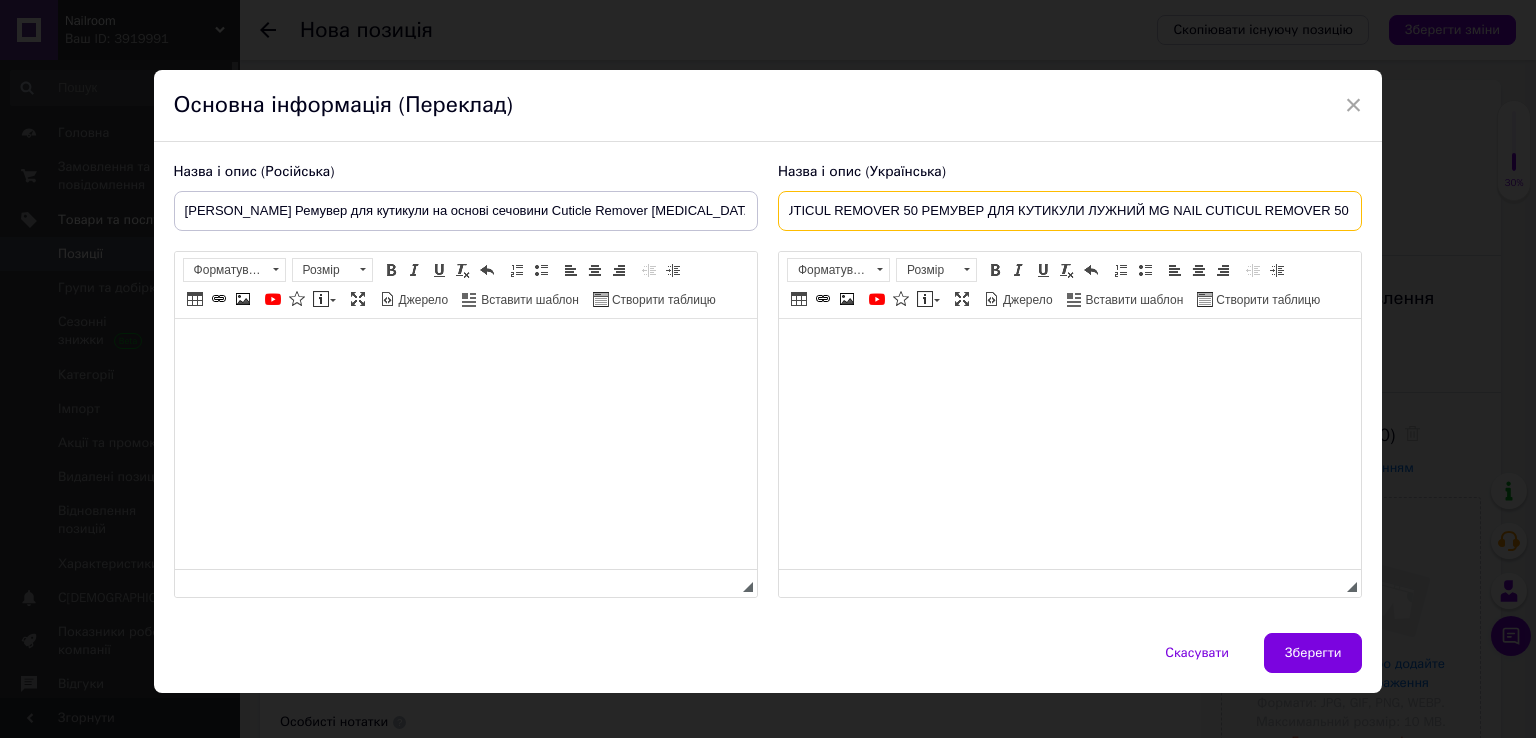drag, startPoint x: 777, startPoint y: 209, endPoint x: 1535, endPoint y: 281, distance: 761.41187 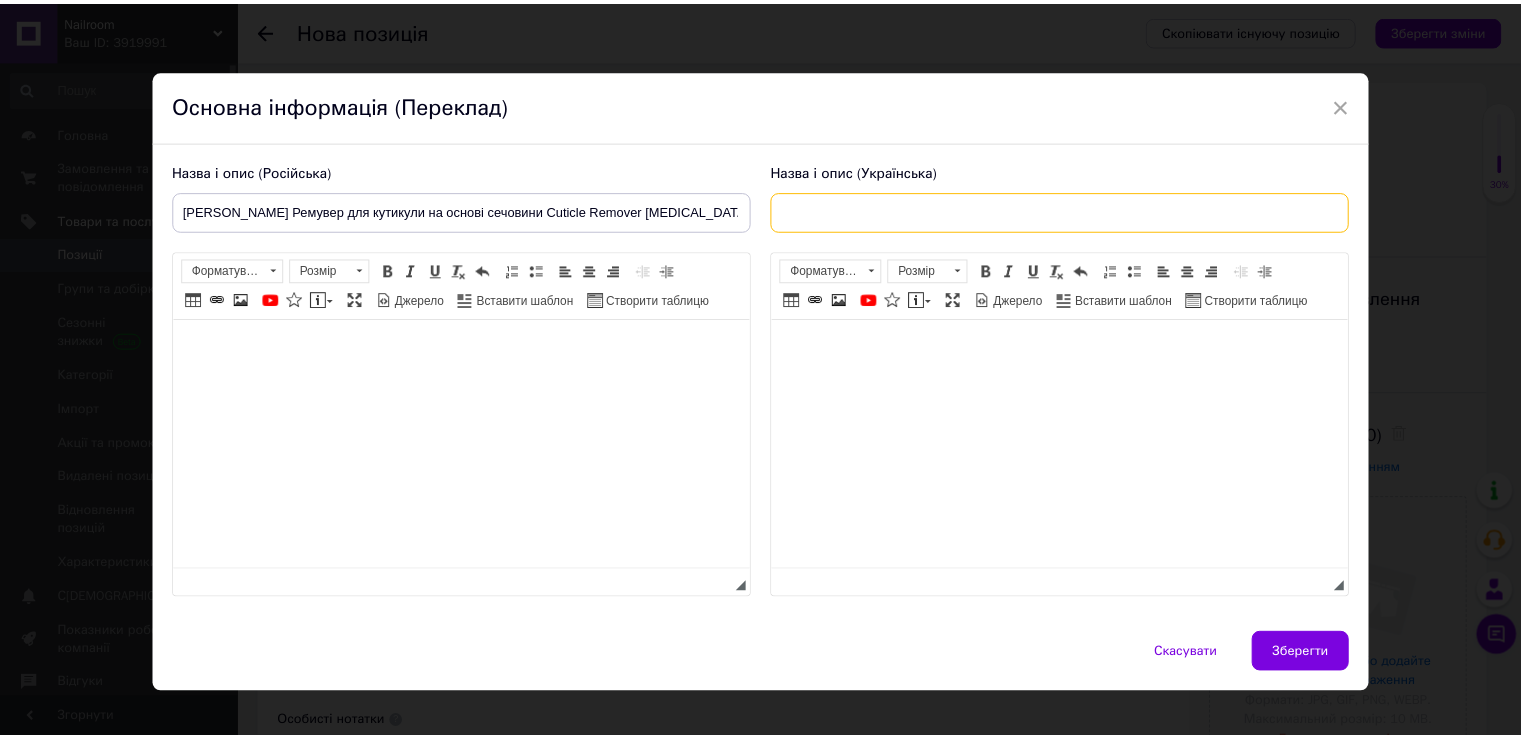 scroll, scrollTop: 0, scrollLeft: 0, axis: both 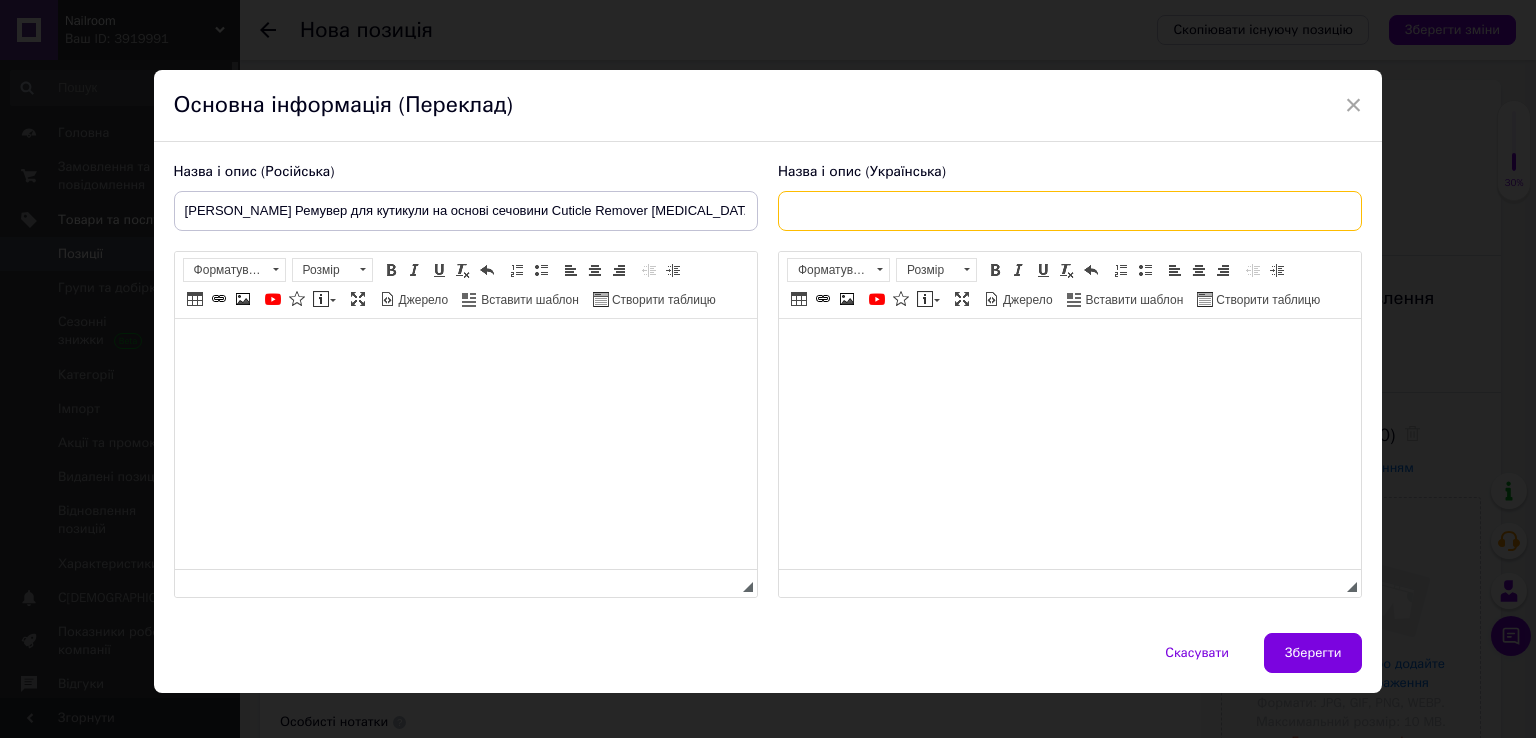 paste on "[PERSON_NAME] Ремувер для кутикули на основі сечовини Cuticle Remover [MEDICAL_DATA] 10 мл" 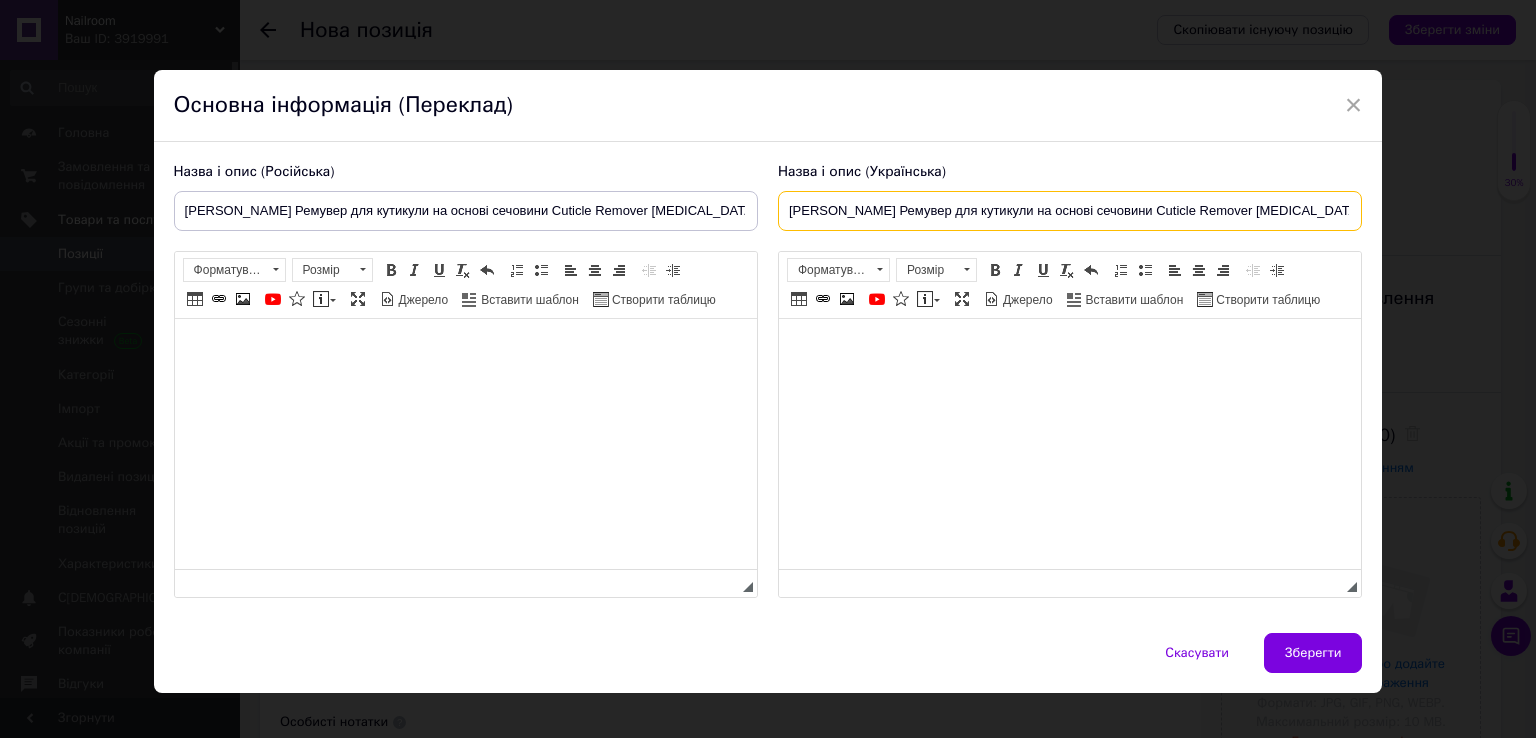 type on "[PERSON_NAME] Ремувер для кутикули на основі сечовини Cuticle Remover [MEDICAL_DATA] 10 мл" 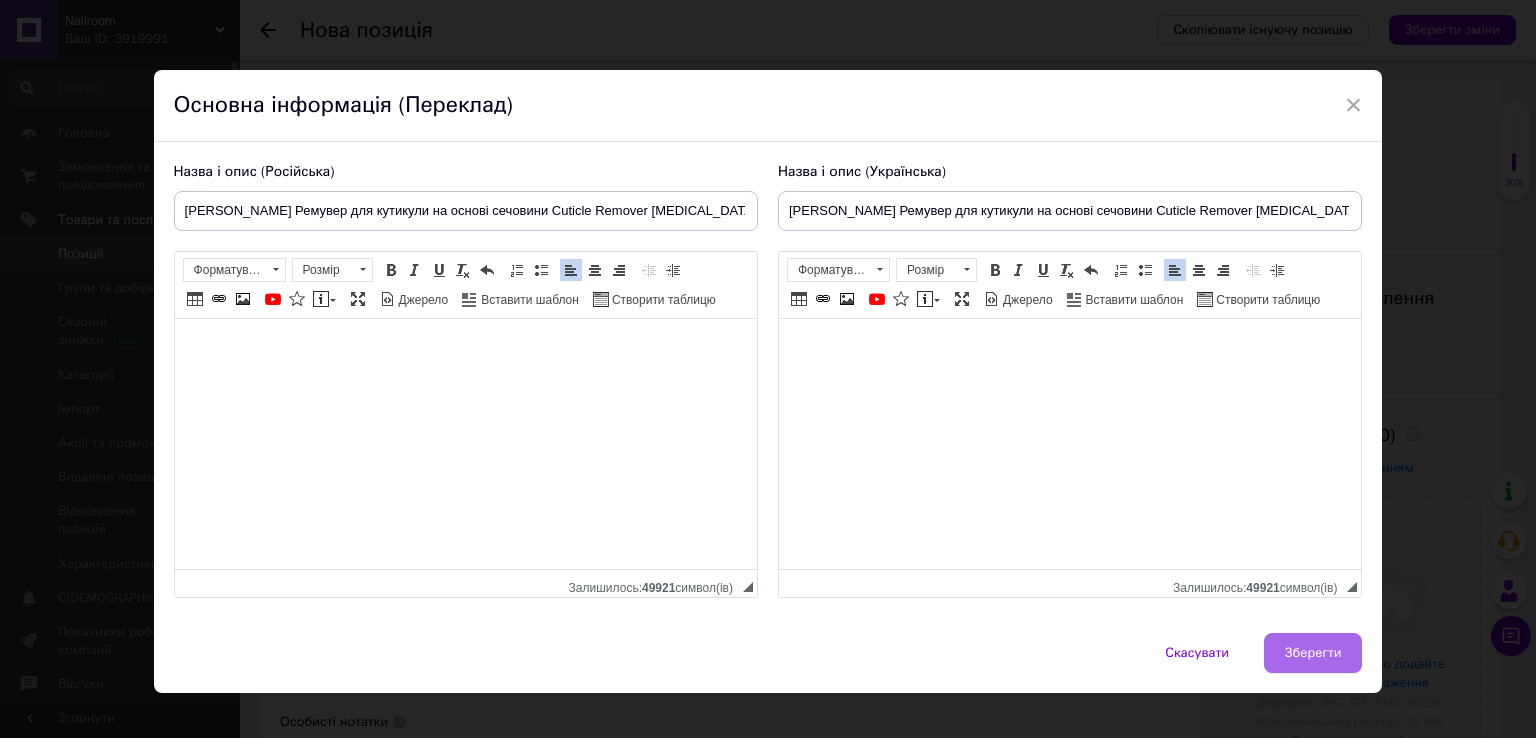 click on "Зберегти" at bounding box center (1313, 653) 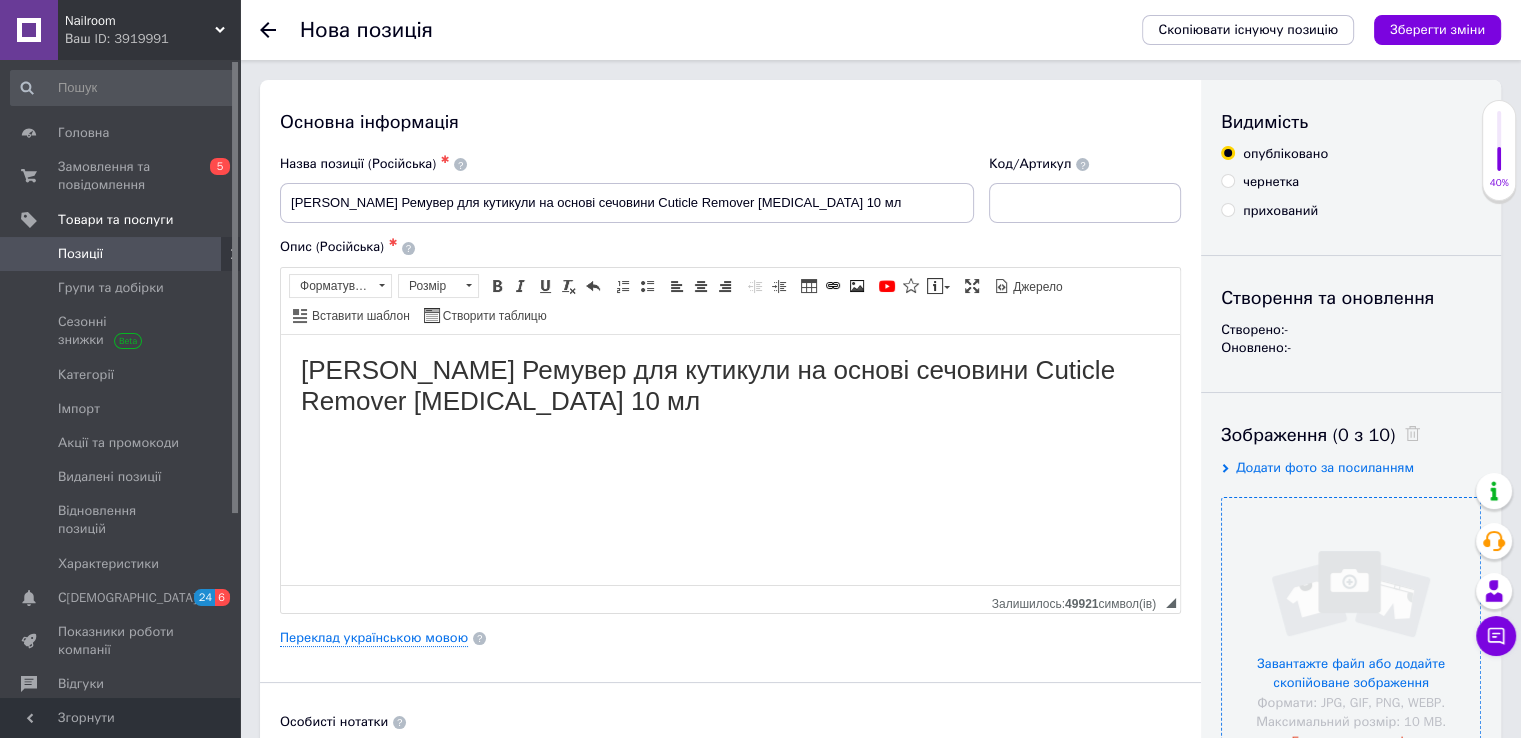 click at bounding box center (1351, 627) 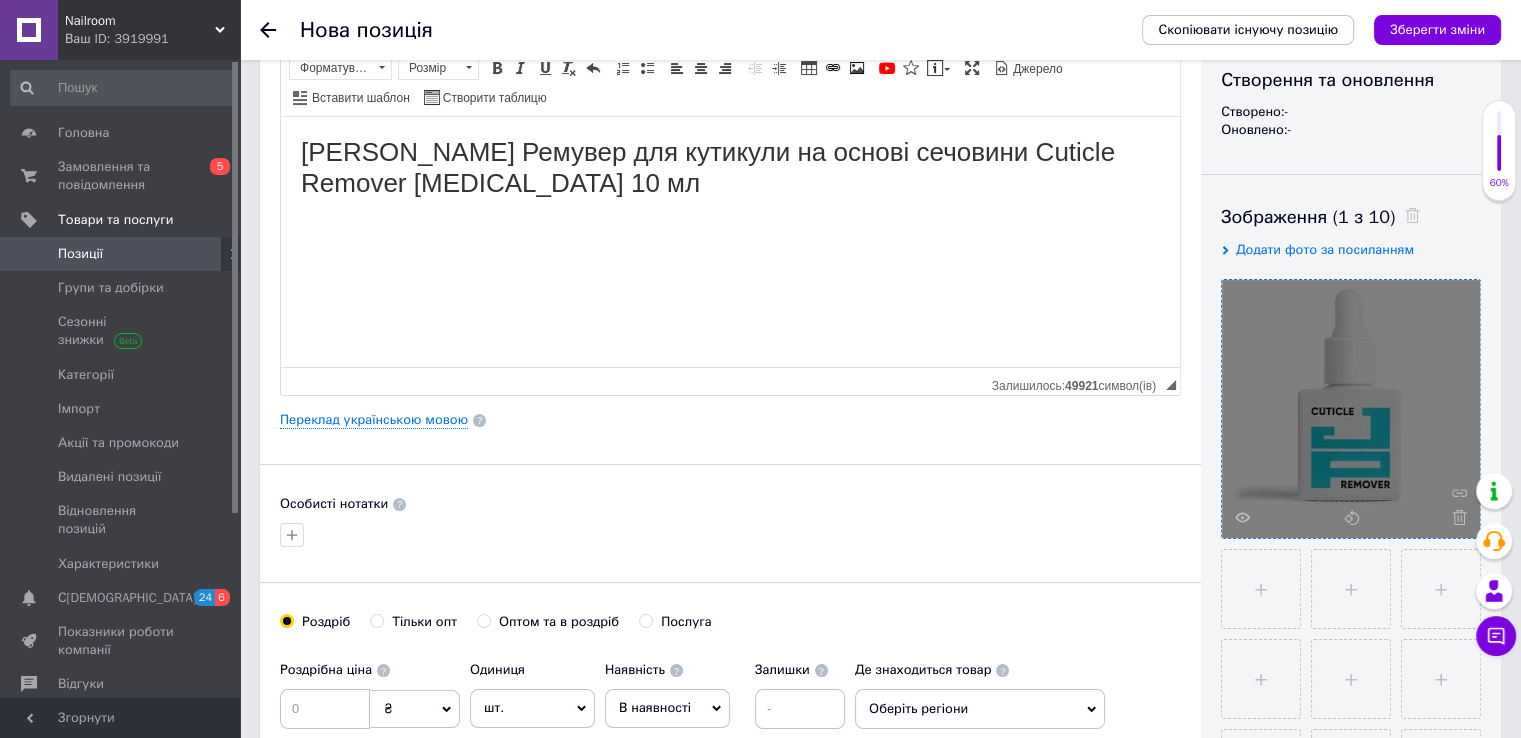 scroll, scrollTop: 231, scrollLeft: 0, axis: vertical 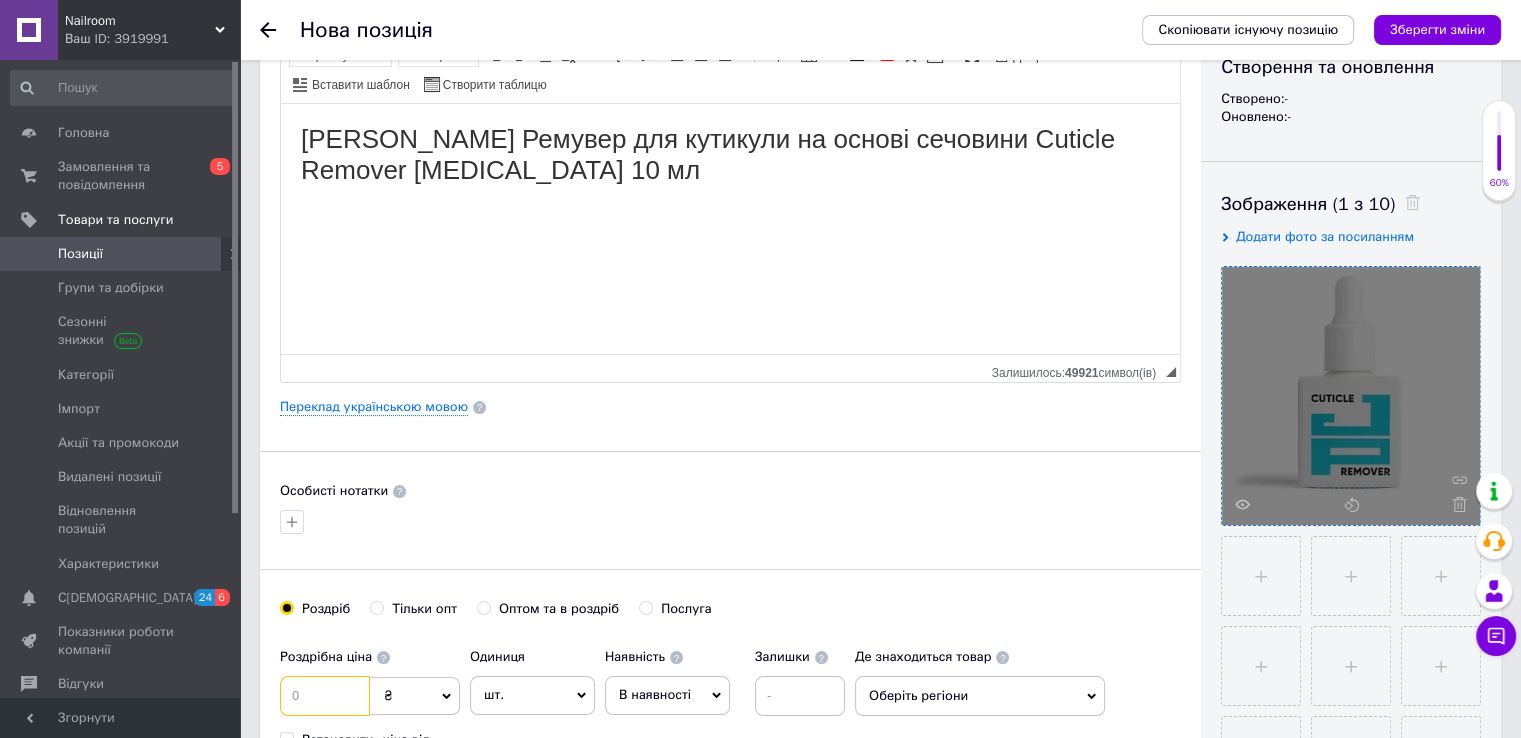 click at bounding box center (325, 696) 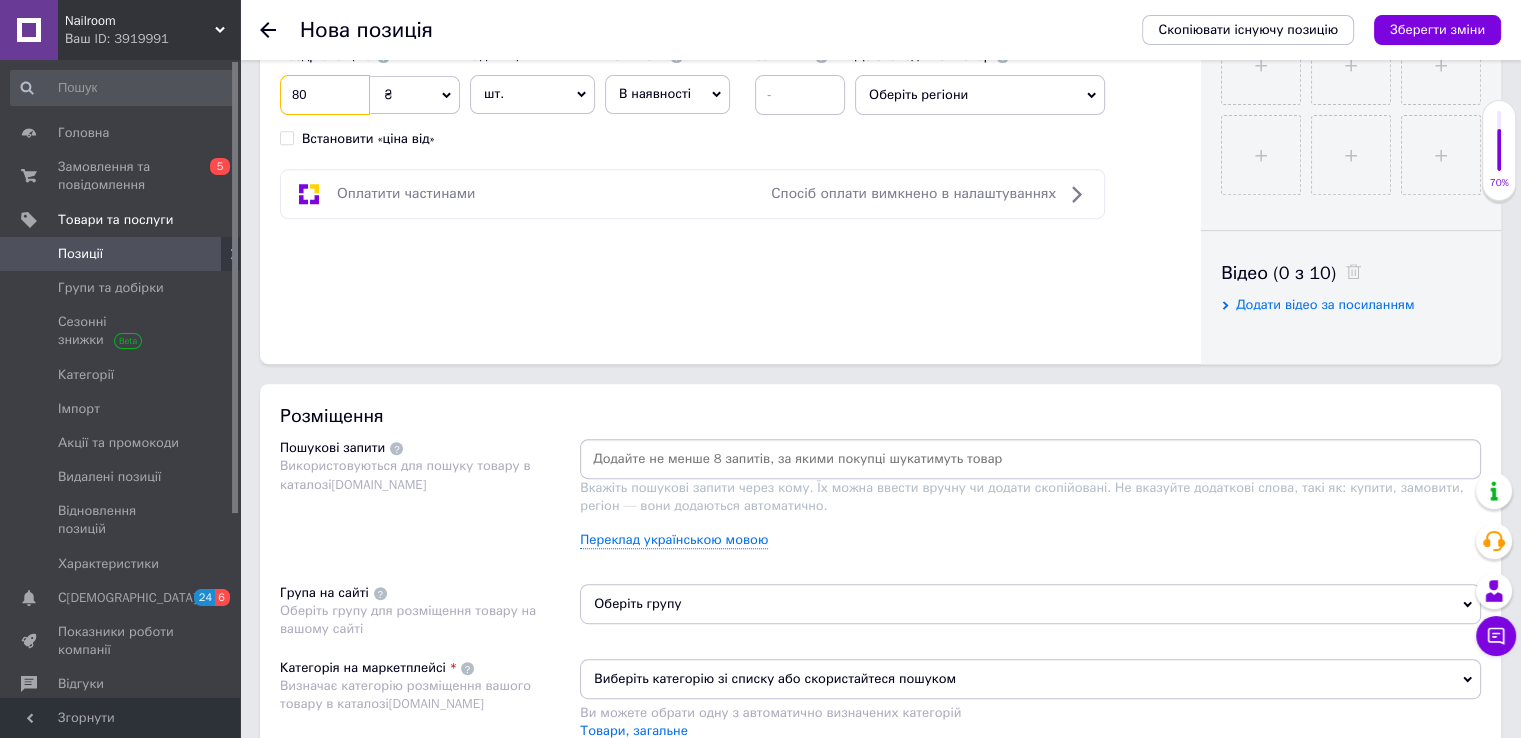 scroll, scrollTop: 842, scrollLeft: 0, axis: vertical 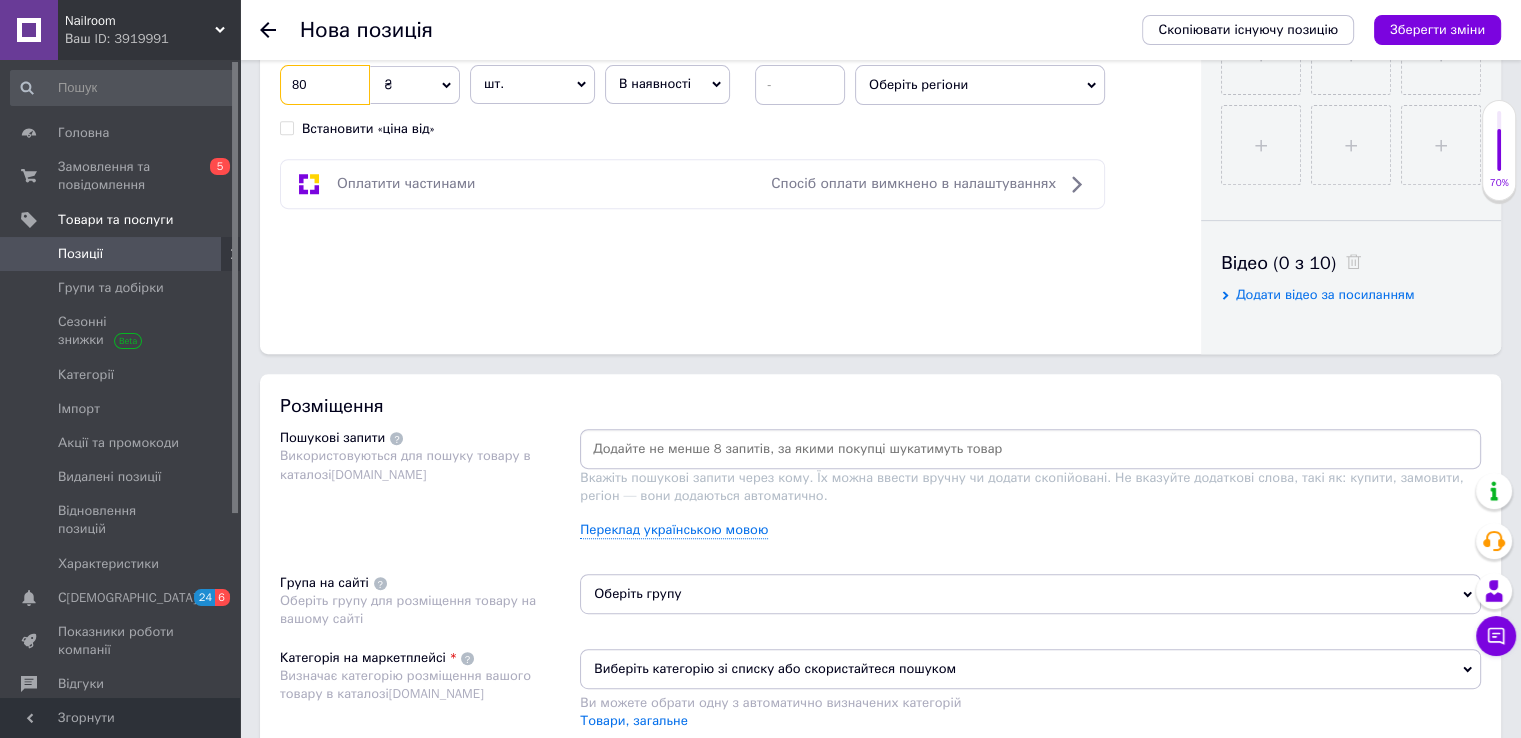 type on "80" 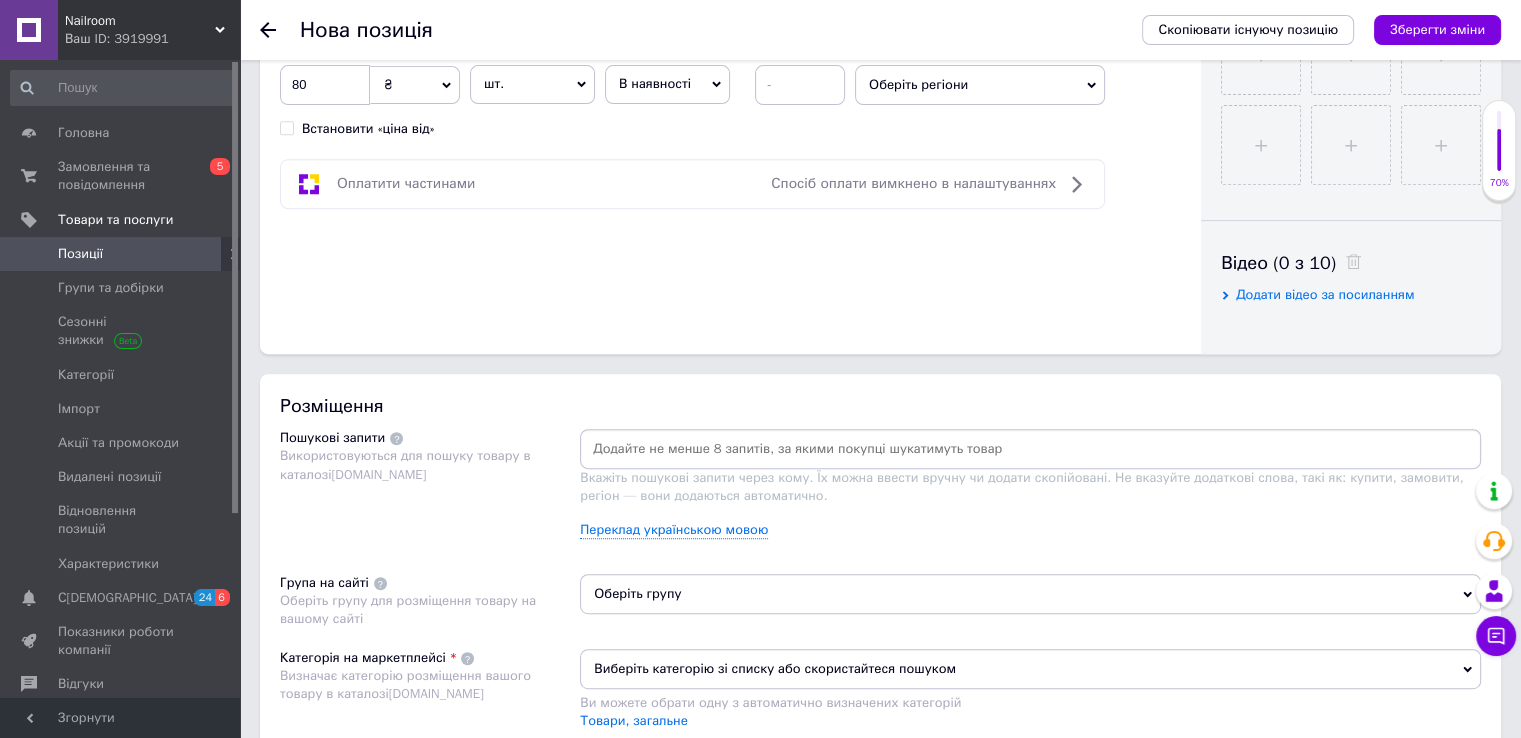 click at bounding box center [1030, 449] 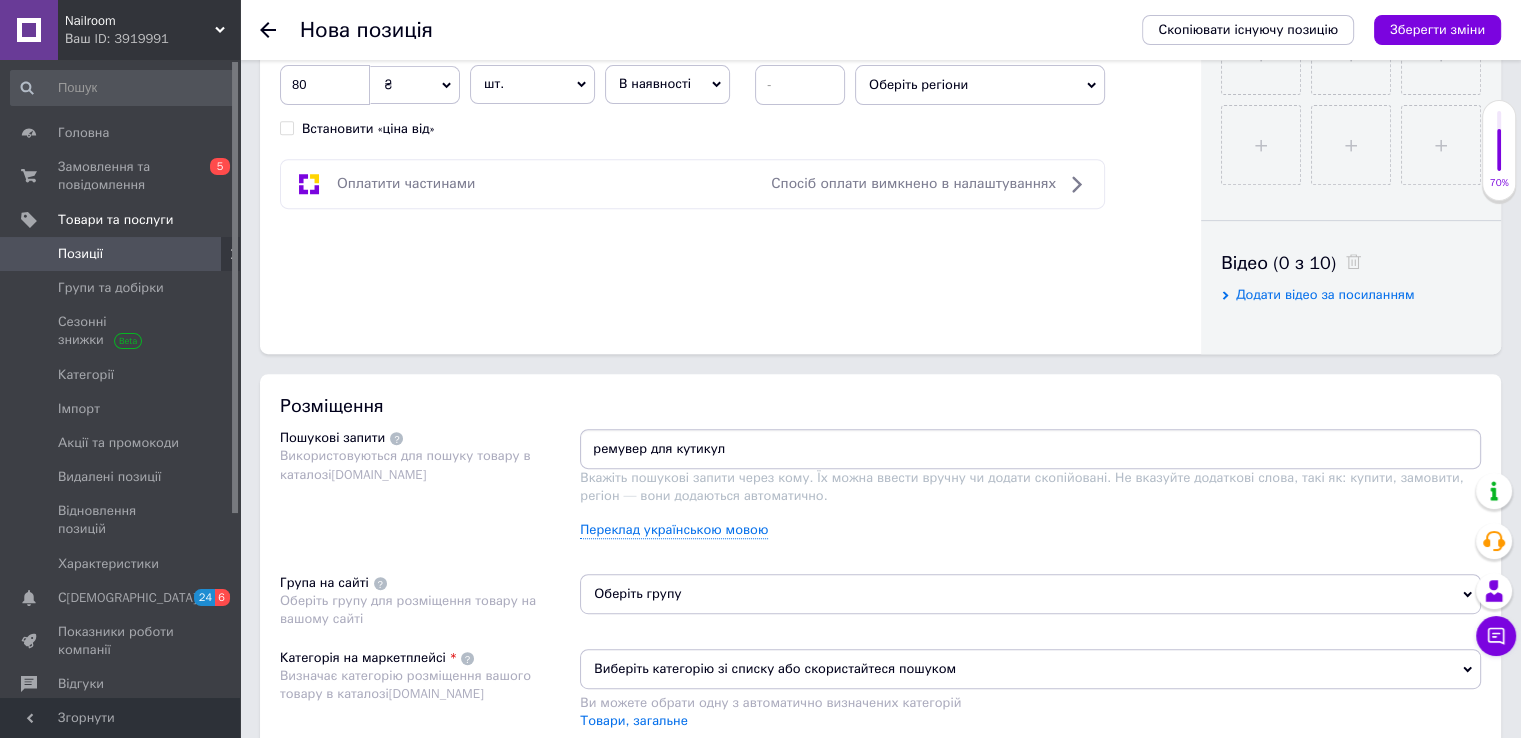 type on "ремувер для кутикули" 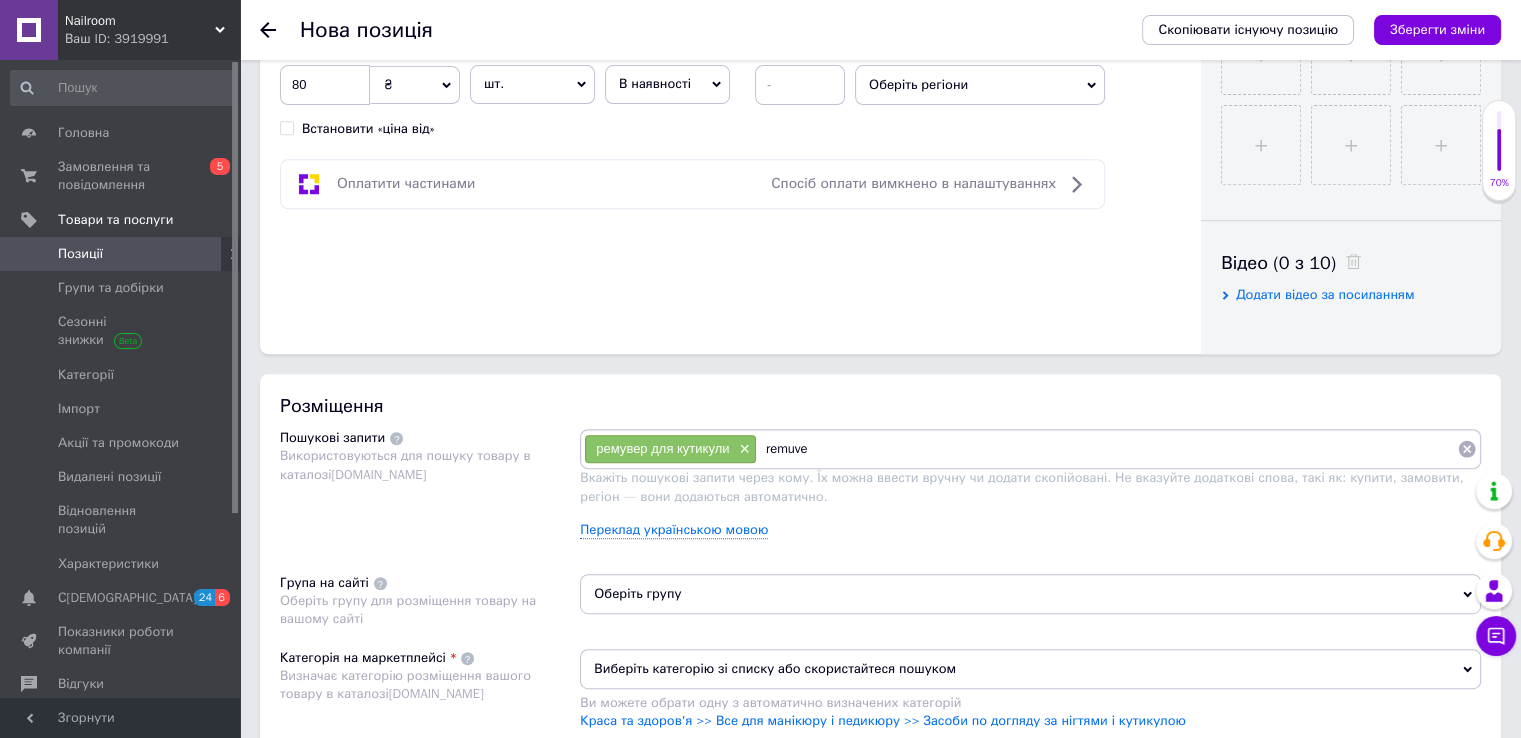 type on "remuver" 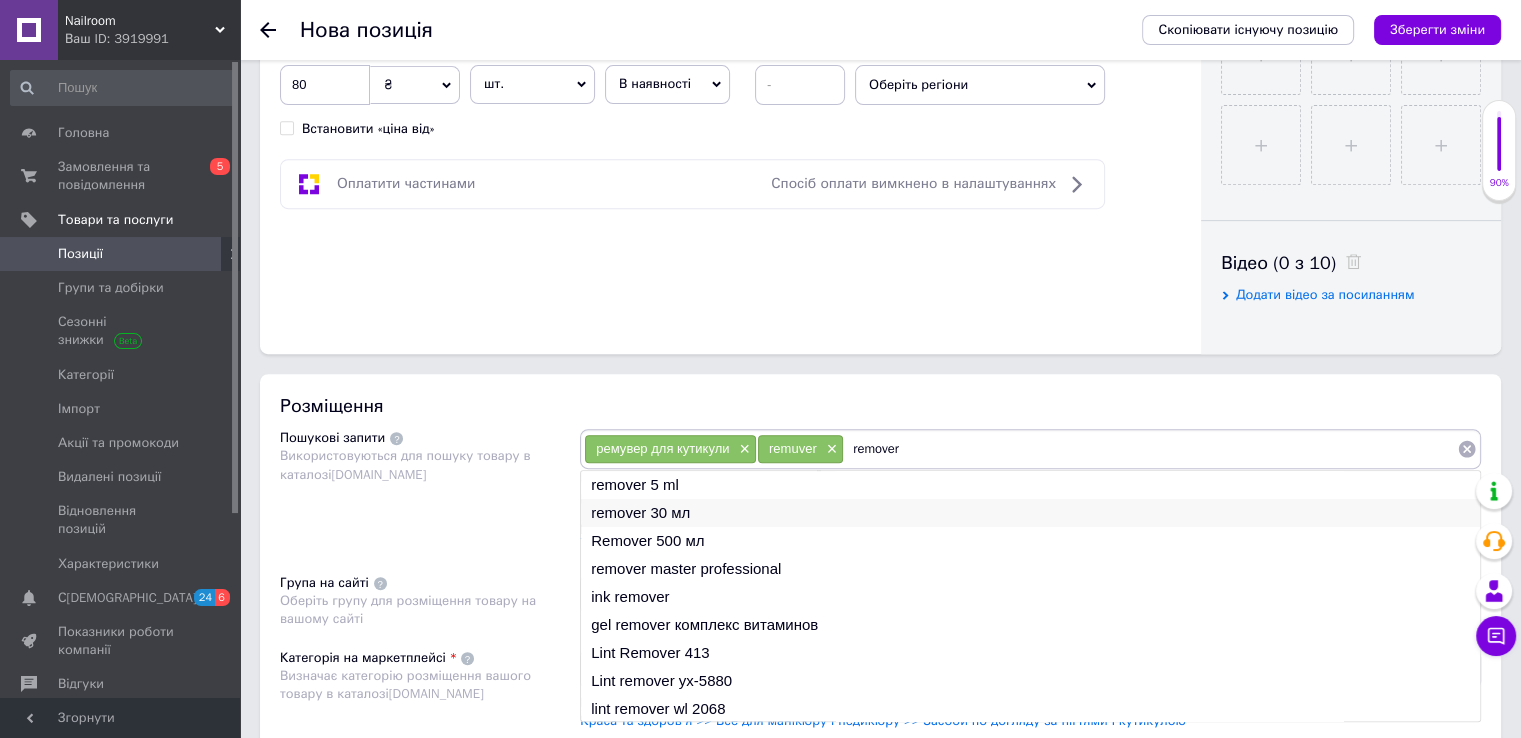 type on "remover" 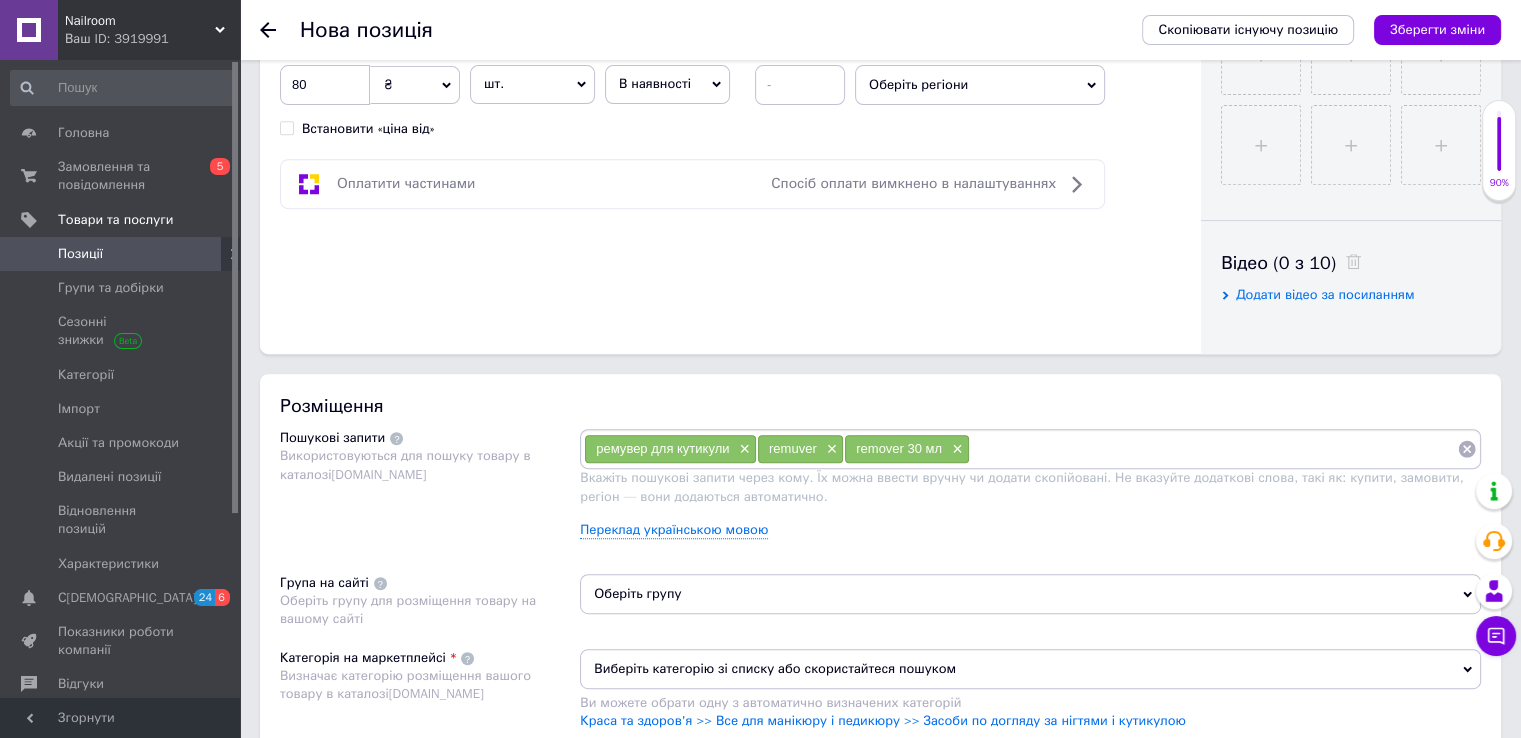 click at bounding box center [1213, 449] 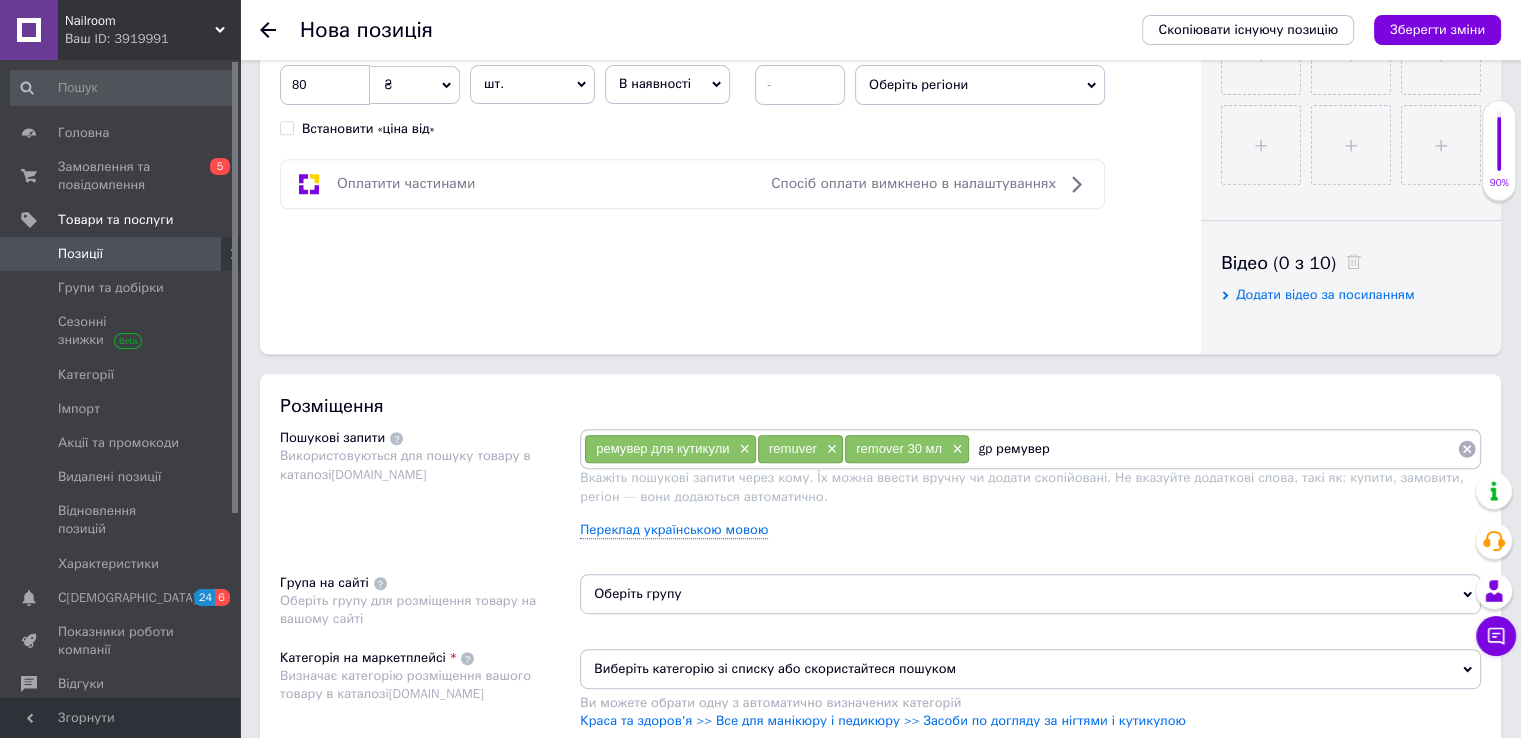 type on "gp ремувер" 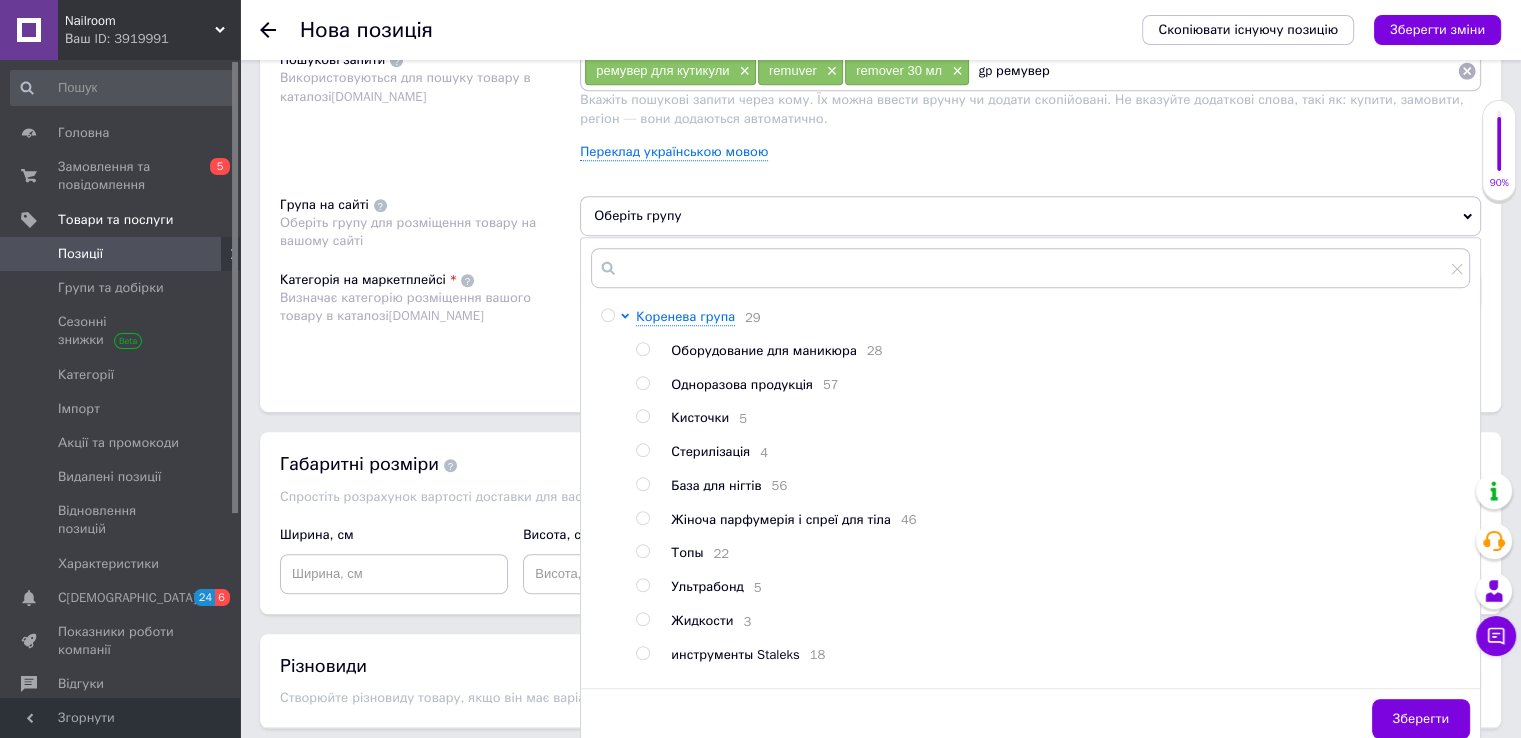 scroll, scrollTop: 1399, scrollLeft: 0, axis: vertical 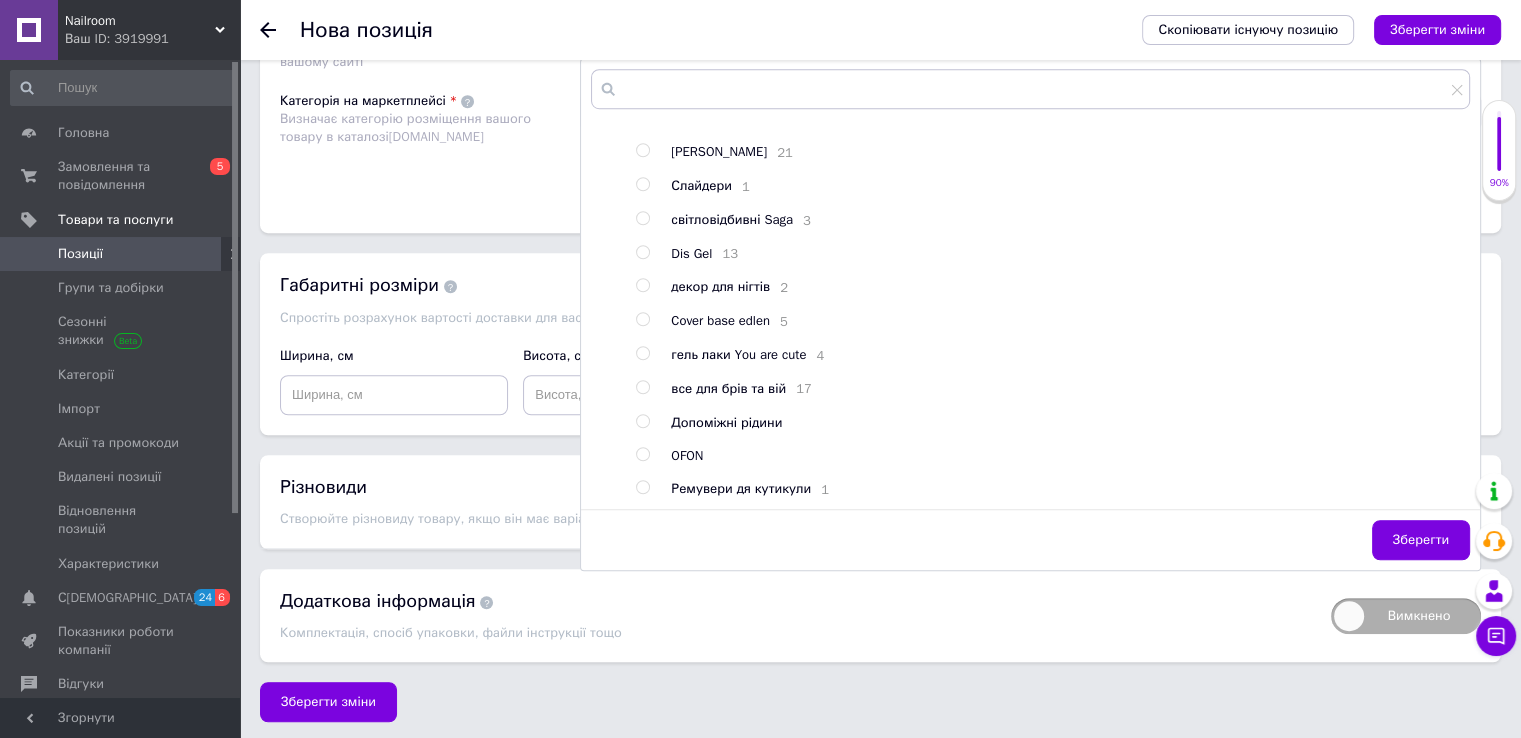 click at bounding box center [642, 487] 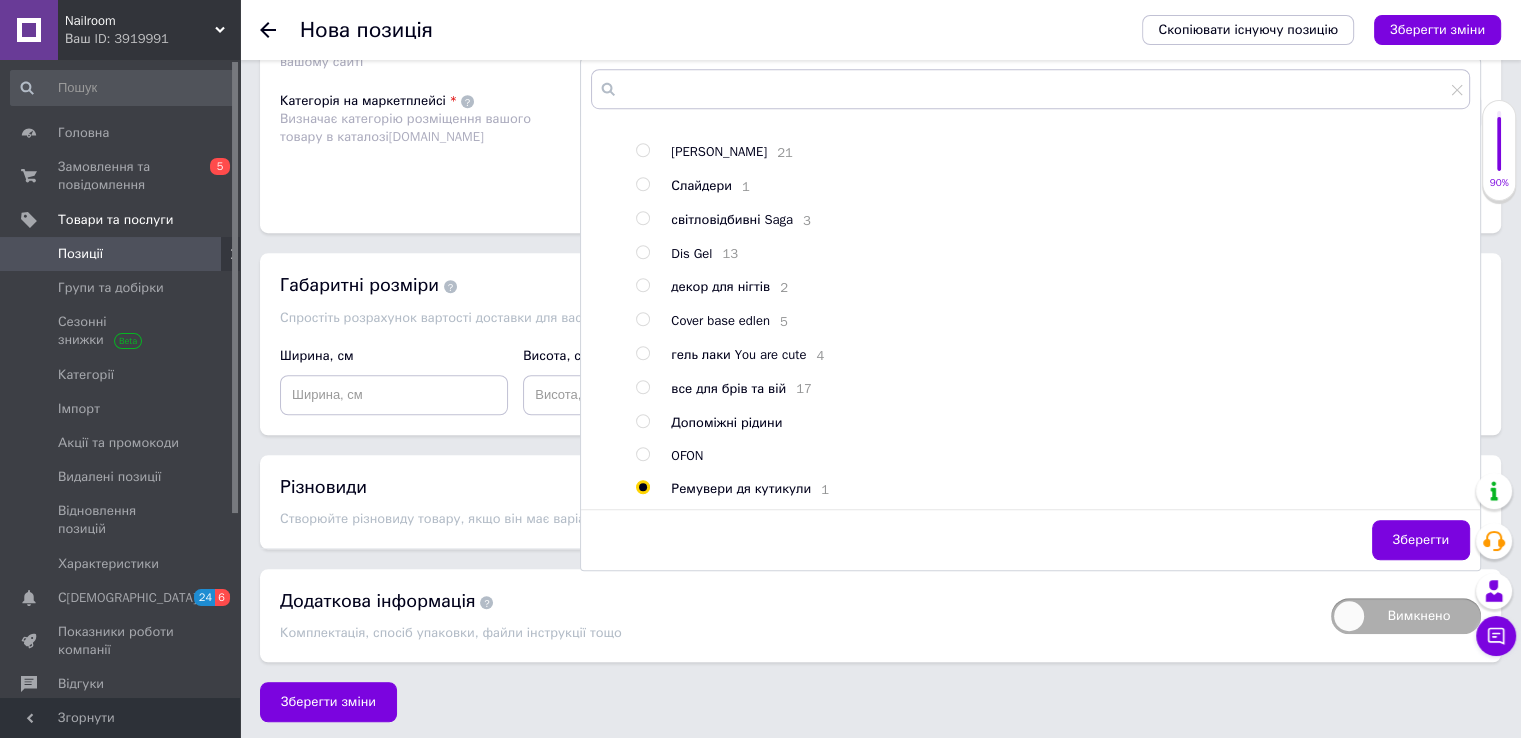 radio on "true" 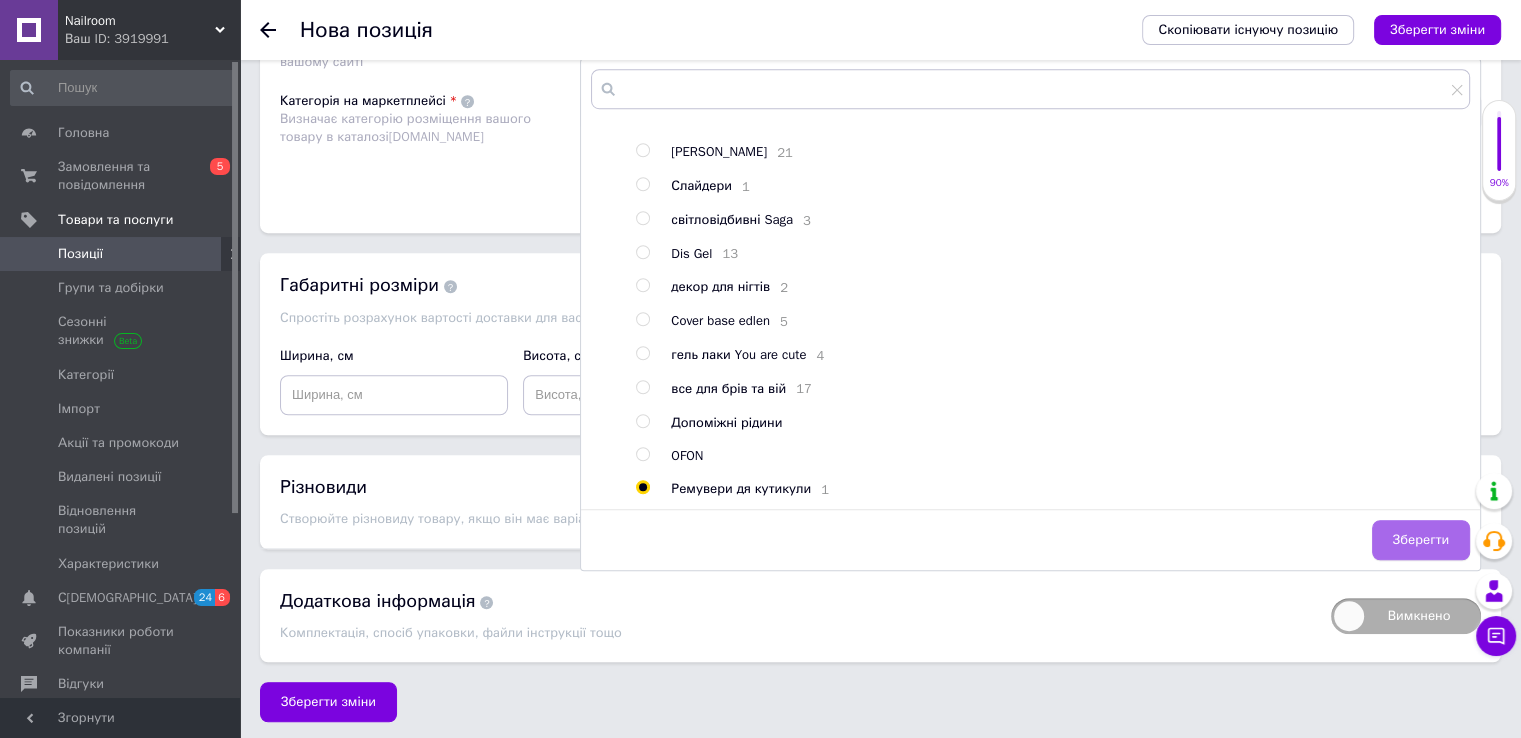 click on "Зберегти" at bounding box center (1421, 540) 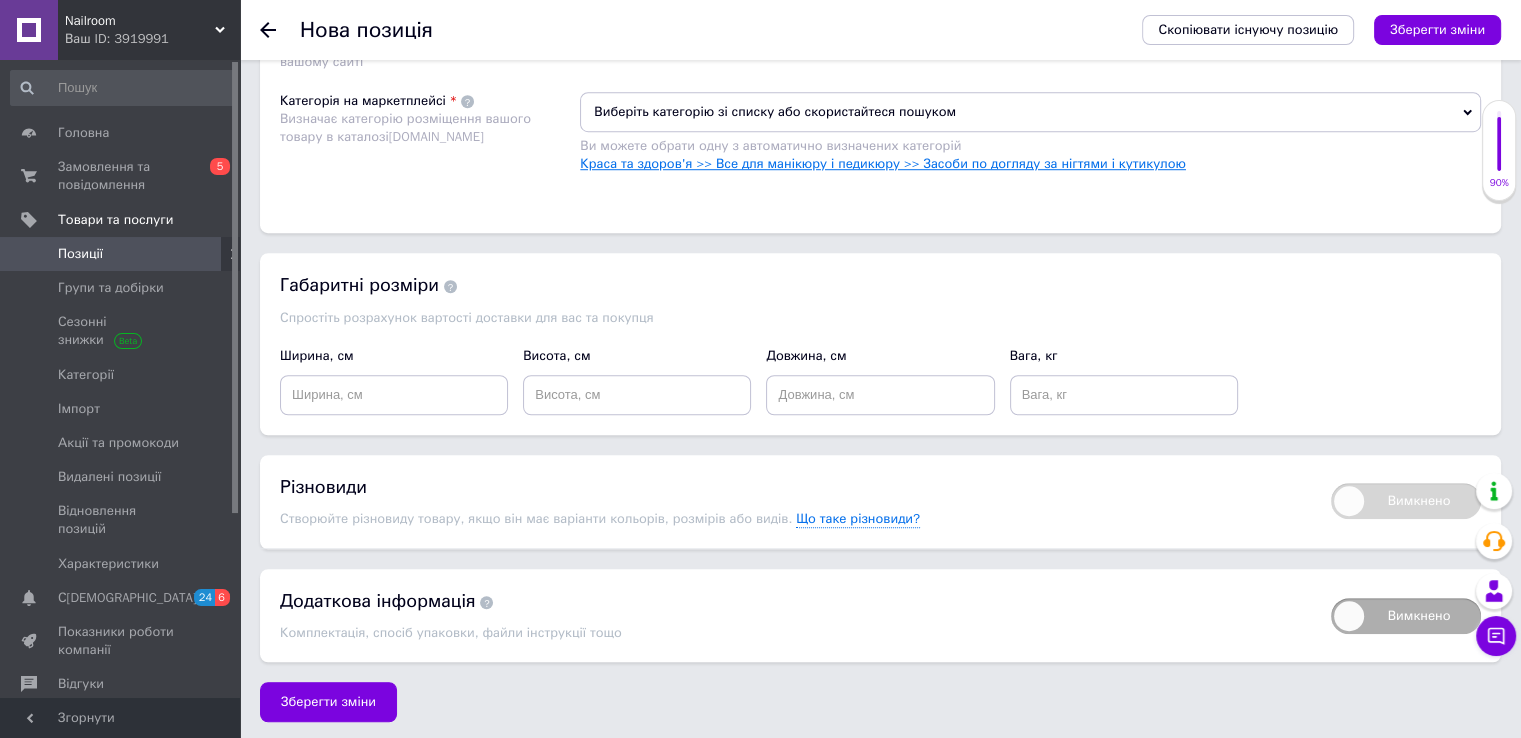 click on "Краса та здоров'я >> Все для манікюру і педикюру >> Засоби по догляду за нігтями і кутикулою" at bounding box center (883, 163) 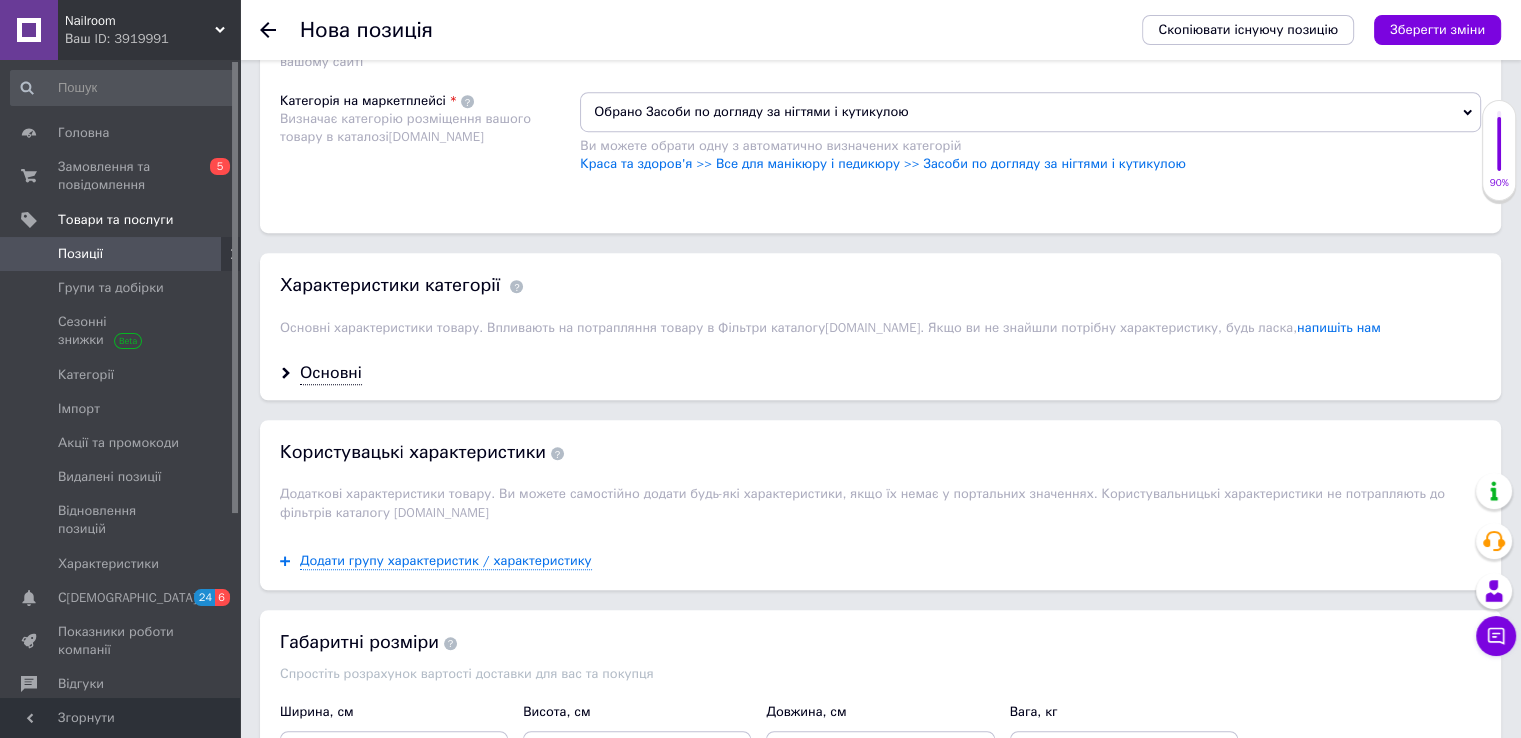 scroll, scrollTop: 1755, scrollLeft: 0, axis: vertical 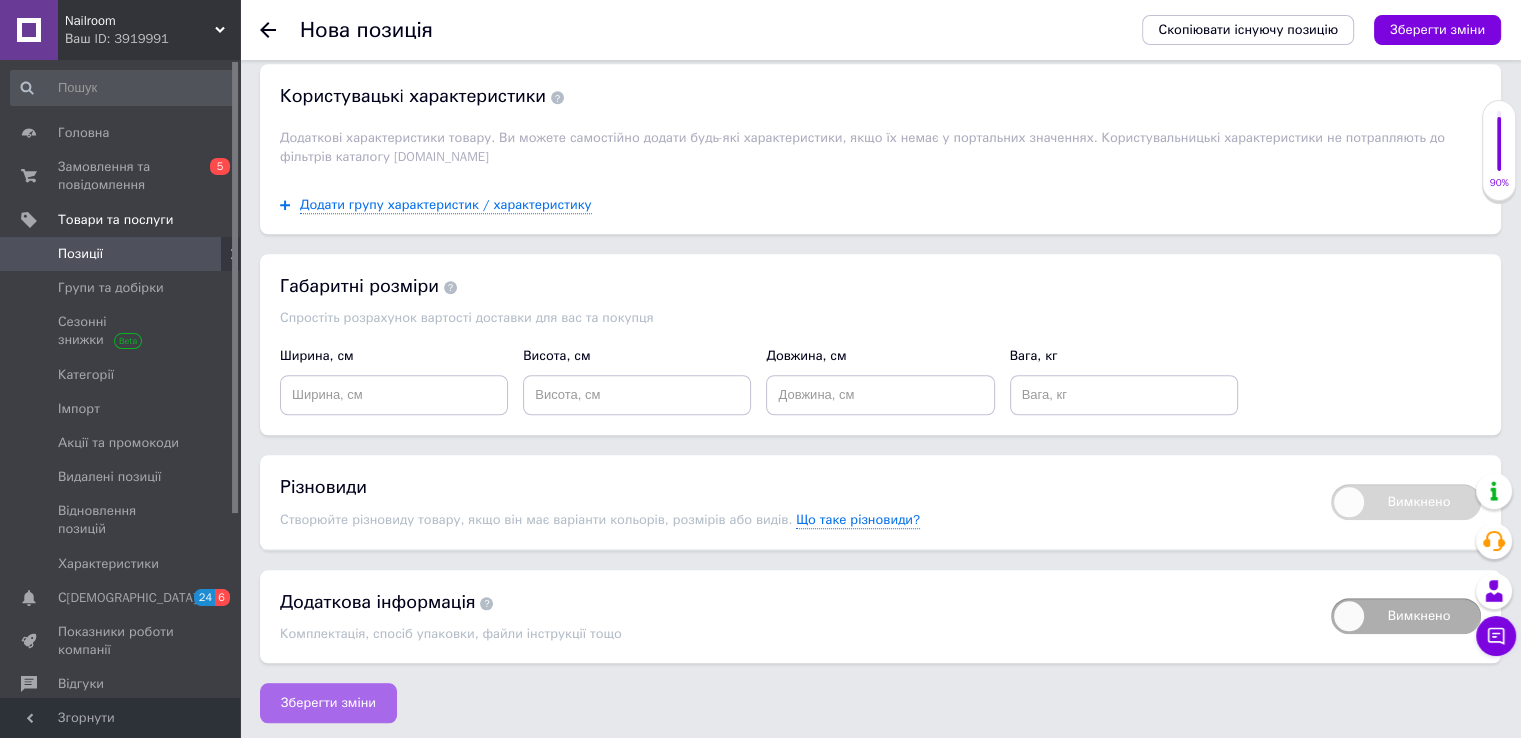 click on "Зберегти зміни" at bounding box center [328, 703] 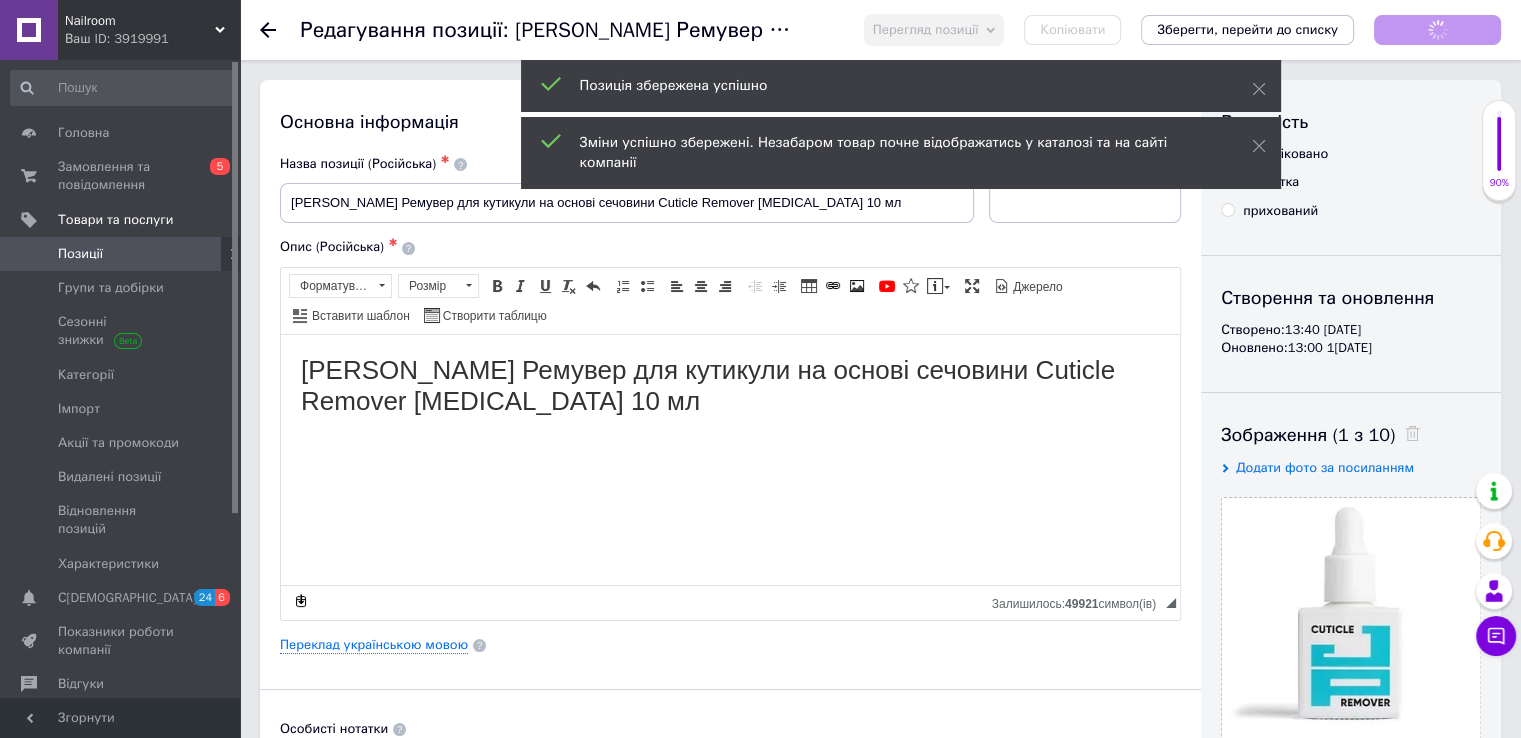 scroll, scrollTop: 0, scrollLeft: 0, axis: both 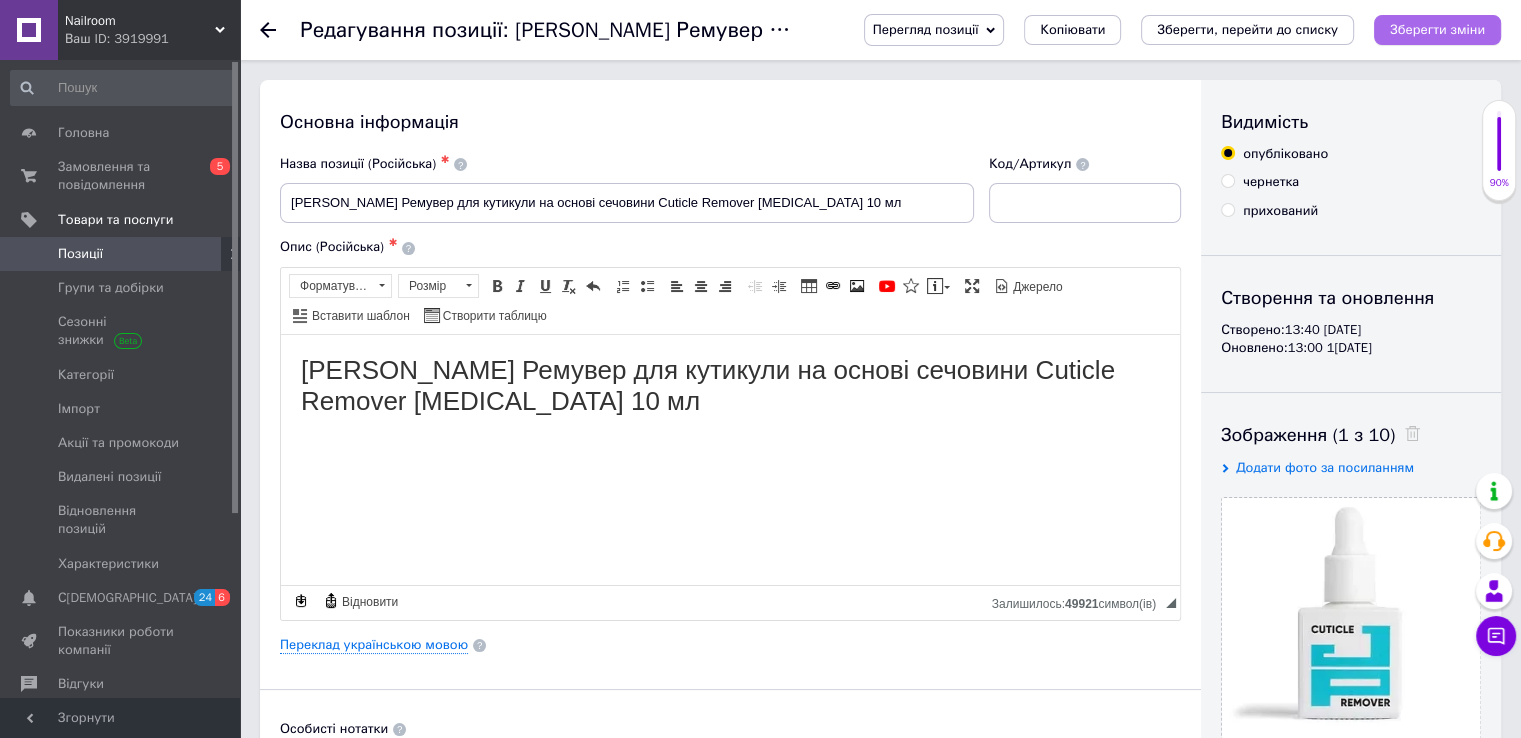 click on "Зберегти зміни" at bounding box center (1437, 30) 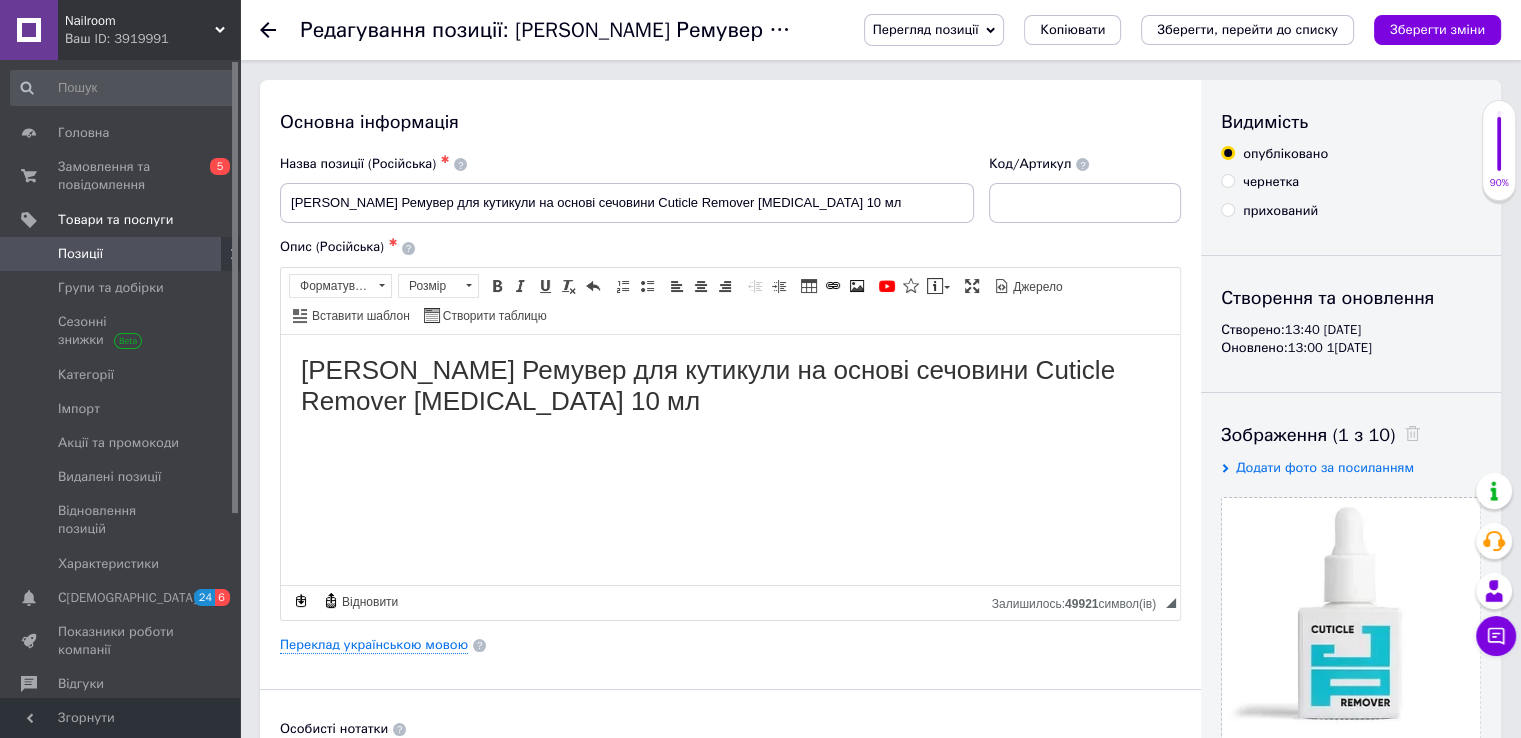 click on "Позиції" at bounding box center [121, 254] 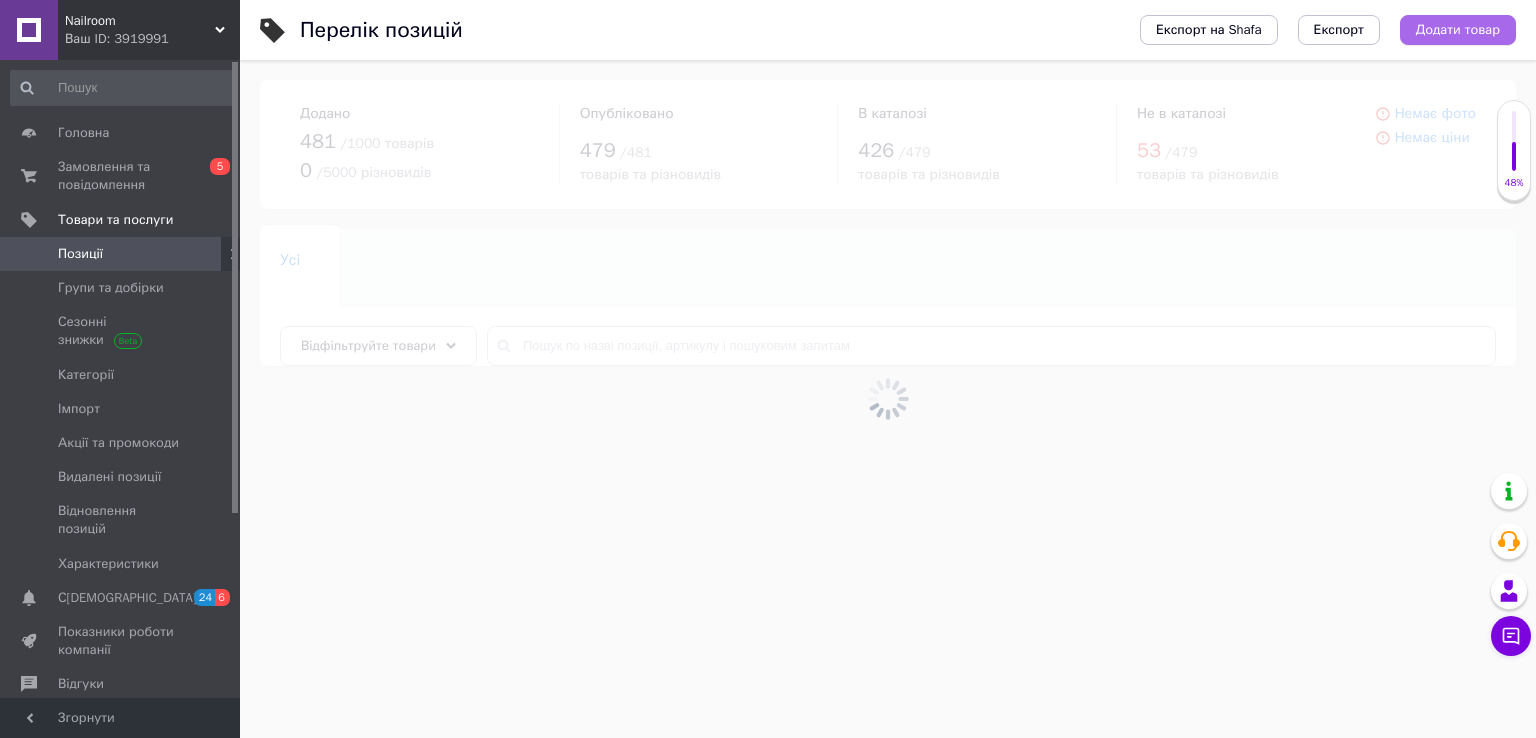 click on "Додати товар" at bounding box center (1458, 30) 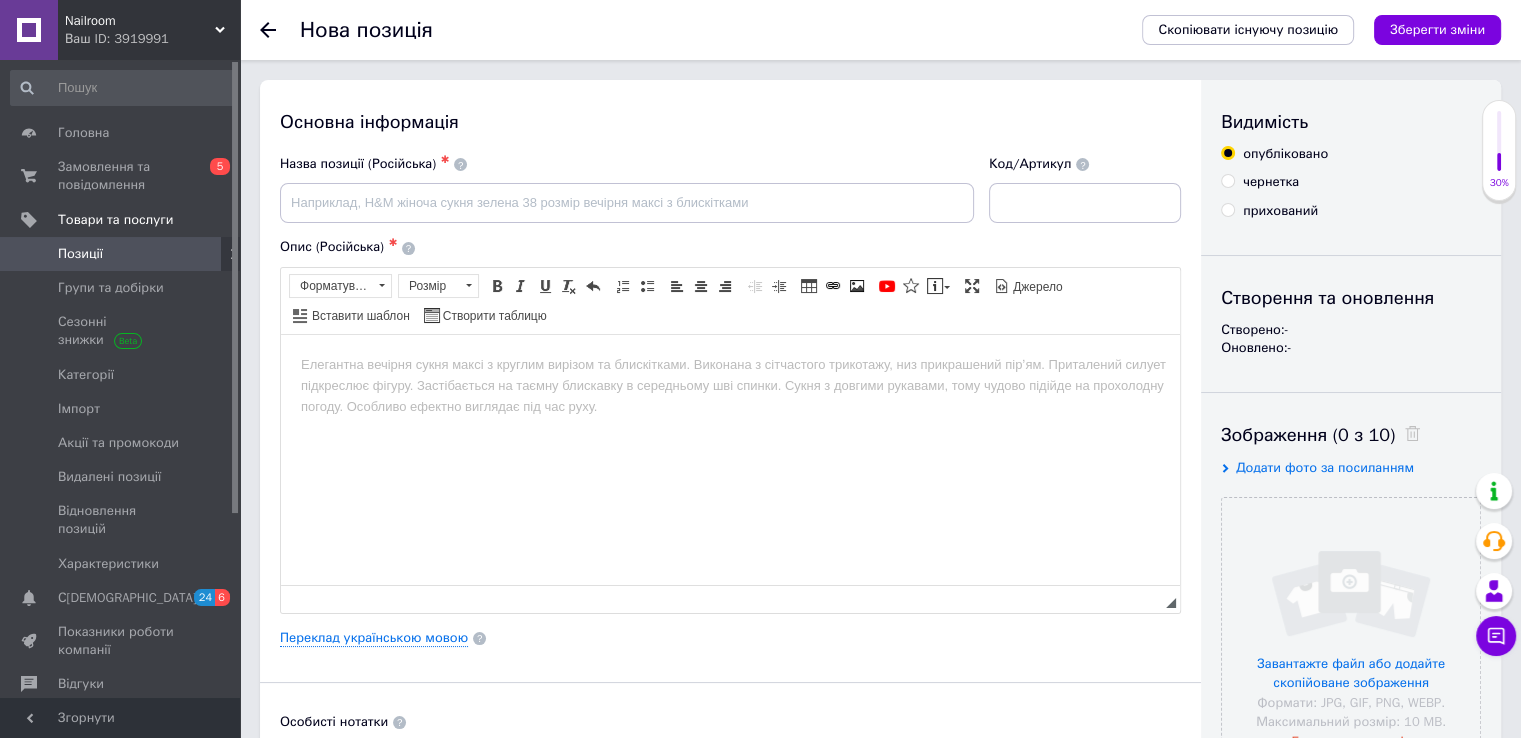 scroll, scrollTop: 0, scrollLeft: 0, axis: both 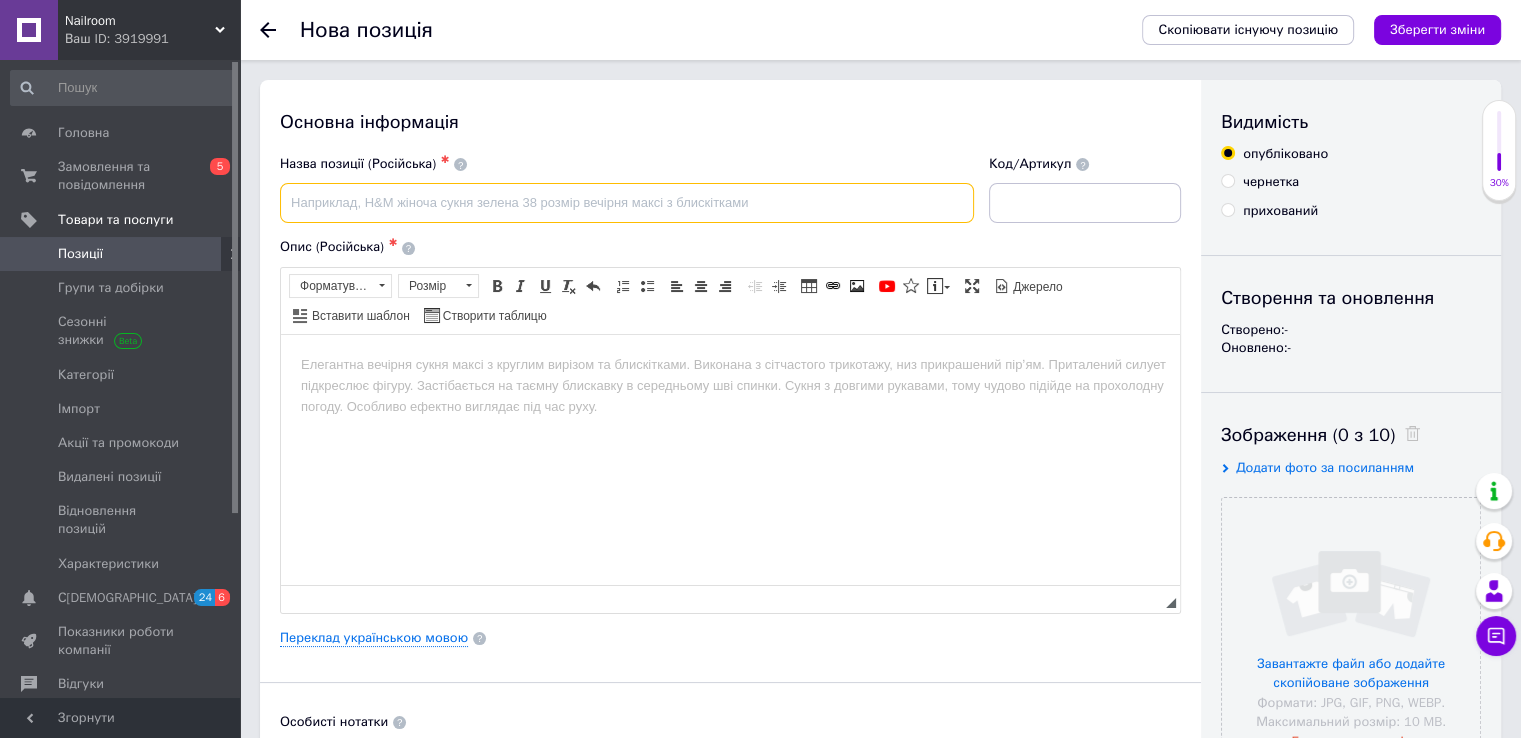 click at bounding box center (627, 203) 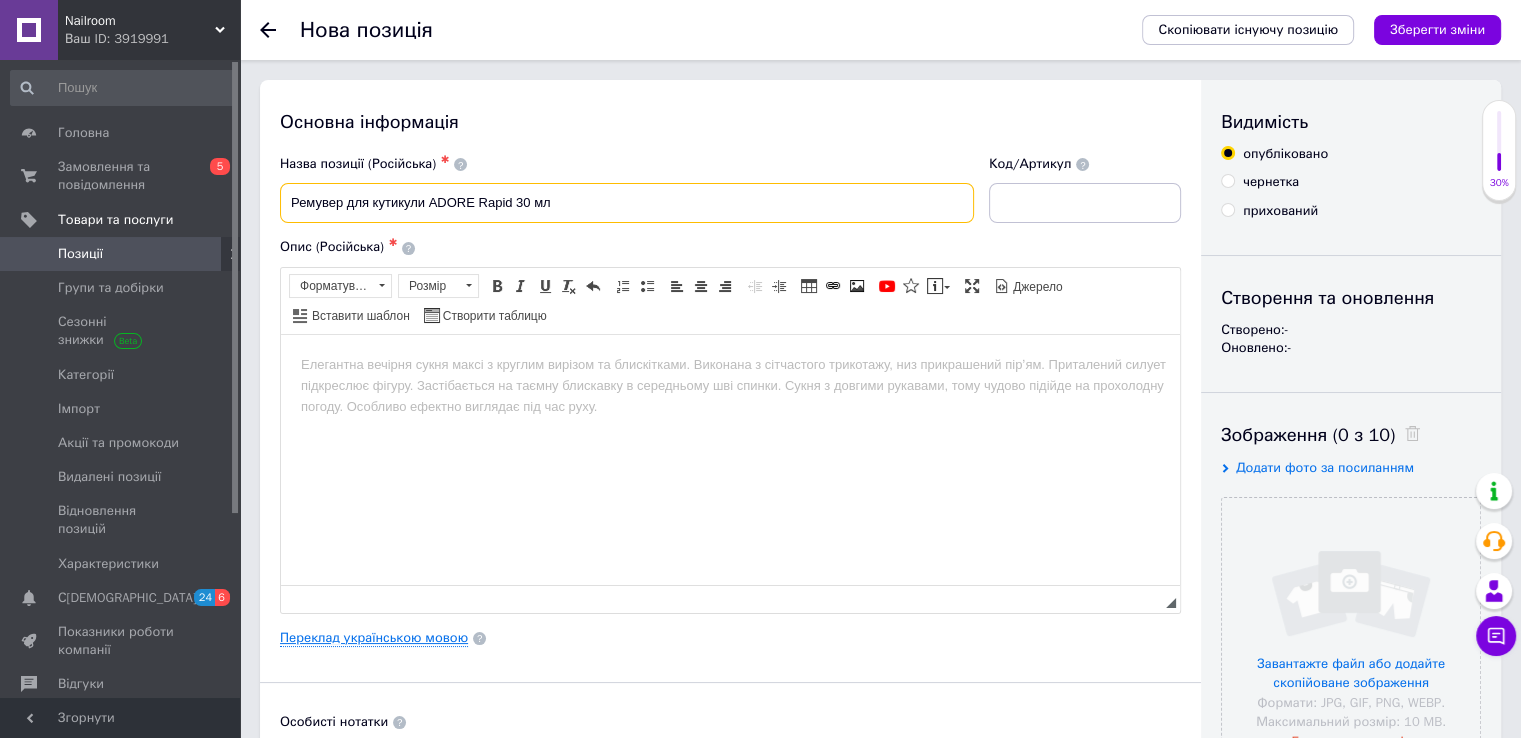 type on "Ремувер для кутикули ADORE Rapid 30 мл" 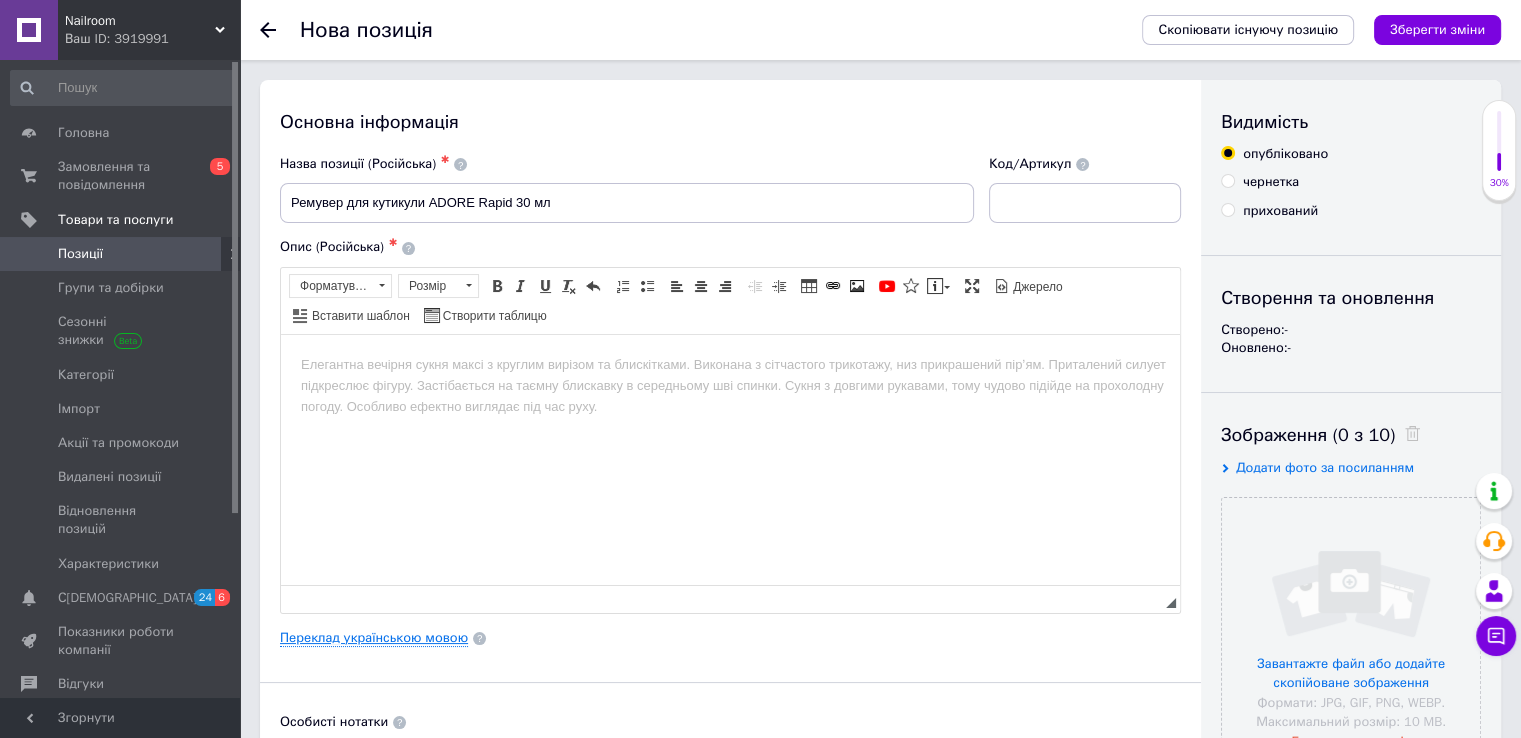 click on "Переклад українською мовою" at bounding box center [374, 638] 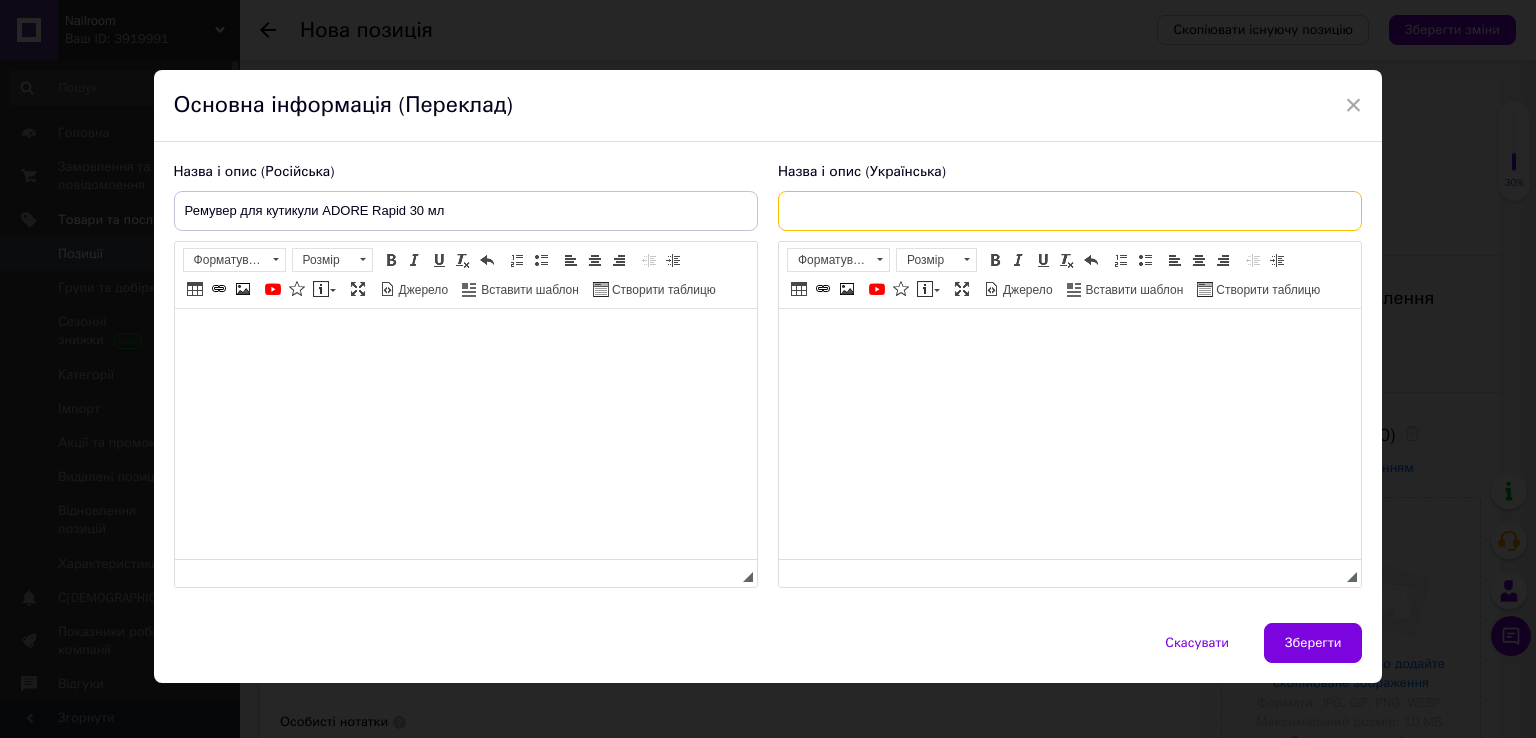 click at bounding box center [1070, 211] 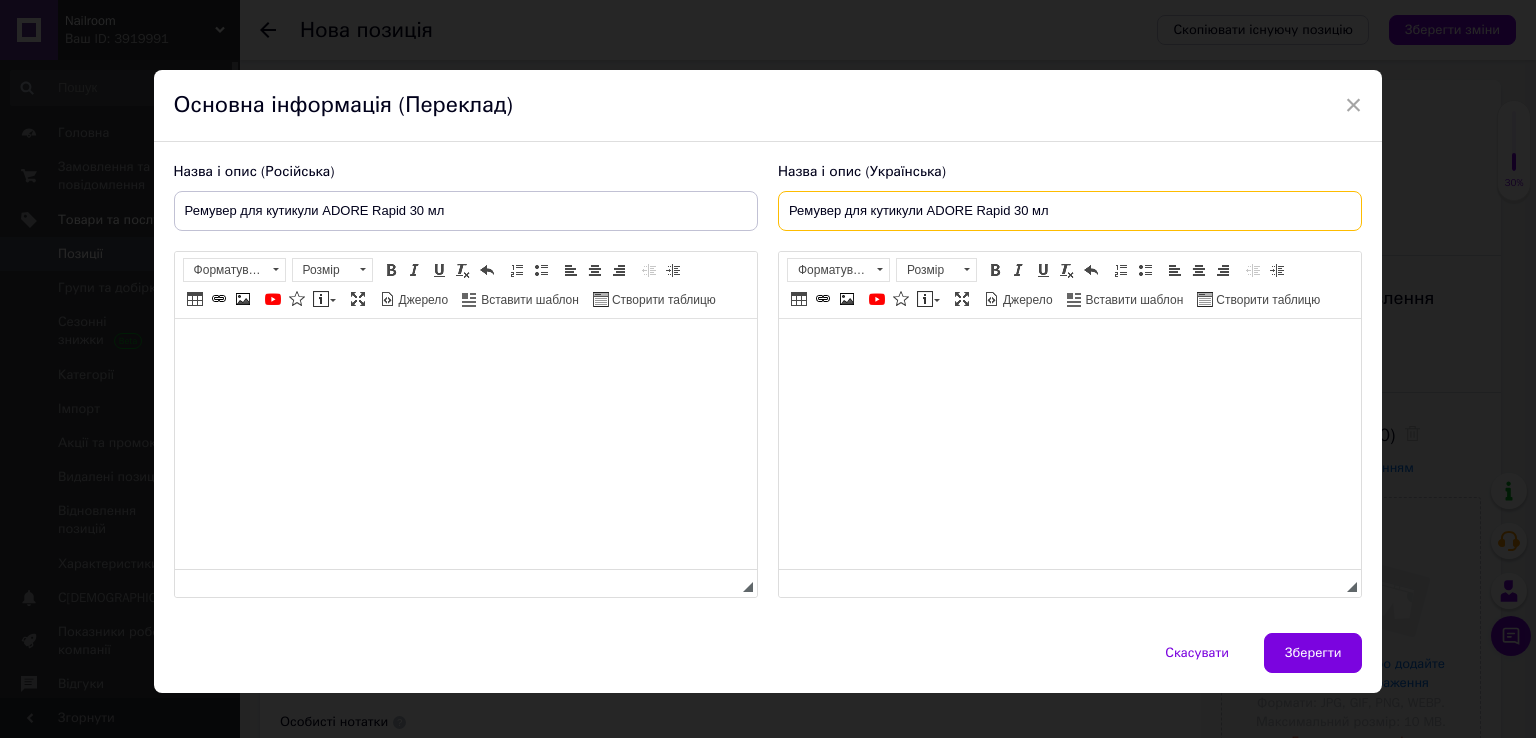 type on "Ремувер для кутикули ADORE Rapid 30 мл" 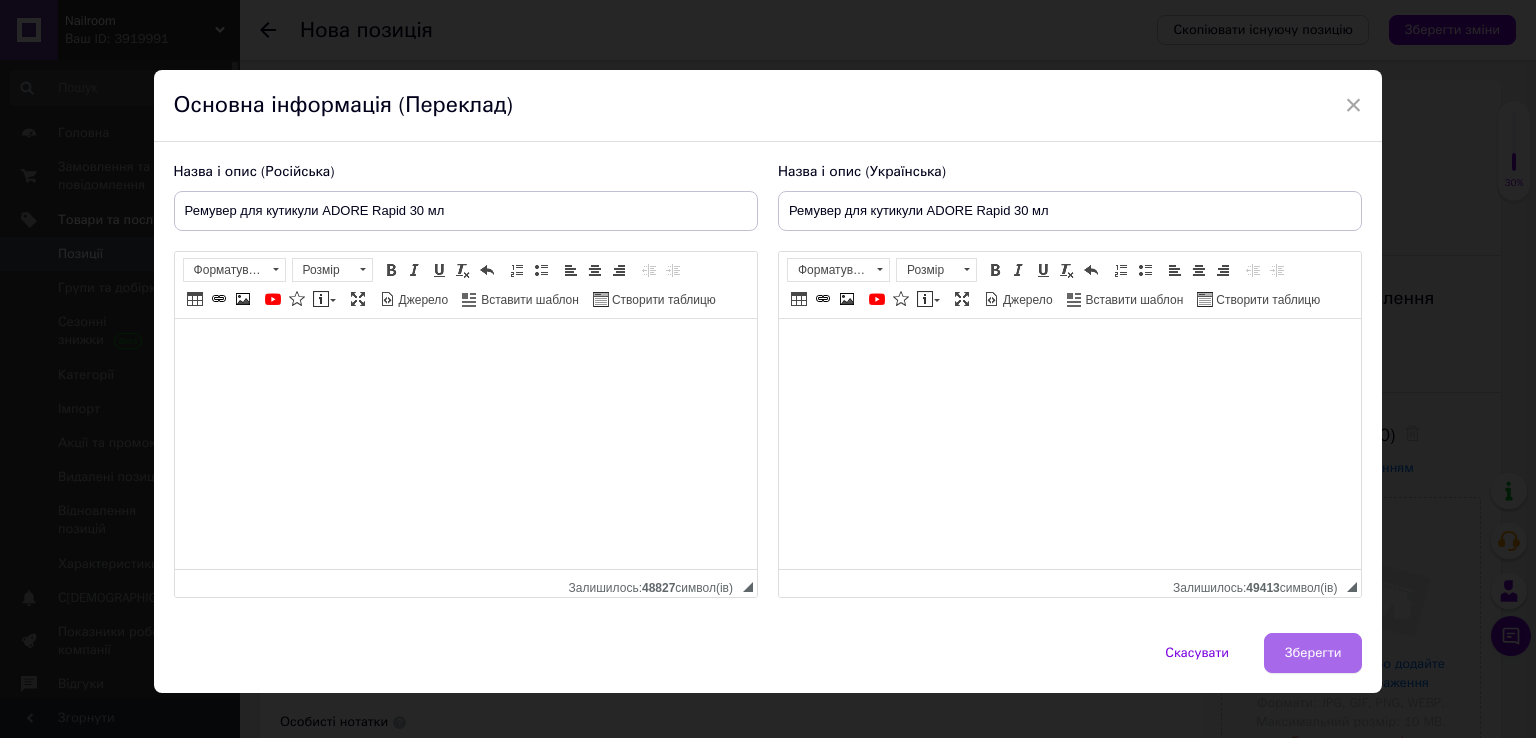 click on "Зберегти" at bounding box center [1313, 653] 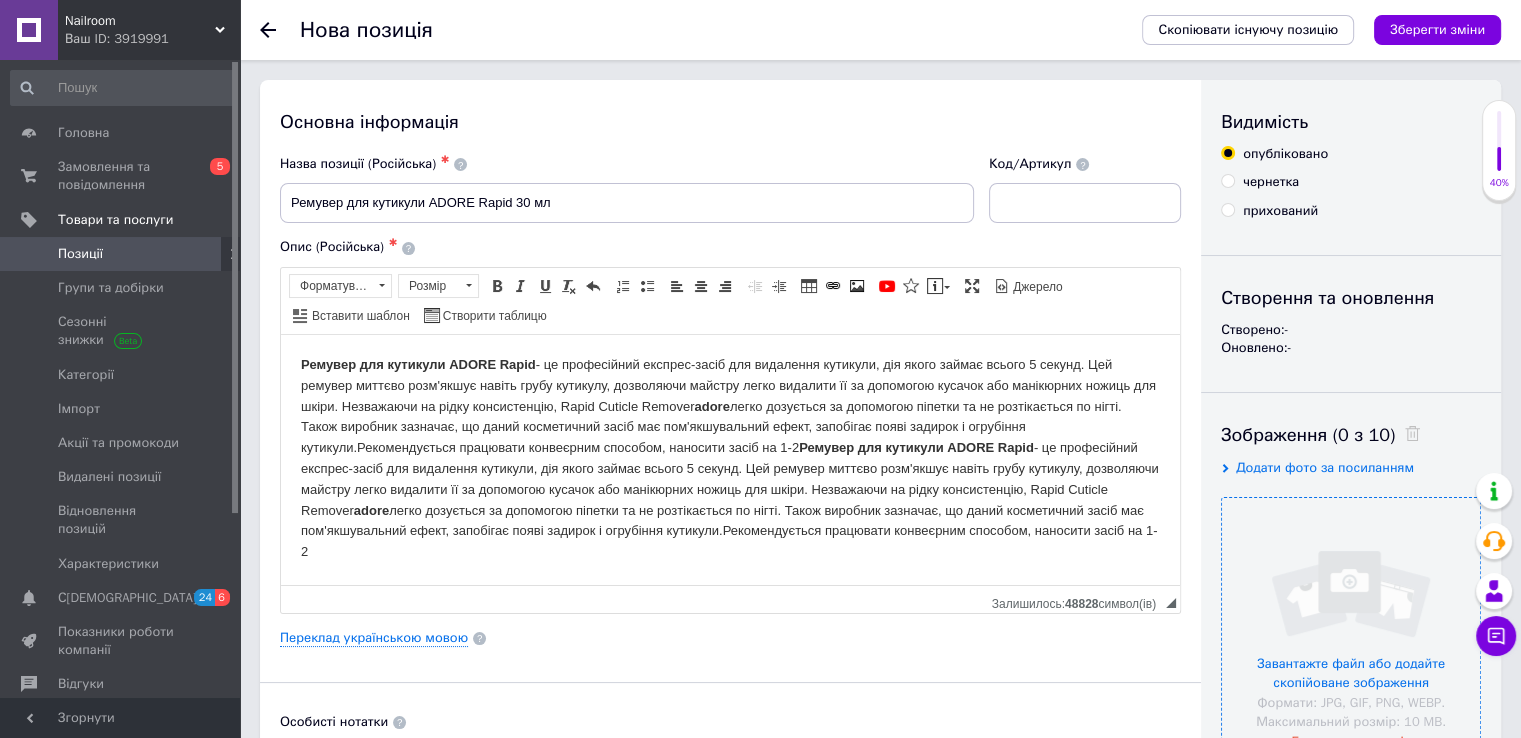 click at bounding box center (1351, 627) 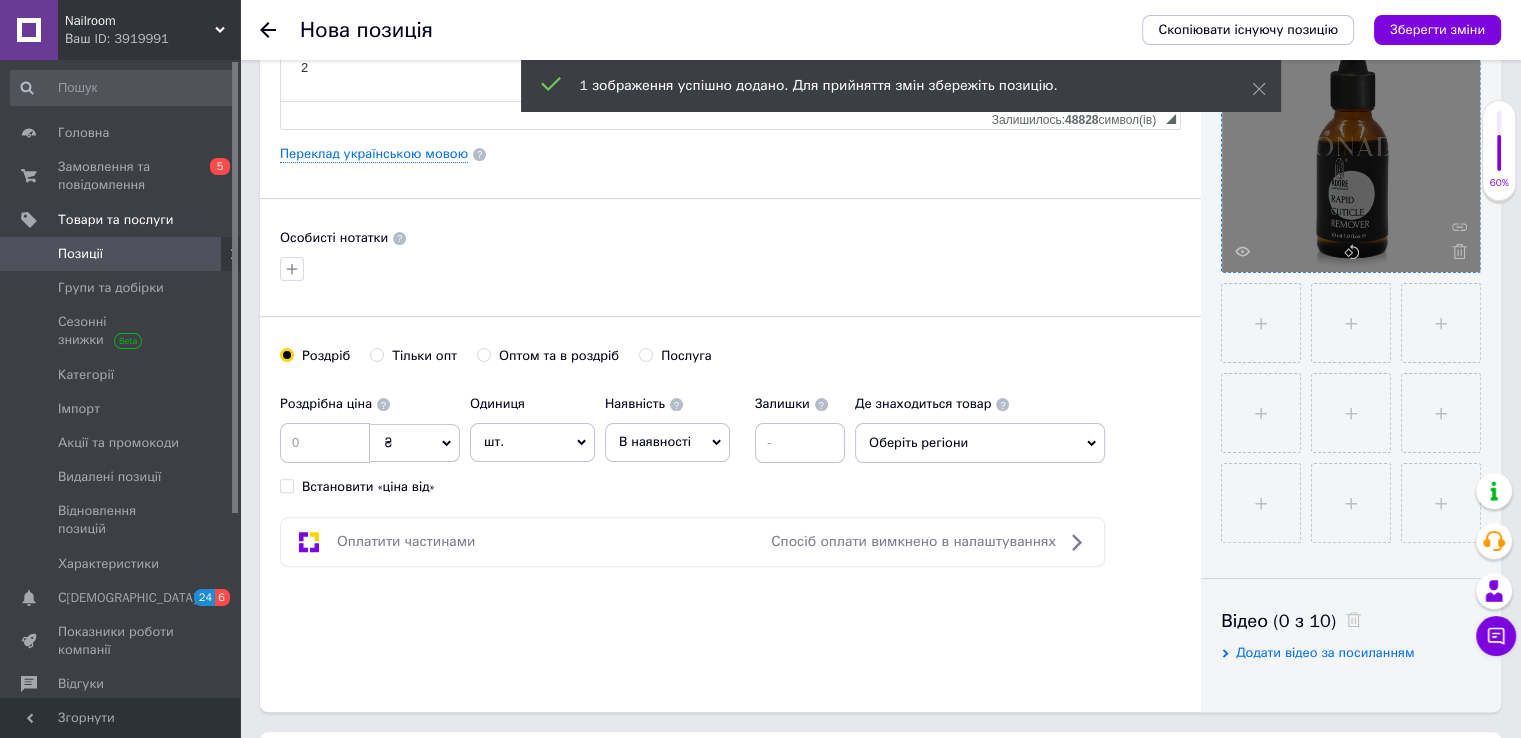 scroll, scrollTop: 596, scrollLeft: 0, axis: vertical 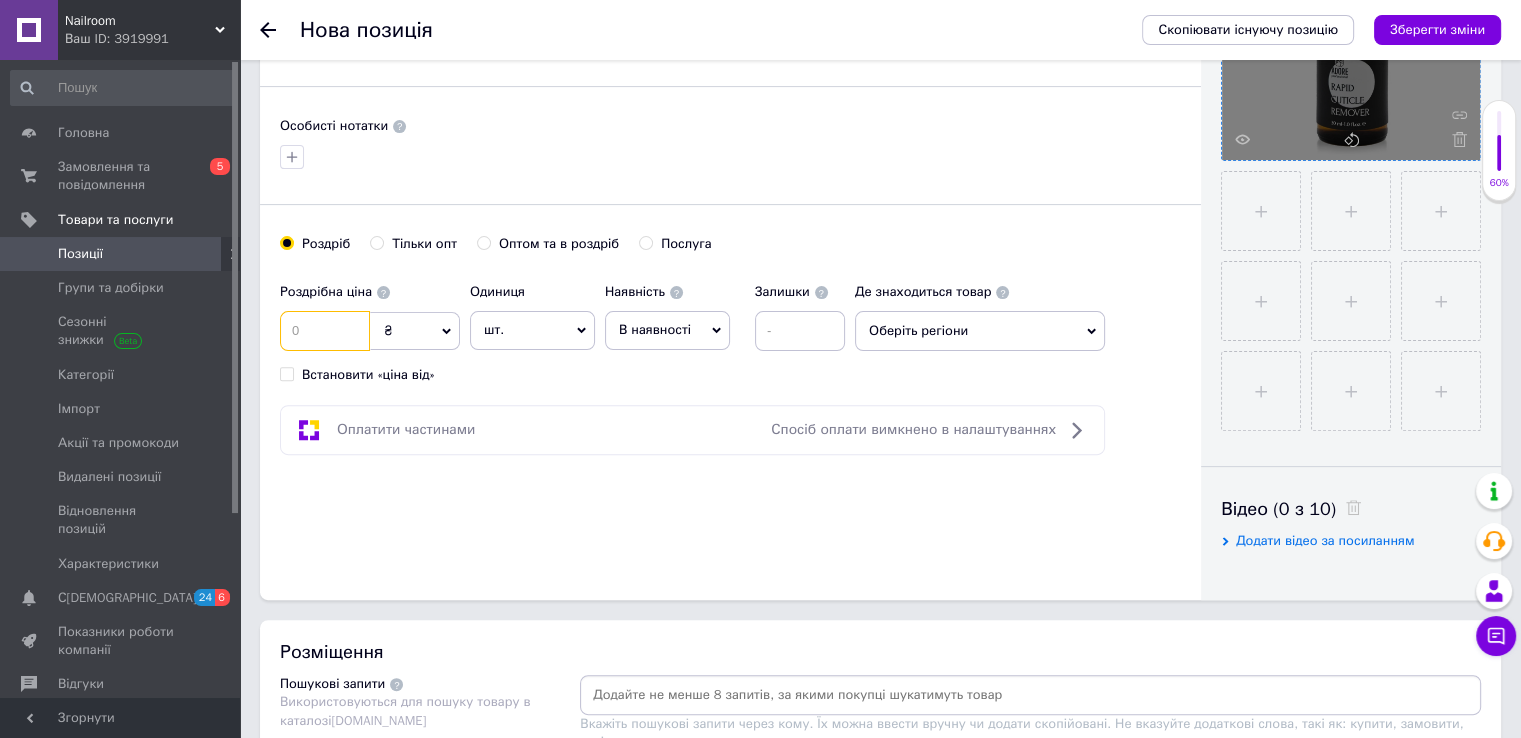 click at bounding box center [325, 331] 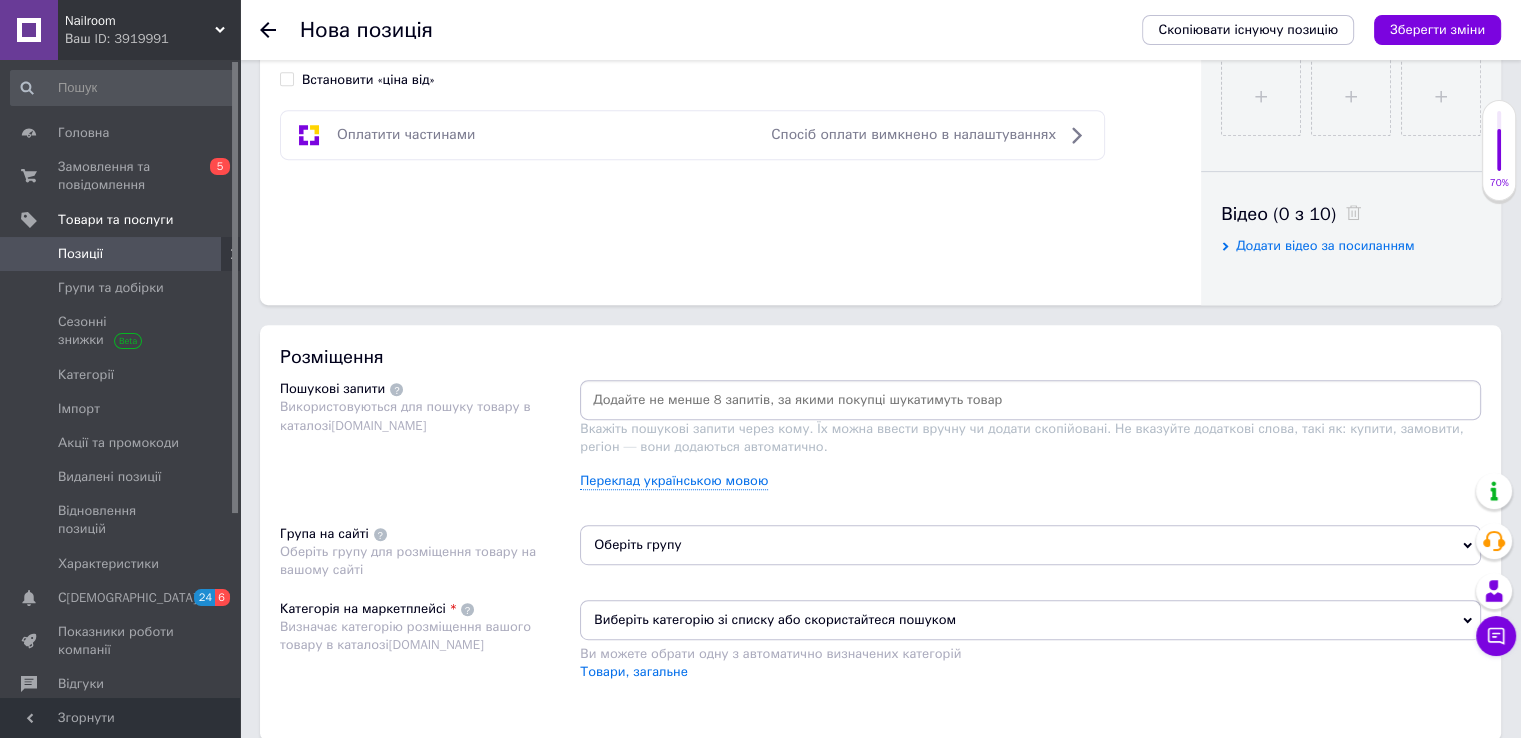 scroll, scrollTop: 1047, scrollLeft: 0, axis: vertical 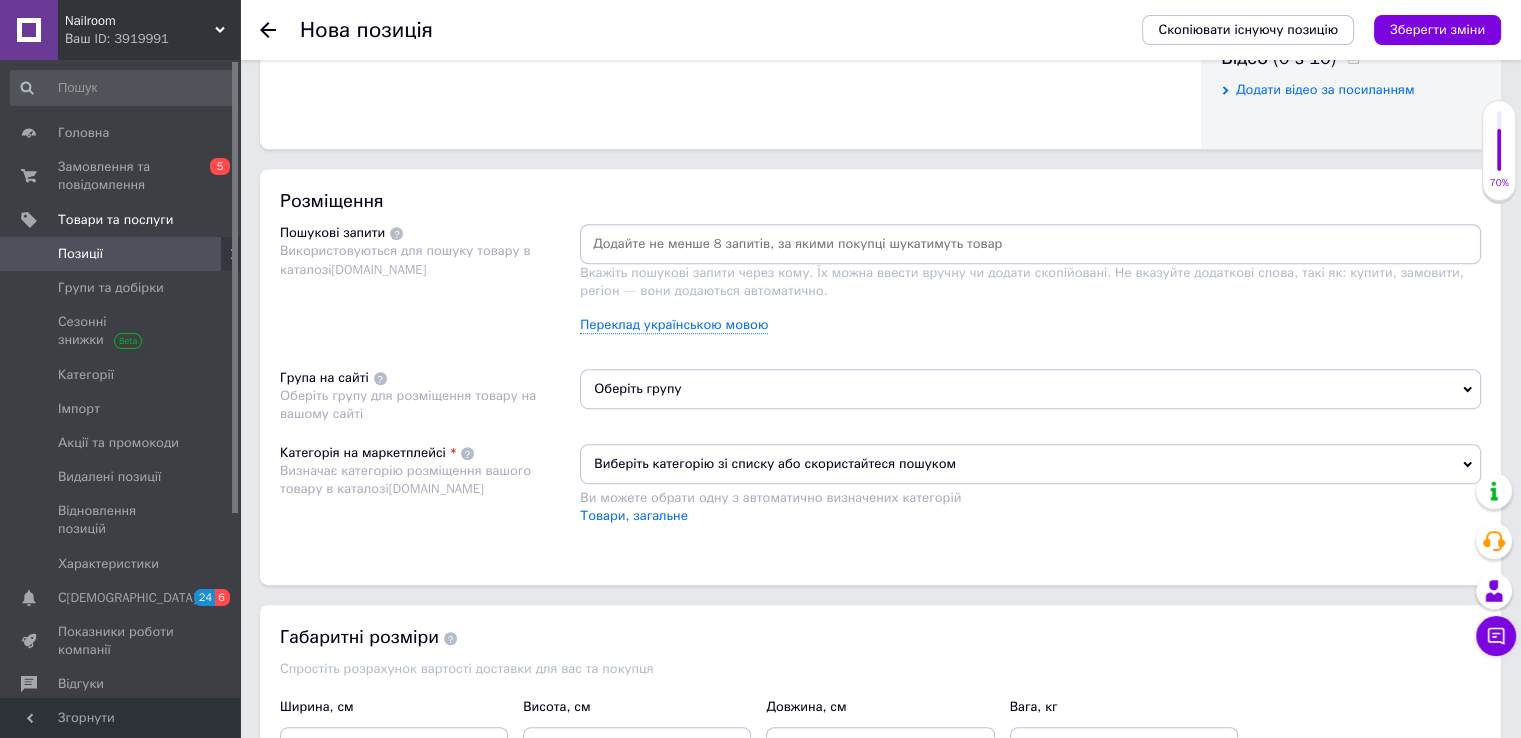 type on "189" 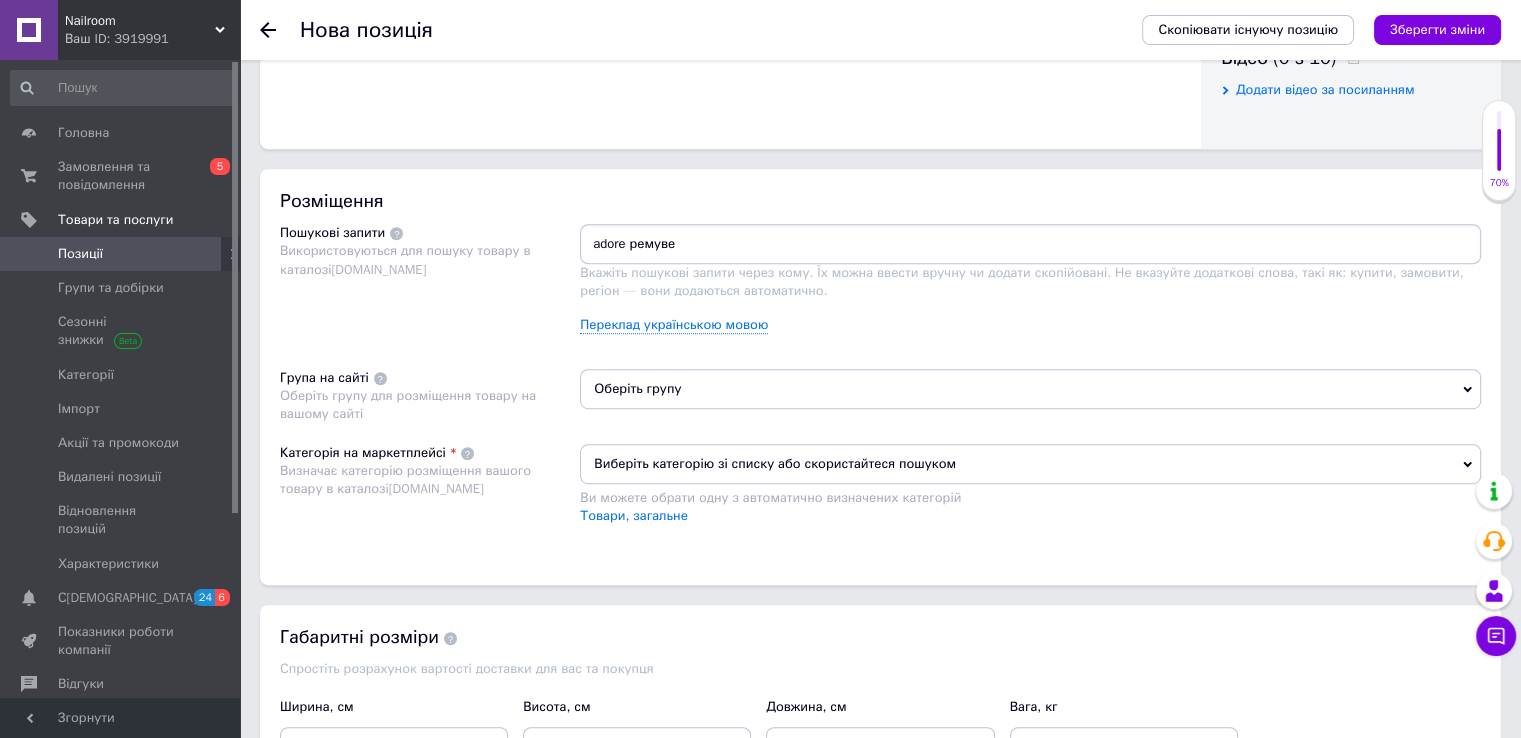 type on "adore ремувер" 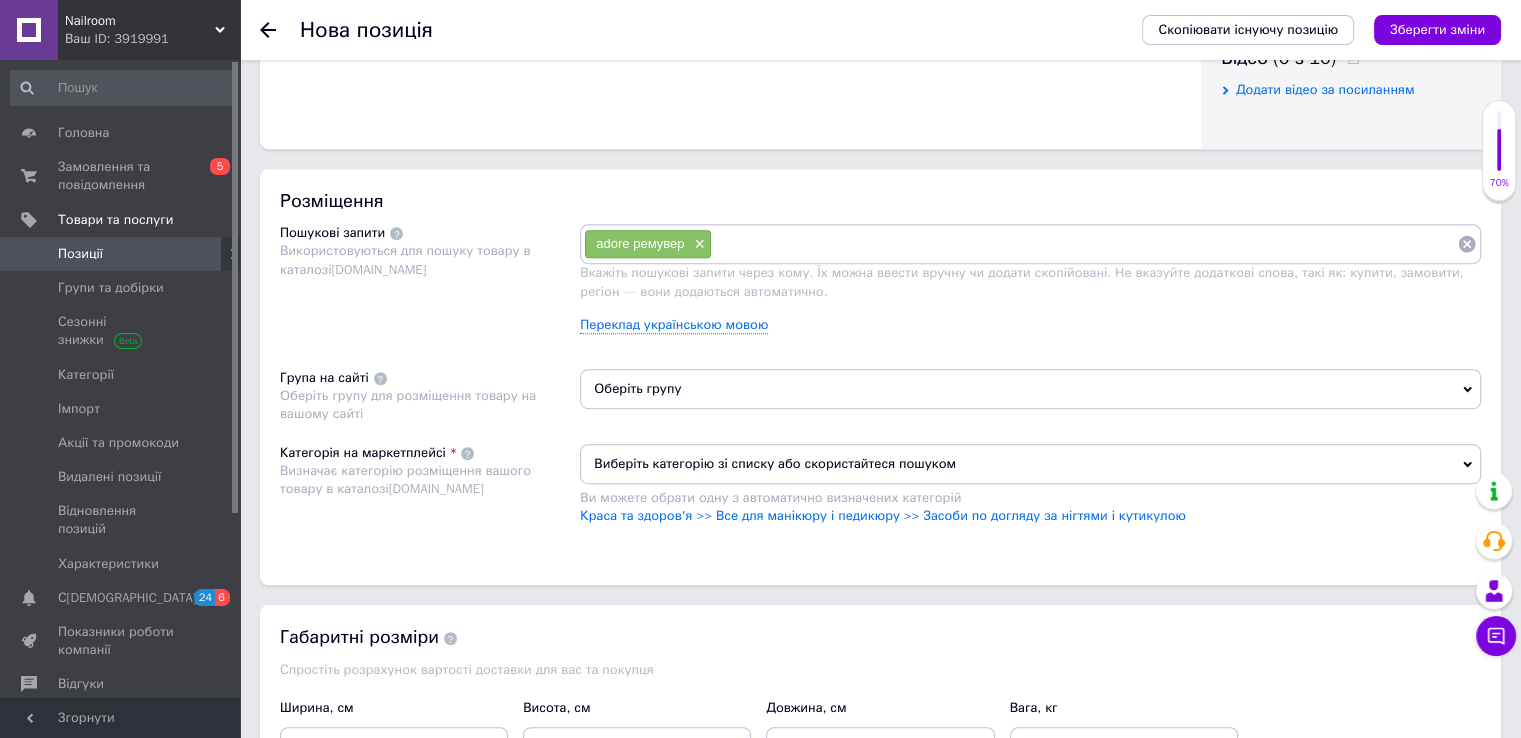click at bounding box center (1084, 244) 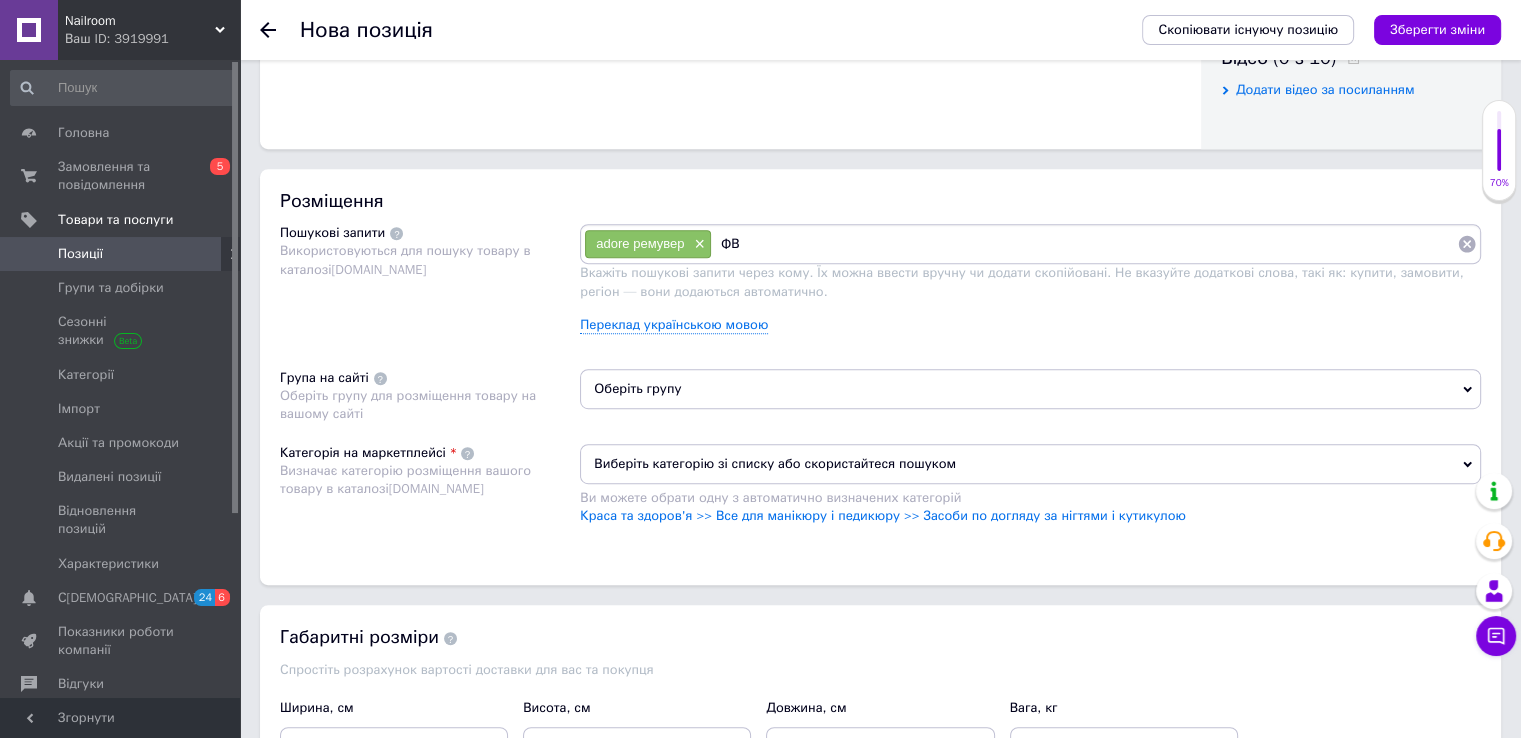type on "Ф" 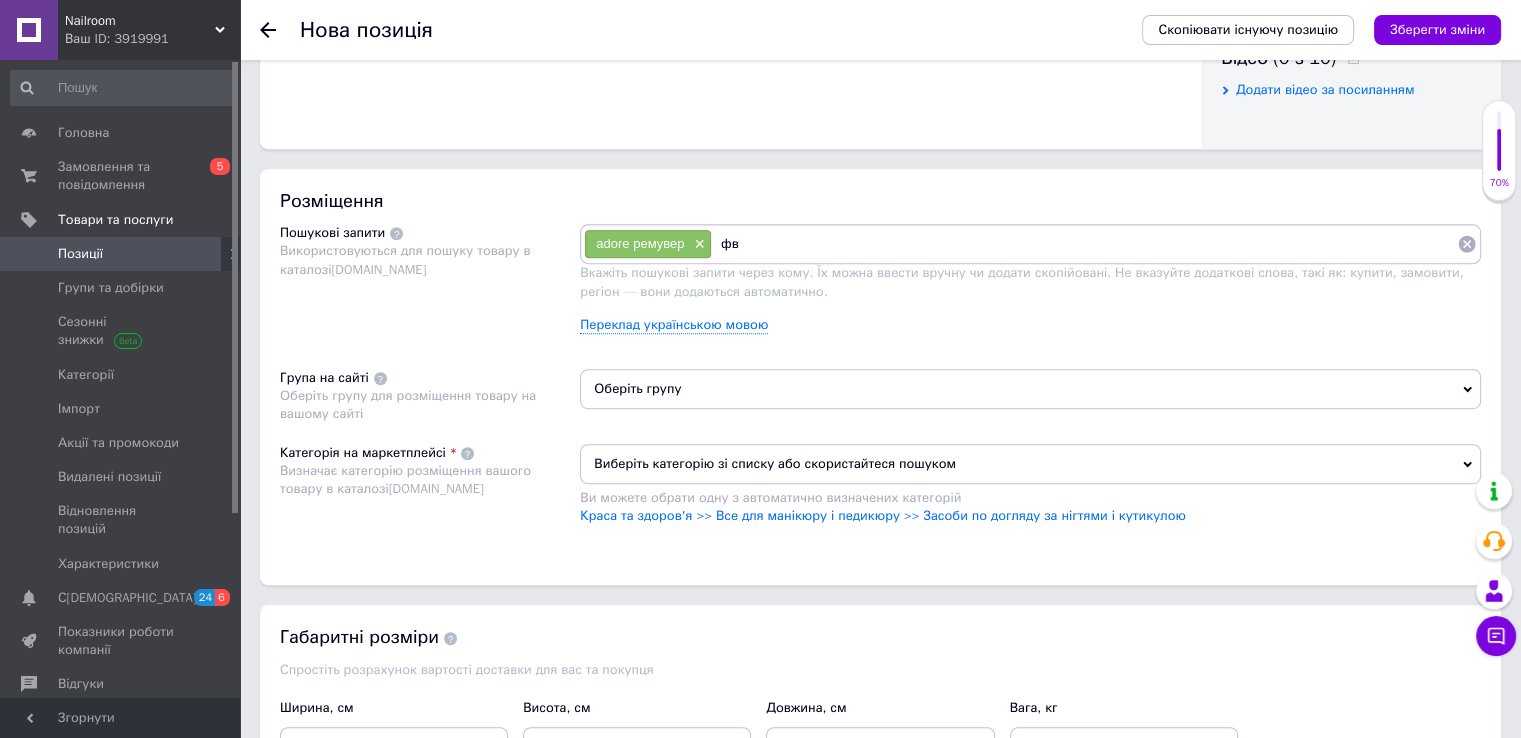 type on "ф" 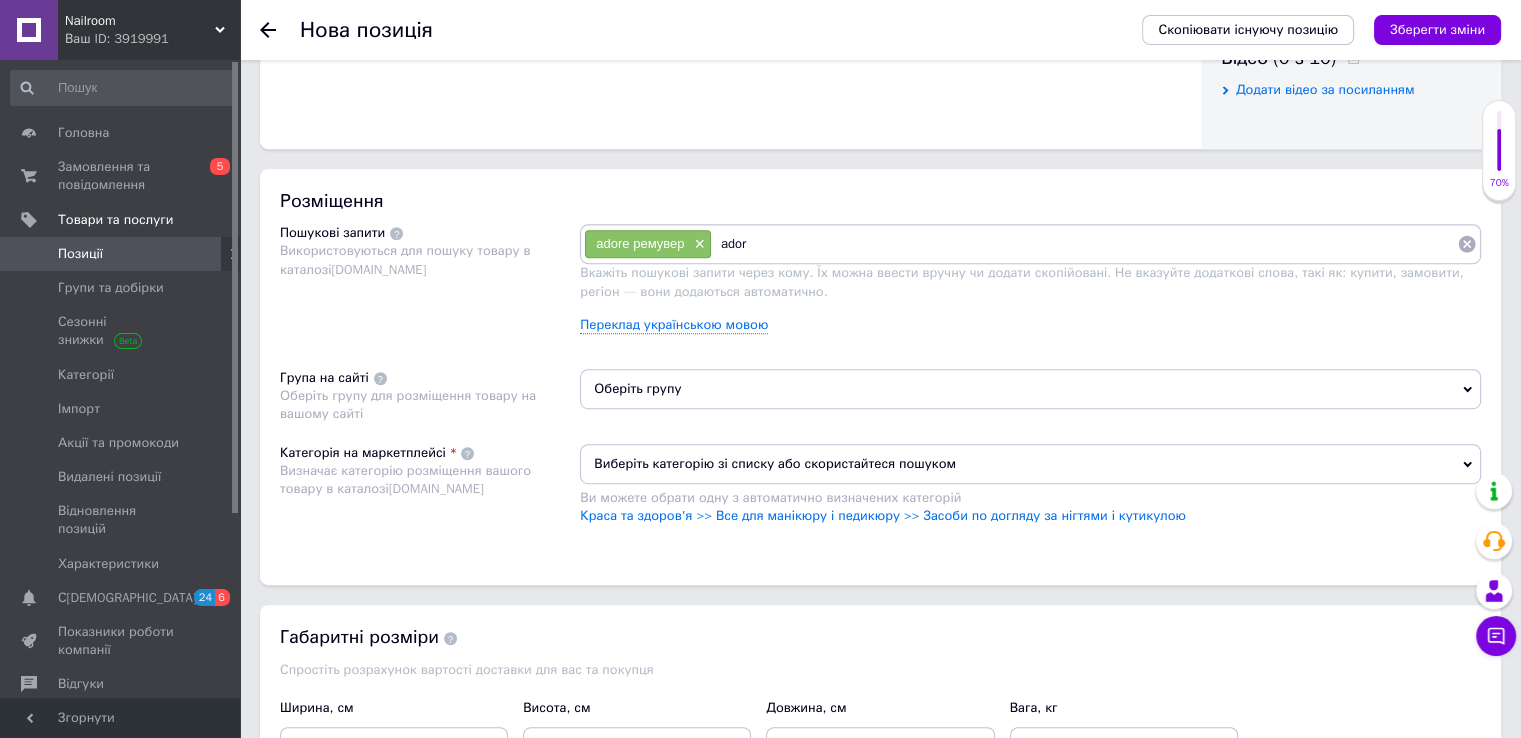 type on "adore" 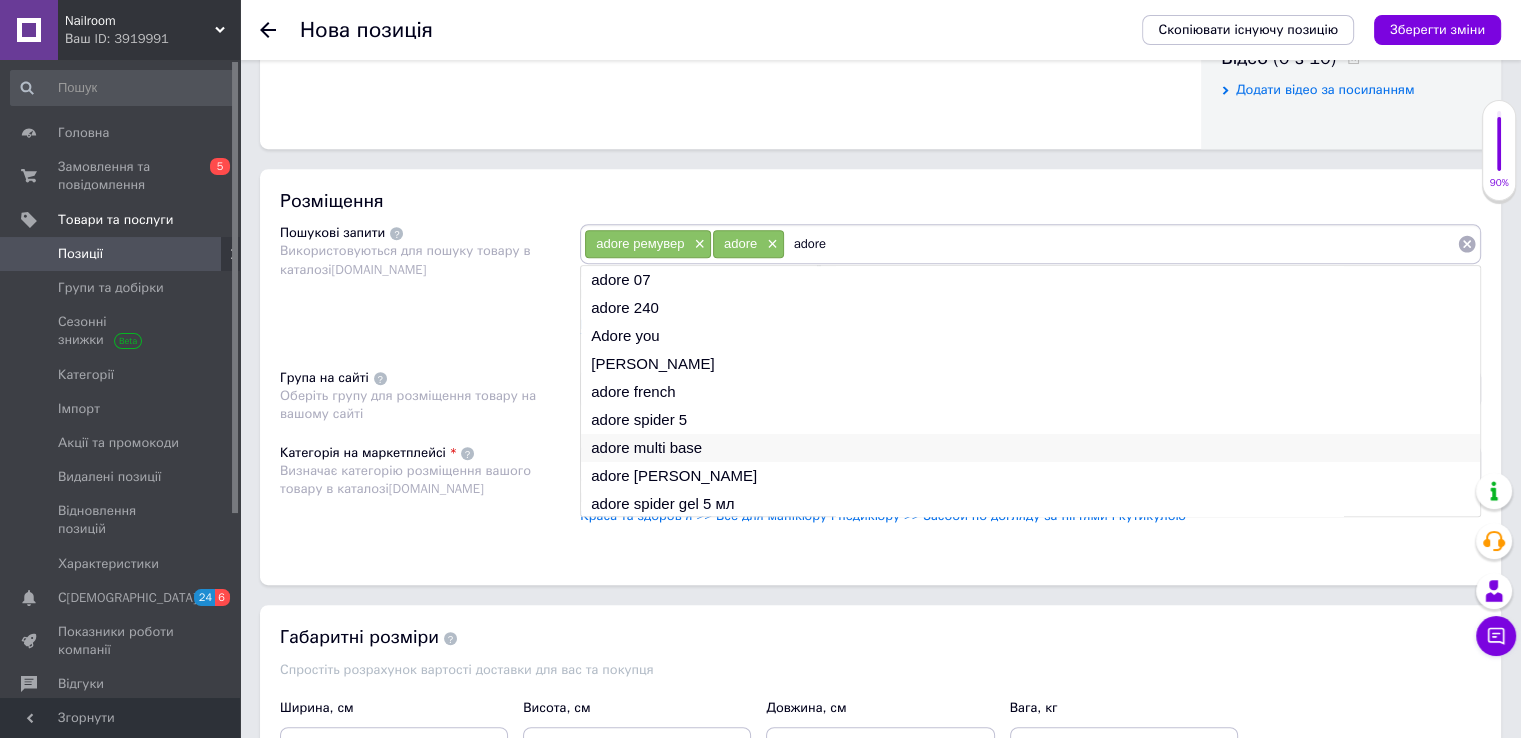 type on "adore" 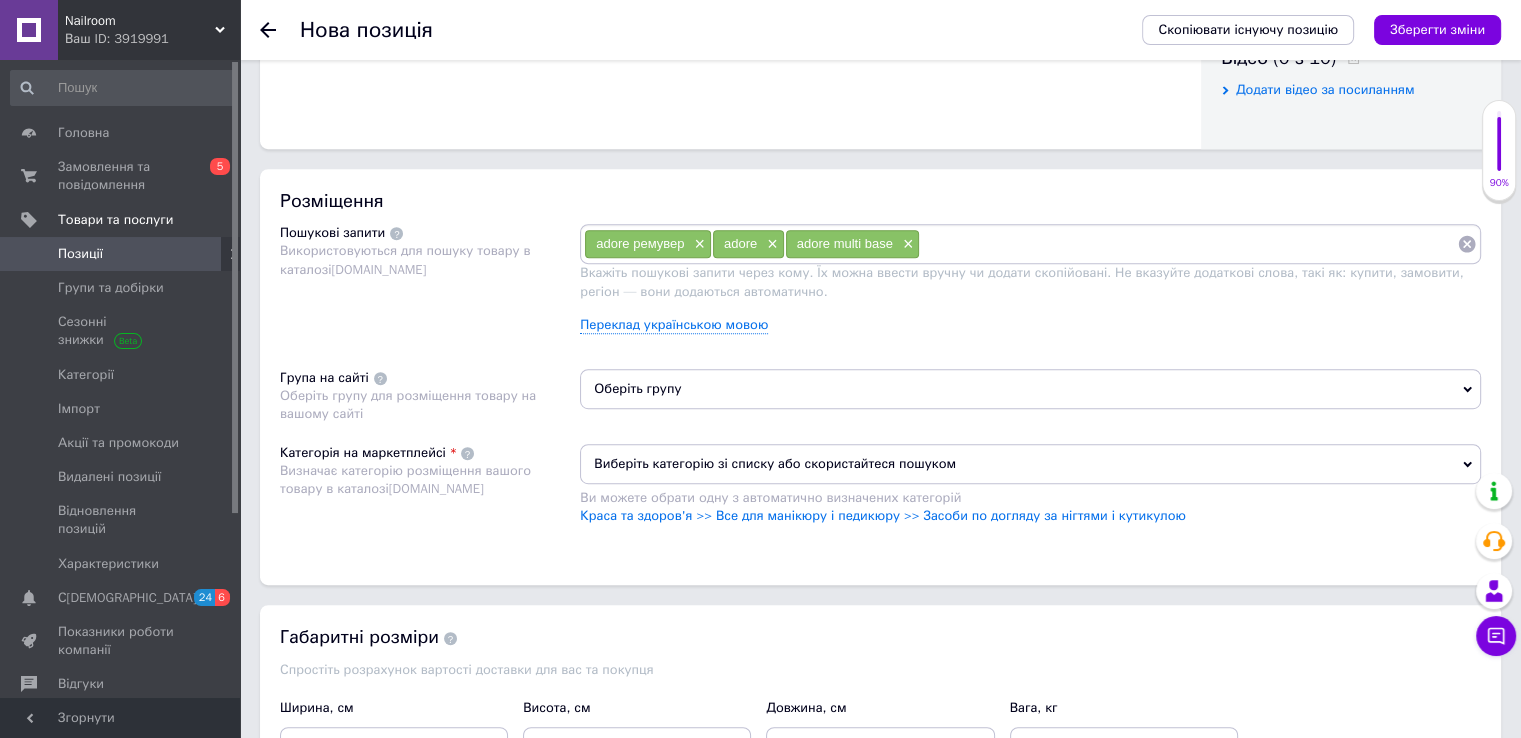 click on "Оберіть групу" at bounding box center (1030, 389) 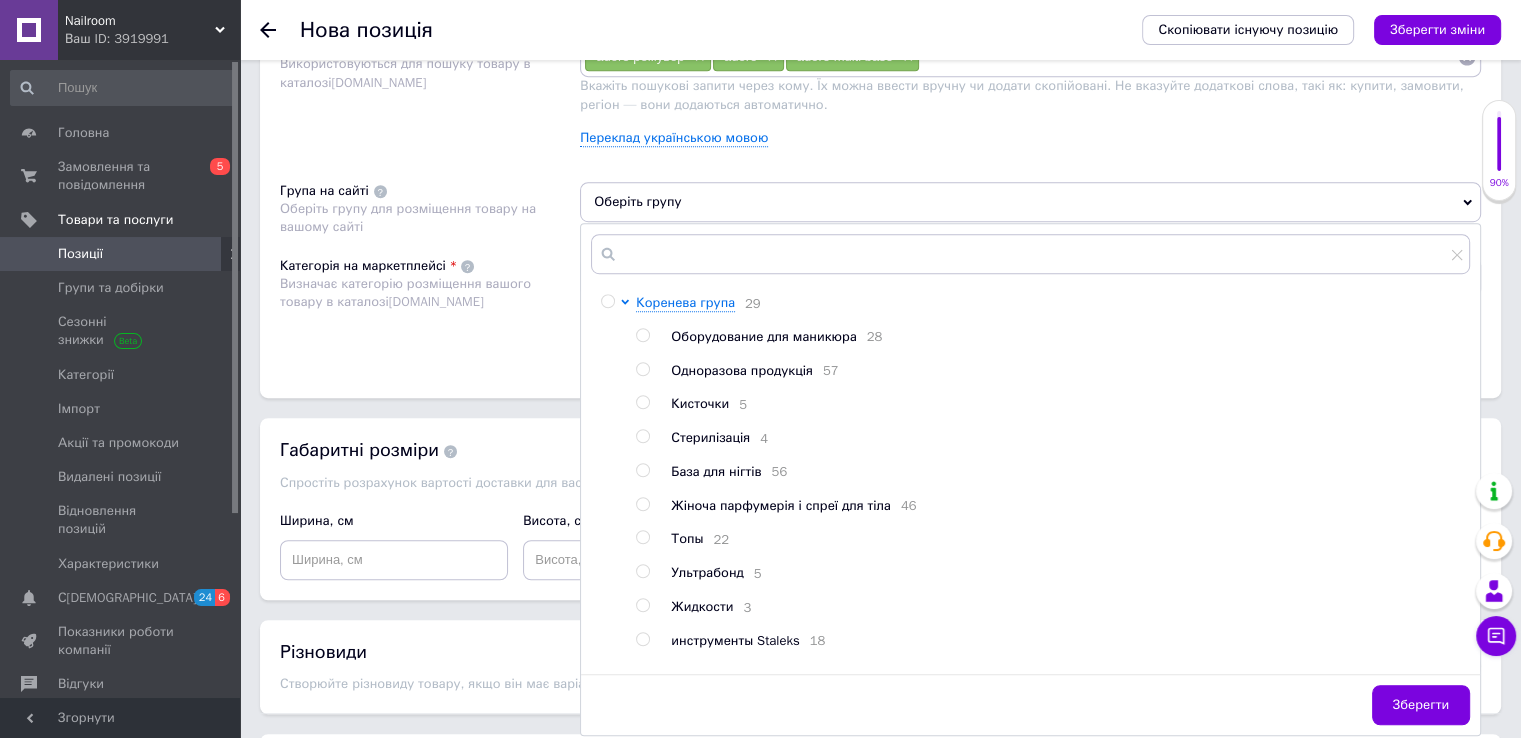 scroll, scrollTop: 1399, scrollLeft: 0, axis: vertical 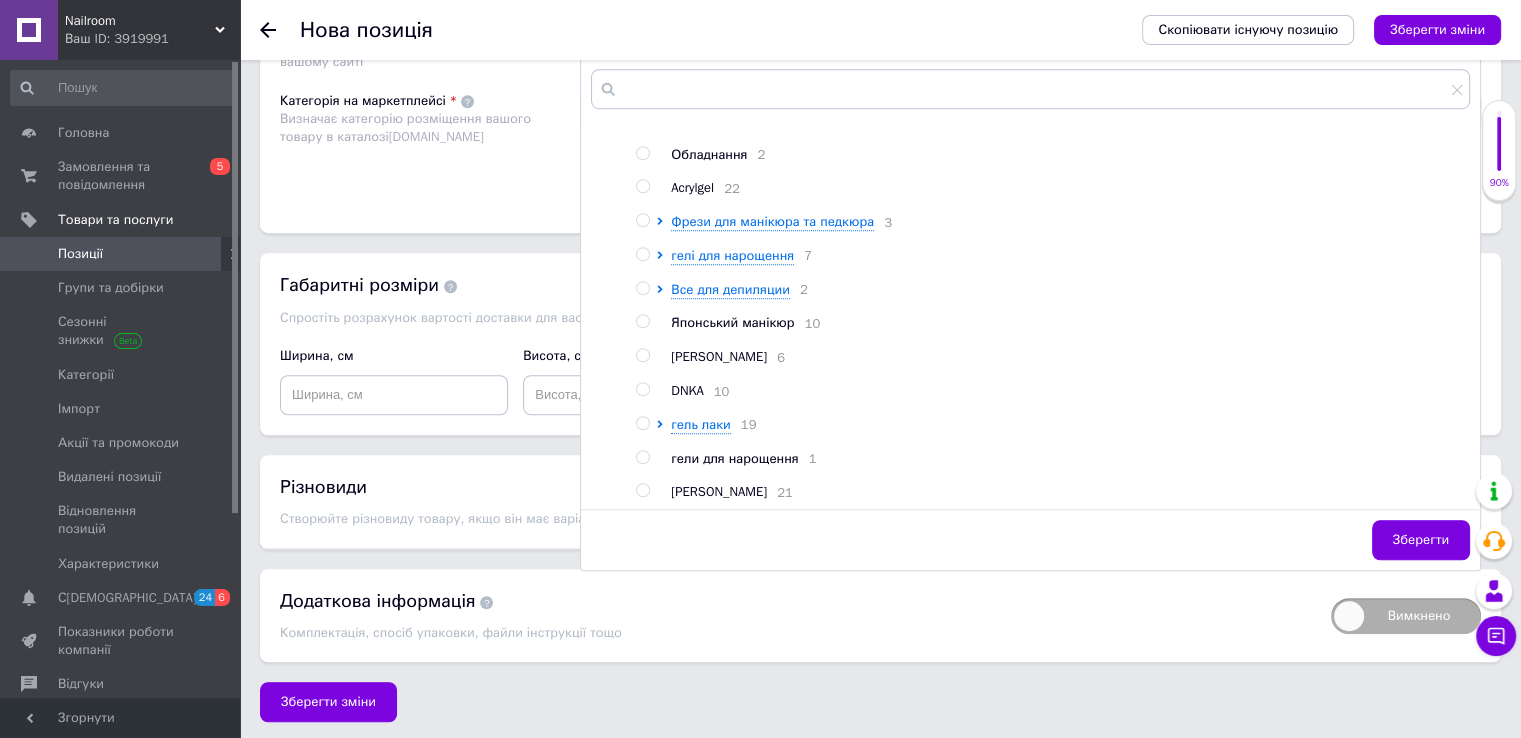 click on "Коренева група 29 Оборудование для маникюра 28 Одноразова продукція 57 Кисточки 5 Стерилізація 4 База для нігтів 56 Жіноча парфумерія і спреї для тіла 46 Топы 22 Ультрабонд 5 Жидкости 3  инструменты Staleks 18 Обладнання 2 Acrylgel 22 Фрези для манікюра та педкюра 3 гелі для нарощення 7 Все для депиляции 2 Японський манікюр 10 [PERSON_NAME]  6 DNKA 10 гель лаки  19 гели для нарощення  1 [PERSON_NAME] 21 Слайдери  1 світловідбивні Saga 3 Dis Gel  13 декор для нігтів 2 Cover base edlen 5 гель лаки You are cute 4 все для брів та вій 17 Допоміжні рідини OFON  Ремувери дя кутикули 2" at bounding box center (1030, 314) 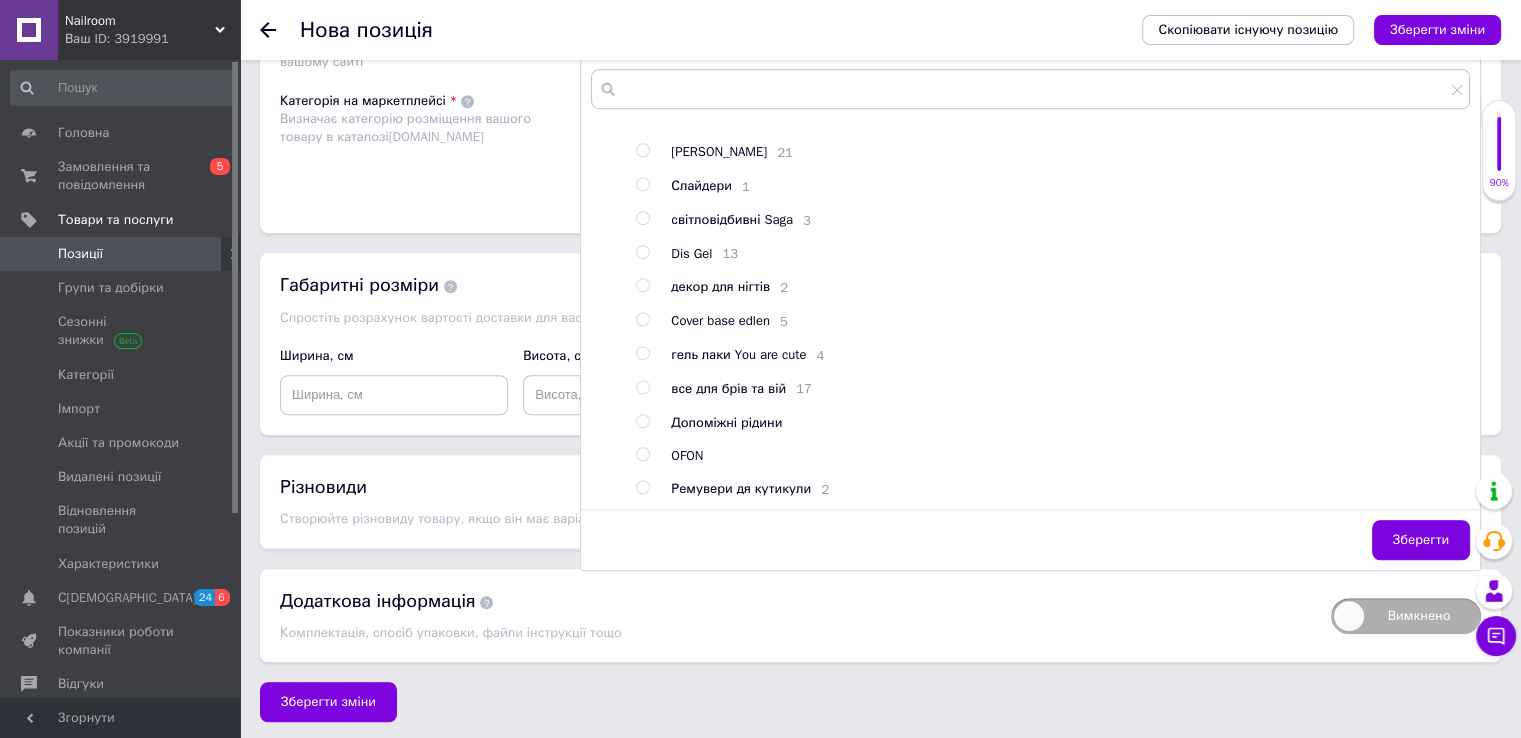 click at bounding box center (642, 487) 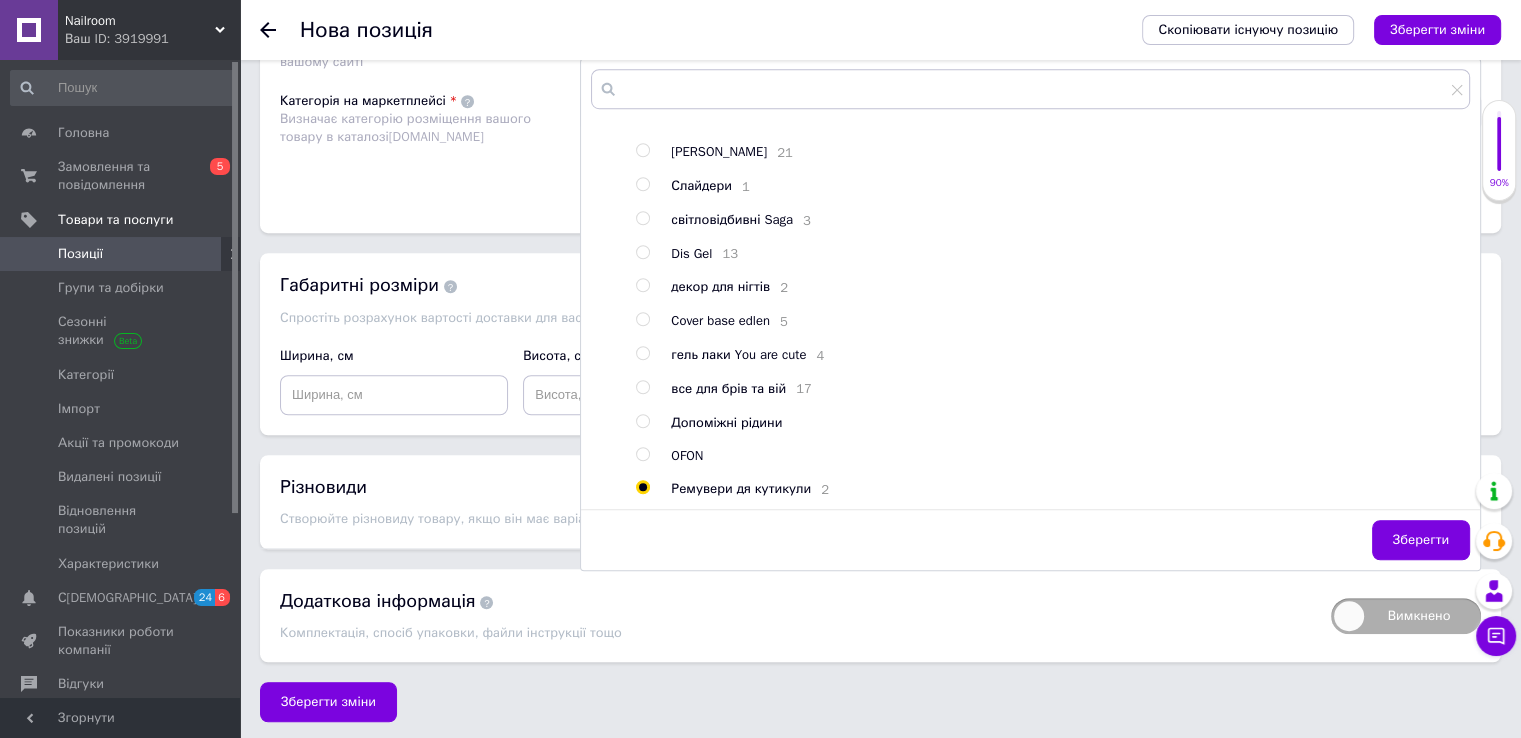 radio on "true" 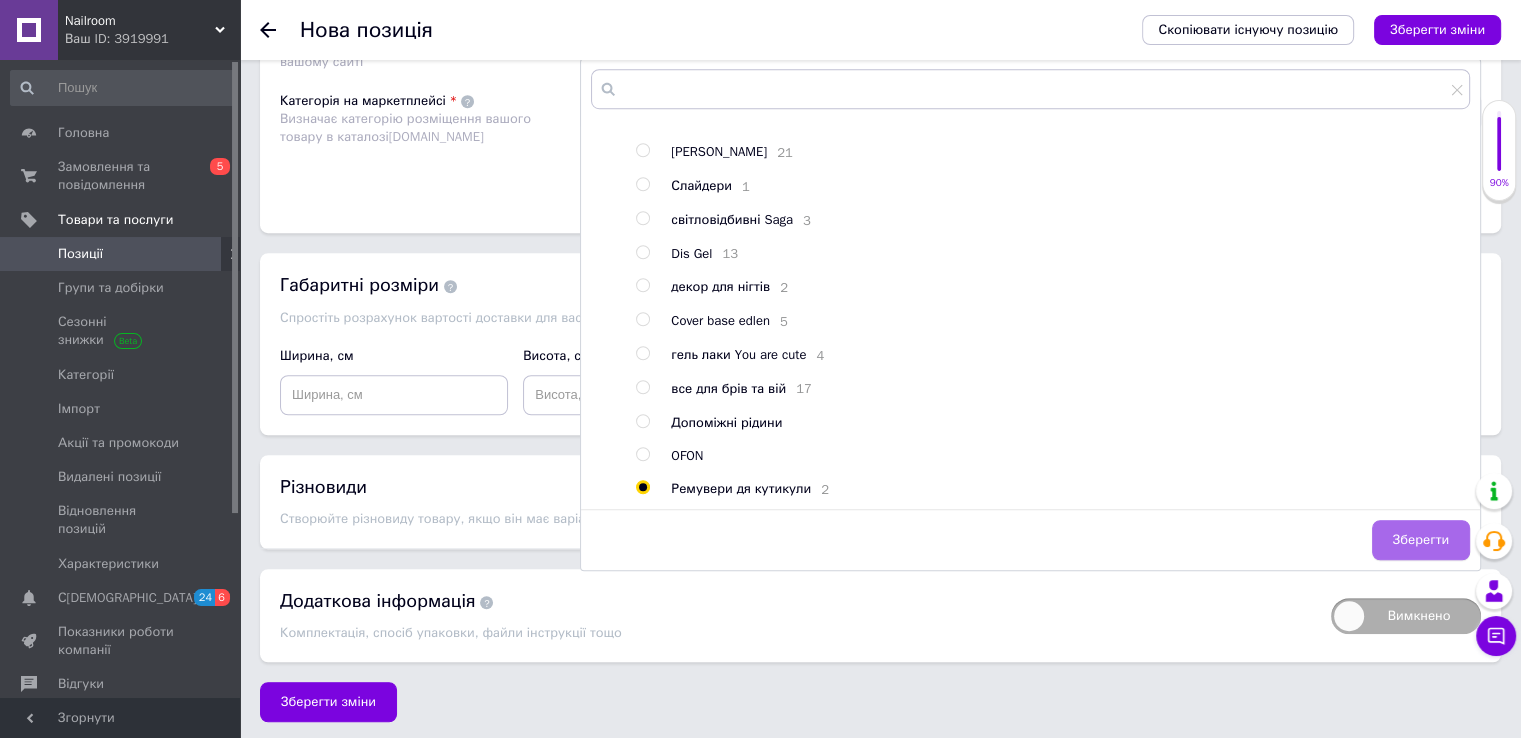 click on "Зберегти" at bounding box center [1421, 540] 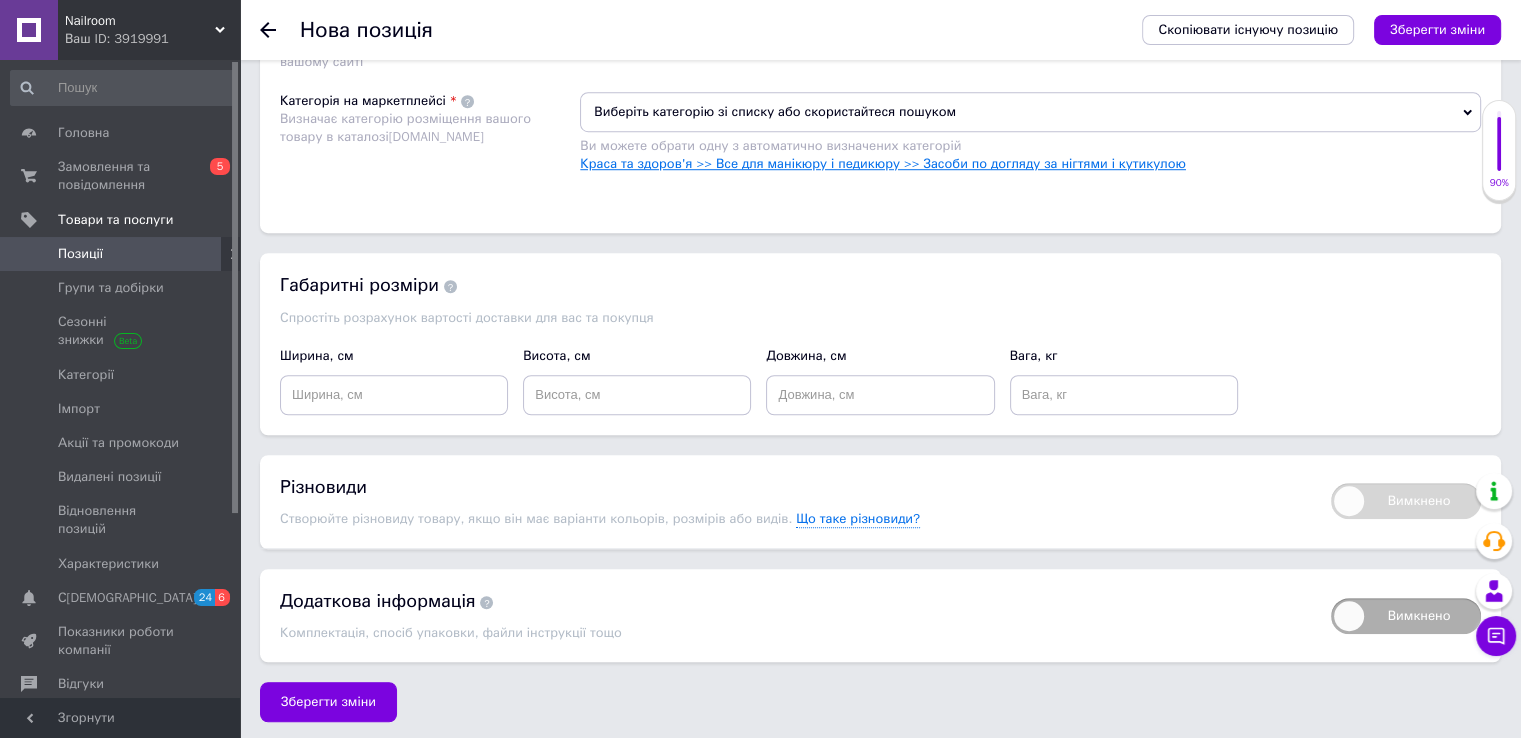 click on "Краса та здоров'я >> Все для манікюру і педикюру >> Засоби по догляду за нігтями і кутикулою" at bounding box center (883, 163) 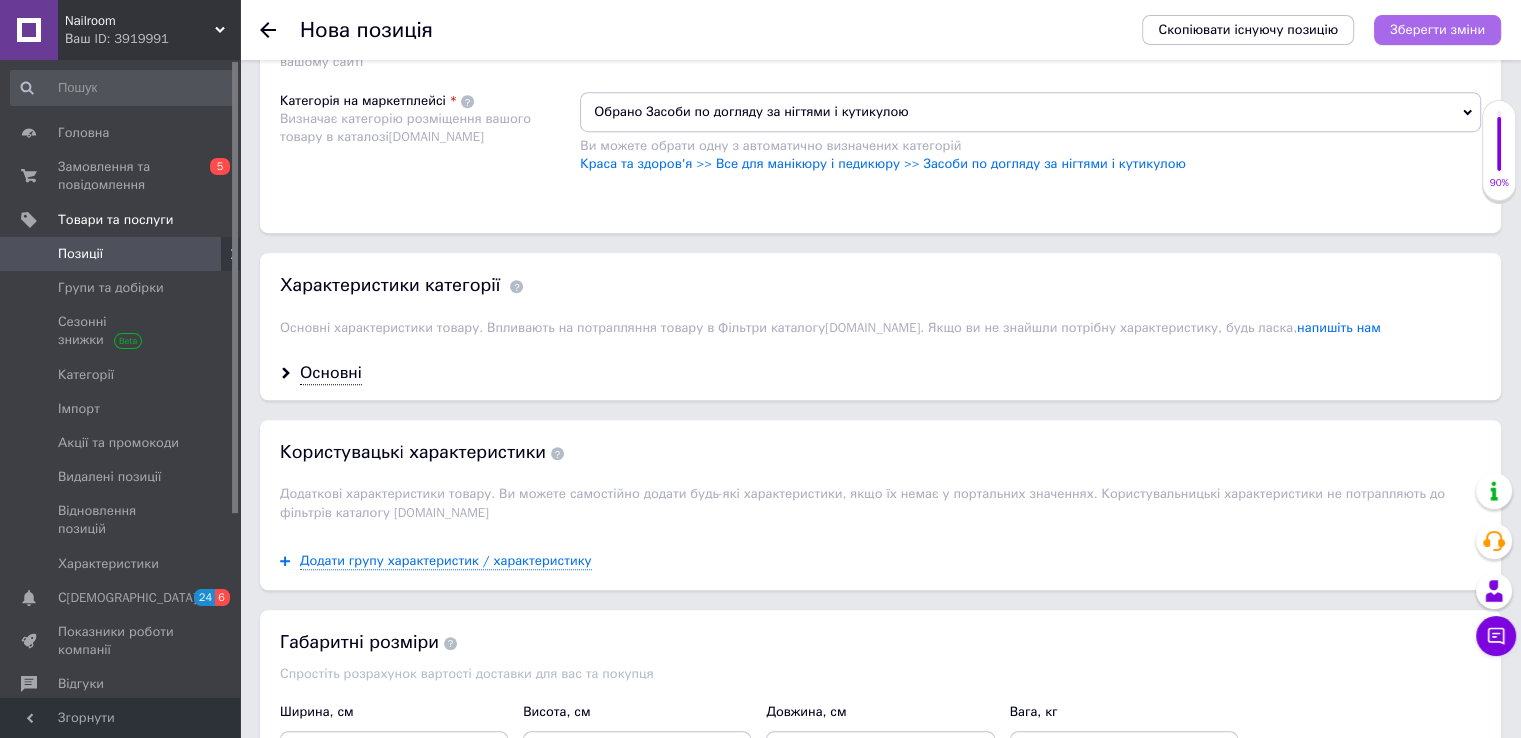 click on "Зберегти зміни" at bounding box center [1437, 30] 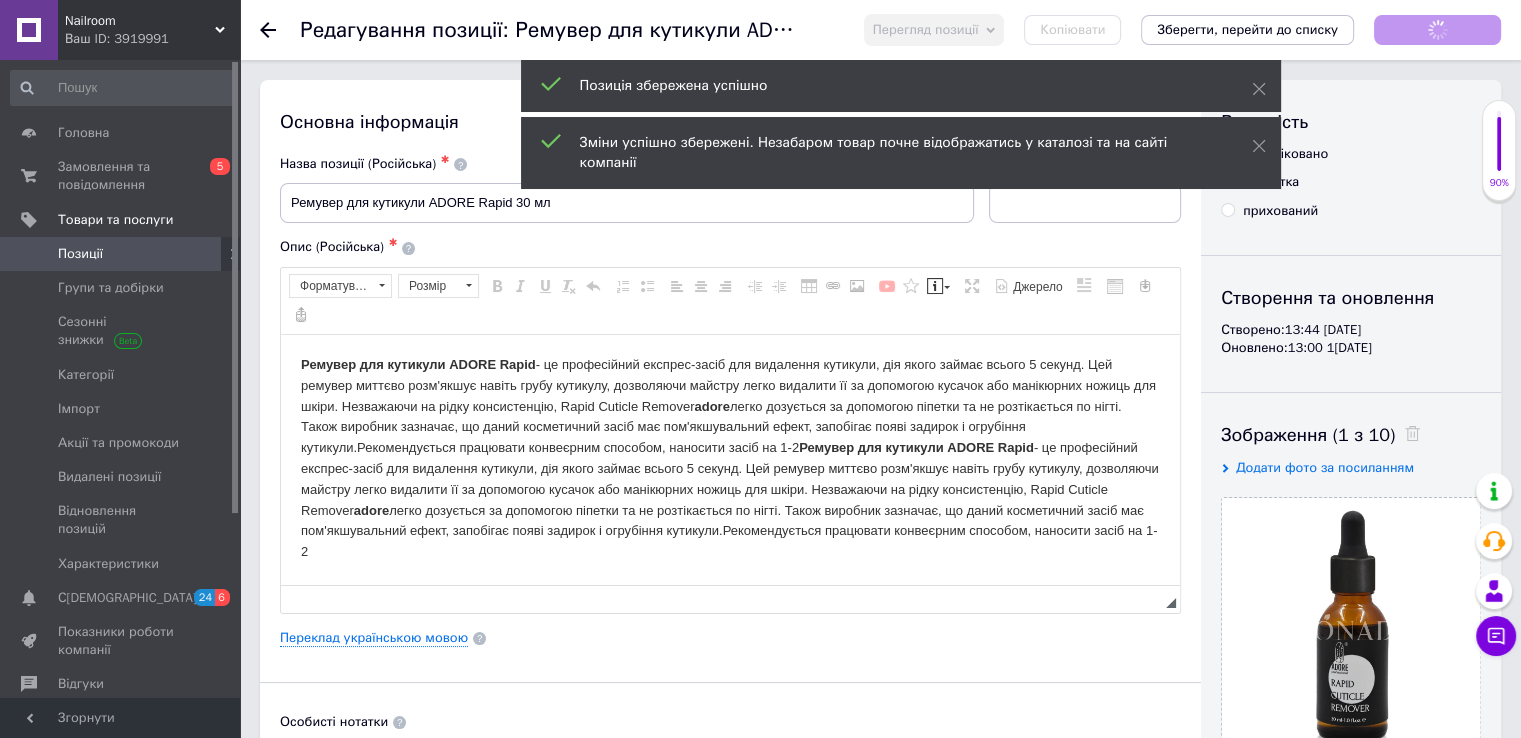 scroll, scrollTop: 0, scrollLeft: 0, axis: both 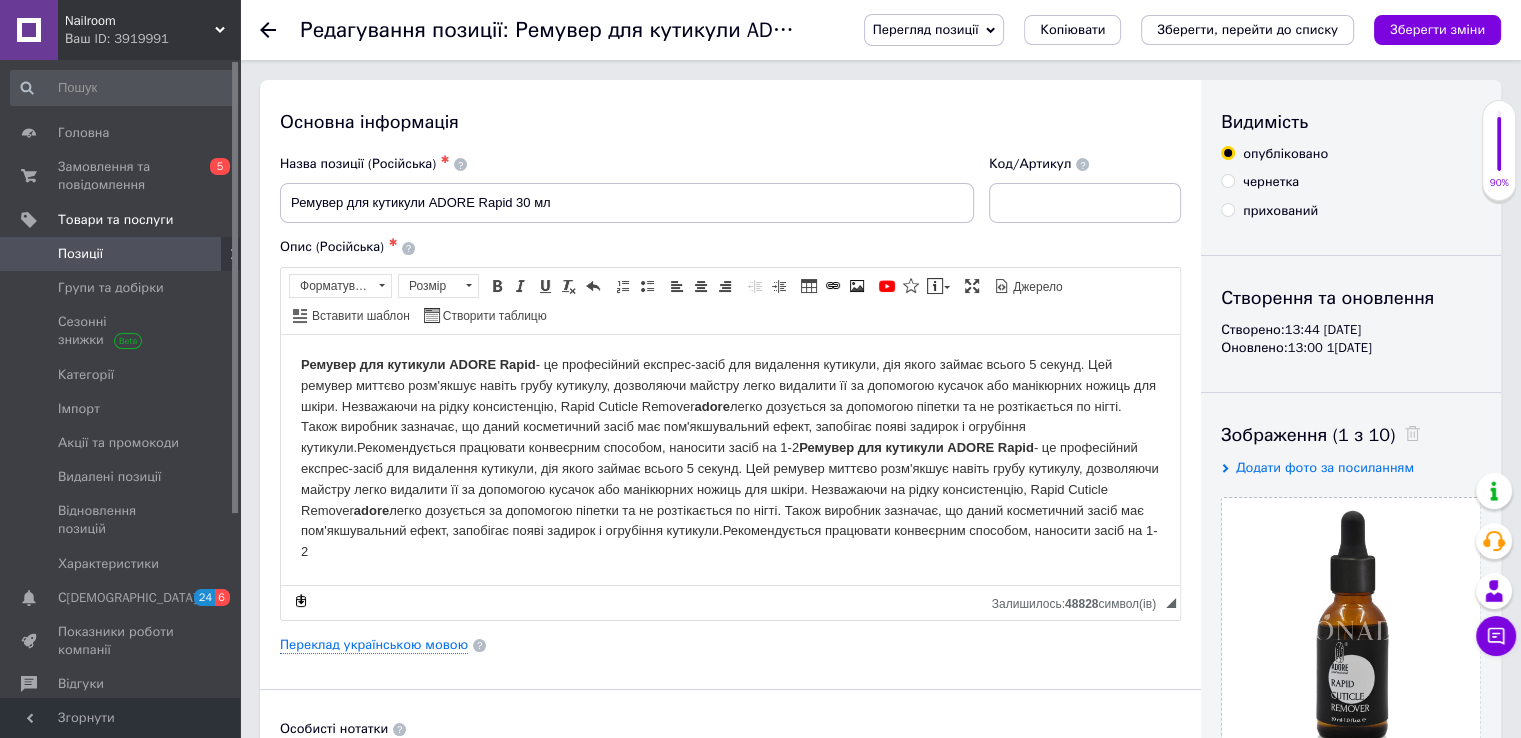 click on "Позиції" at bounding box center (123, 254) 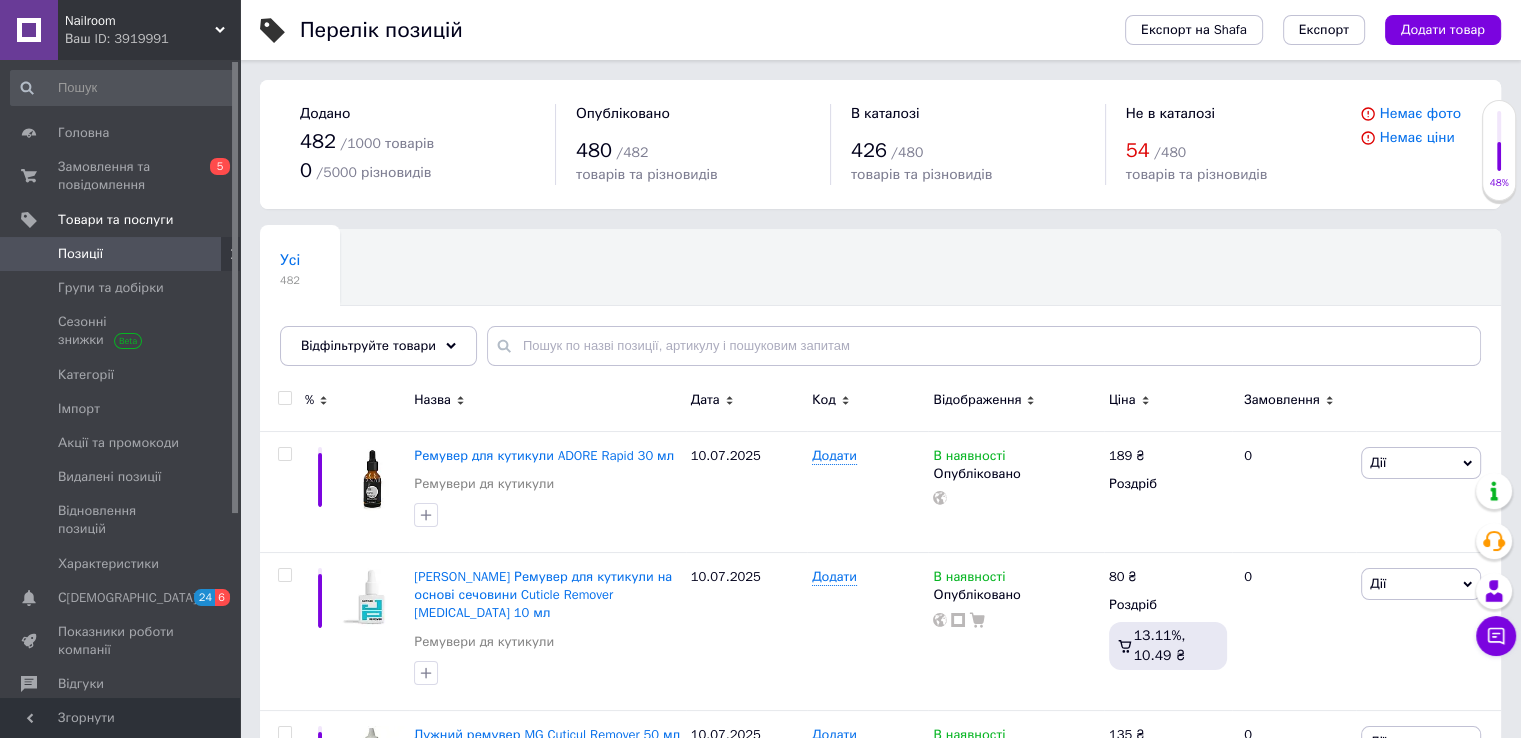 click on "Позиції" at bounding box center [121, 254] 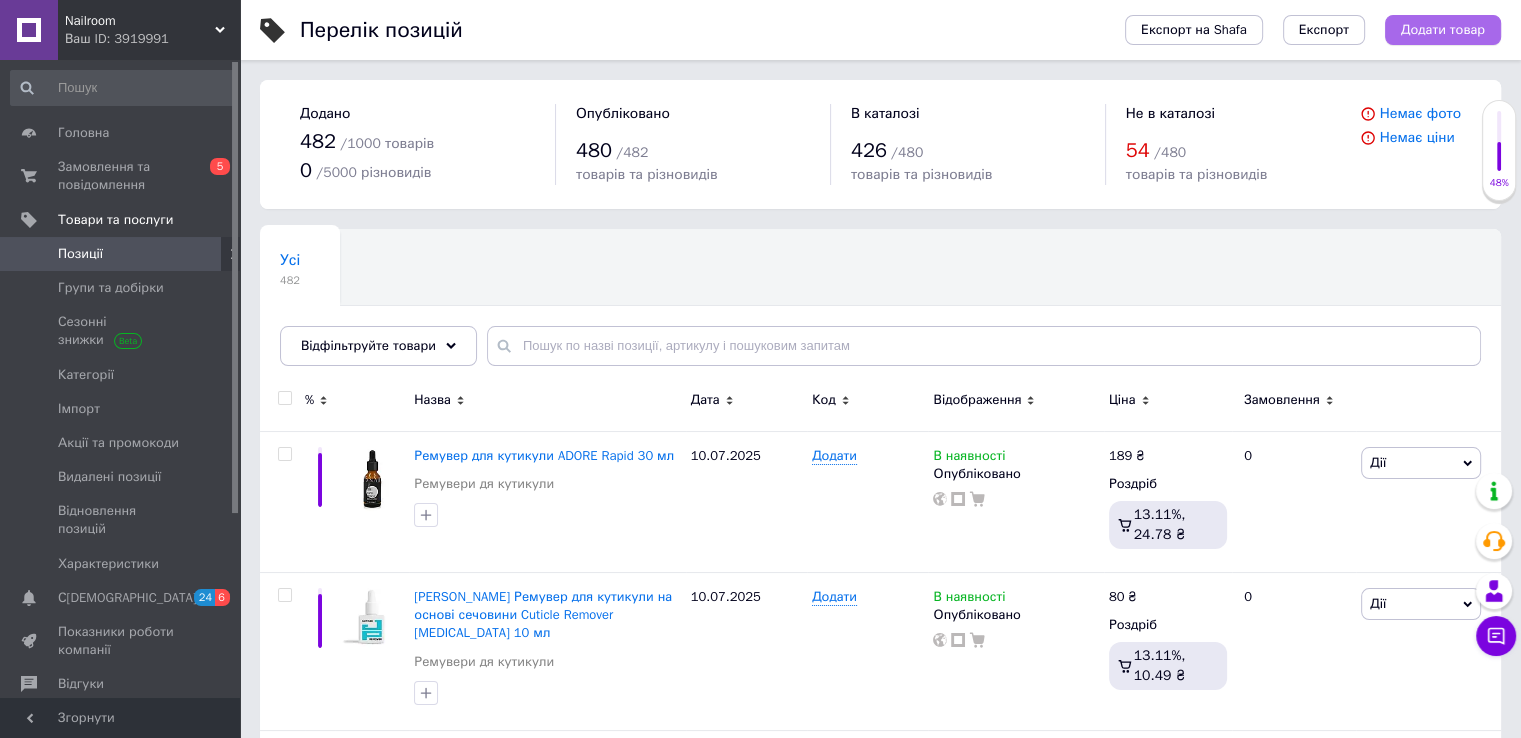 click on "Додати товар" at bounding box center [1443, 30] 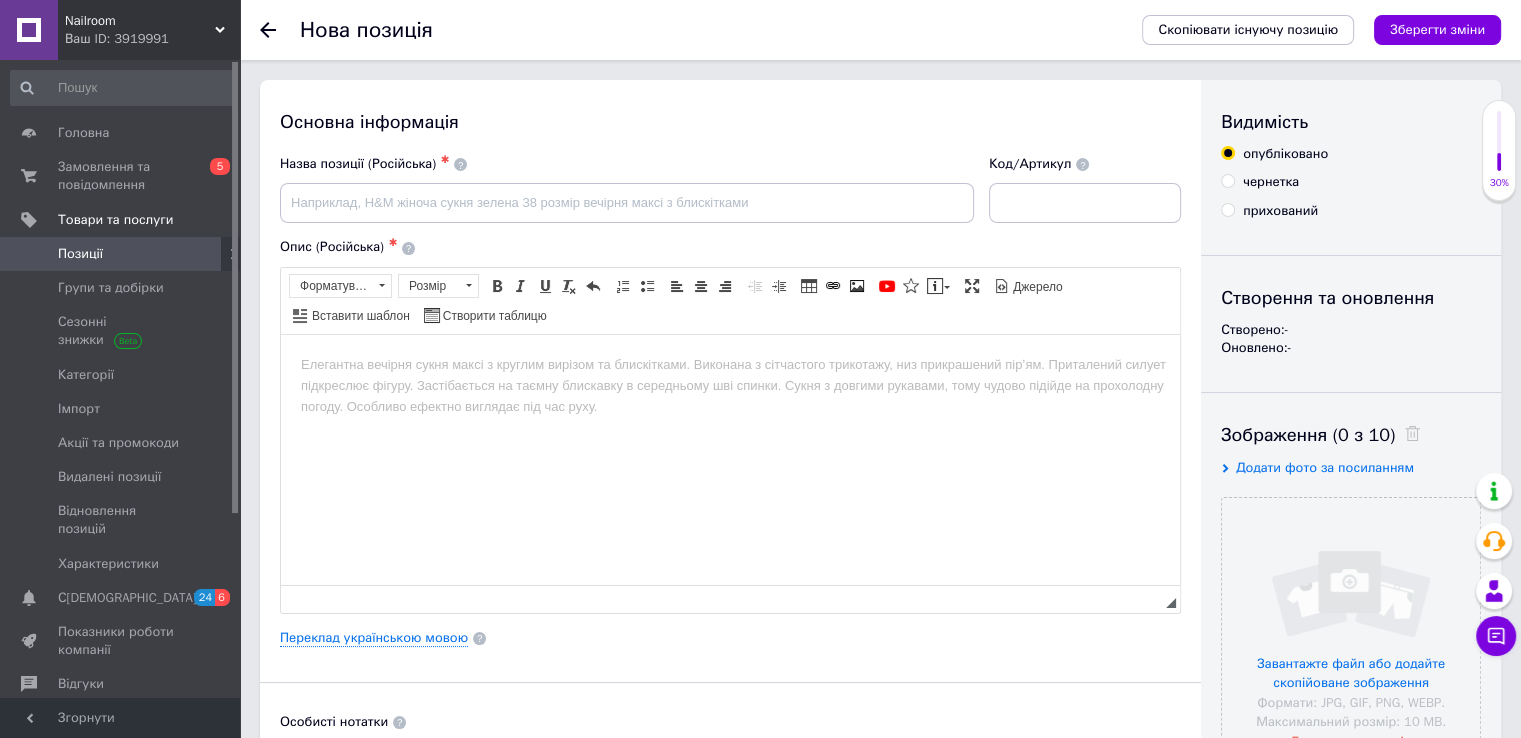 scroll, scrollTop: 0, scrollLeft: 0, axis: both 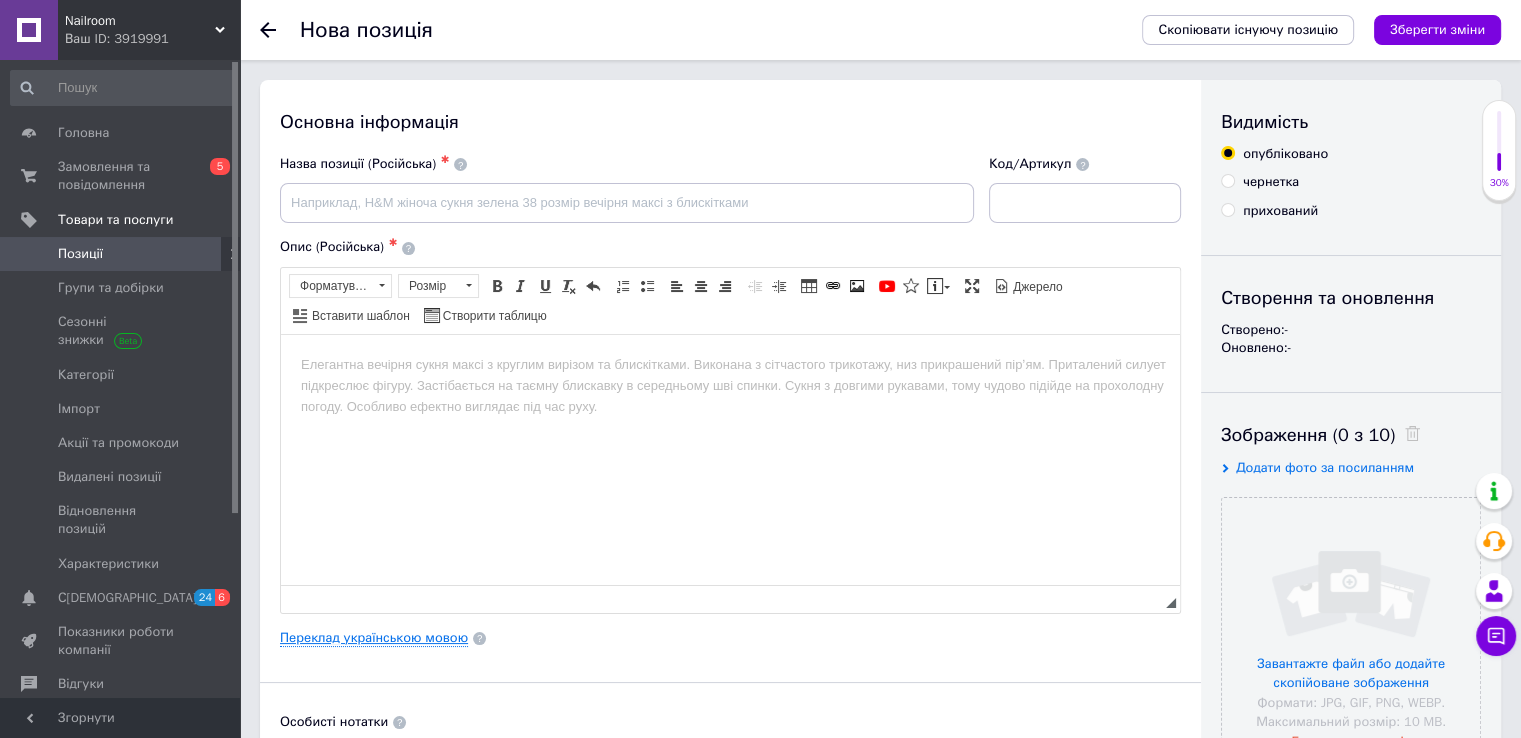 click on "Переклад українською мовою" at bounding box center (374, 638) 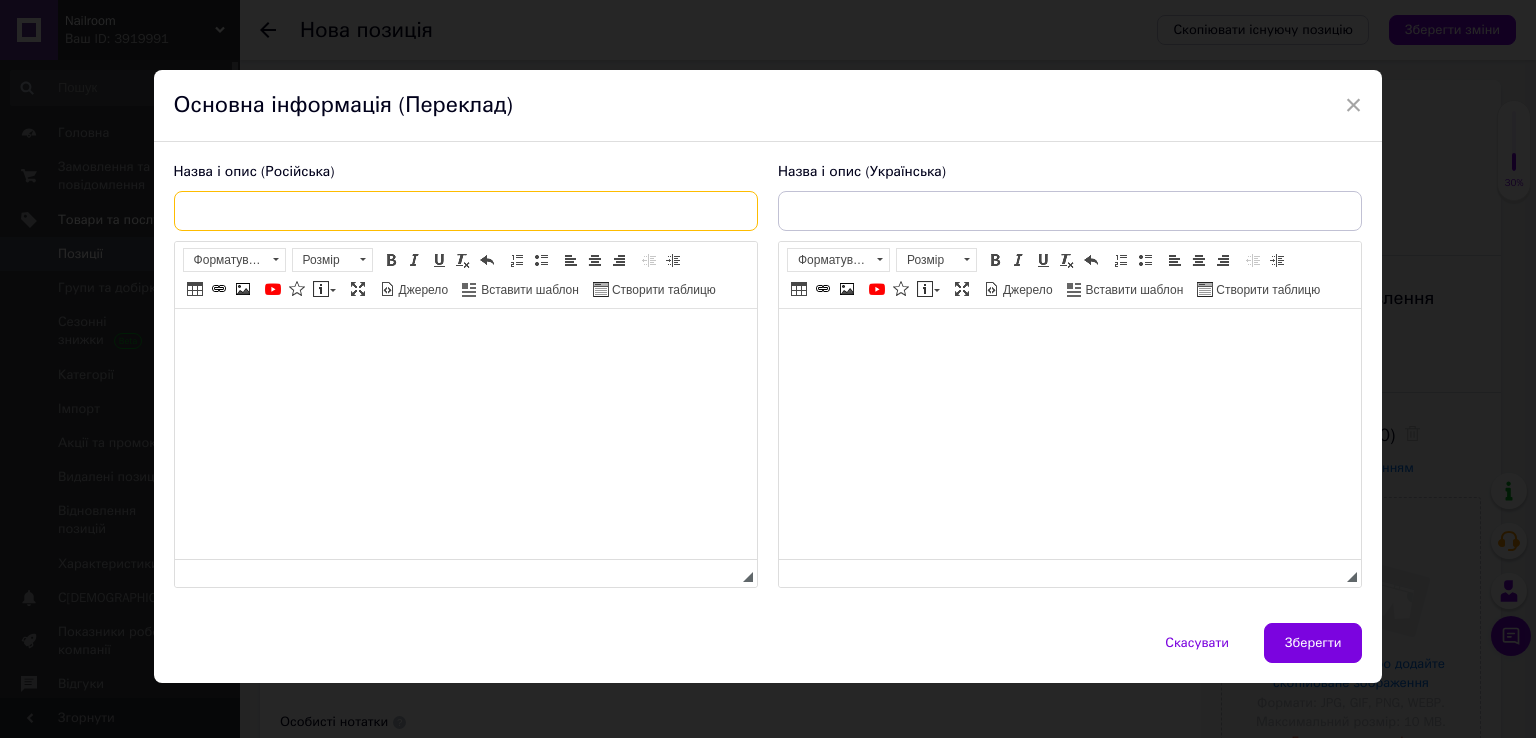 click at bounding box center [466, 211] 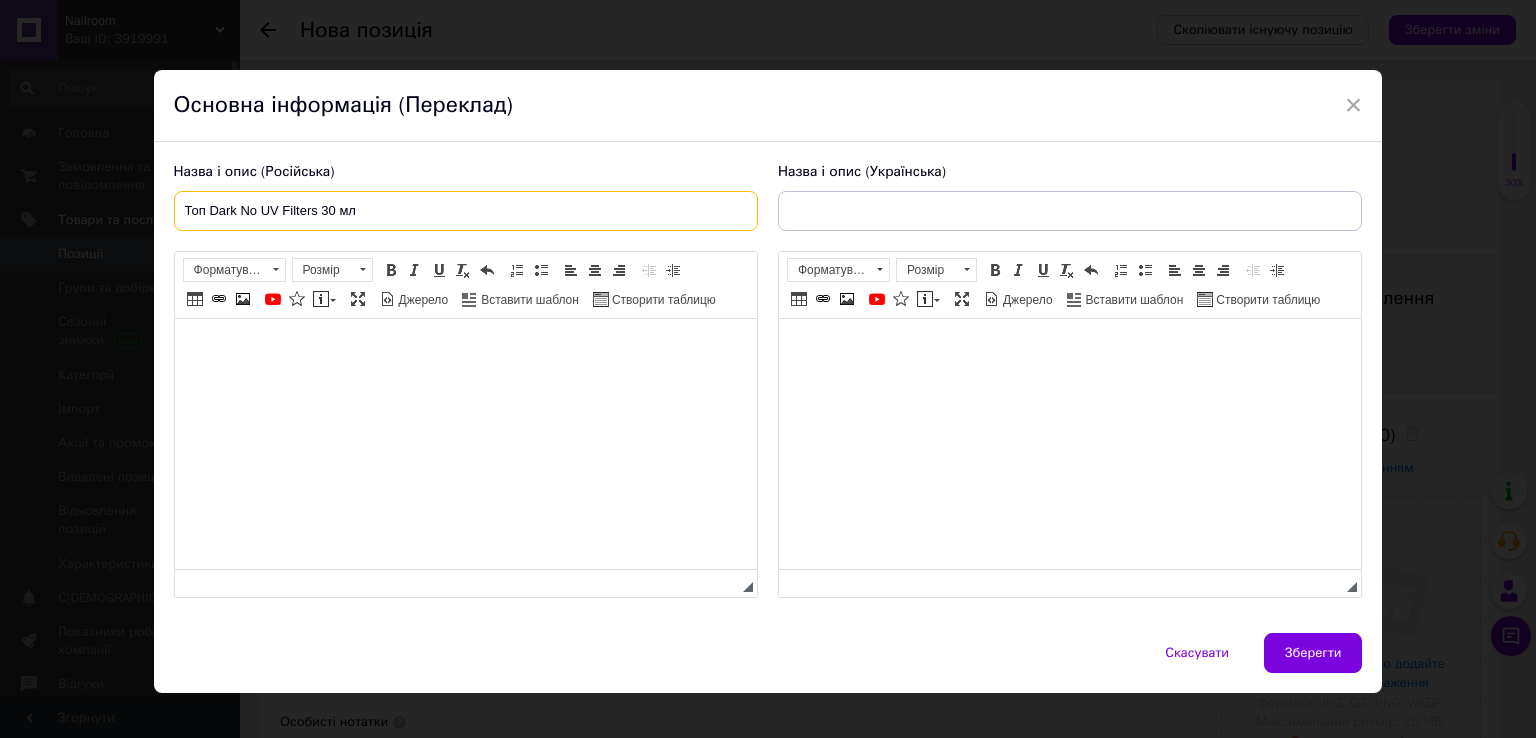 type on "Топ Dark No UV Filters 30 мл" 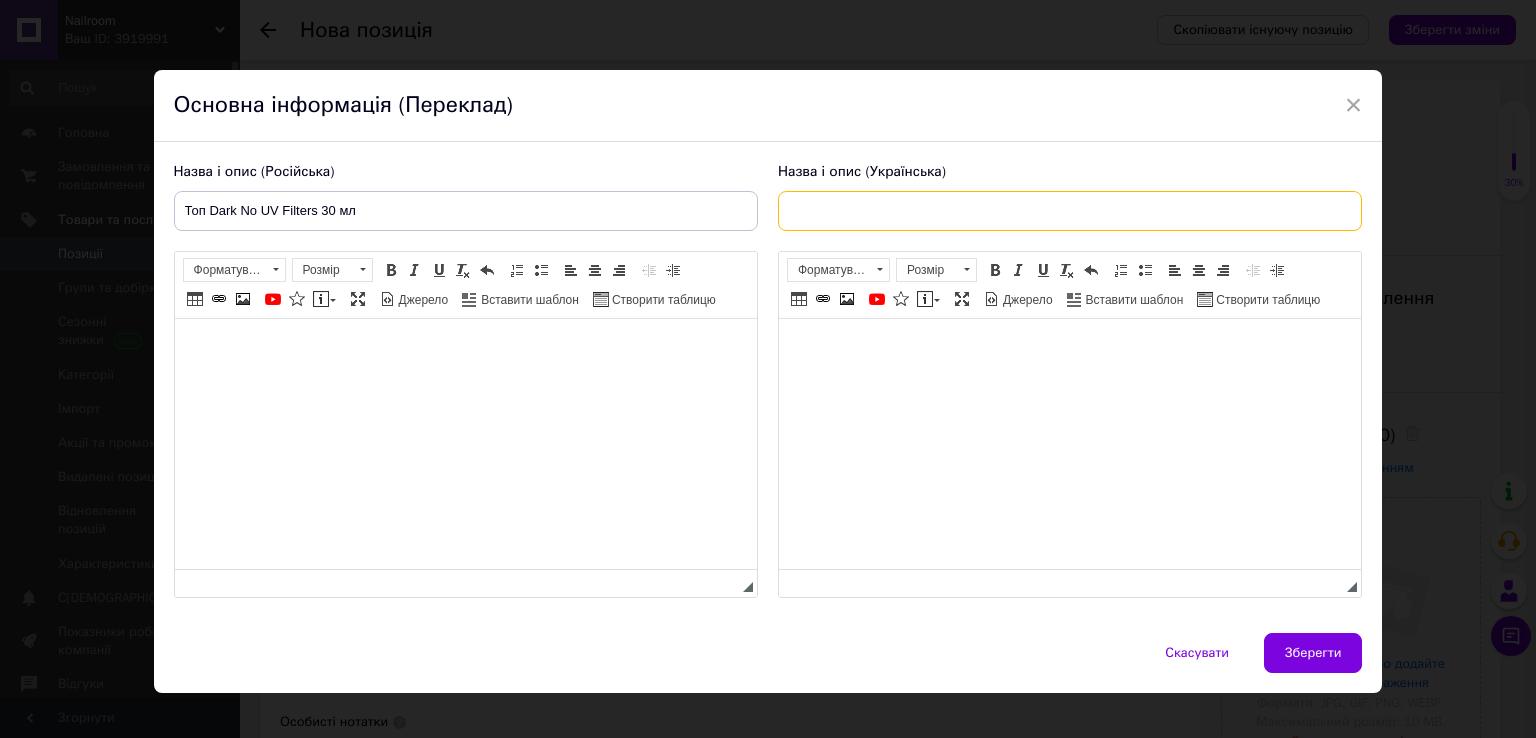 click at bounding box center (1070, 211) 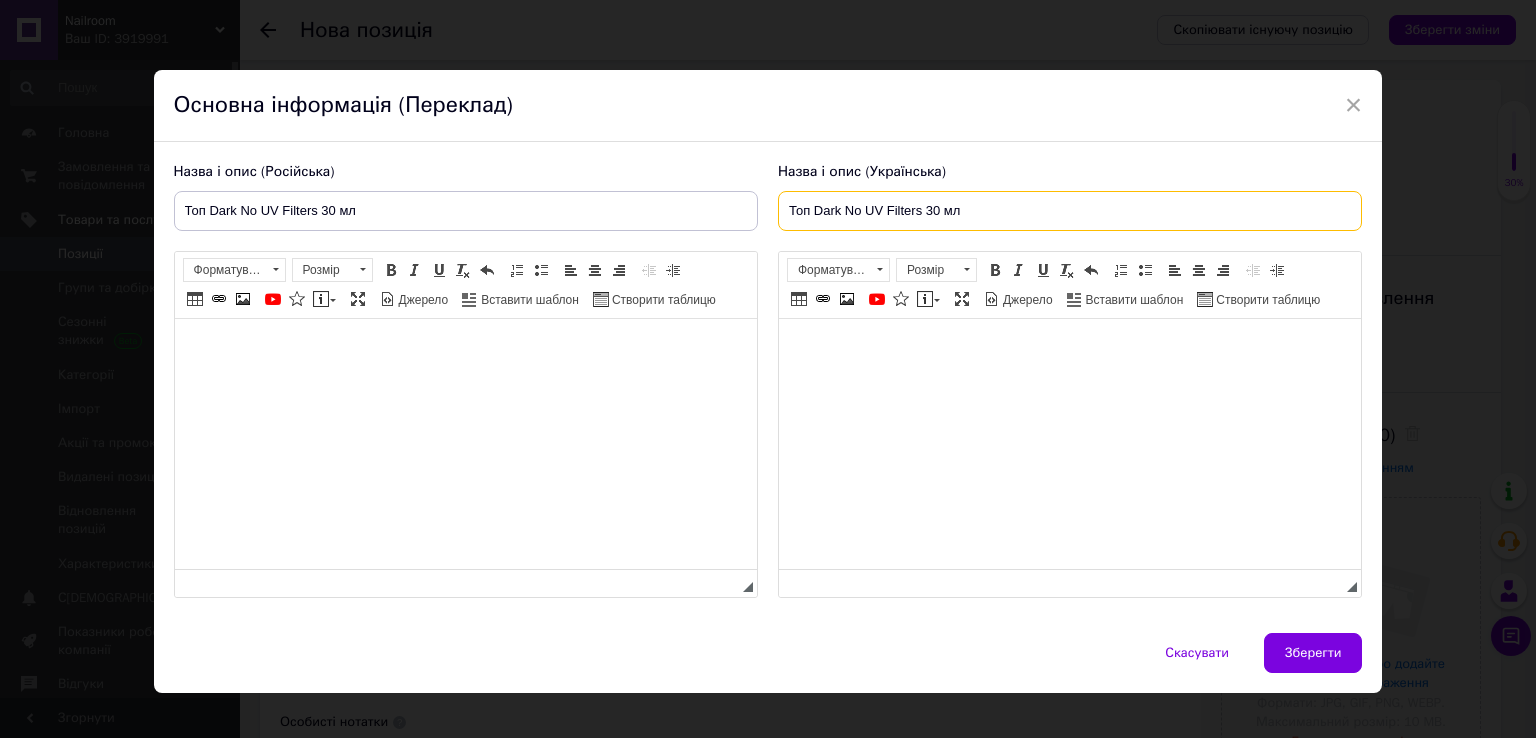type on "Топ Dark No UV Filters 30 мл" 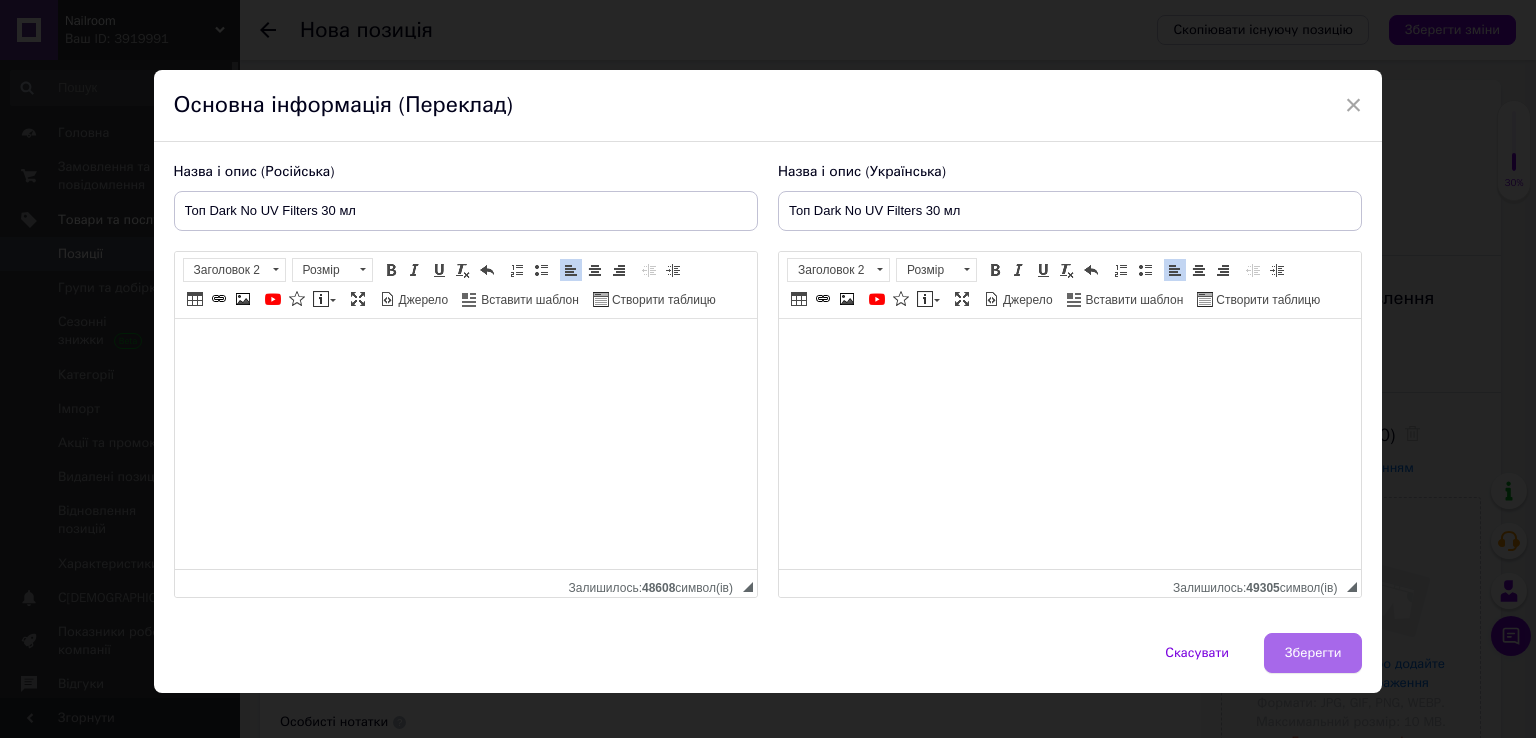 click on "Зберегти" at bounding box center (1313, 653) 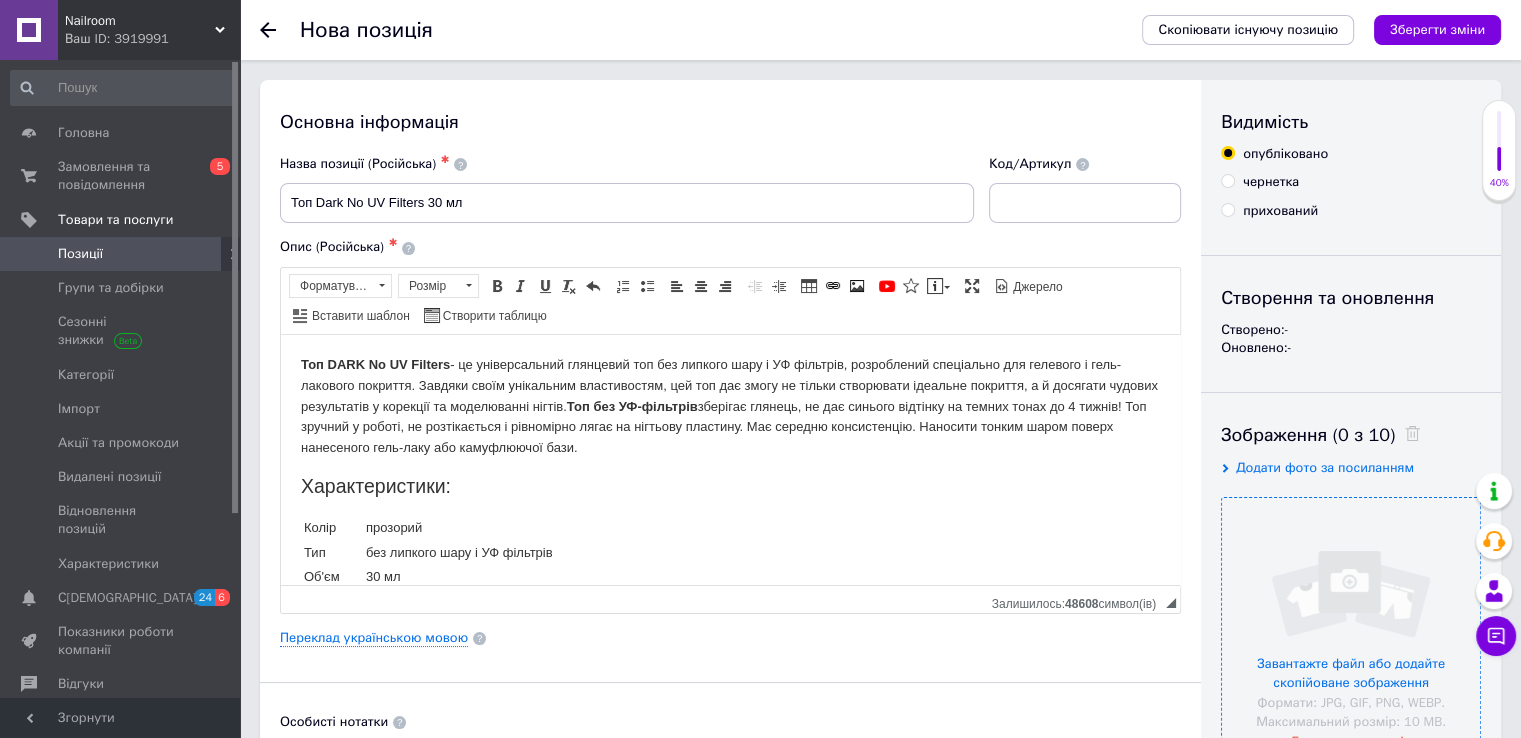 click at bounding box center (1351, 627) 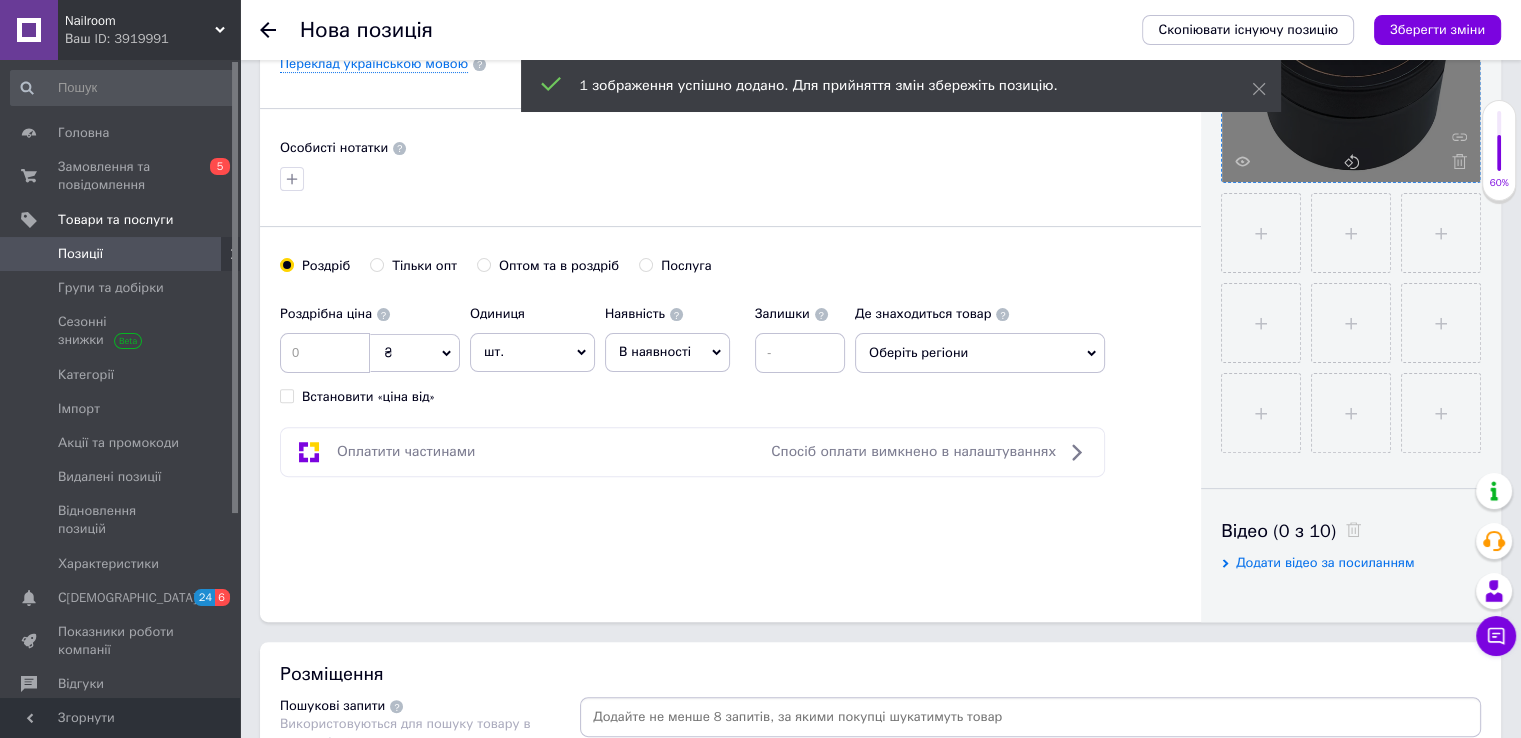 scroll, scrollTop: 604, scrollLeft: 0, axis: vertical 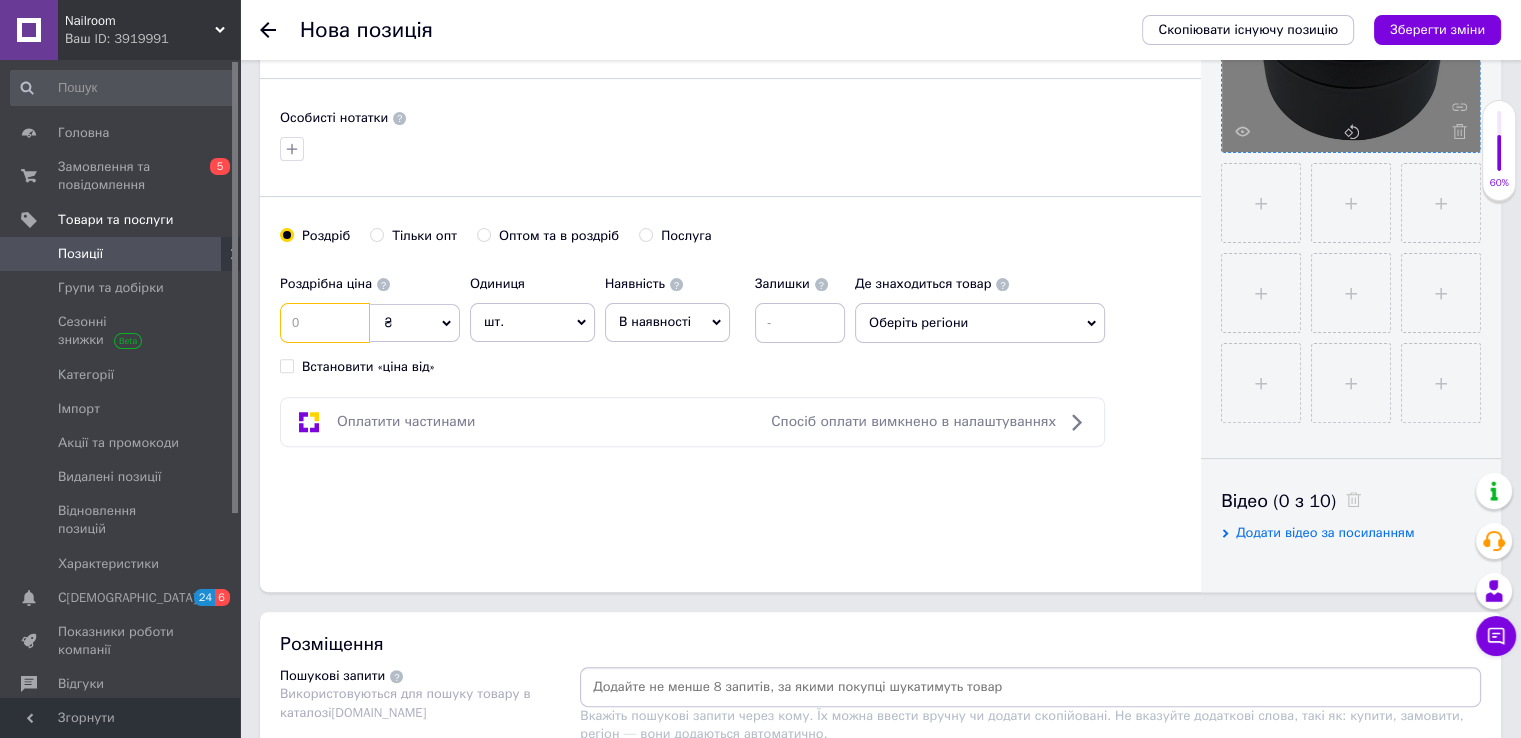 click at bounding box center (325, 323) 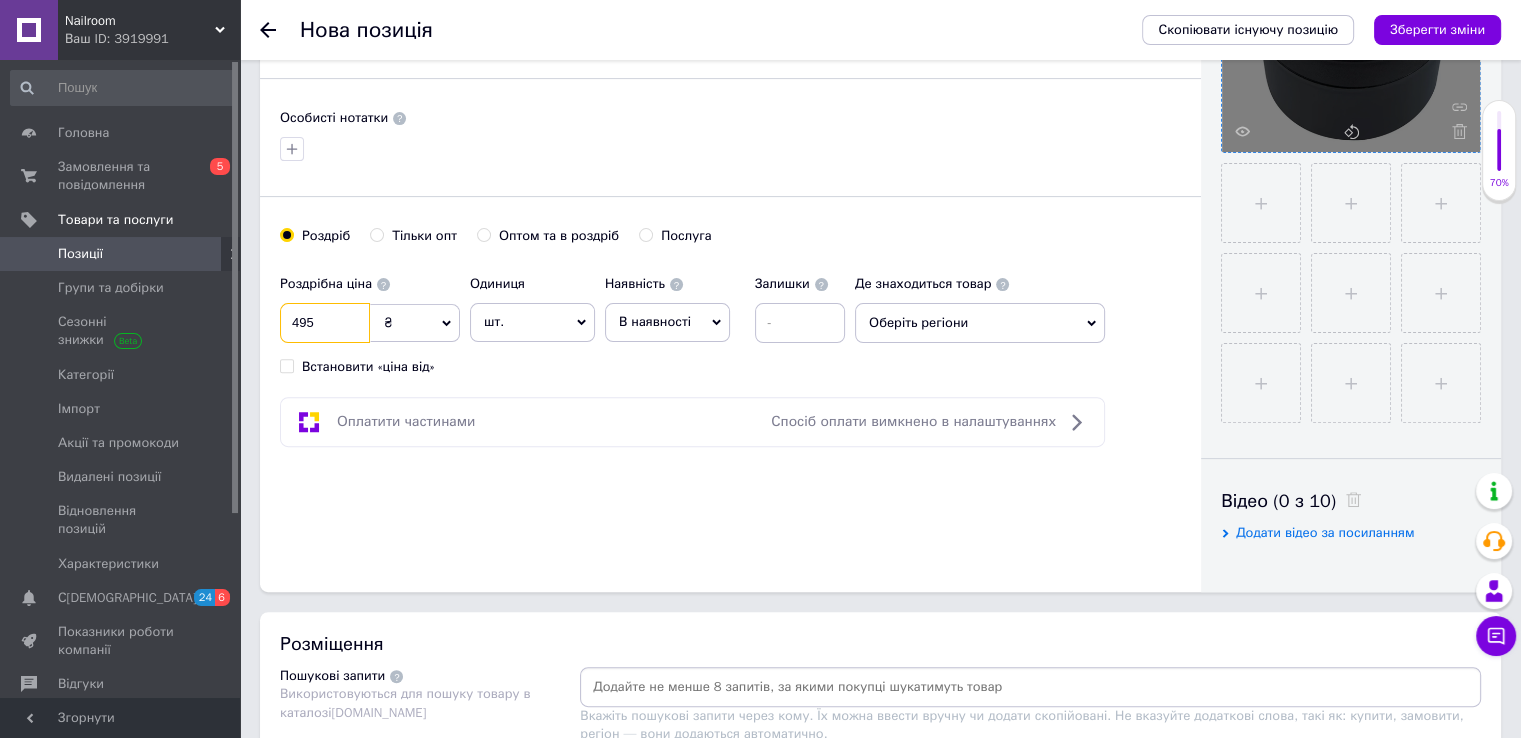type on "495" 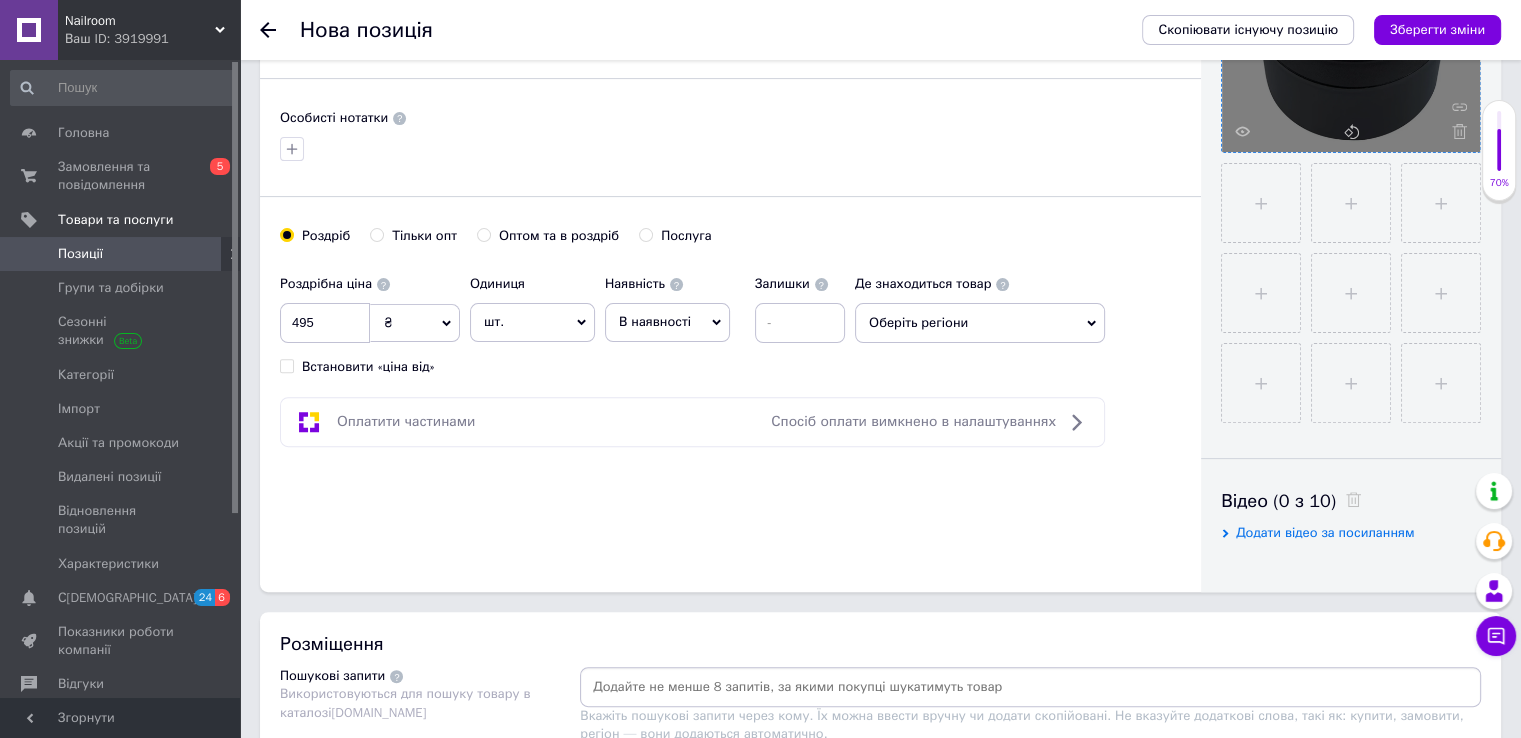 click at bounding box center (1030, 687) 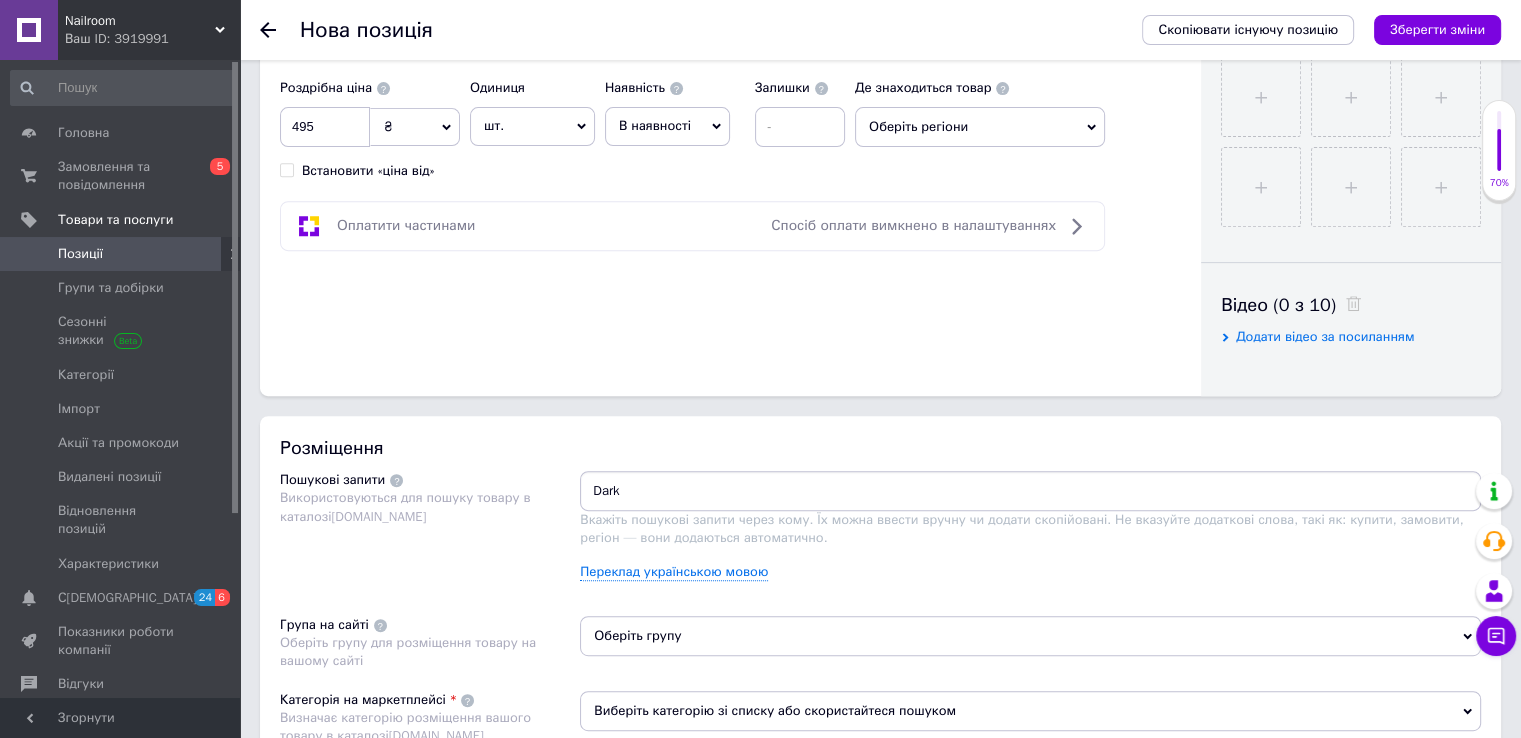 scroll, scrollTop: 861, scrollLeft: 0, axis: vertical 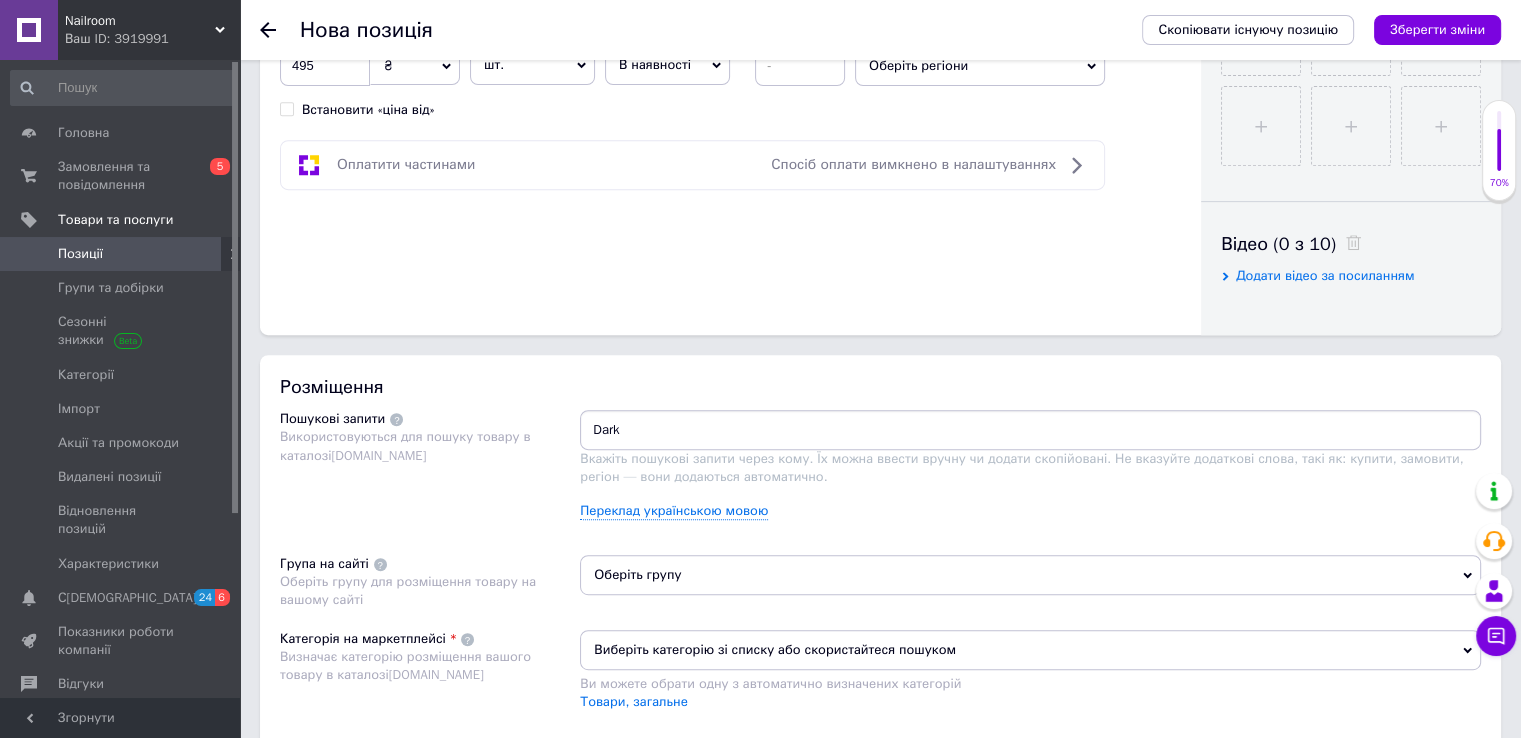 click on "Dark" at bounding box center [1030, 430] 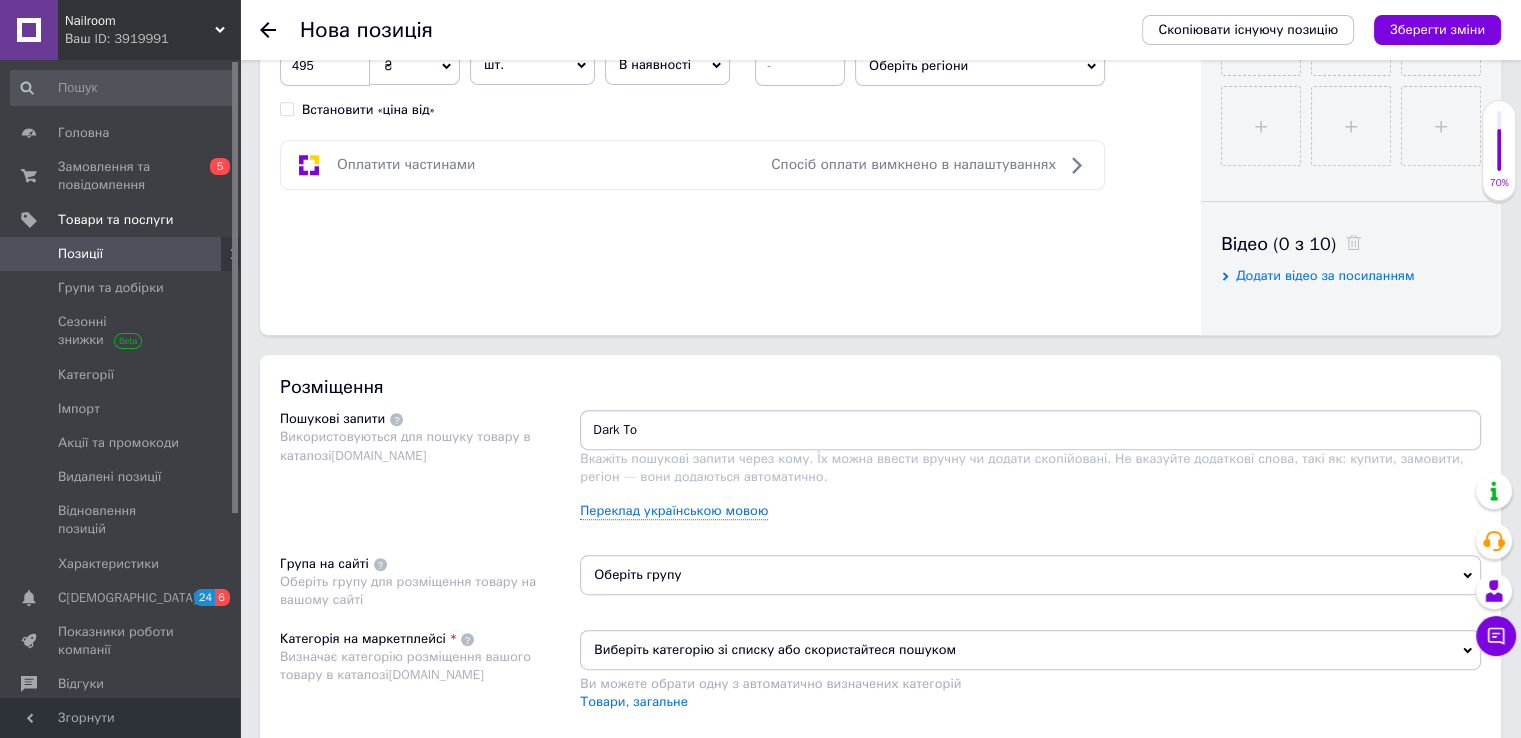 type on "Dark Top" 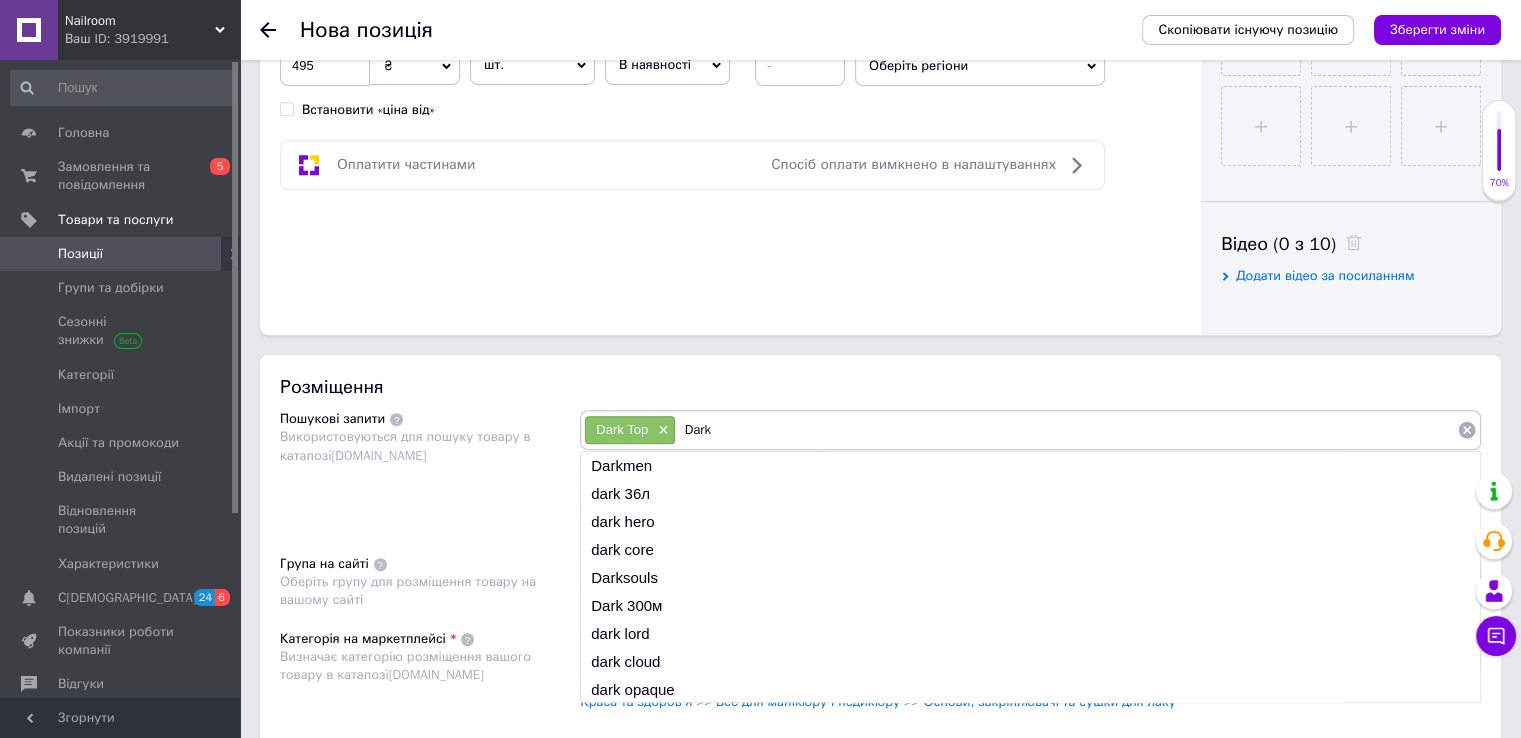 click on "Dark Top × Dark Darkmen dark 36л dark hero dark core Darksouls Dark 300м dark lord dark cloud dark opaque dark summit" at bounding box center [1030, 430] 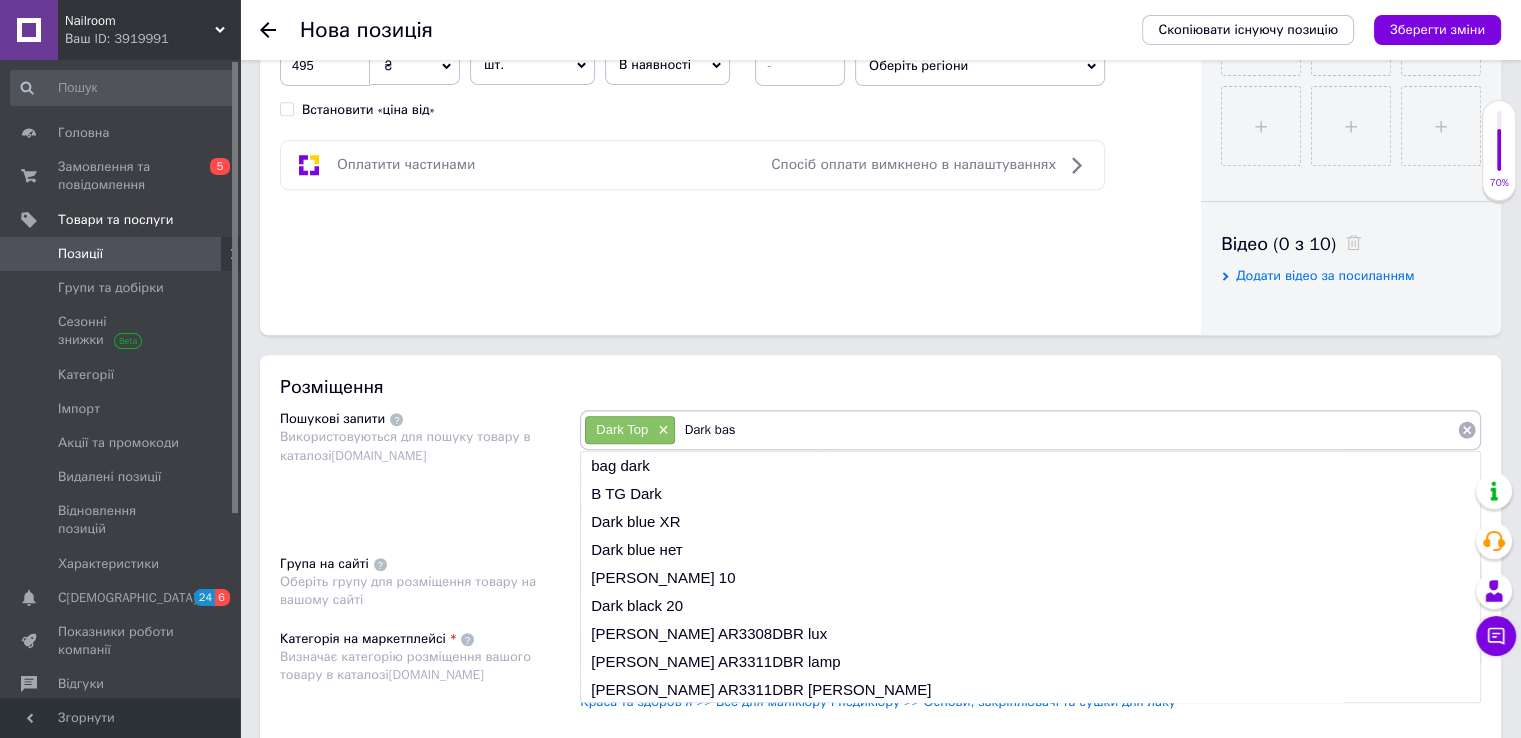 type on "Dark base" 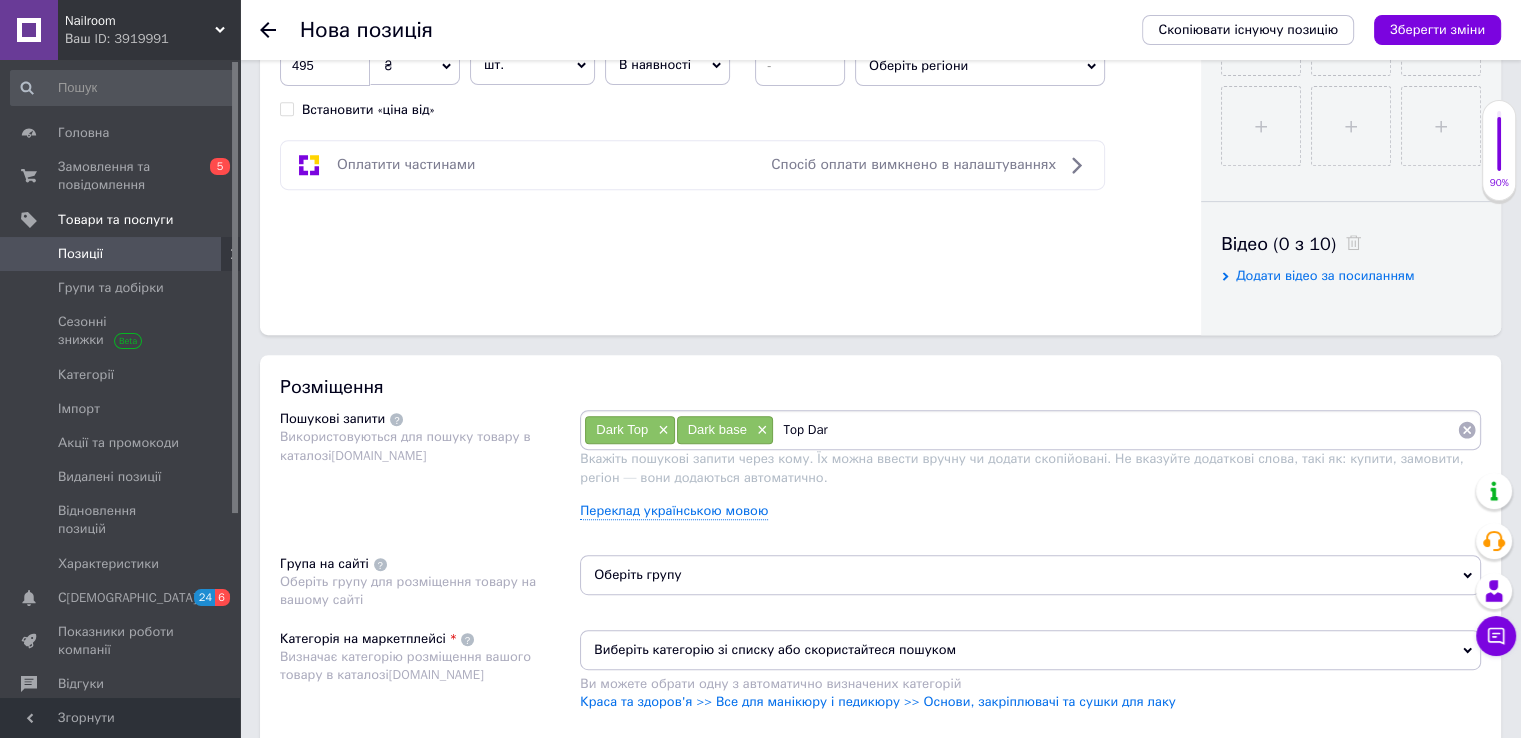 type on "Top Dark" 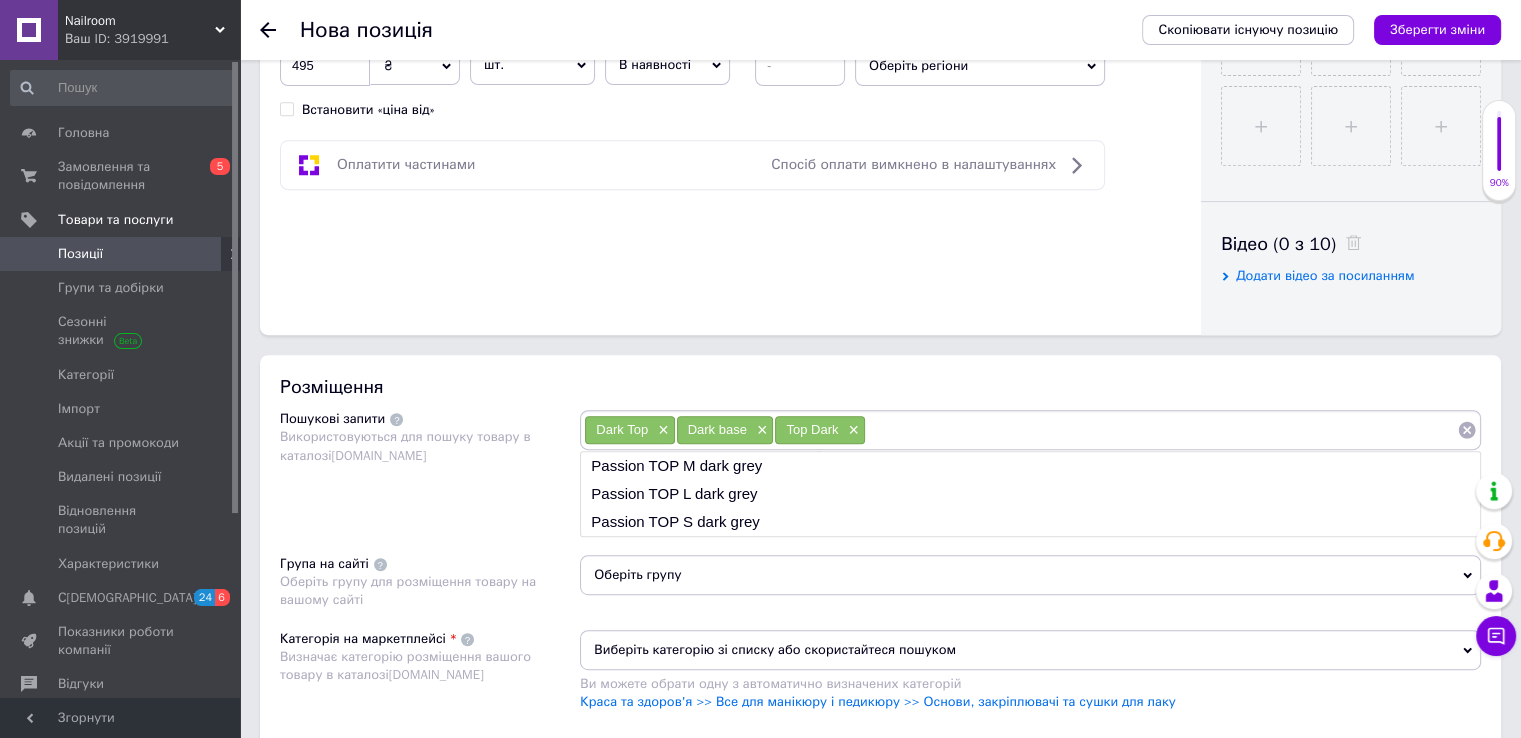 type 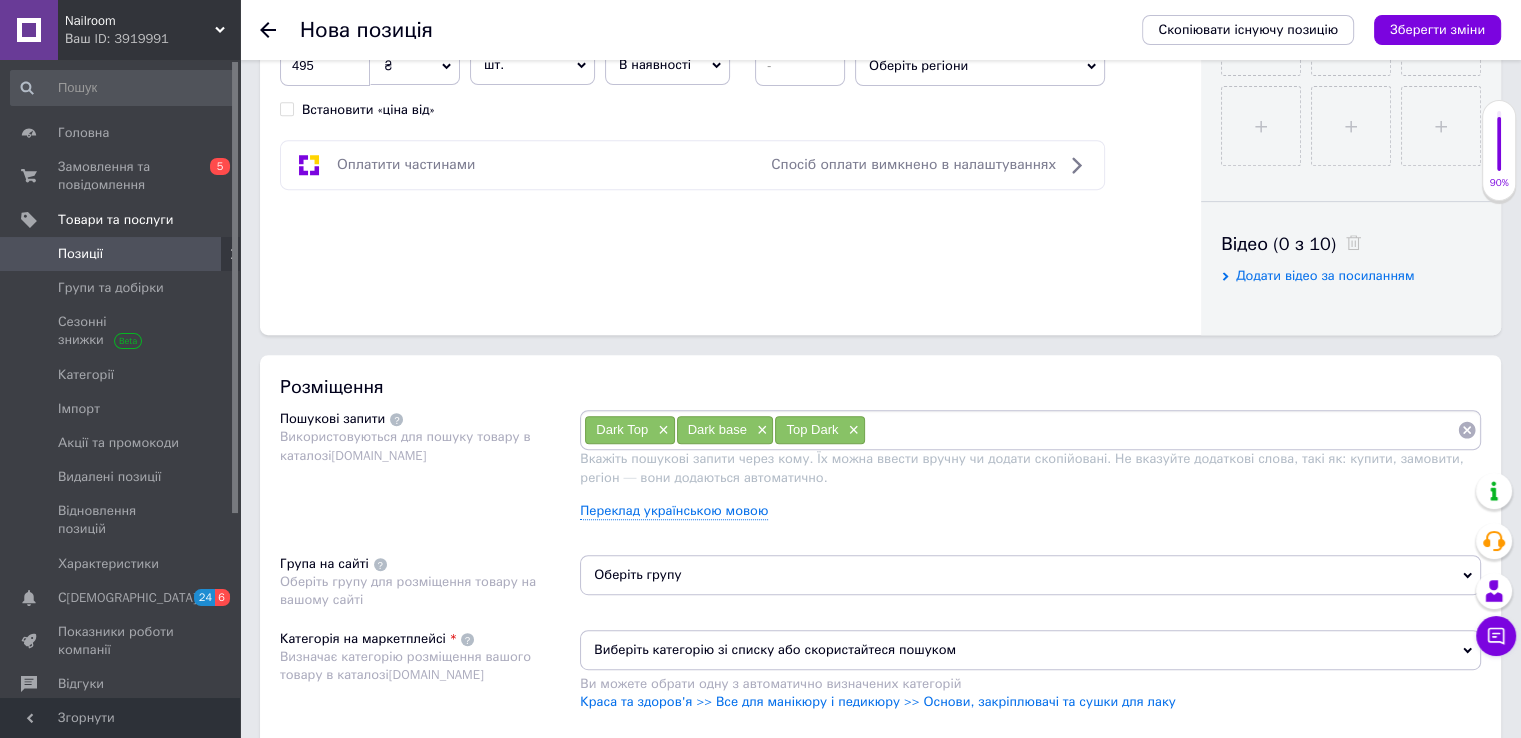 click on "Оберіть групу" at bounding box center [1030, 575] 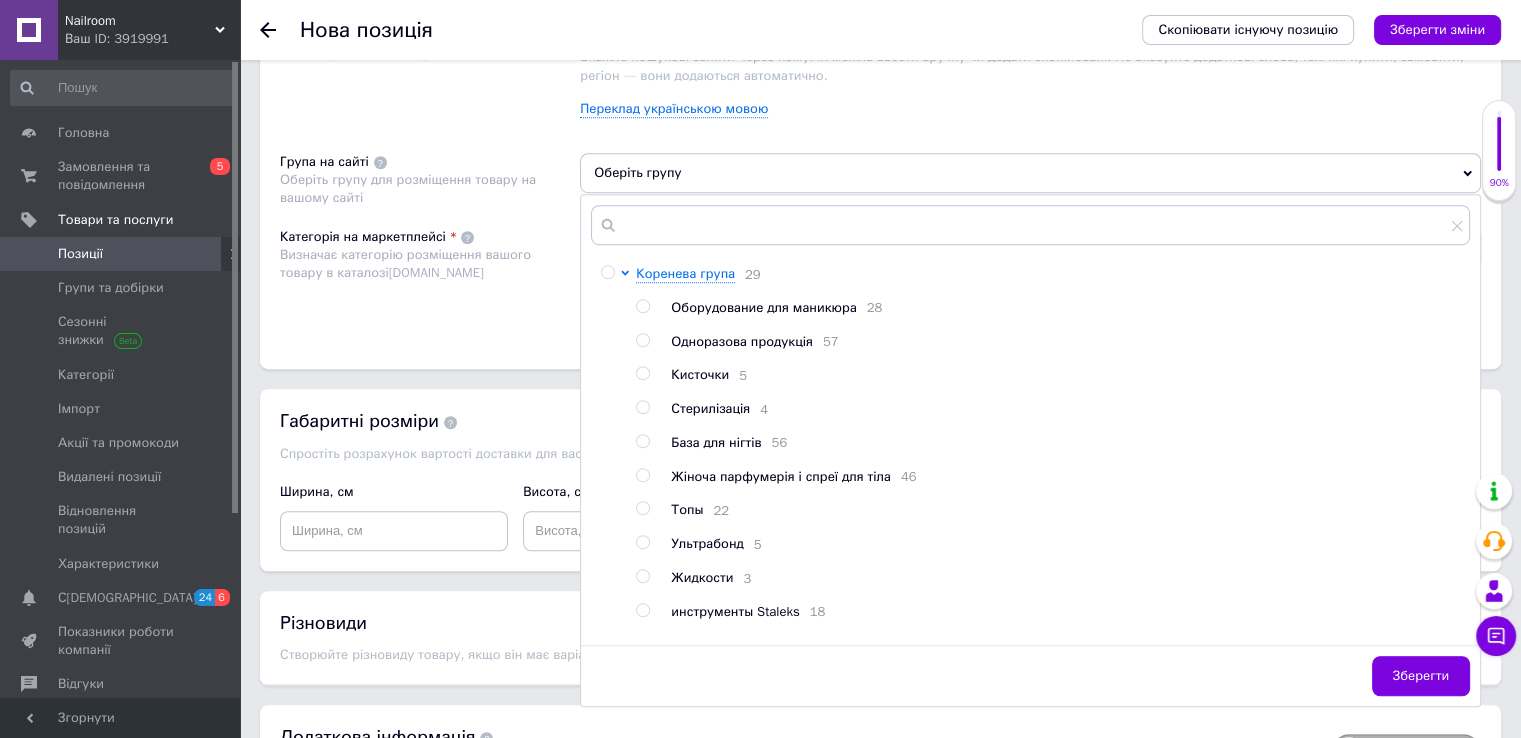 scroll, scrollTop: 1270, scrollLeft: 0, axis: vertical 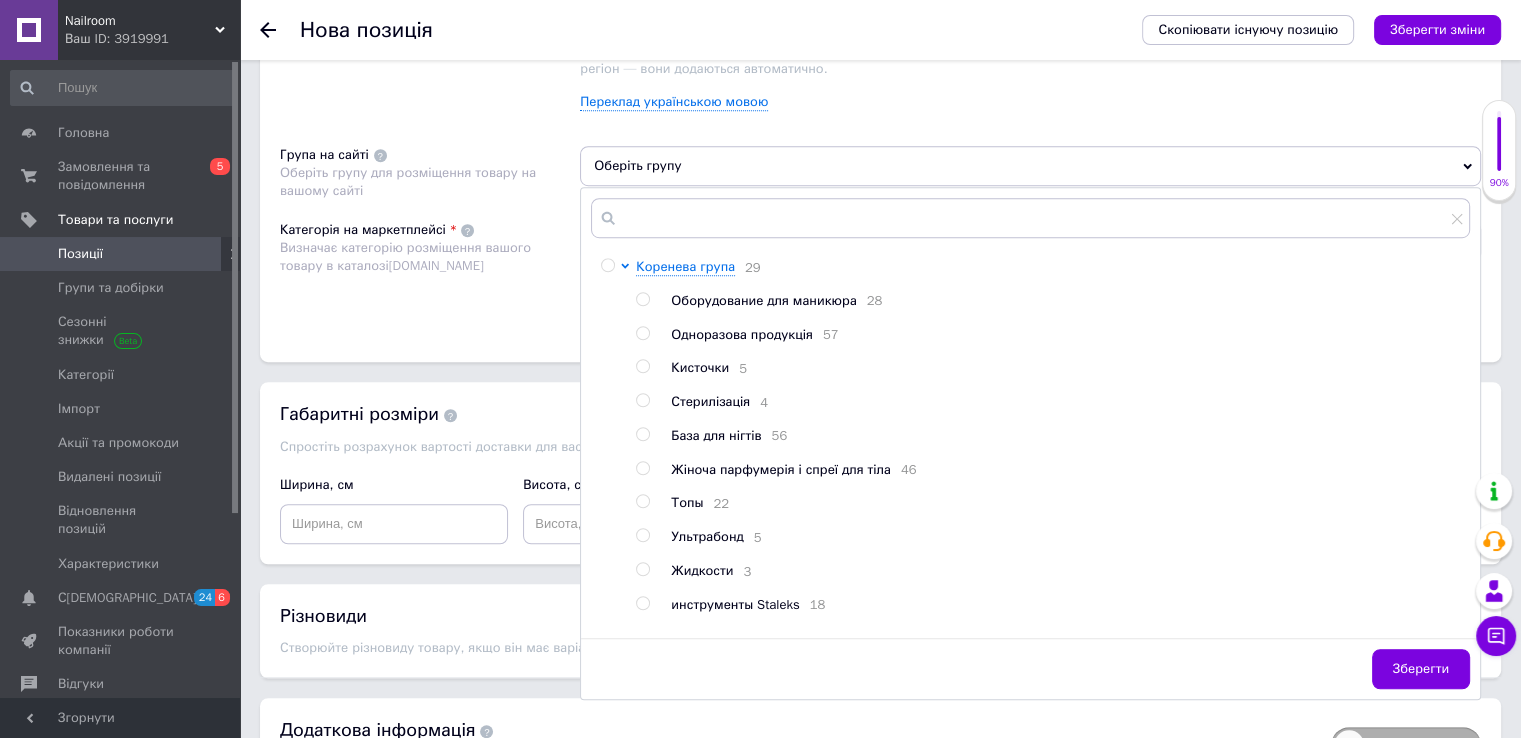 click at bounding box center [642, 501] 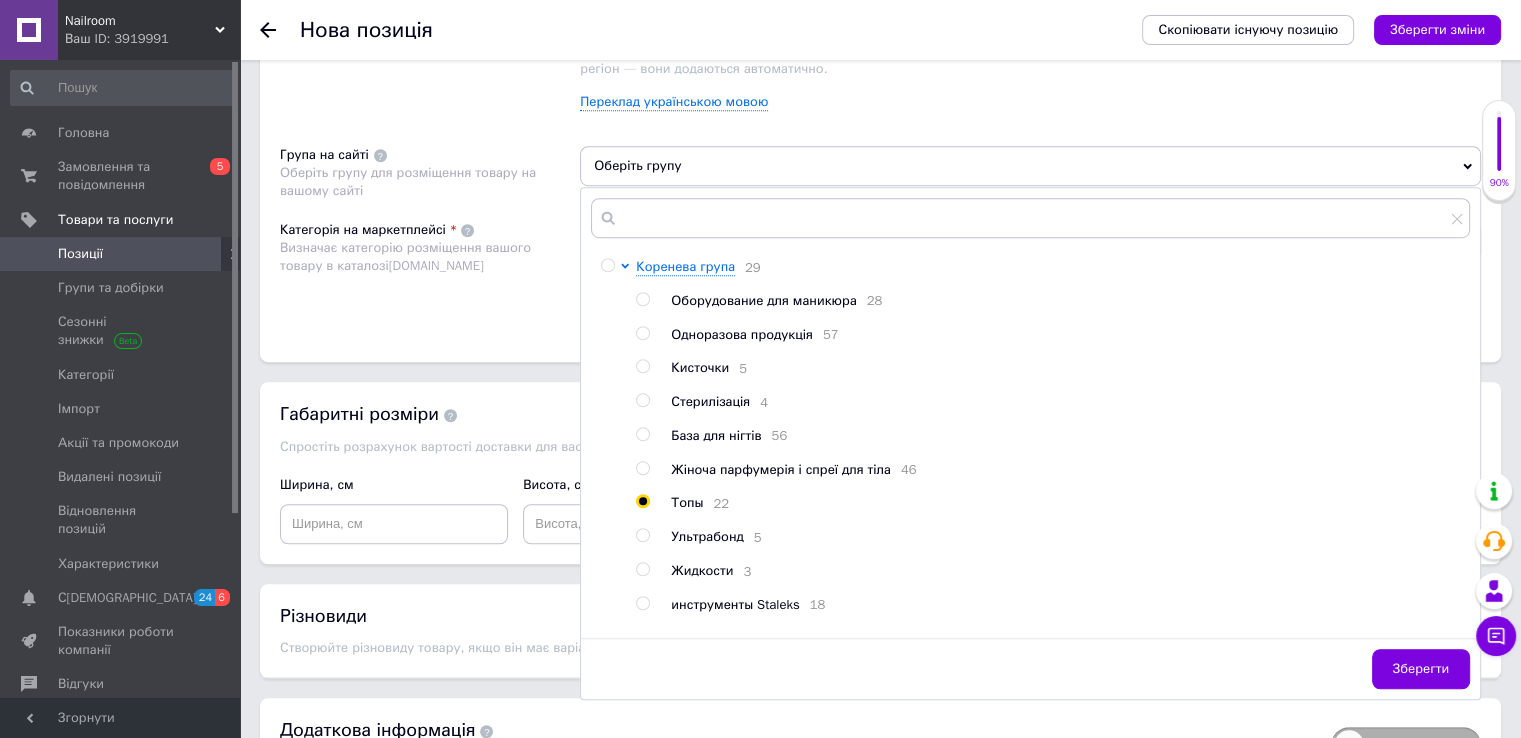 radio on "true" 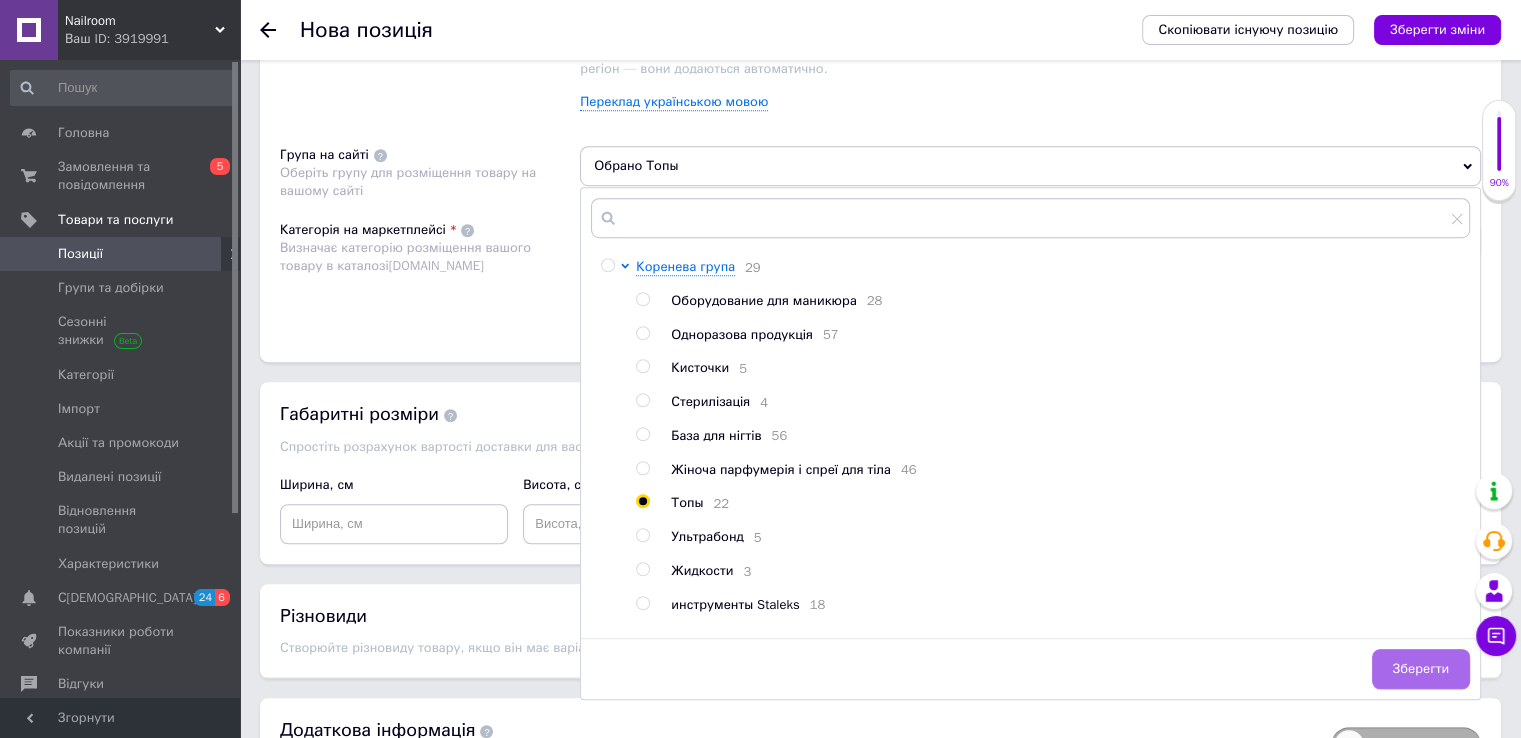 click on "Зберегти" at bounding box center [1421, 669] 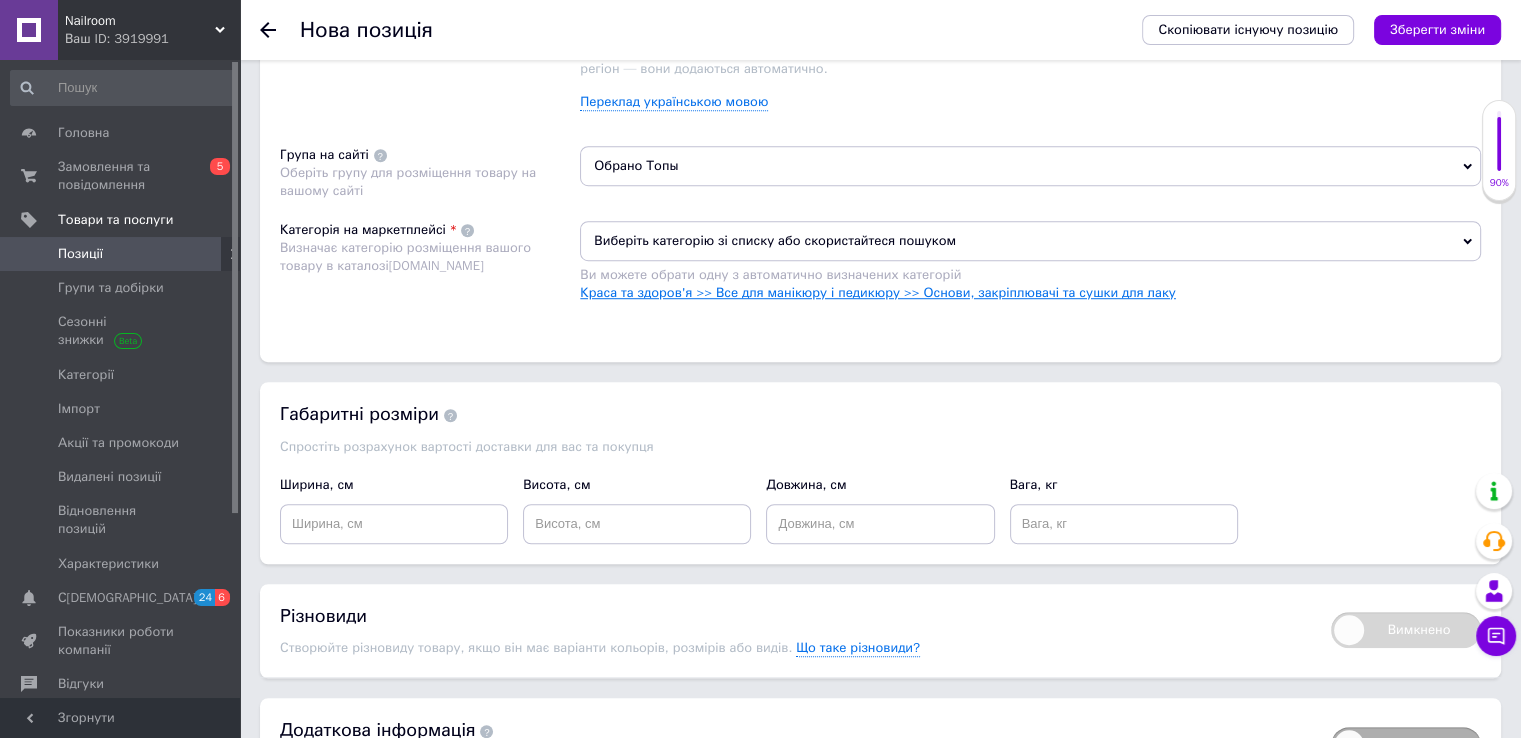 click on "Краса та здоров'я >> Все для манікюру і педикюру >> Основи, закріплювачі та сушки для лаку" at bounding box center [878, 292] 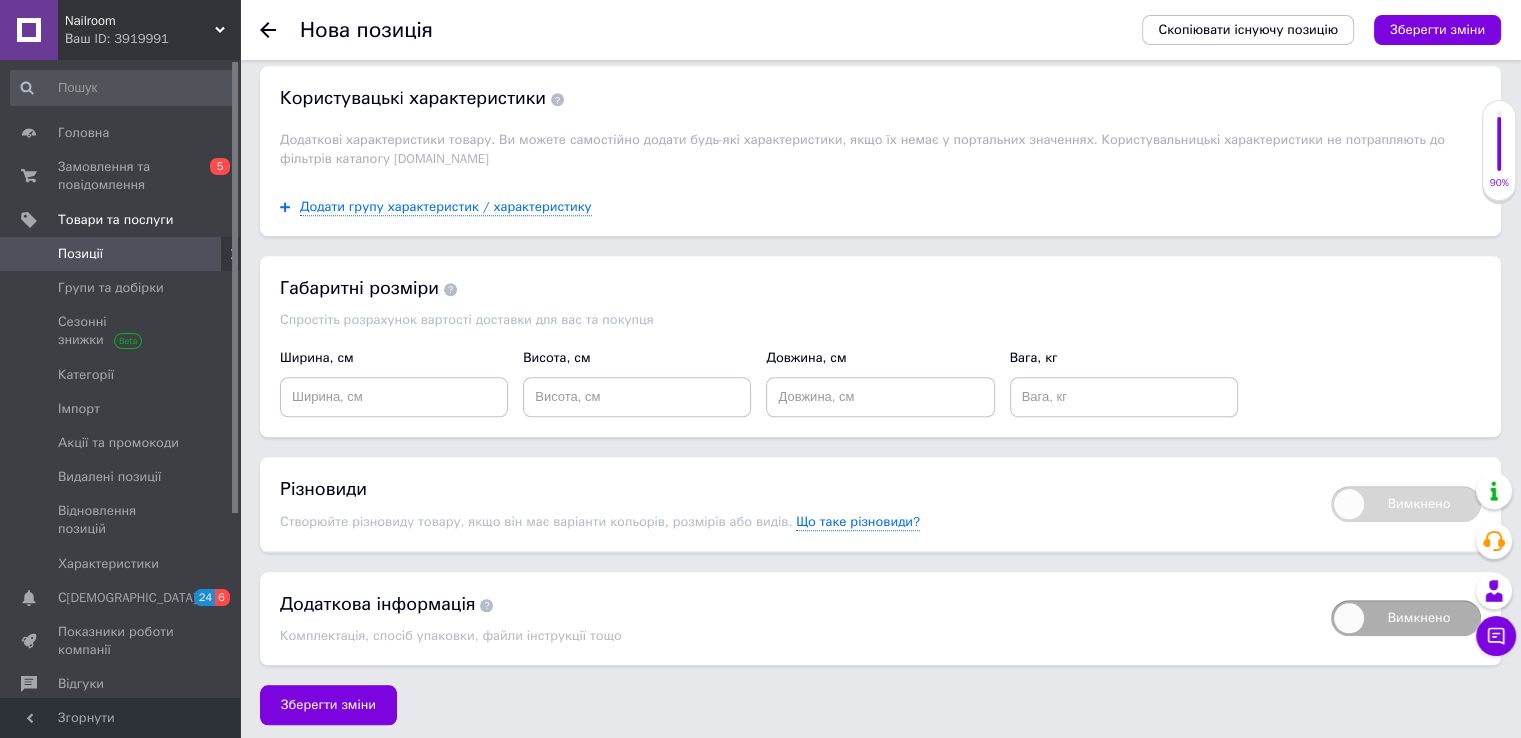 scroll, scrollTop: 1755, scrollLeft: 0, axis: vertical 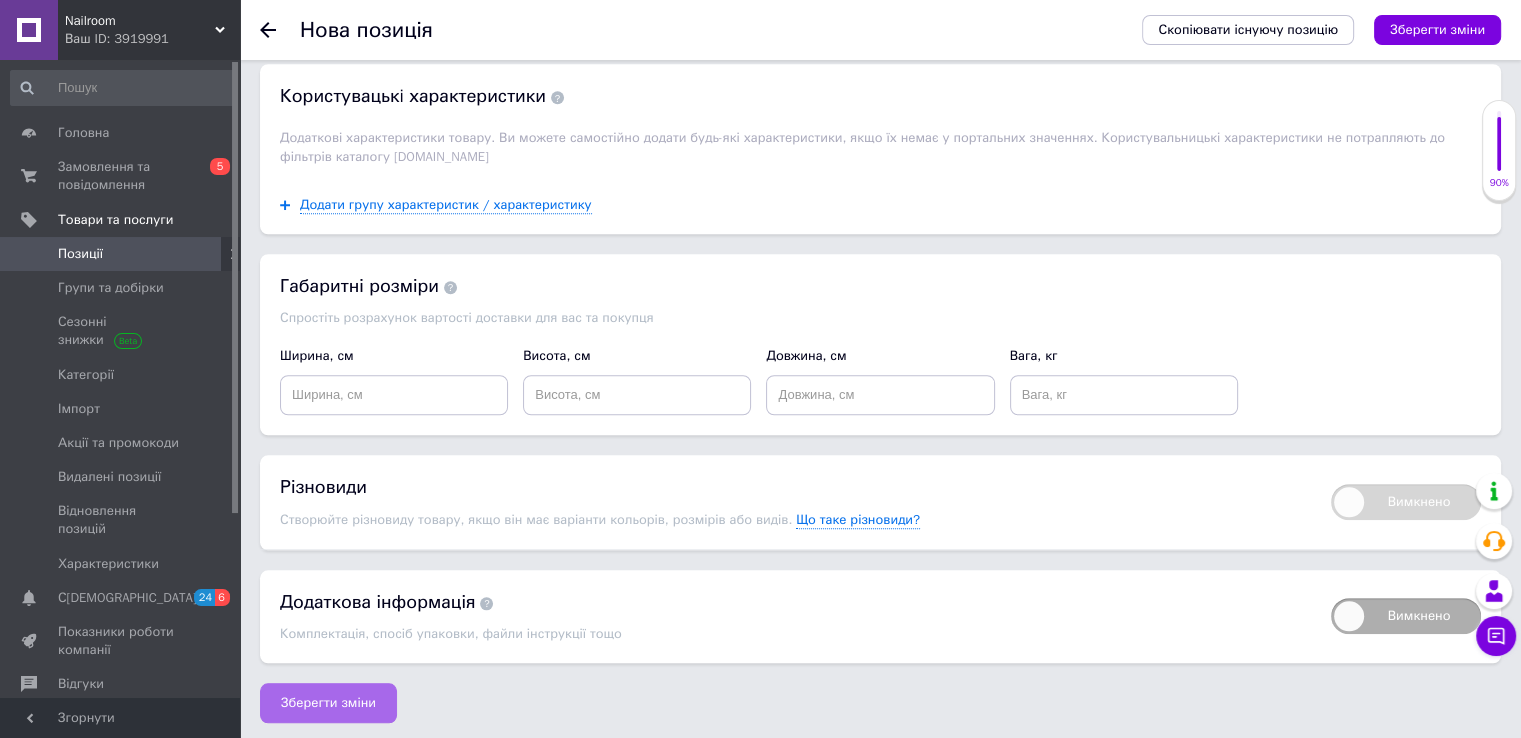 click on "Зберегти зміни" at bounding box center (328, 703) 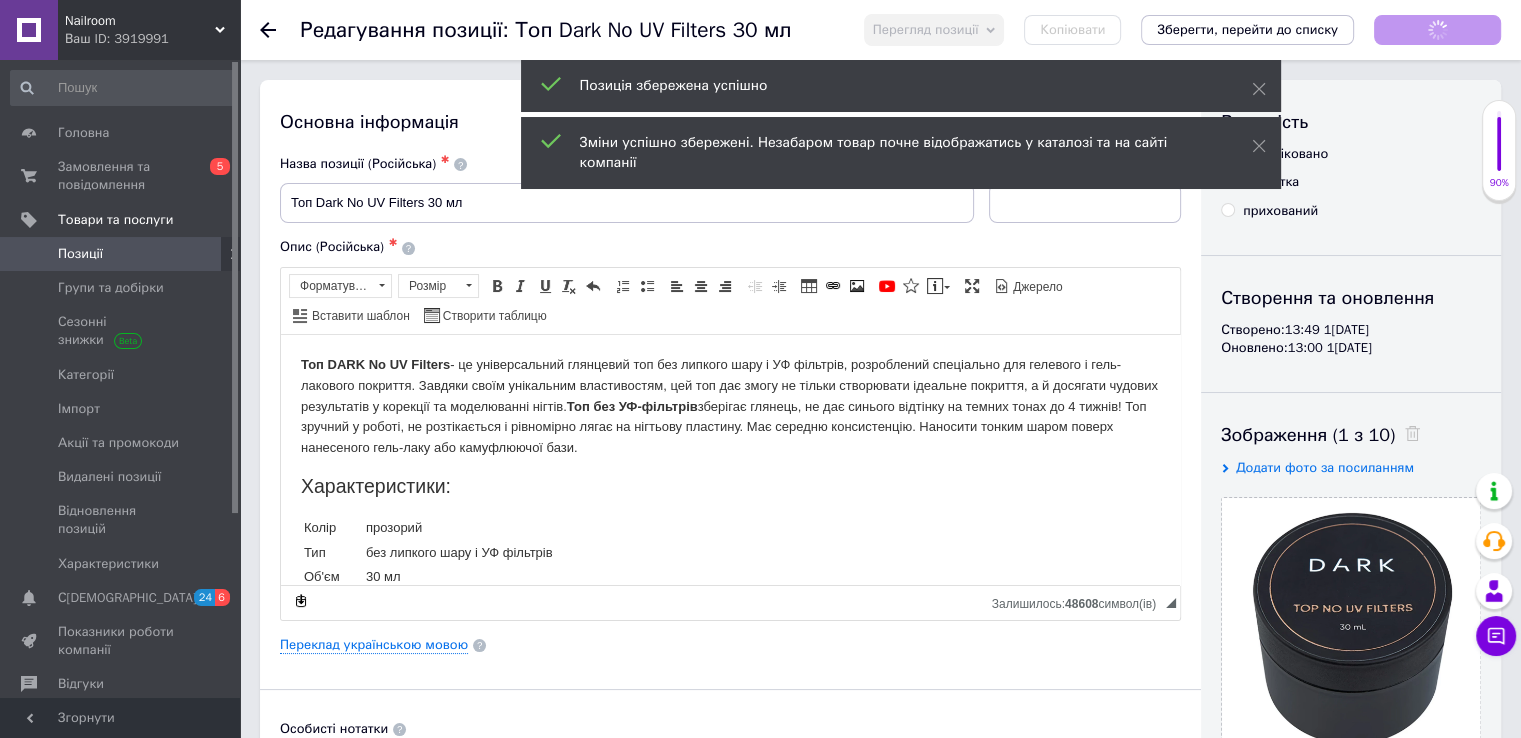 scroll, scrollTop: 0, scrollLeft: 0, axis: both 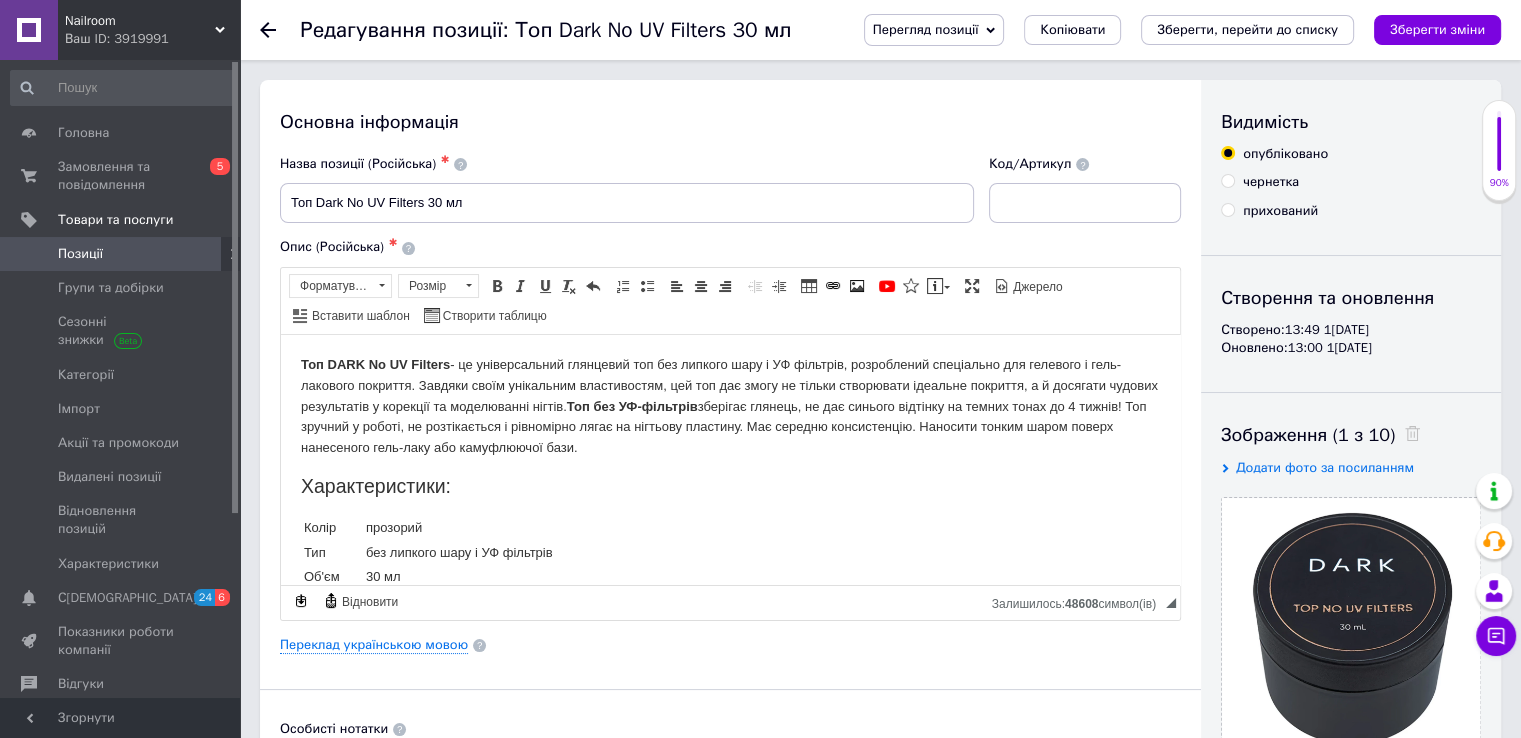 click at bounding box center (212, 254) 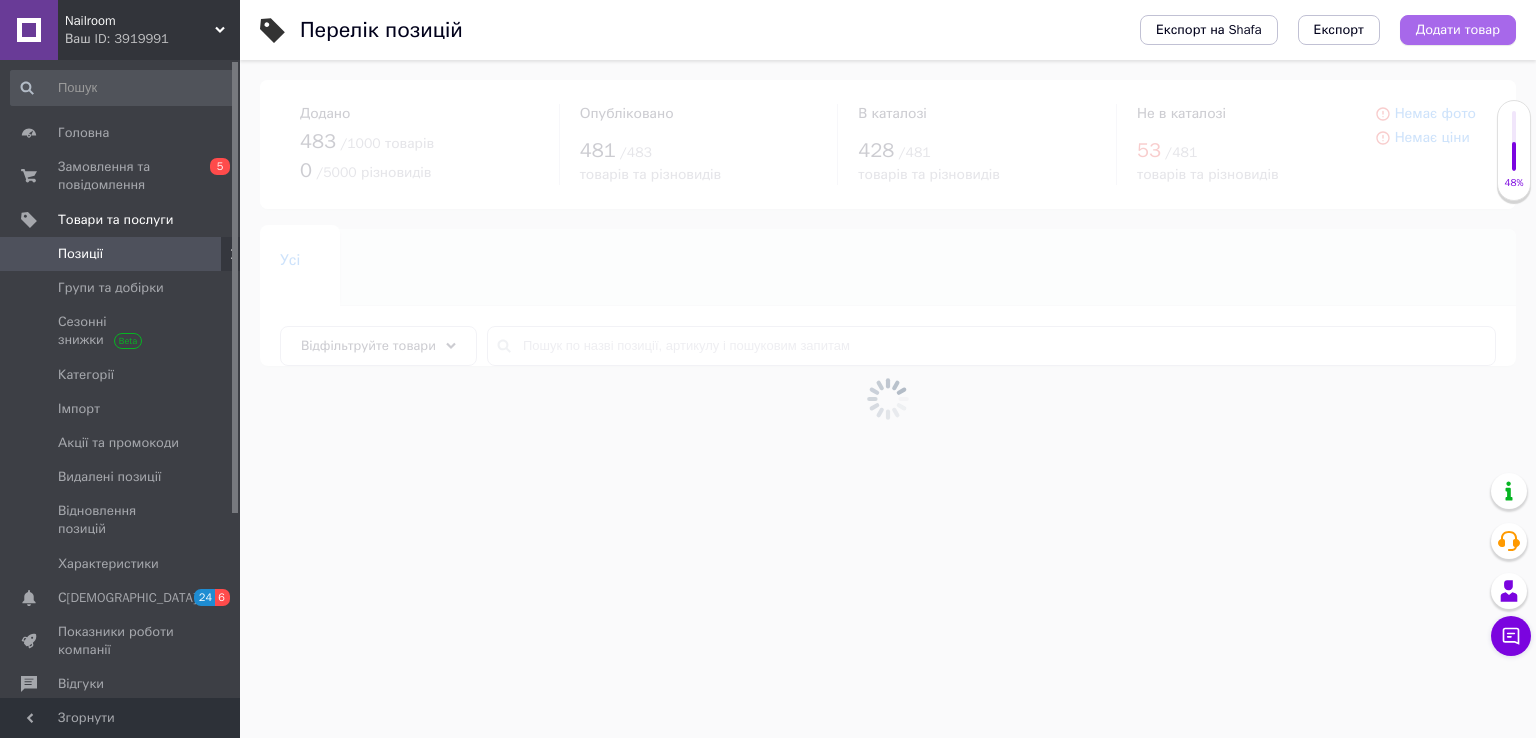click on "Додати товар" at bounding box center [1458, 30] 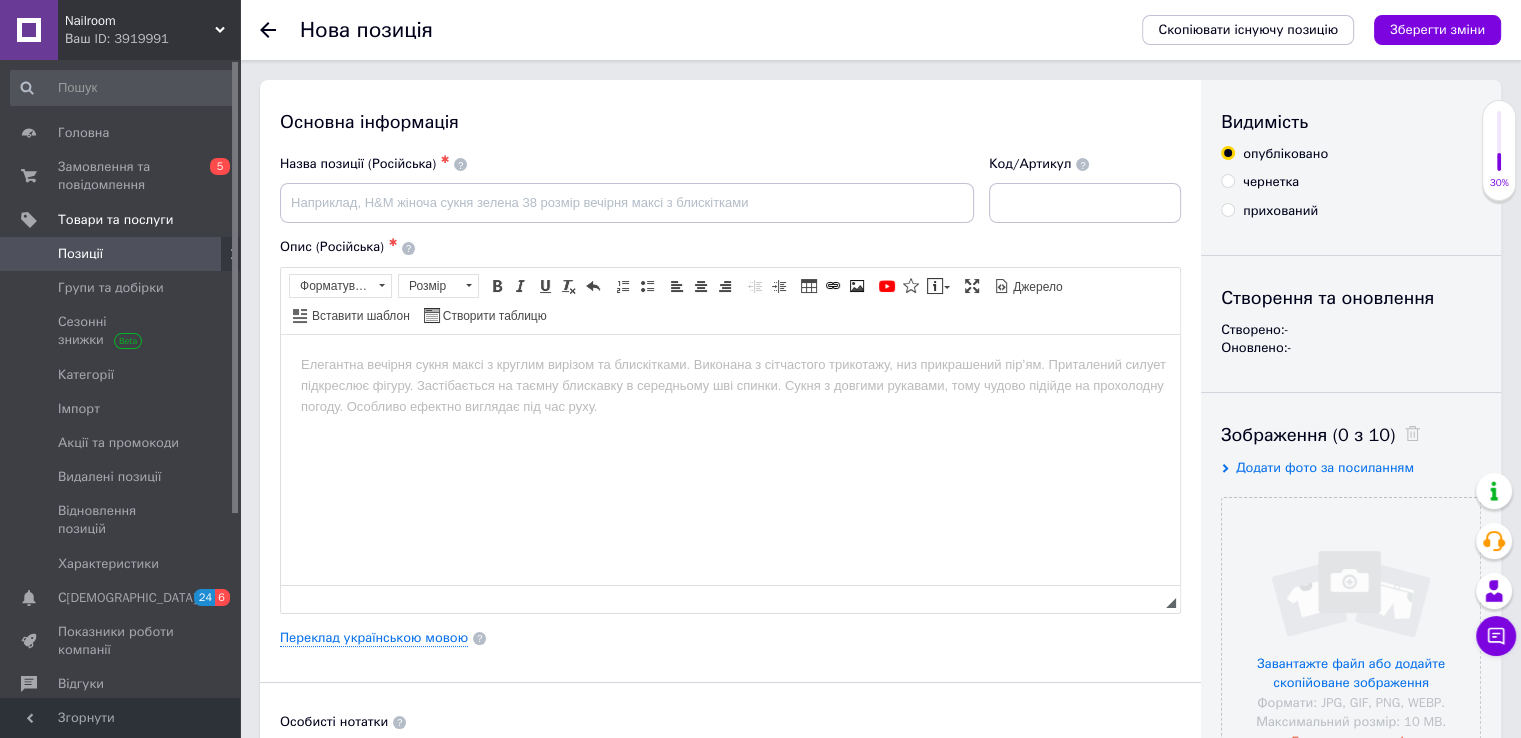 scroll, scrollTop: 0, scrollLeft: 0, axis: both 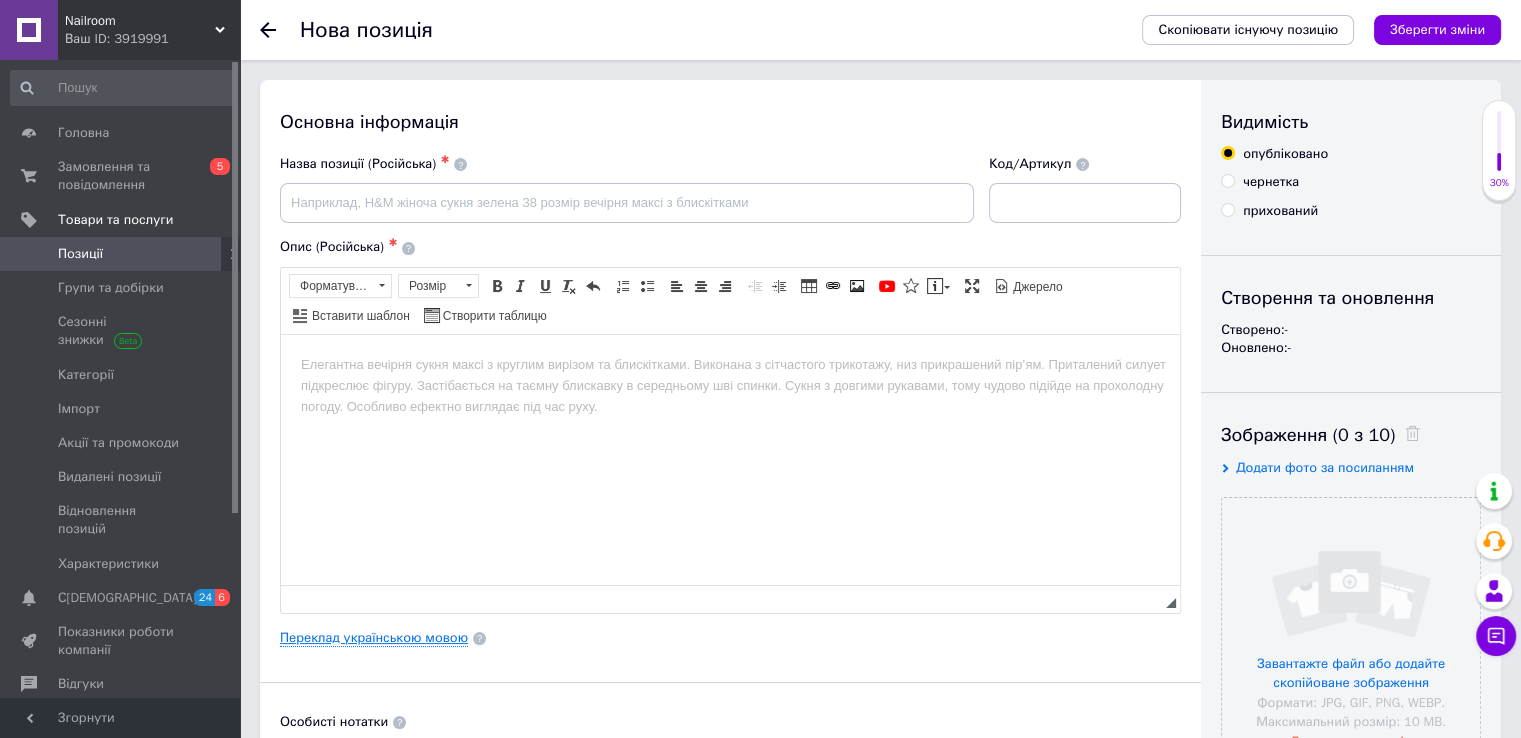 click on "Переклад українською мовою" at bounding box center [374, 638] 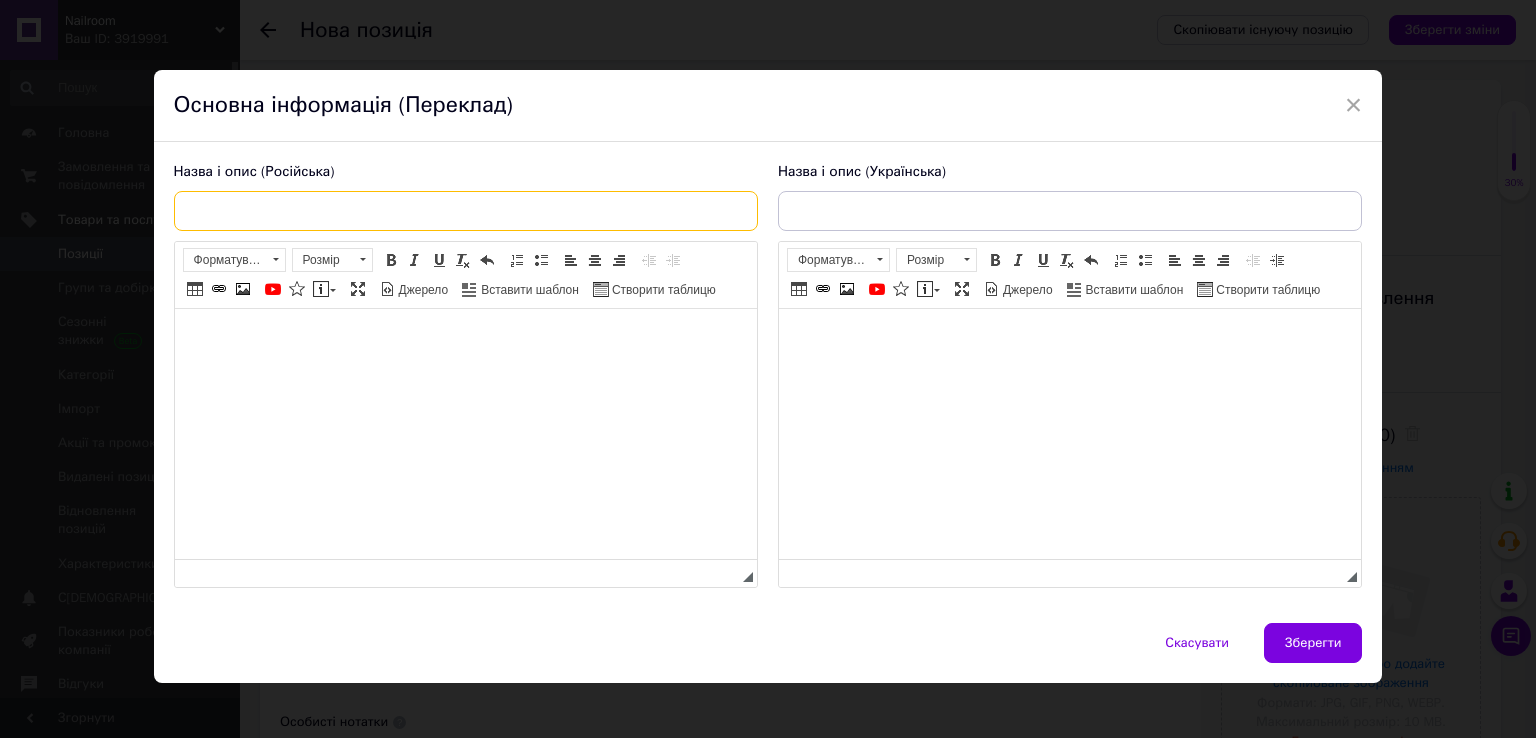 click at bounding box center (466, 211) 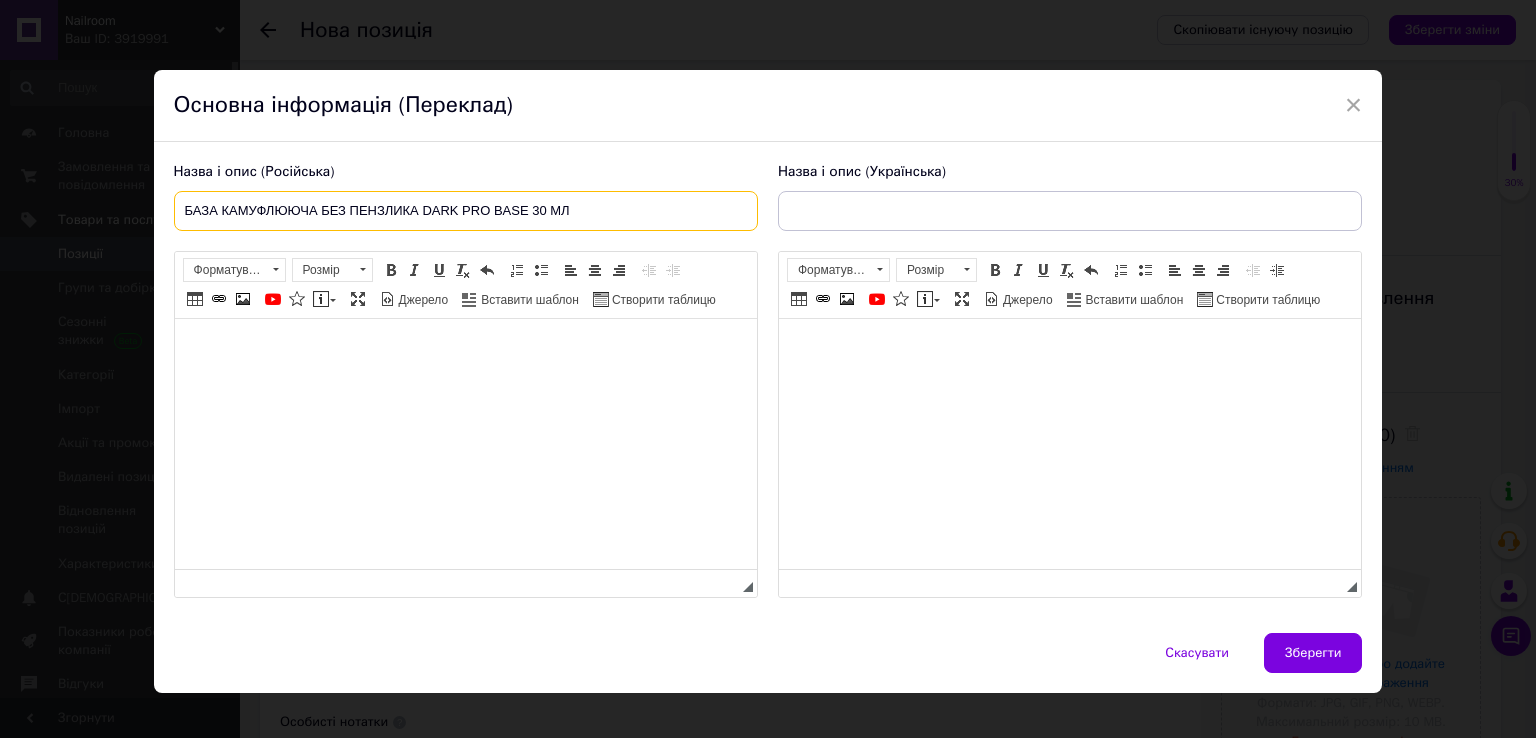 type on "БАЗА КАМУФЛЮЮЧА БЕЗ ПЕНЗЛИКА DARK PRO BASE 30 МЛ" 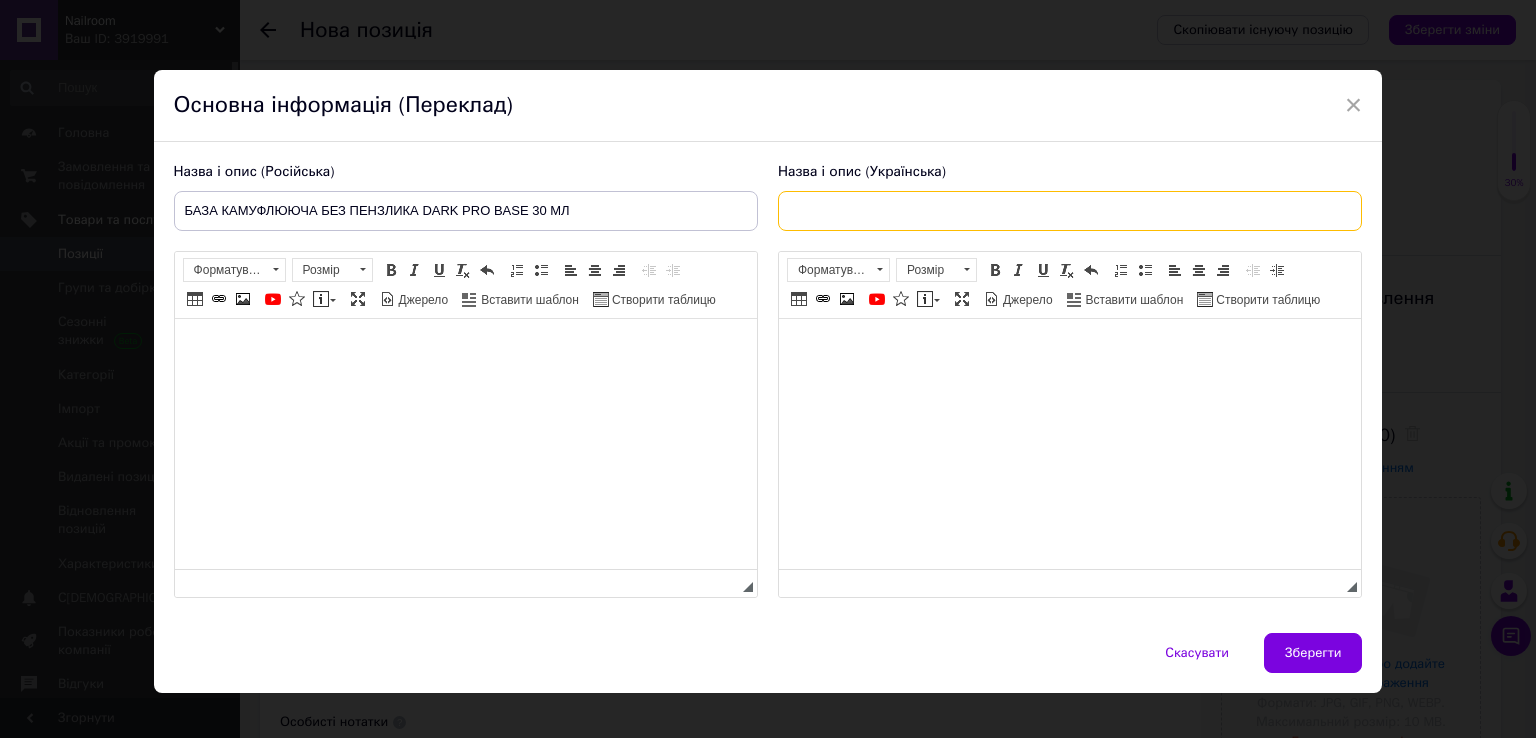 click at bounding box center (1070, 211) 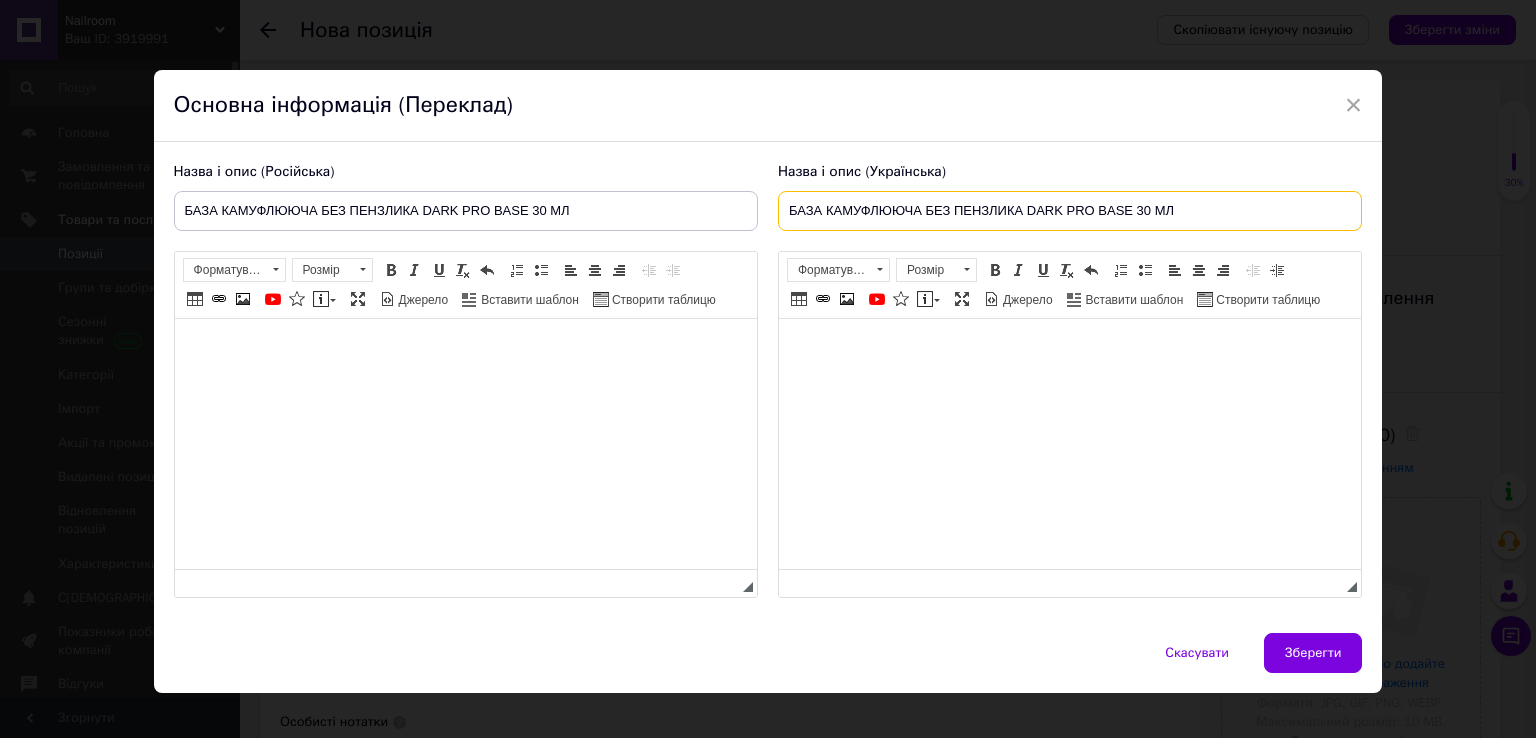 type on "БАЗА КАМУФЛЮЮЧА БЕЗ ПЕНЗЛИКА DARK PRO BASE 30 МЛ" 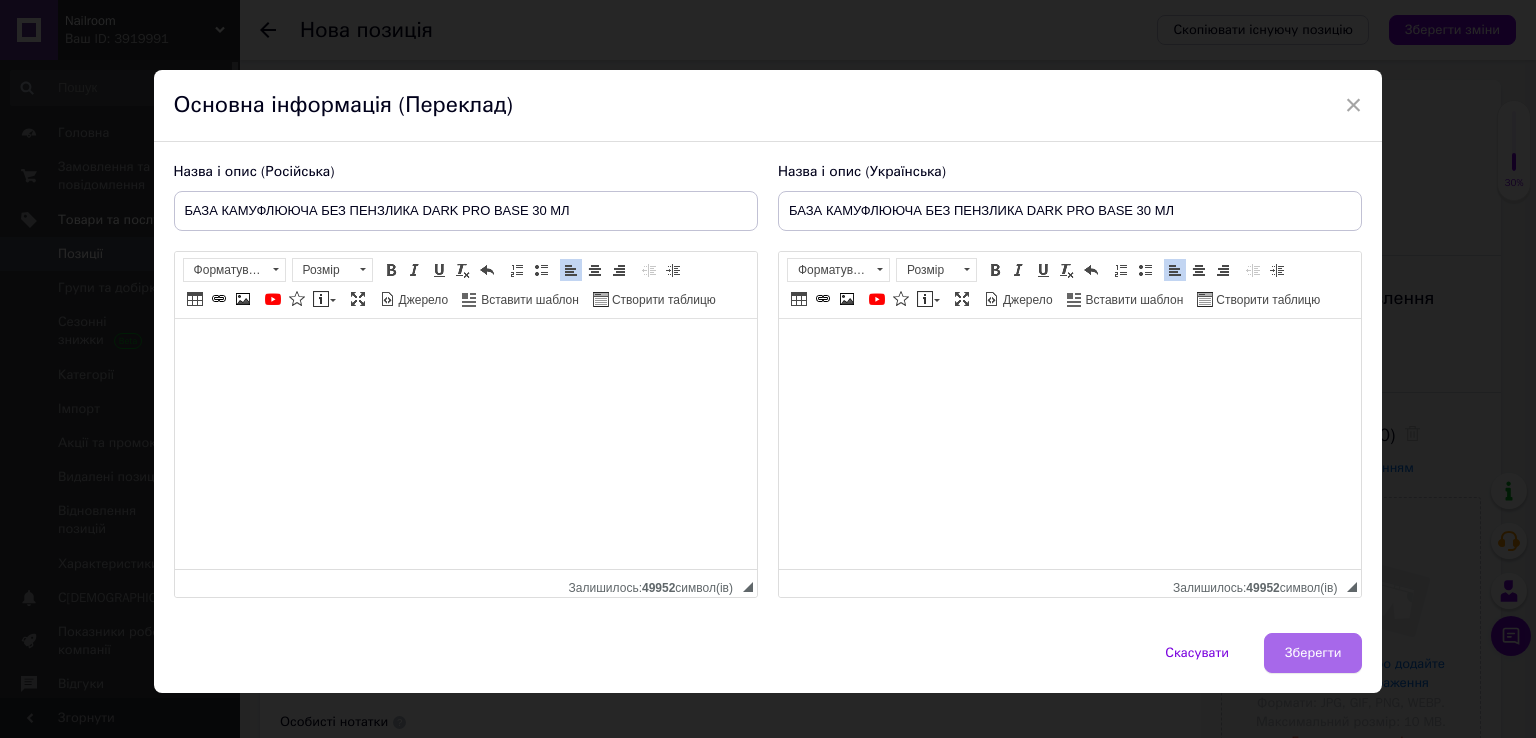 click on "Зберегти" at bounding box center (1313, 653) 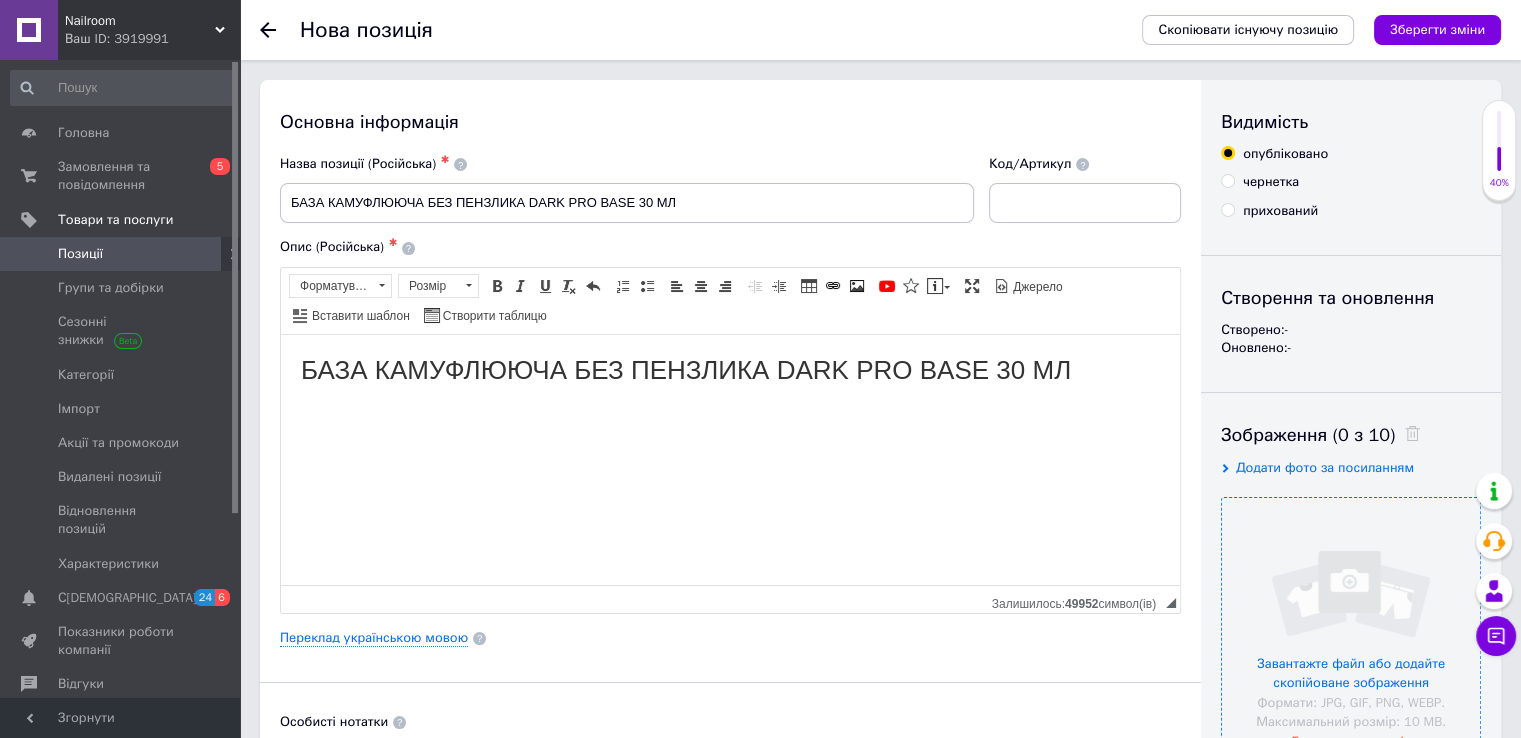 click at bounding box center [1351, 627] 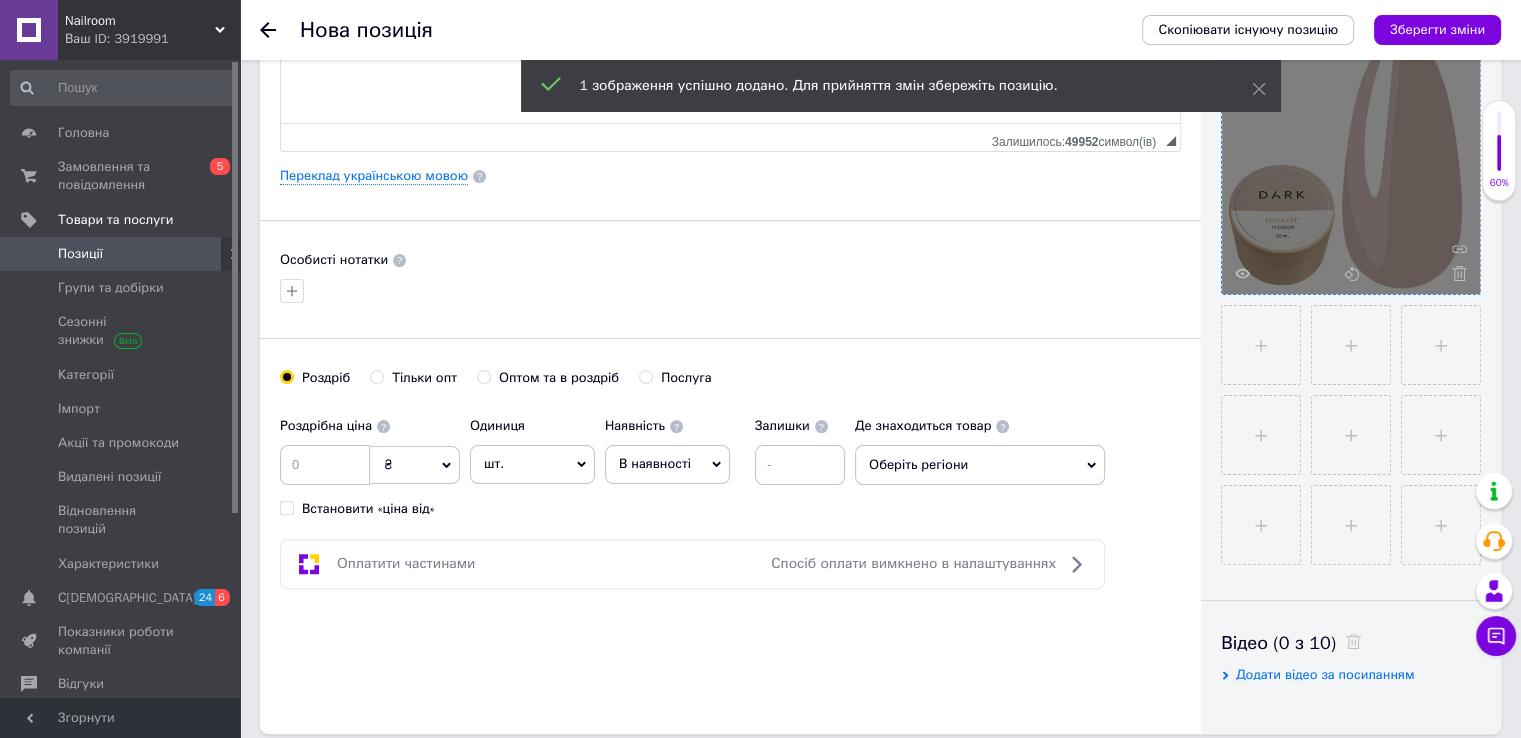 scroll, scrollTop: 487, scrollLeft: 0, axis: vertical 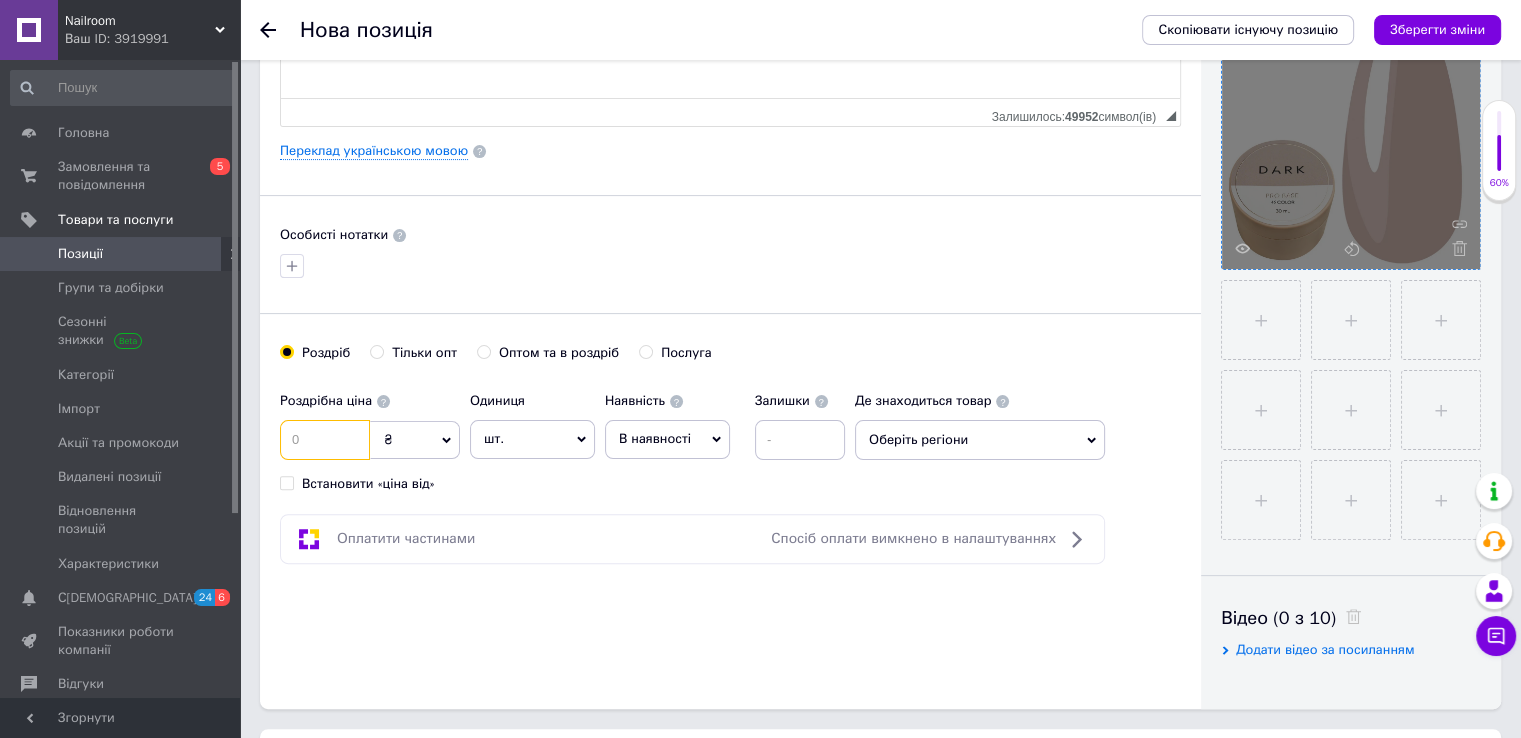 click at bounding box center (325, 440) 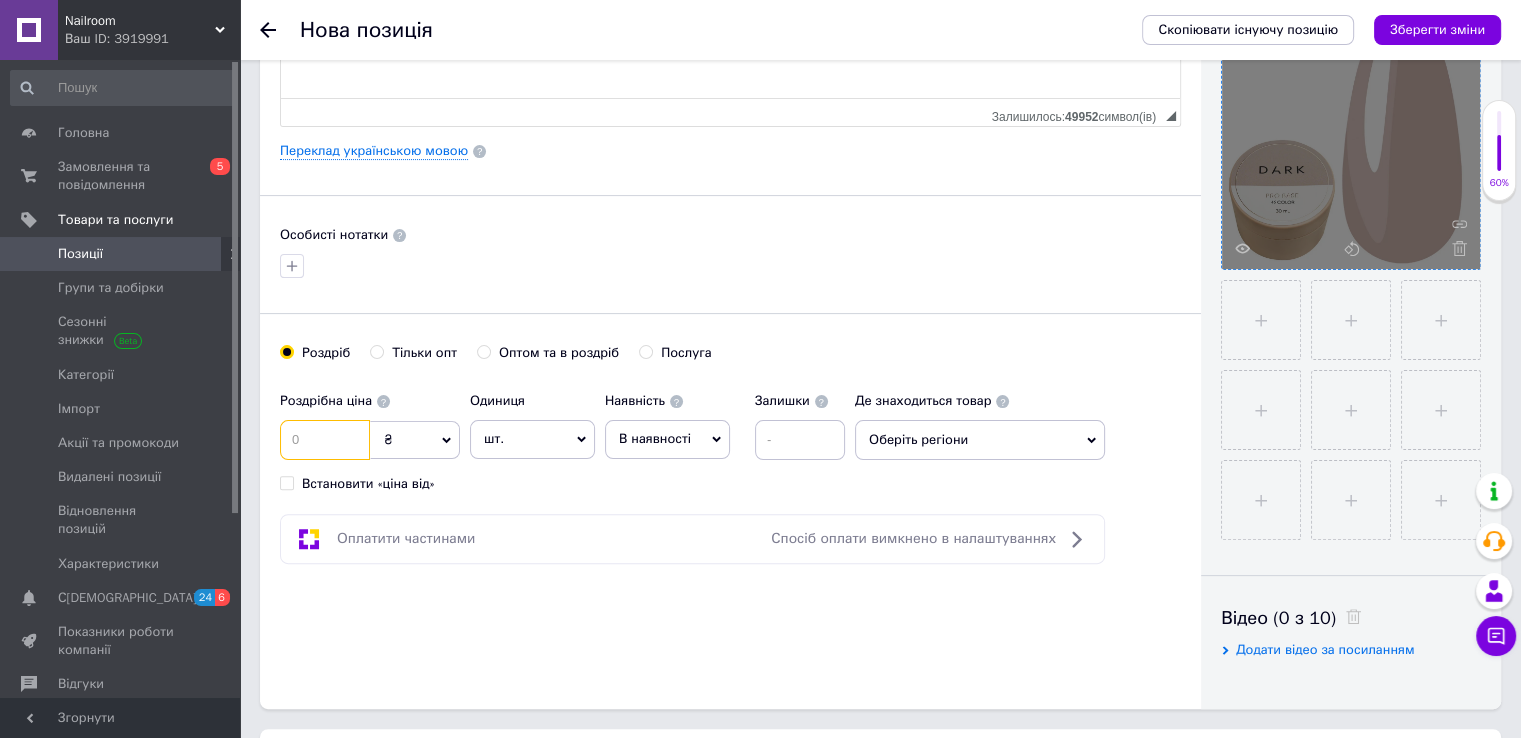 click at bounding box center [325, 440] 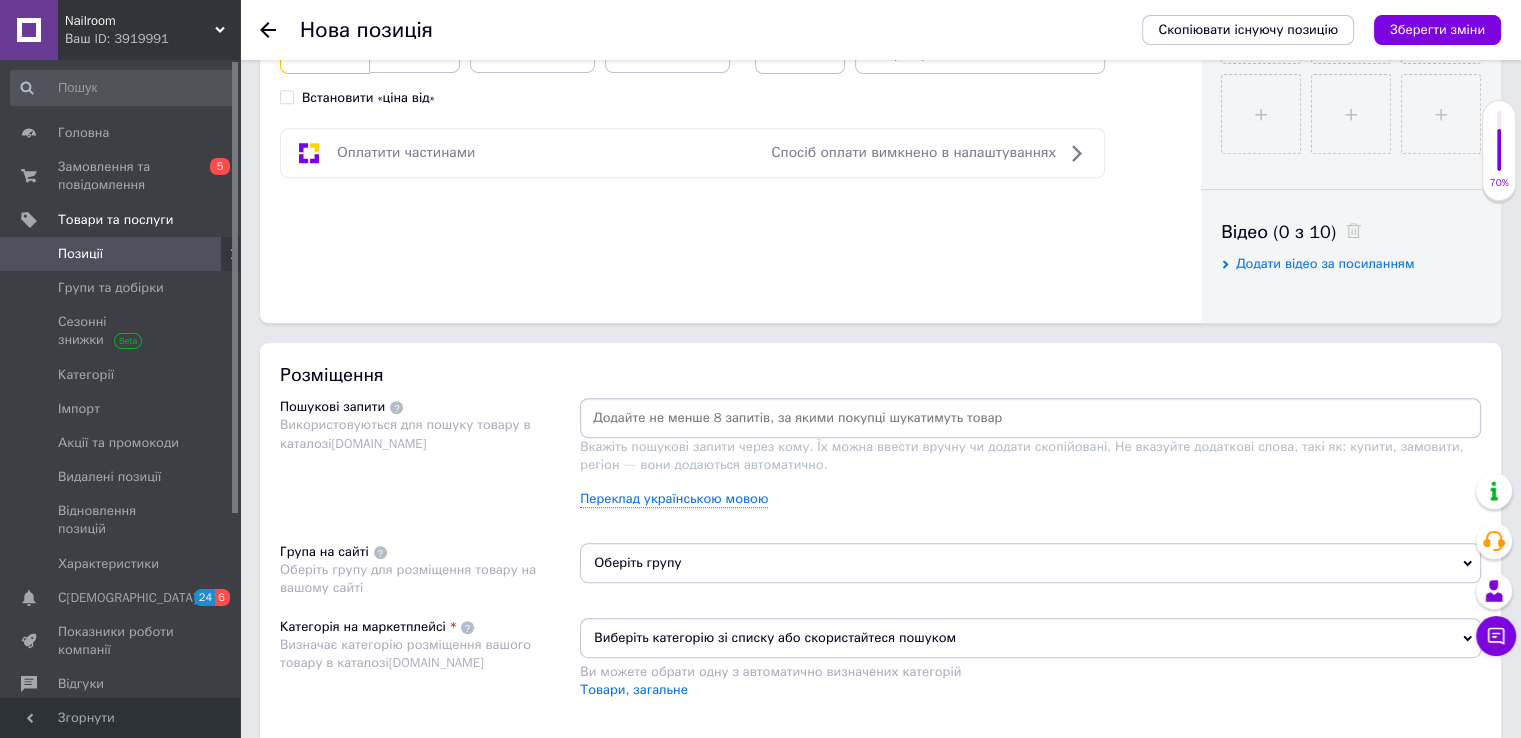 scroll, scrollTop: 876, scrollLeft: 0, axis: vertical 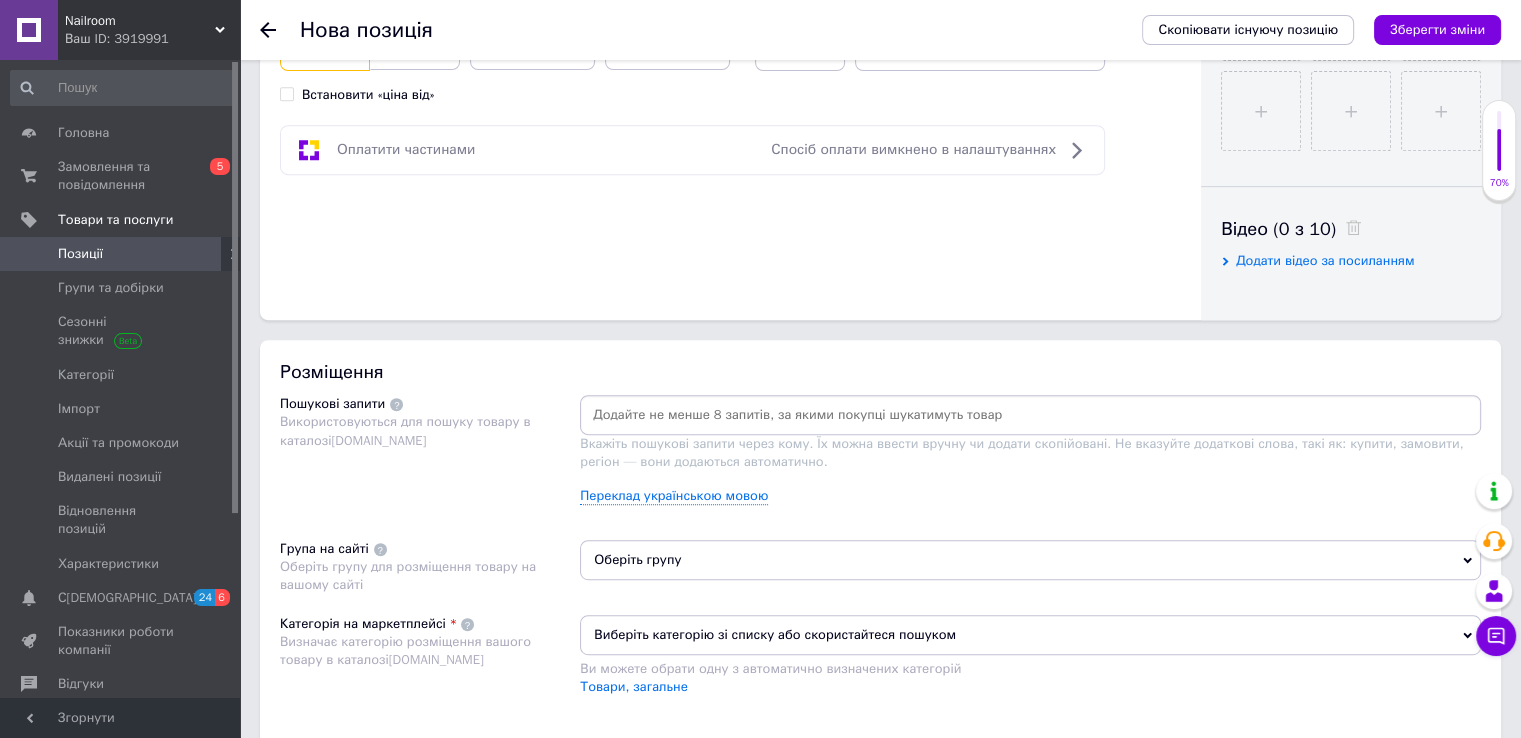type on "495" 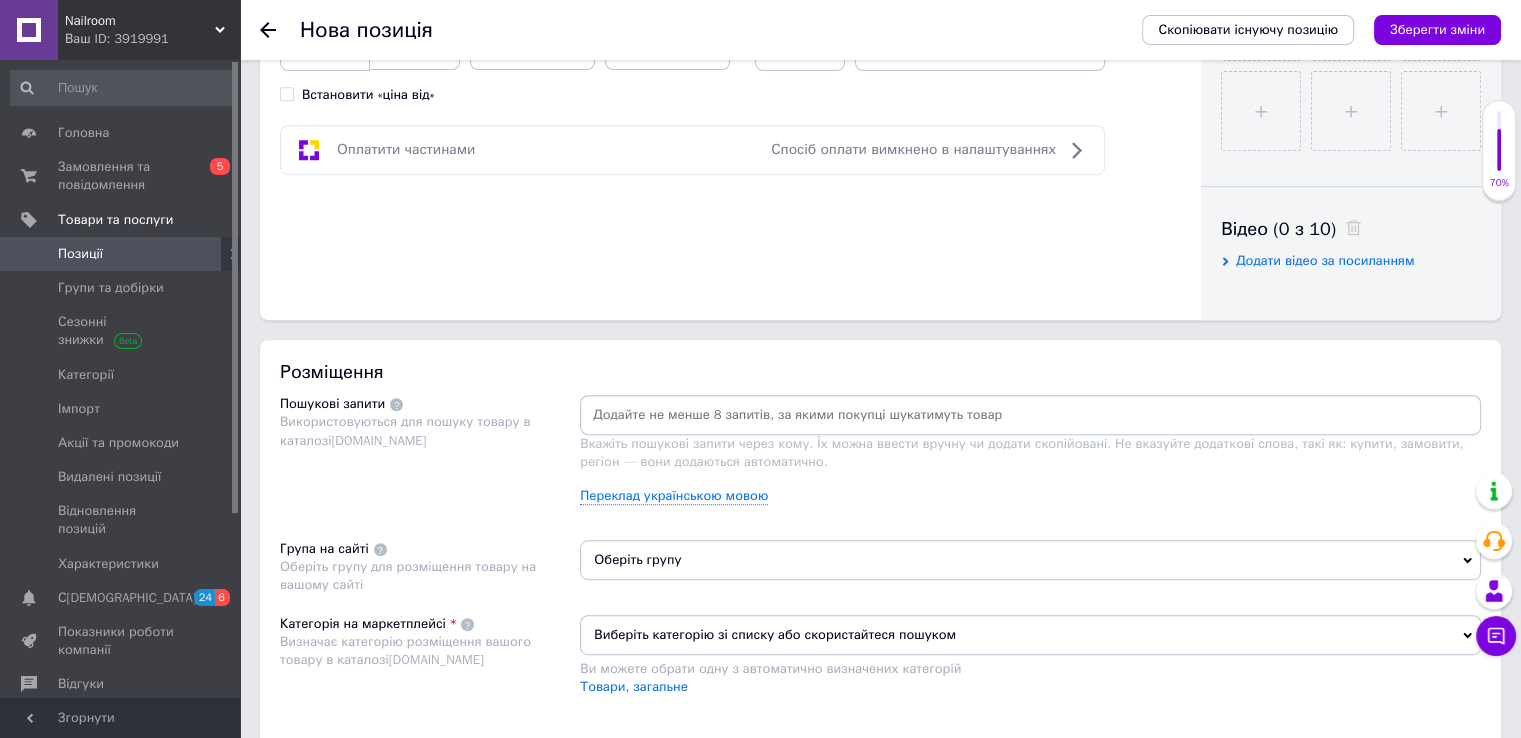 click at bounding box center [1030, 415] 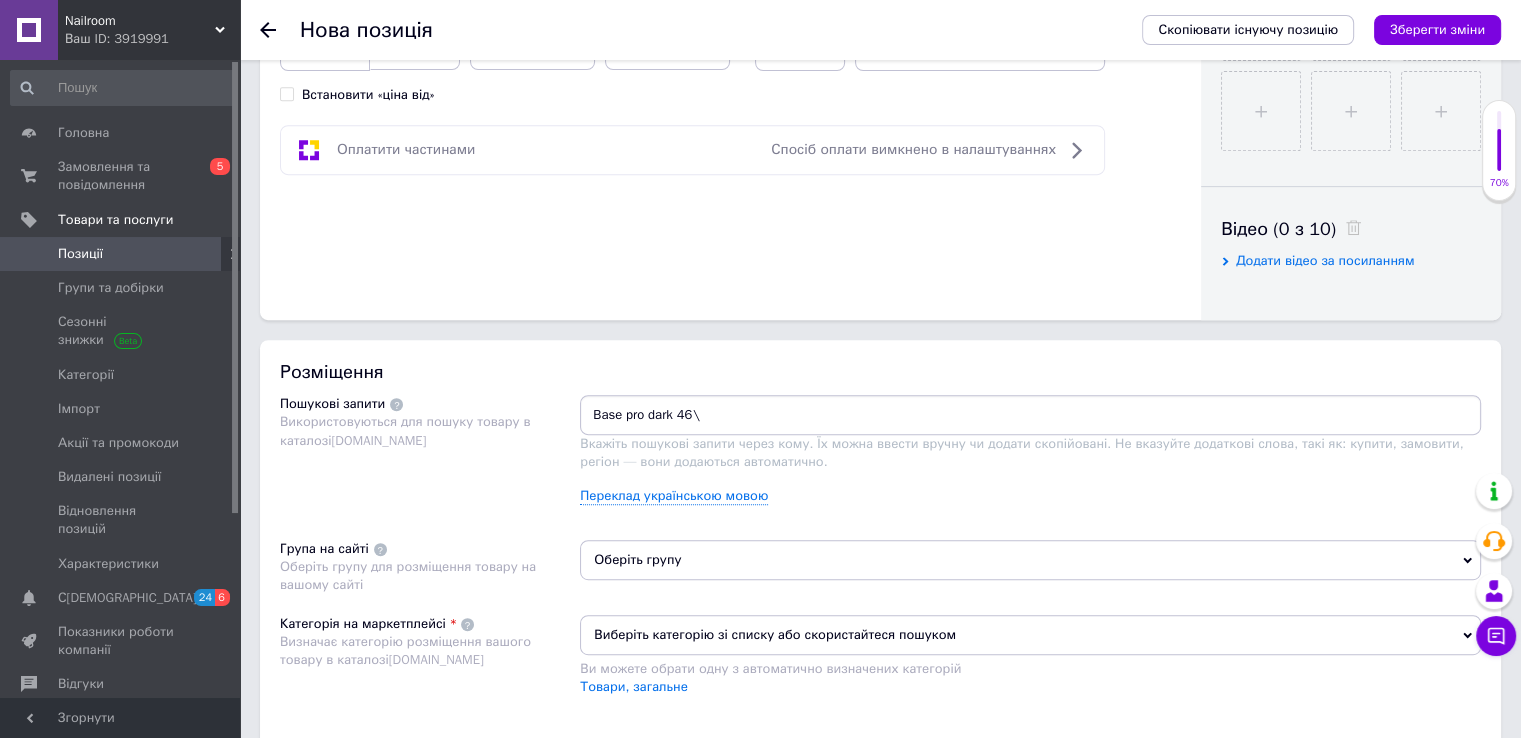 type on "Base pro dark 46" 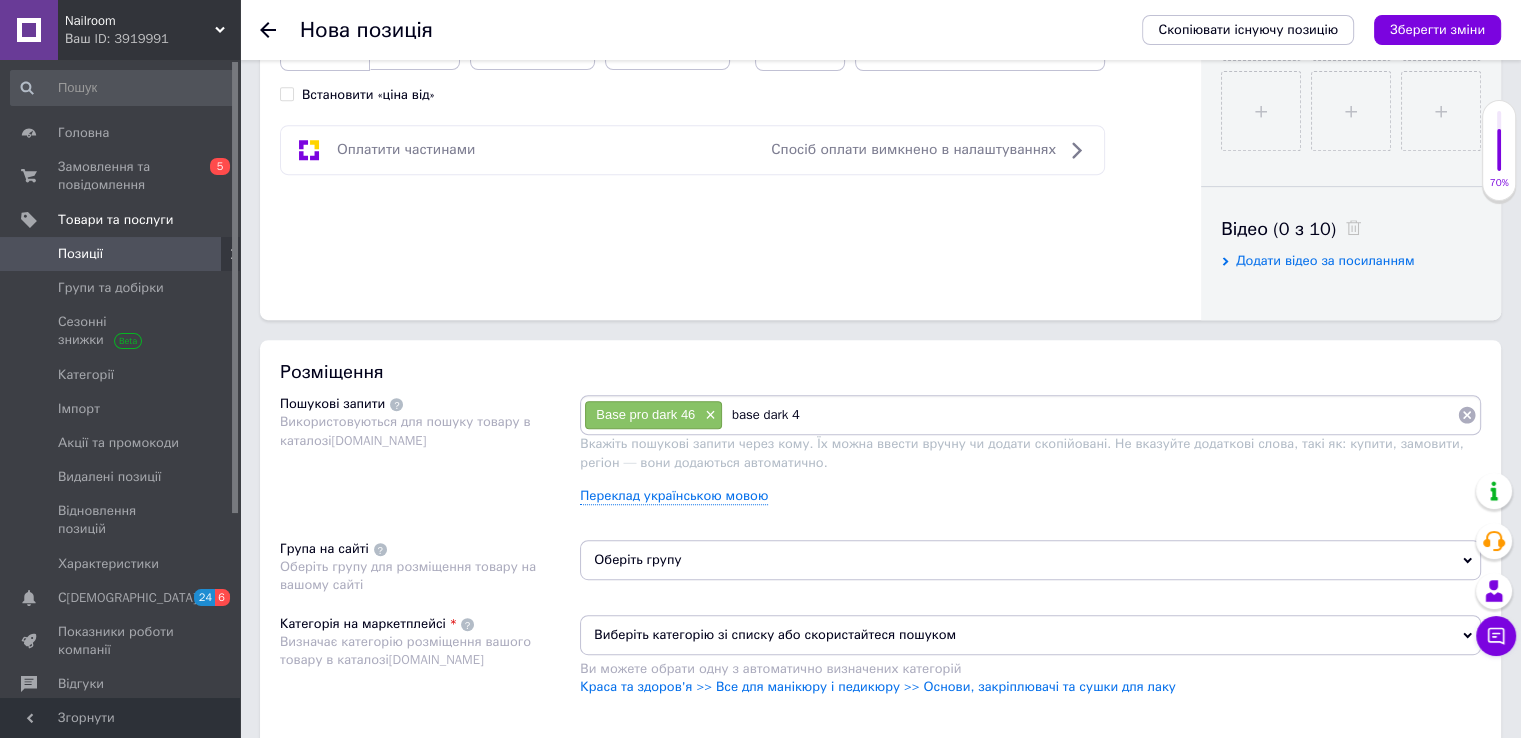 type on "base dark 46" 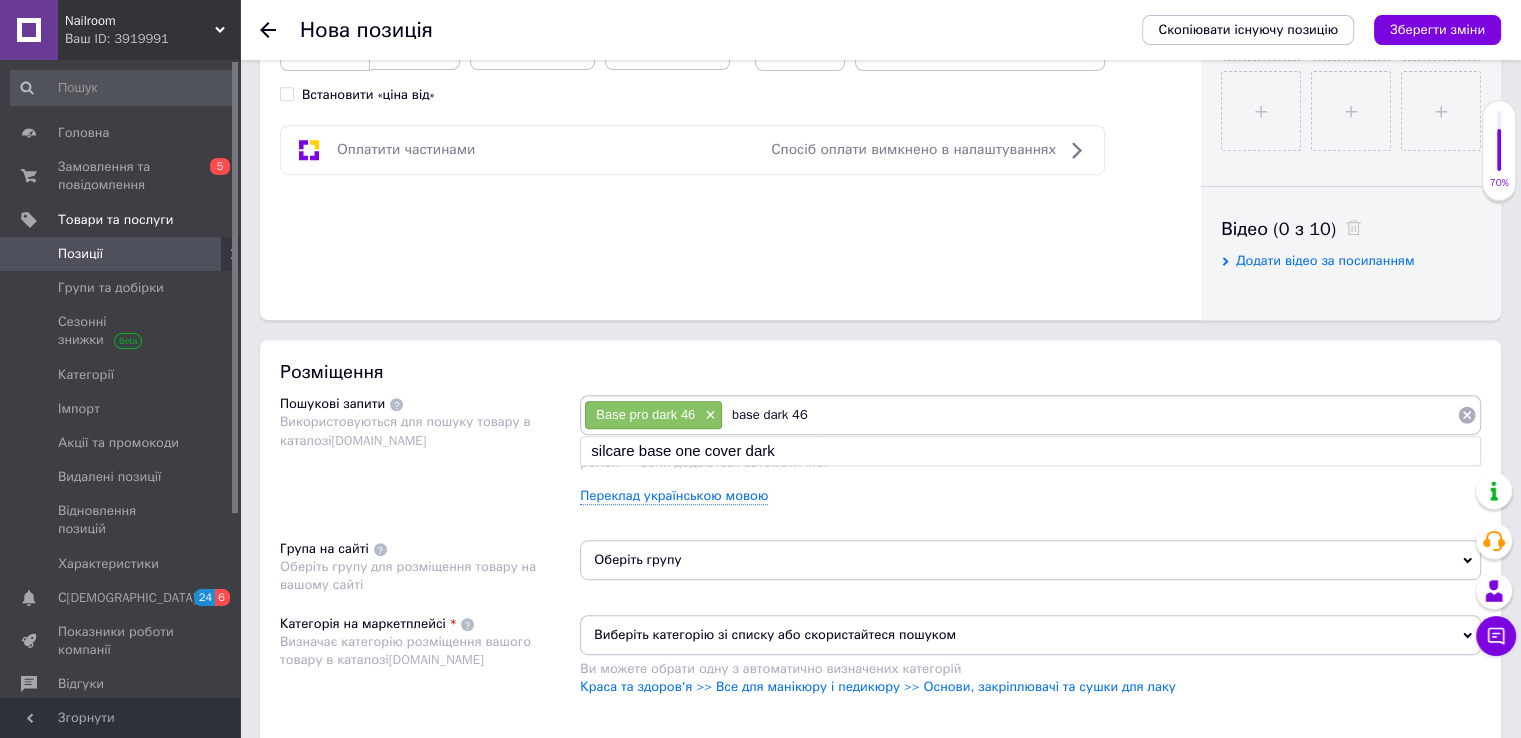 type 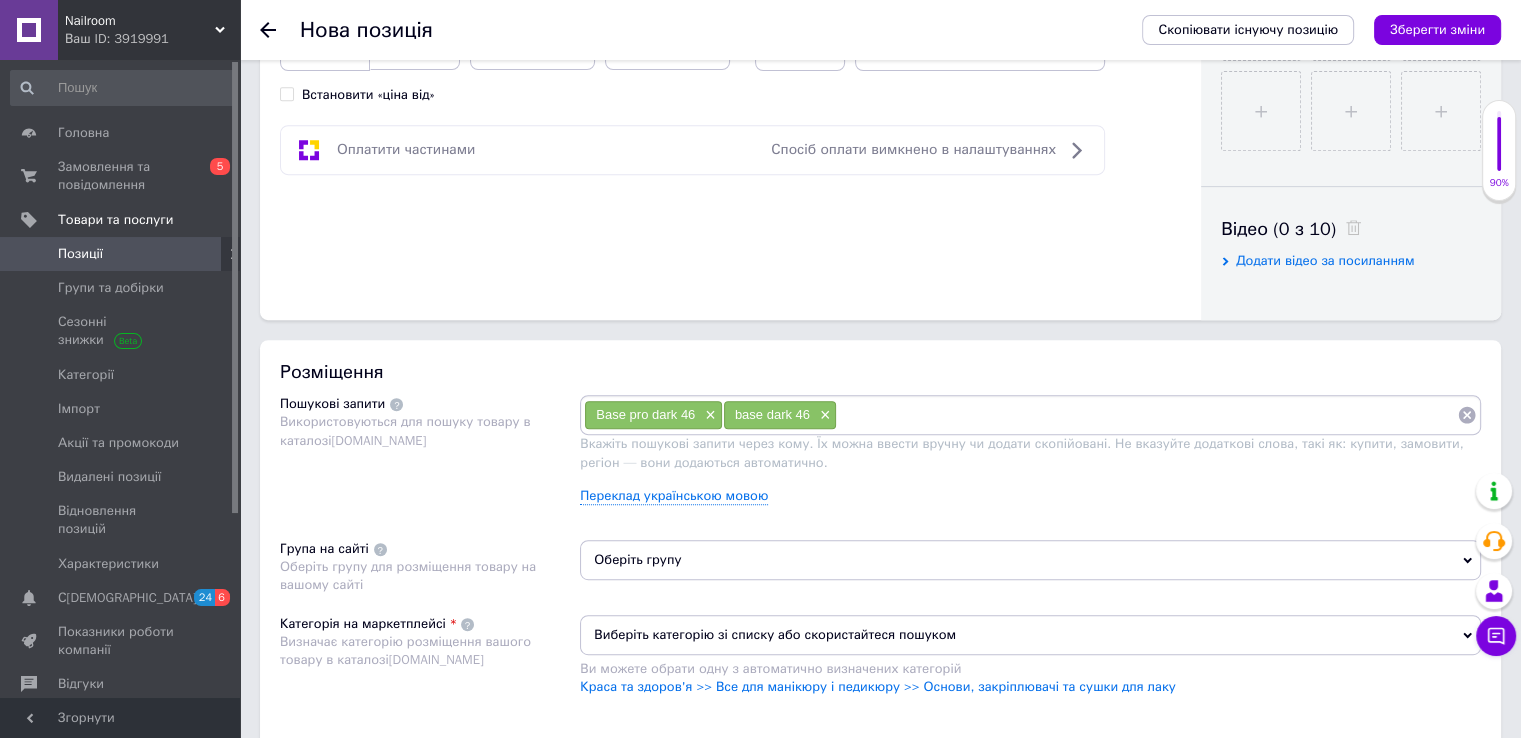 click on "Оберіть групу" at bounding box center (1030, 560) 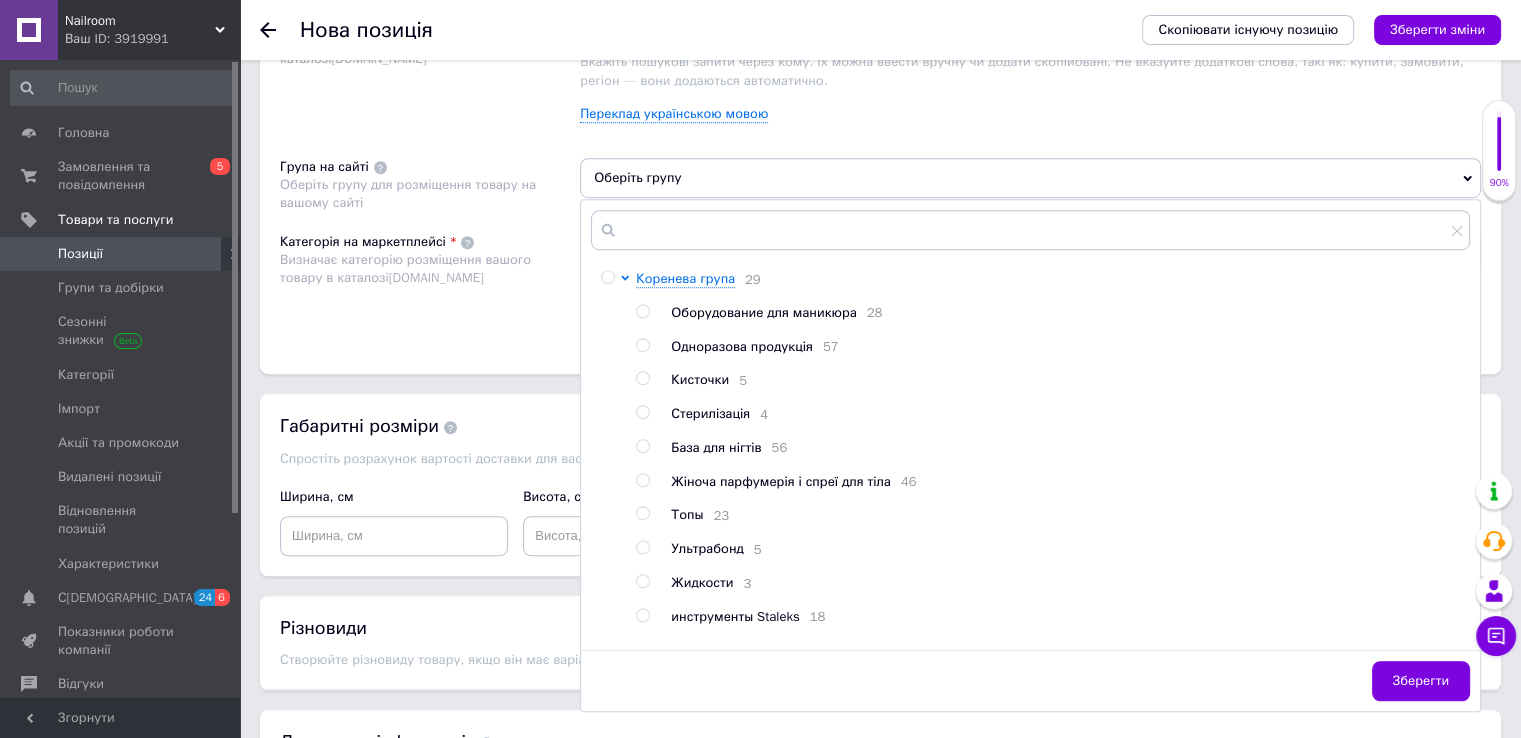 scroll, scrollTop: 1277, scrollLeft: 0, axis: vertical 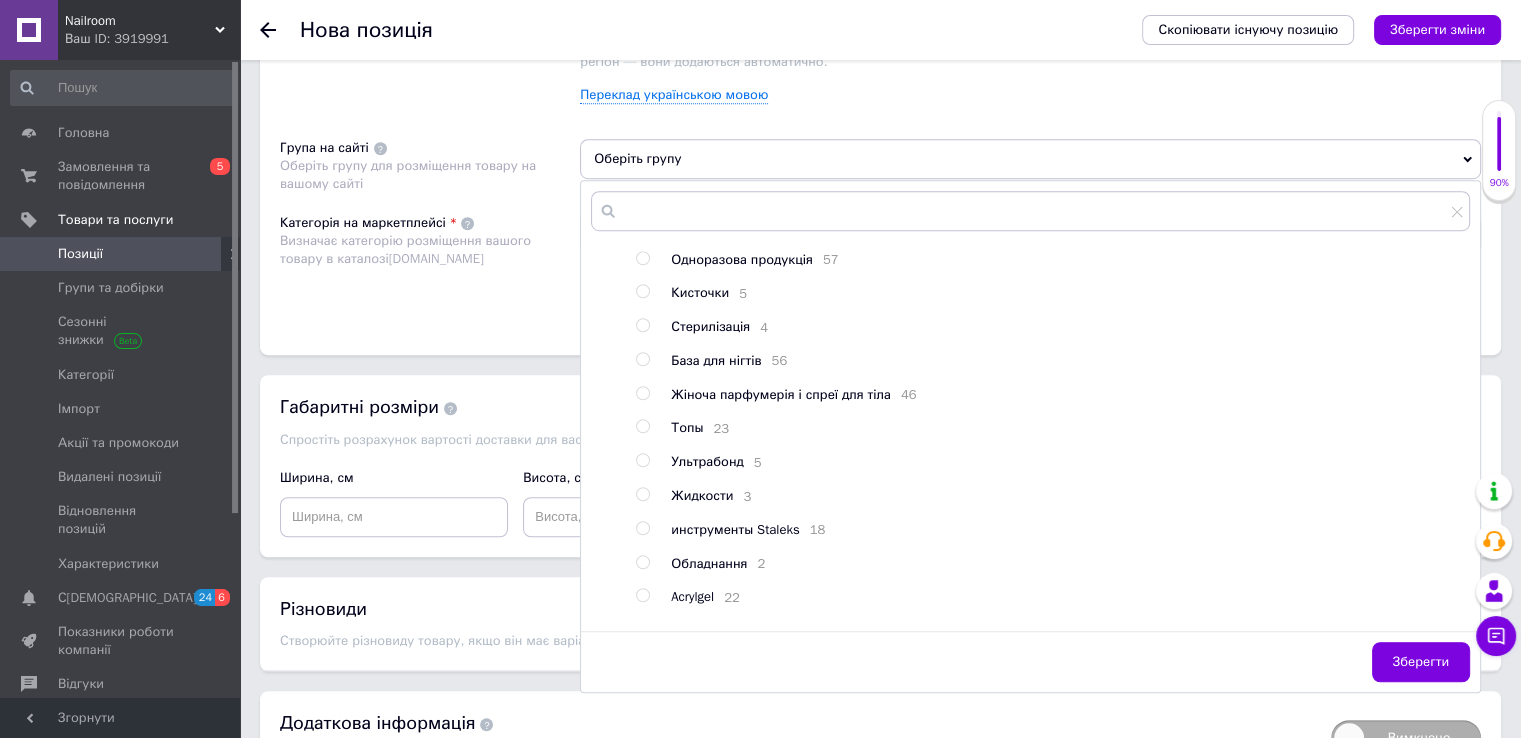 click at bounding box center (642, 359) 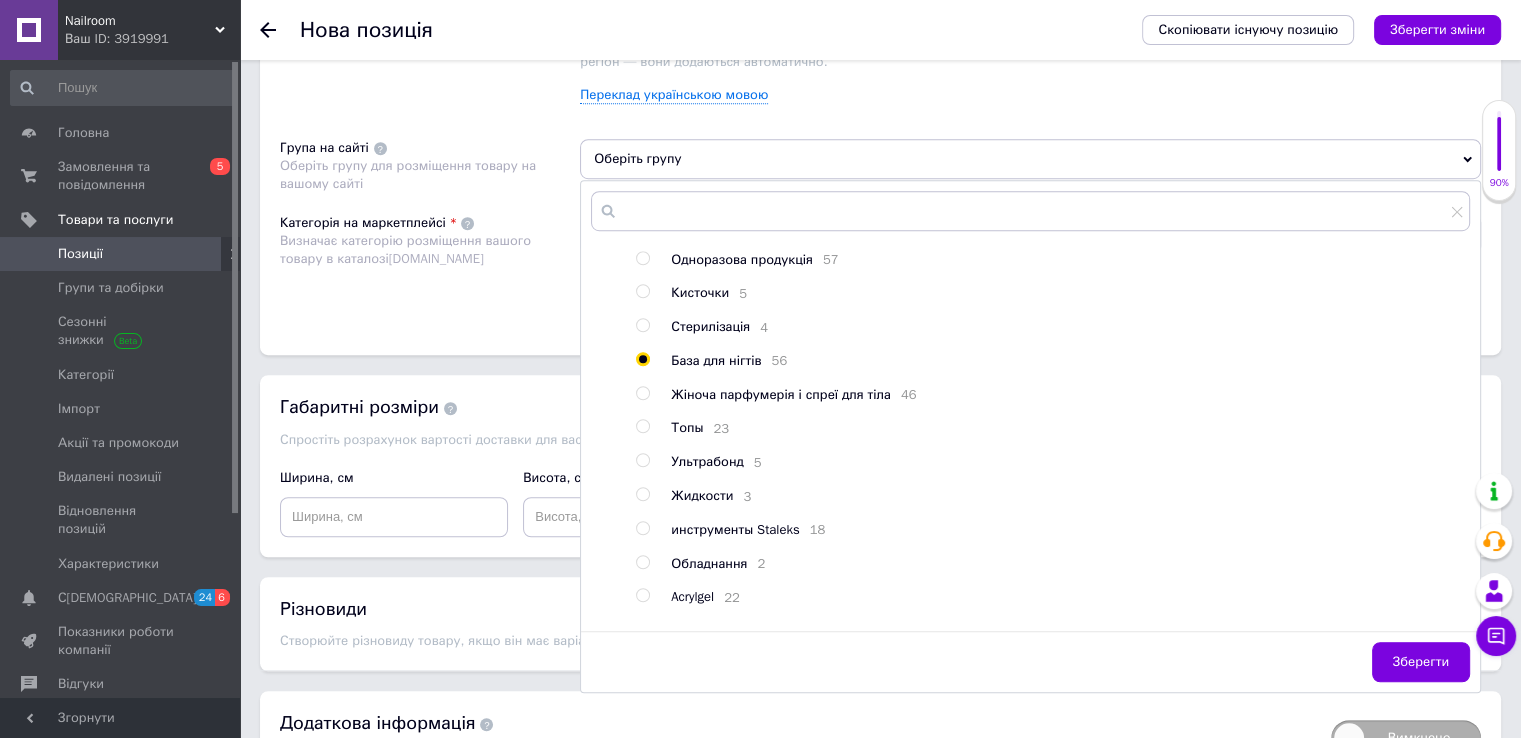 radio on "true" 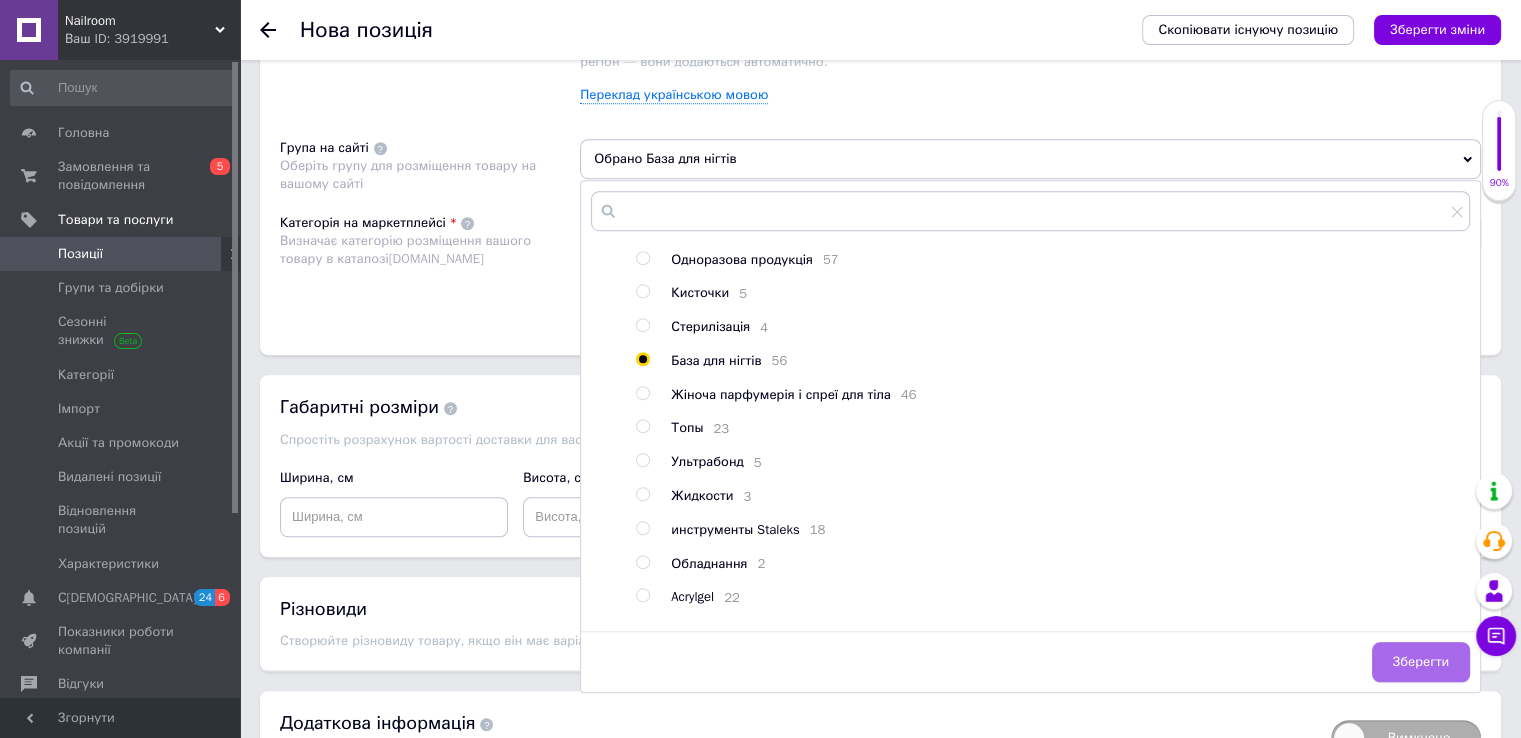click on "Зберегти" at bounding box center (1421, 662) 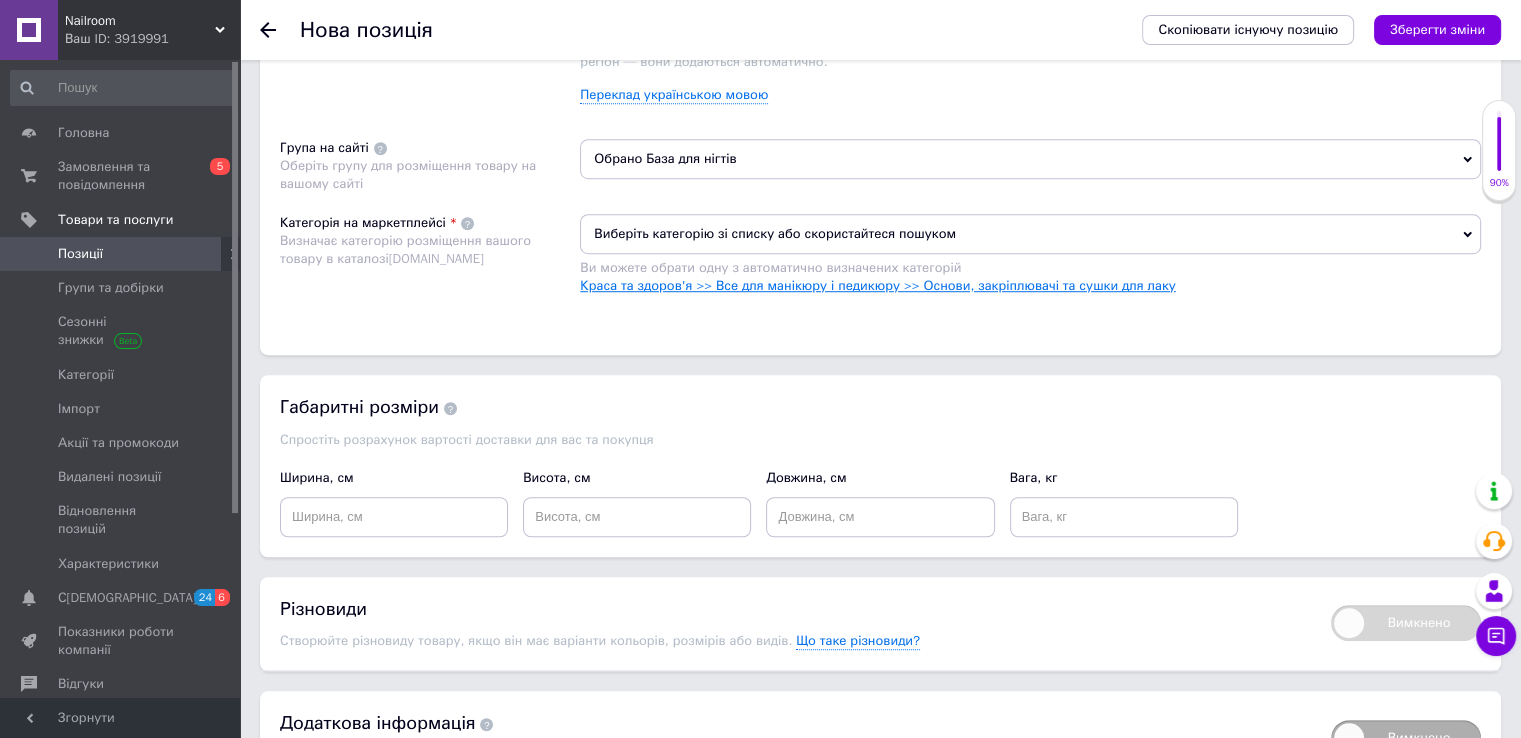 click on "Краса та здоров'я >> Все для манікюру і педикюру >> Основи, закріплювачі та сушки для лаку" at bounding box center [878, 285] 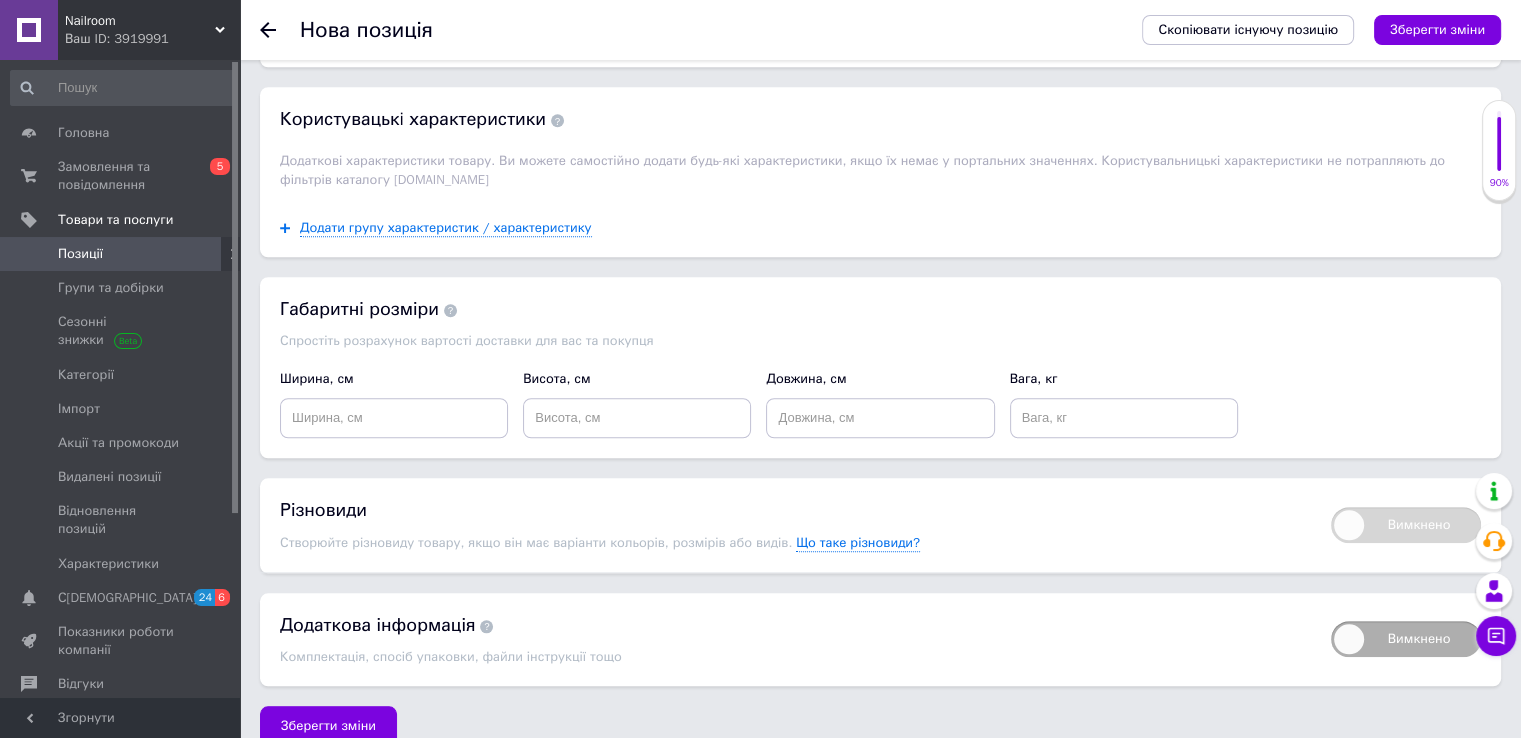 scroll, scrollTop: 1755, scrollLeft: 0, axis: vertical 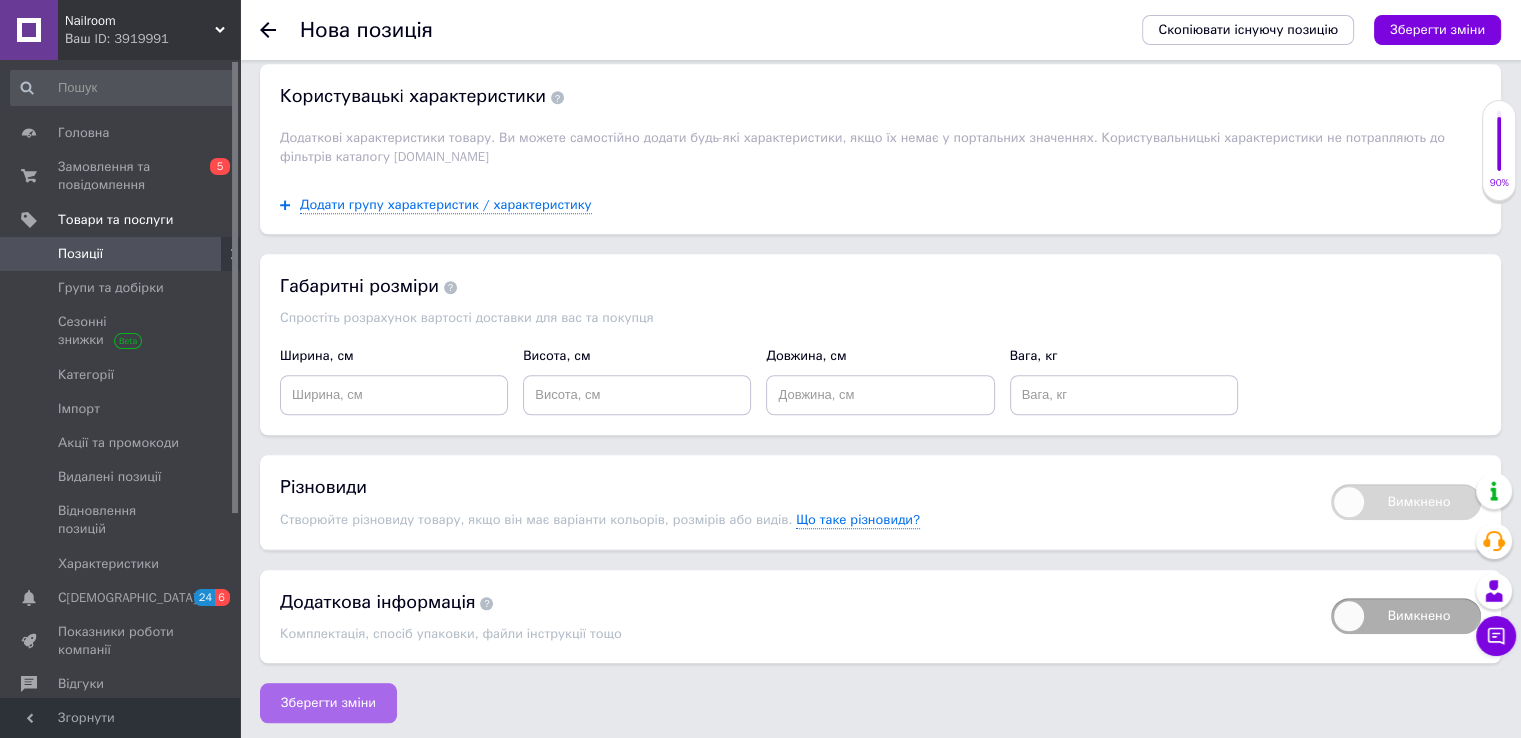 click on "Зберегти зміни" at bounding box center (328, 703) 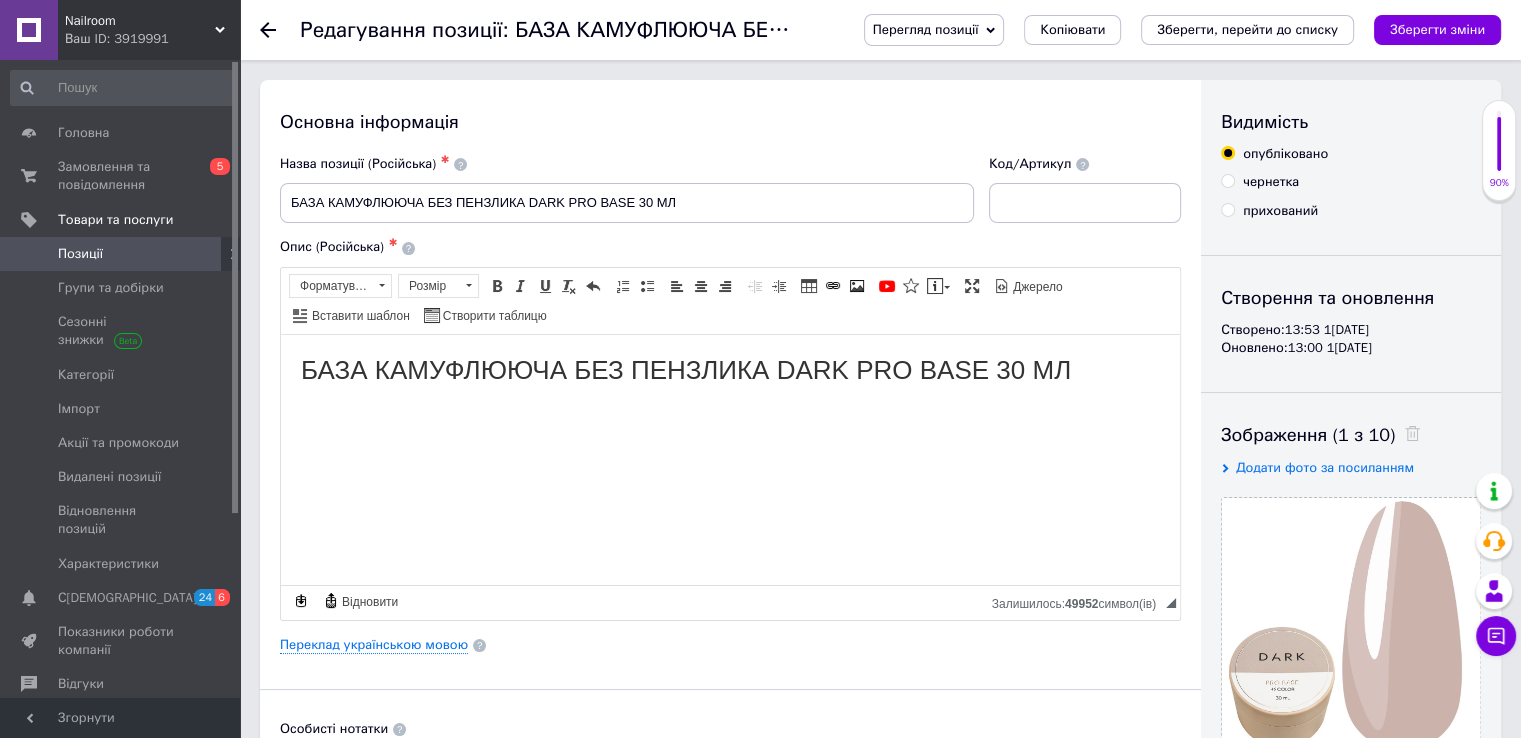 scroll, scrollTop: 0, scrollLeft: 0, axis: both 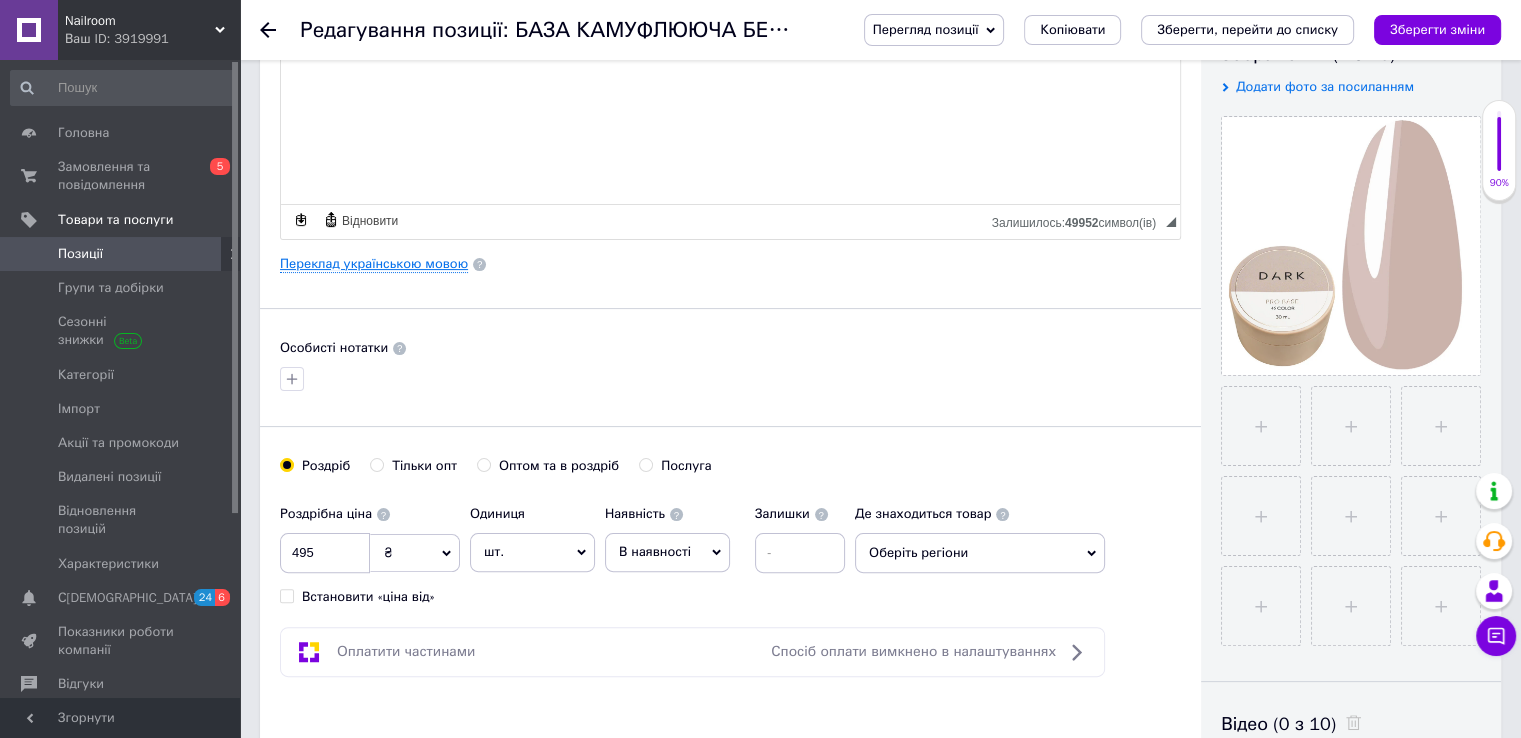 click on "Переклад українською мовою" at bounding box center [374, 264] 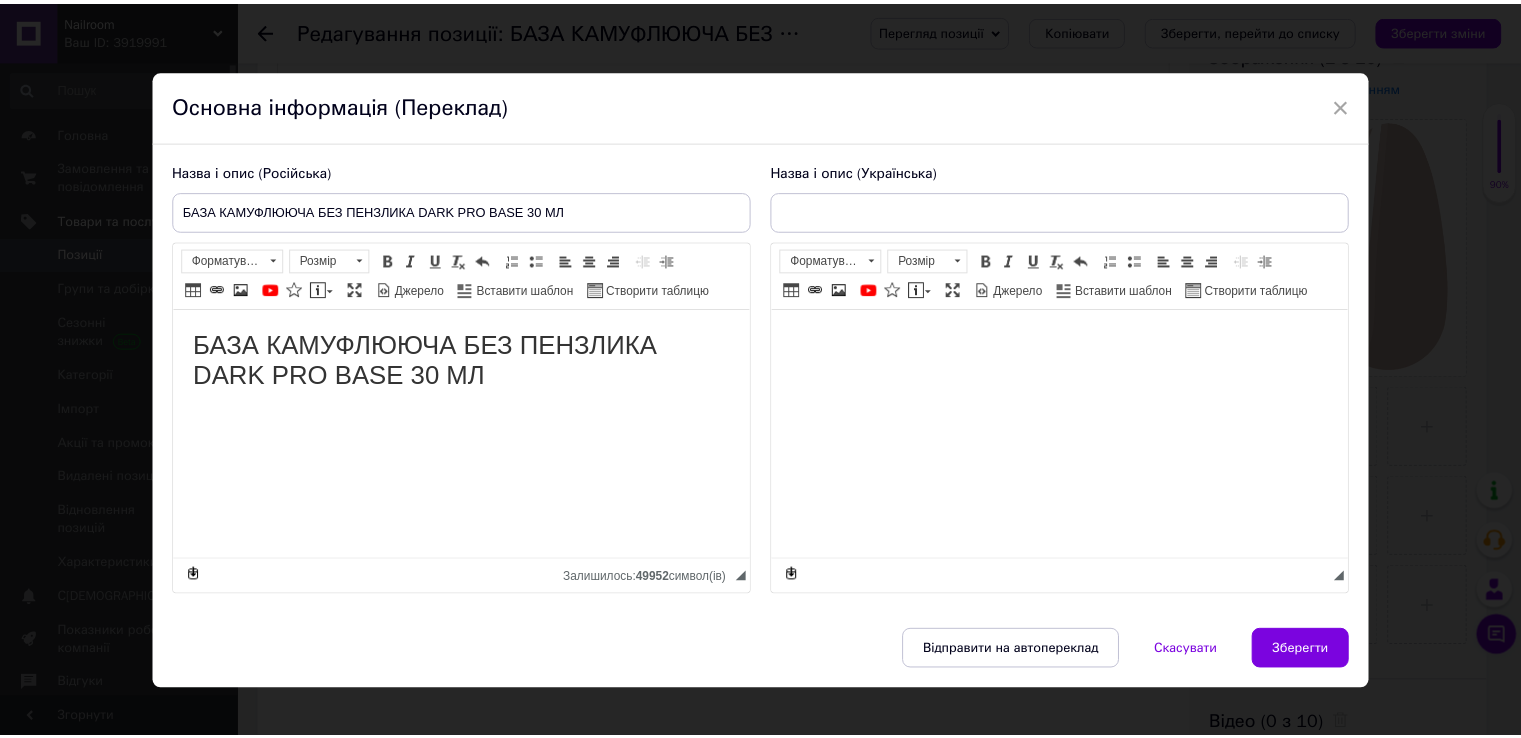 scroll, scrollTop: 0, scrollLeft: 0, axis: both 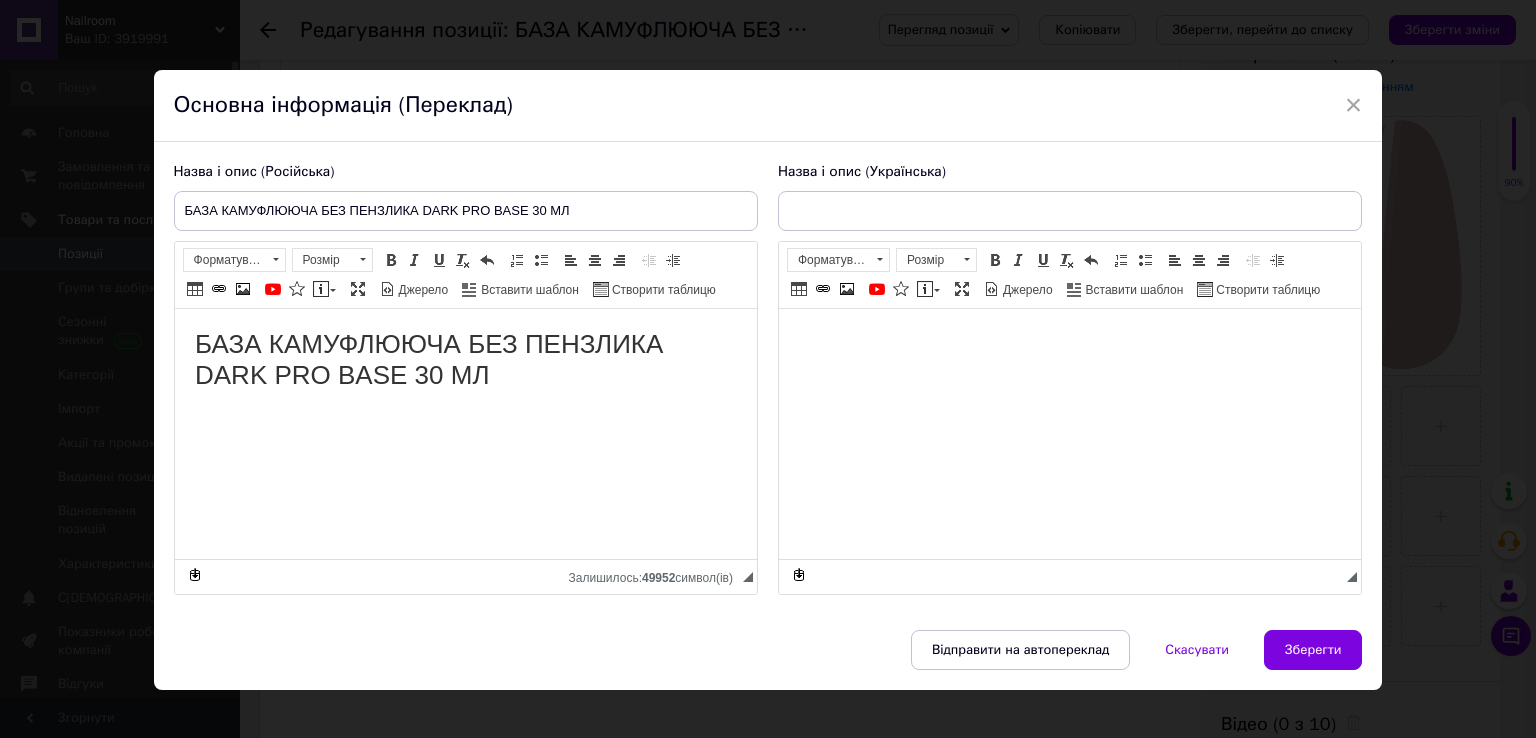 type on "БАЗА КАМУФЛЮЮЧА БЕЗ ПЕНЗЛИКА DARK PRO BASE 30 МЛ" 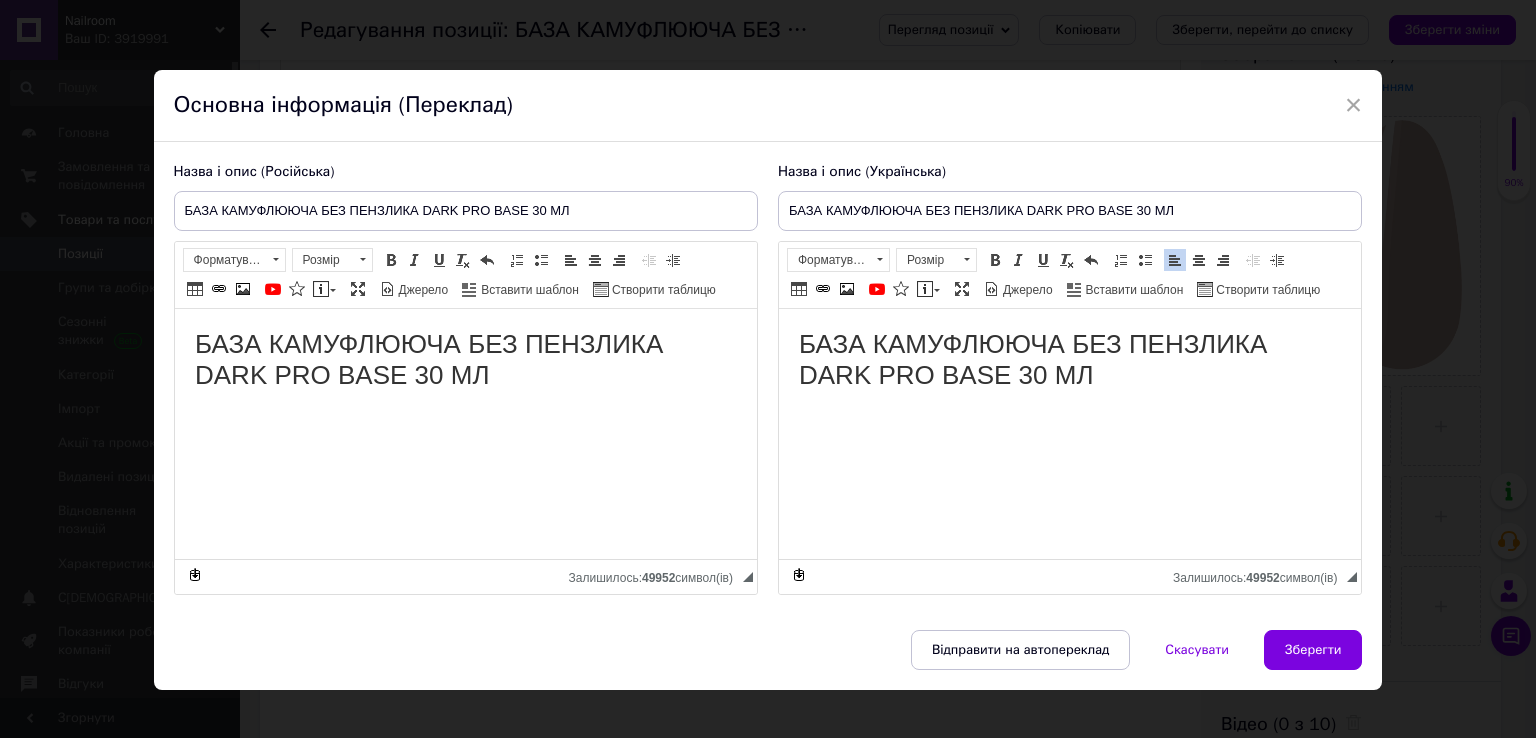 click on "БАЗА КАМУФЛЮЮЧА БЕЗ ПЕНЗЛИКА DARK PRO BASE 30 МЛ" at bounding box center (1069, 360) 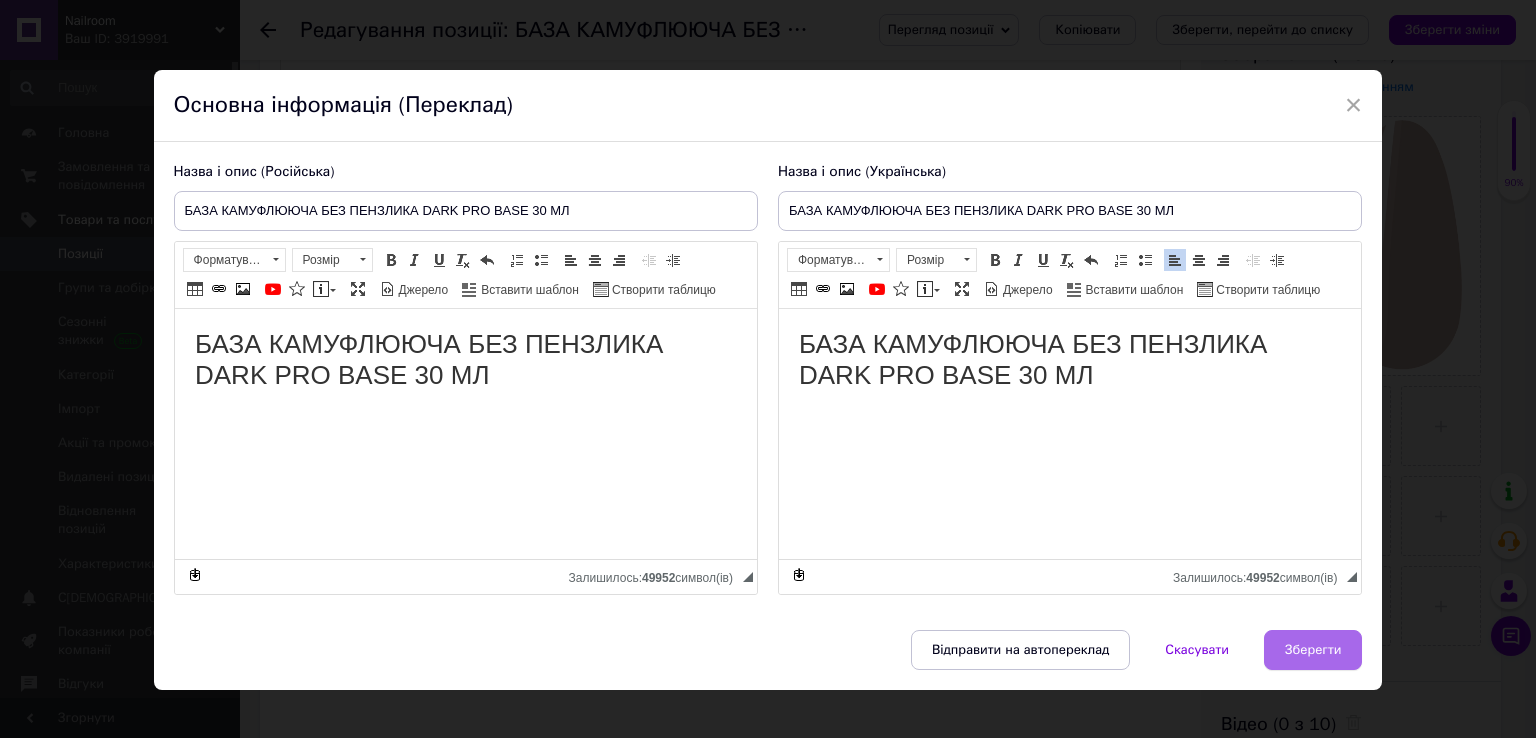 click on "Зберегти" at bounding box center [1313, 650] 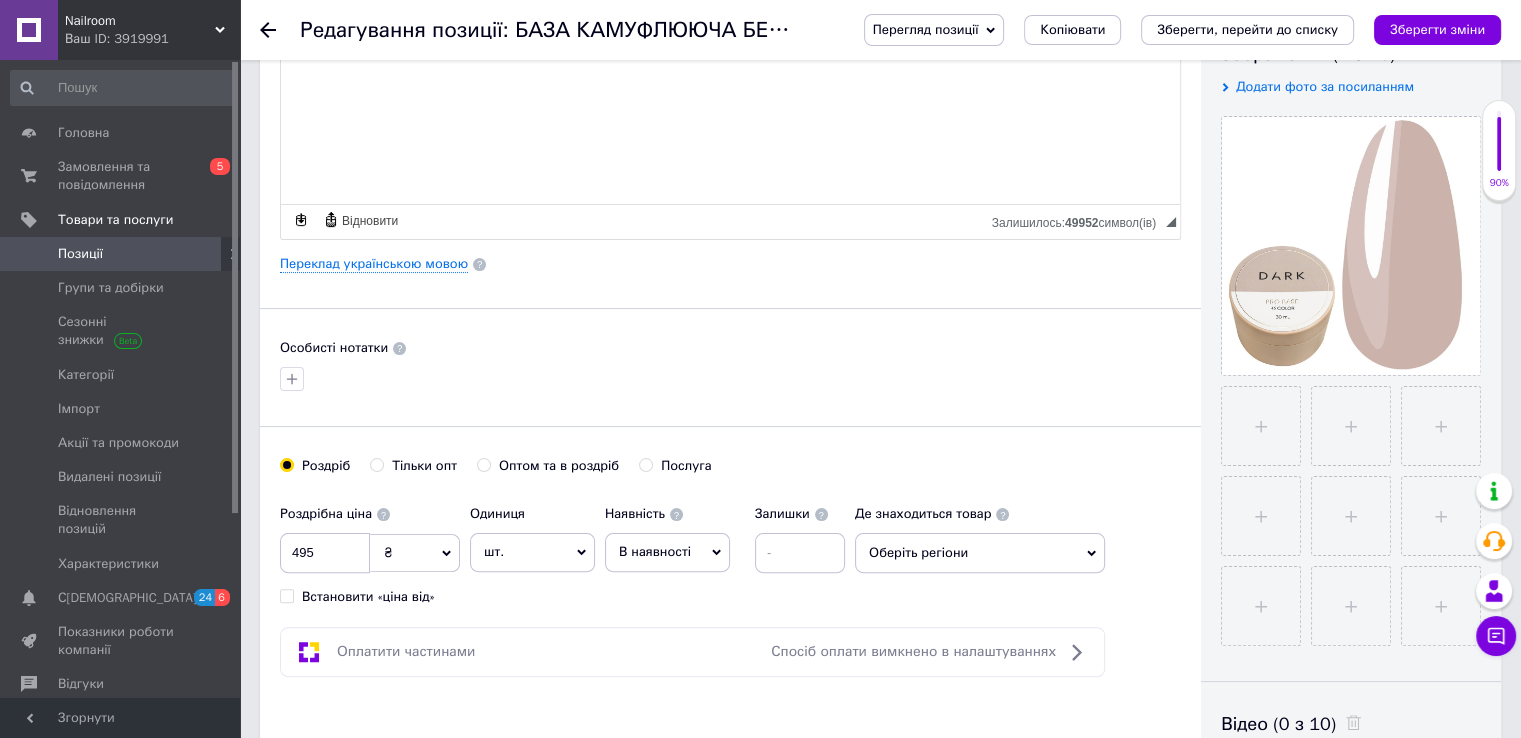 click on "Позиції" at bounding box center (123, 254) 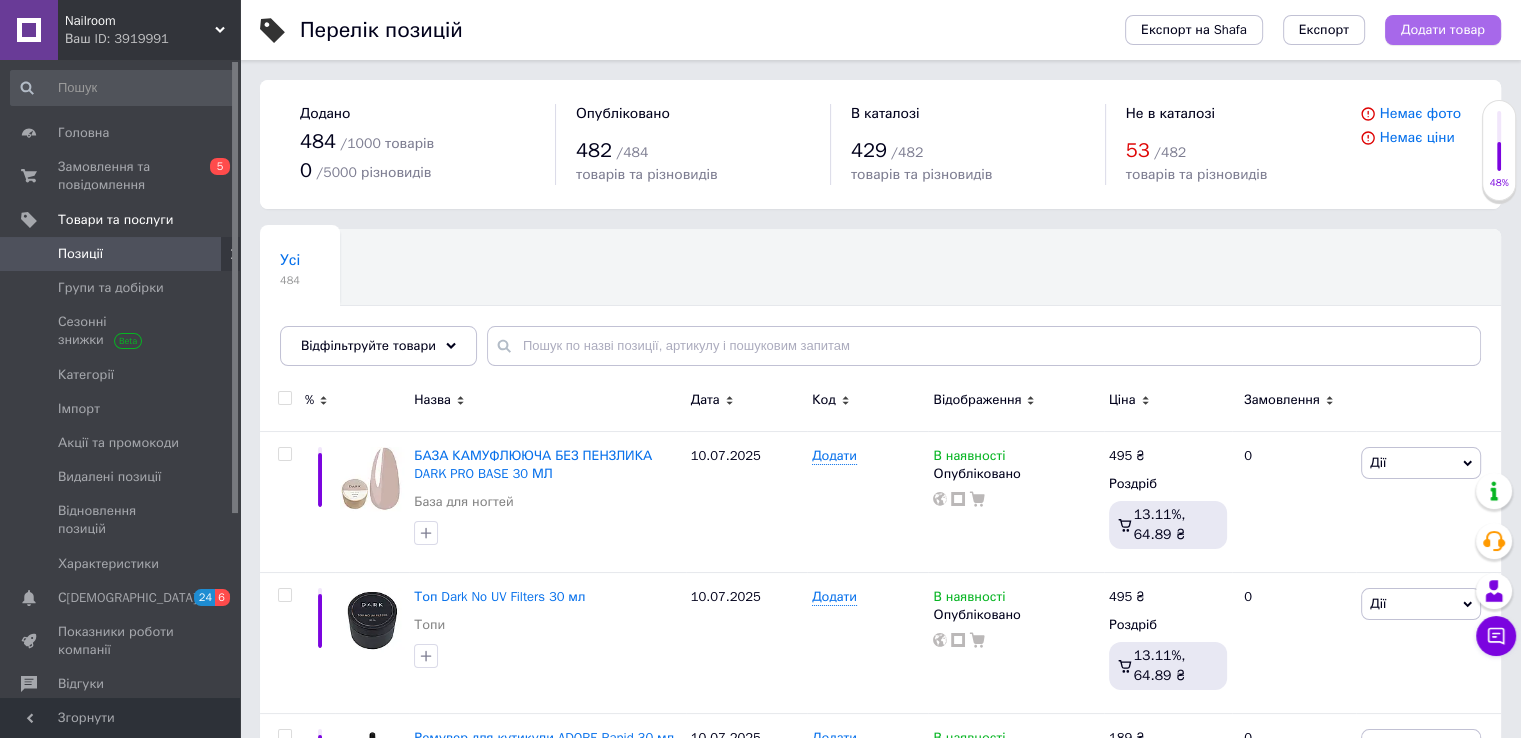 click on "Додати товар" at bounding box center (1443, 30) 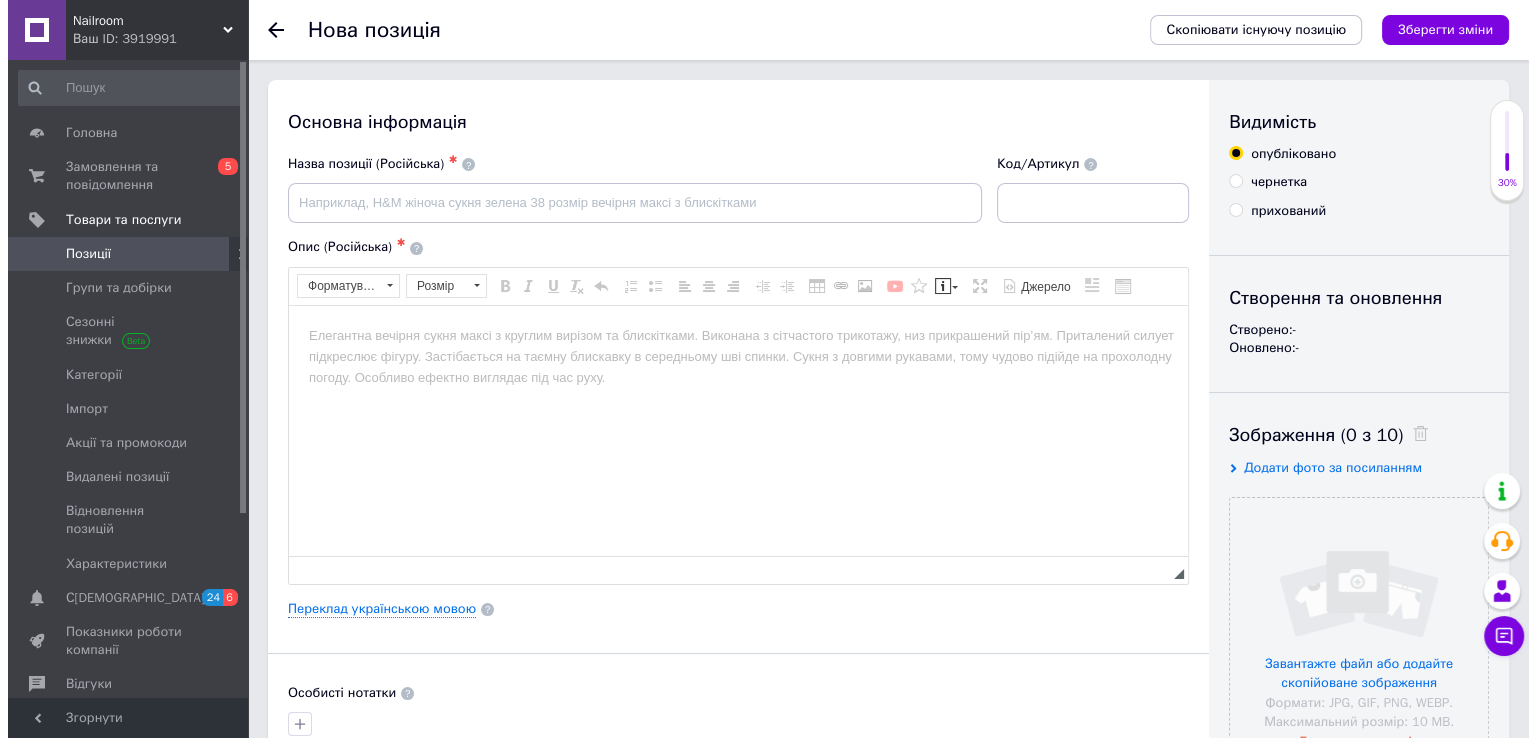 scroll, scrollTop: 0, scrollLeft: 0, axis: both 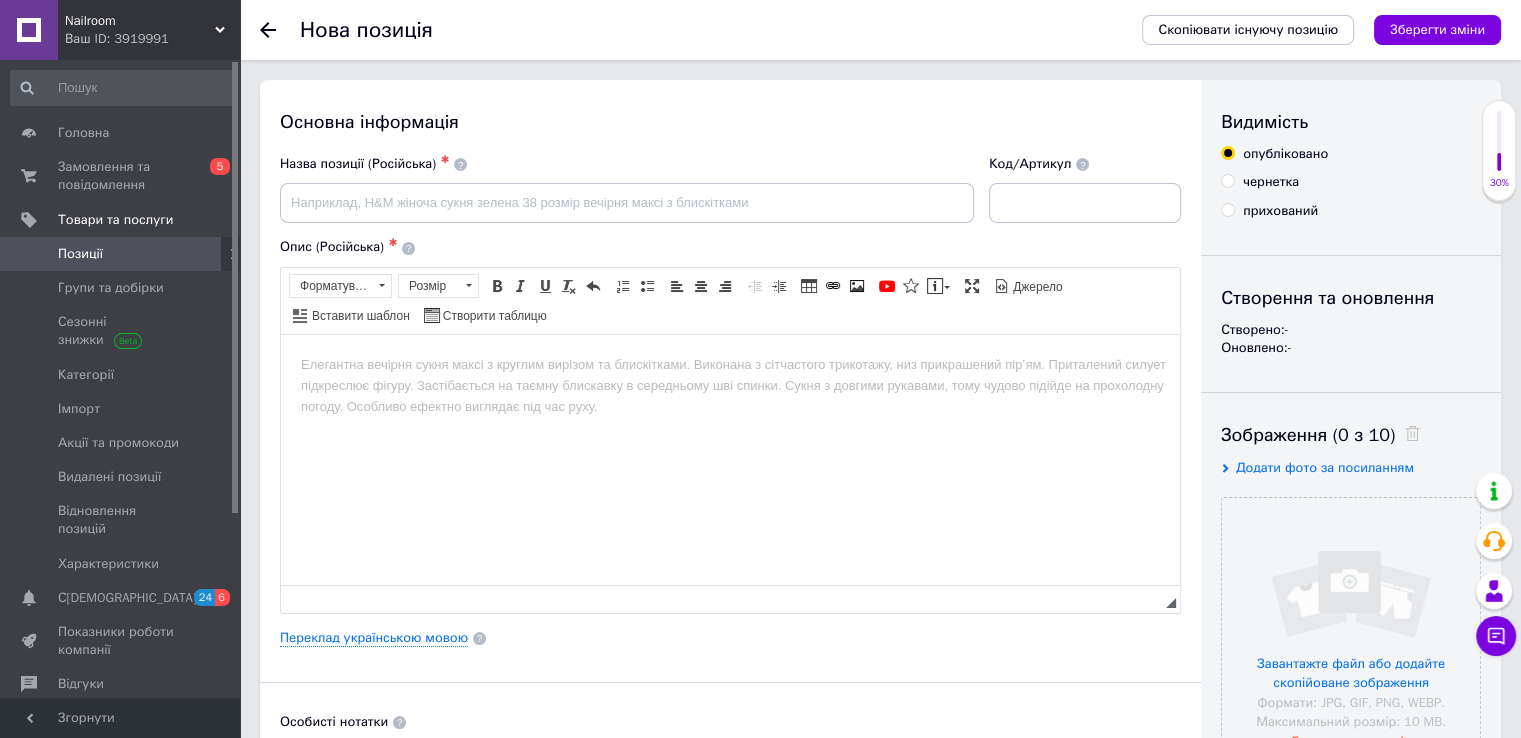 click on "Nailroom" at bounding box center [140, 21] 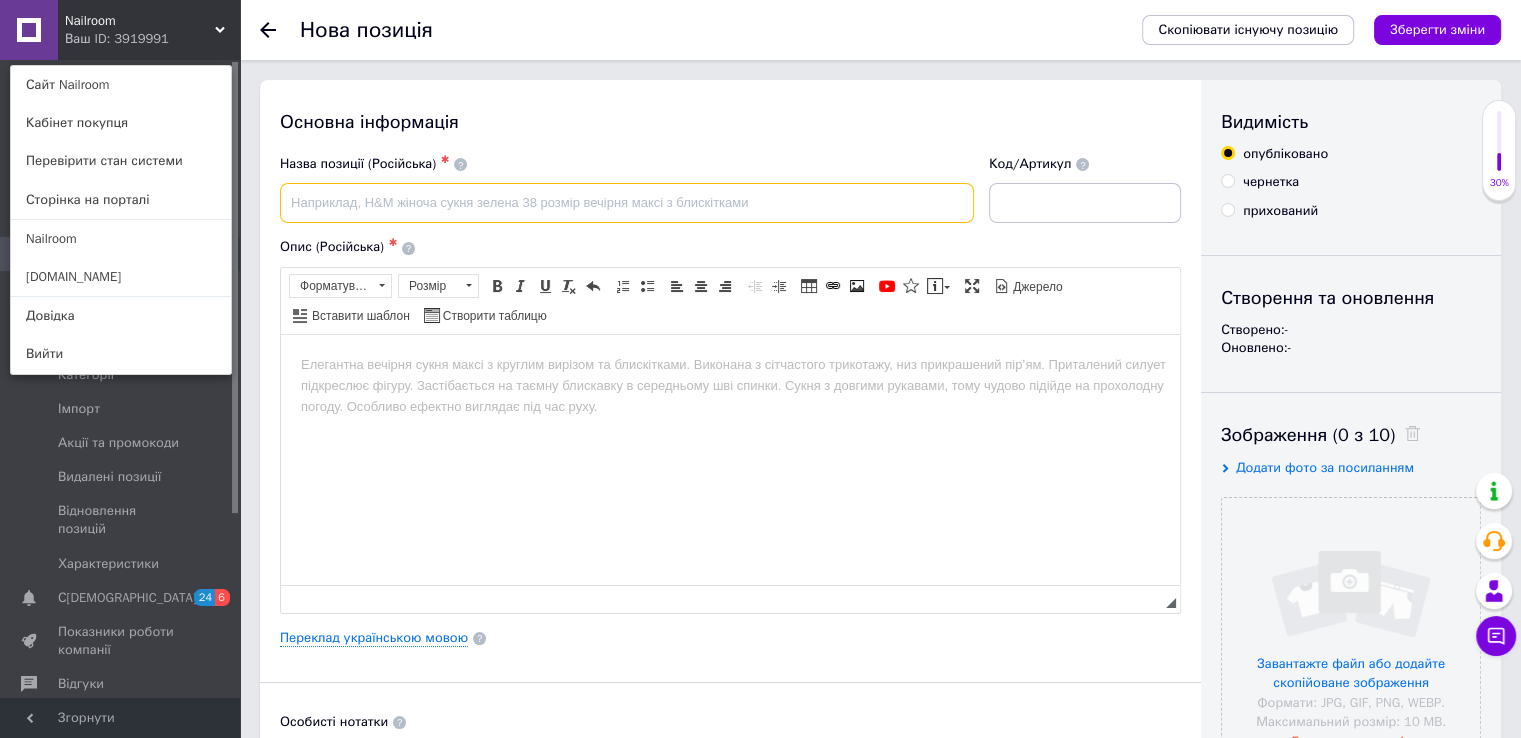 click at bounding box center (627, 203) 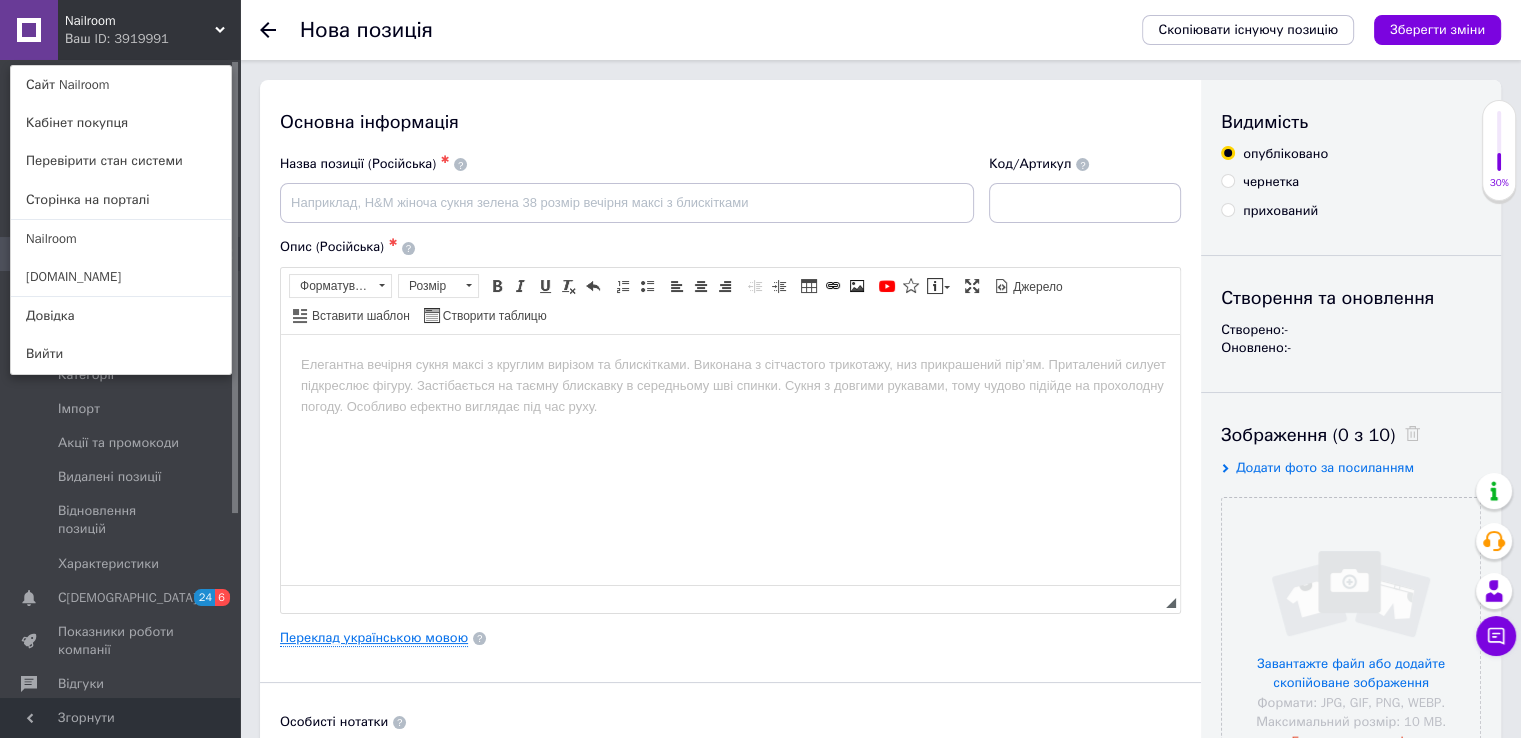 click on "Переклад українською мовою" at bounding box center (374, 638) 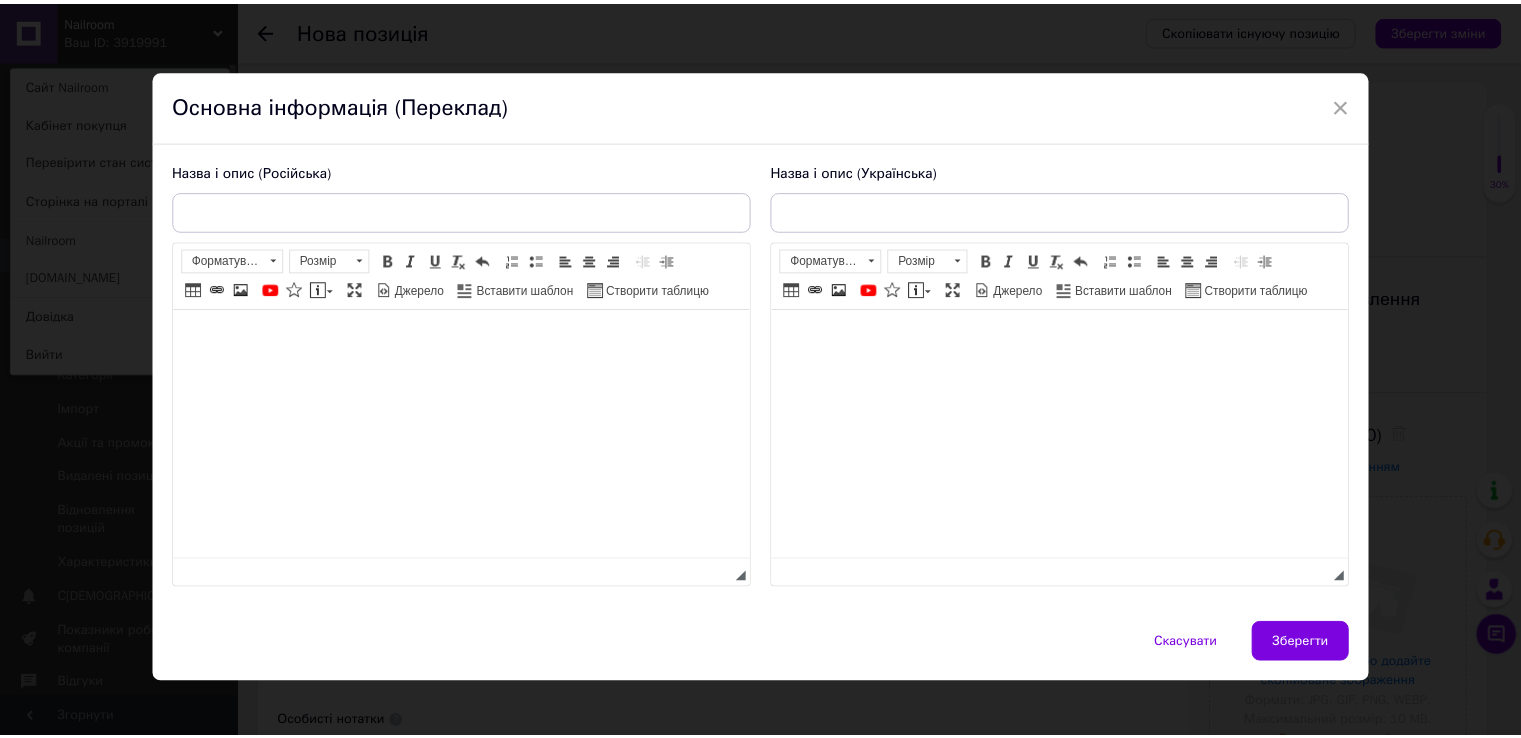 scroll, scrollTop: 0, scrollLeft: 0, axis: both 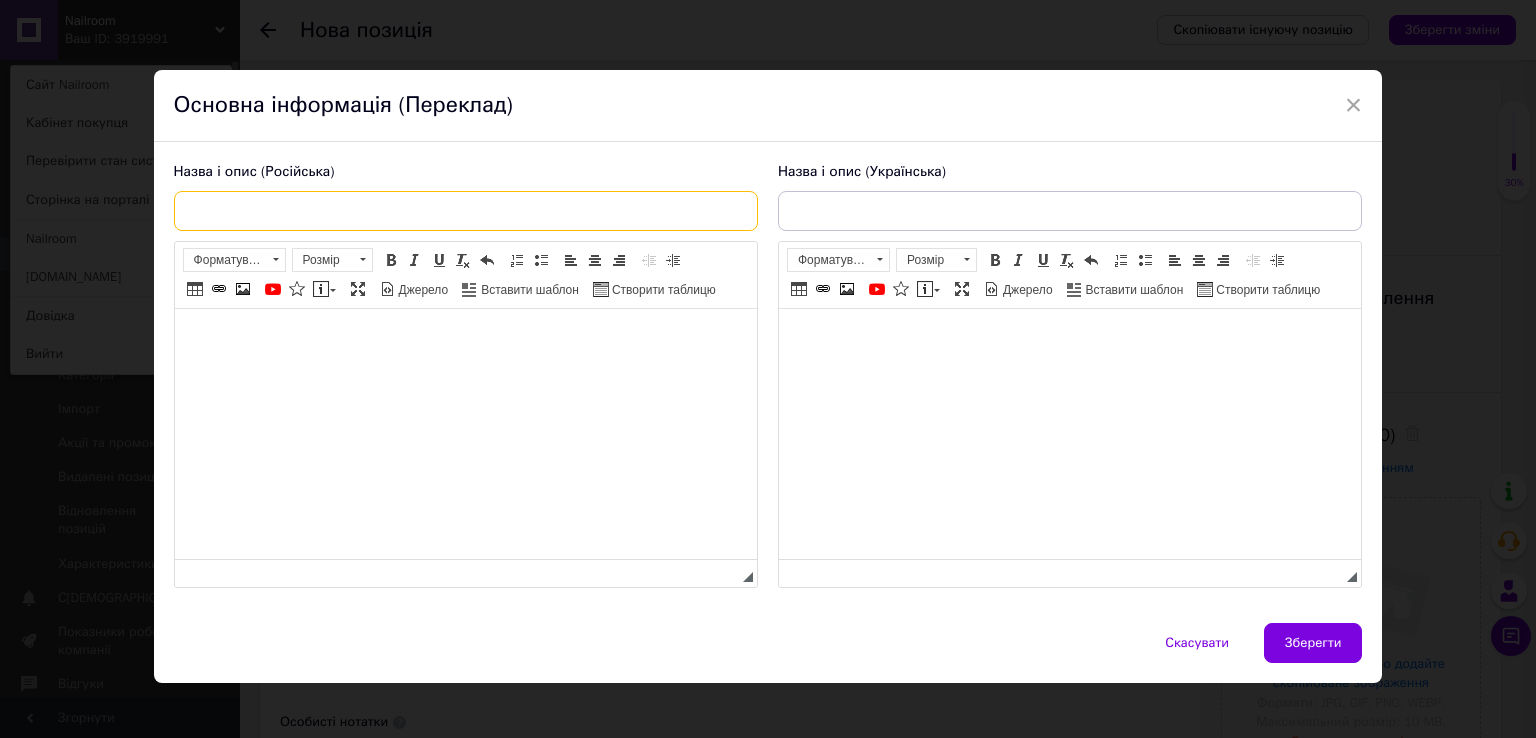 click at bounding box center [466, 211] 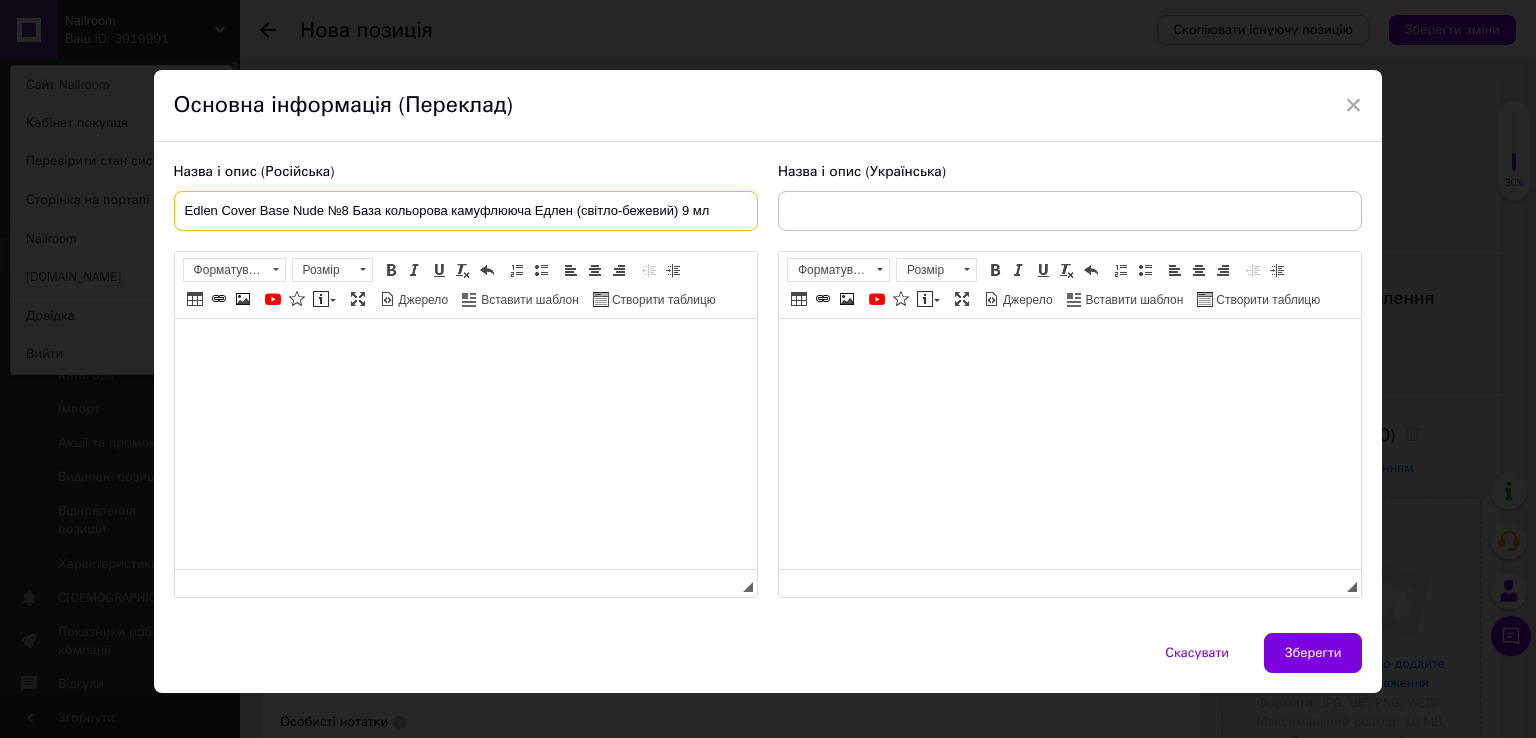 type on "Edlen Cover Base Nude №8 База кольорова камуфлююча Едлен (світло-бежевий) 9 мл" 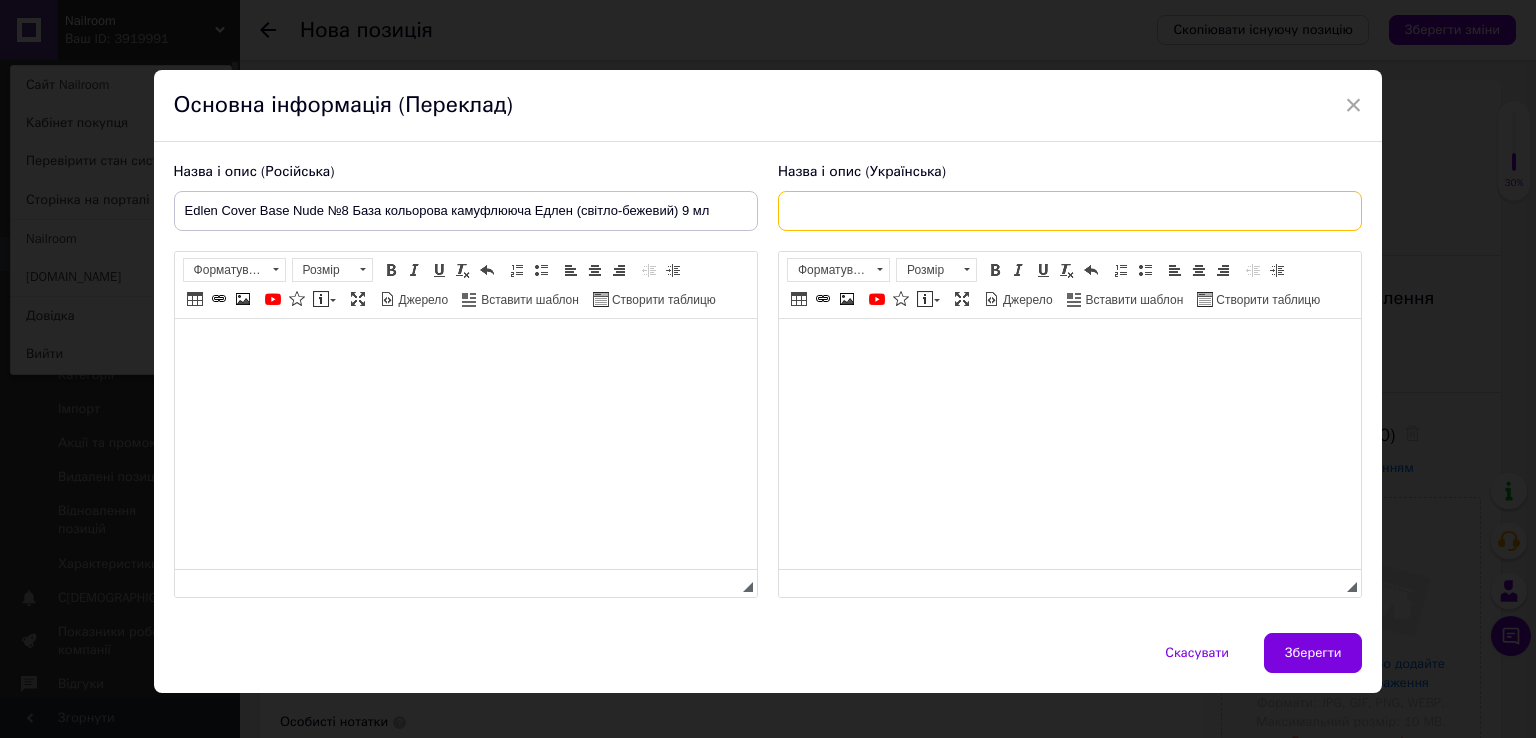 click at bounding box center [1070, 211] 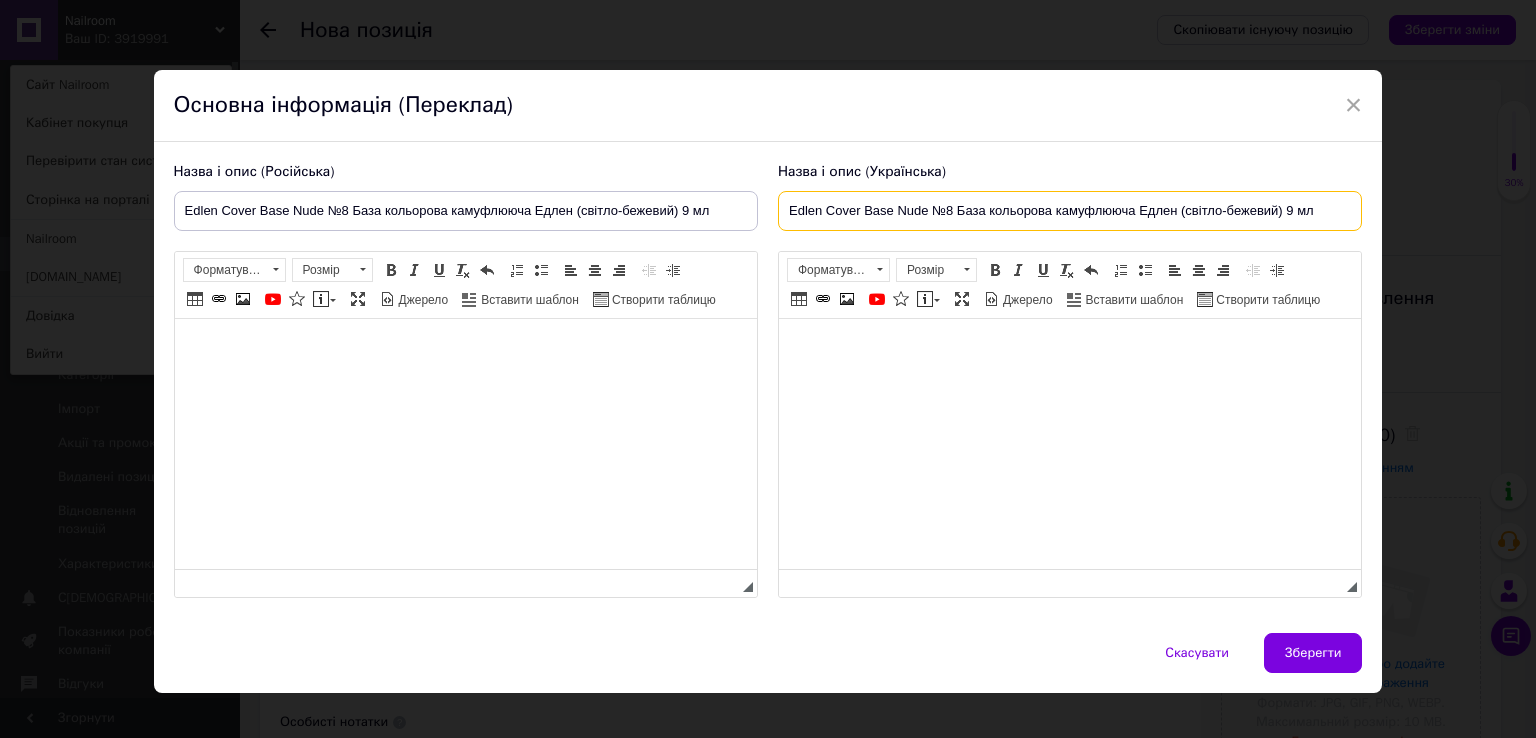 type on "Edlen Cover Base Nude №8 База кольорова камуфлююча Едлен (світло-бежевий) 9 мл" 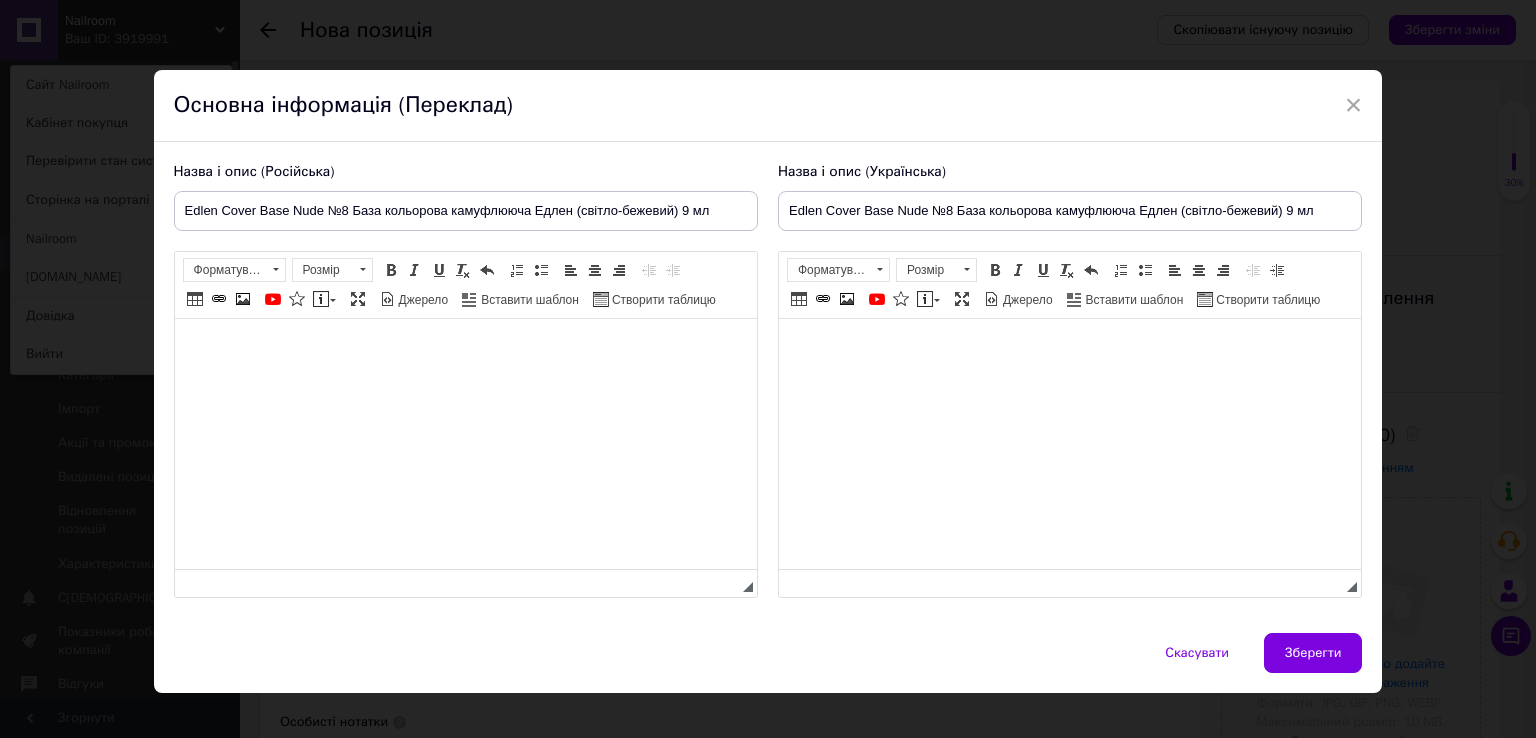 click at bounding box center (465, 349) 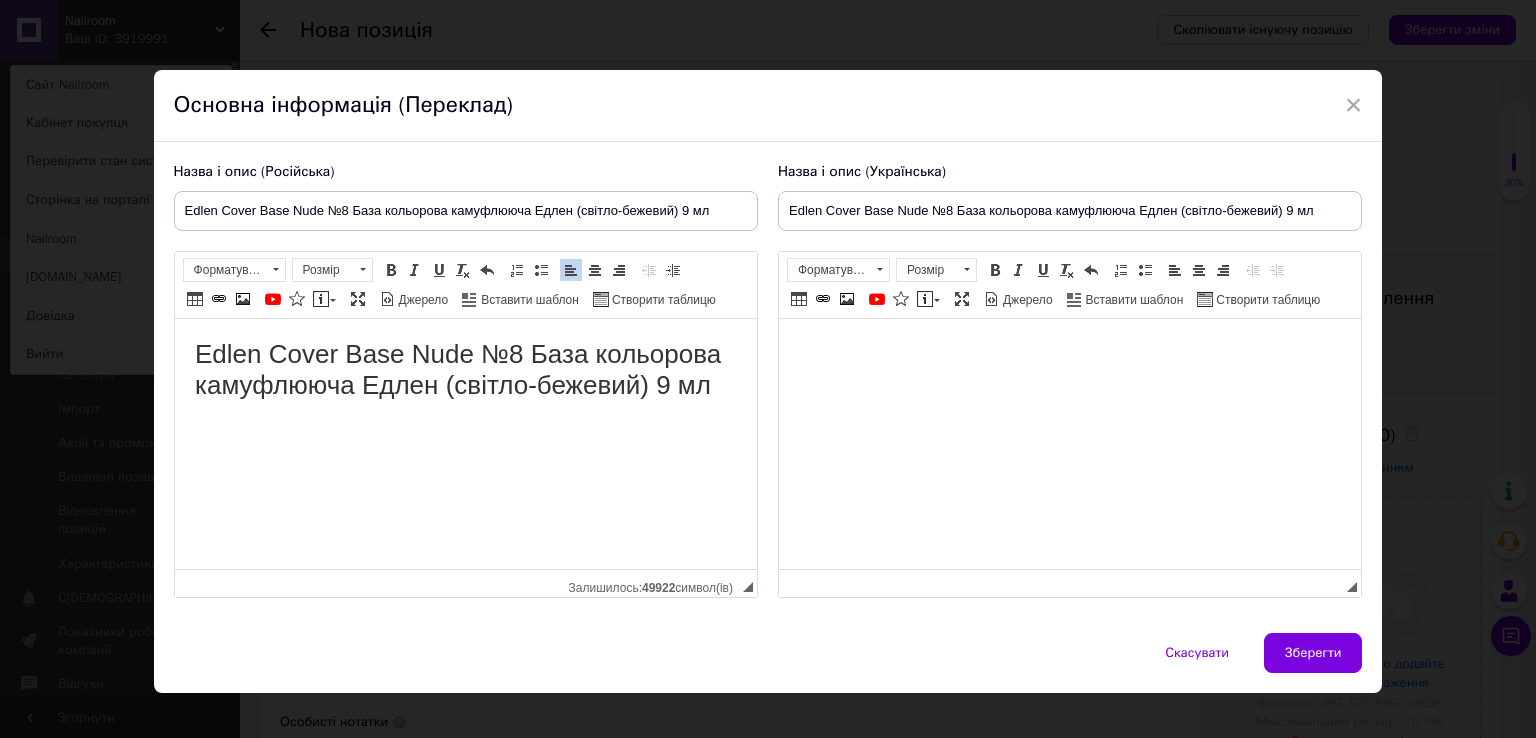 click at bounding box center [1069, 349] 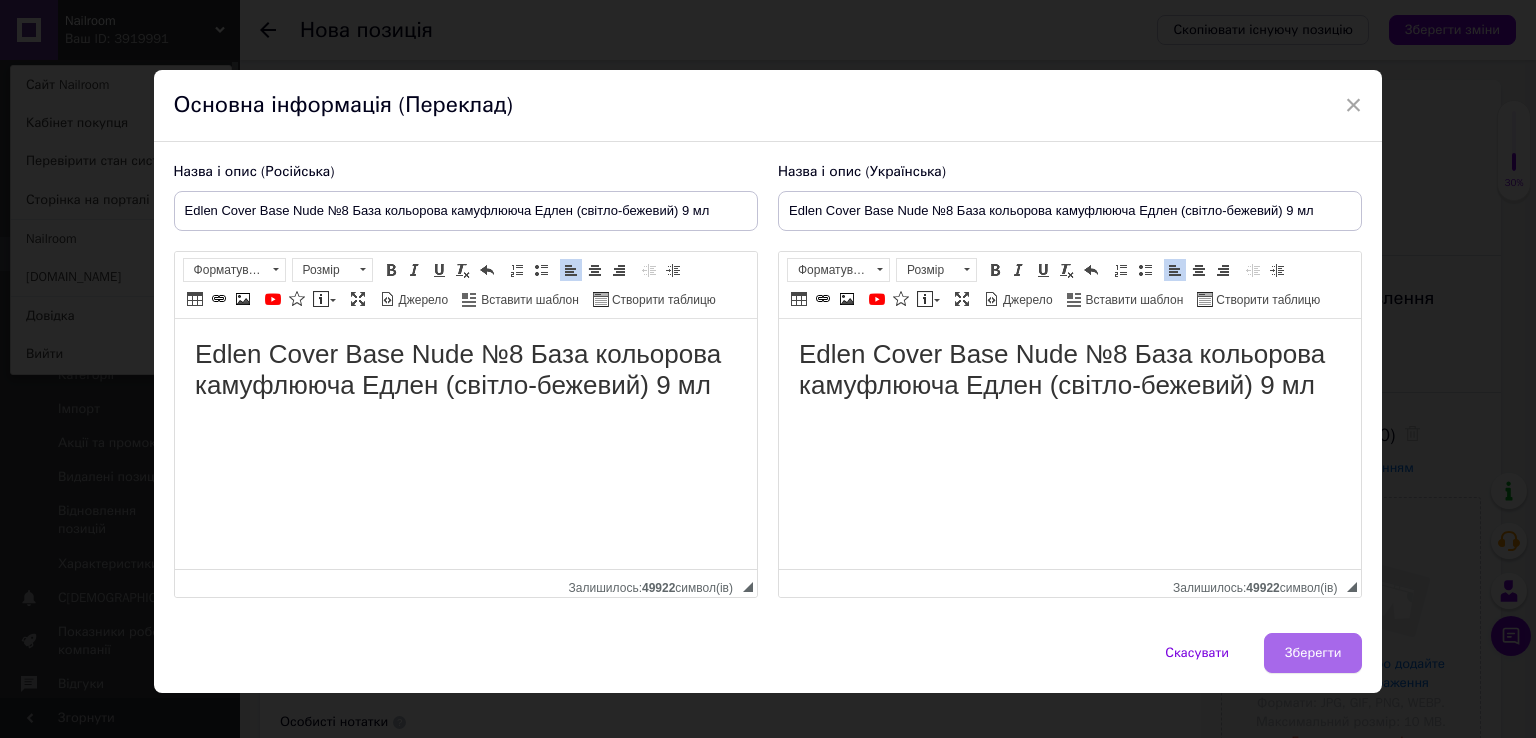 click on "Зберегти" at bounding box center [1313, 653] 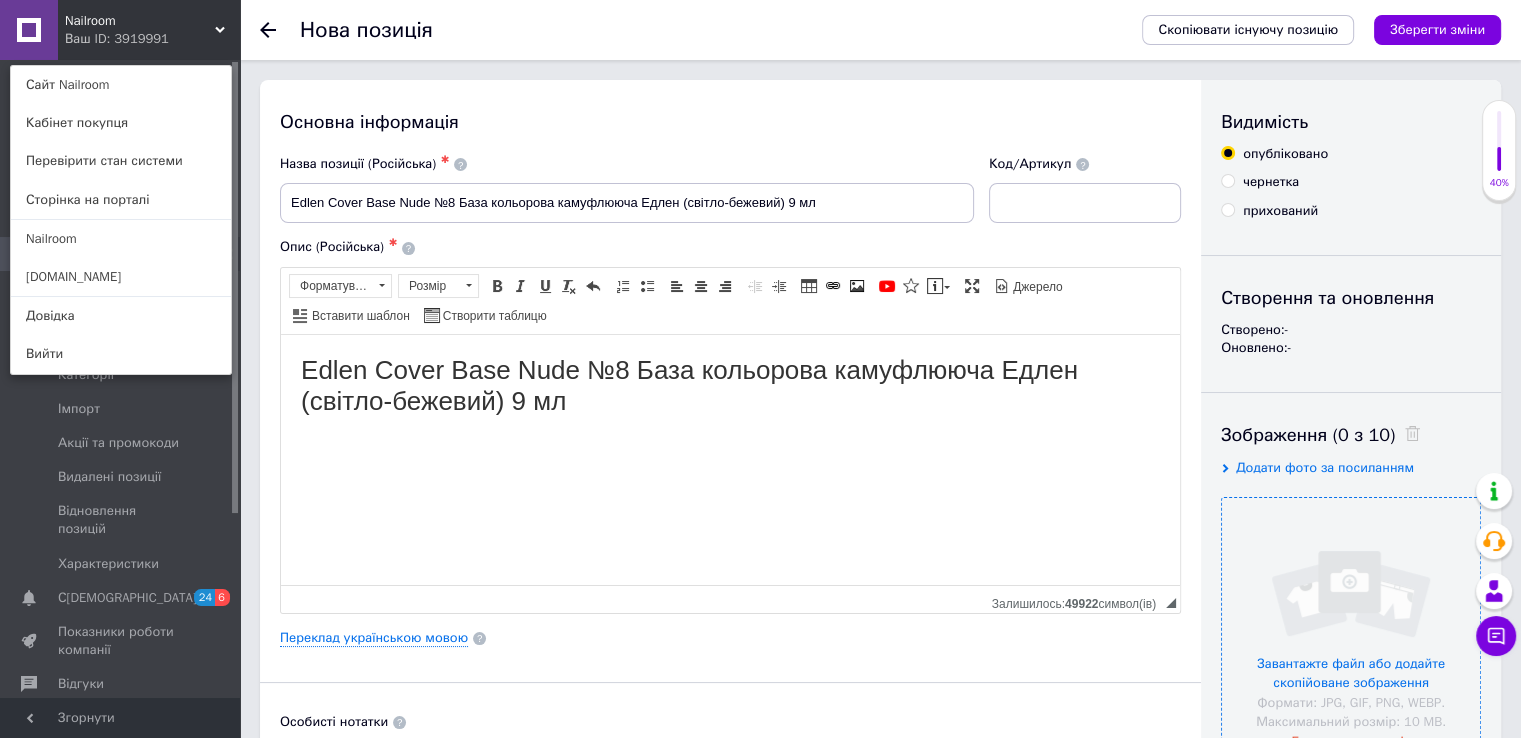 click at bounding box center [1351, 627] 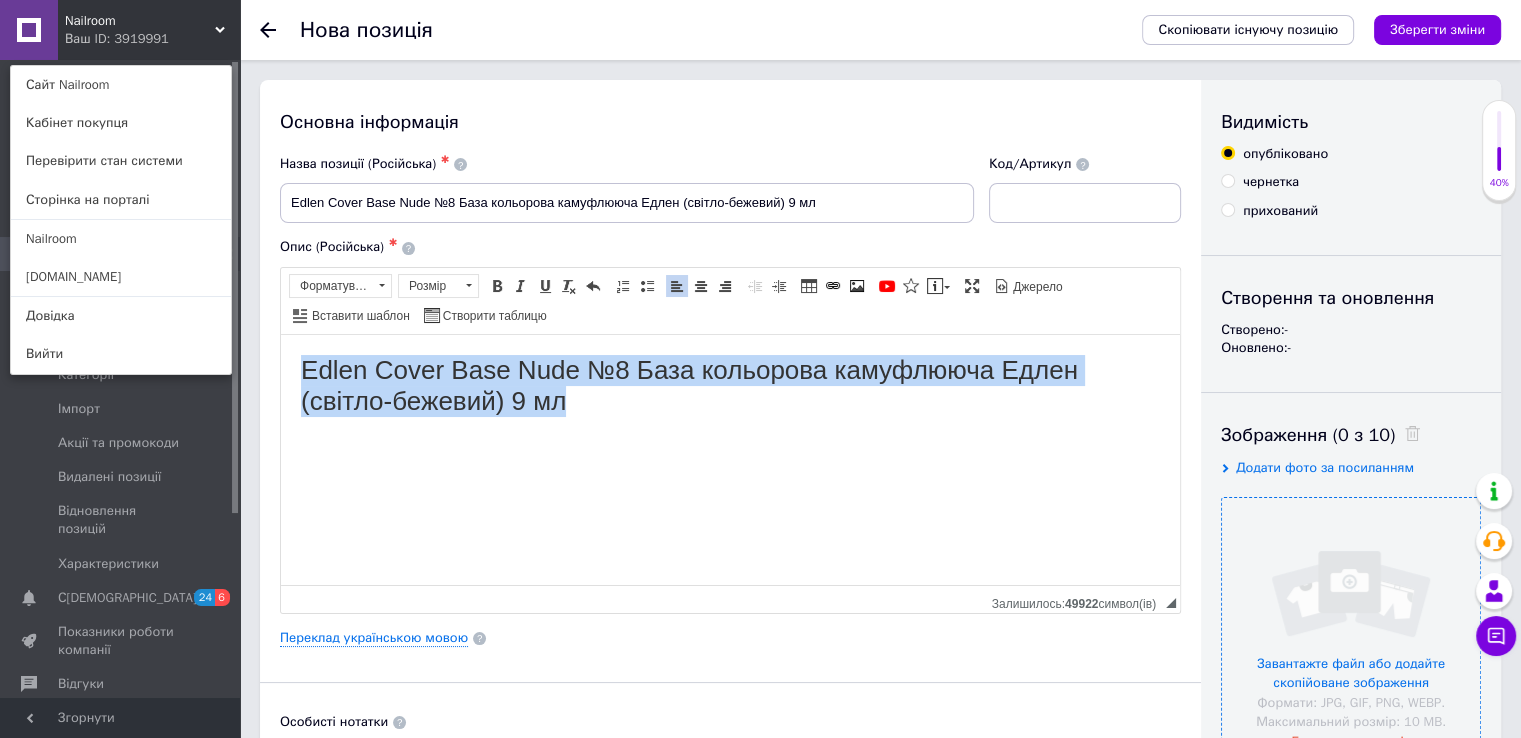 drag, startPoint x: 585, startPoint y: 399, endPoint x: 164, endPoint y: 354, distance: 423.39816 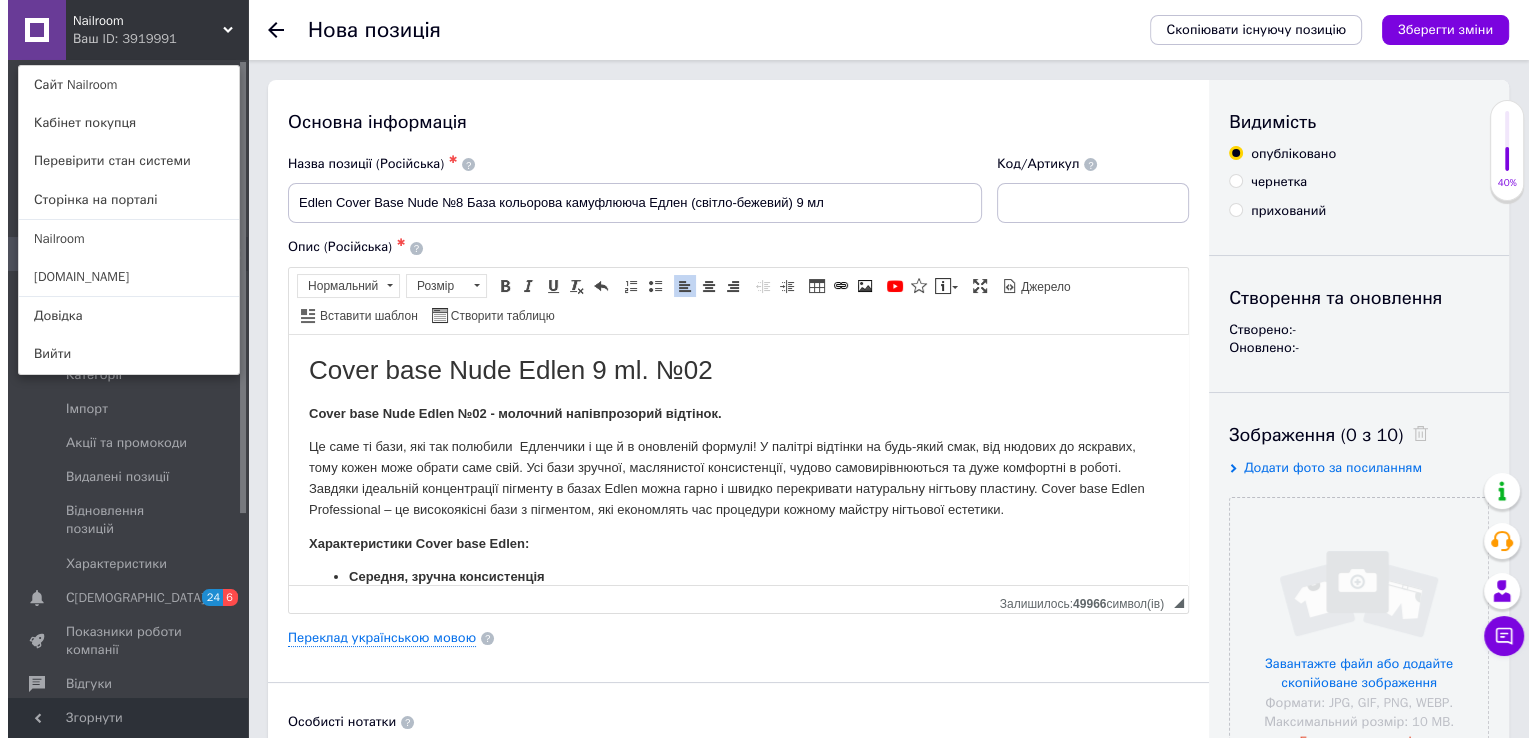 scroll, scrollTop: 104, scrollLeft: 0, axis: vertical 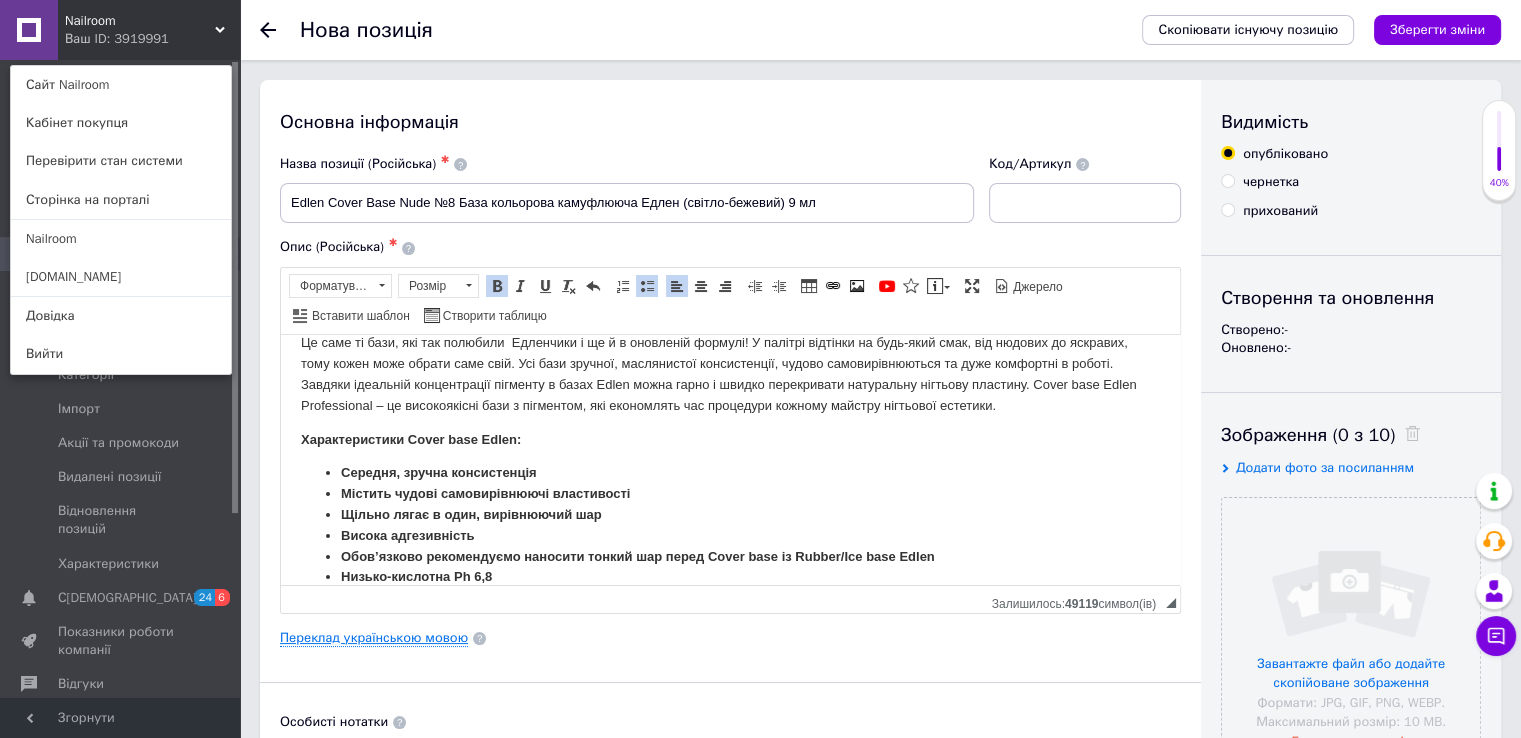 click on "Переклад українською мовою" at bounding box center [374, 638] 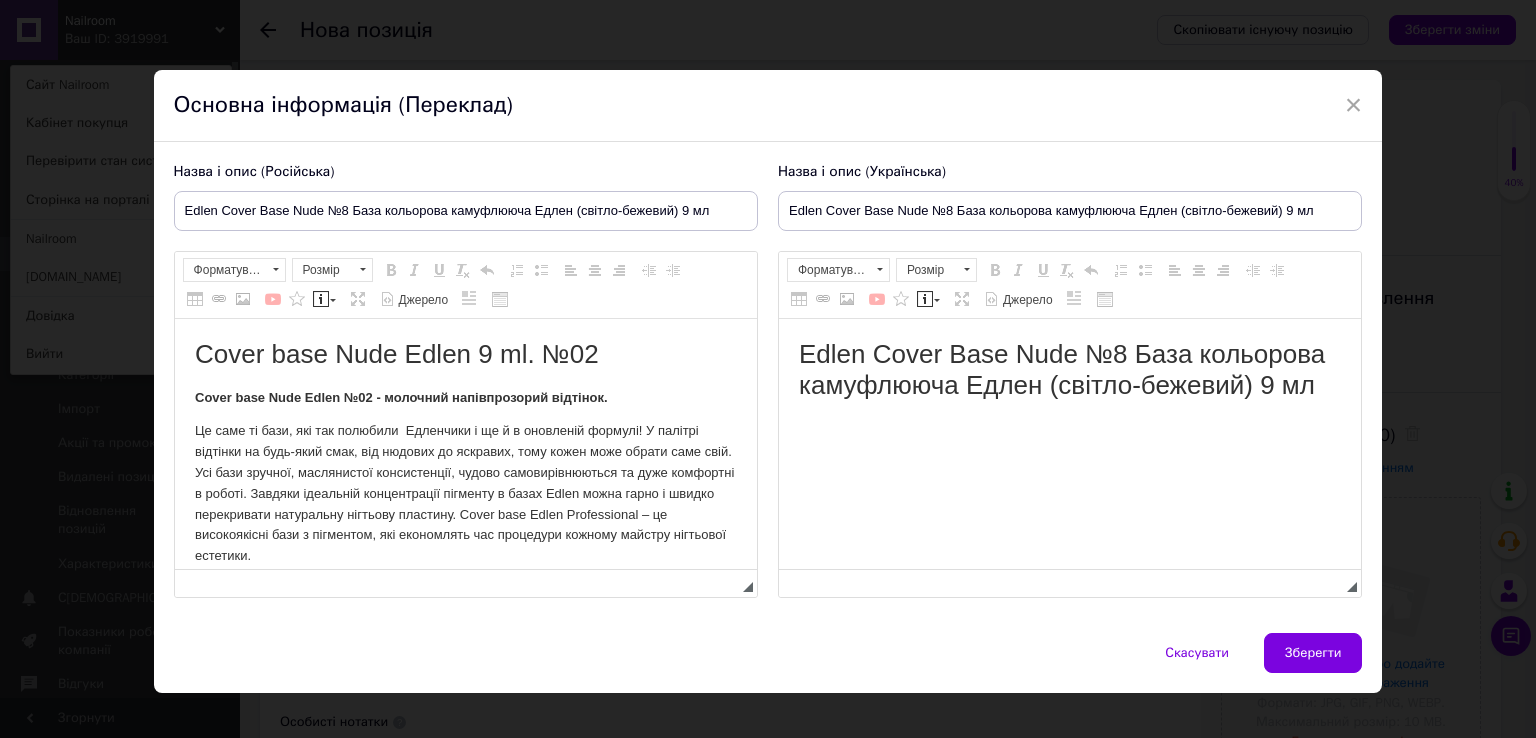 scroll, scrollTop: 0, scrollLeft: 0, axis: both 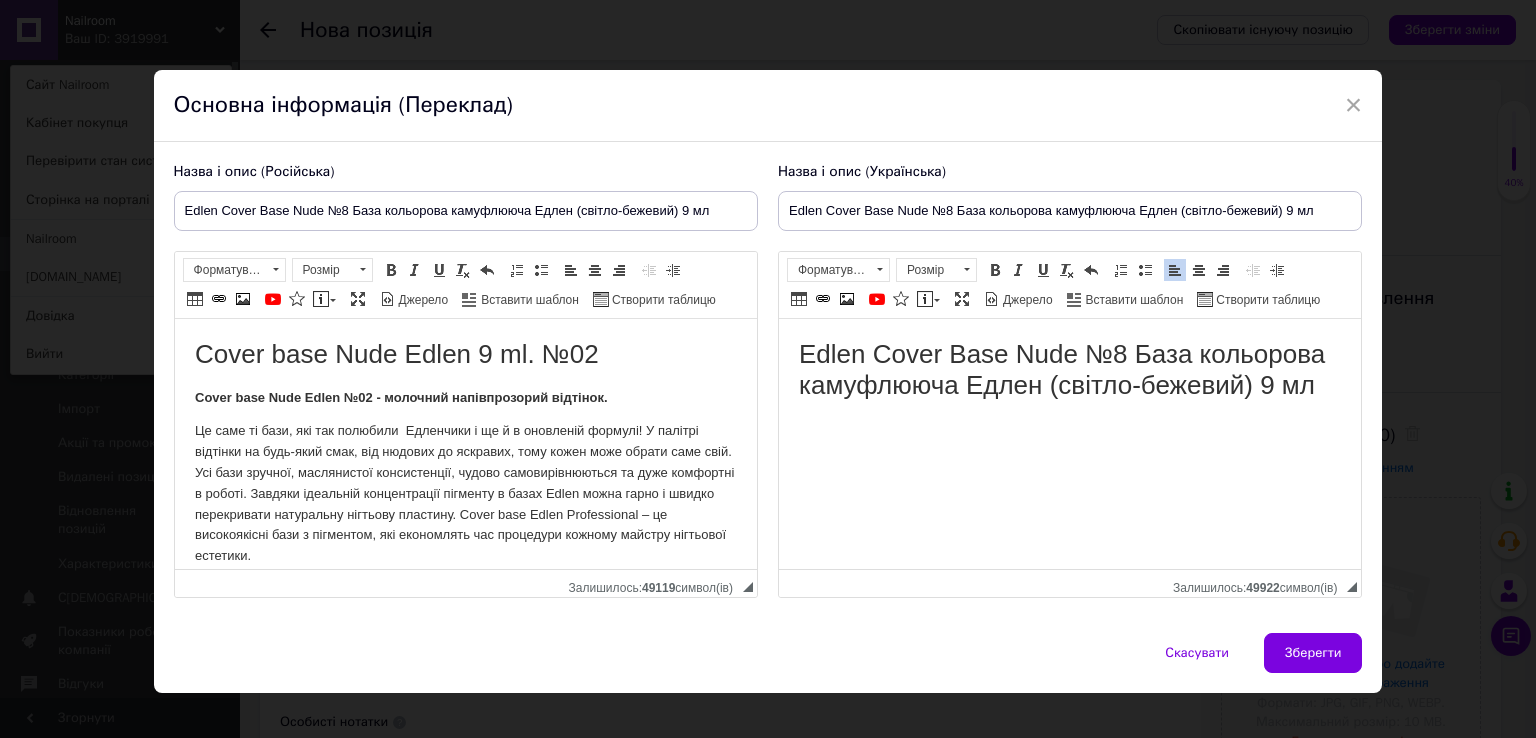 click on "Edlen Cover Base Nude №8 База кольорова камуфлююча Едлен (світло-бежевий) 9 мл" at bounding box center [1069, 370] 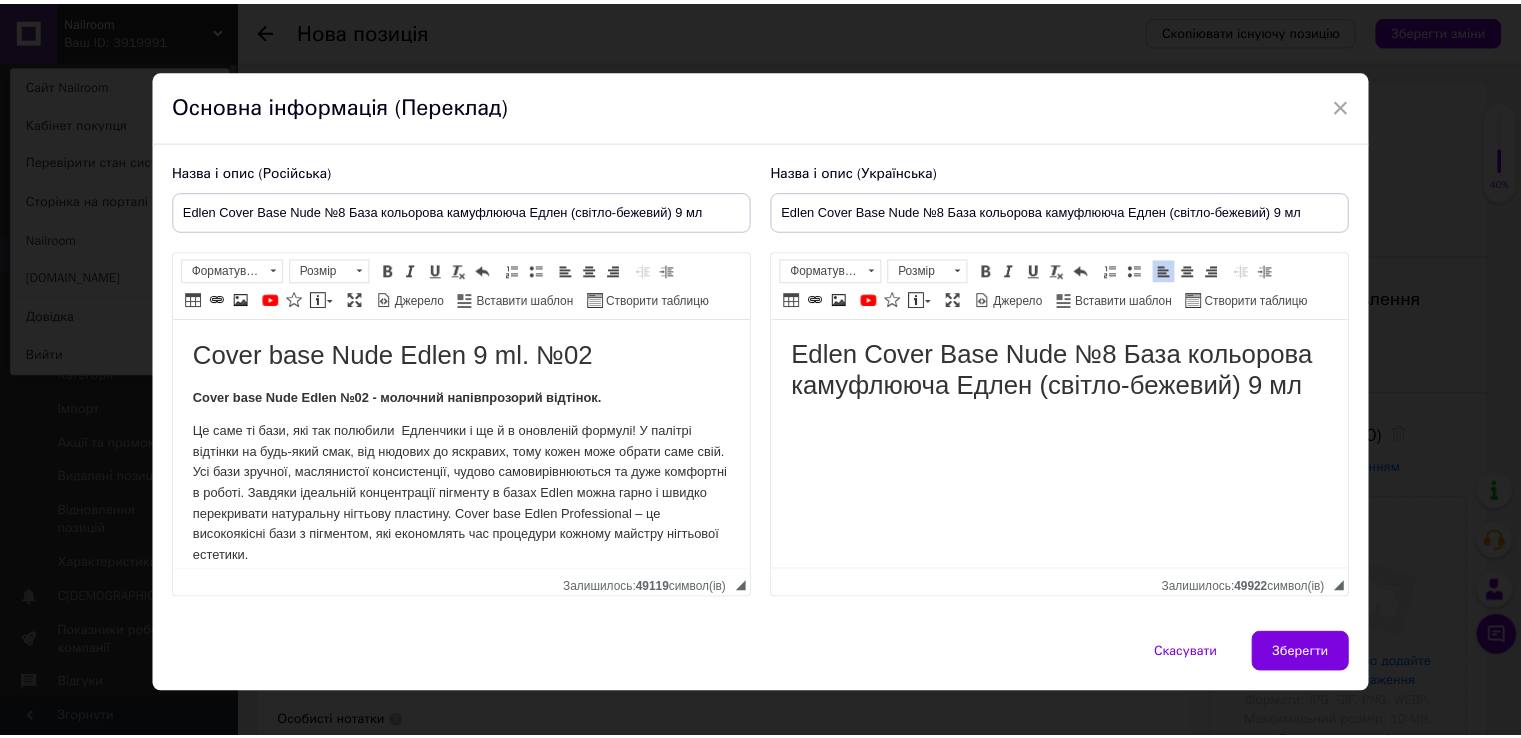 scroll, scrollTop: 218, scrollLeft: 0, axis: vertical 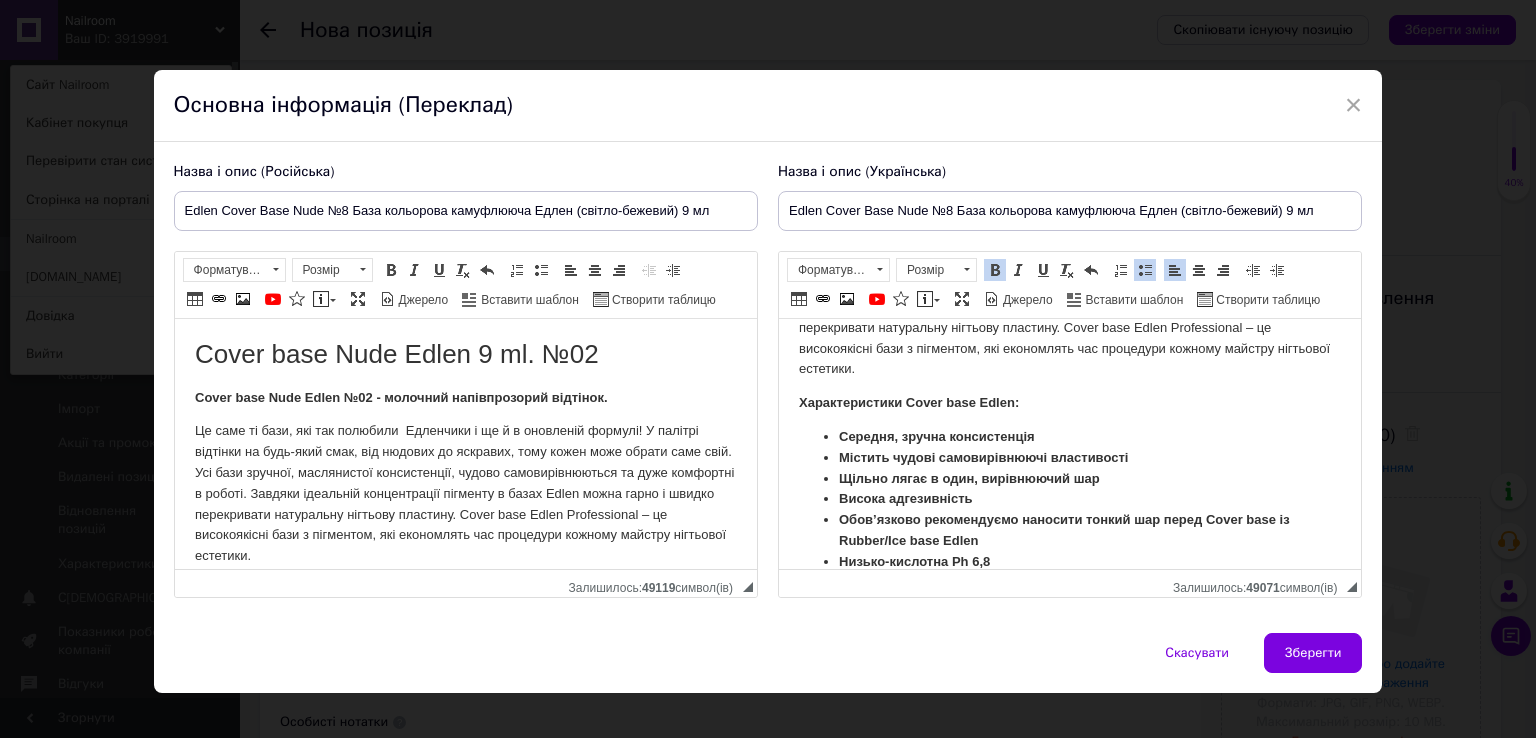 click on "Скасувати   Зберегти" at bounding box center [768, 663] 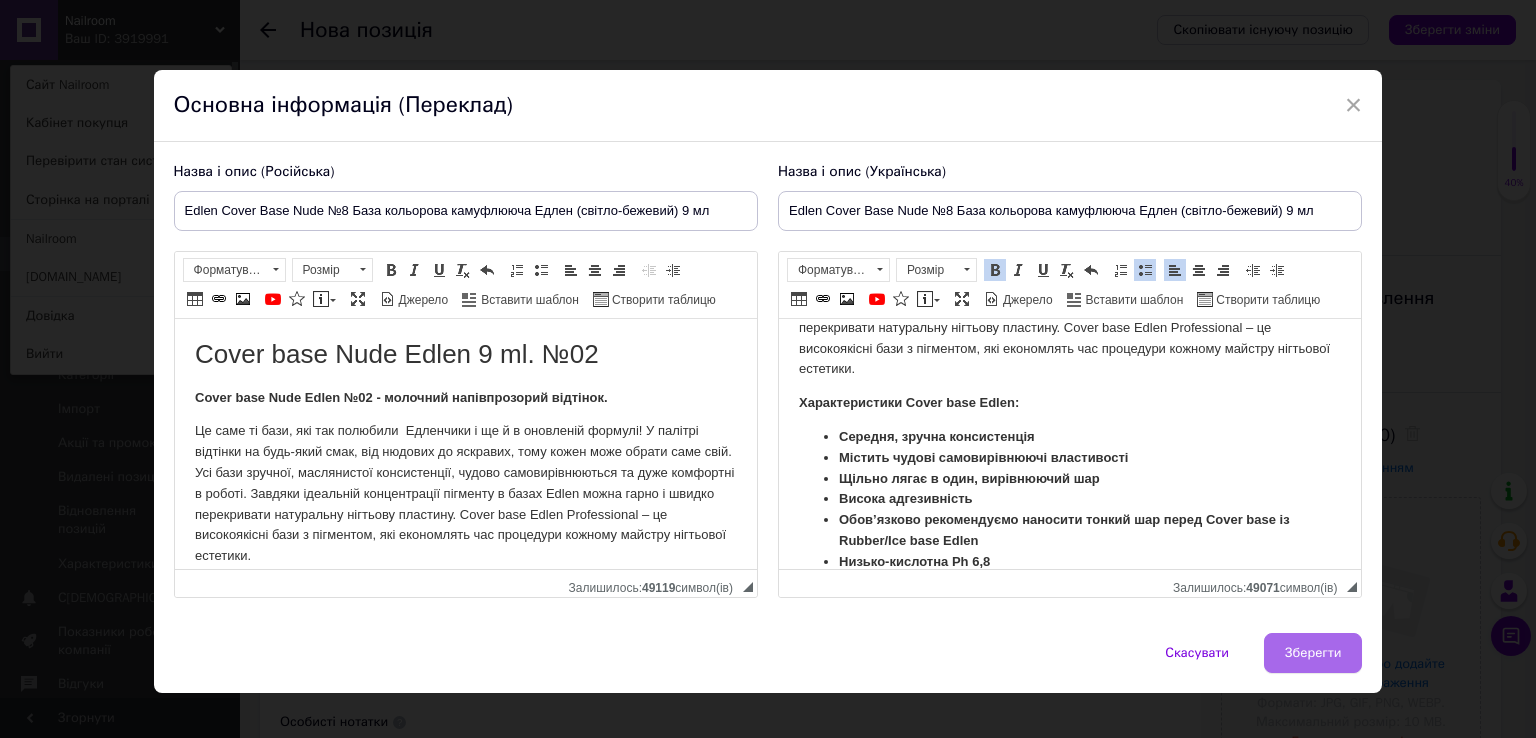 click on "Зберегти" at bounding box center (1313, 653) 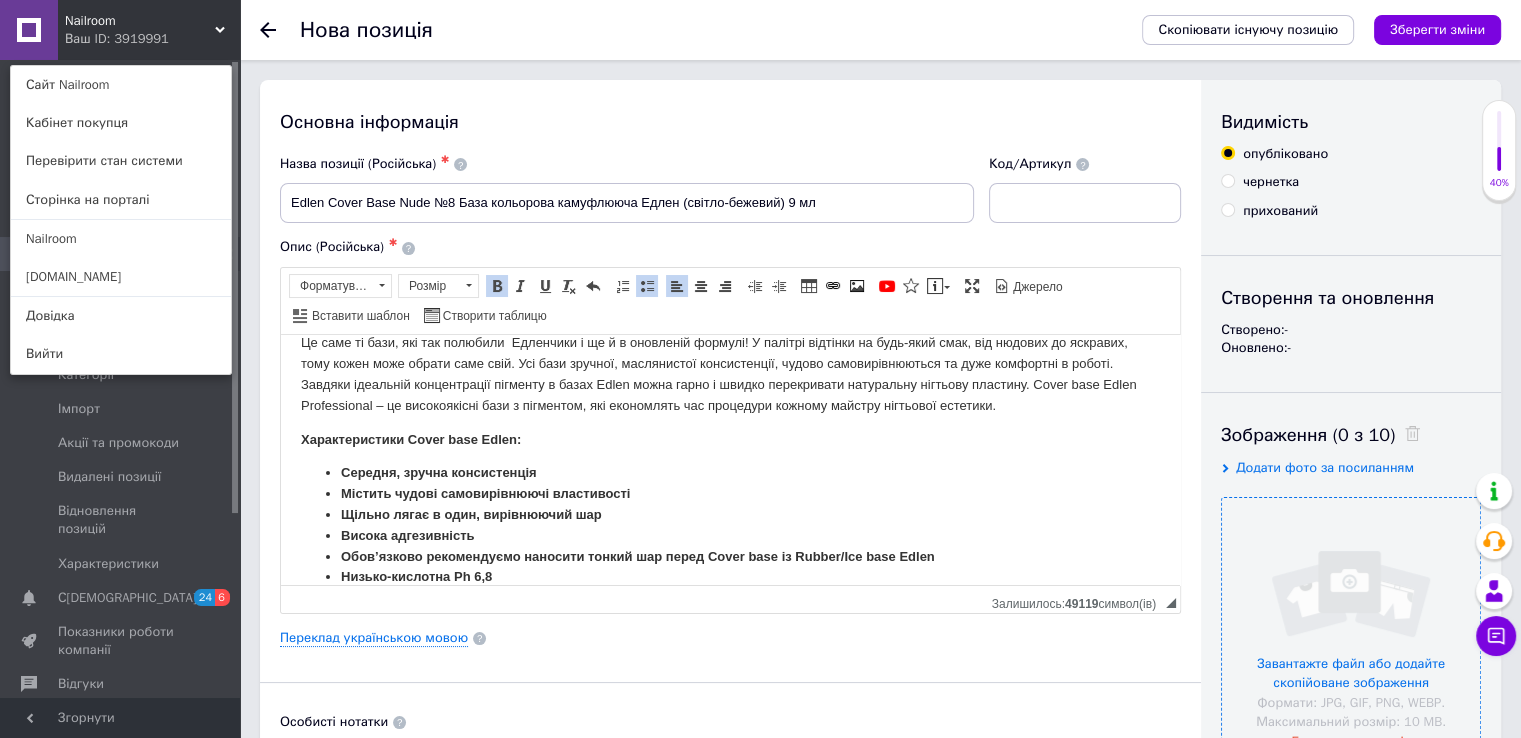 click at bounding box center (1351, 627) 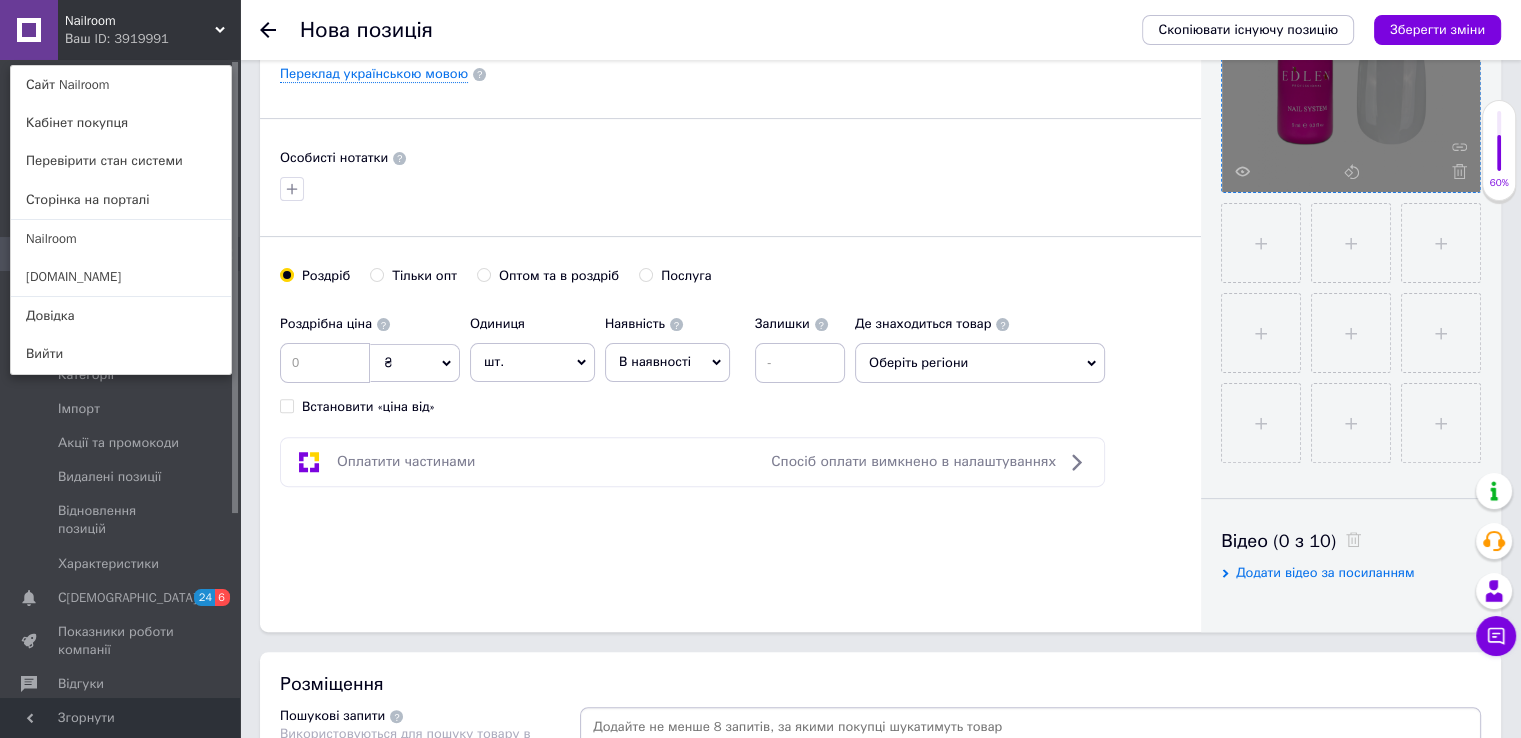scroll, scrollTop: 567, scrollLeft: 0, axis: vertical 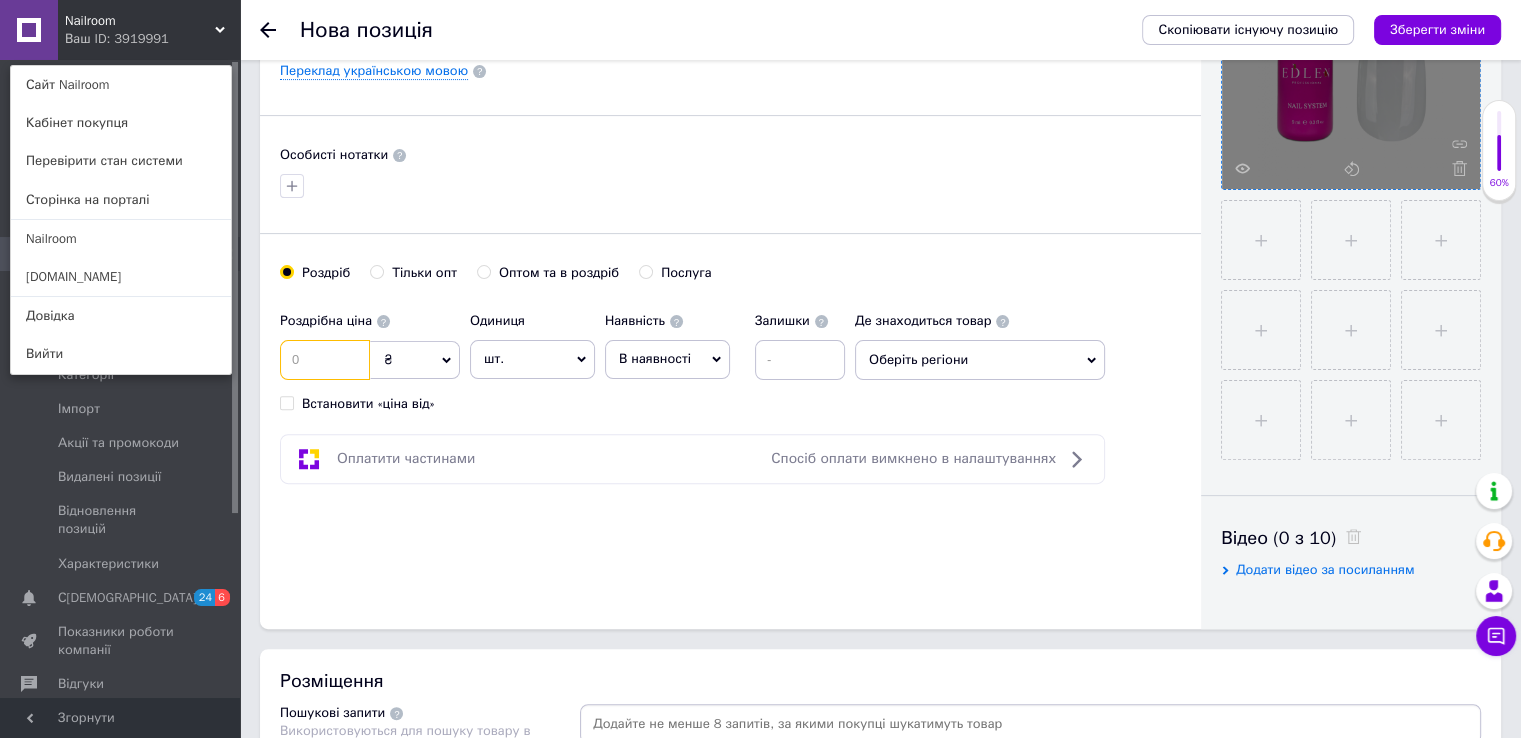click at bounding box center (325, 360) 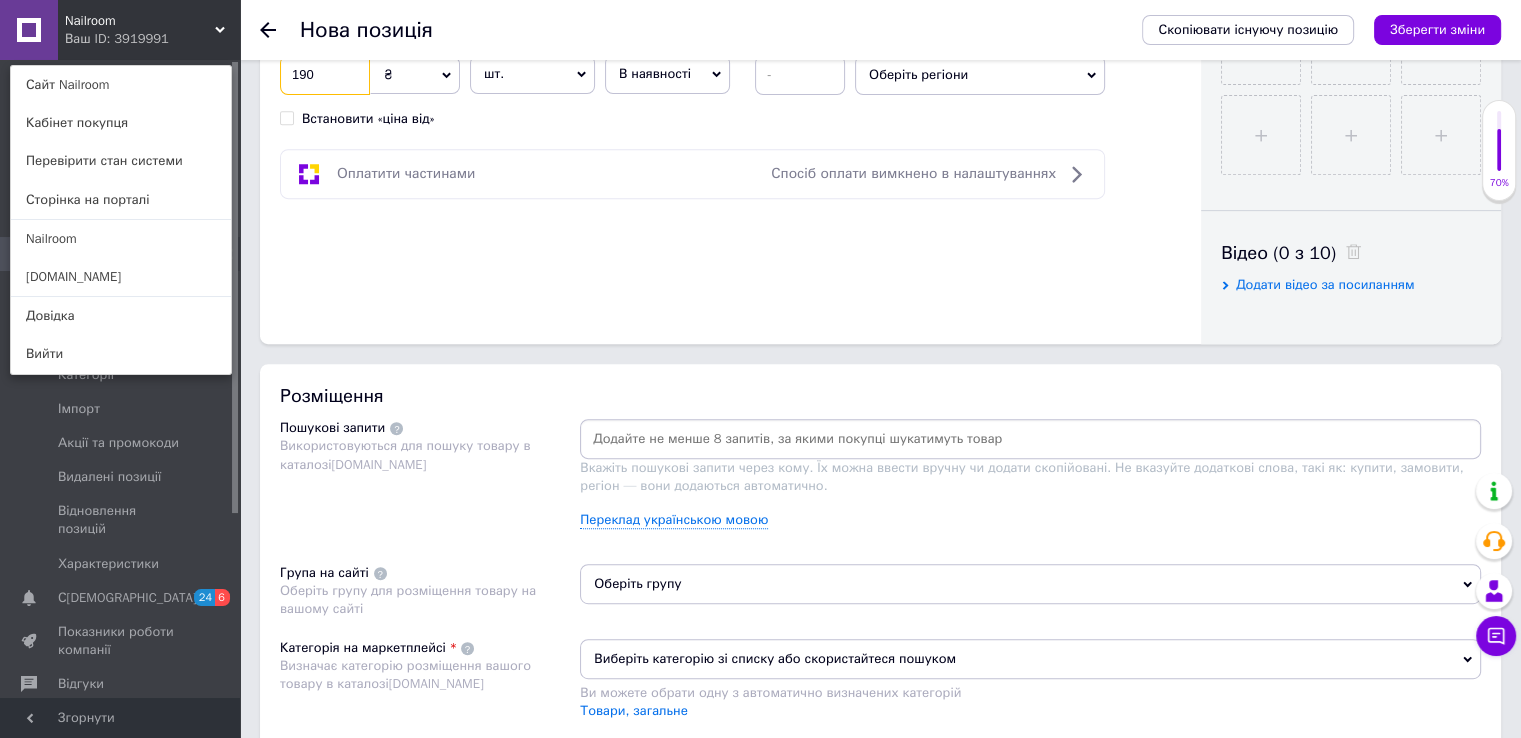 scroll, scrollTop: 903, scrollLeft: 0, axis: vertical 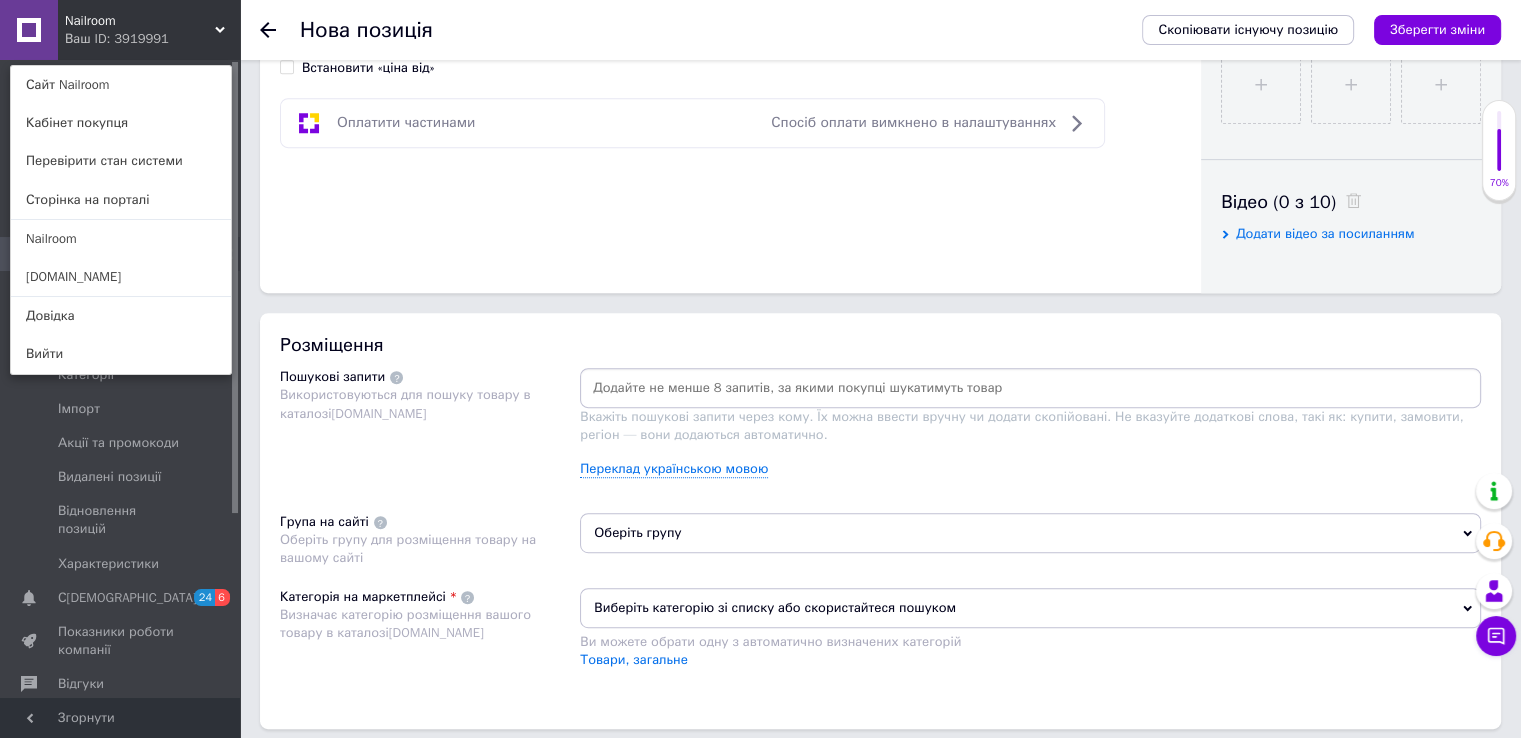 type on "190" 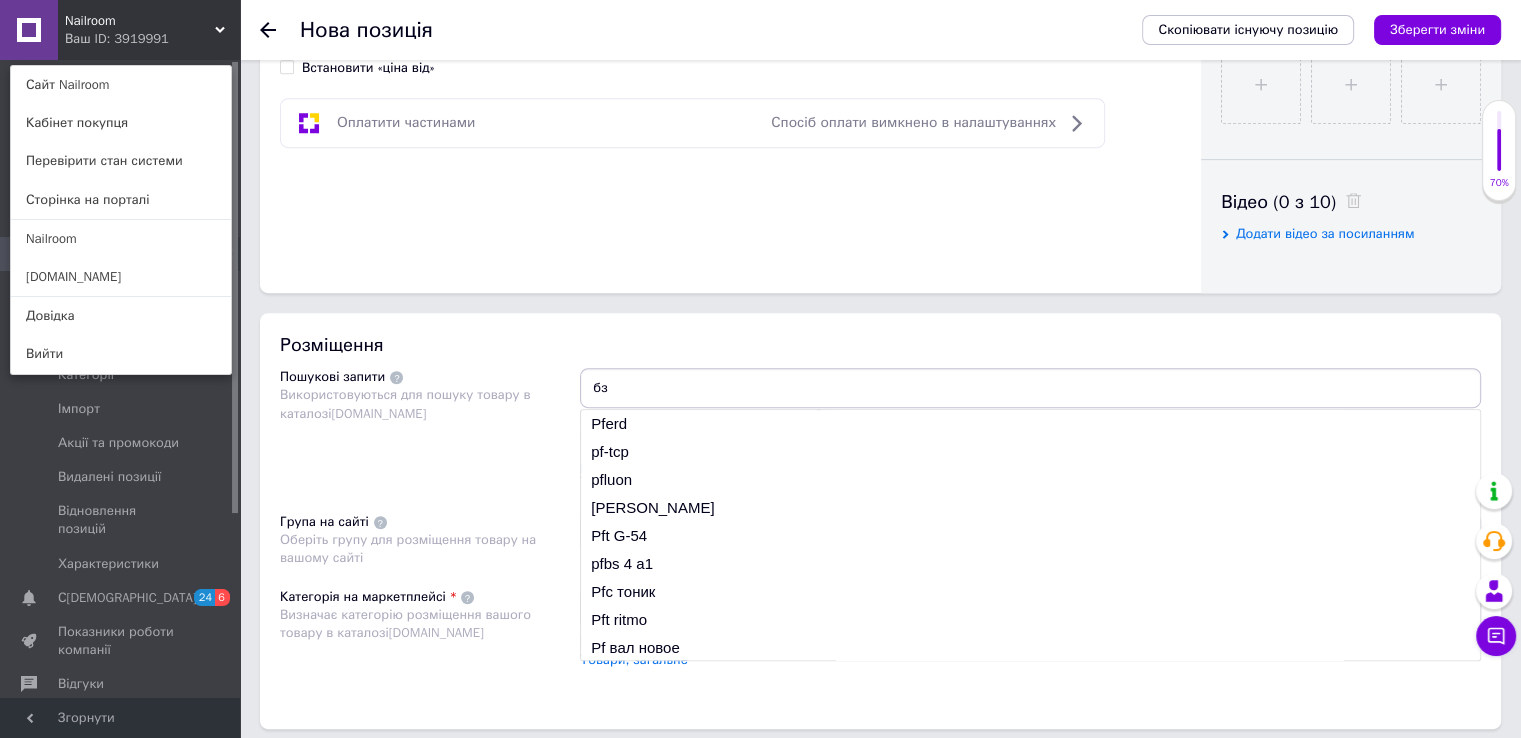 type on "б" 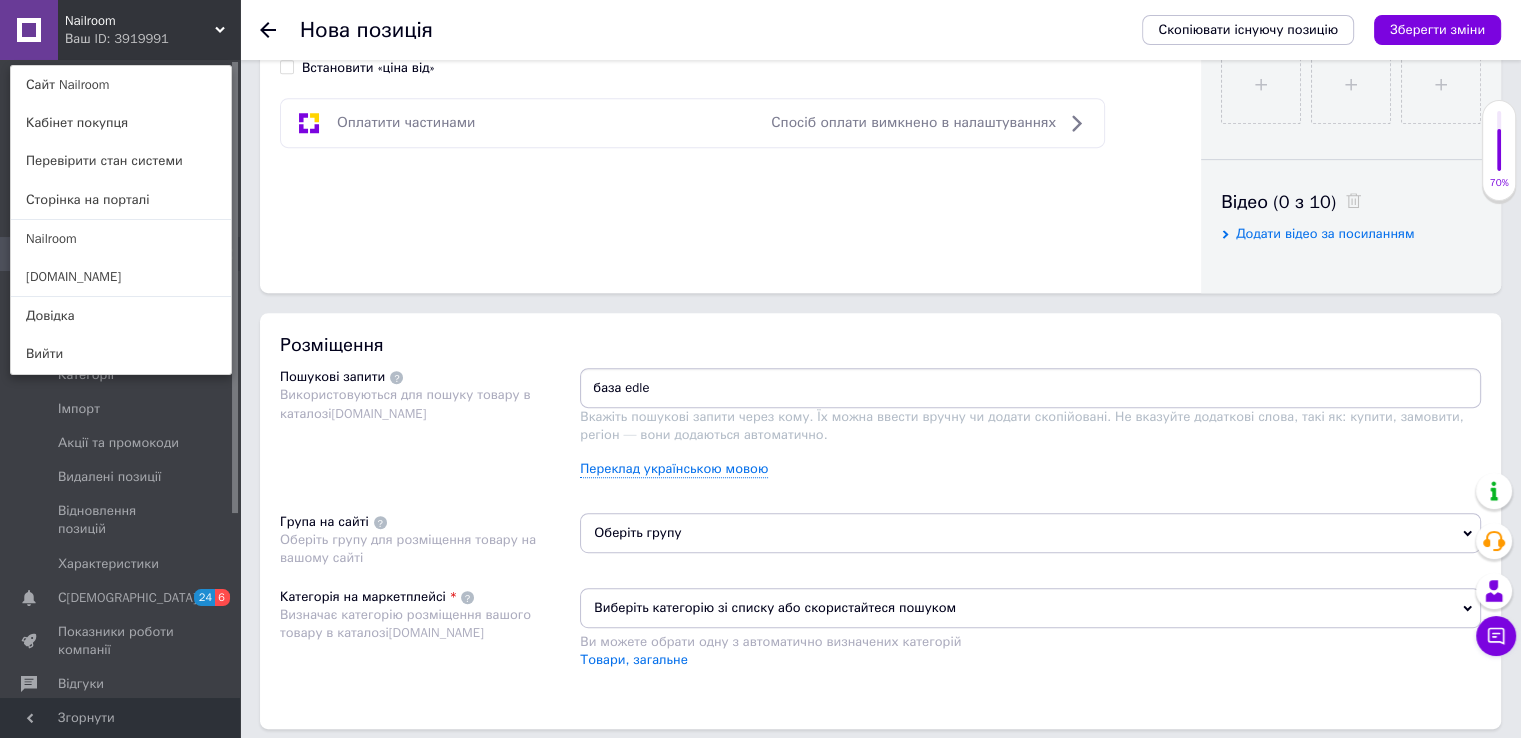 type on "база edlen" 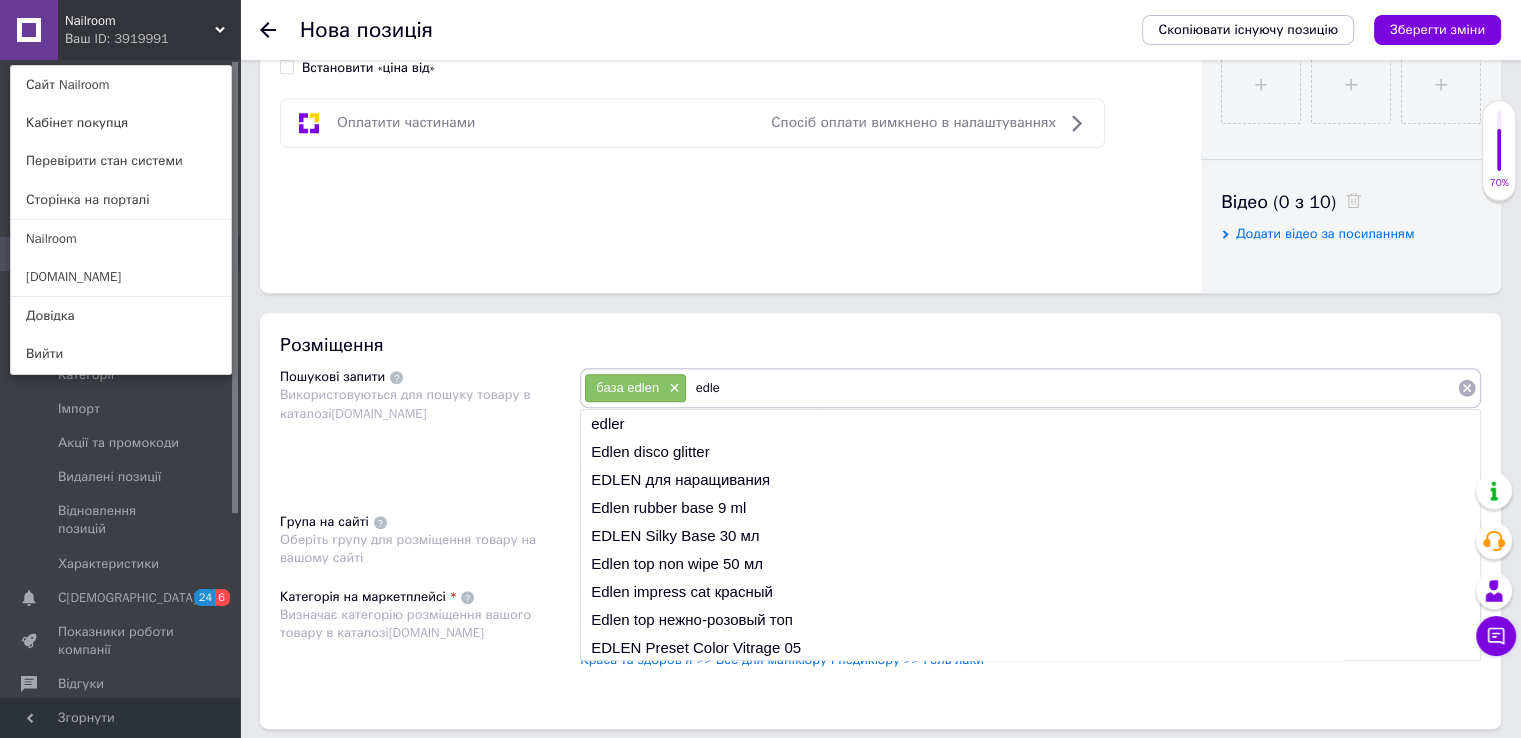 type on "edlen" 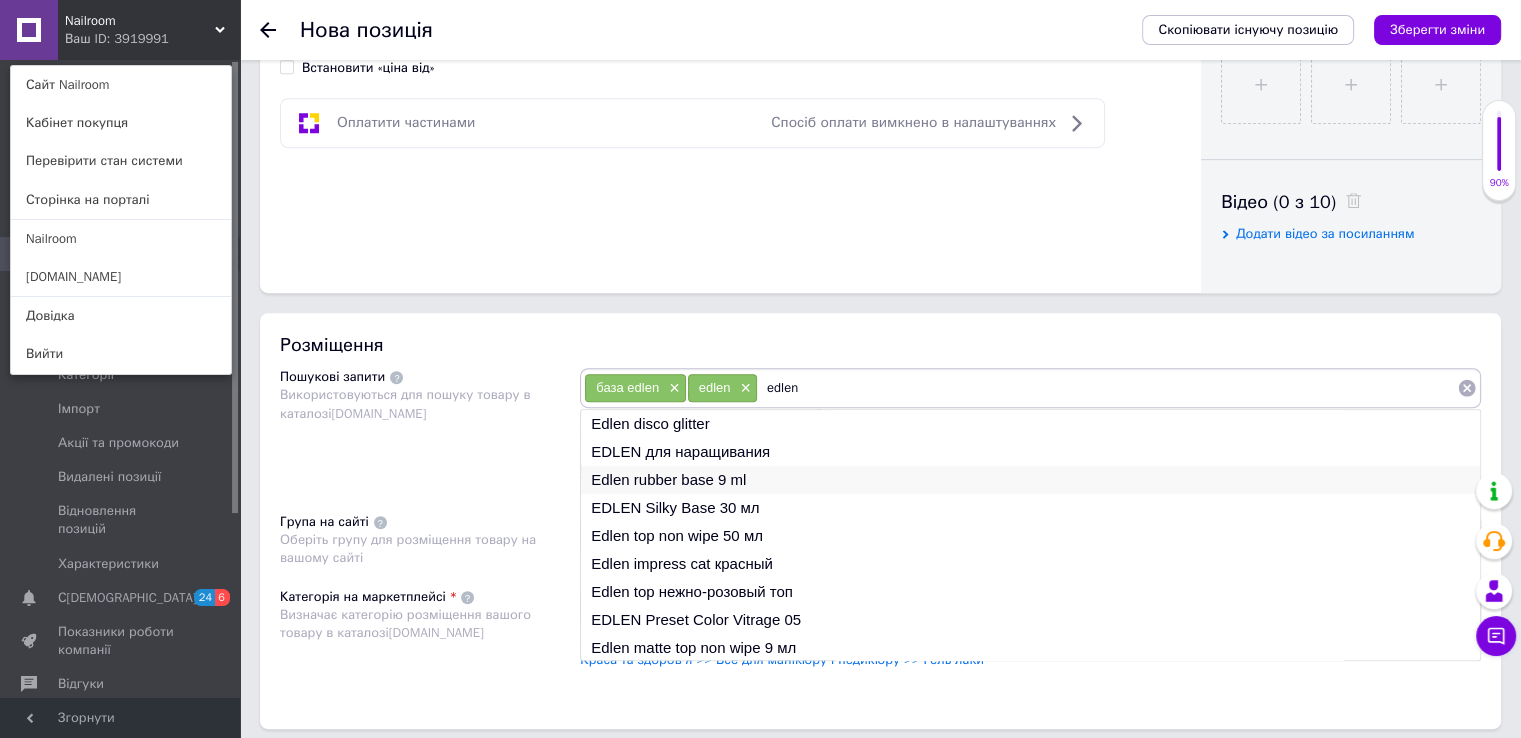 type on "edlen" 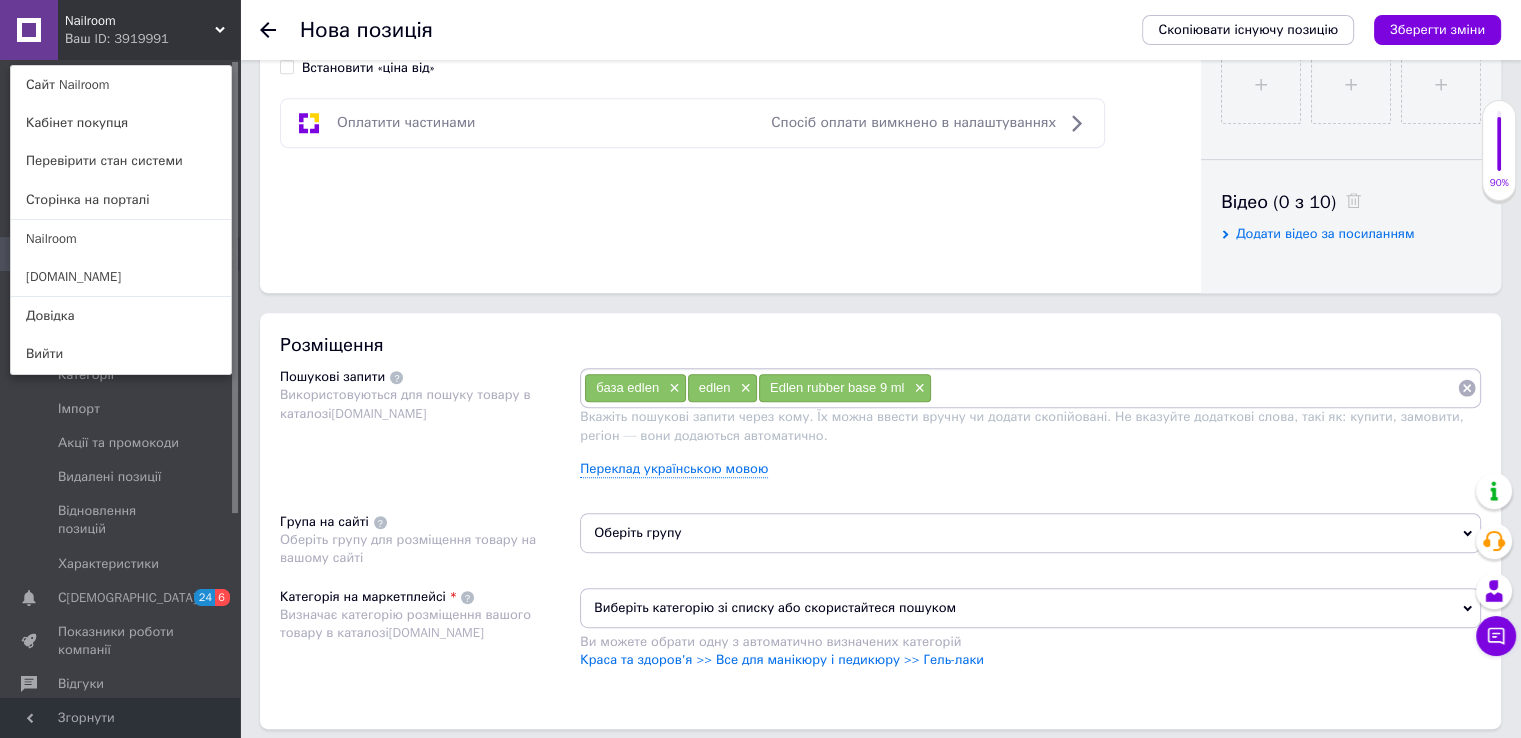 click on "Оберіть групу" at bounding box center (1030, 533) 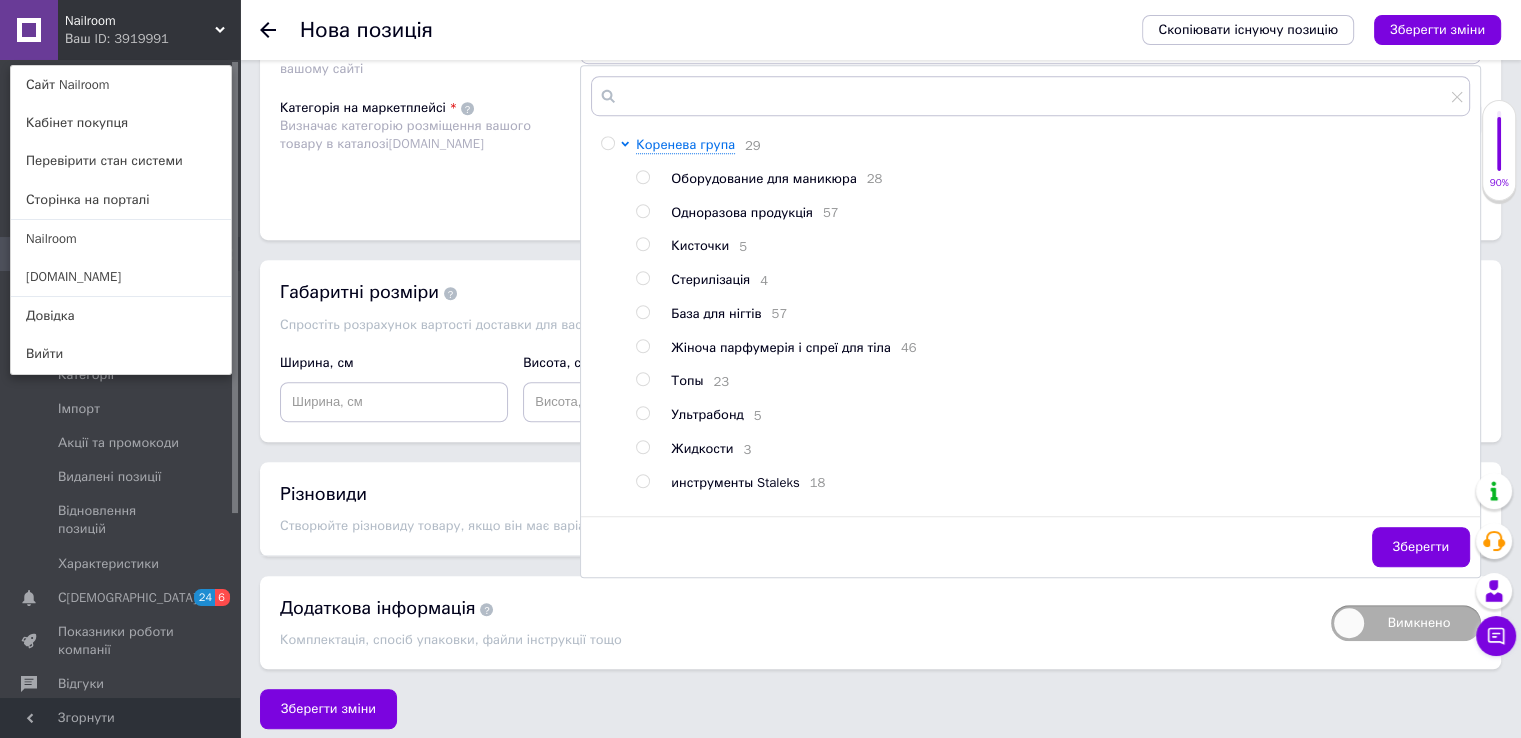 scroll, scrollTop: 1397, scrollLeft: 0, axis: vertical 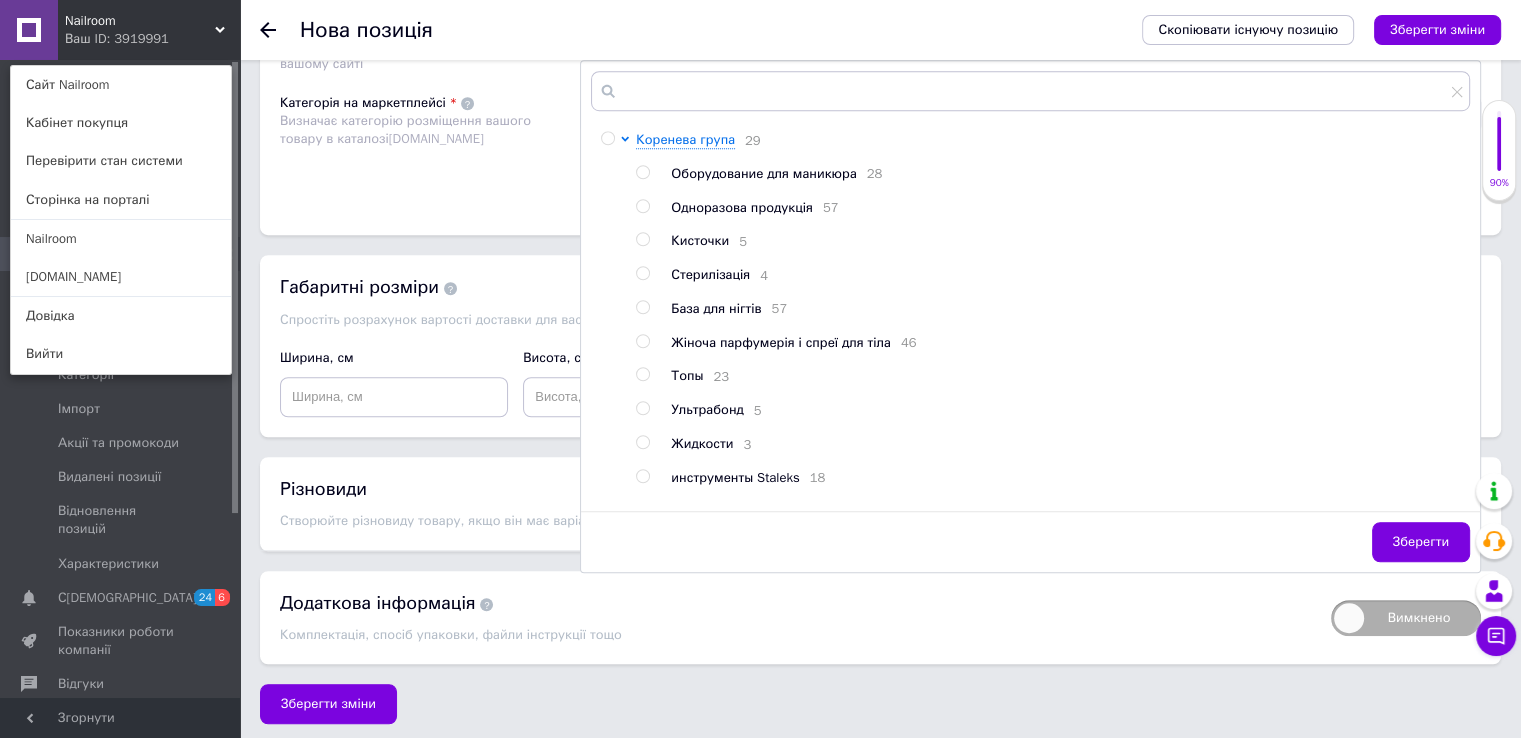 click at bounding box center (646, 309) 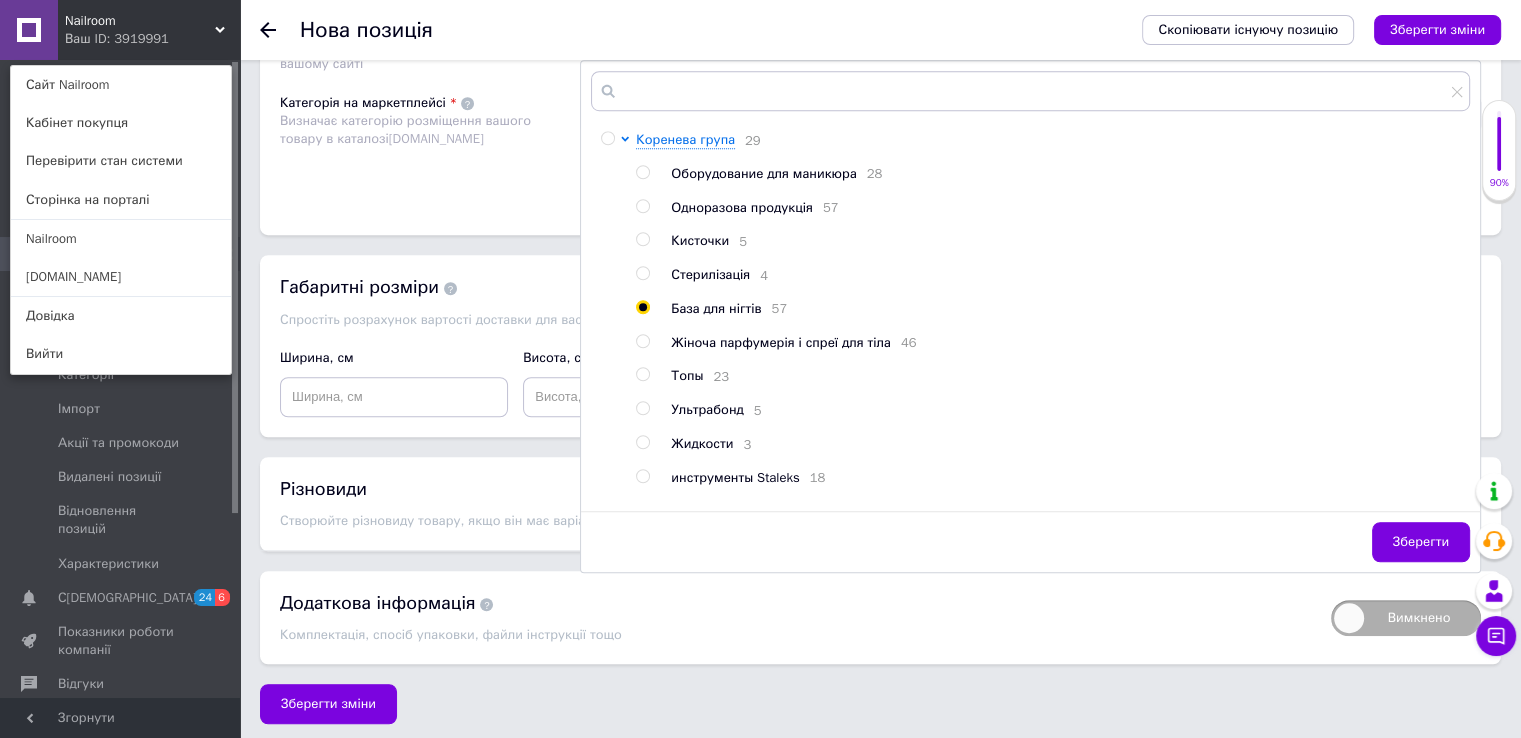 radio on "true" 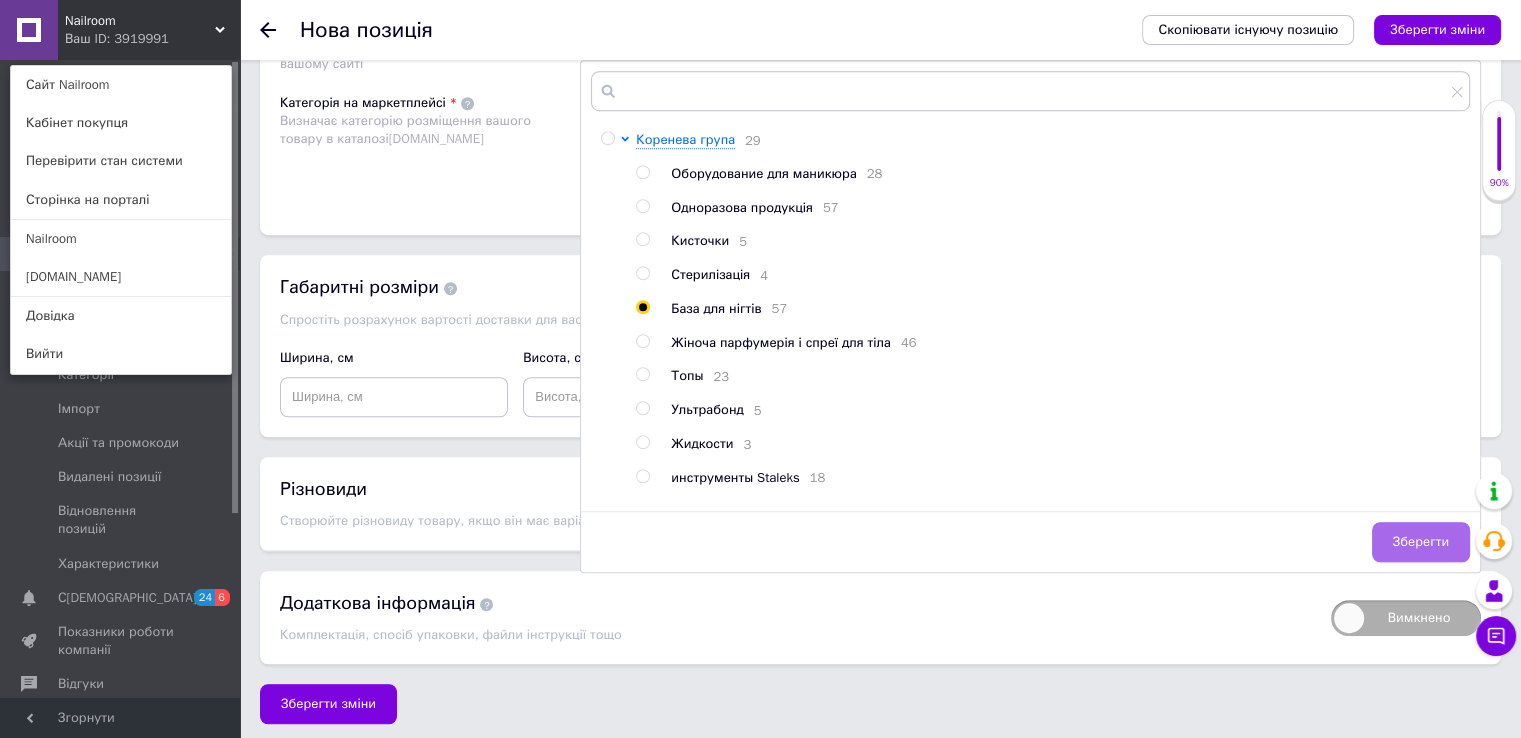 click on "Зберегти" at bounding box center (1421, 542) 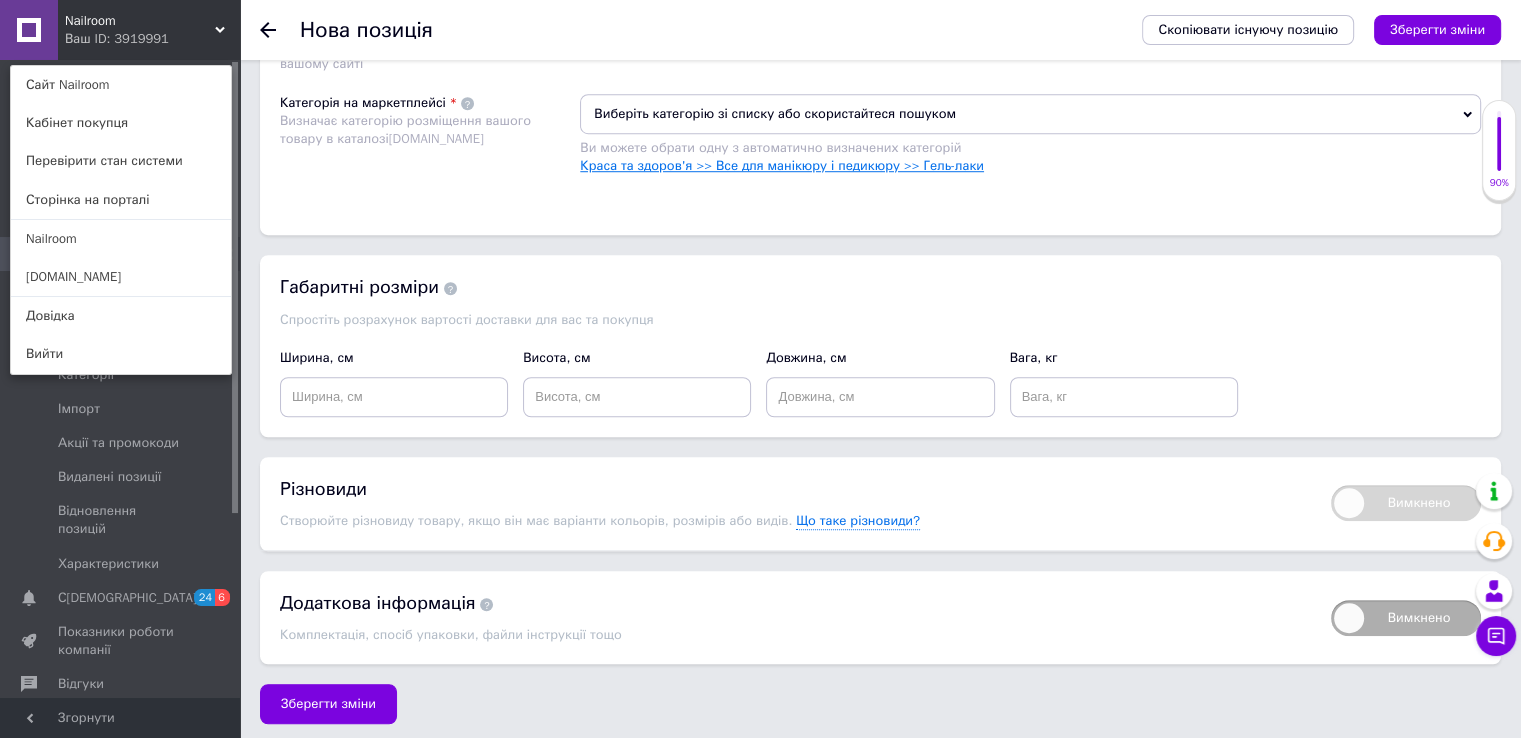 click on "Краса та здоров'я >> Все для манікюру і педикюру >> Гель-лаки" at bounding box center [782, 165] 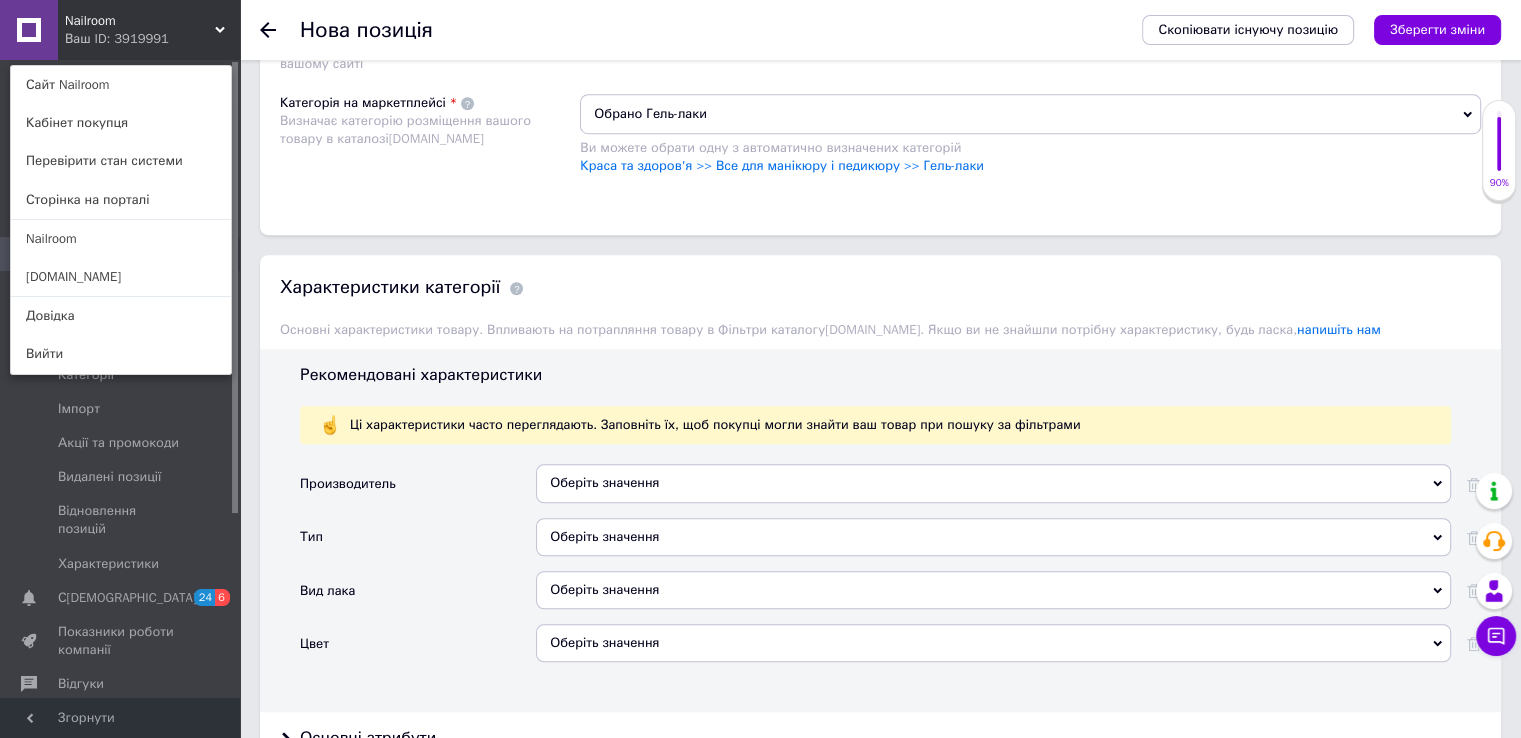 click on "Оберіть значення" at bounding box center (993, 483) 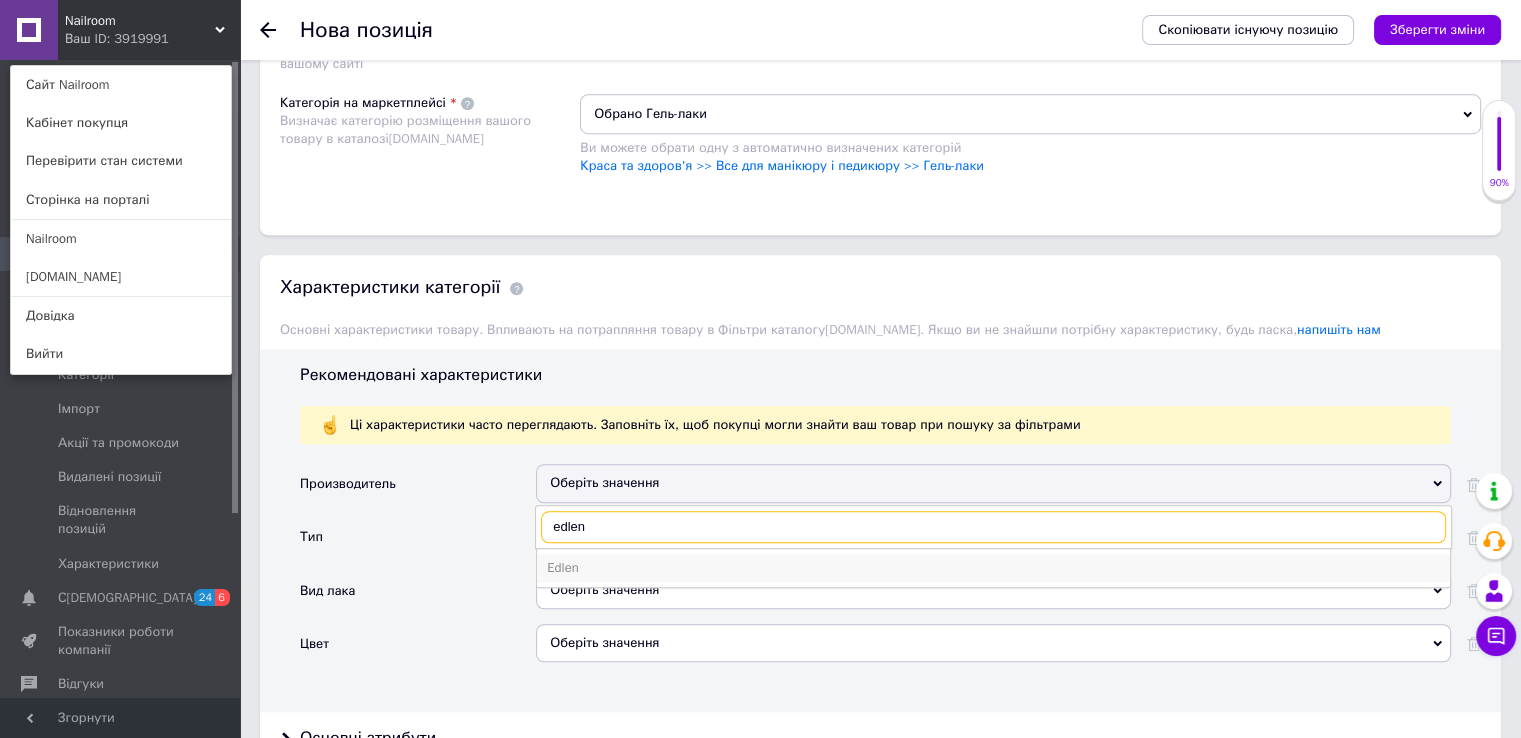 type on "edlen" 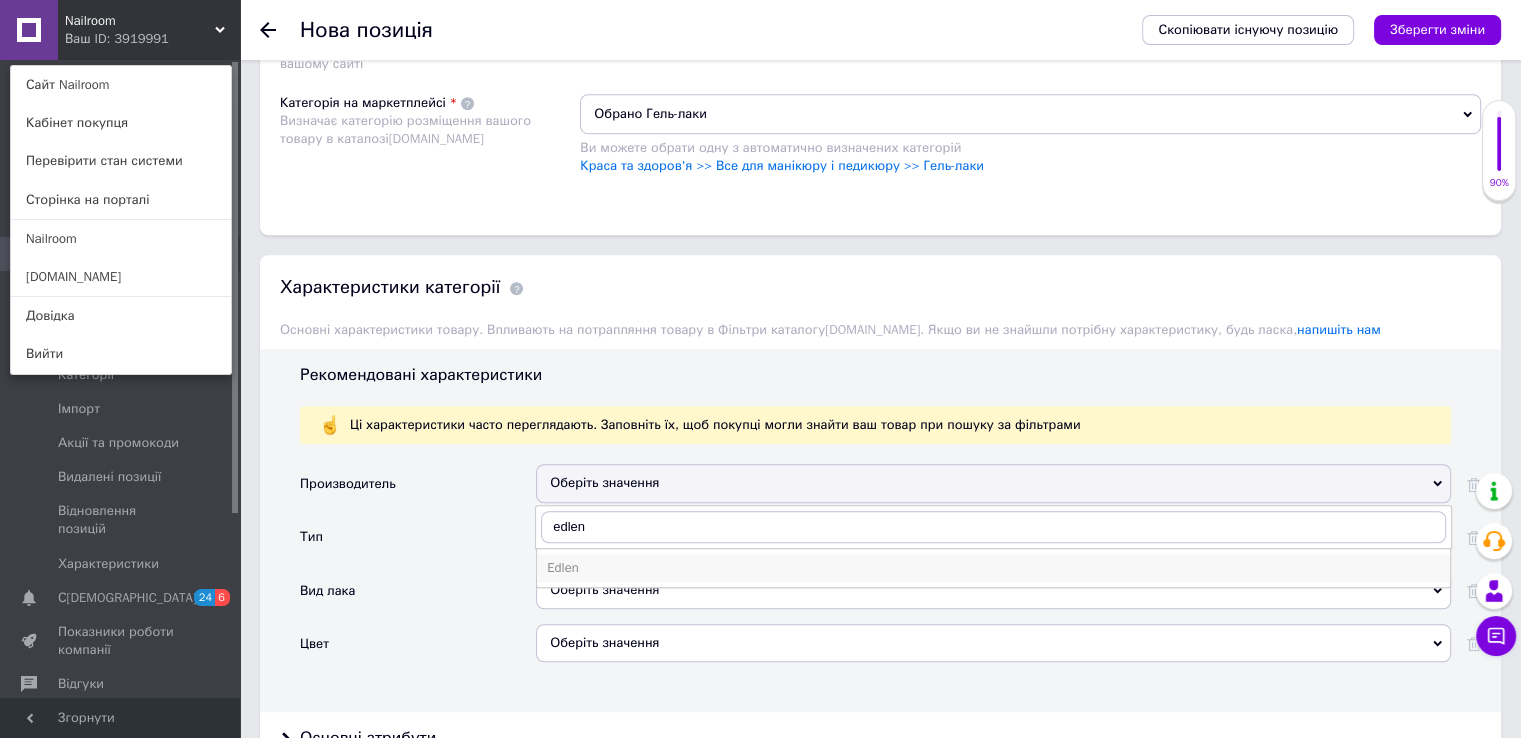 click on "Edlen" at bounding box center [993, 568] 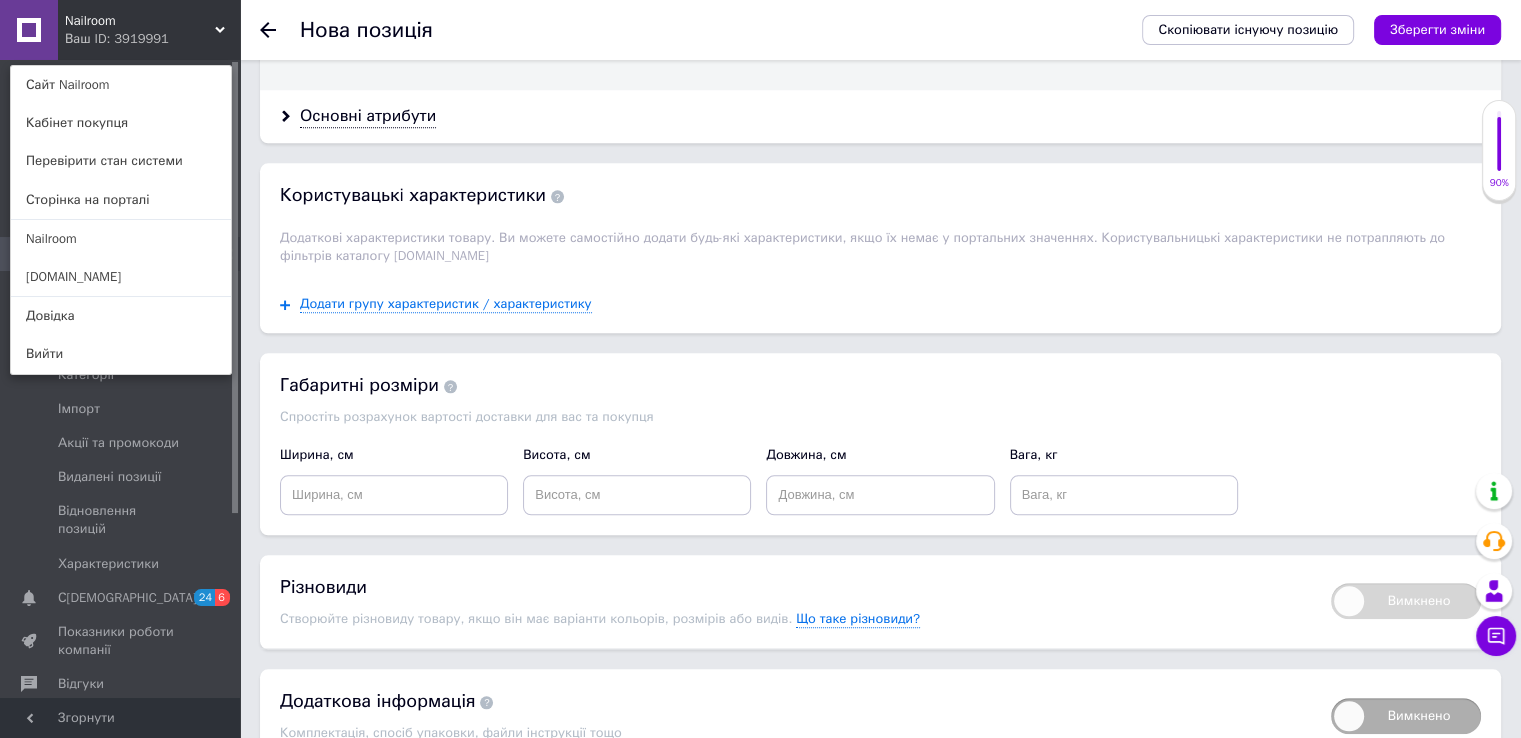 scroll, scrollTop: 2035, scrollLeft: 0, axis: vertical 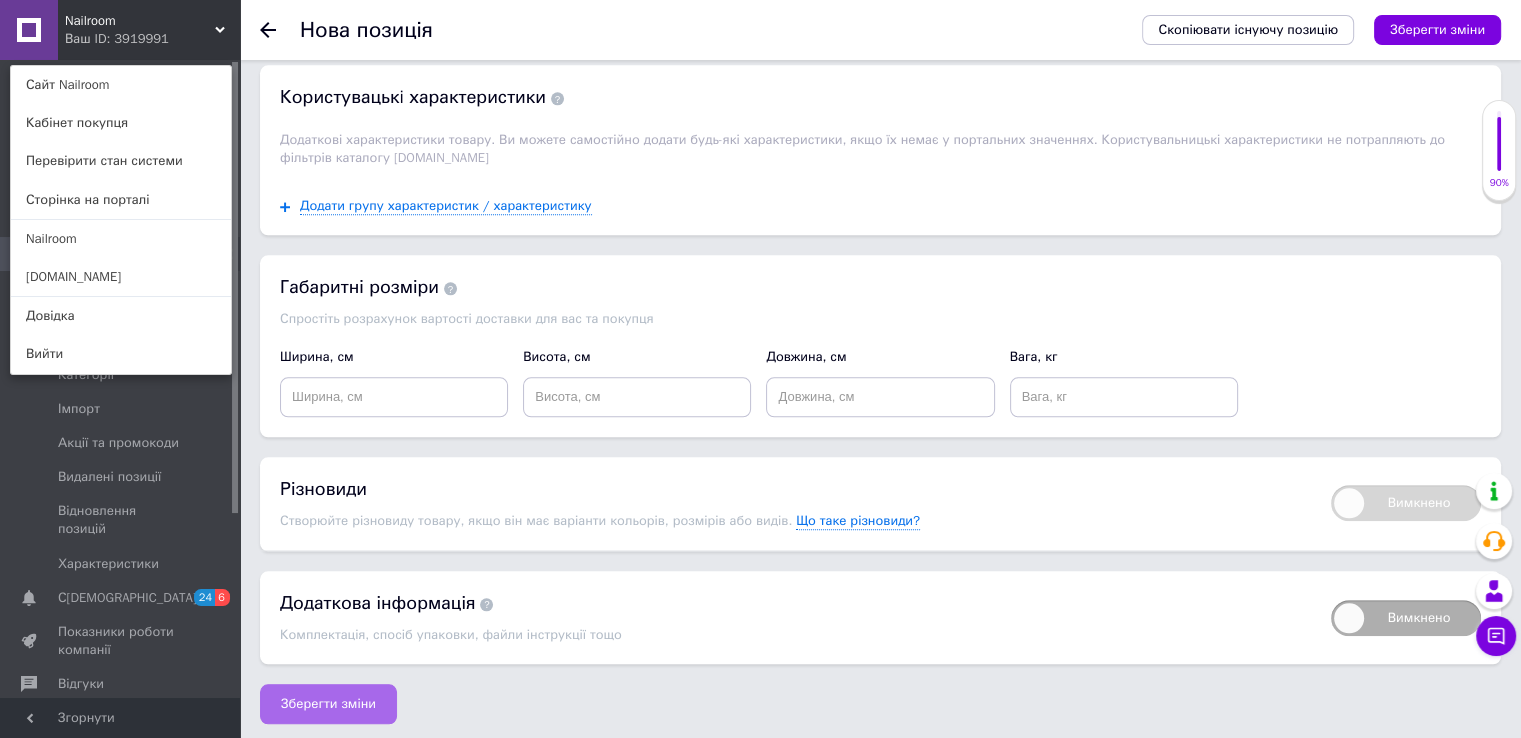 click on "Зберегти зміни" at bounding box center (328, 704) 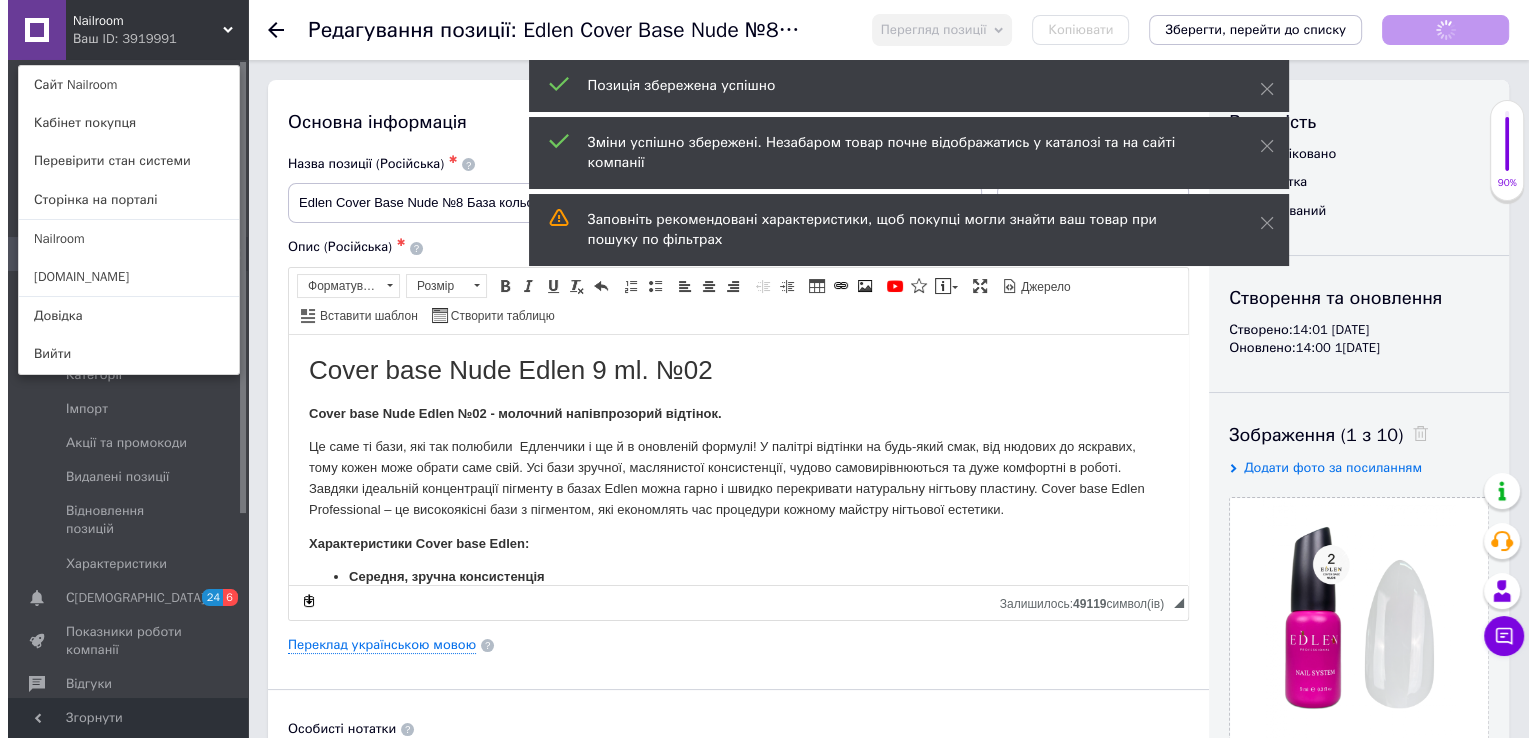 scroll, scrollTop: 0, scrollLeft: 0, axis: both 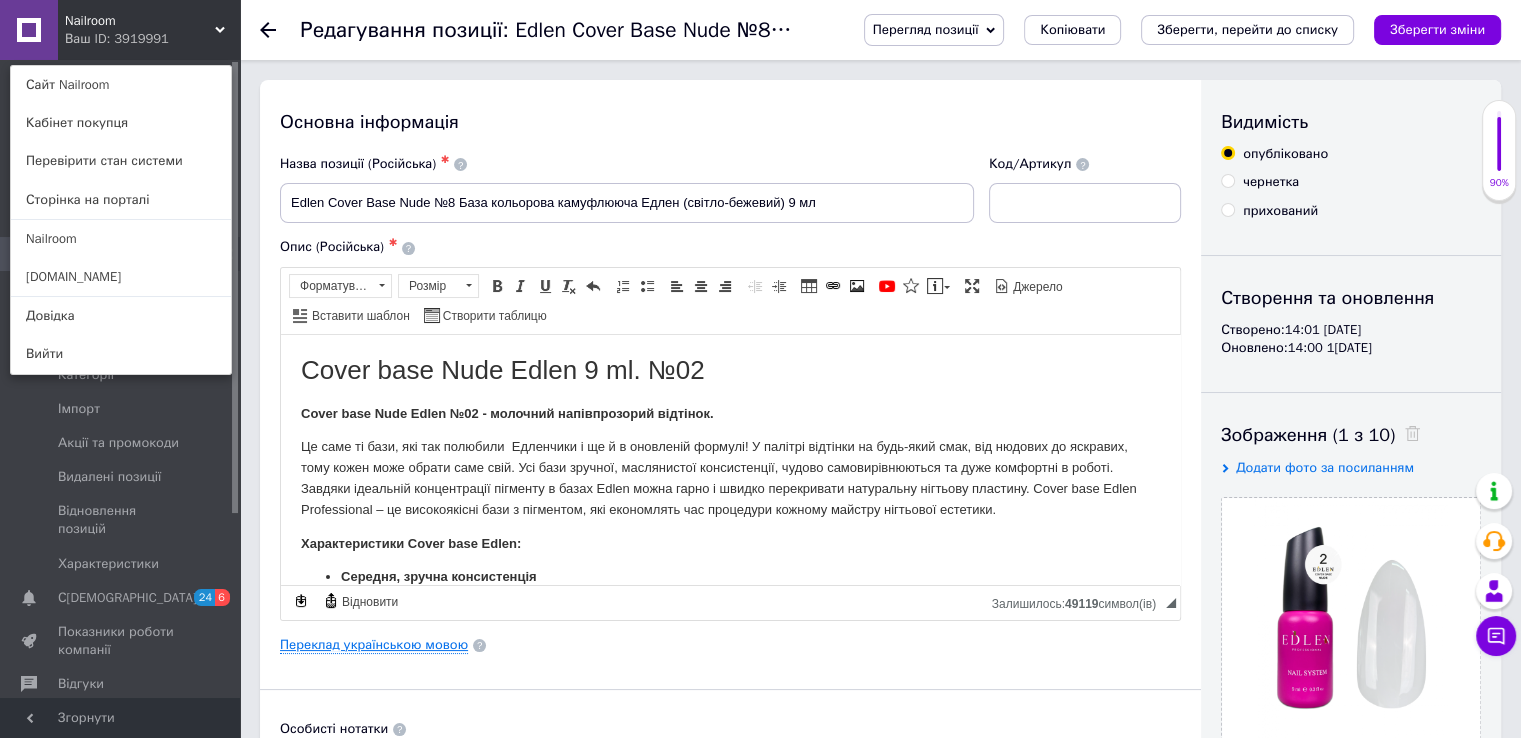 click on "Переклад українською мовою" at bounding box center (374, 645) 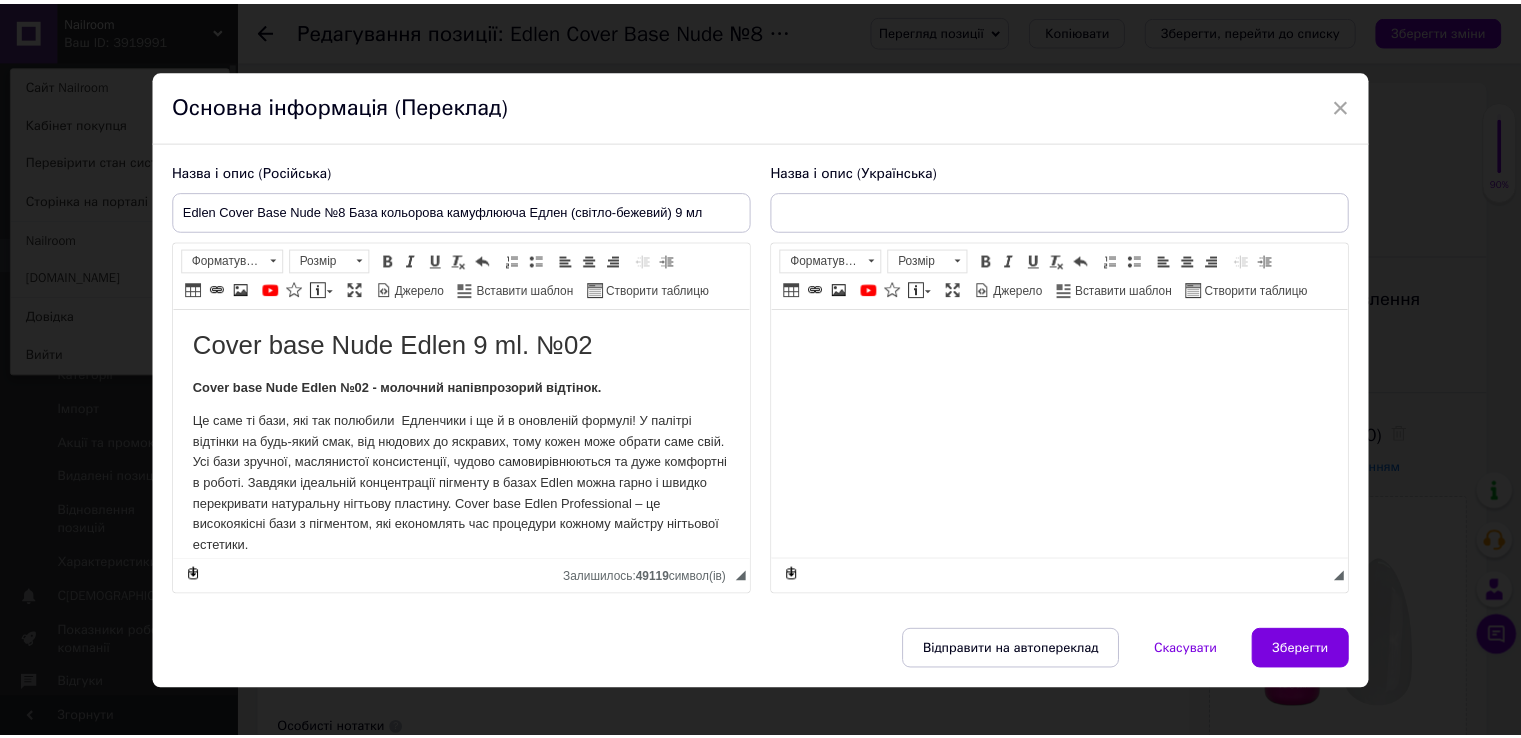 scroll, scrollTop: 0, scrollLeft: 0, axis: both 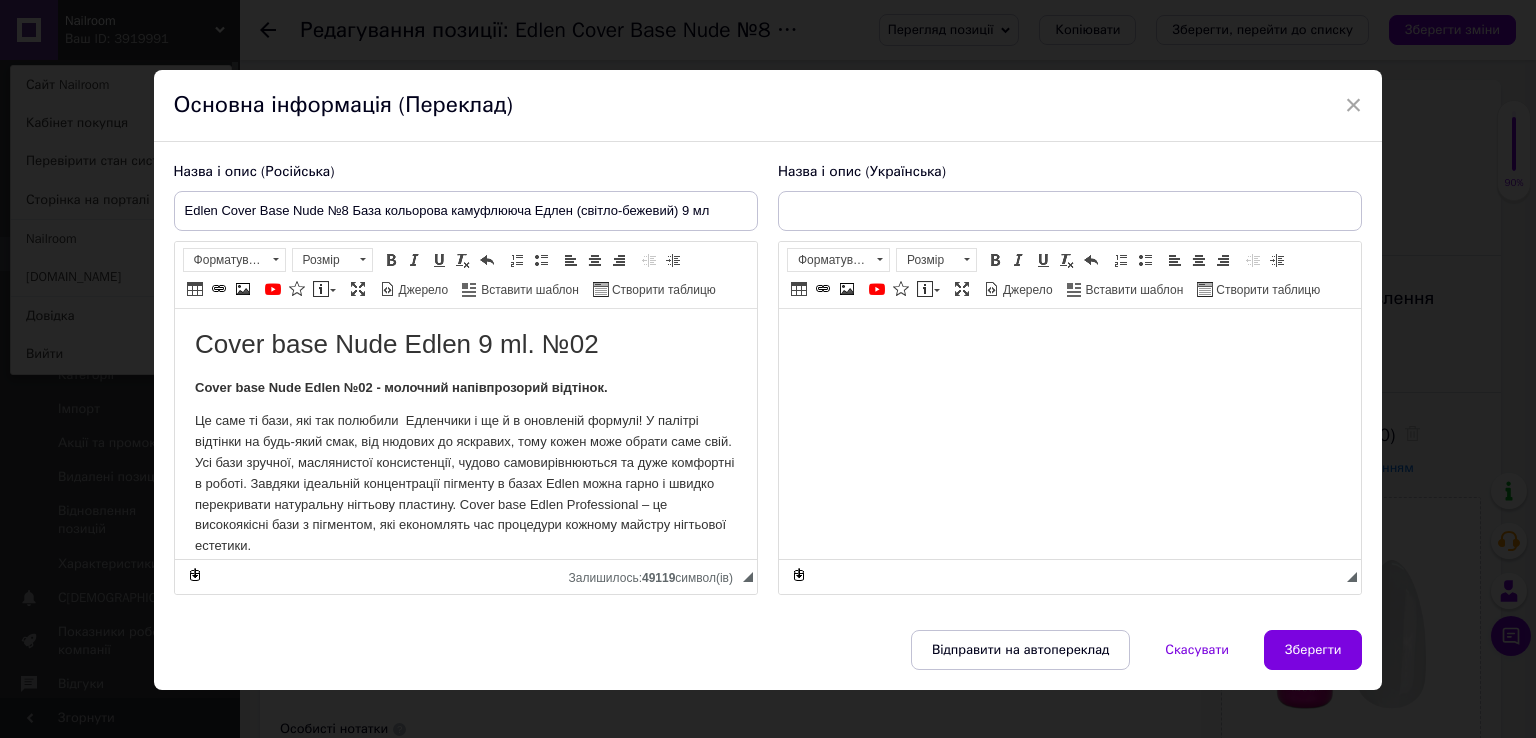type on "Edlen Cover Base Nude №8 База кольорова камуфлююча Едлен (світло-бежевий) 9 мл" 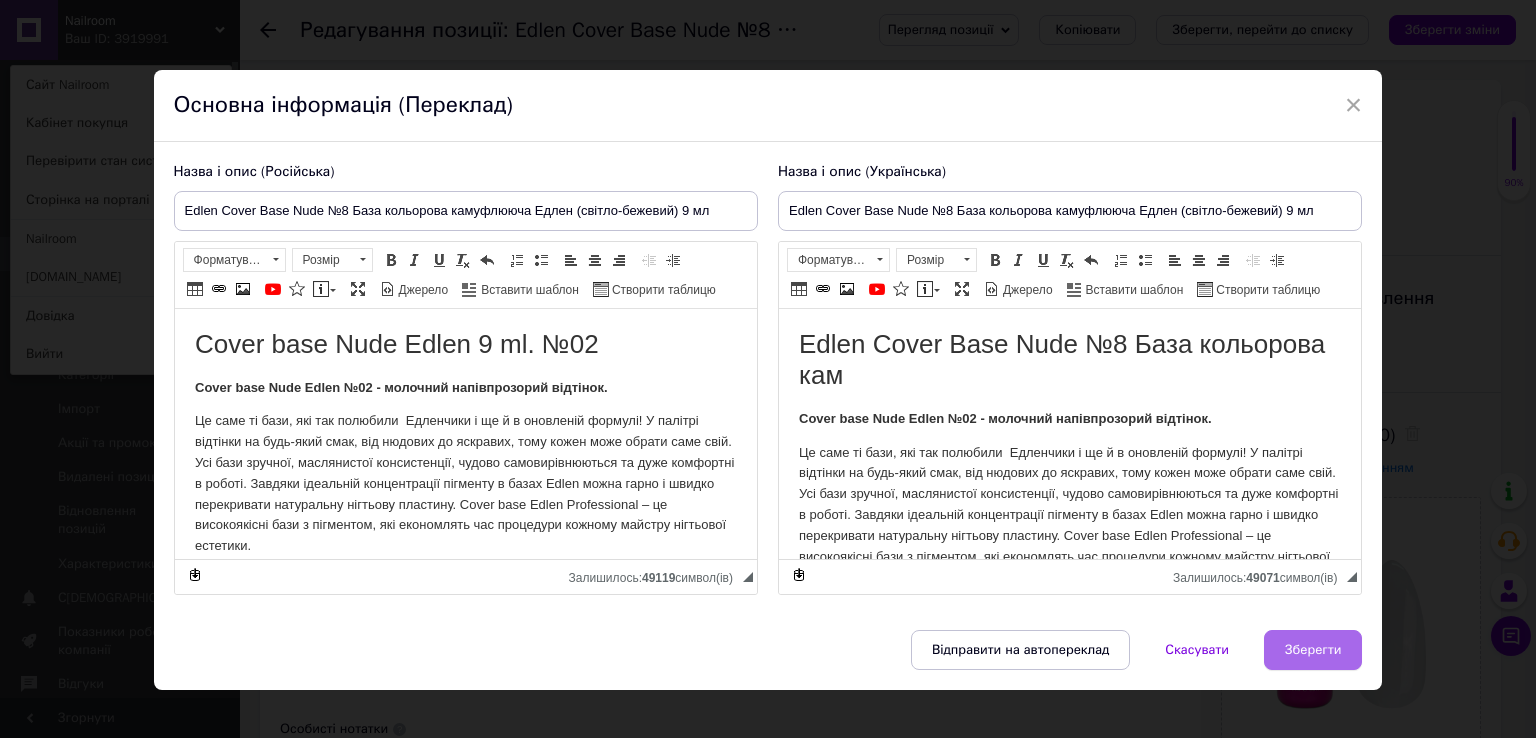 click on "Зберегти" at bounding box center (1313, 650) 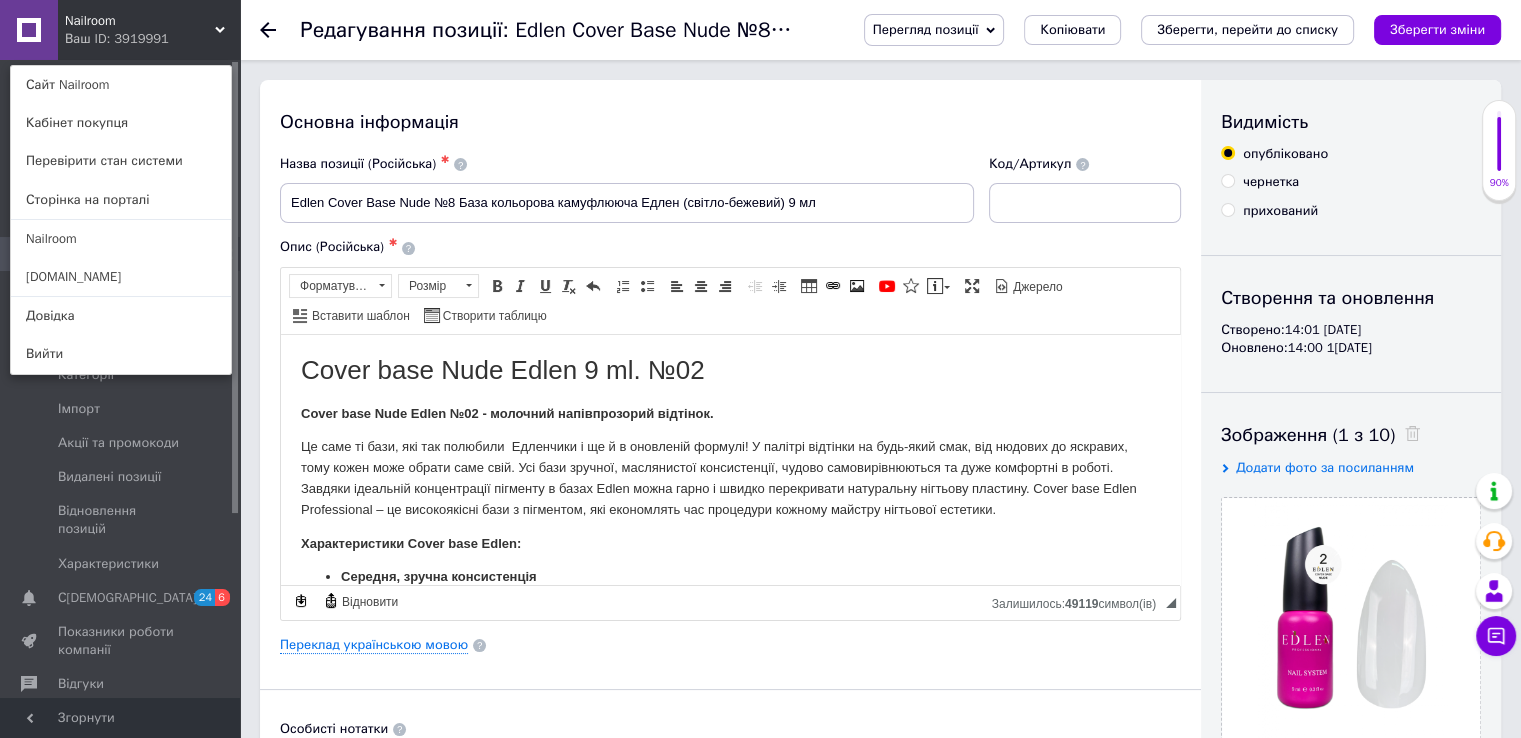 click on "Перегляд позиції Зберегти та переглянути на сайті Зберегти та переглянути на маркетплейсі Копіювати Зберегти, перейти до списку Зберегти зміни" at bounding box center [1162, 30] 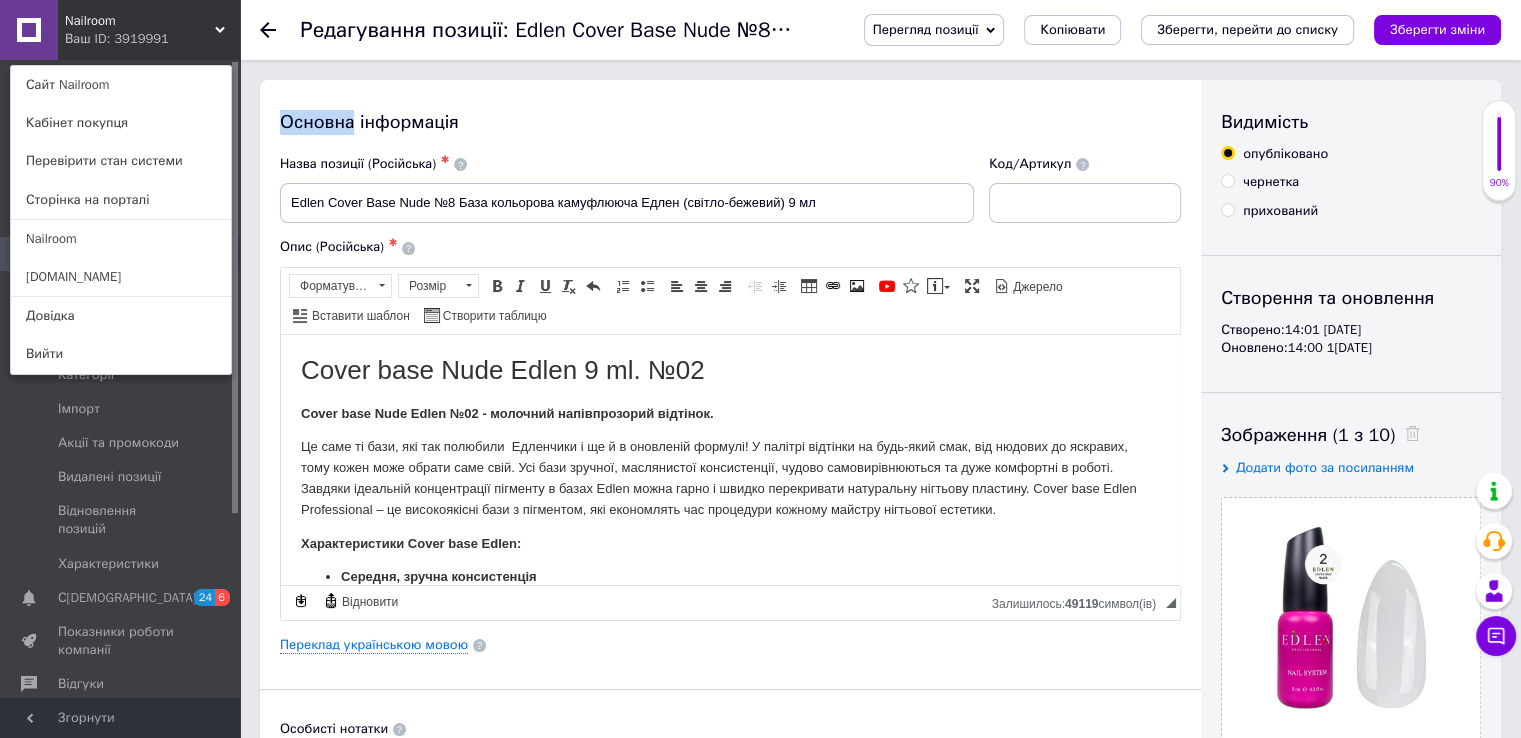 click on "Перегляд позиції Зберегти та переглянути на сайті Зберегти та переглянути на маркетплейсі Копіювати Зберегти, перейти до списку Зберегти зміни" at bounding box center (1162, 30) 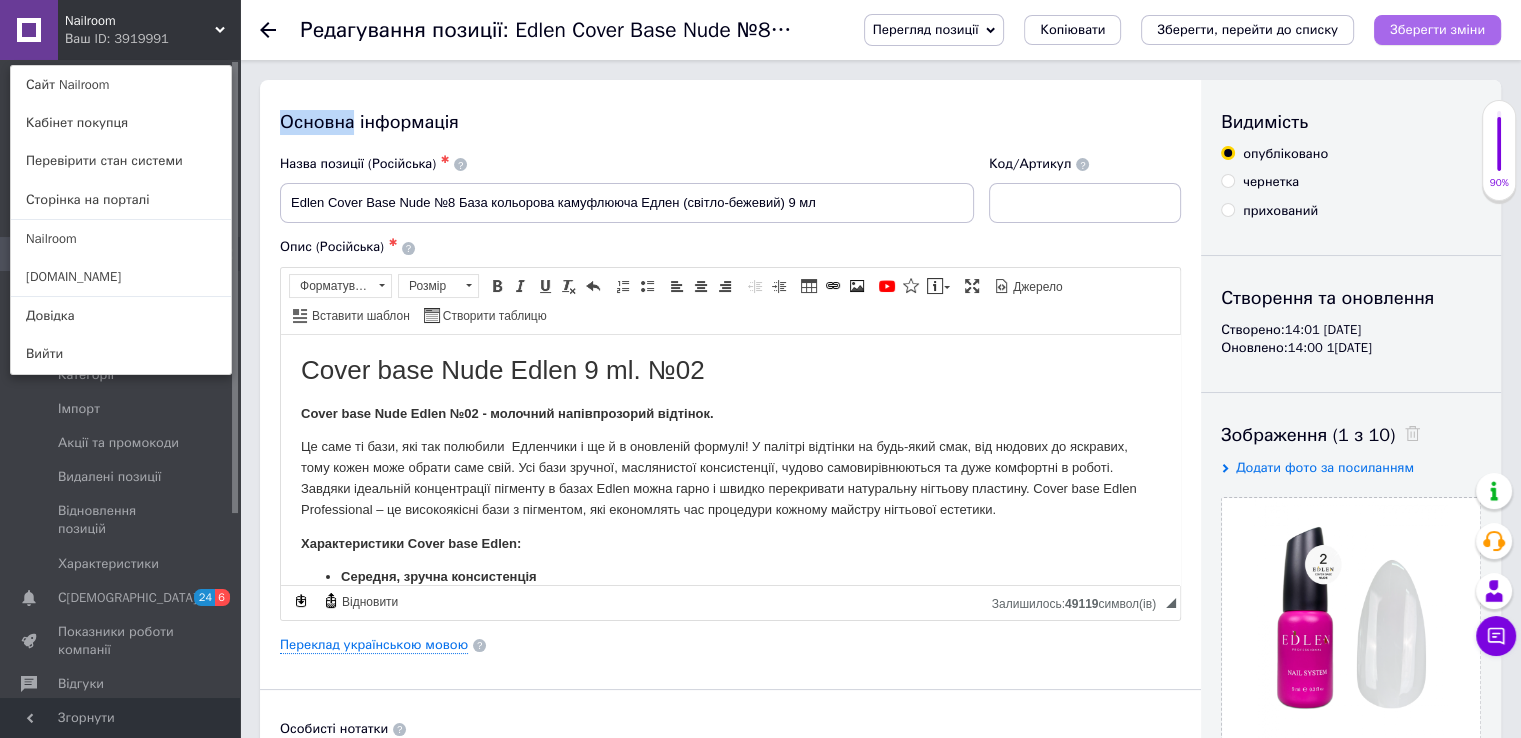 click on "Зберегти зміни" at bounding box center [1437, 29] 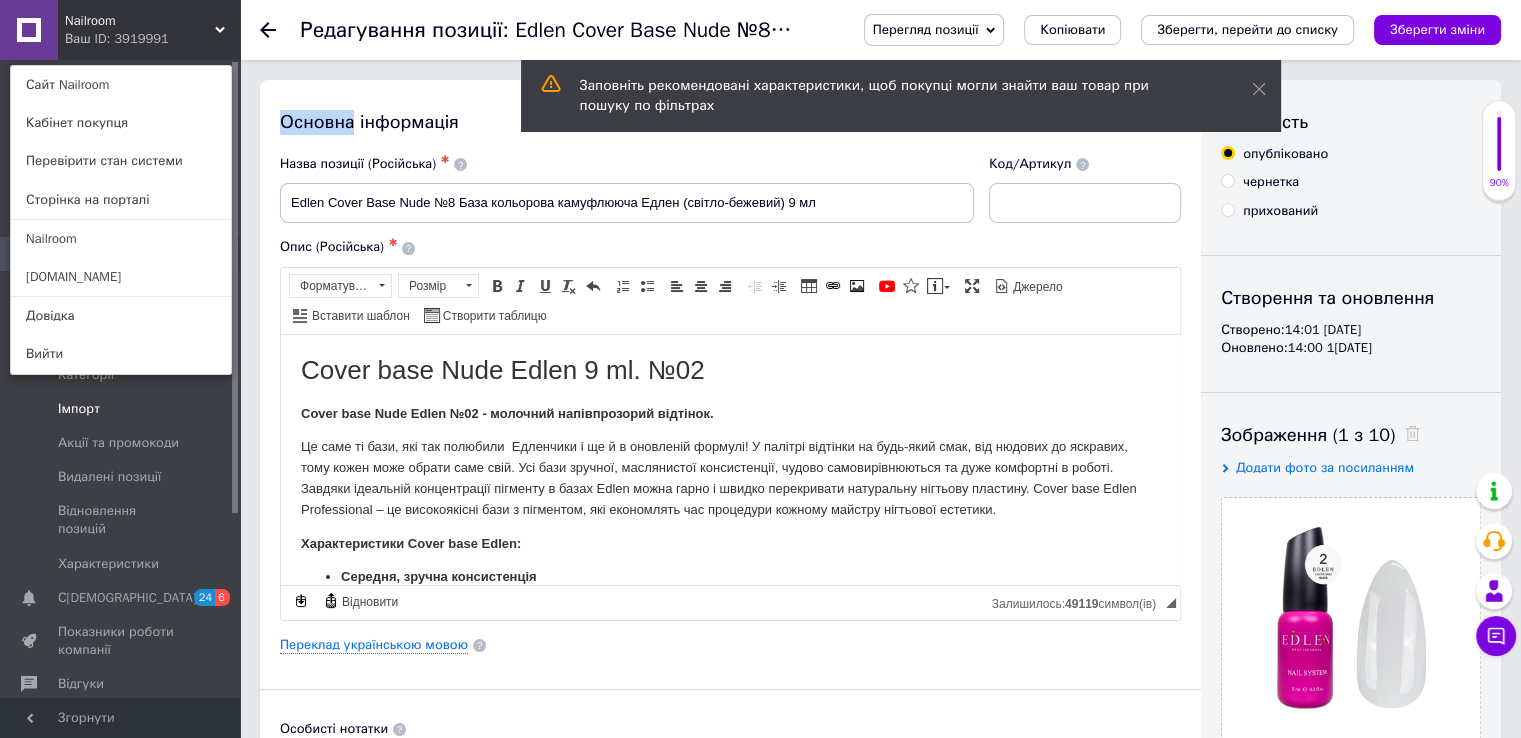 click on "Імпорт" at bounding box center (123, 409) 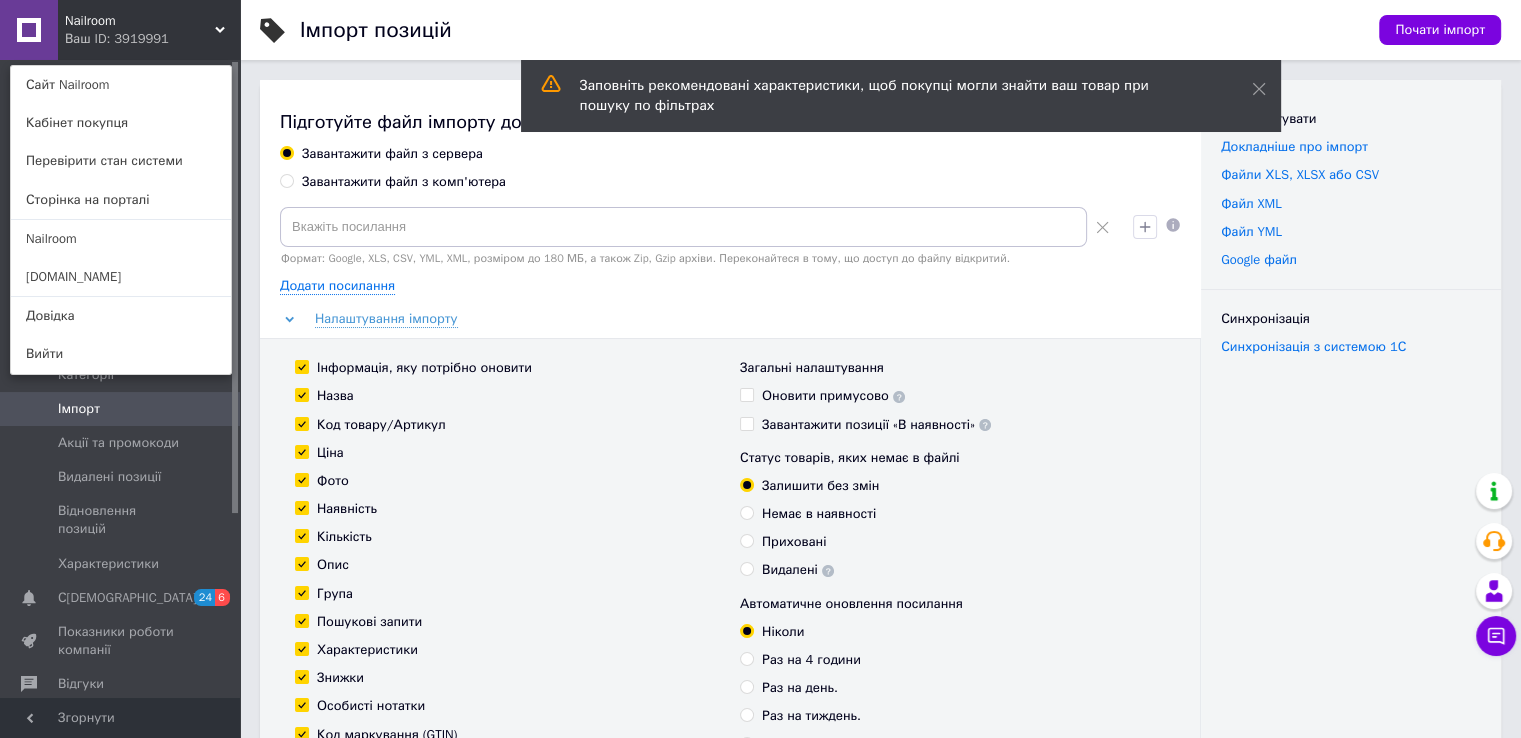 click on "Nailroom Ваш ID: 3919991 Сайт Nailroom Кабінет покупця Перевірити стан системи Сторінка на порталі Nailroom [DOMAIN_NAME] Довідка Вийти" at bounding box center [120, 30] 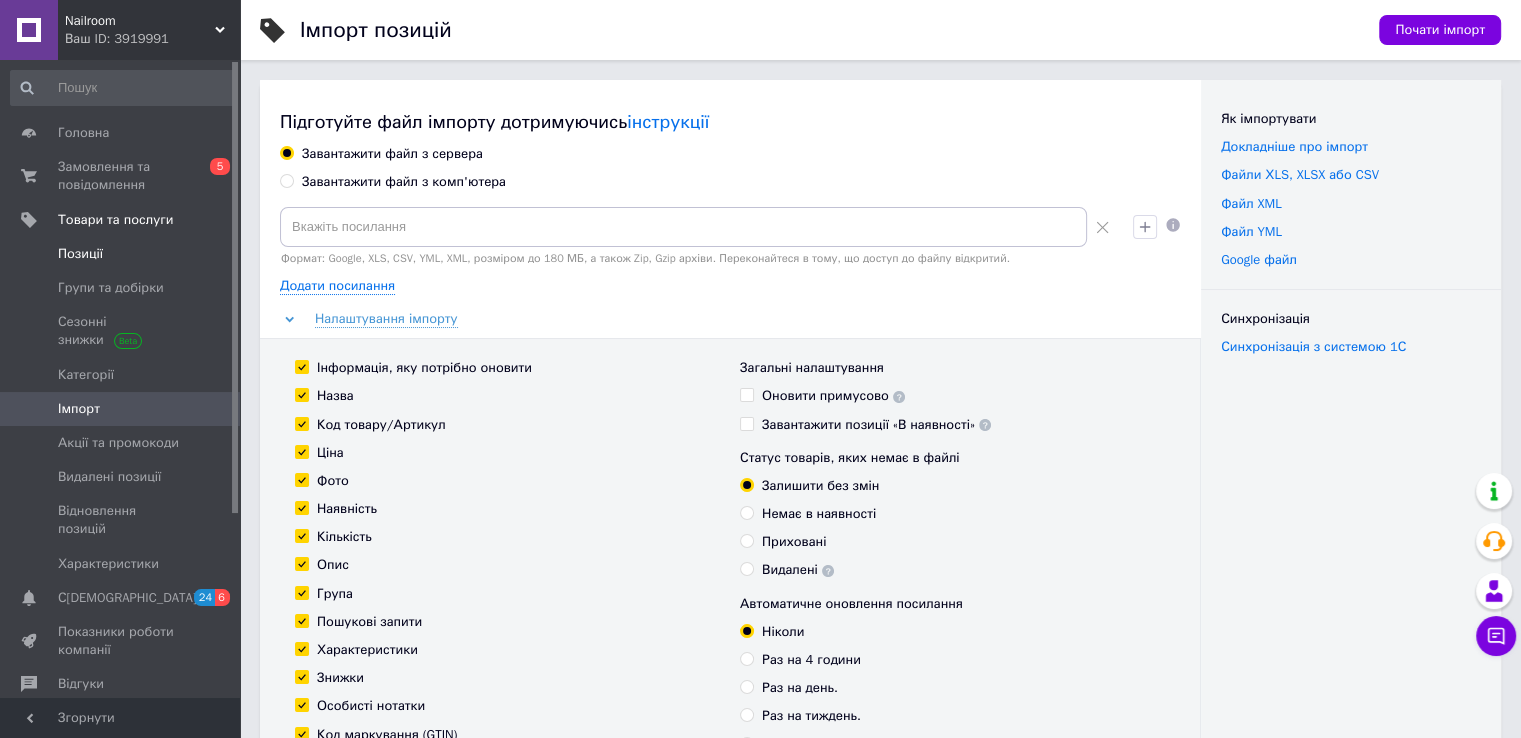 click on "Позиції" at bounding box center [80, 254] 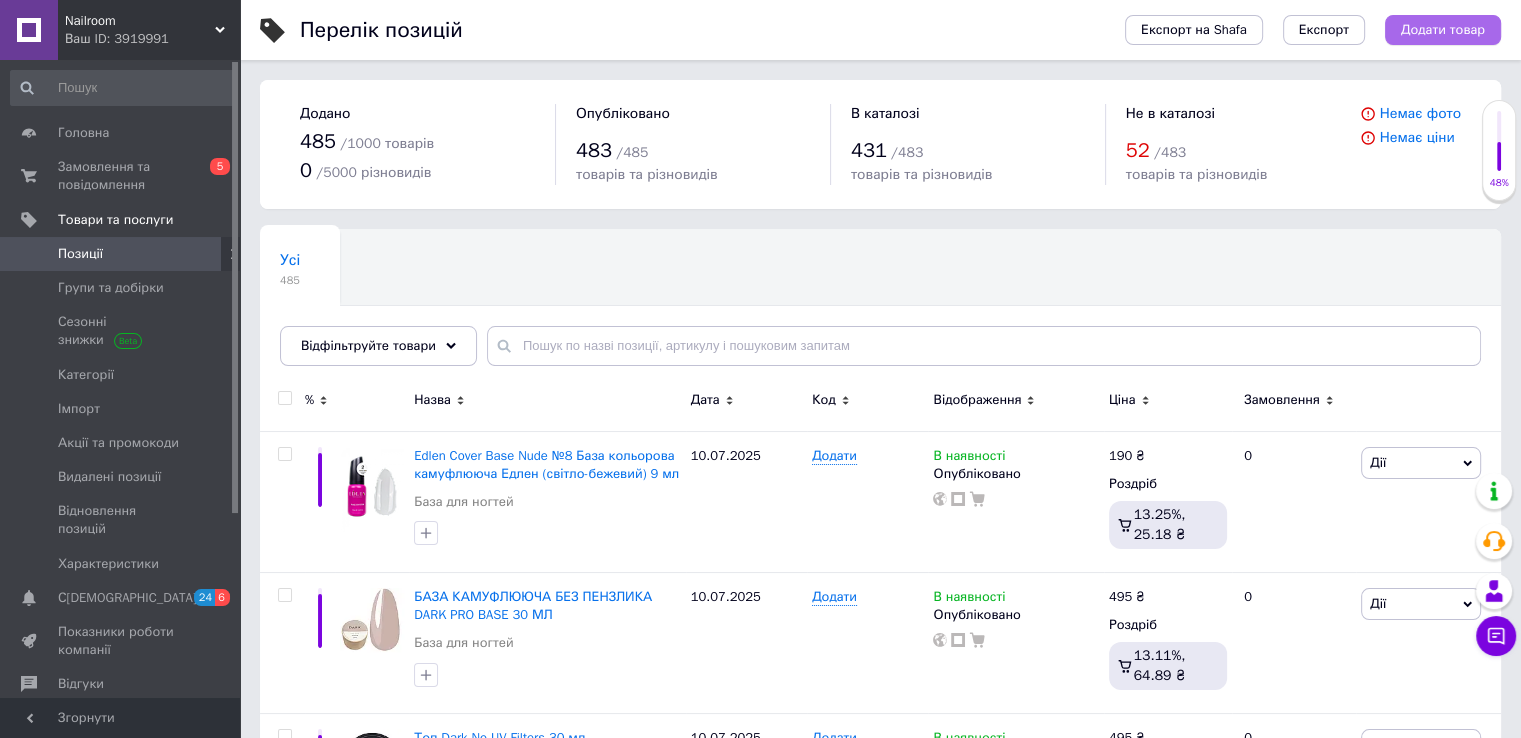 click on "Додати товар" at bounding box center [1443, 30] 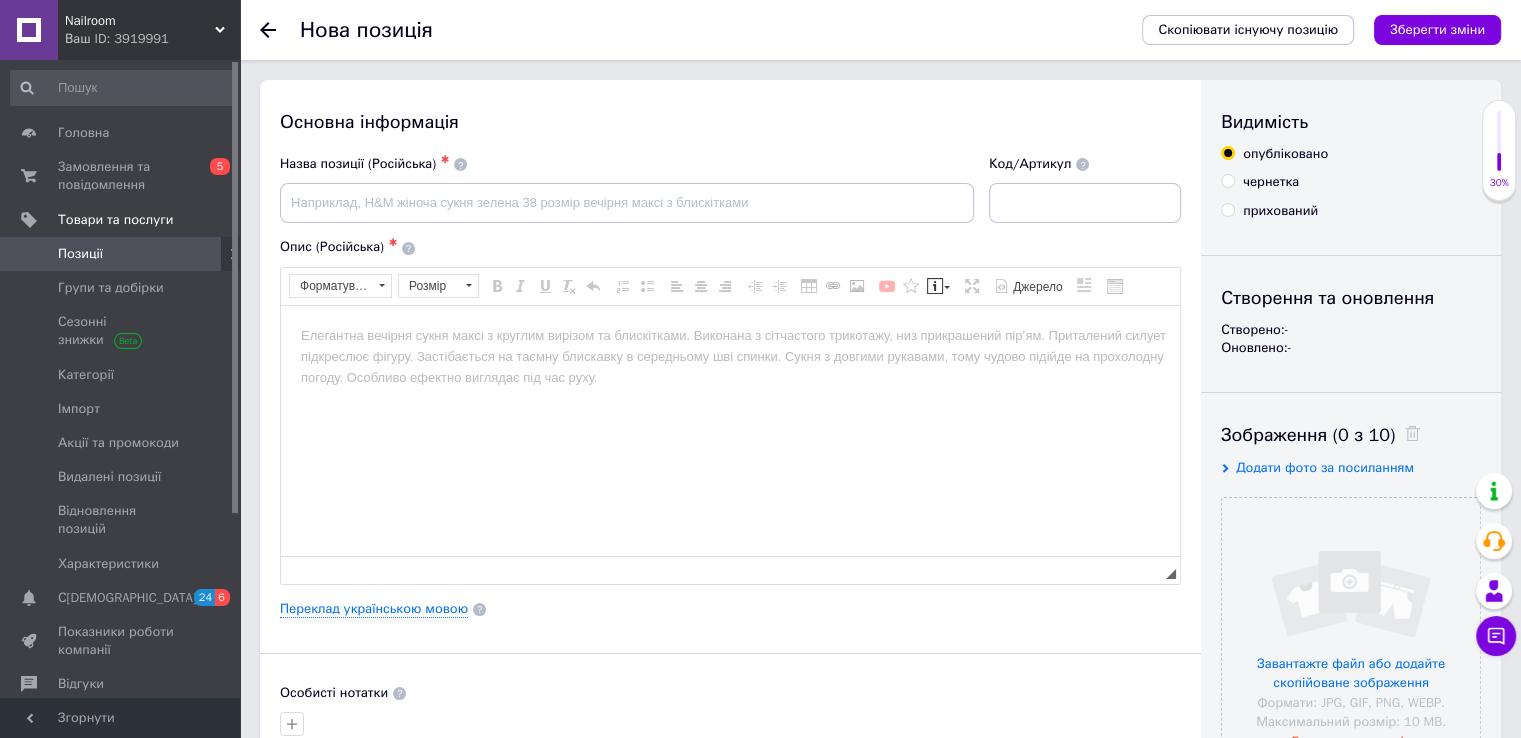 scroll, scrollTop: 0, scrollLeft: 0, axis: both 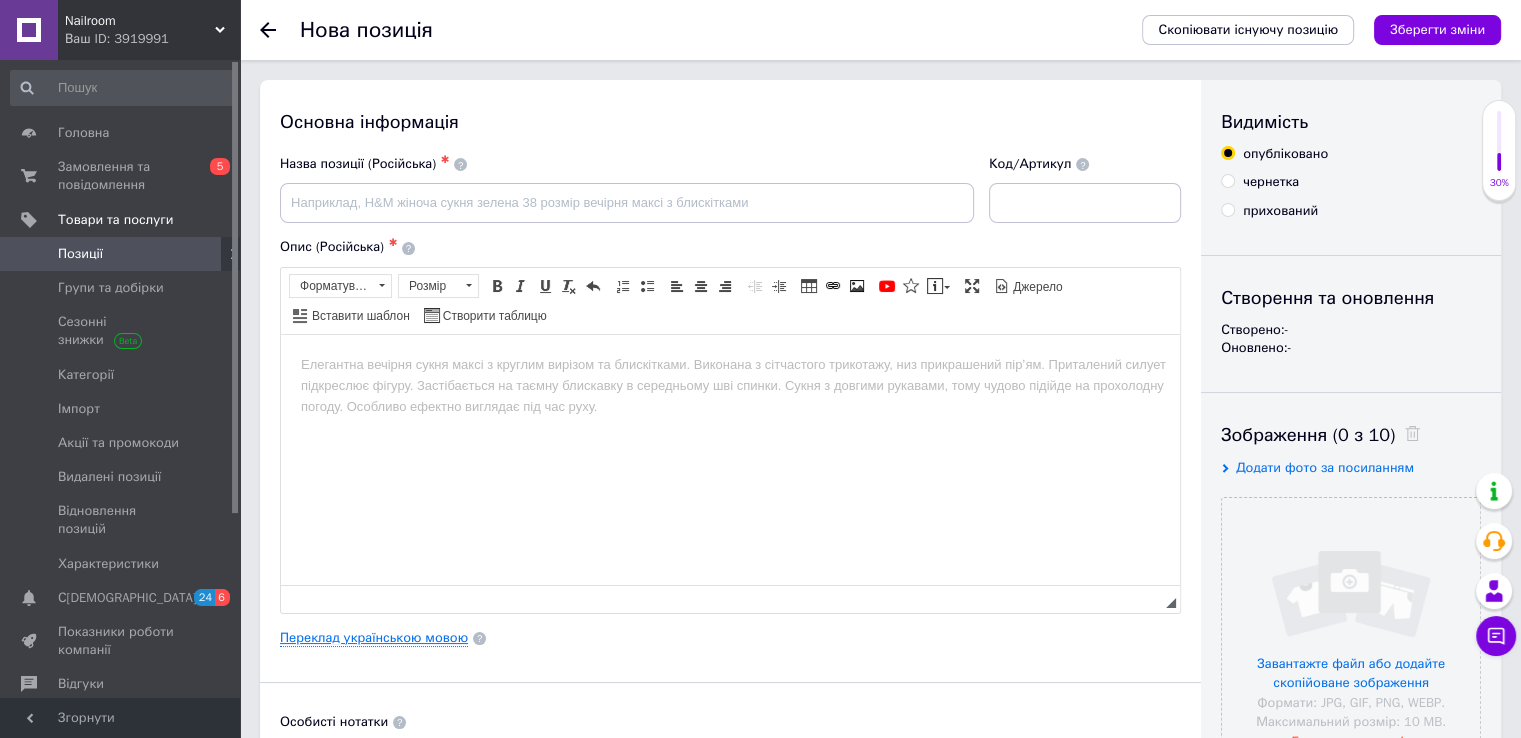 click on "Переклад українською мовою" at bounding box center (374, 638) 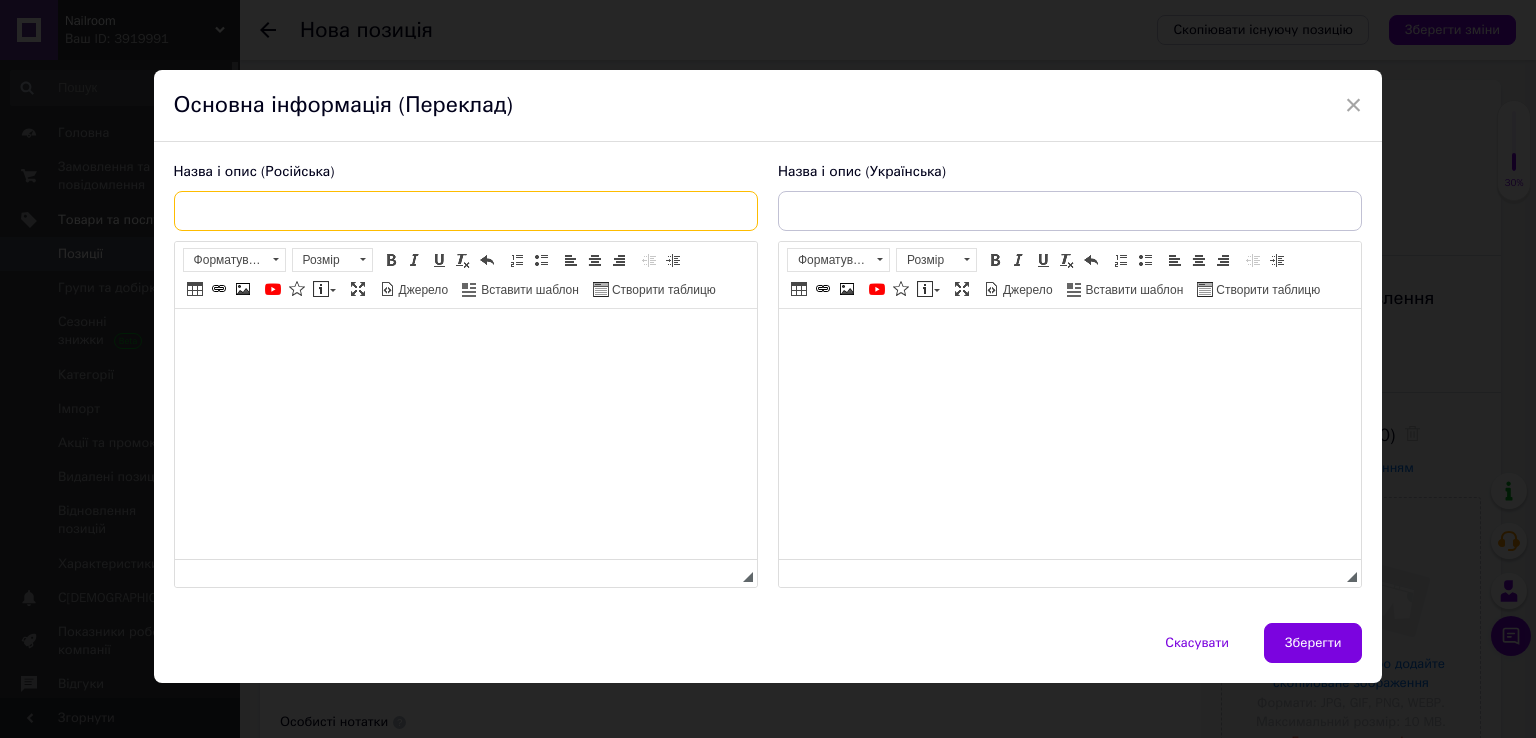 click at bounding box center [466, 211] 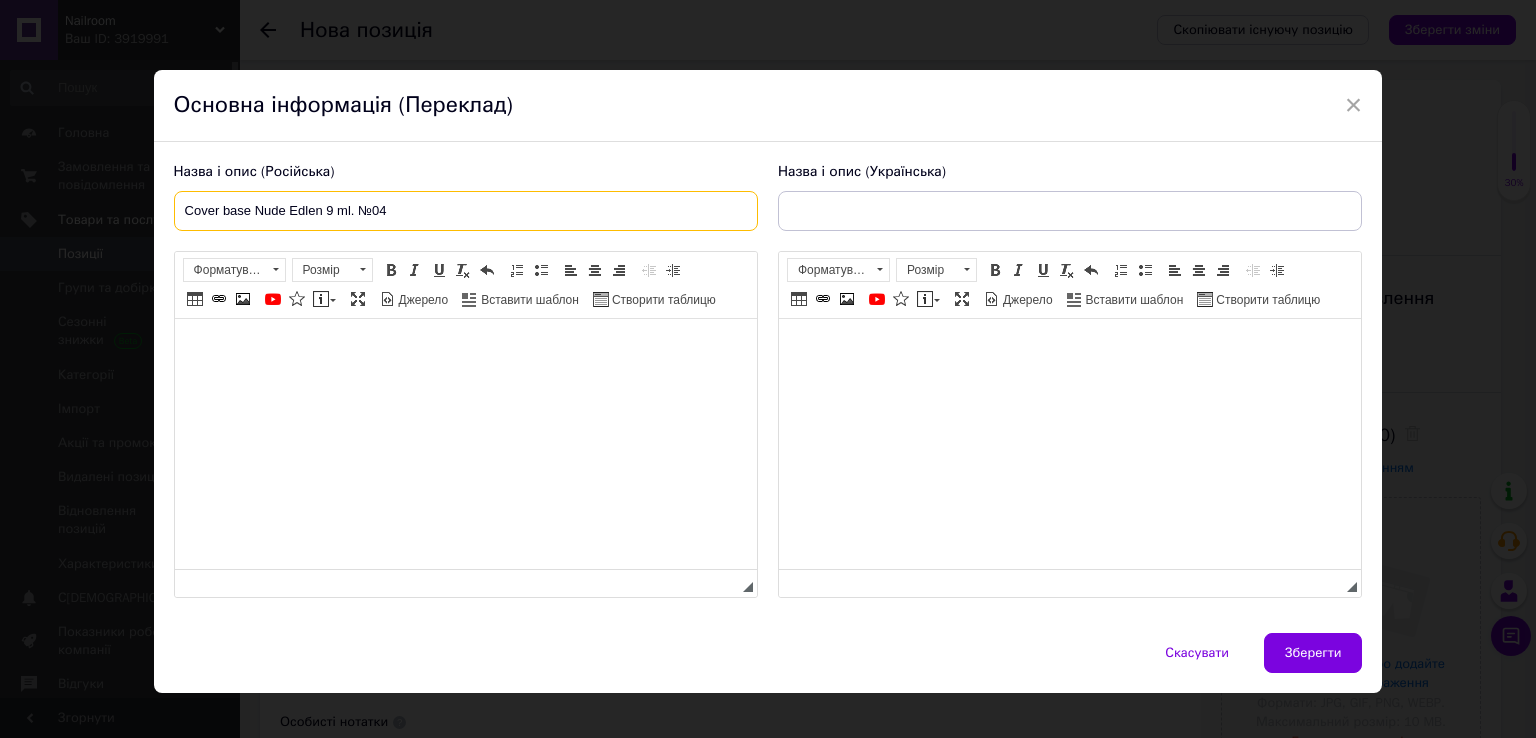 type on "Cover base Nude Edlen 9 ml. №04" 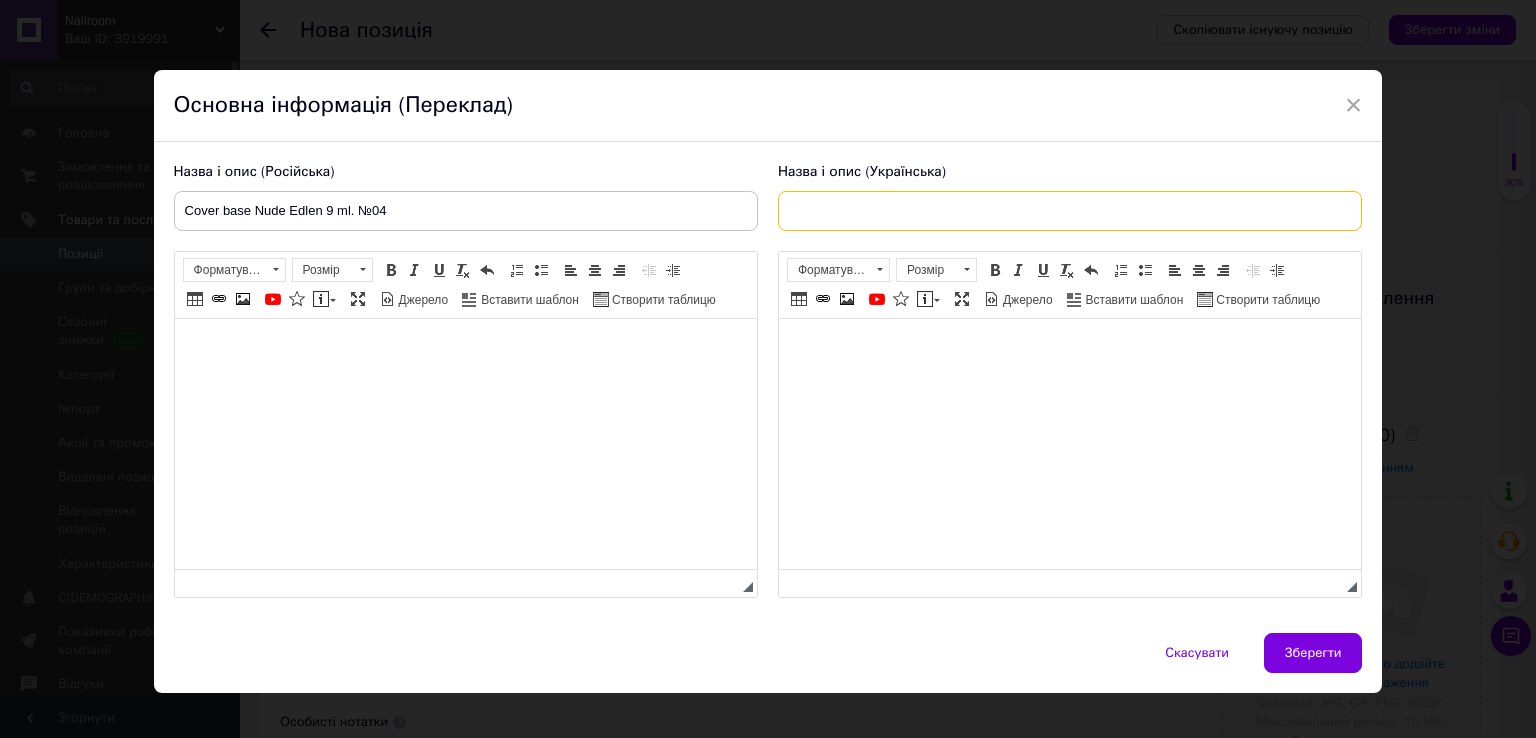 click at bounding box center (1070, 211) 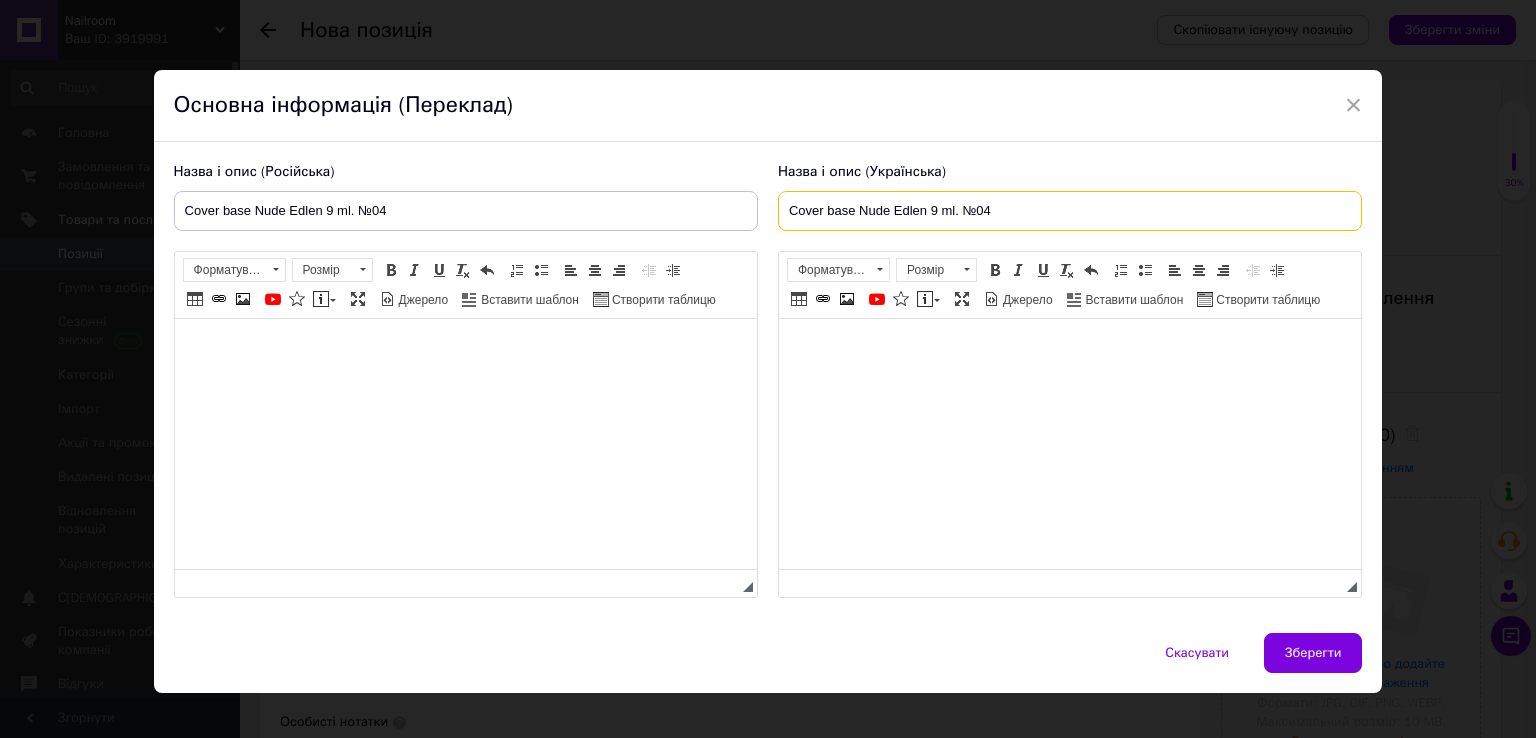 type on "Cover base Nude Edlen 9 ml. №04" 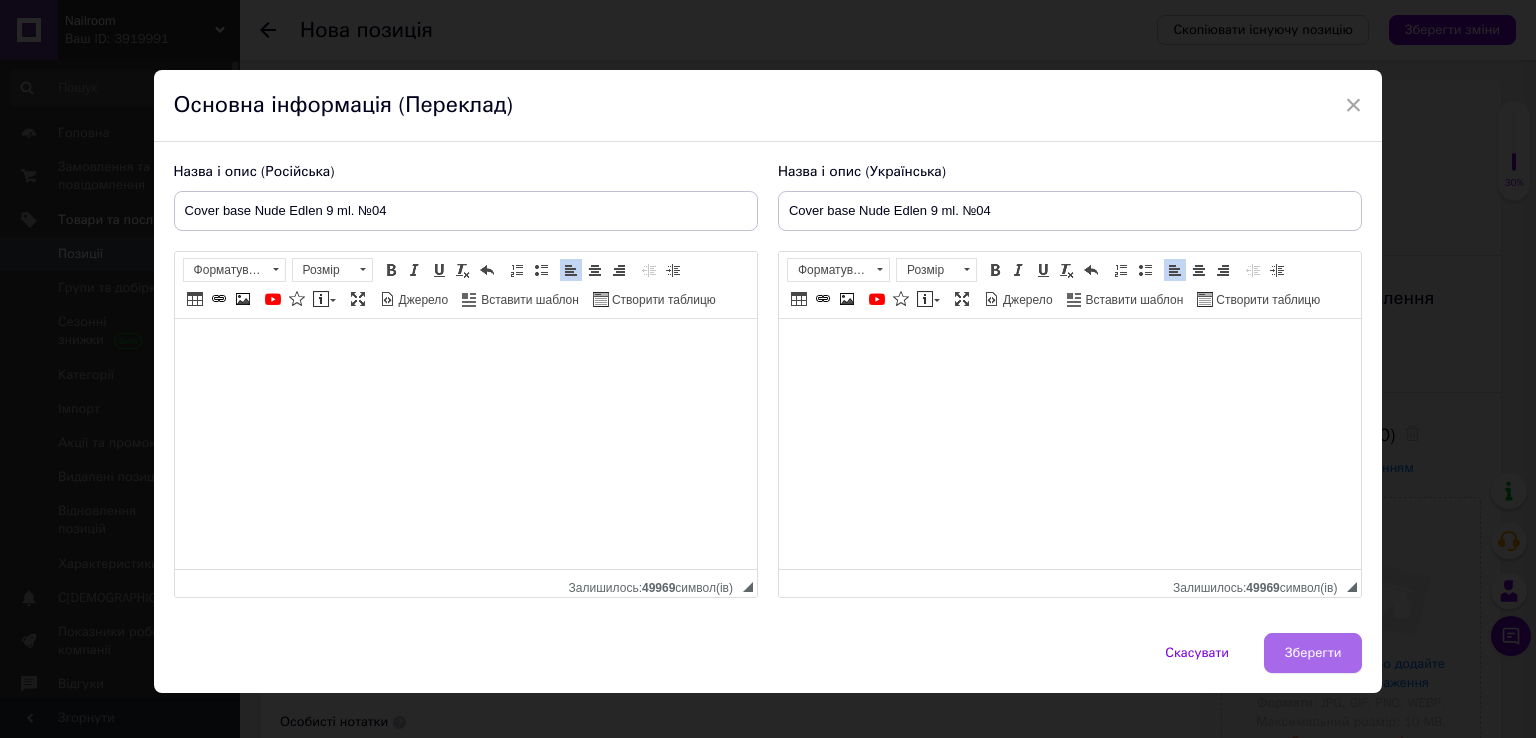 click on "Зберегти" at bounding box center [1313, 653] 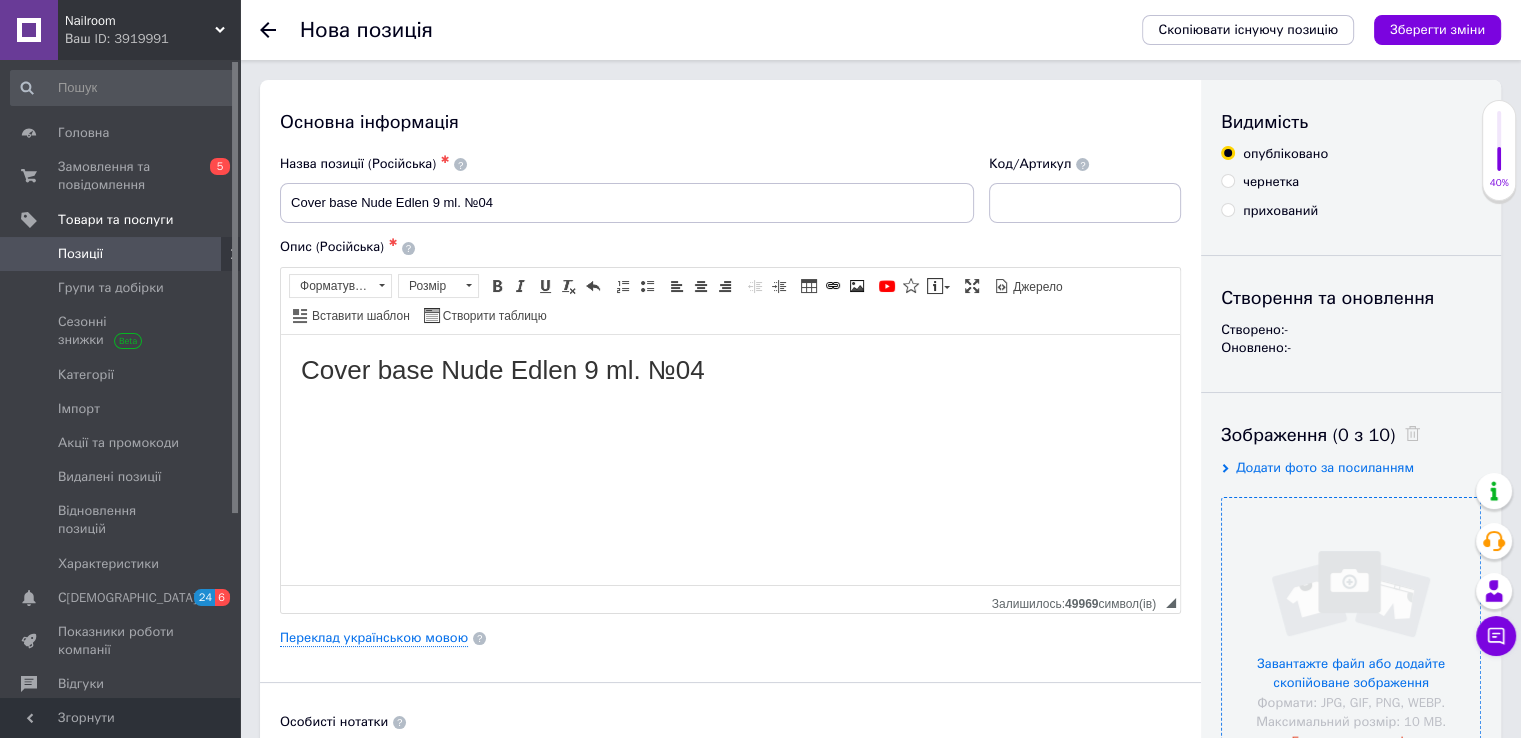 click at bounding box center (1351, 627) 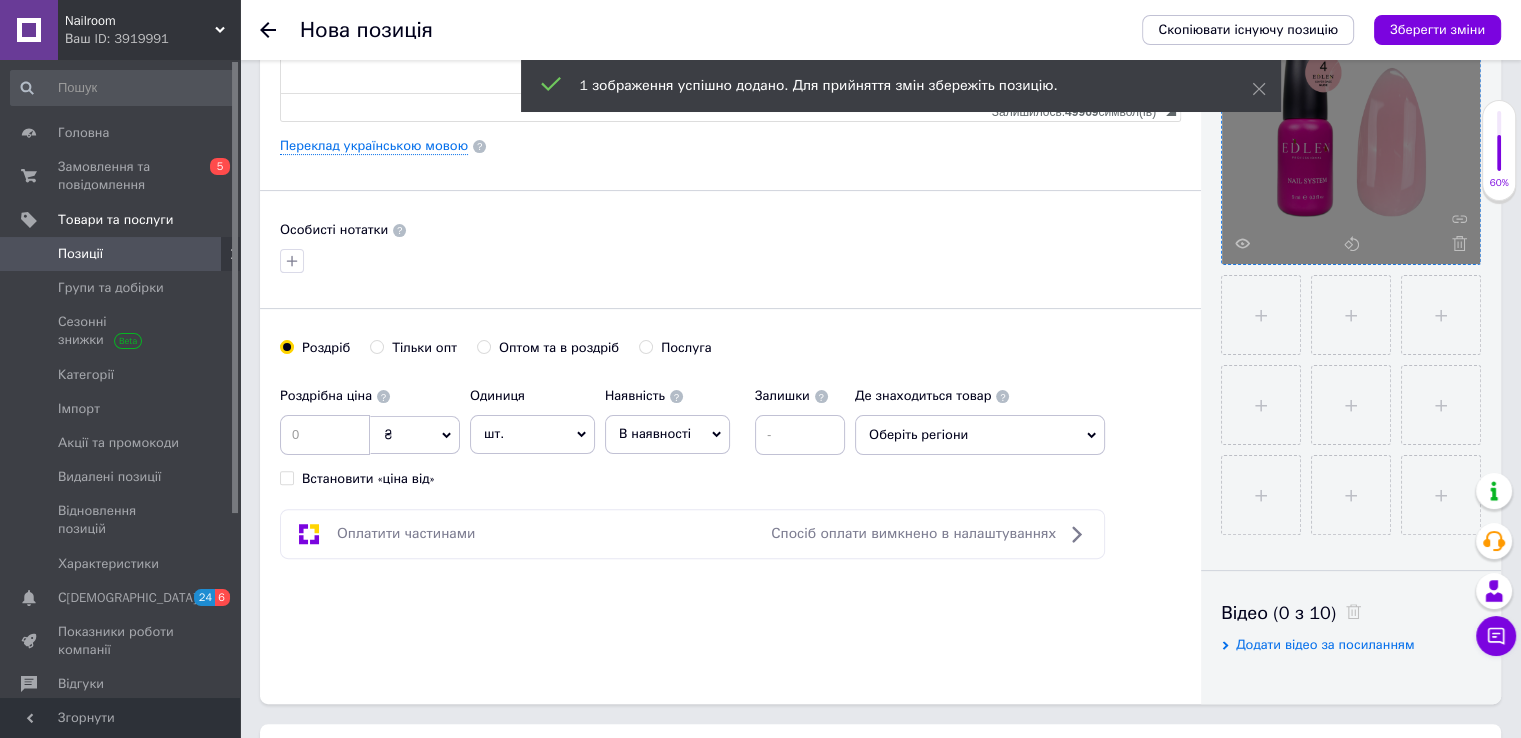 scroll, scrollTop: 501, scrollLeft: 0, axis: vertical 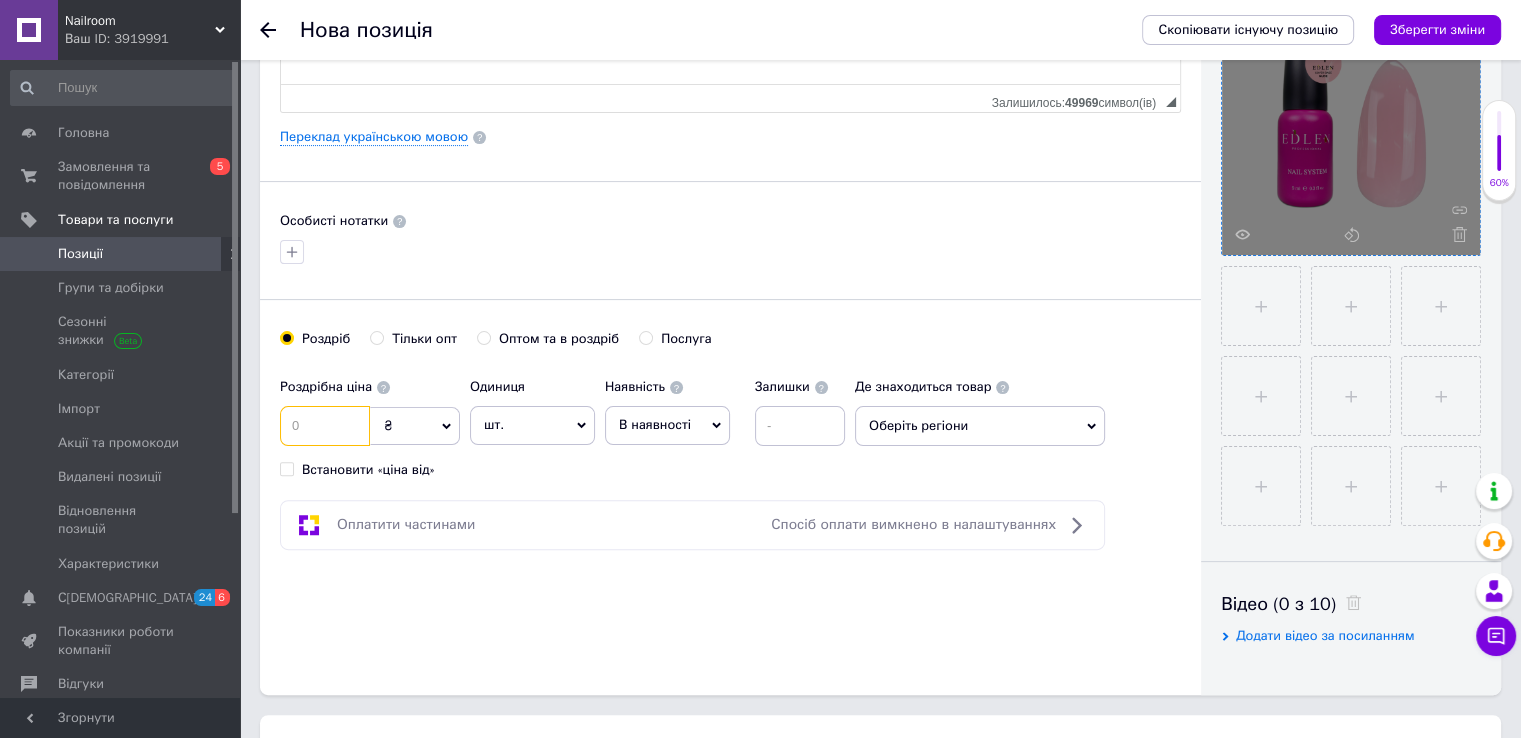 click at bounding box center [325, 426] 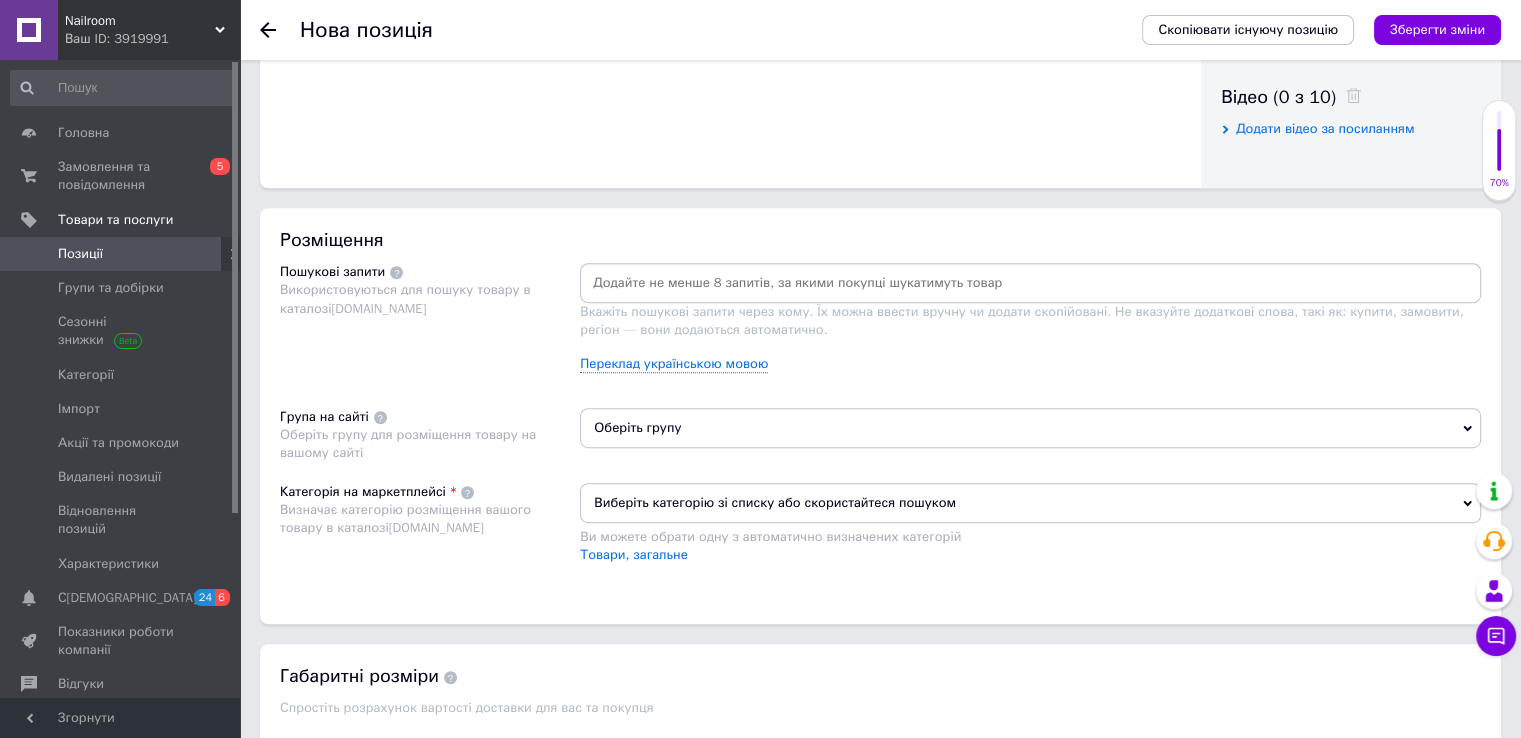 scroll, scrollTop: 1044, scrollLeft: 0, axis: vertical 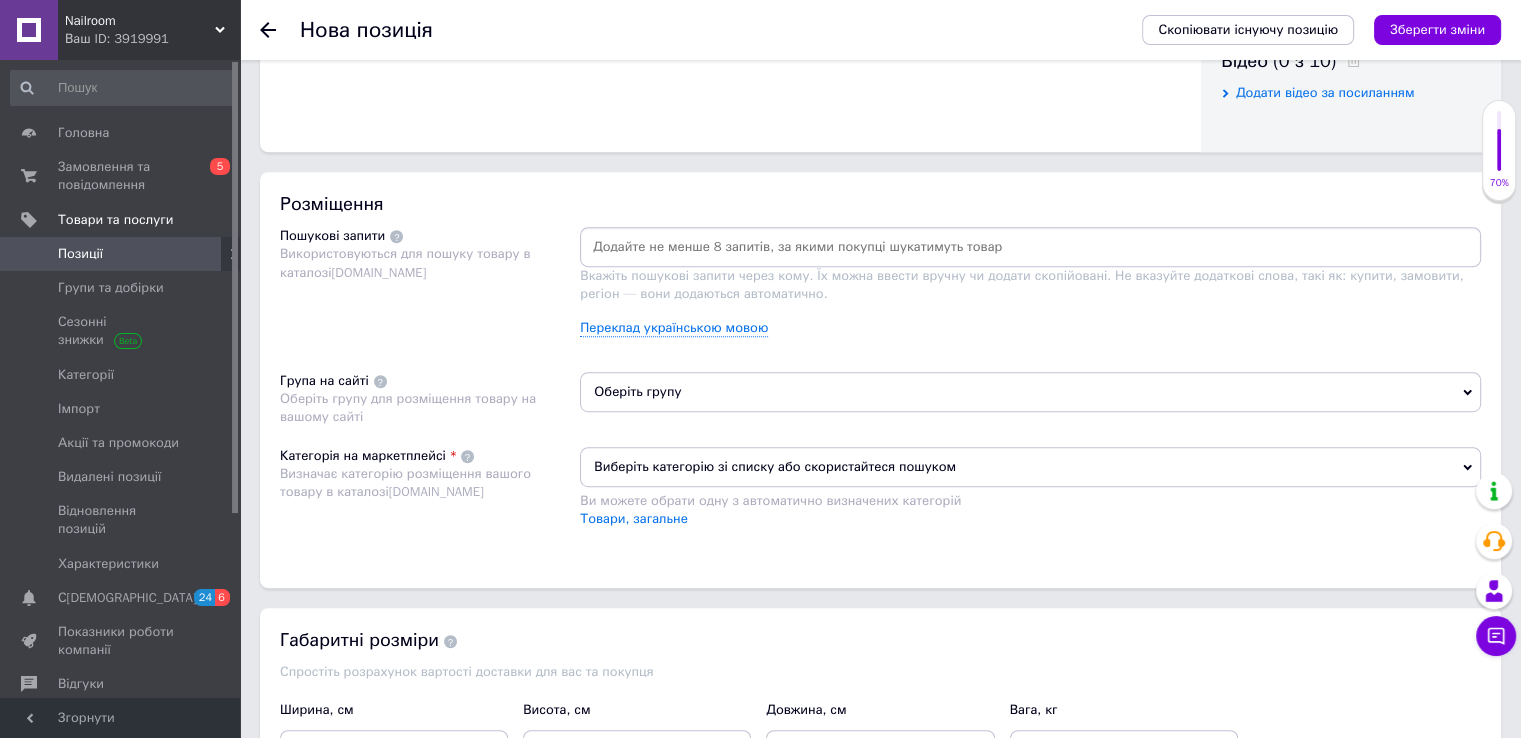 type on "190" 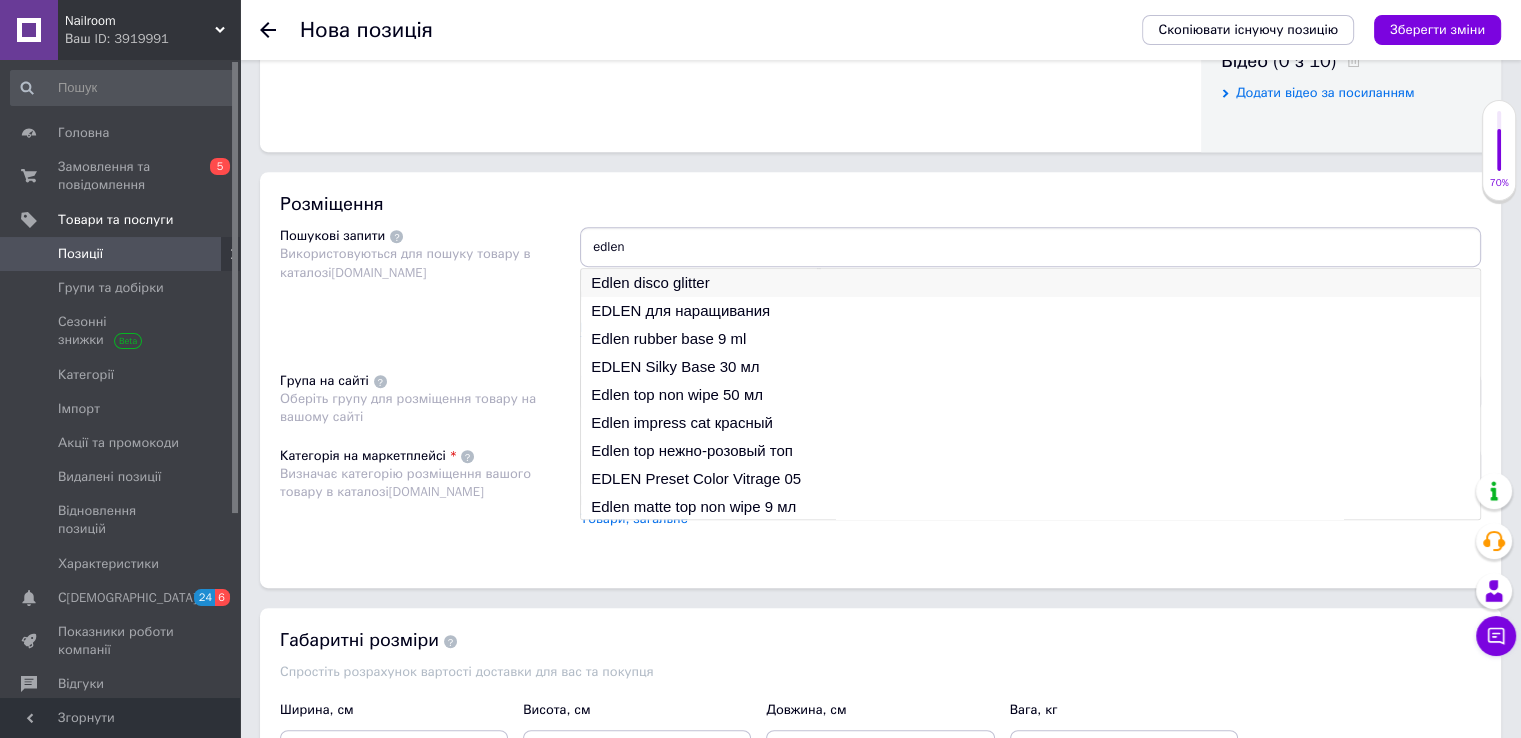 type on "edlen" 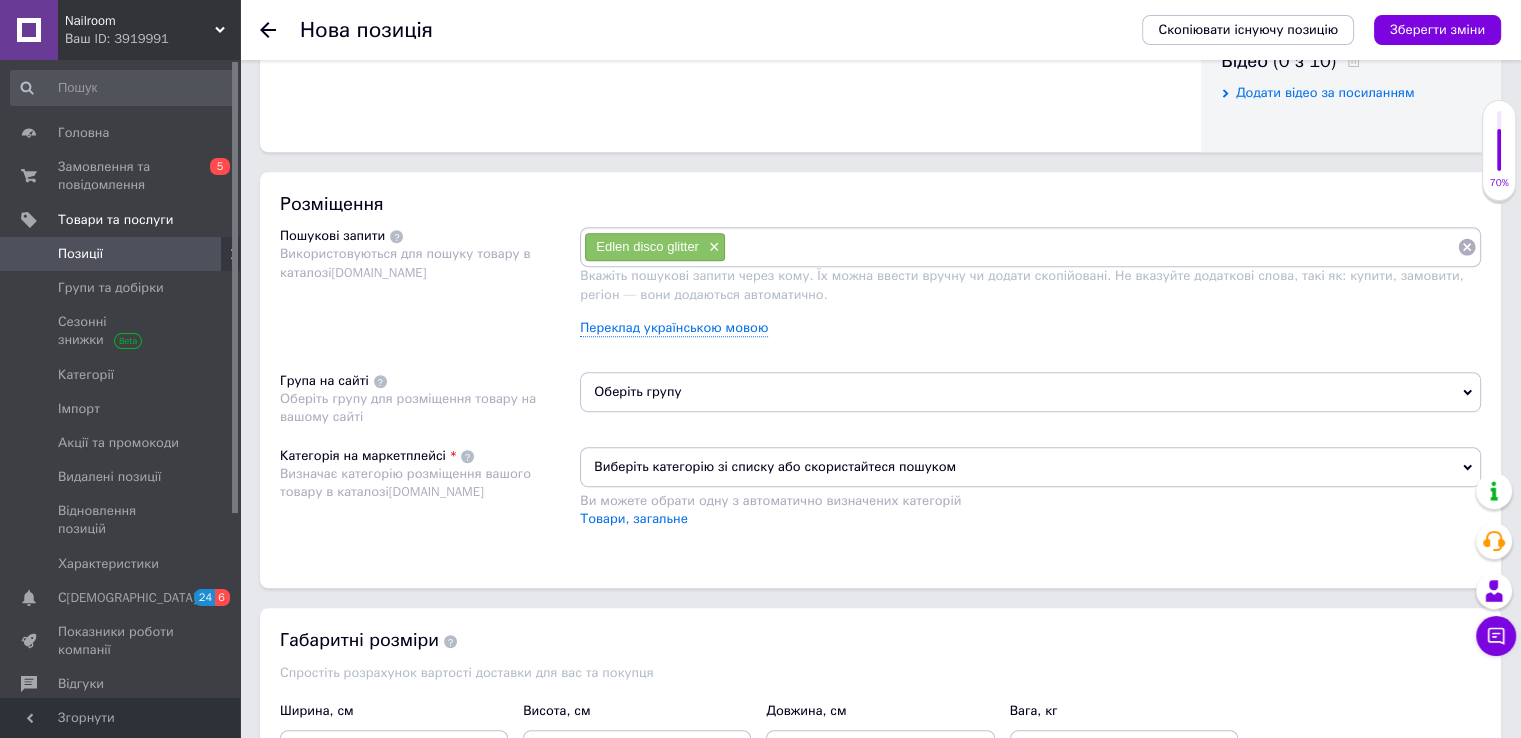 click on "Вкажіть пошукові запити через кому. Їх можна ввести вручну чи додати скопійовані. Не вказуйте додаткові слова, такі як: купити, замовити, регіон — вони додаються автоматично." at bounding box center (1021, 284) 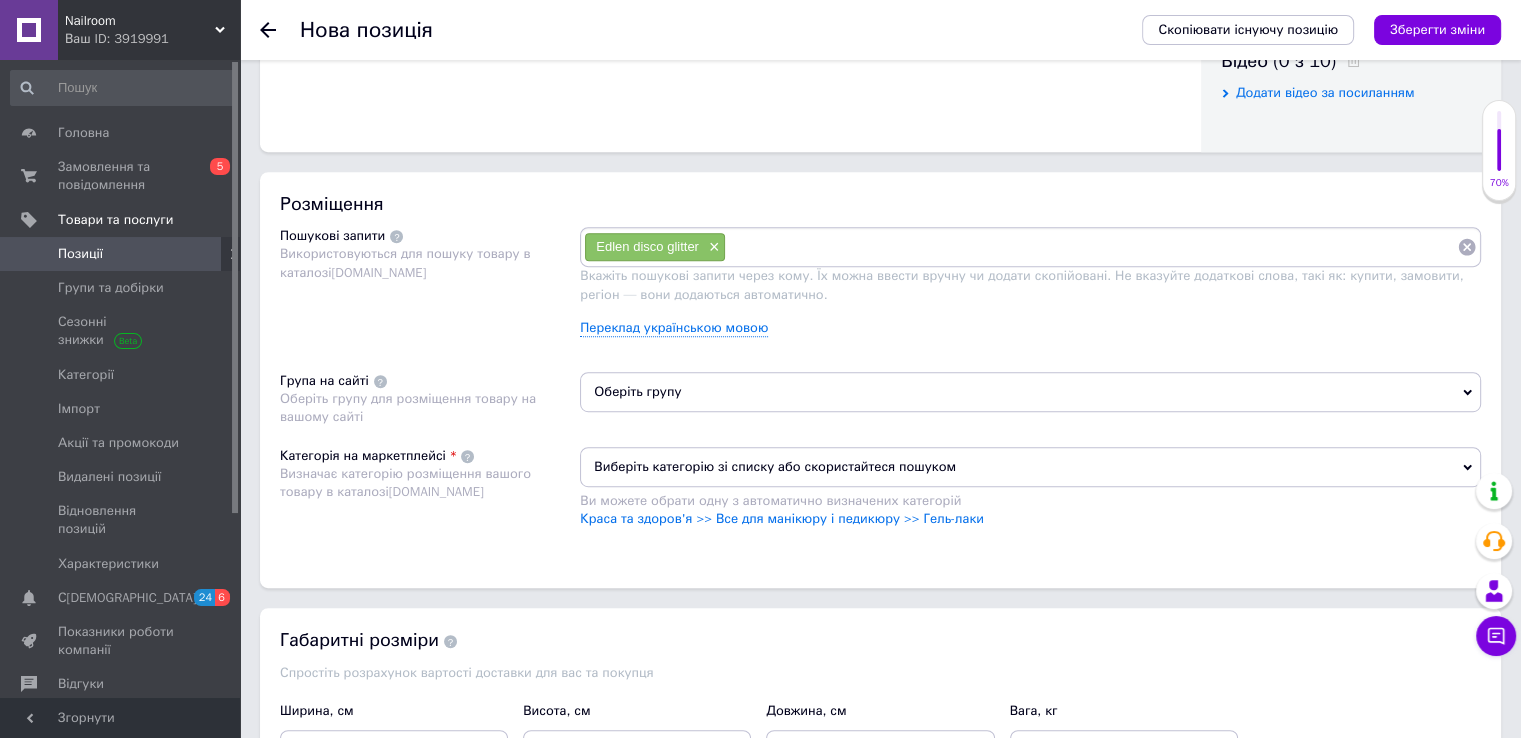 click at bounding box center [1091, 247] 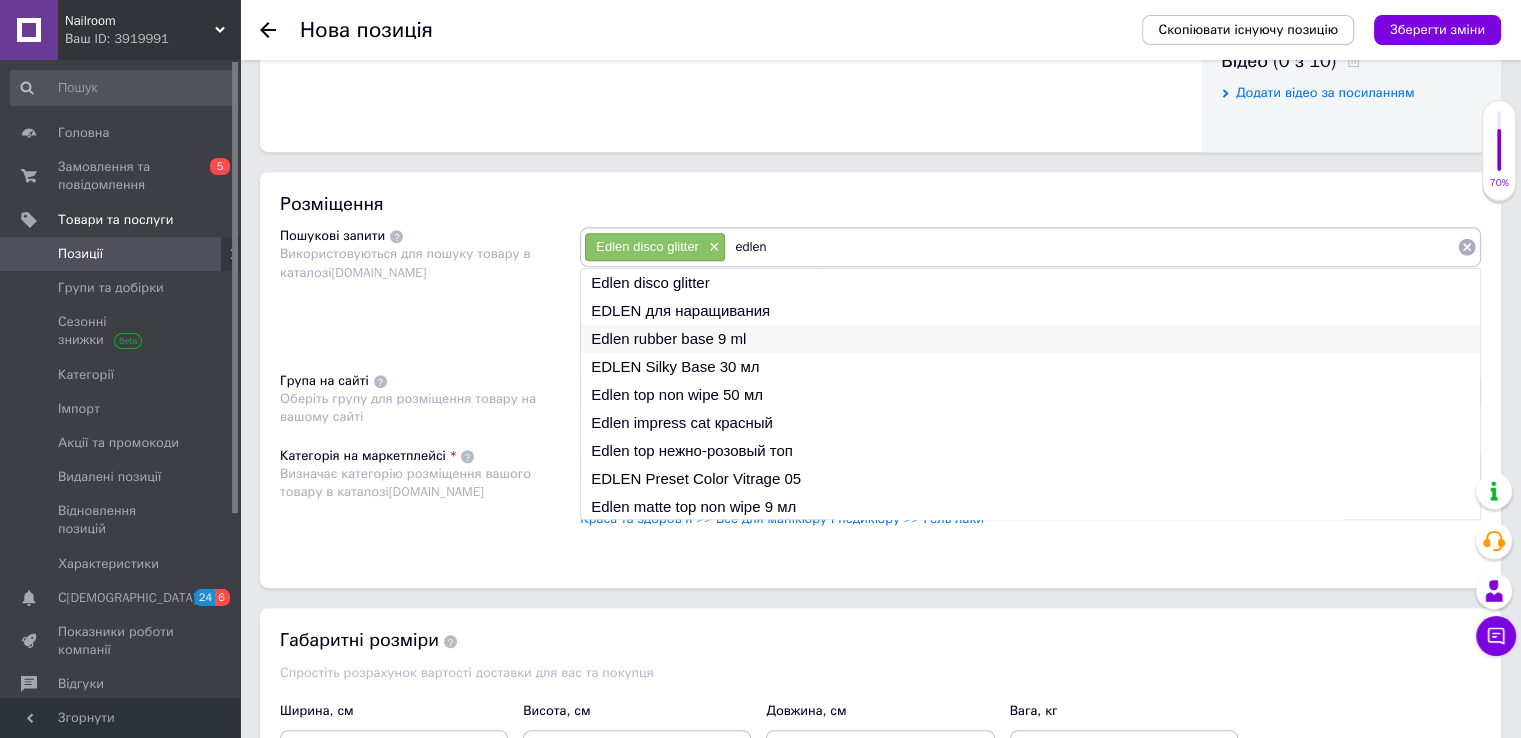 type on "edlen" 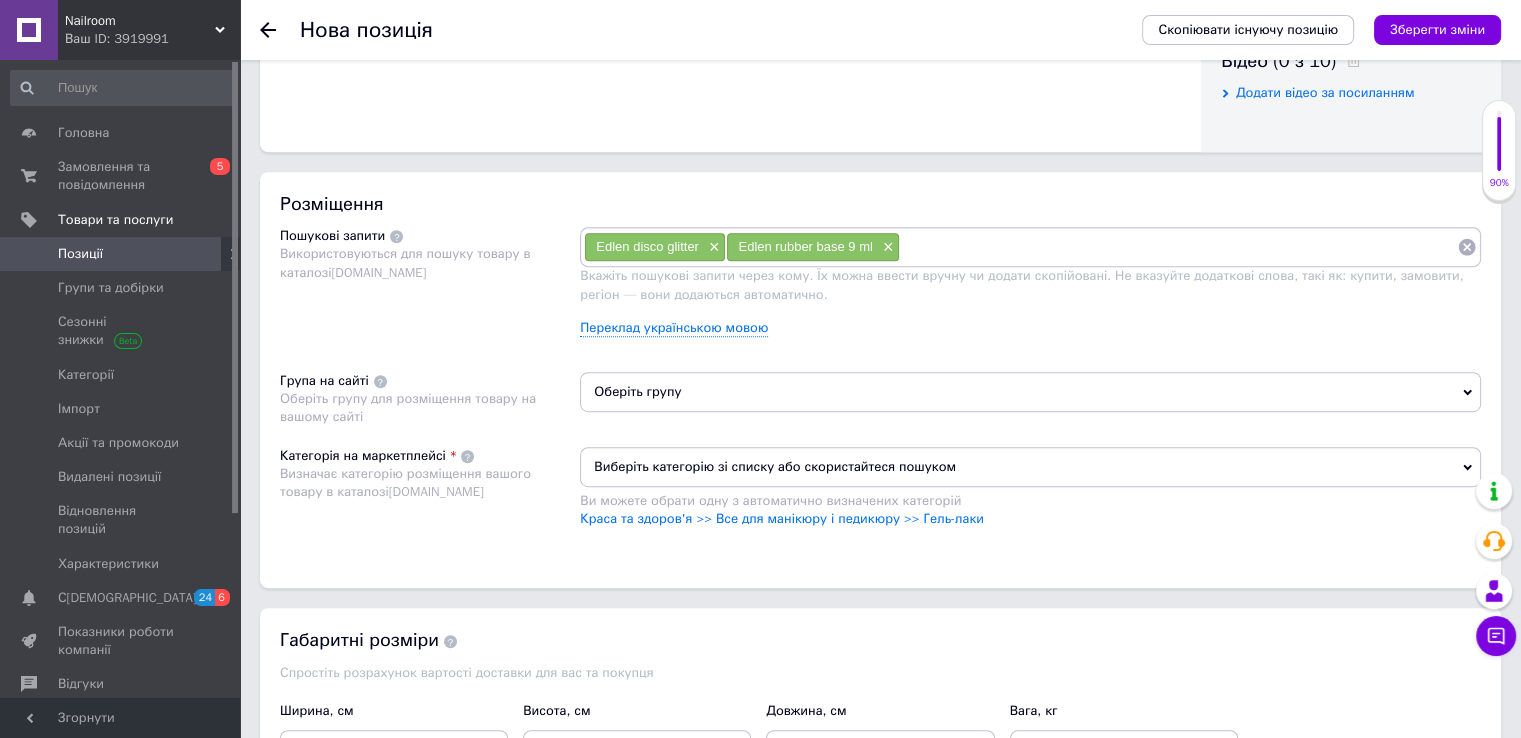 click at bounding box center (1178, 247) 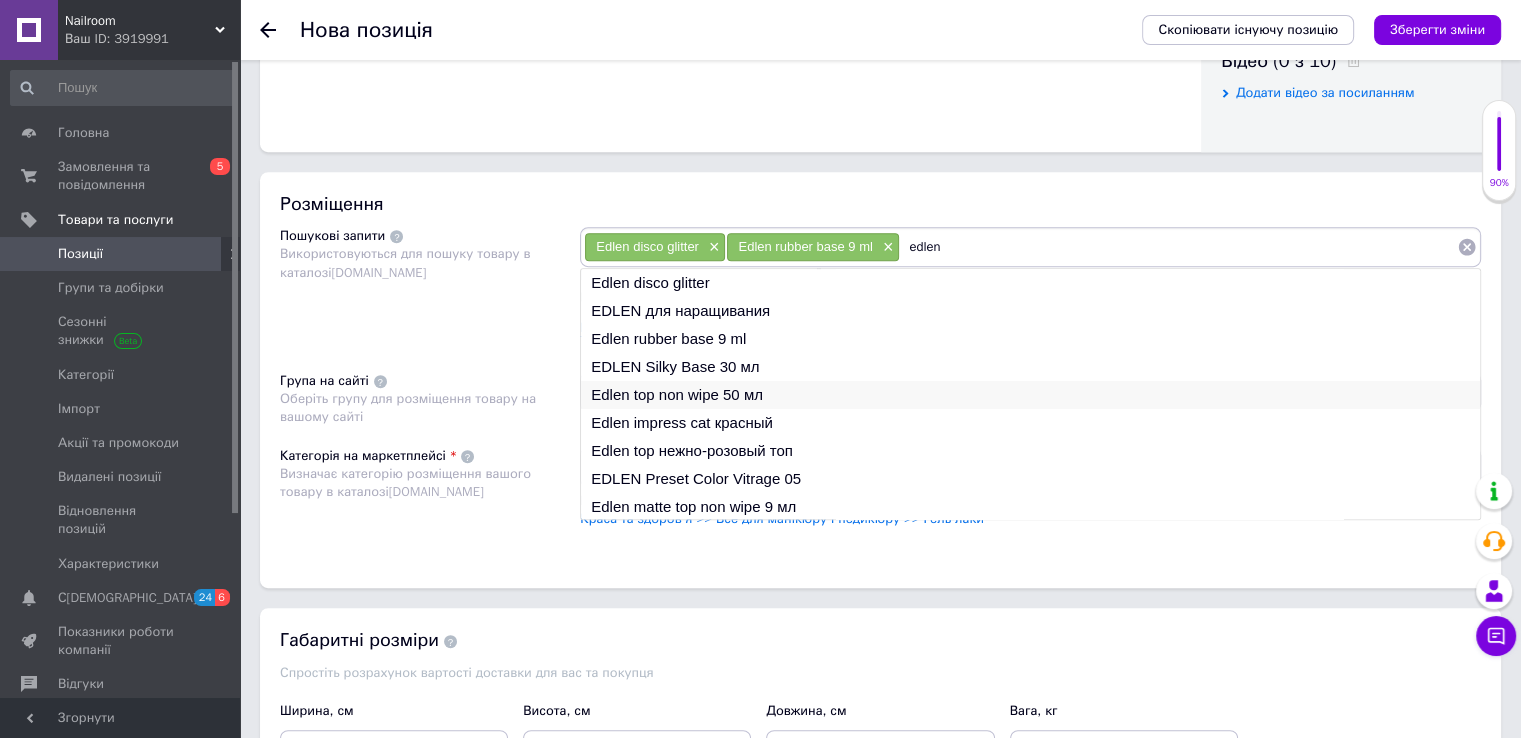 type on "edlen" 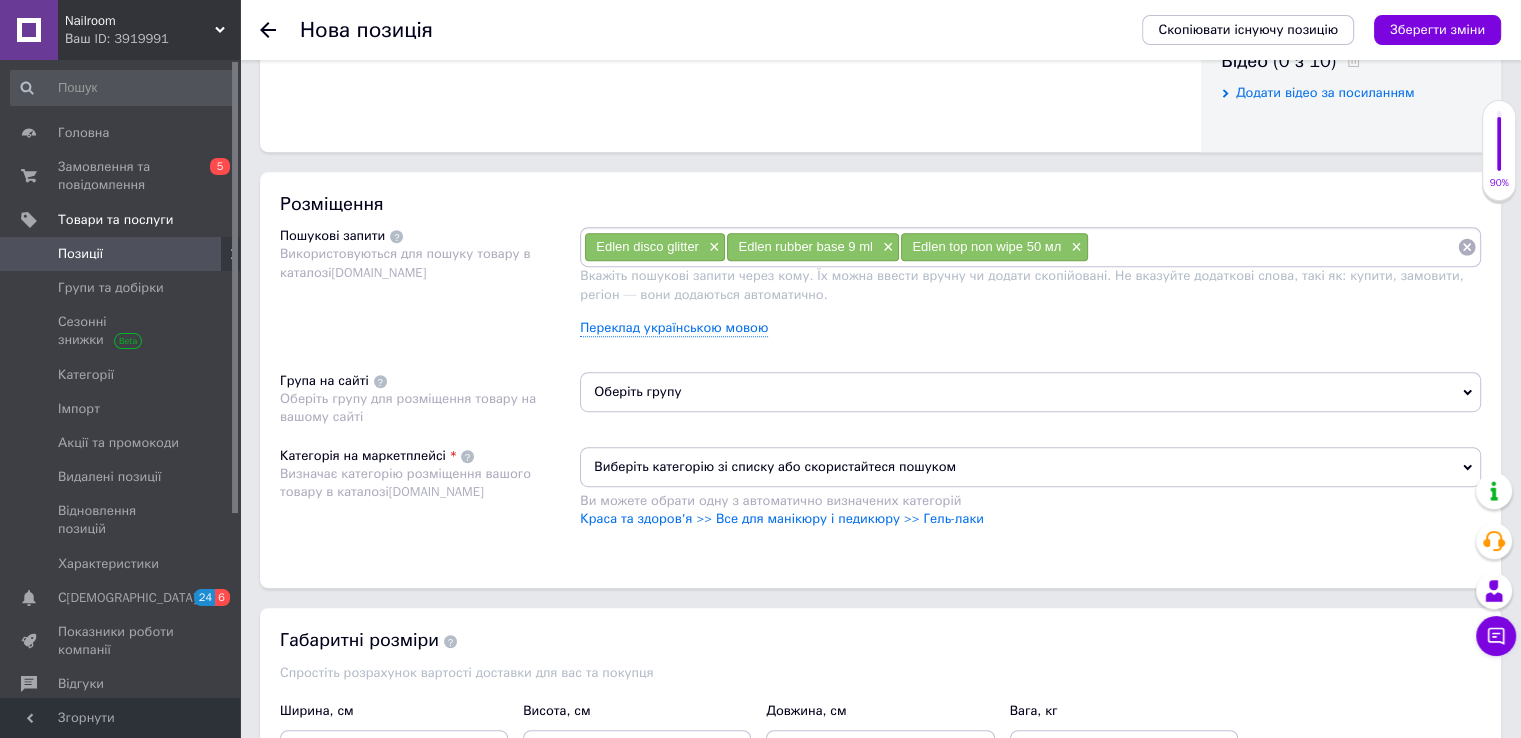 click on "Оберіть групу" at bounding box center (1030, 392) 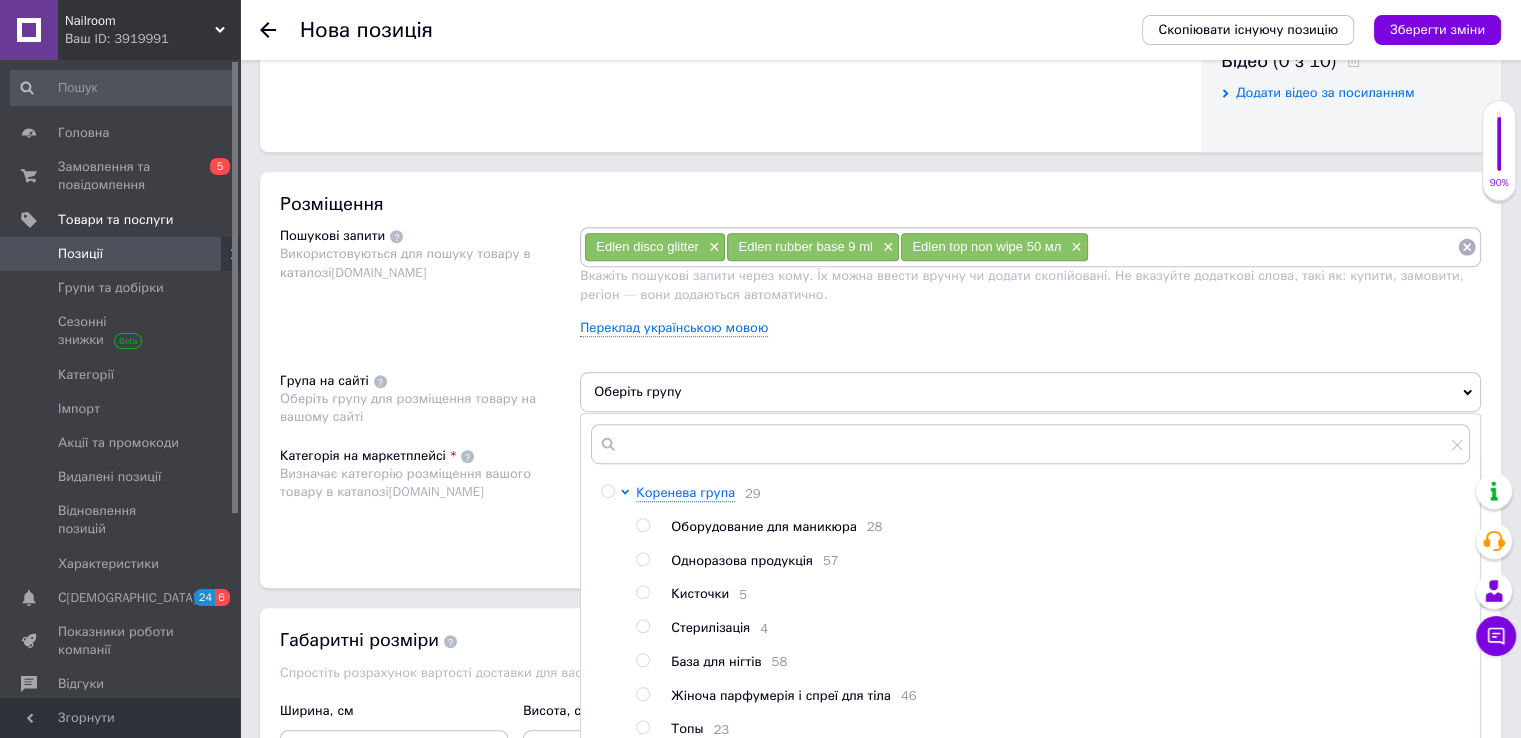click at bounding box center (642, 660) 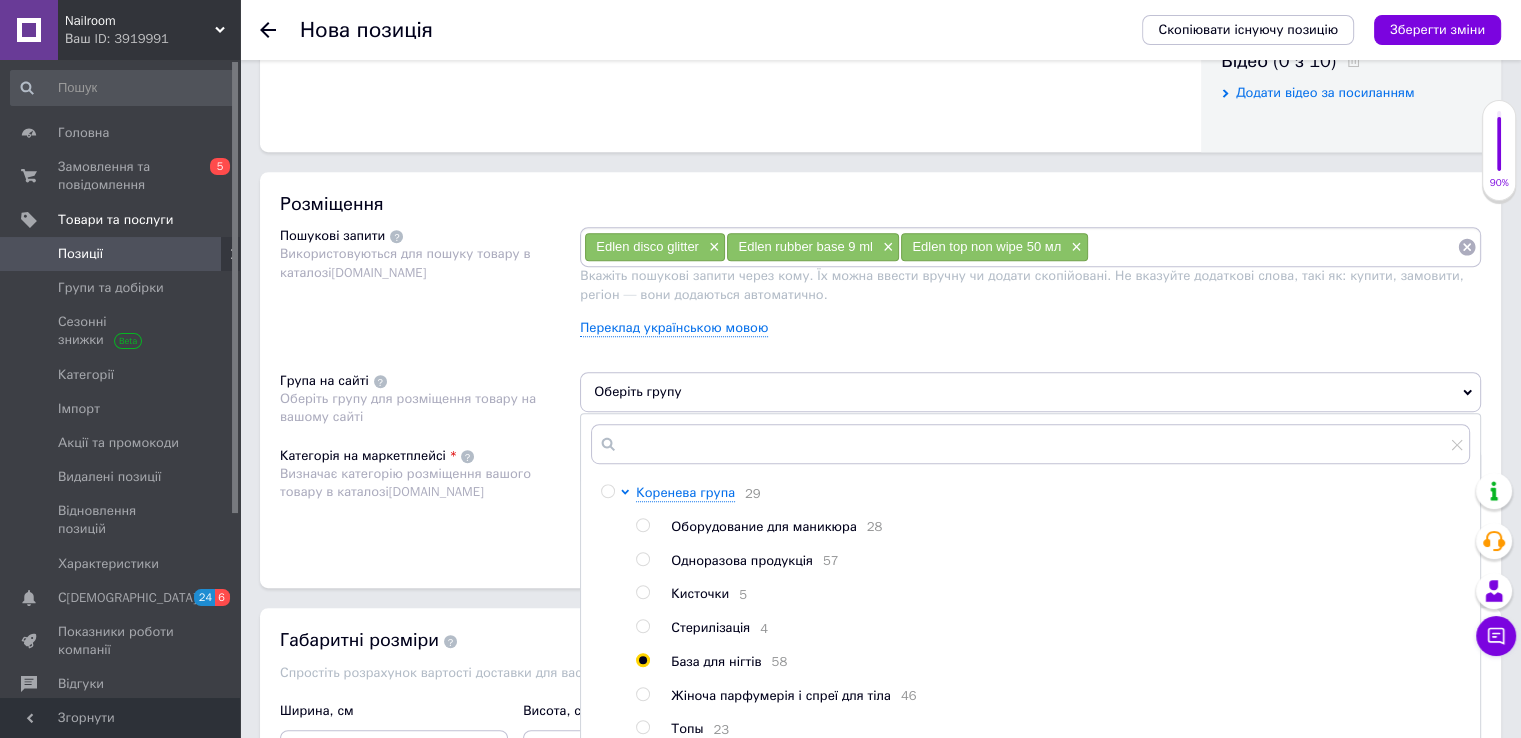 radio on "true" 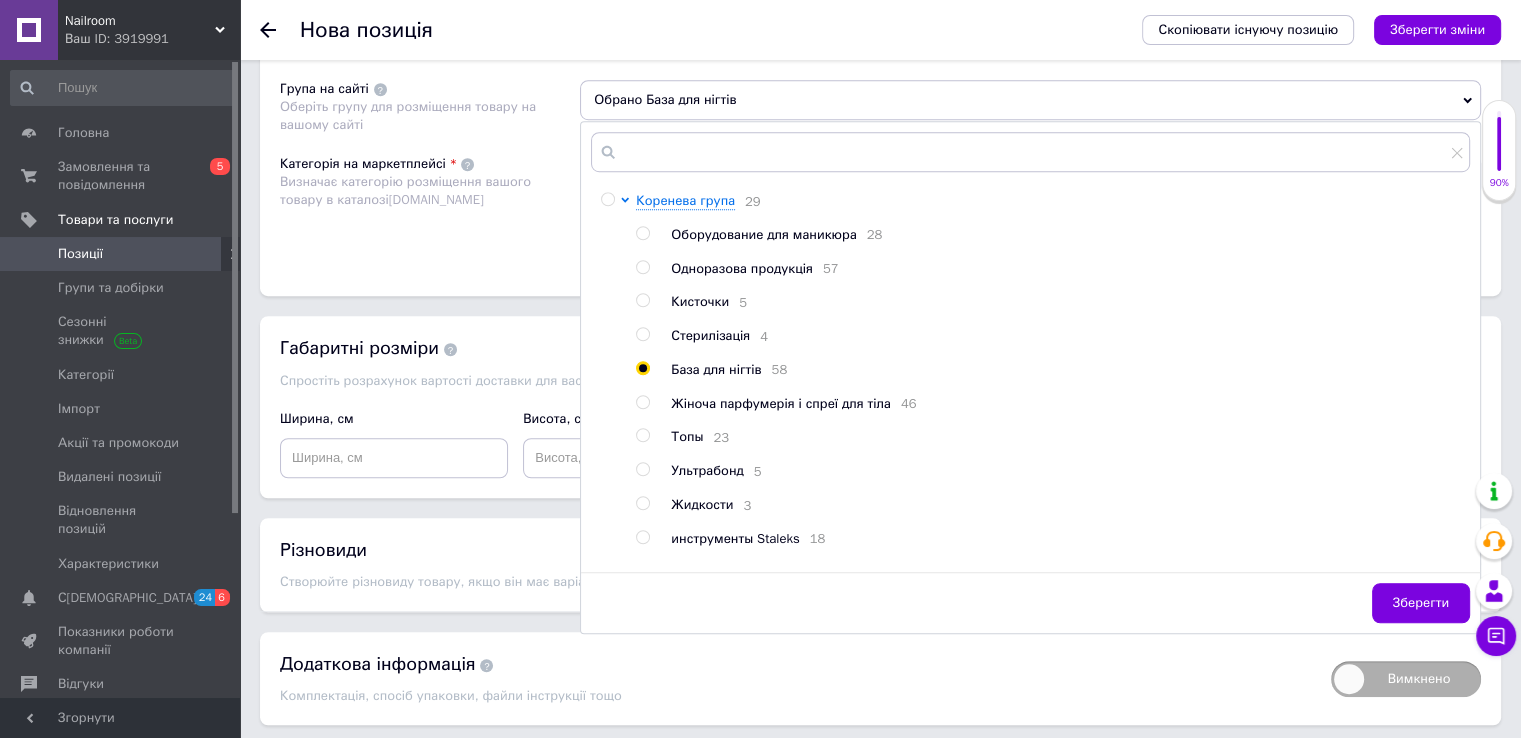 scroll, scrollTop: 1399, scrollLeft: 0, axis: vertical 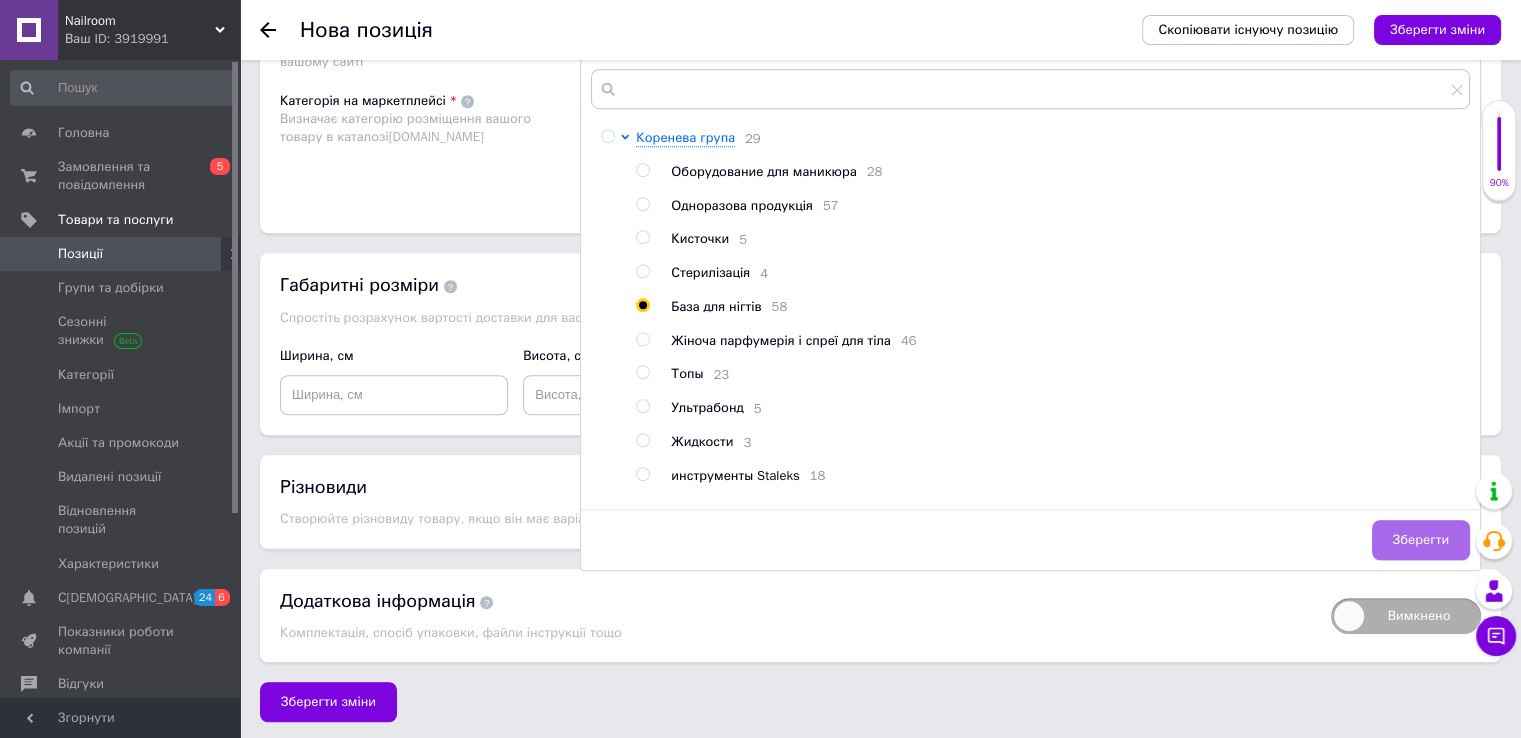 click on "Зберегти" at bounding box center (1421, 540) 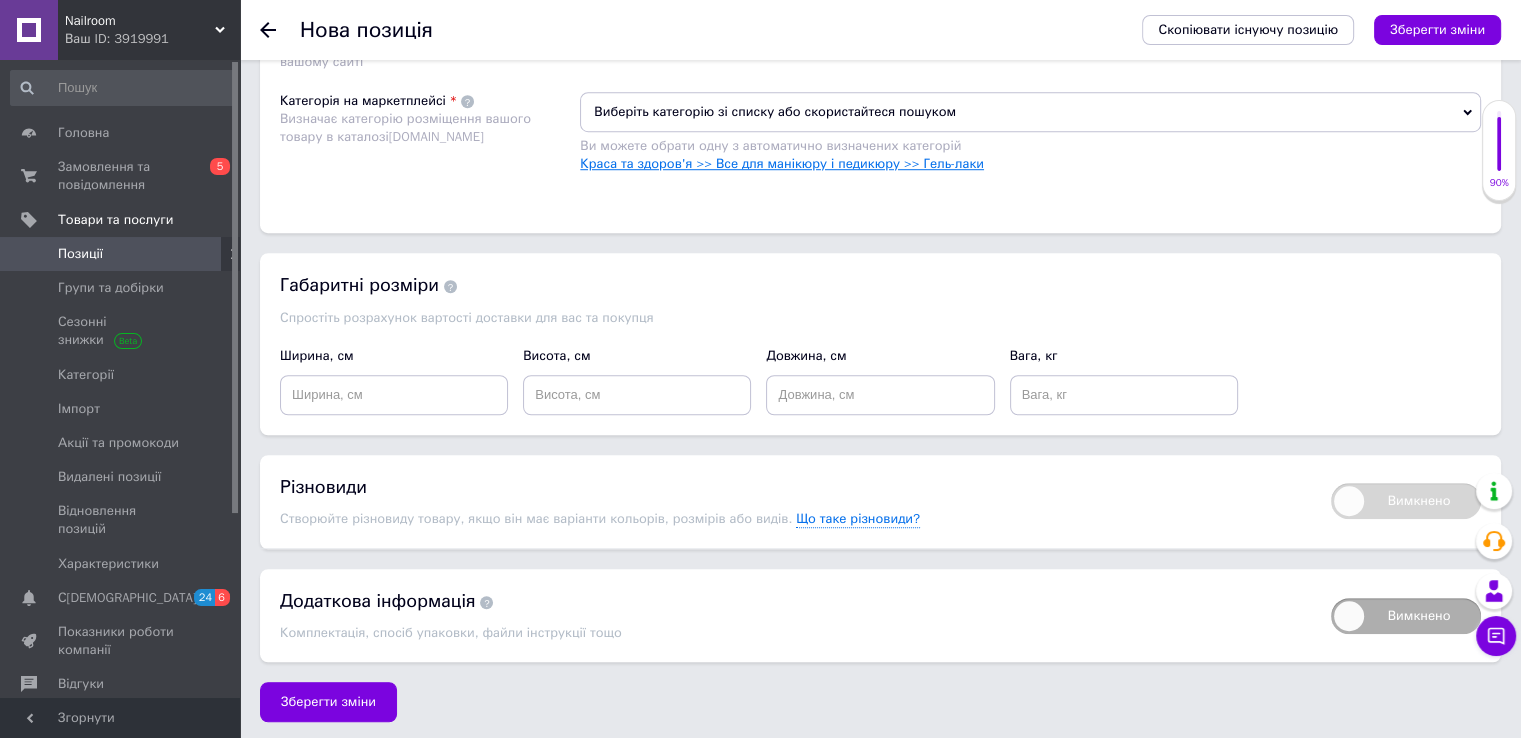 click on "Краса та здоров'я >> Все для манікюру і педикюру >> Гель-лаки" at bounding box center [782, 163] 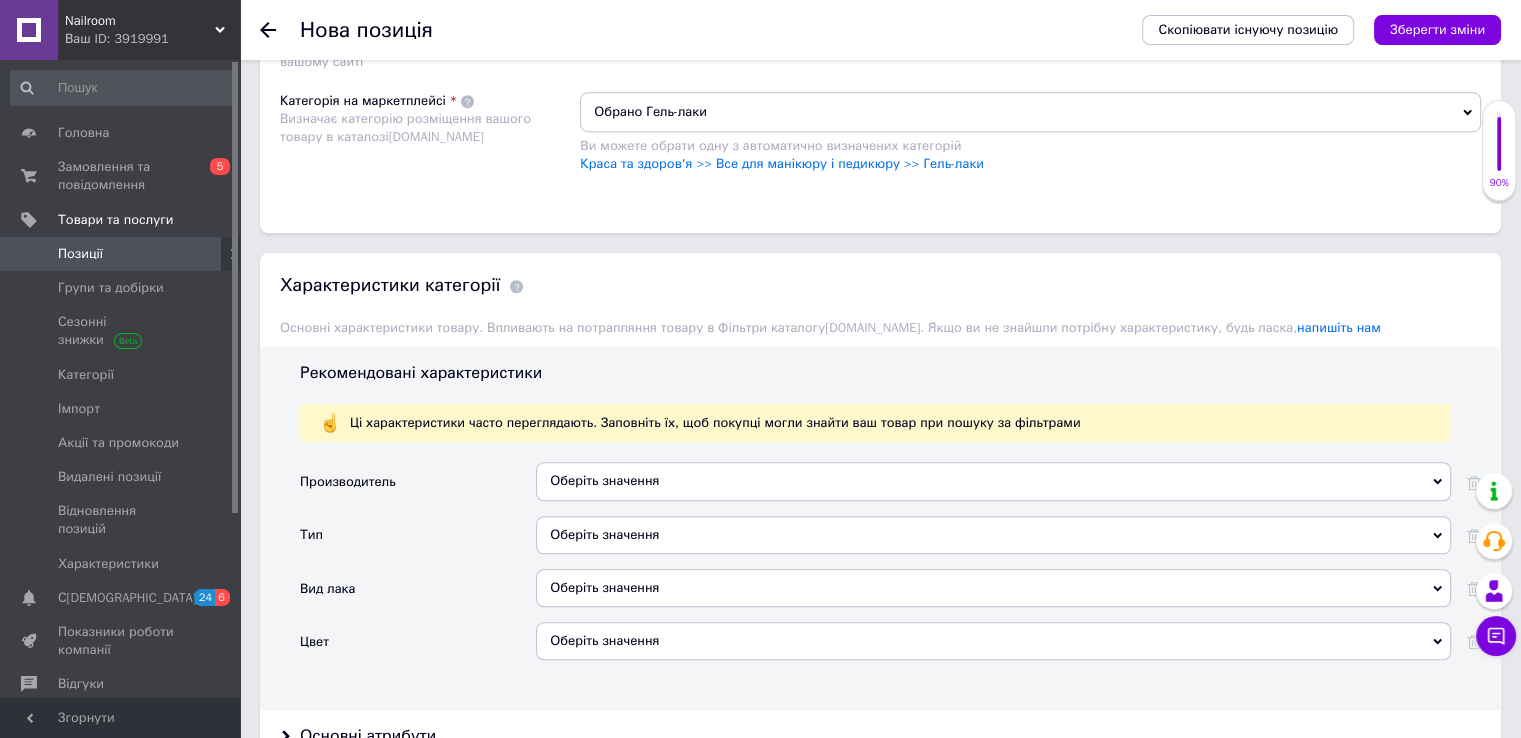 click on "Оберіть значення" at bounding box center [993, 481] 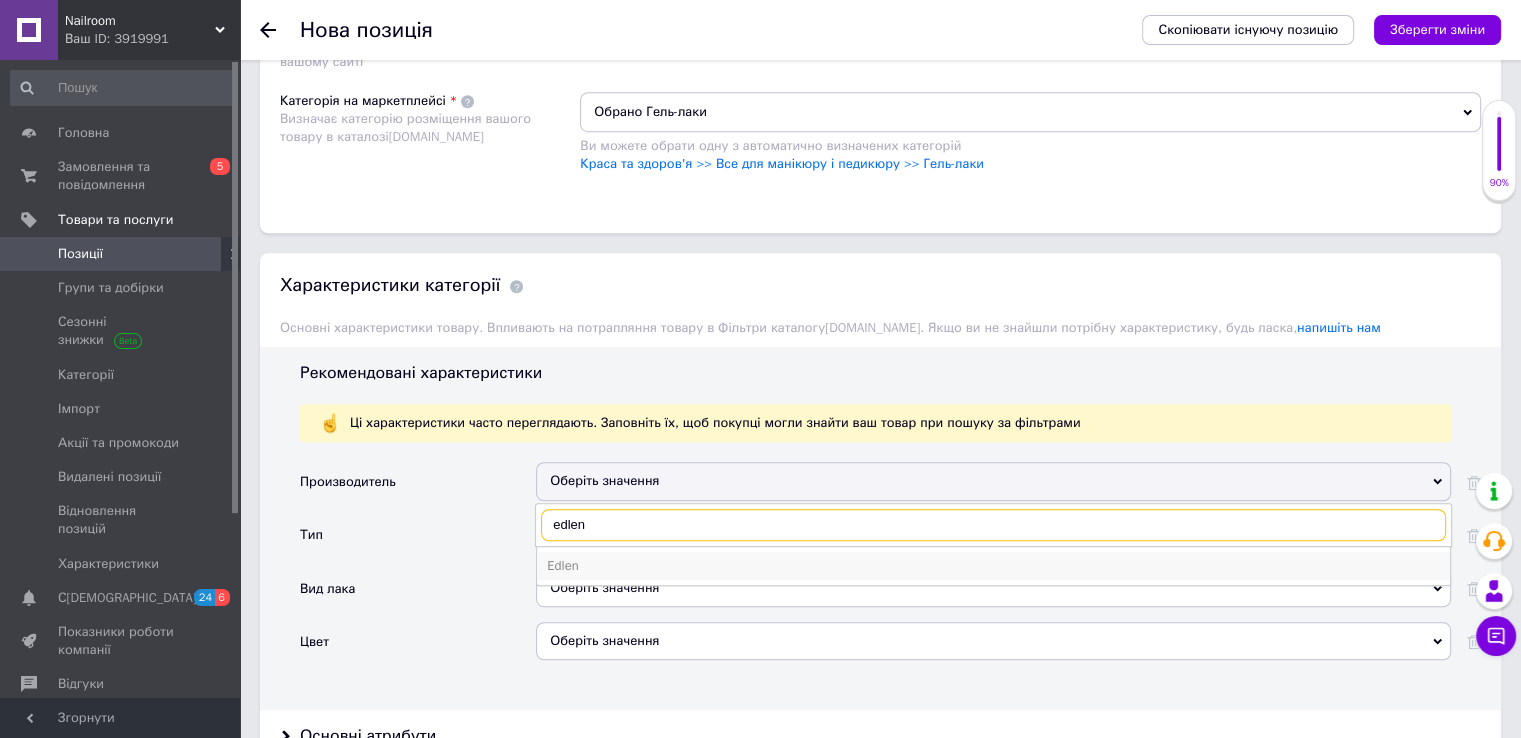 type on "edlen" 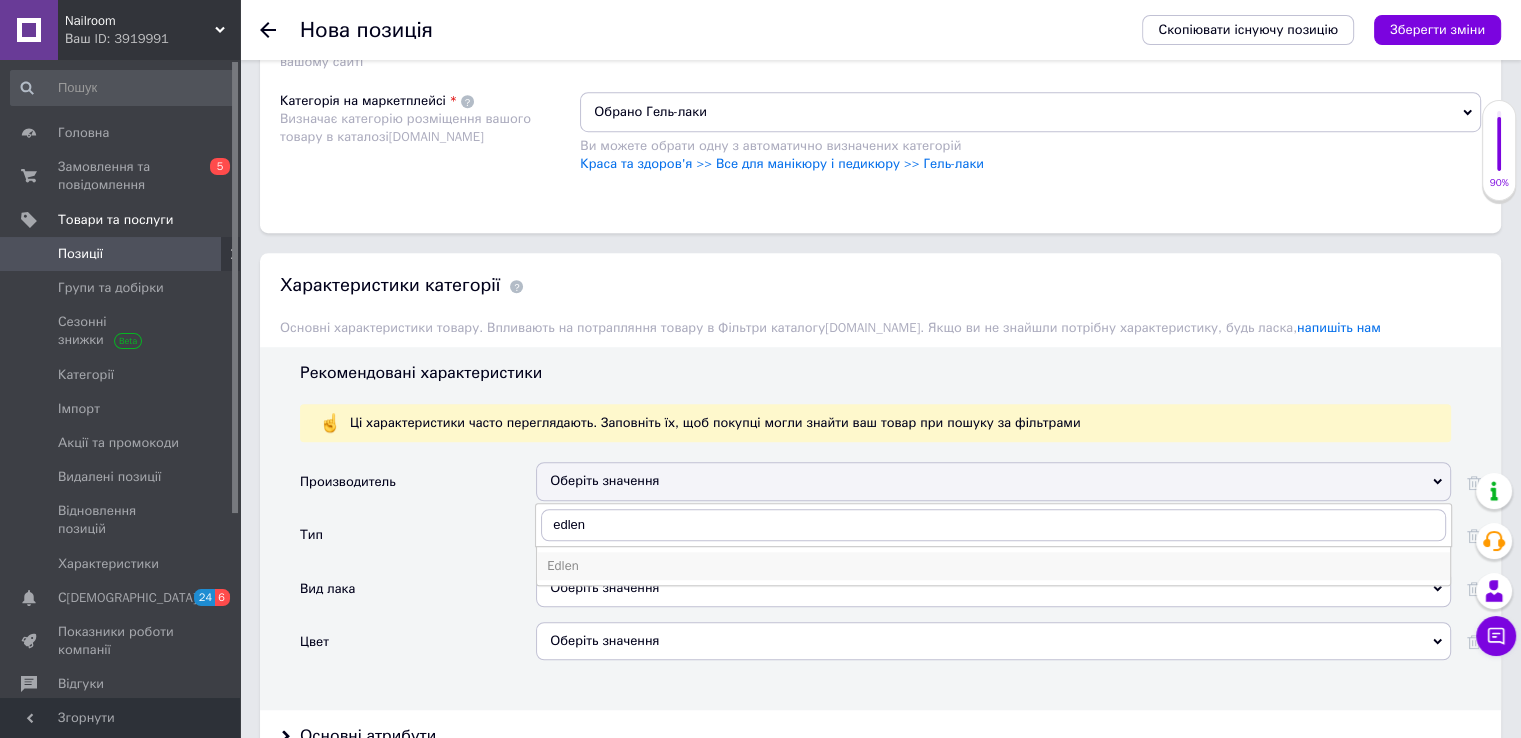 click on "Edlen" at bounding box center [993, 566] 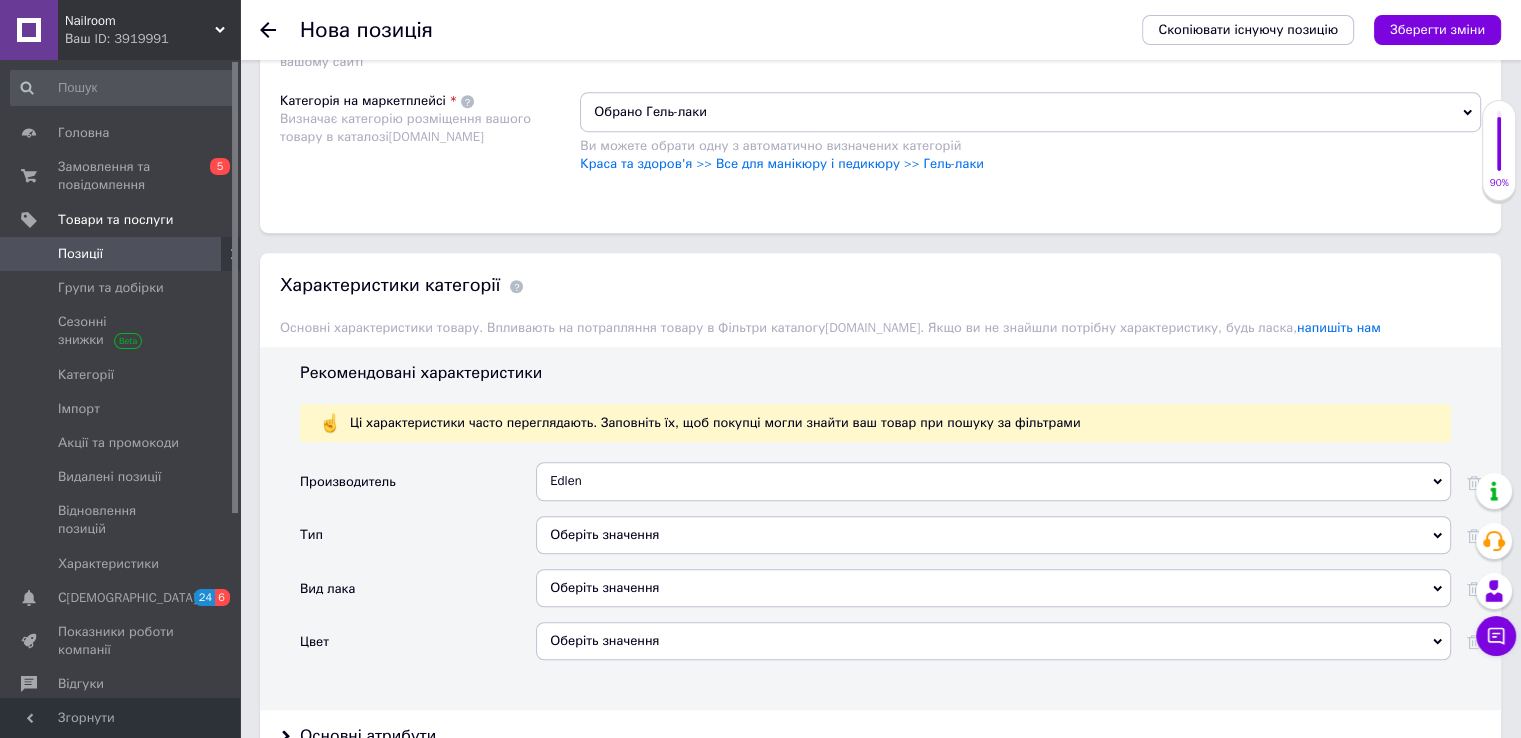 click on "Оберіть значення" at bounding box center (993, 535) 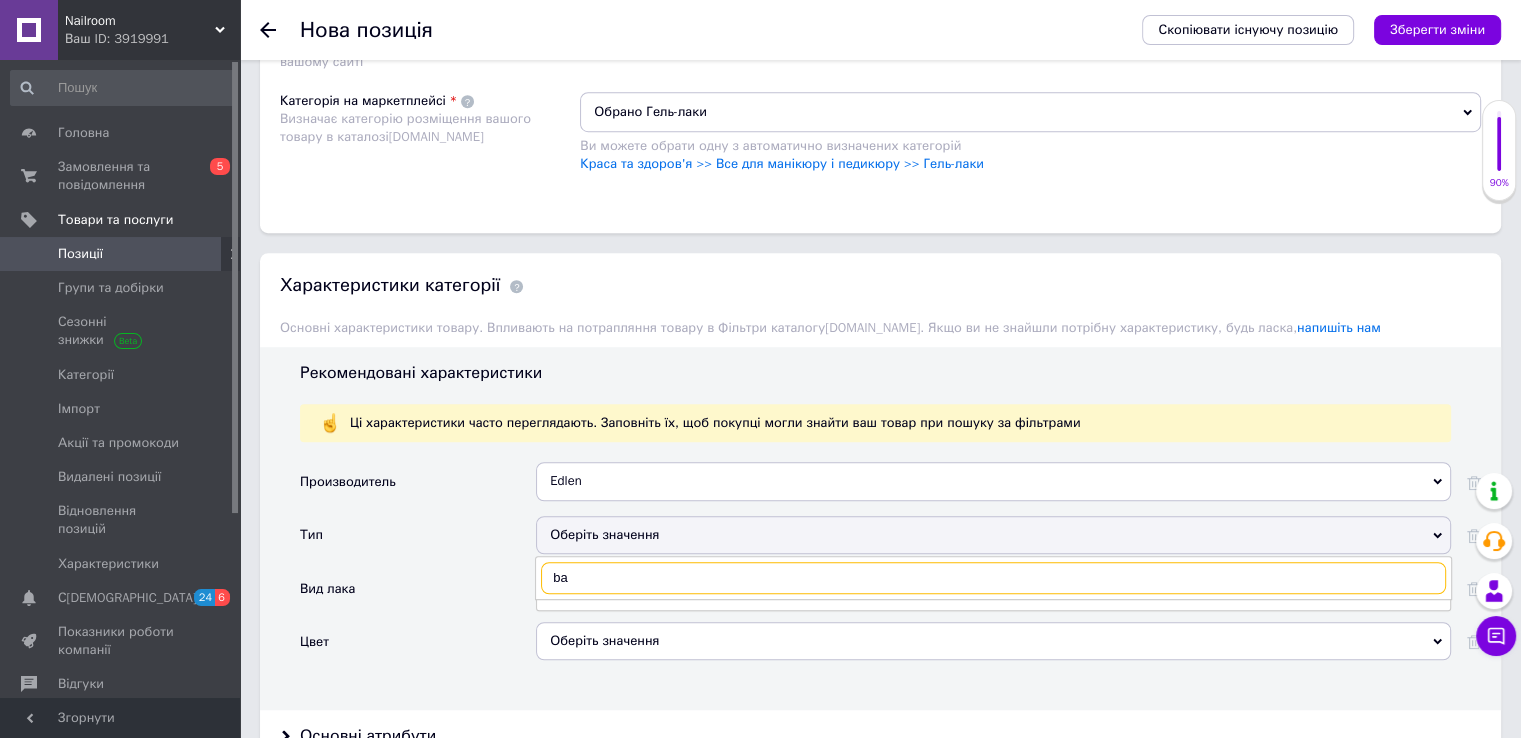 type on "b" 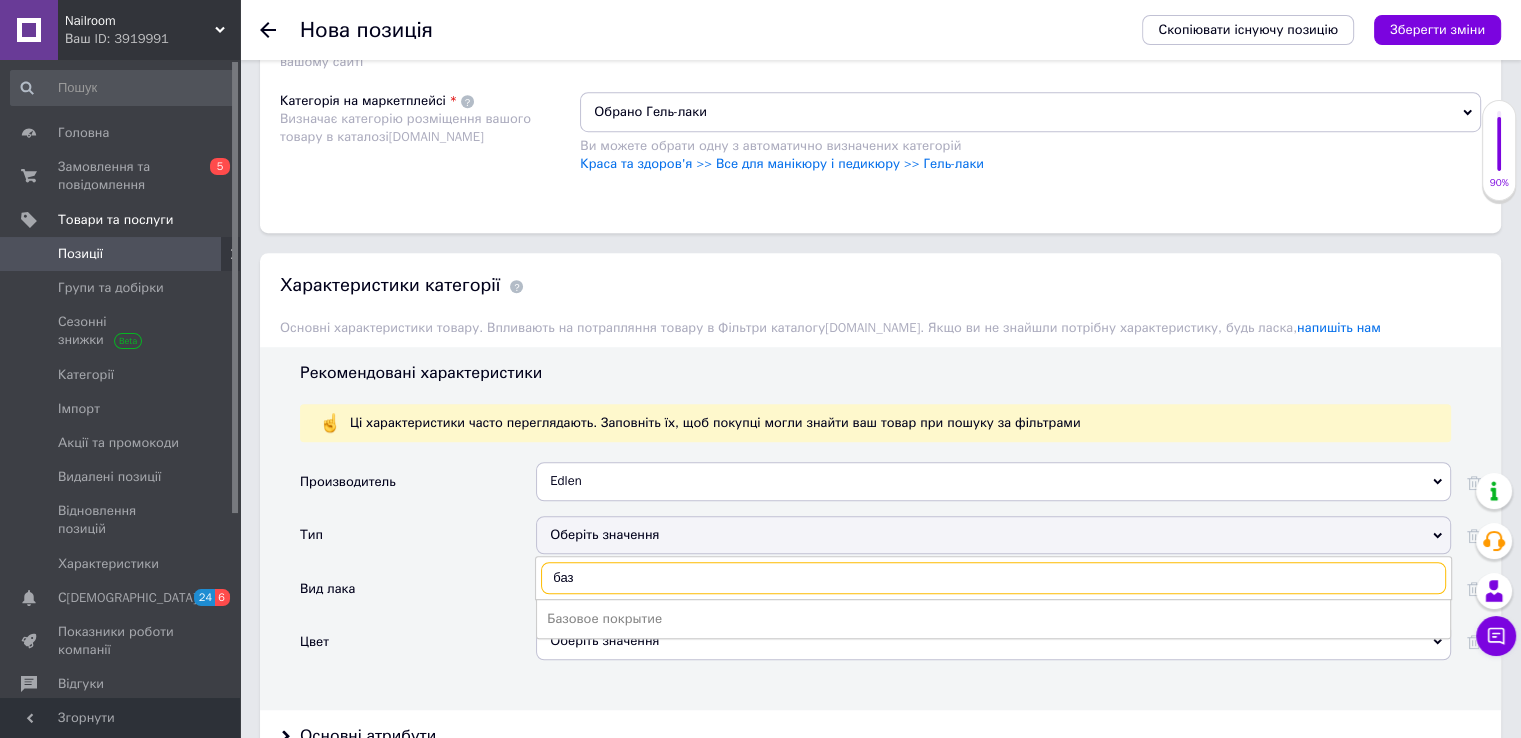 type on "база" 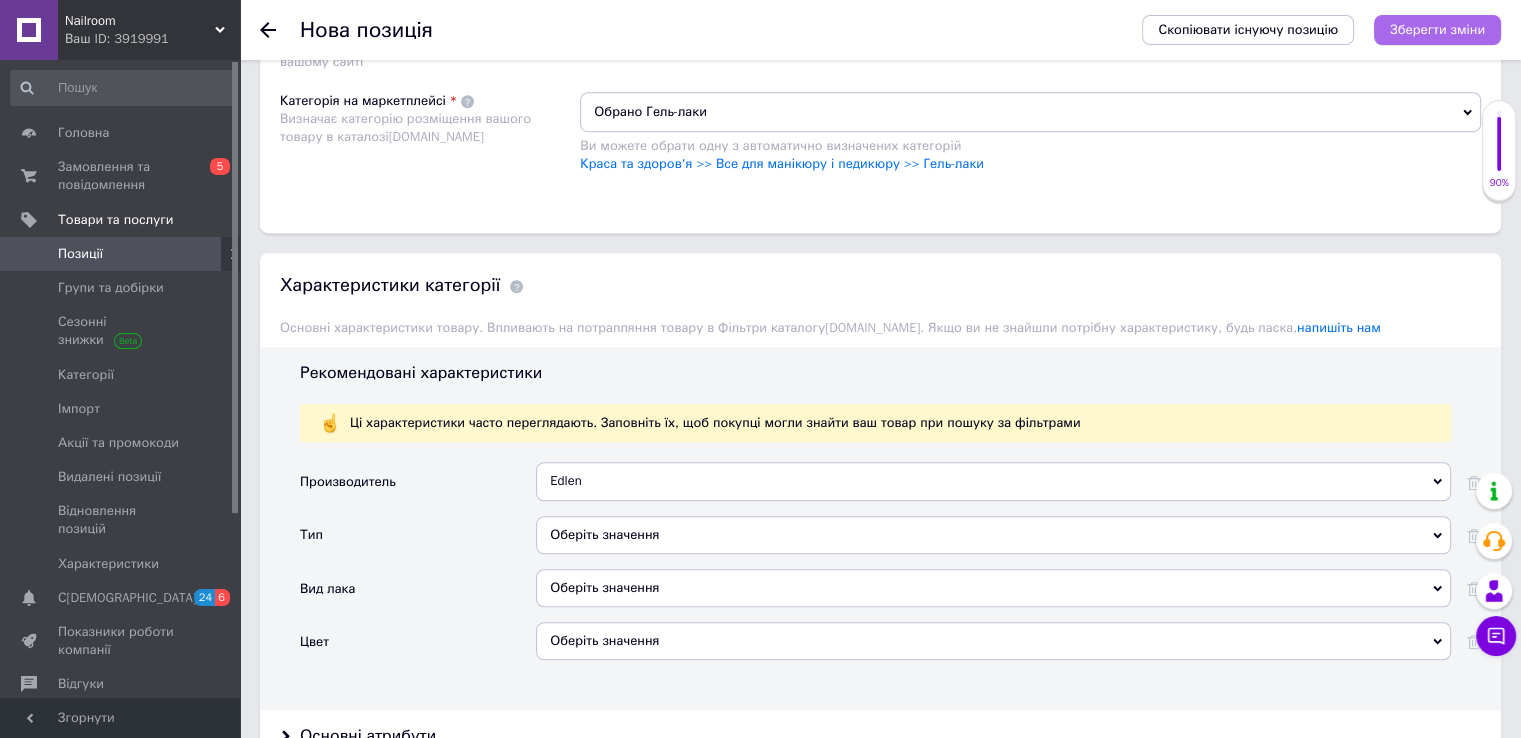 click on "Зберегти зміни" at bounding box center (1437, 29) 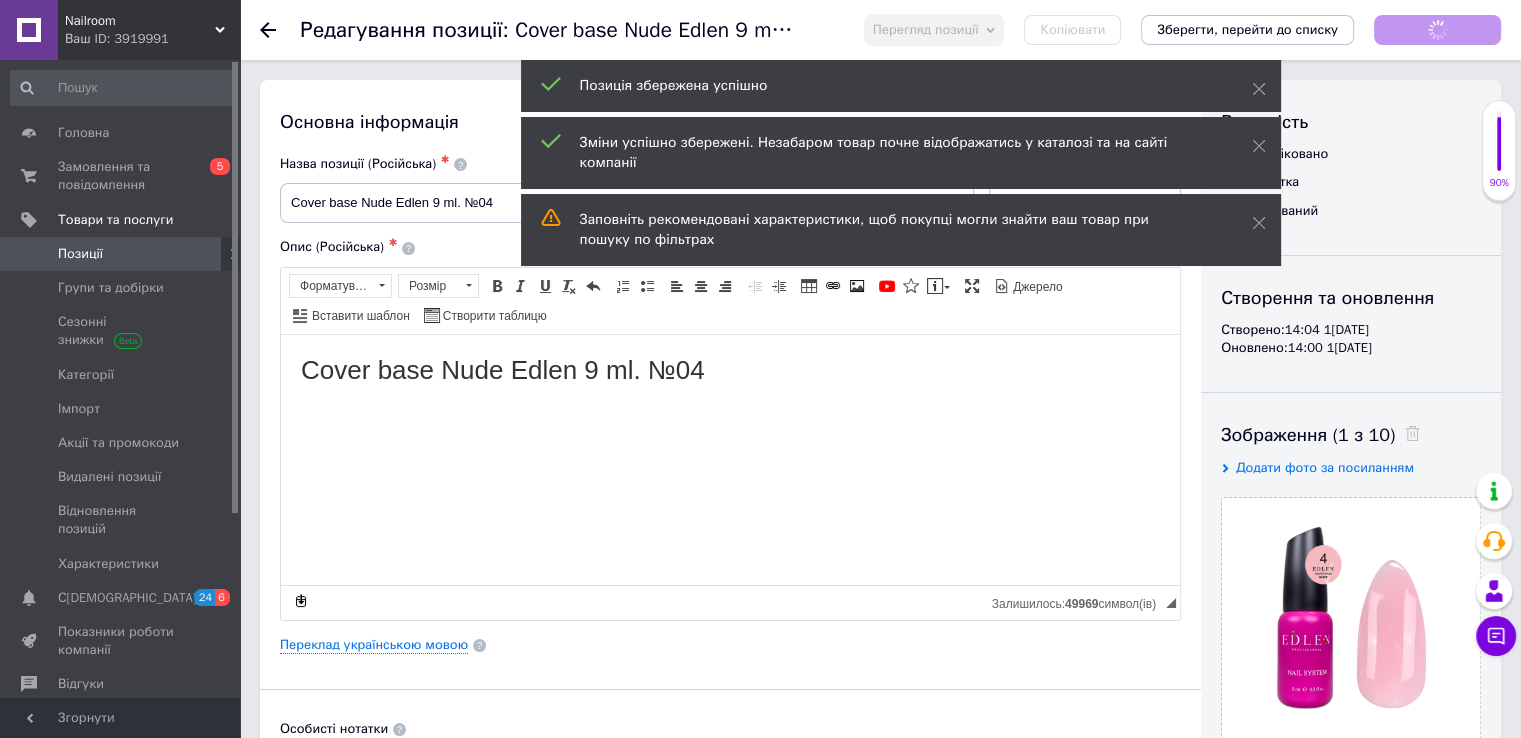 scroll, scrollTop: 0, scrollLeft: 0, axis: both 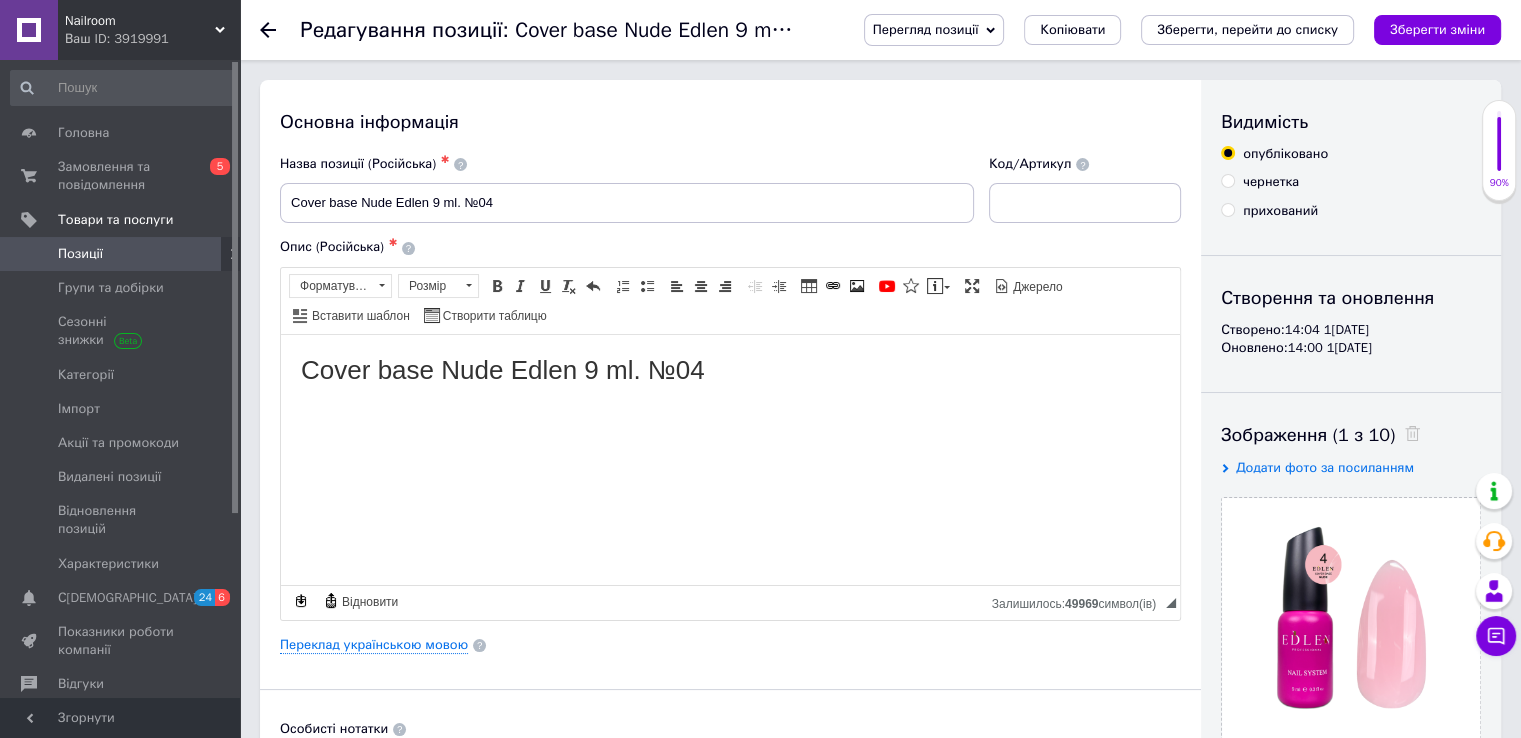click on "Позиції" at bounding box center (121, 254) 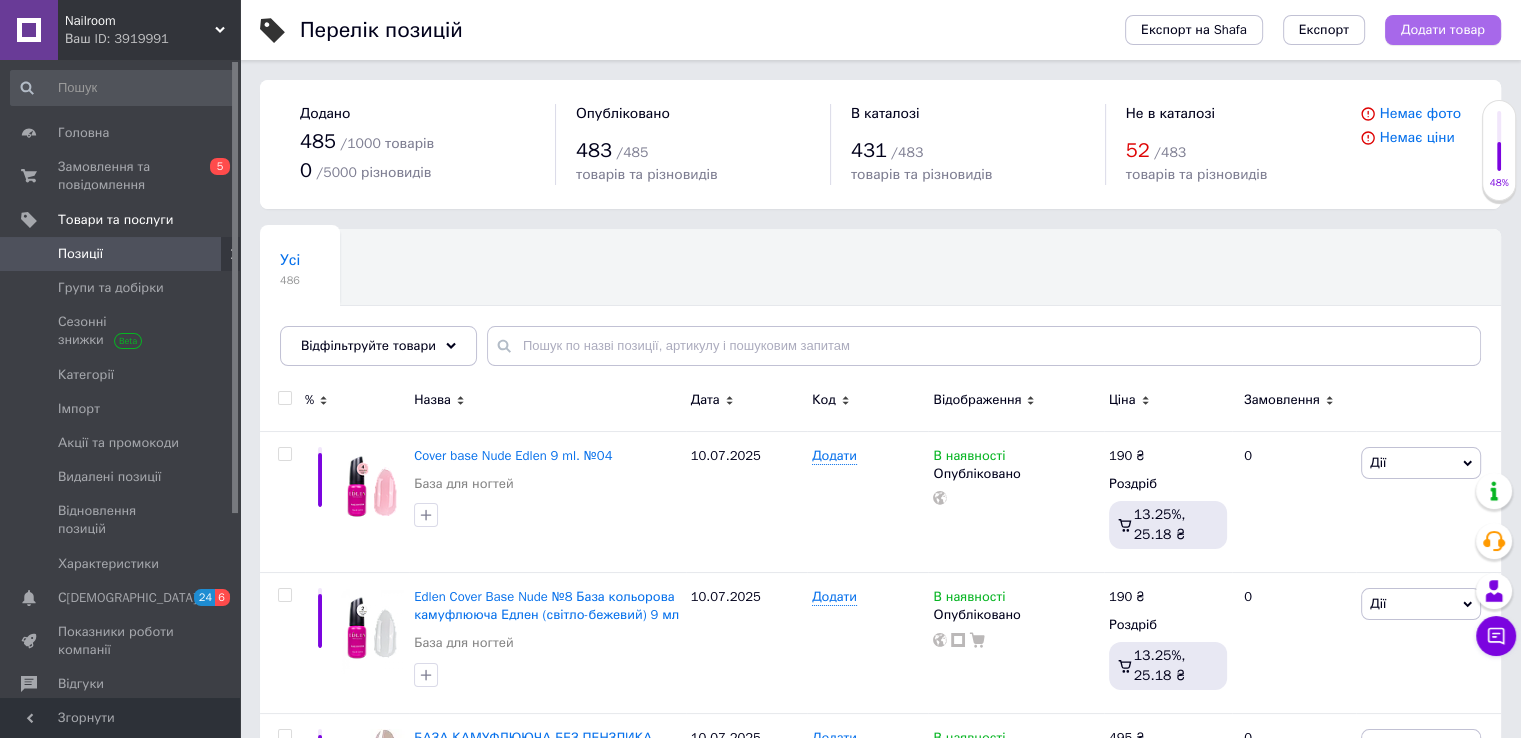 click on "Додати товар" at bounding box center (1443, 30) 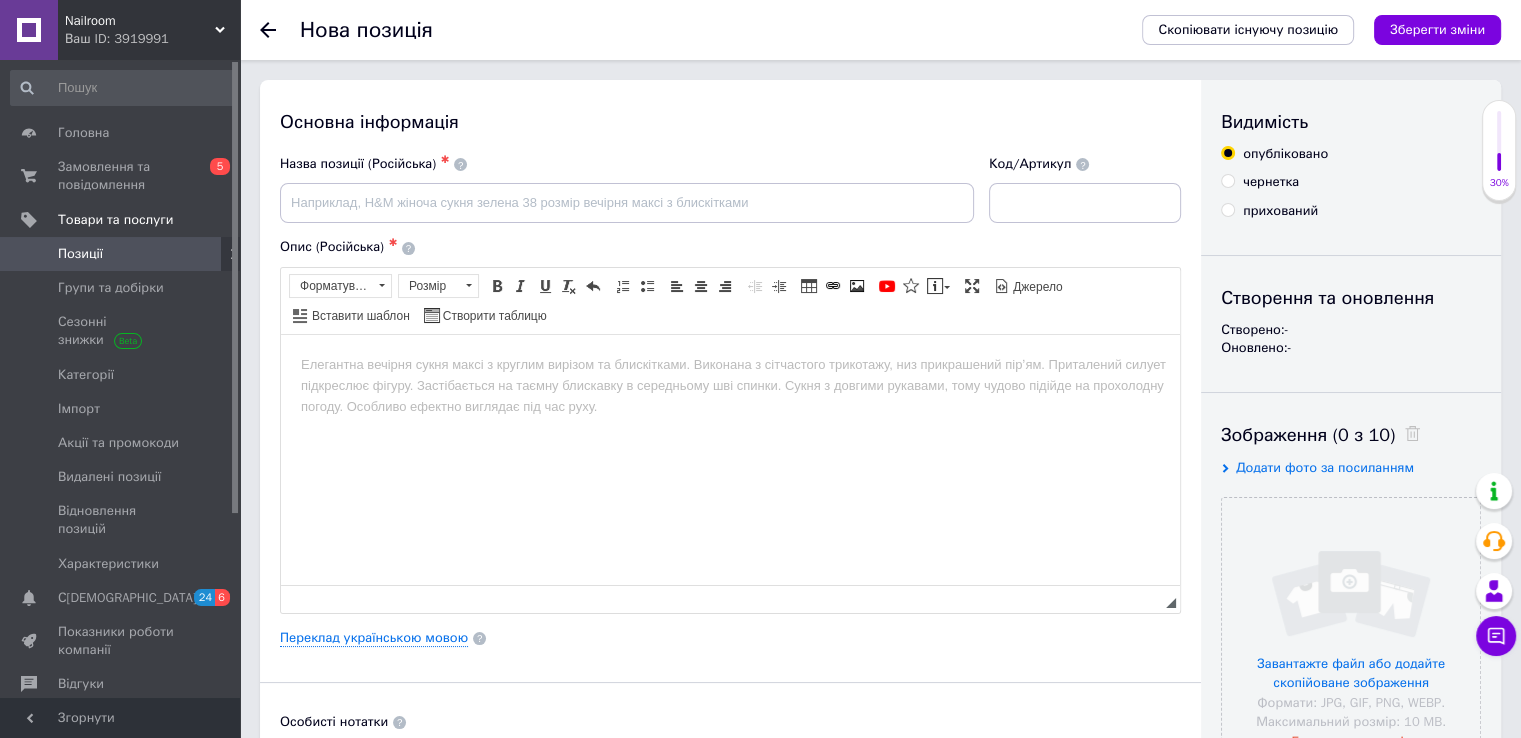 scroll, scrollTop: 0, scrollLeft: 0, axis: both 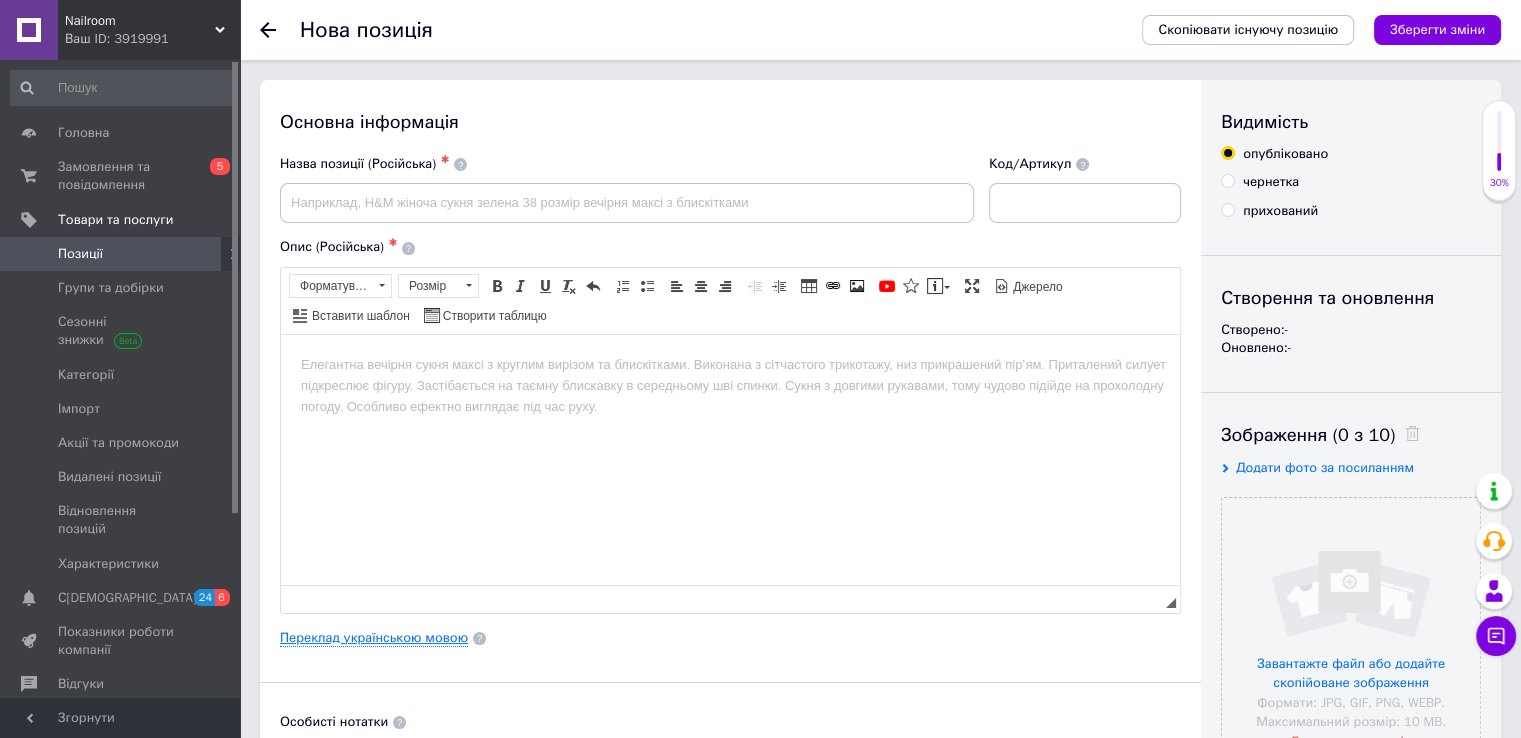 click on "Переклад українською мовою" at bounding box center [374, 638] 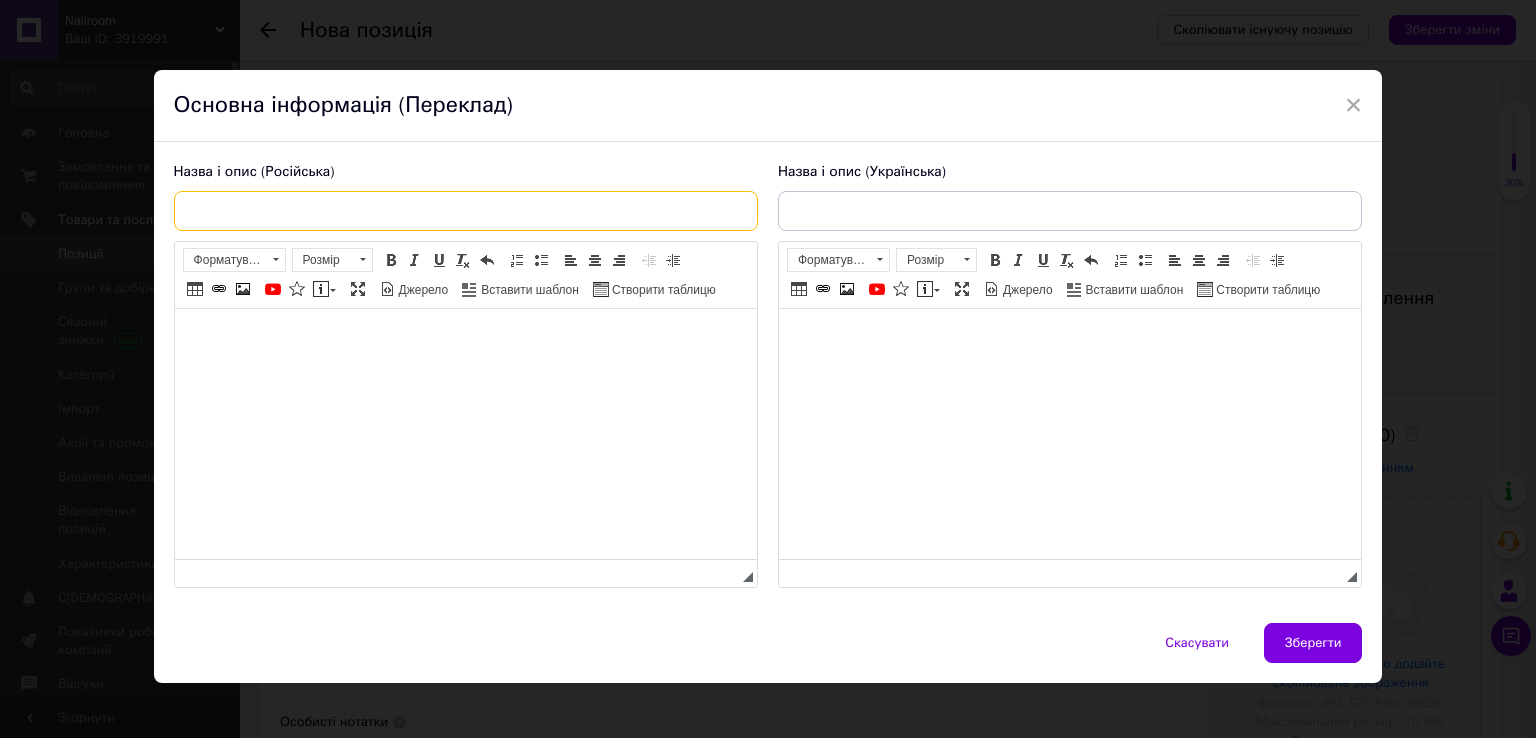 click at bounding box center (466, 211) 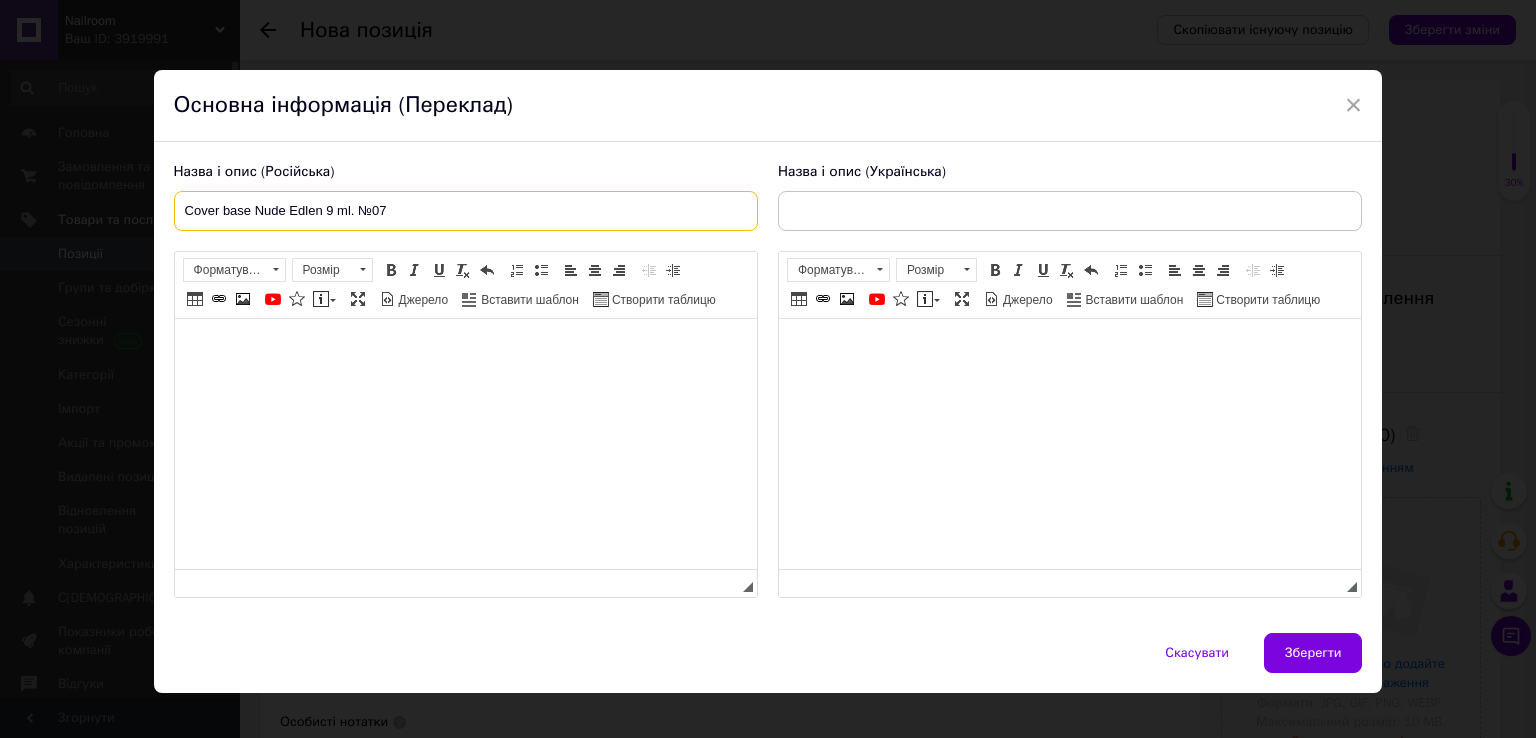 type on "Cover base Nude Edlen 9 ml. №07" 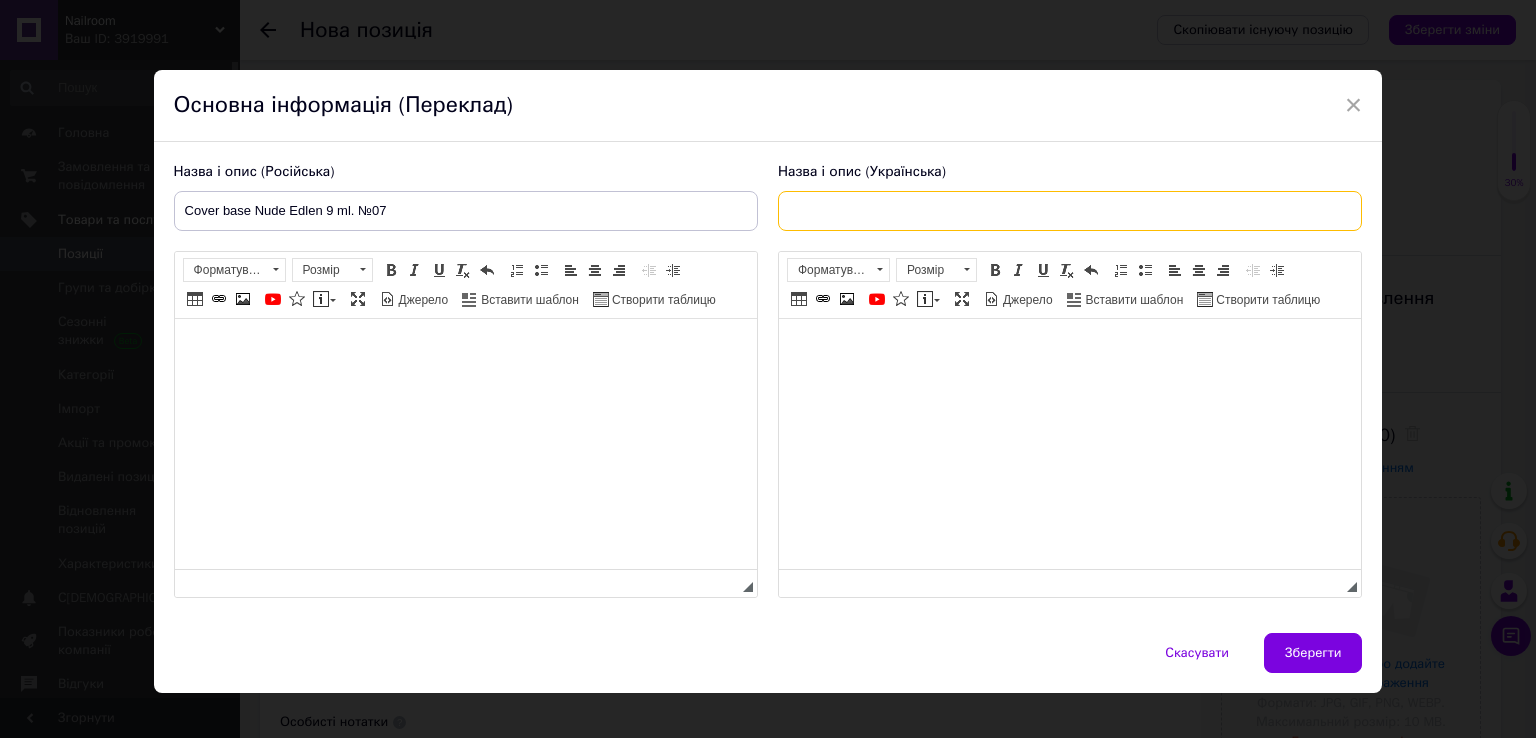 click at bounding box center (1070, 211) 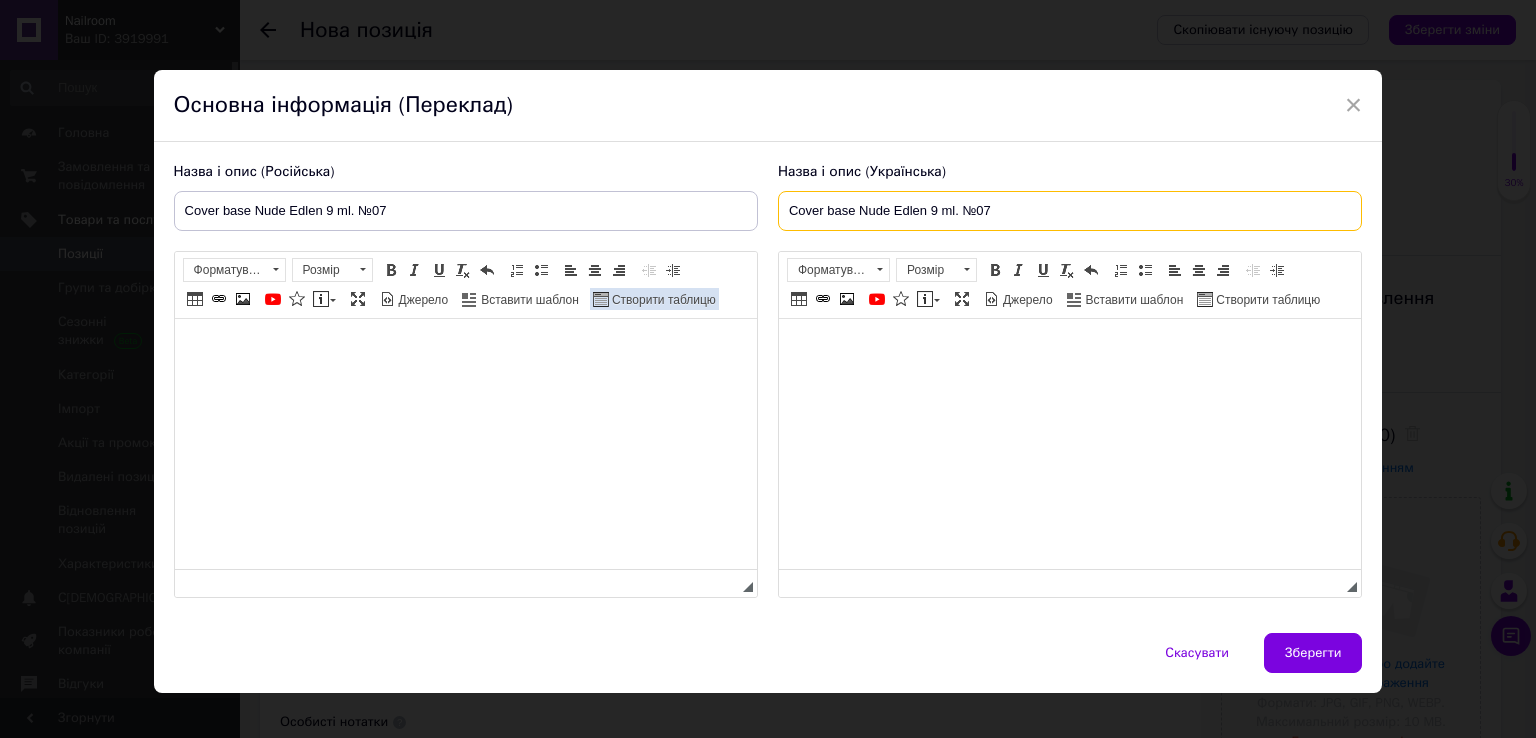 paste on "Cover base Nude Edlen 9 ml. №07" 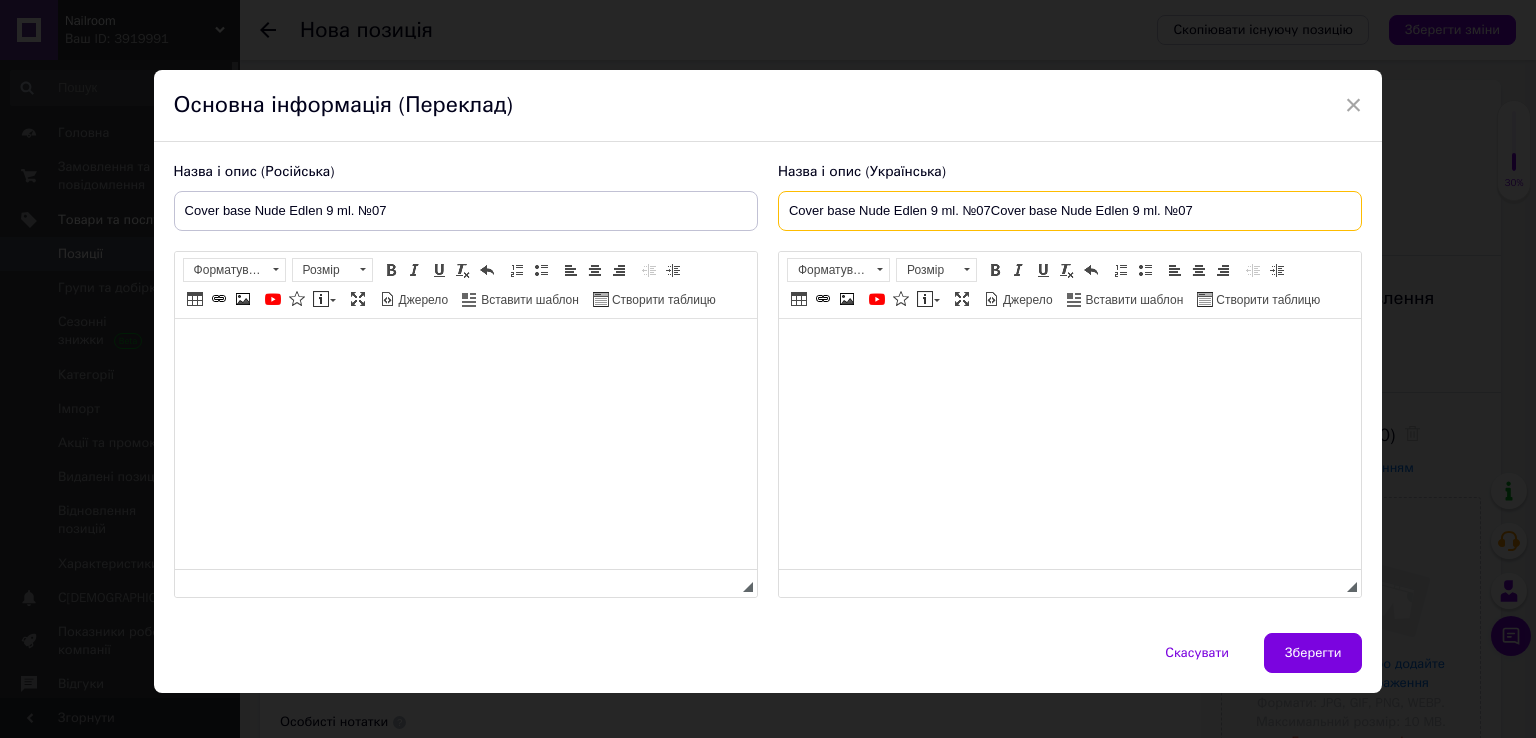 type on "Cover base Nude Edlen 9 ml. №07Cover base Nude Edlen 9 ml. №07" 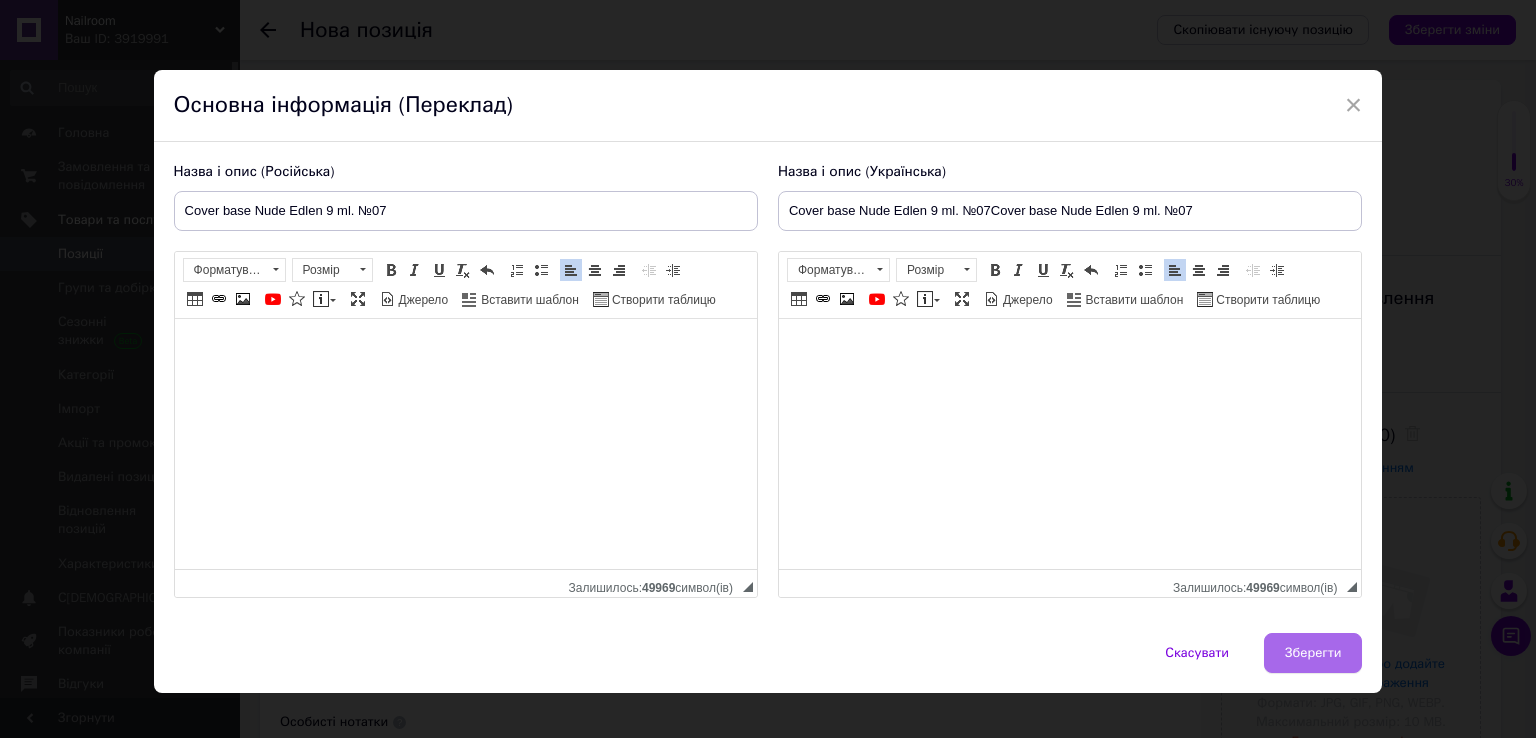 click on "Зберегти" at bounding box center (1313, 653) 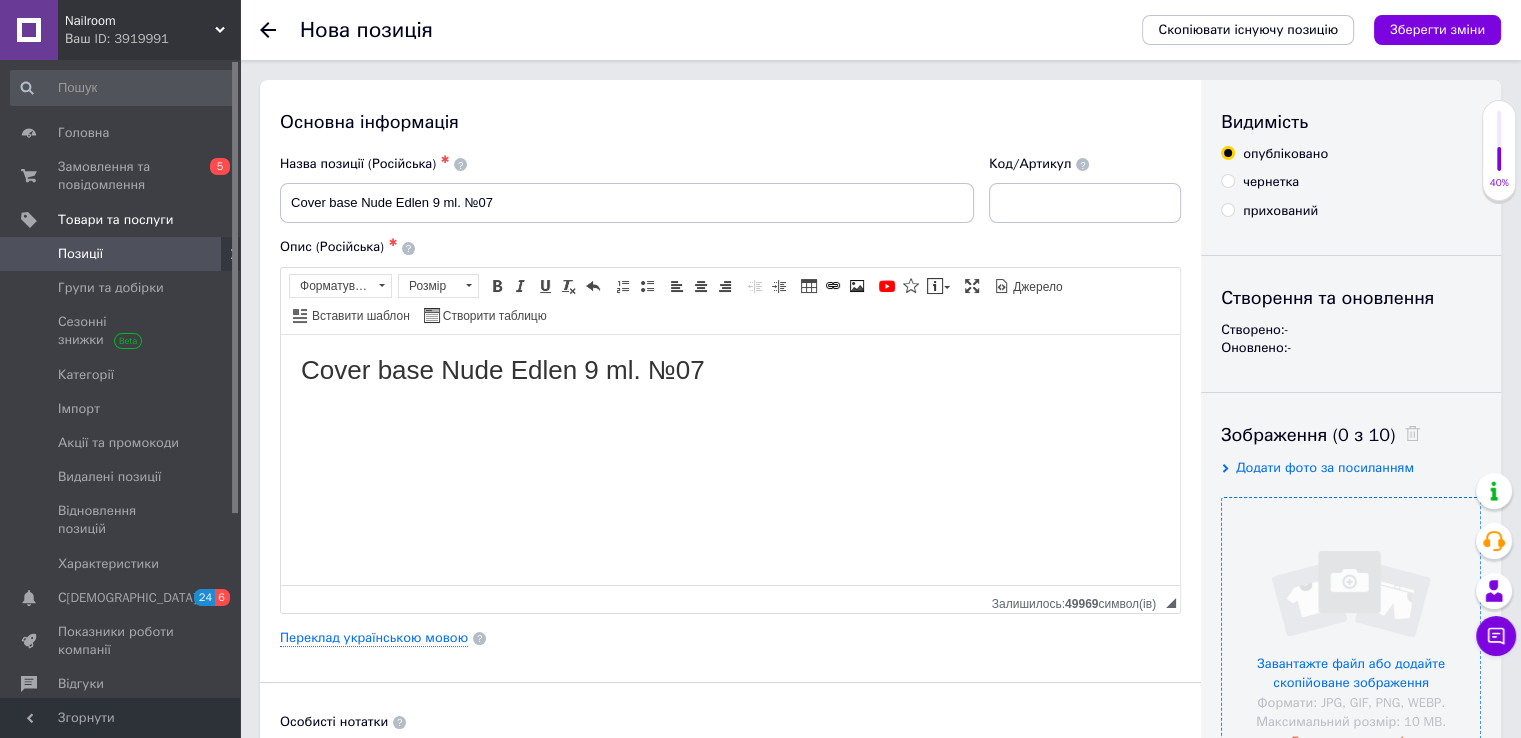 click at bounding box center (1351, 627) 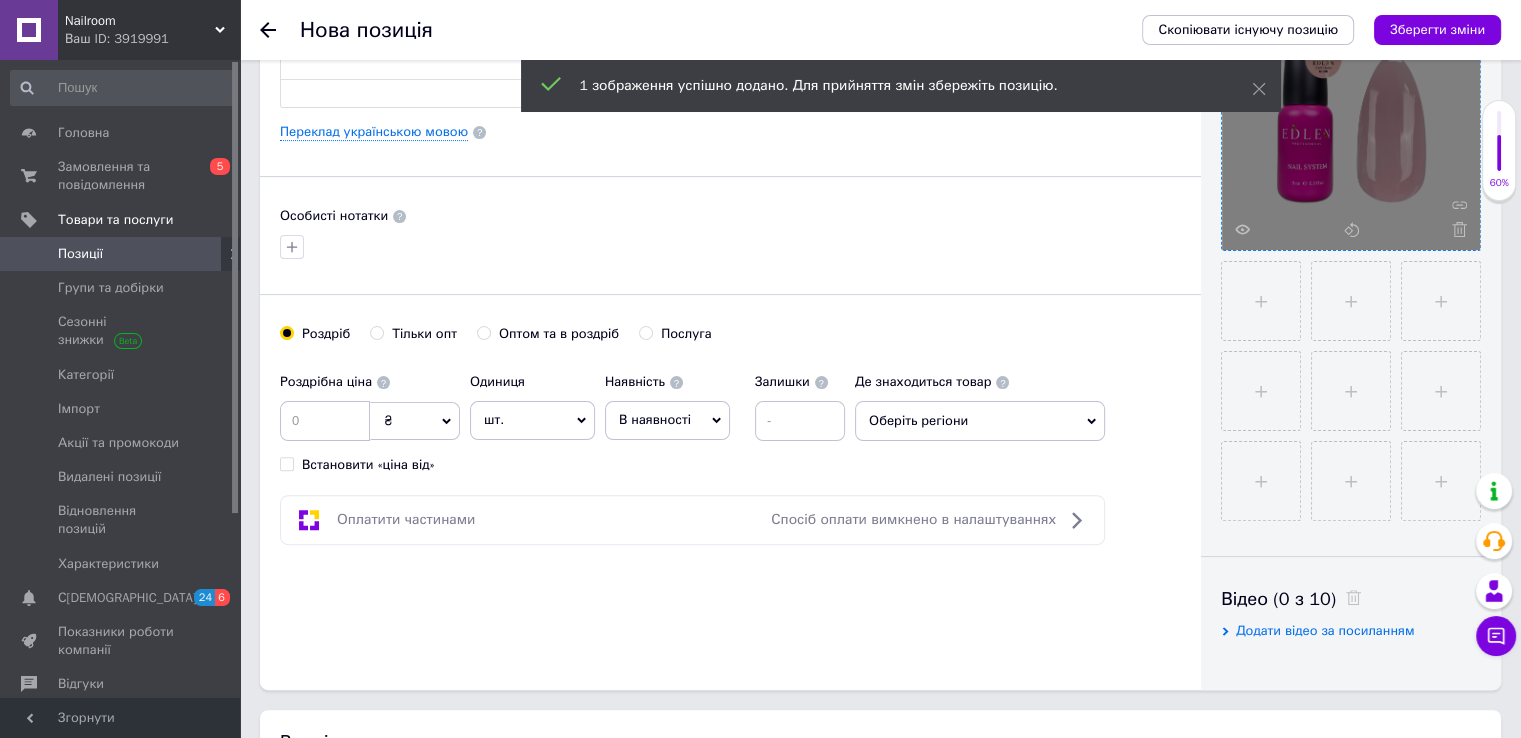 scroll, scrollTop: 587, scrollLeft: 0, axis: vertical 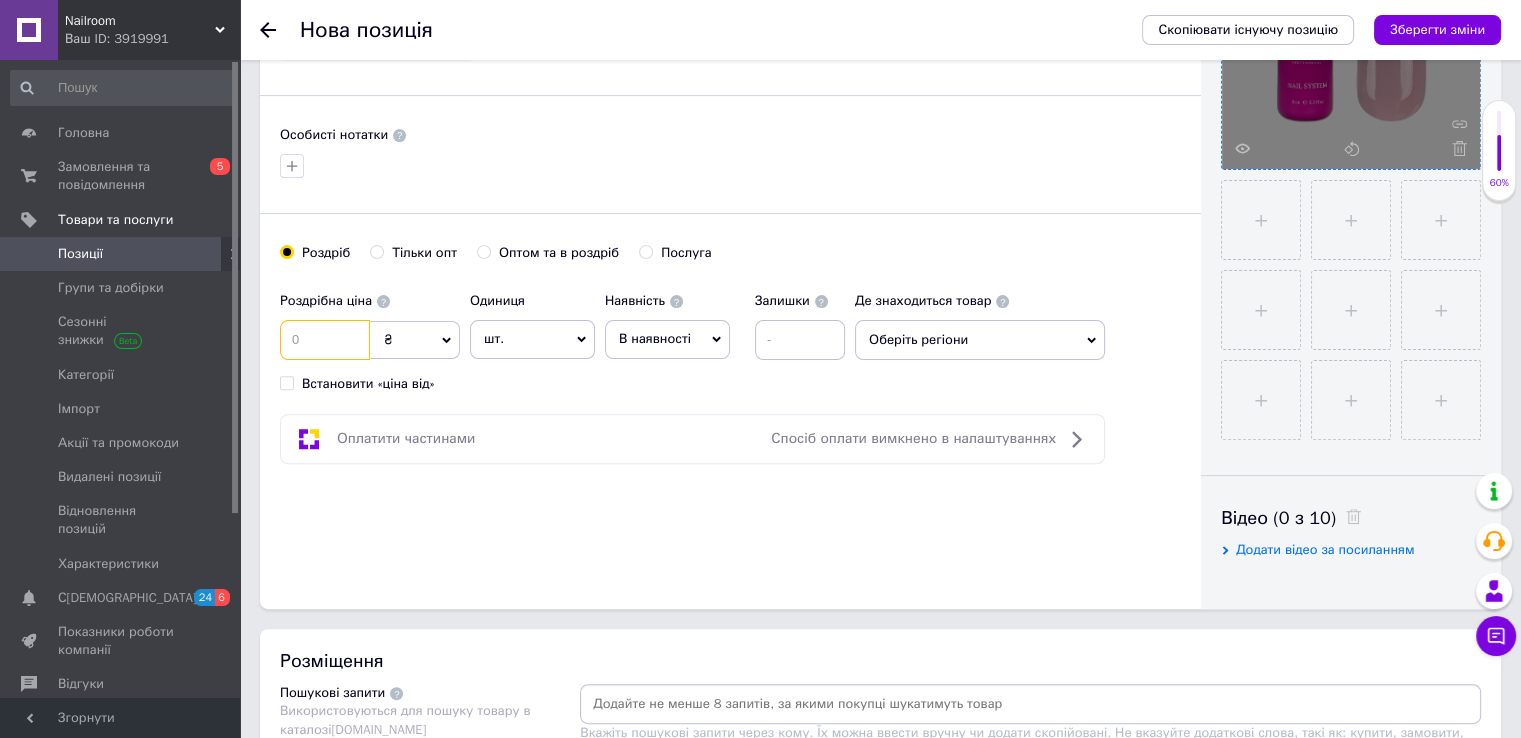 click at bounding box center (325, 340) 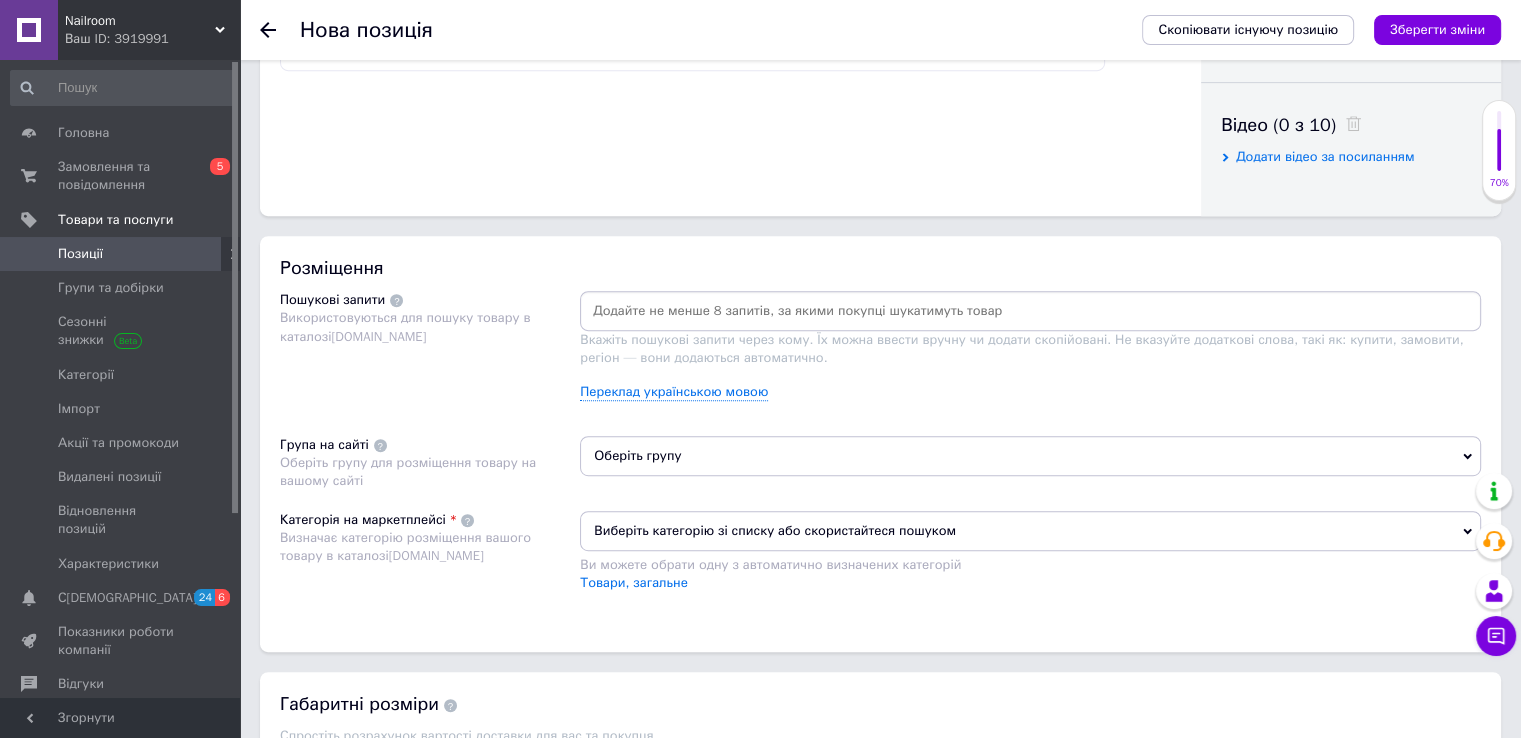 scroll, scrollTop: 998, scrollLeft: 0, axis: vertical 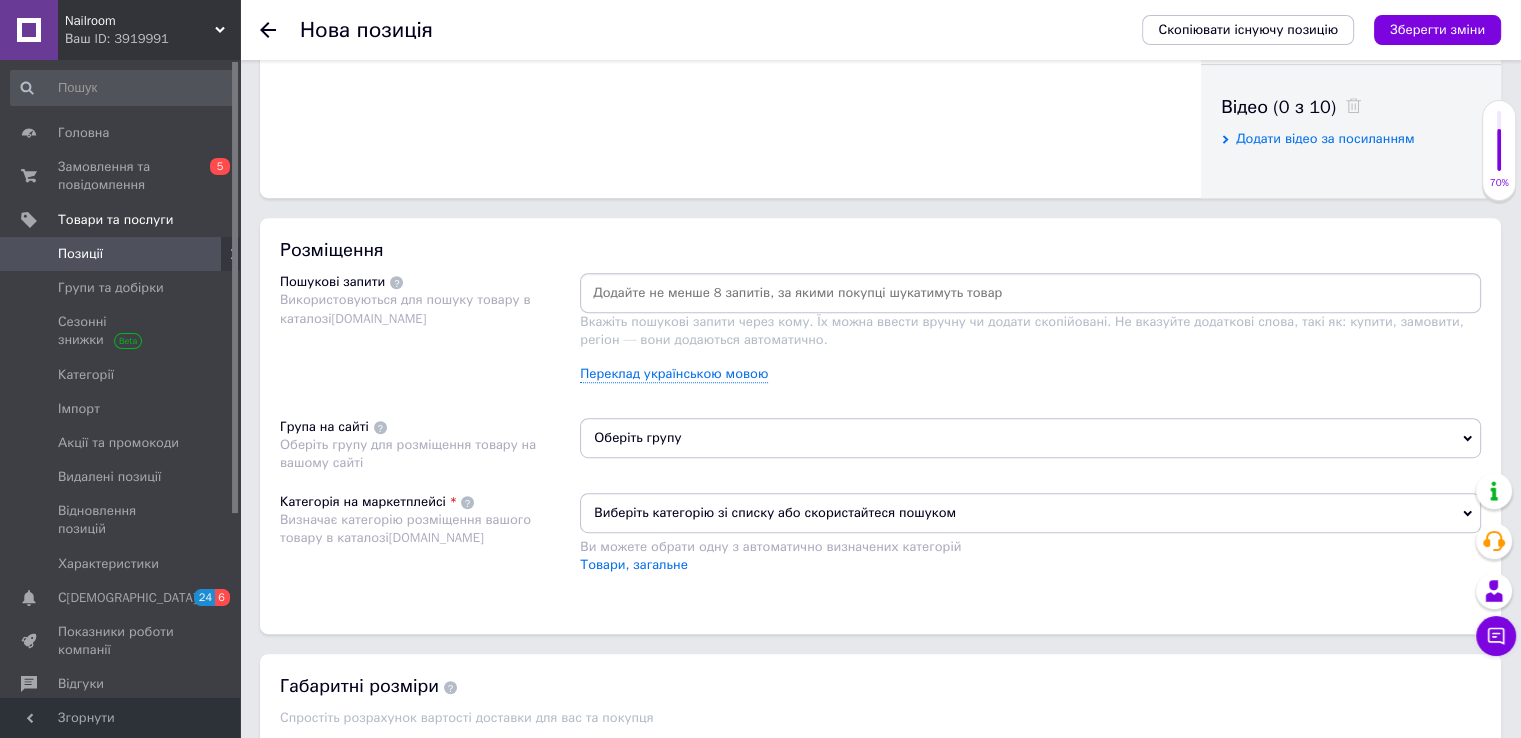 type on "190" 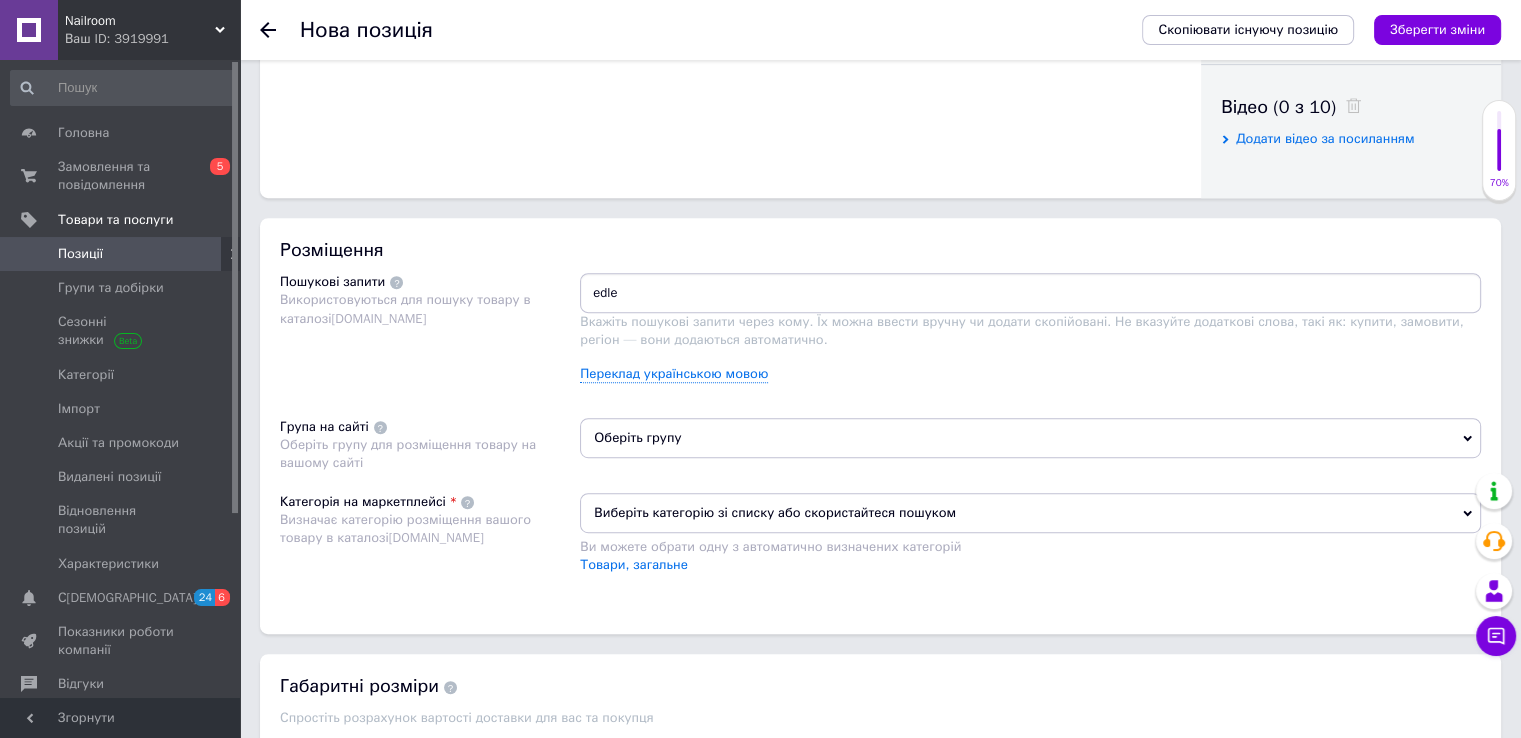 type on "edlen" 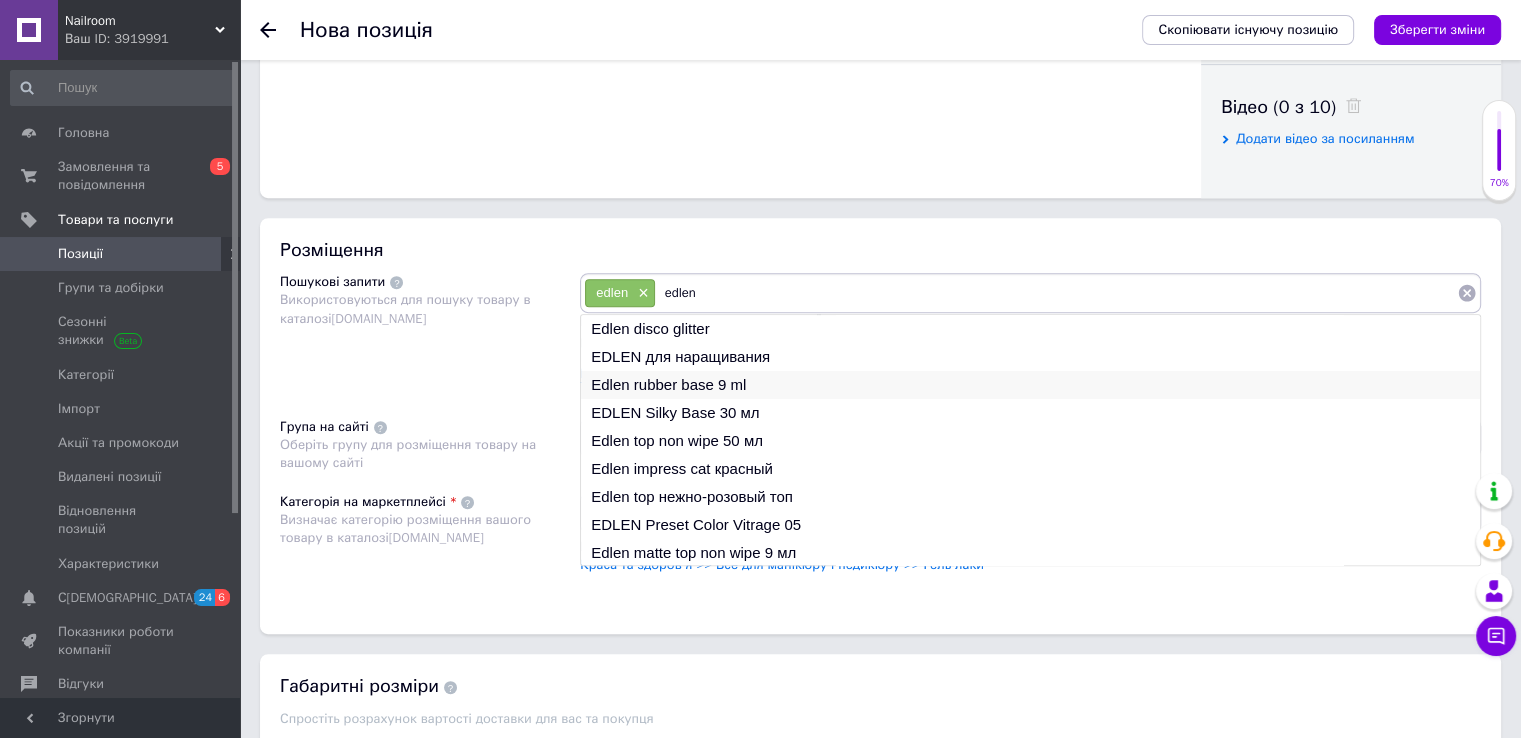 type on "edlen" 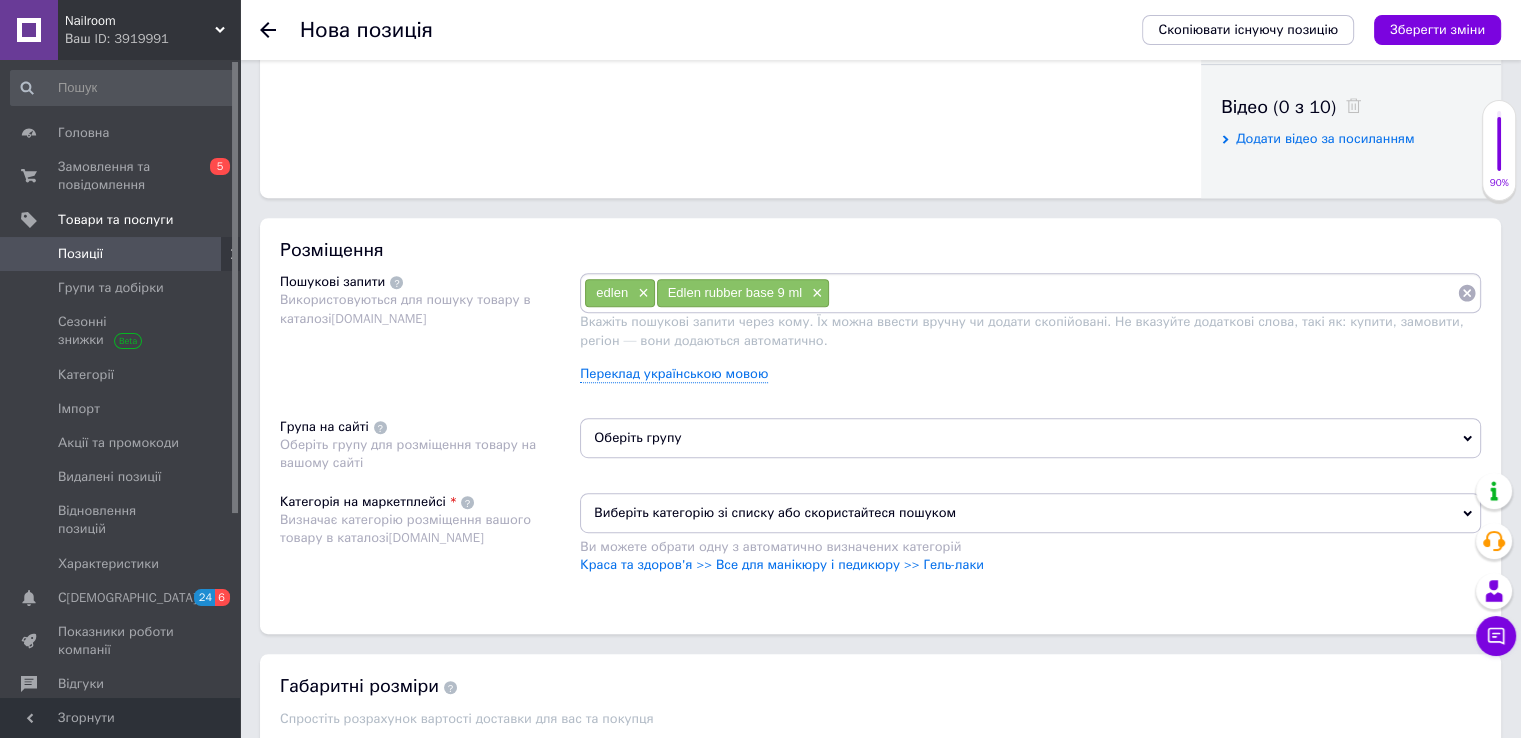 click at bounding box center [1143, 293] 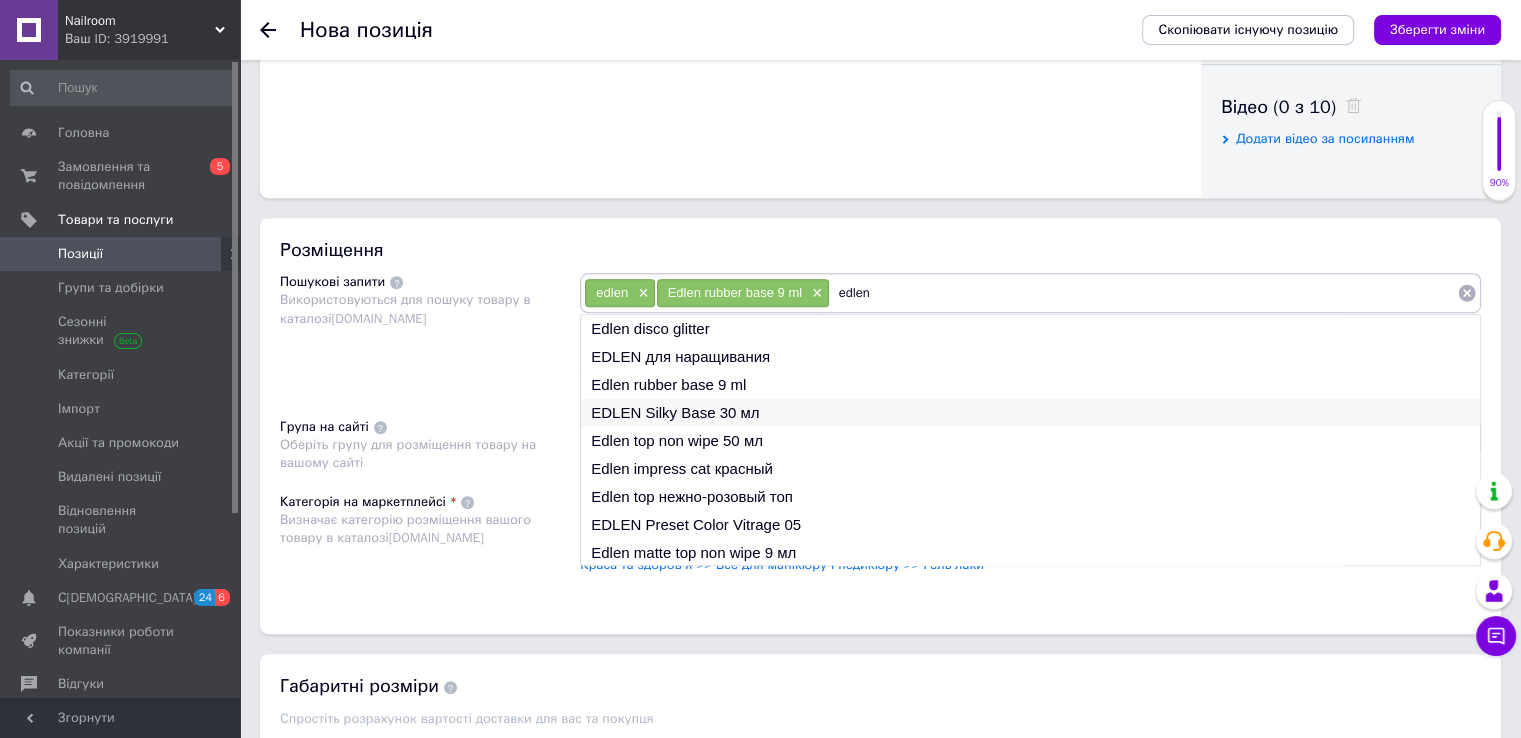 type on "edlen" 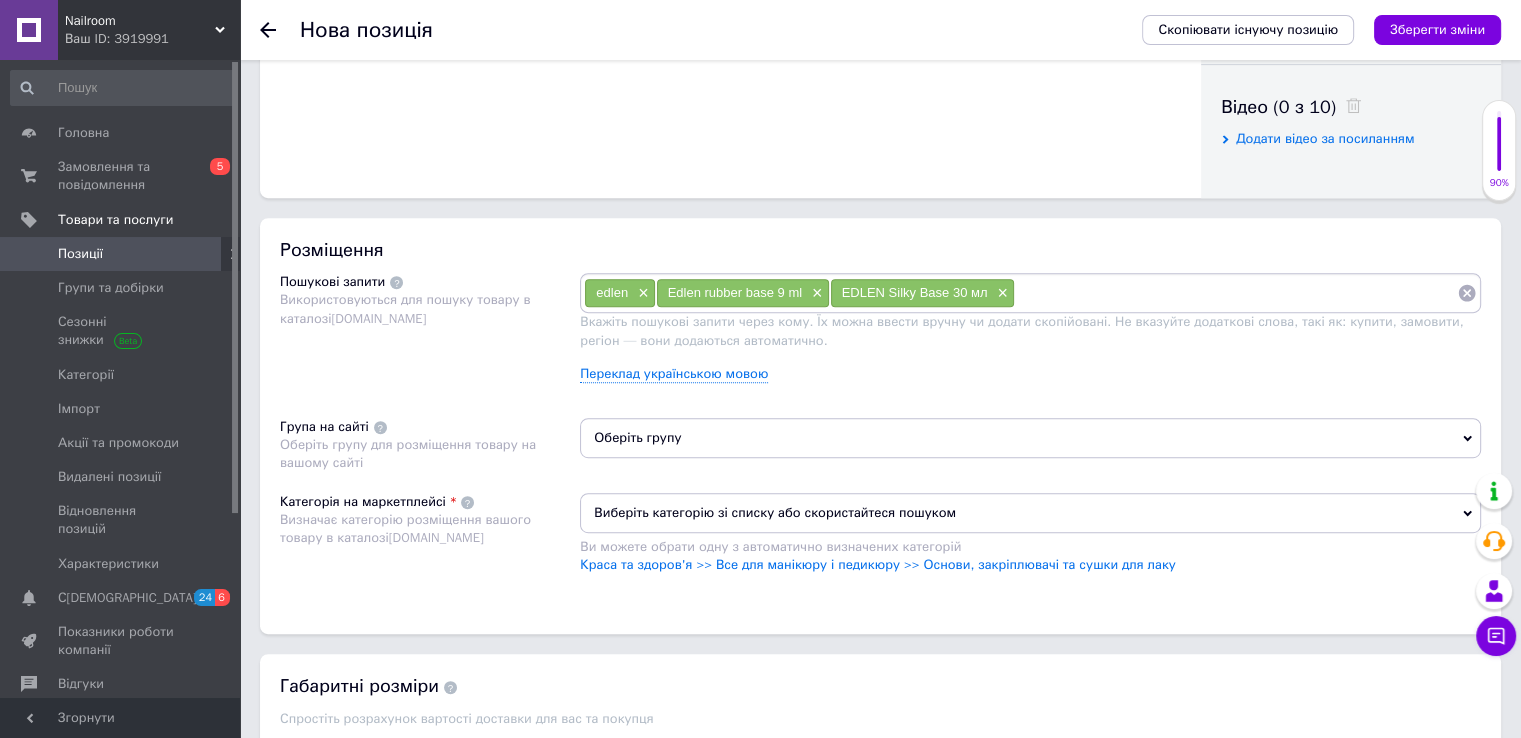 click at bounding box center (1236, 293) 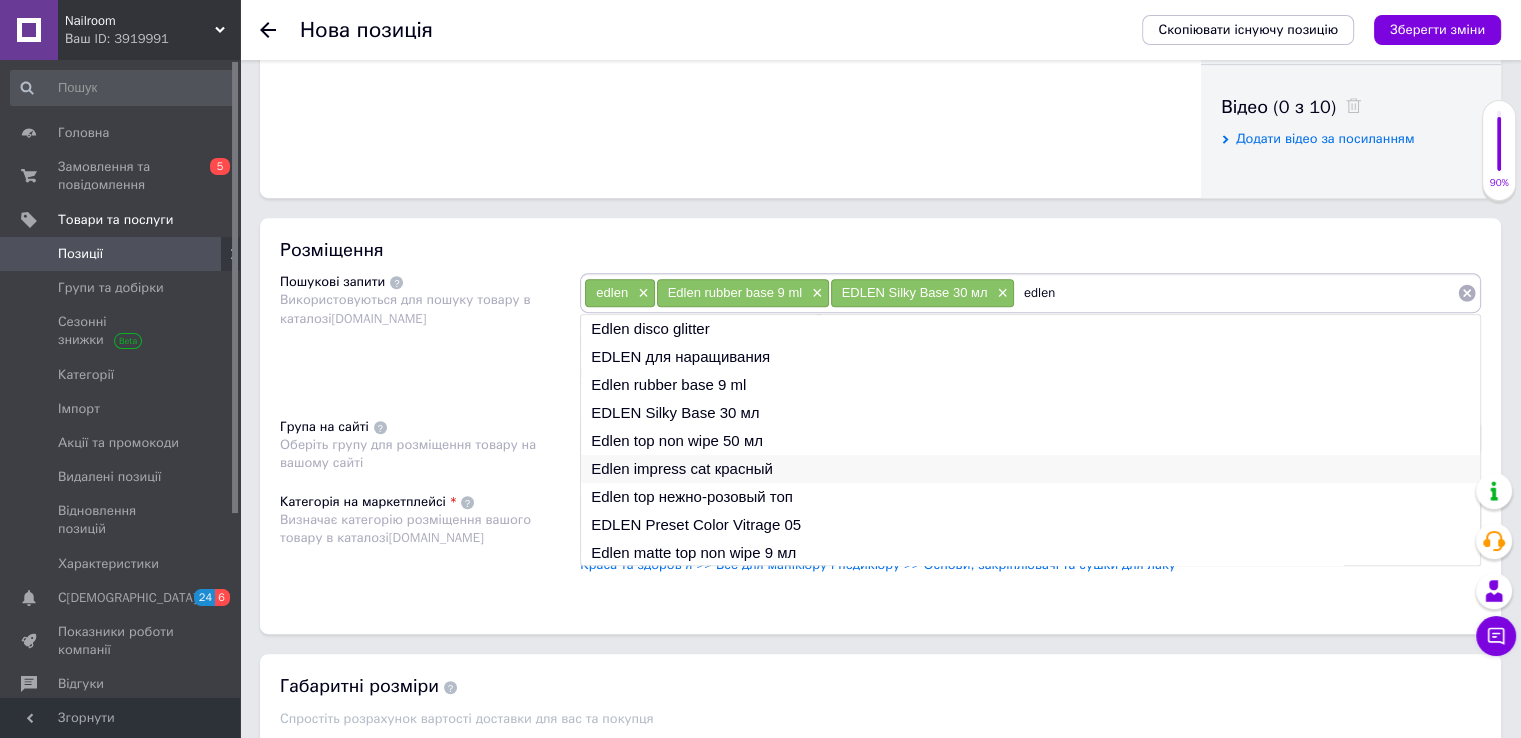 type on "edlen" 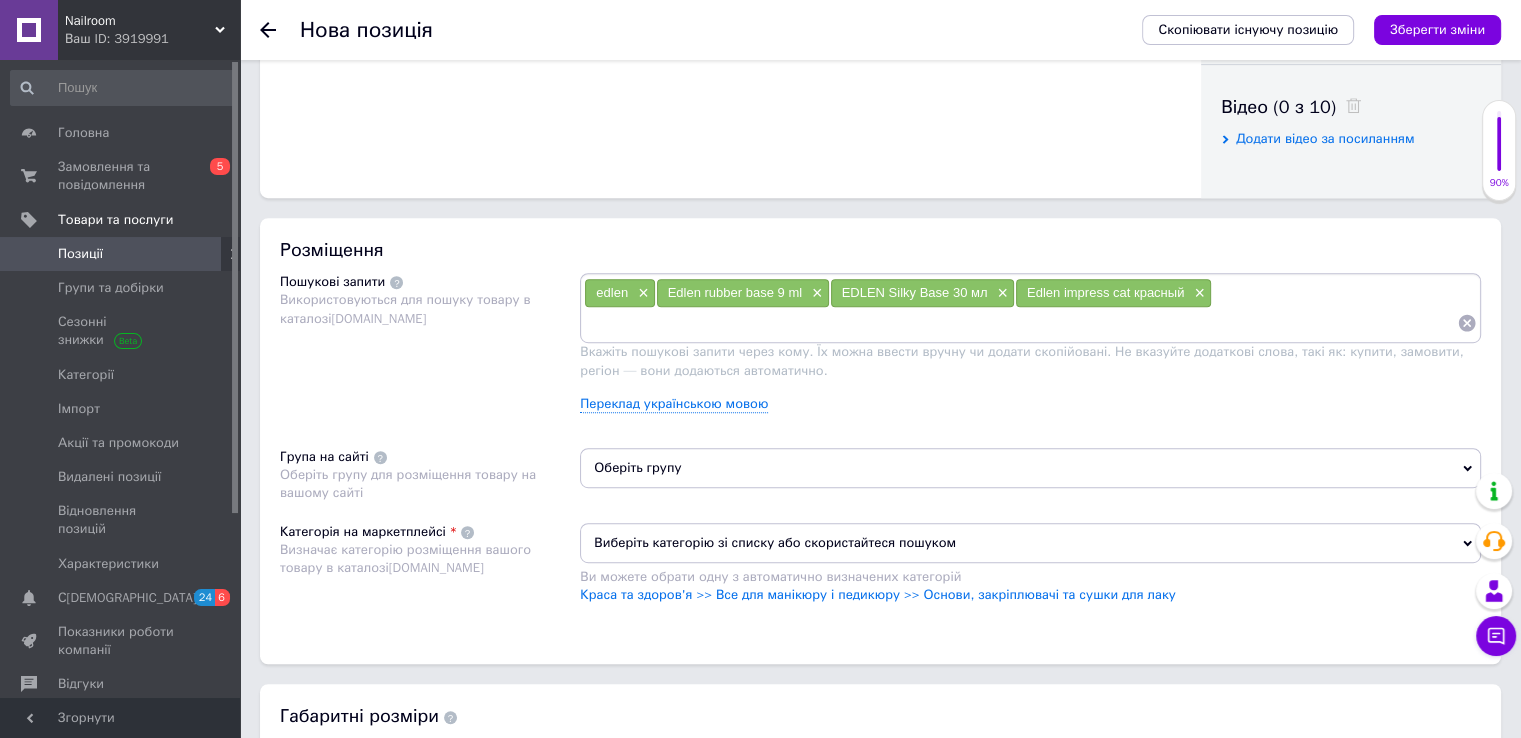 click on "Оберіть групу" at bounding box center [1030, 468] 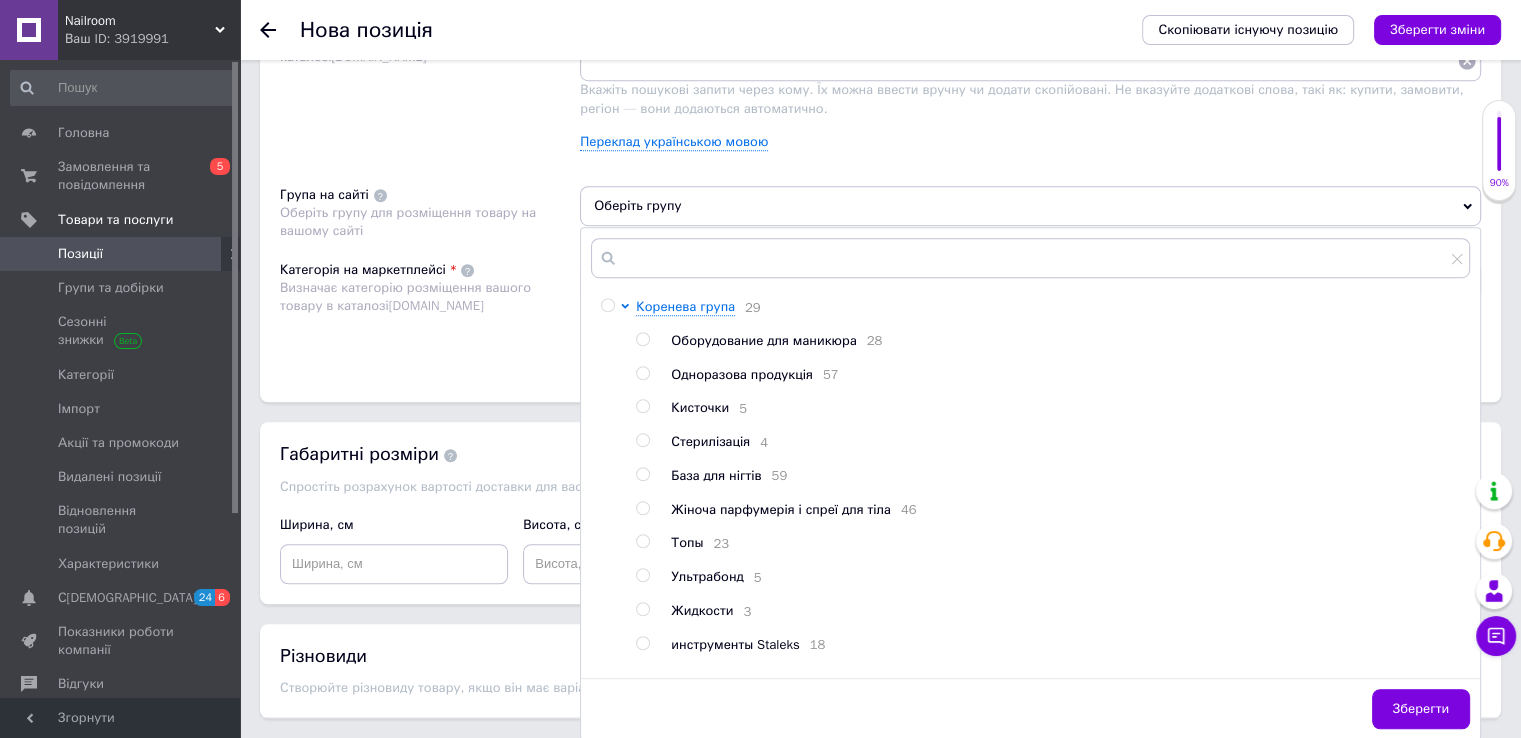 scroll, scrollTop: 1281, scrollLeft: 0, axis: vertical 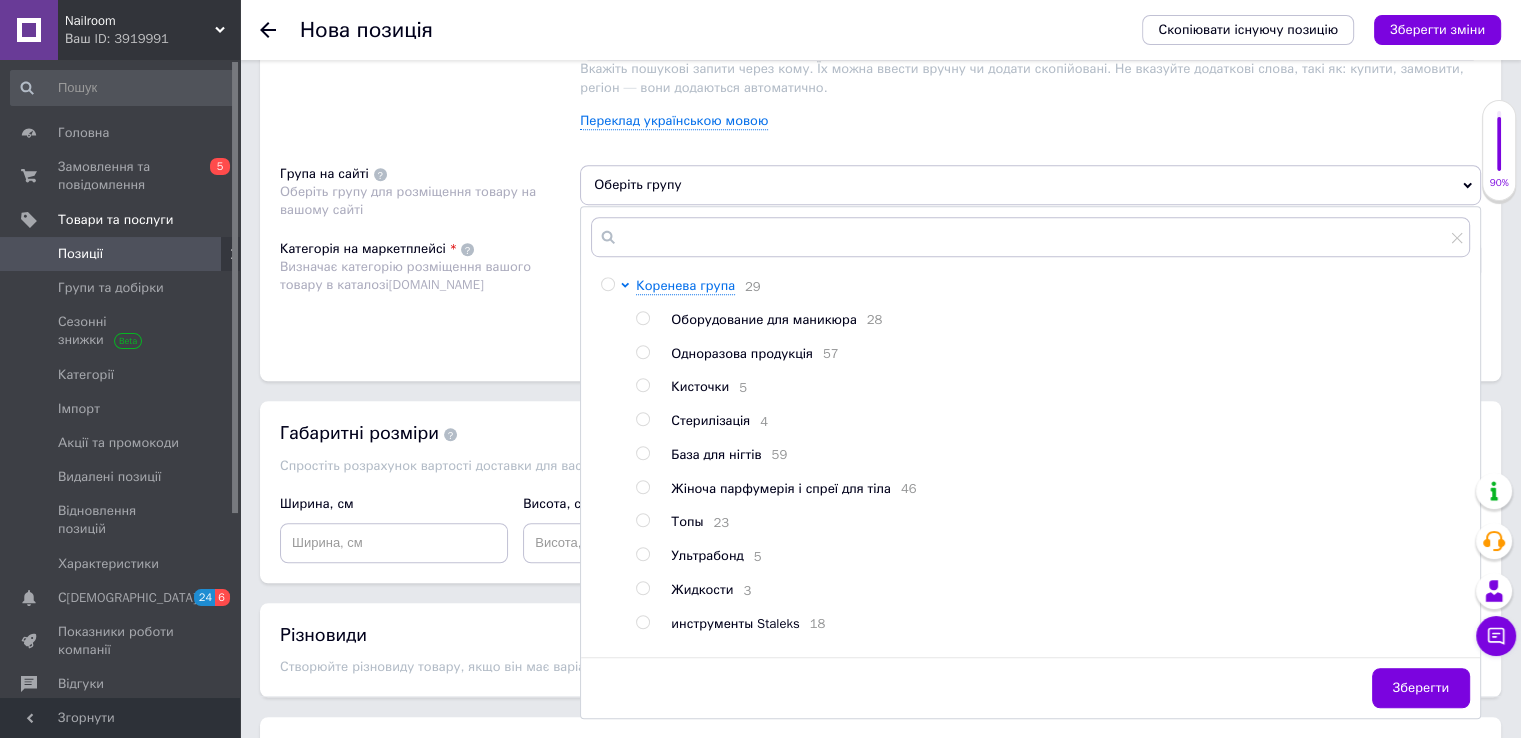 click at bounding box center [642, 453] 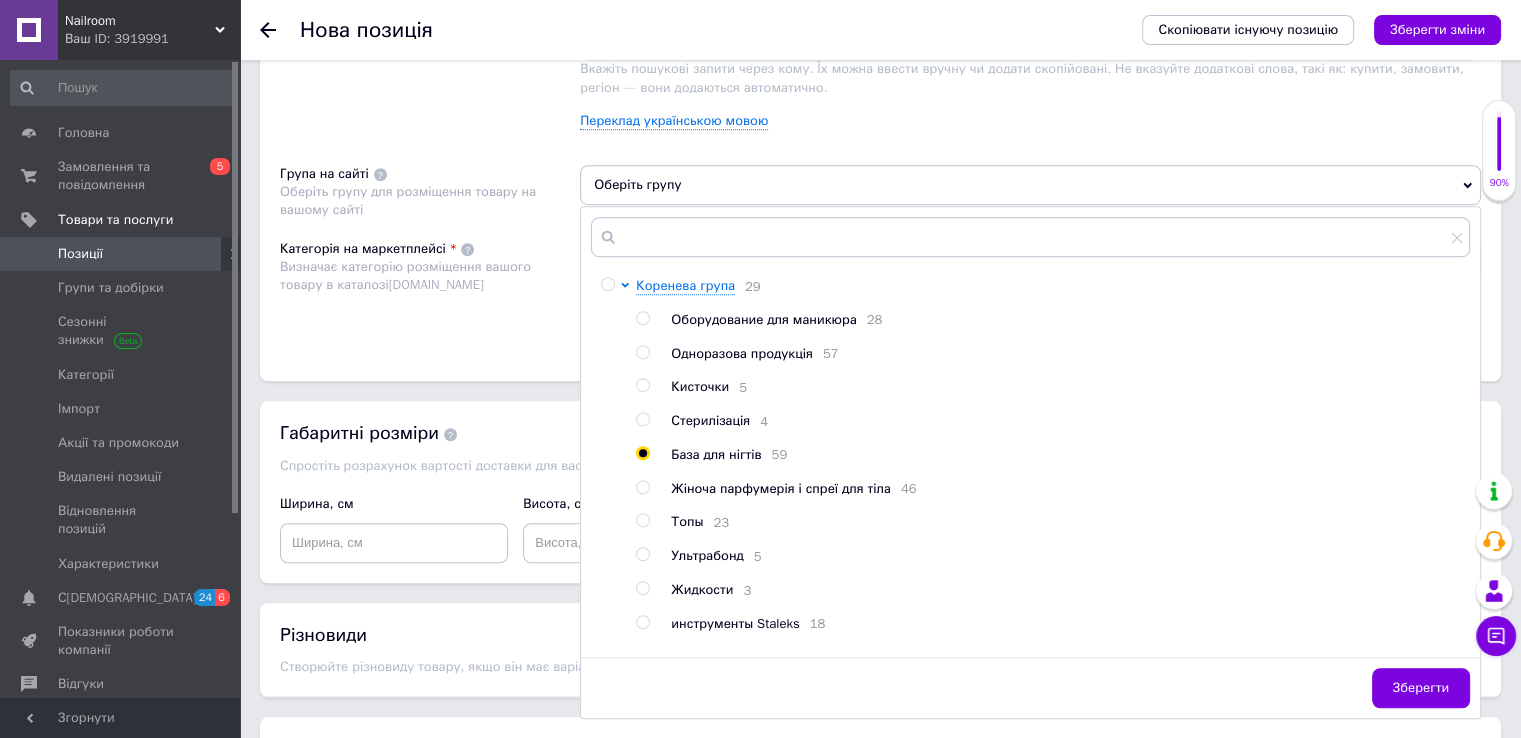 radio on "true" 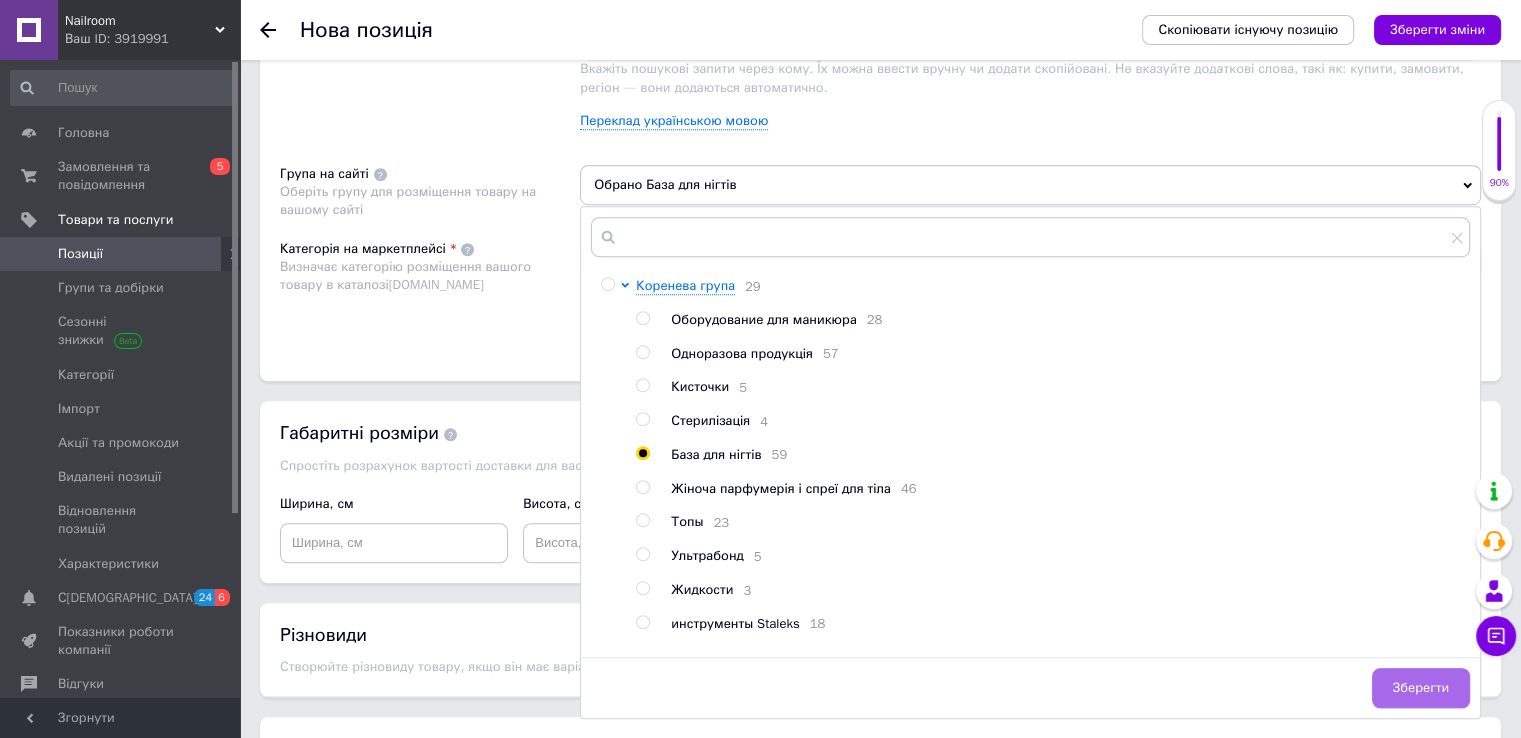 click on "Зберегти" at bounding box center [1421, 688] 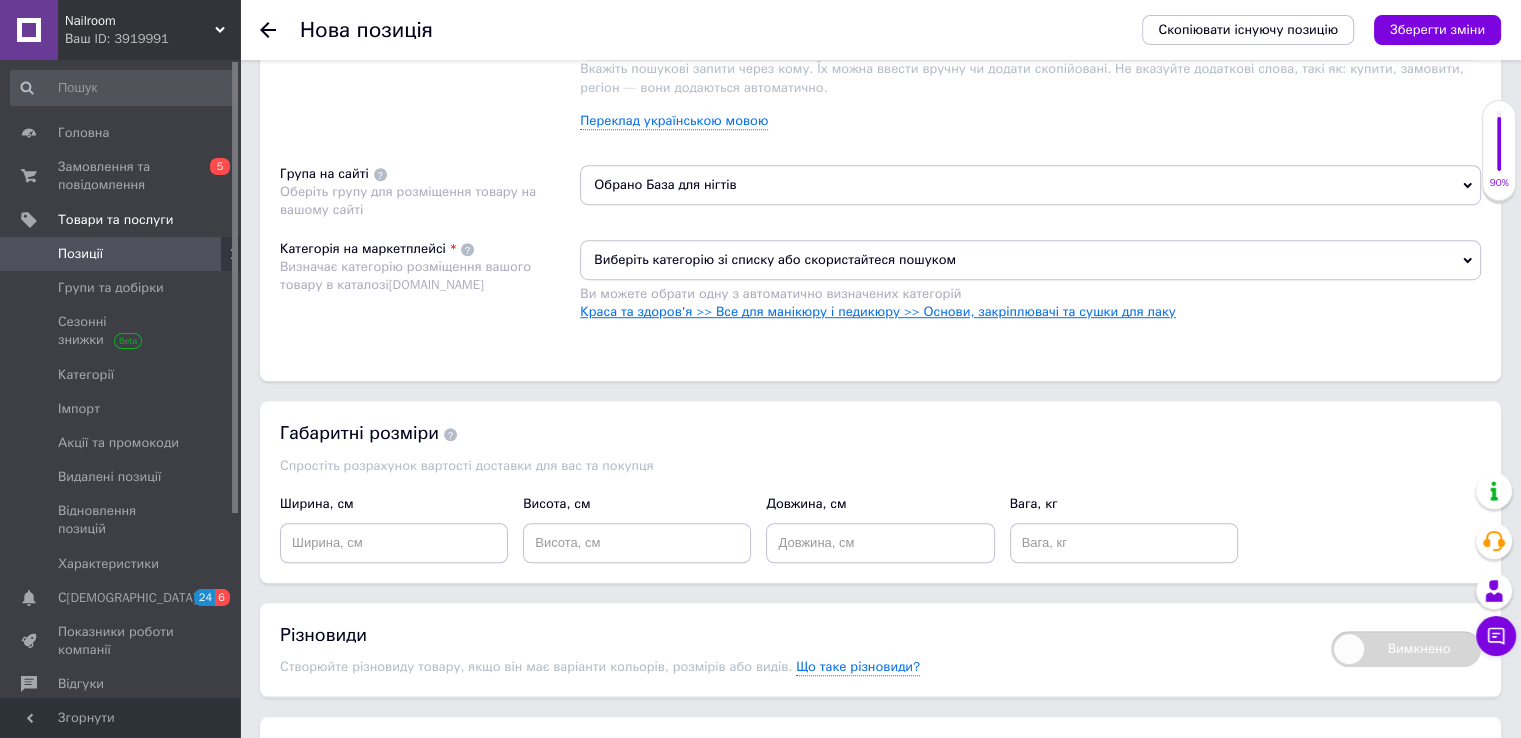 click on "Краса та здоров'я >> Все для манікюру і педикюру >> Основи, закріплювачі та сушки для лаку" at bounding box center [878, 311] 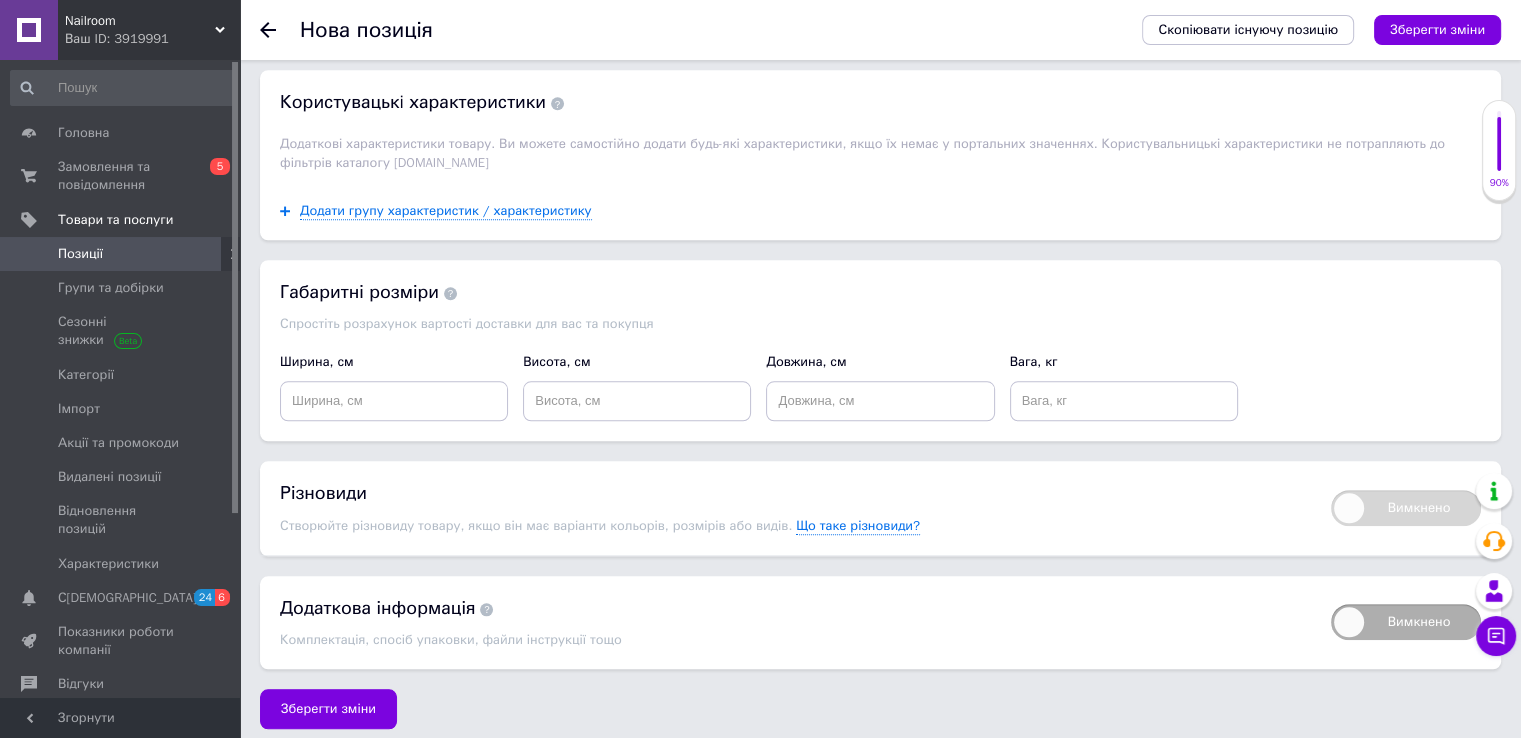 scroll, scrollTop: 1784, scrollLeft: 0, axis: vertical 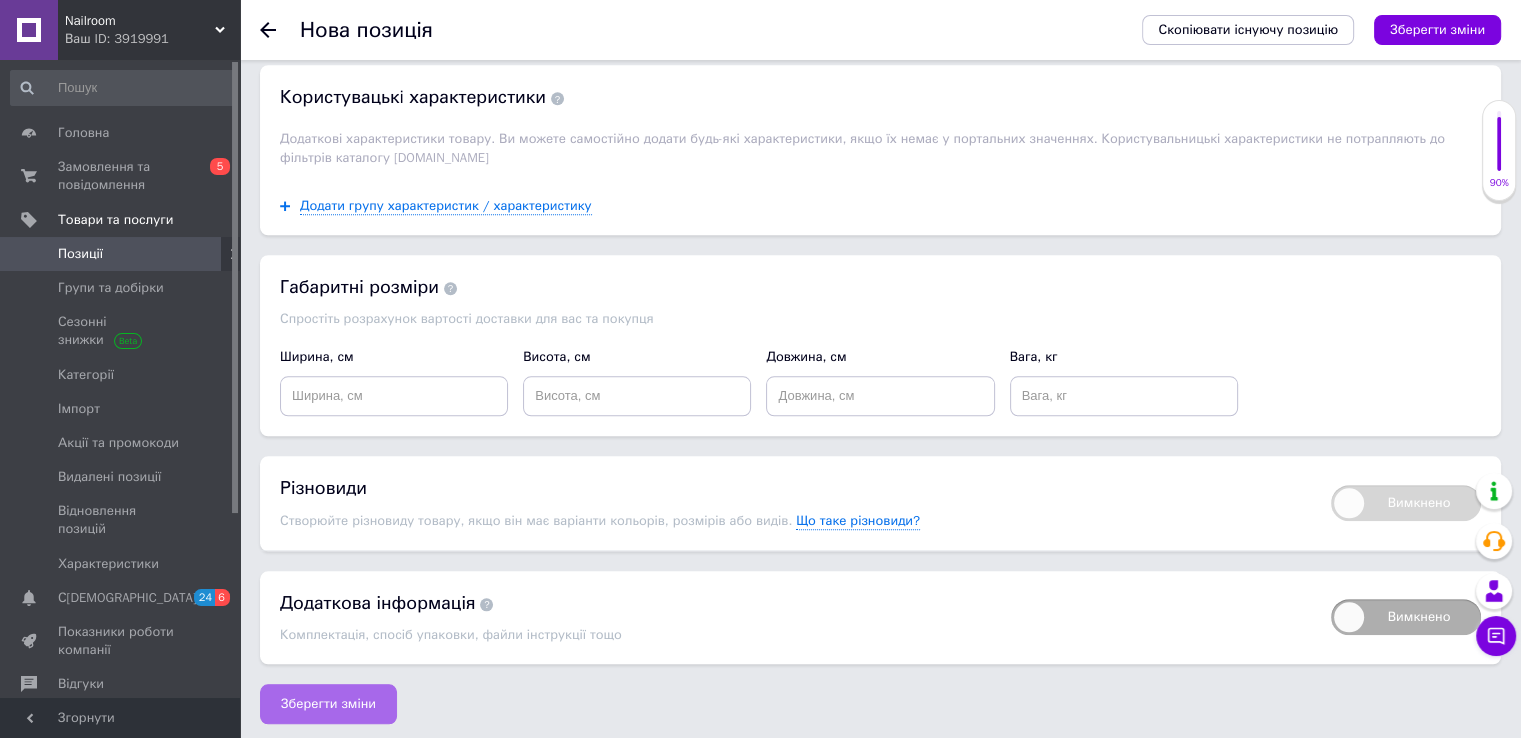 click on "Зберегти зміни" at bounding box center (328, 704) 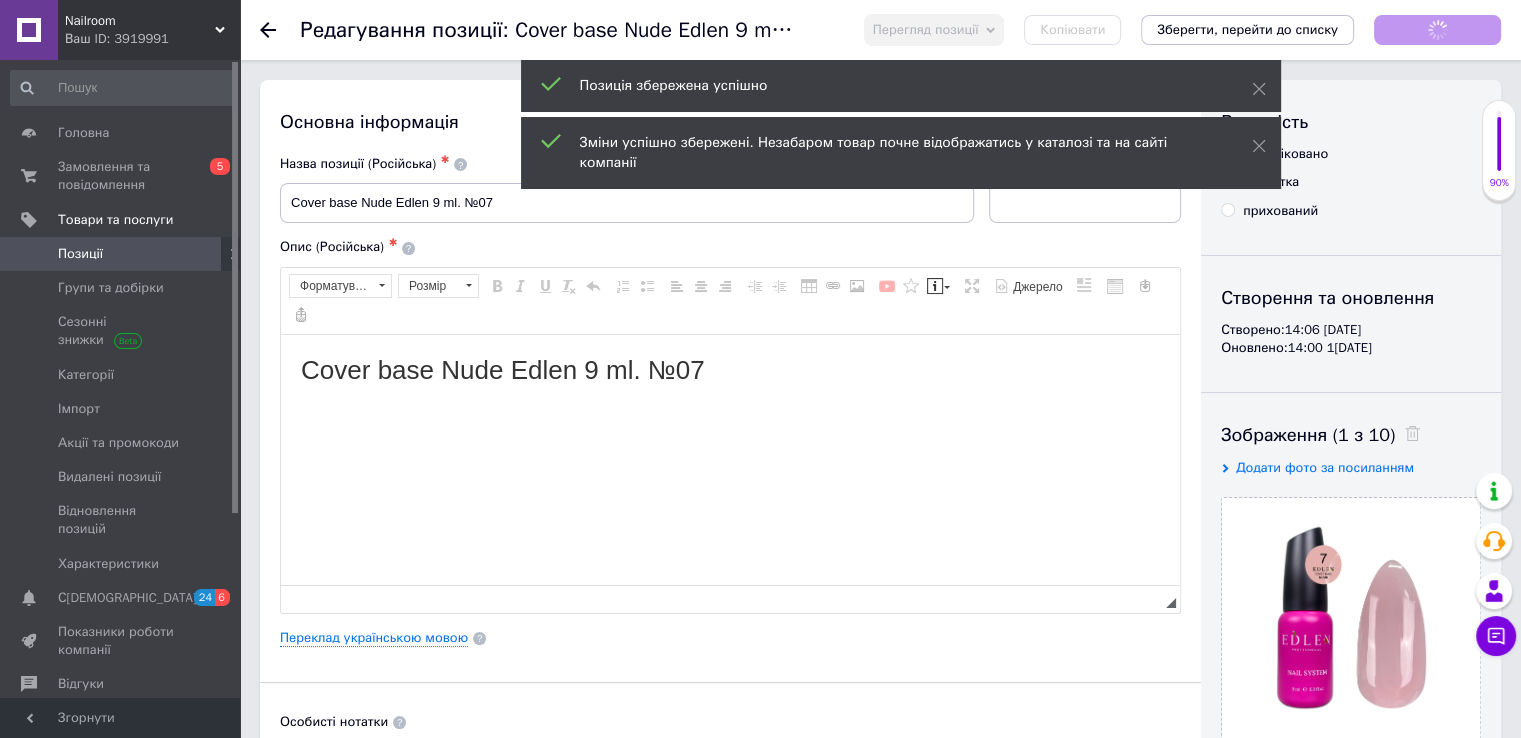 scroll, scrollTop: 0, scrollLeft: 0, axis: both 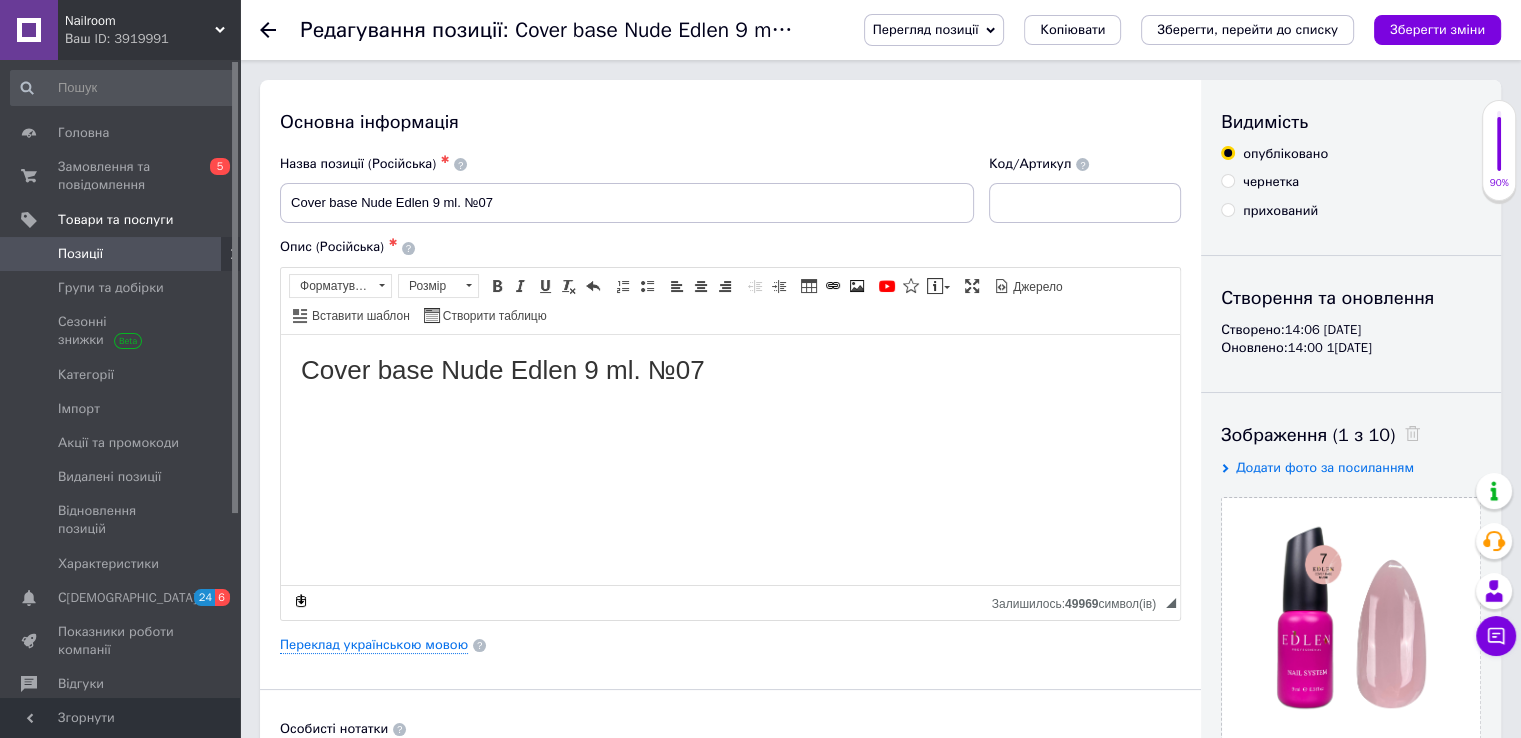 click on "Позиції" at bounding box center [121, 254] 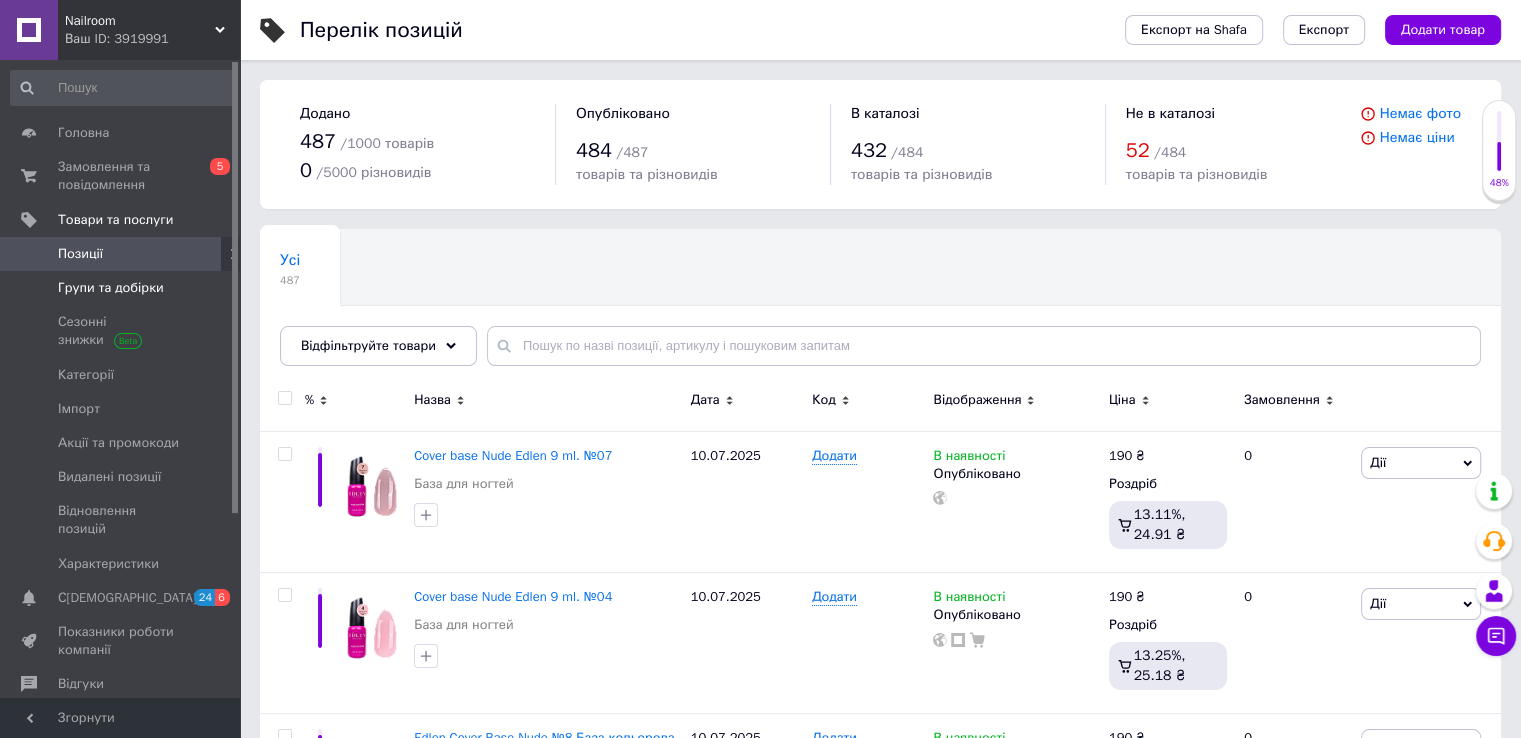click on "Групи та добірки" at bounding box center [111, 288] 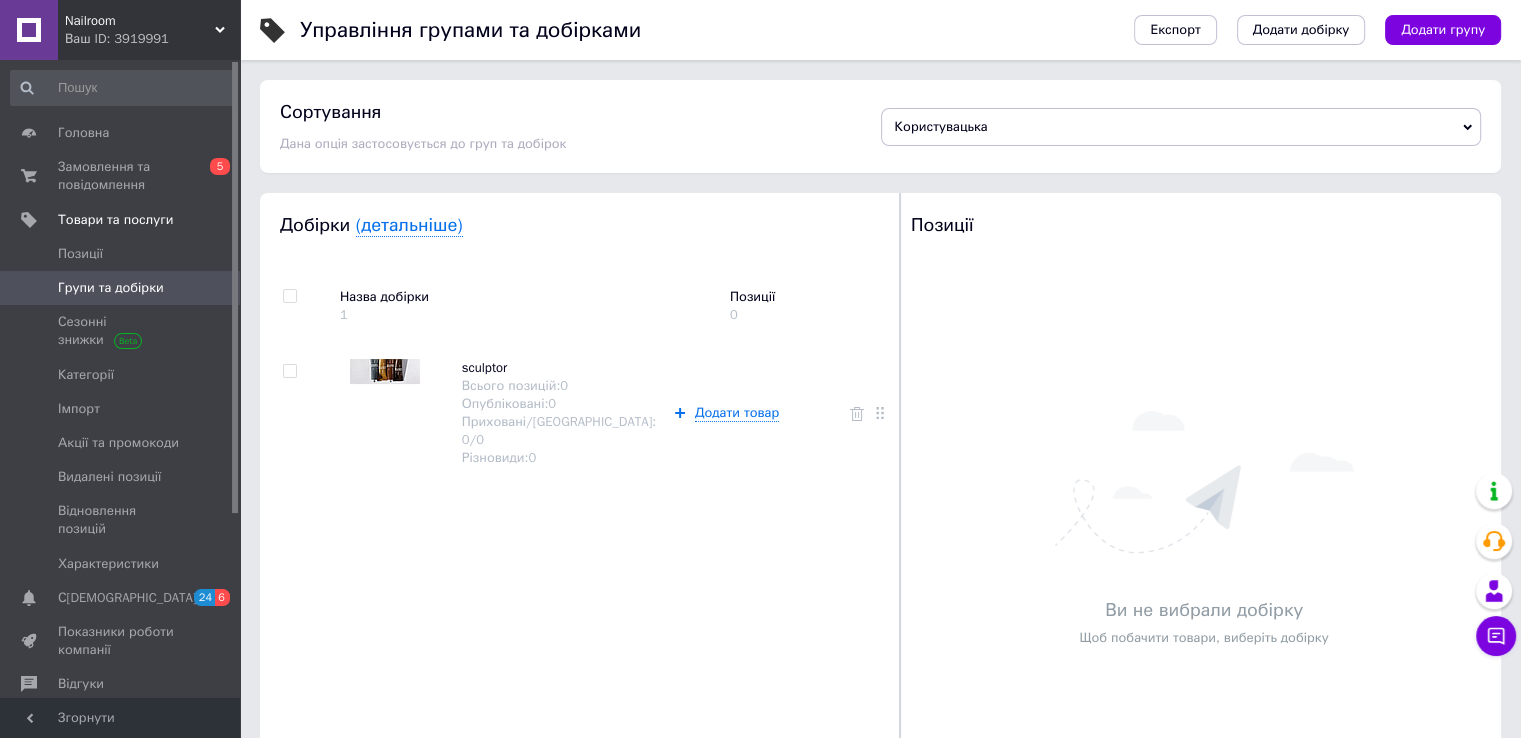 click on "Управління групами та добірками" at bounding box center [707, 30] 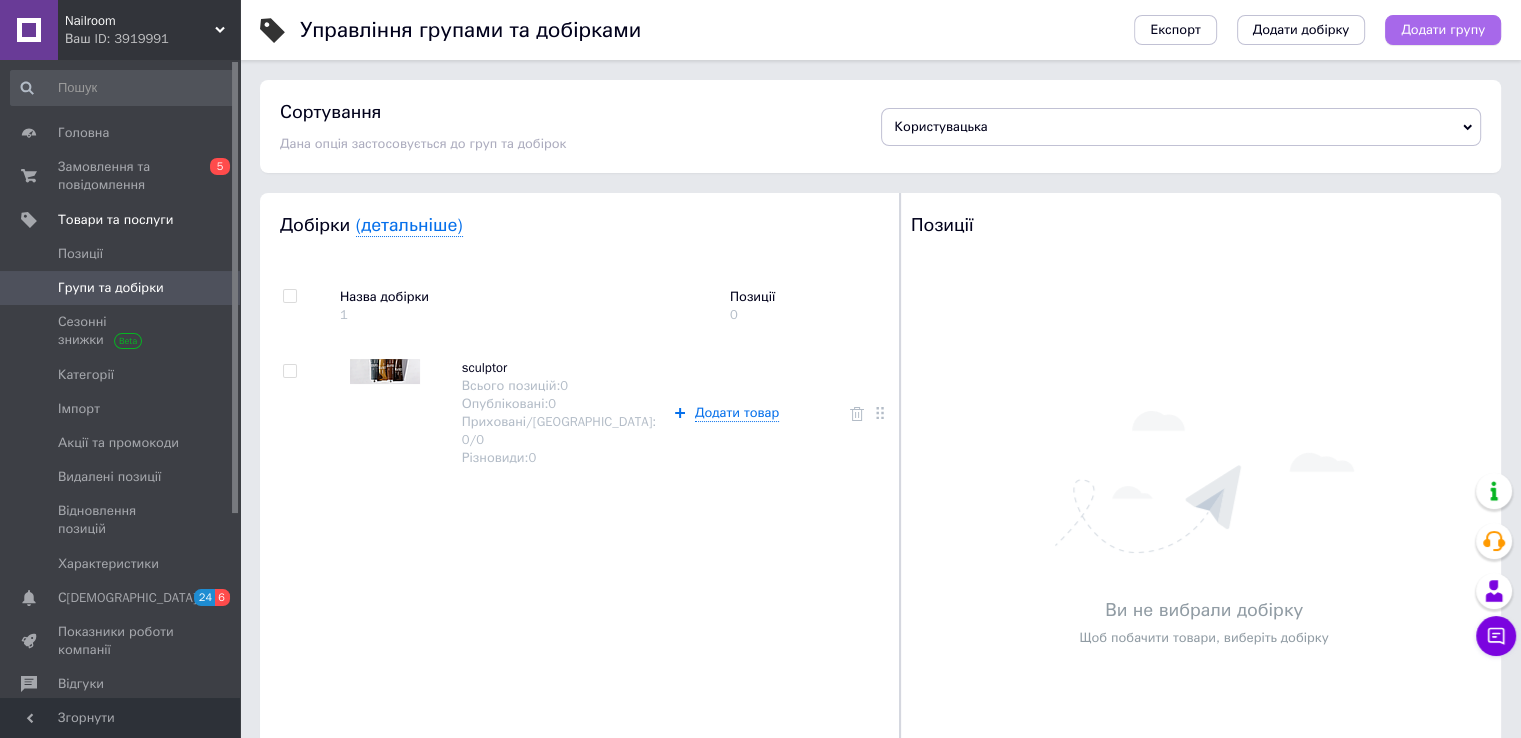 click on "Додати групу" at bounding box center [1443, 30] 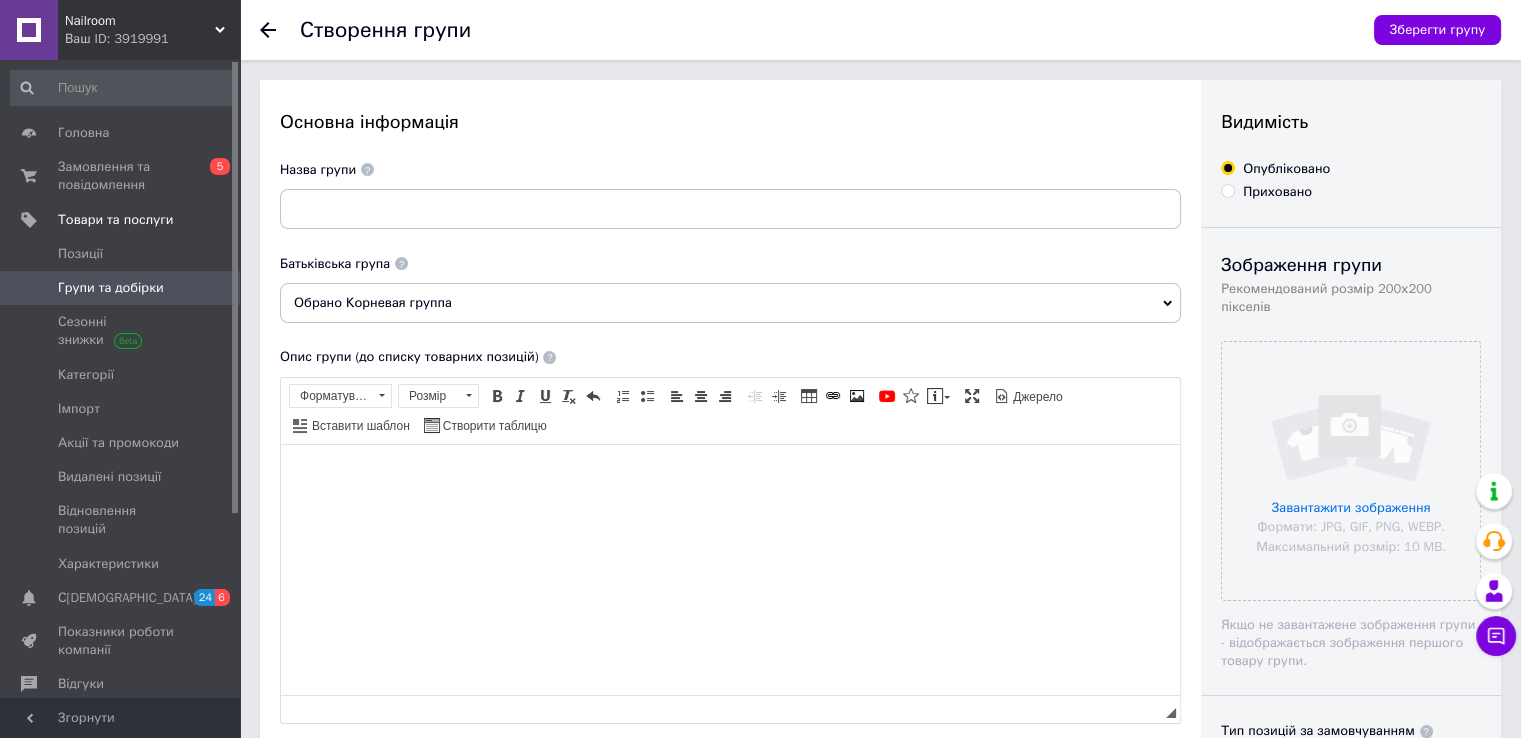 scroll, scrollTop: 0, scrollLeft: 0, axis: both 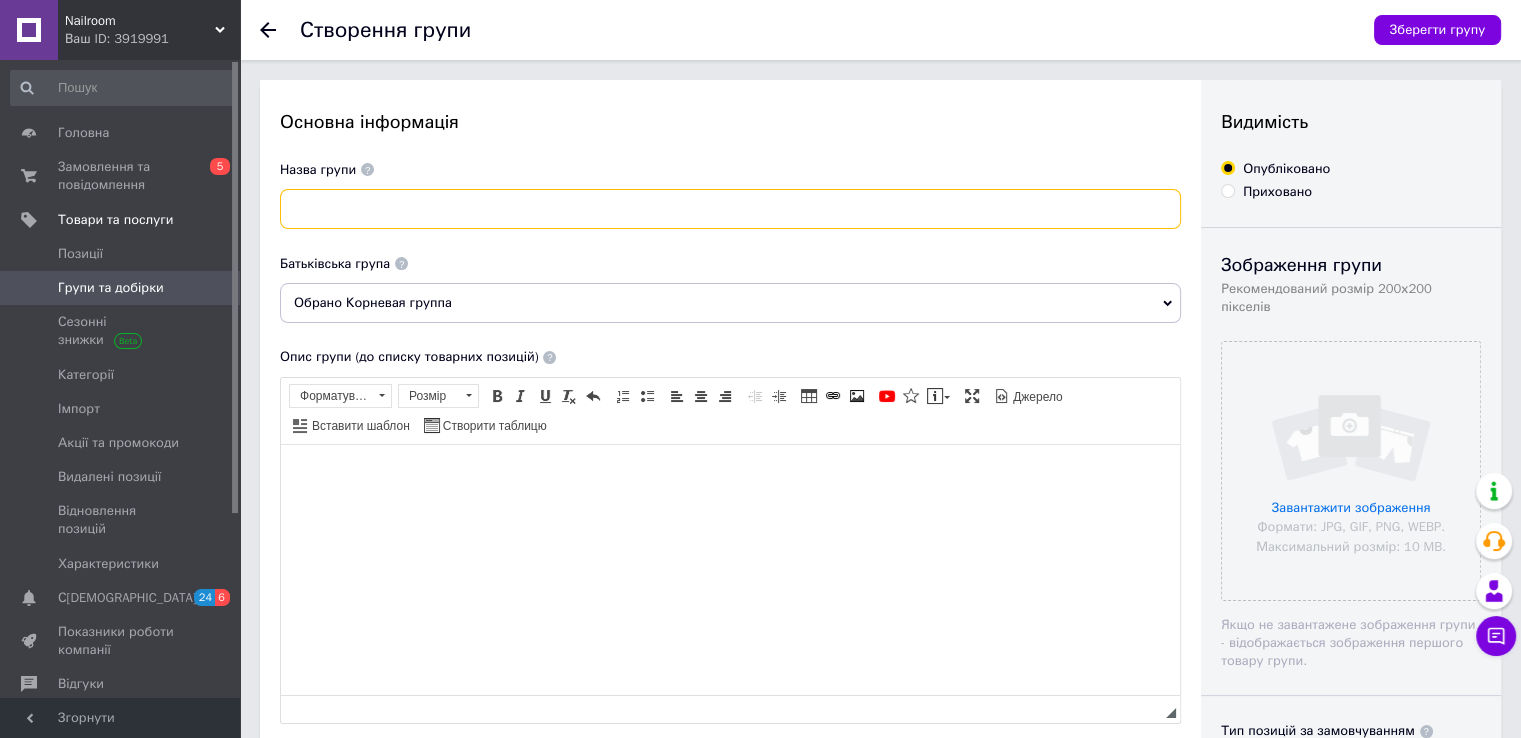 click at bounding box center (730, 209) 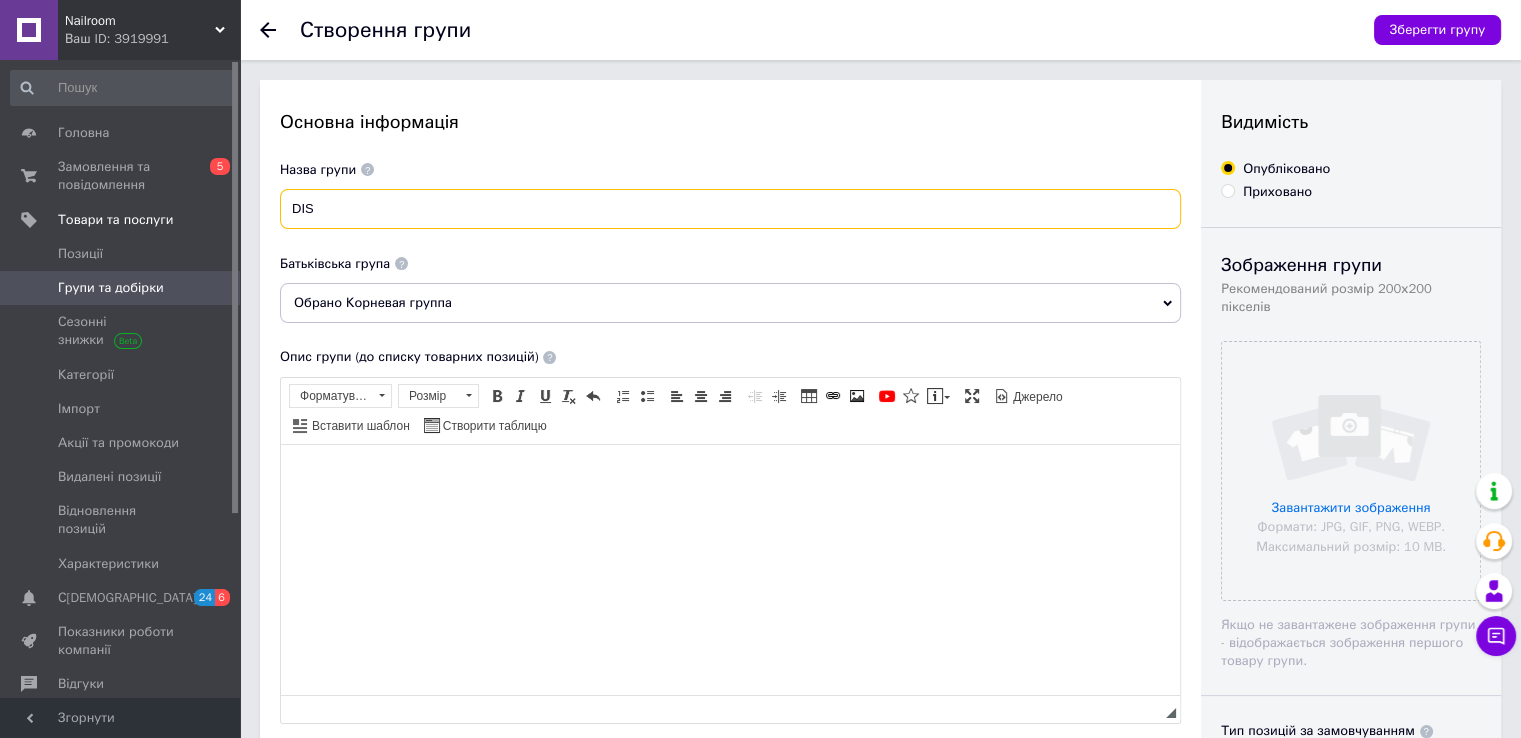 click on "DIS" at bounding box center (730, 209) 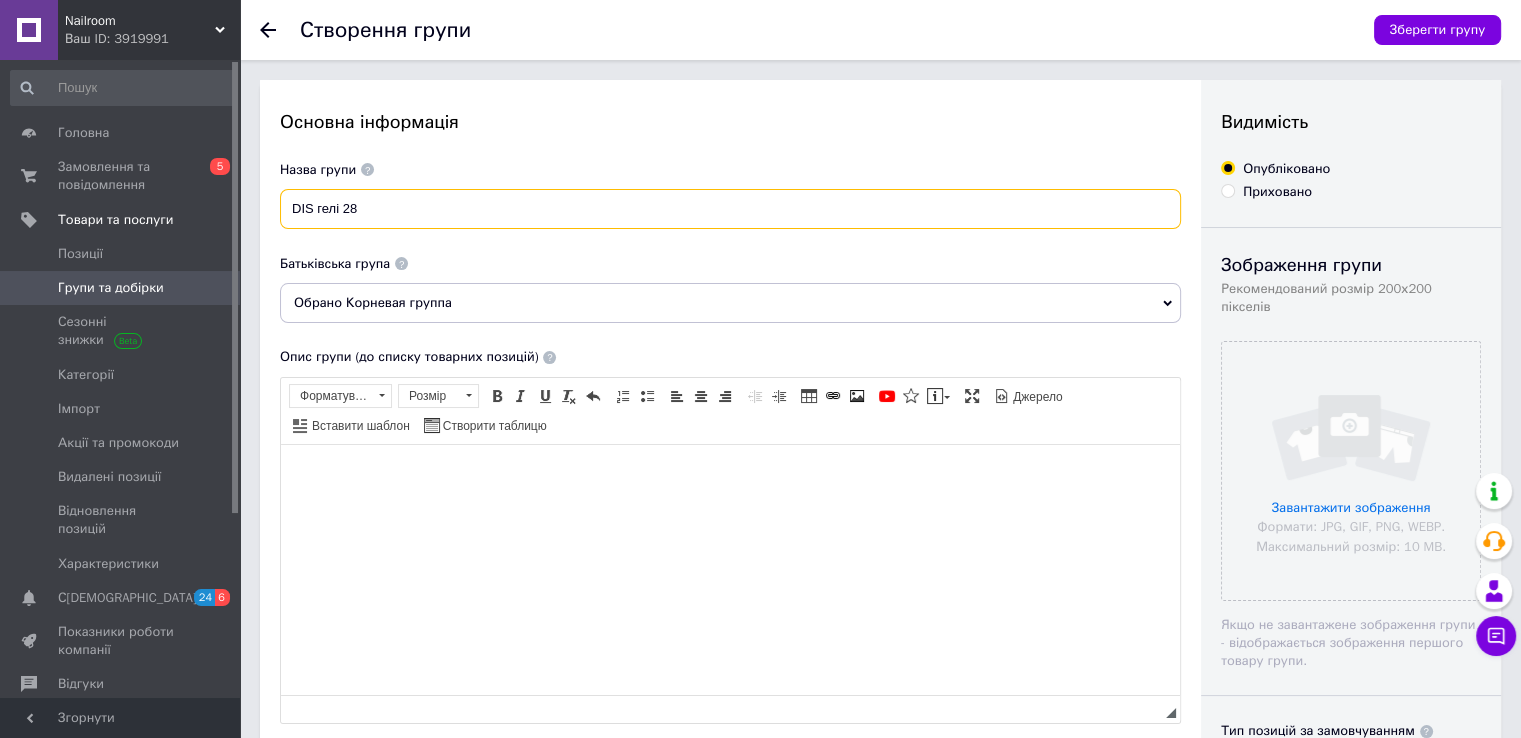 click on "DIS гелі 28" at bounding box center (730, 209) 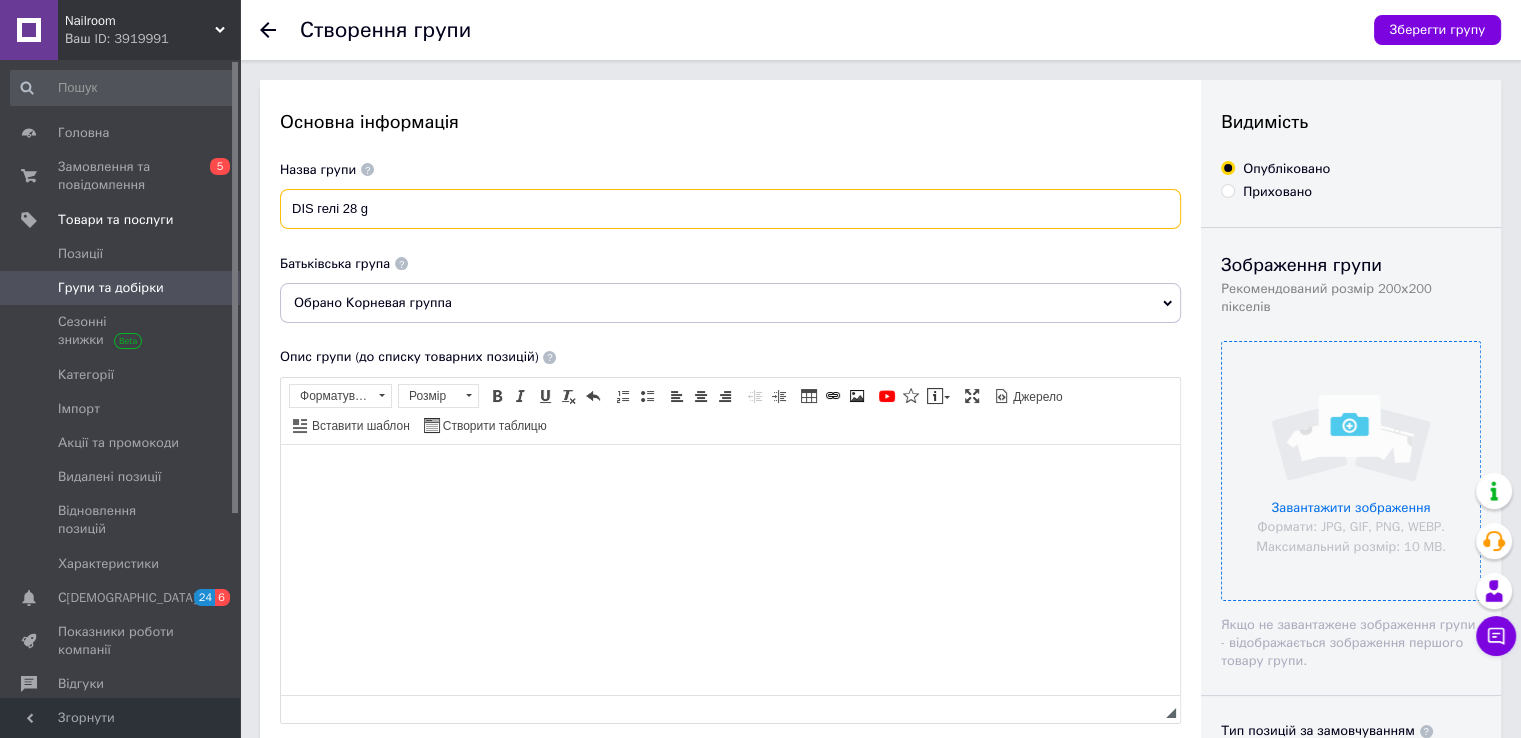 type on "DIS гелі 28 g" 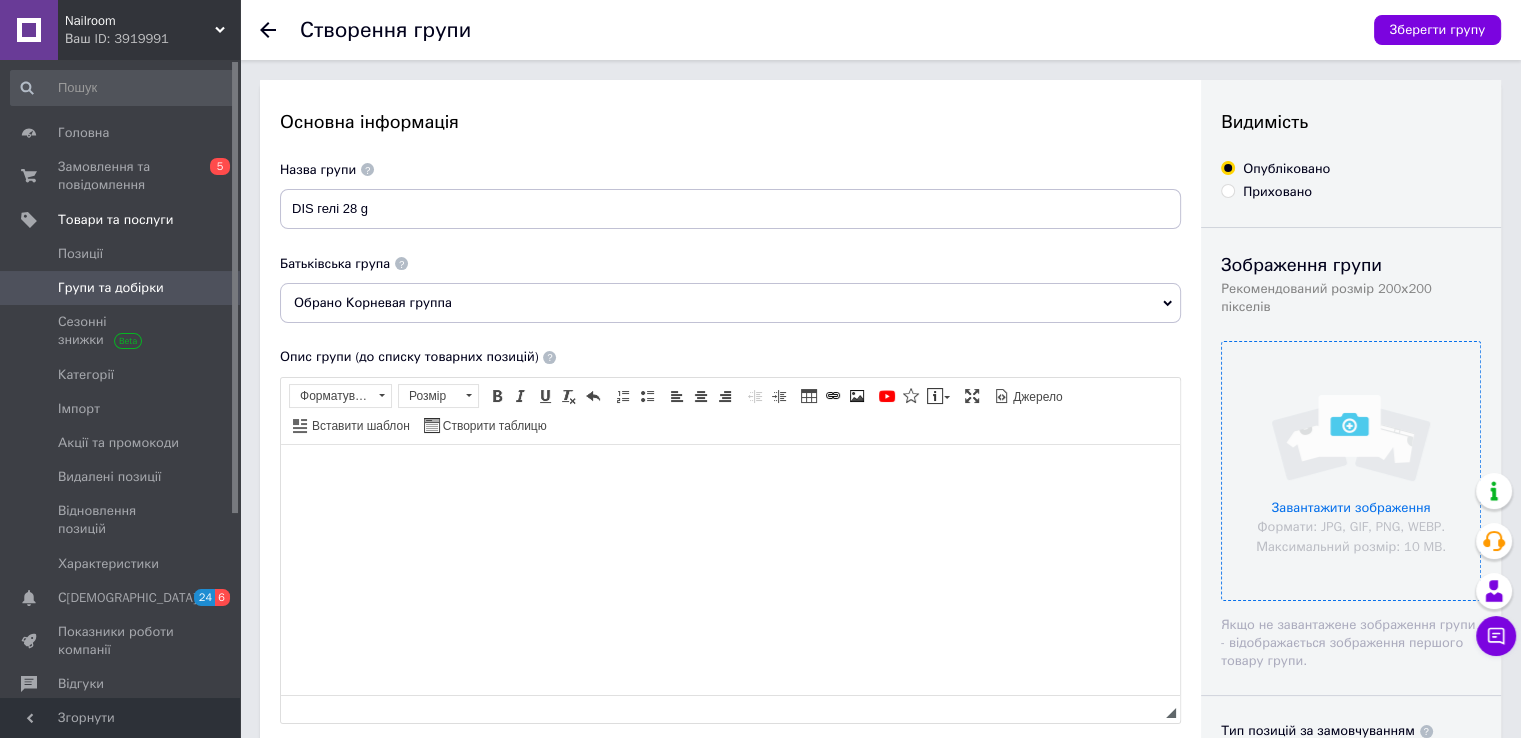 click at bounding box center (1351, 471) 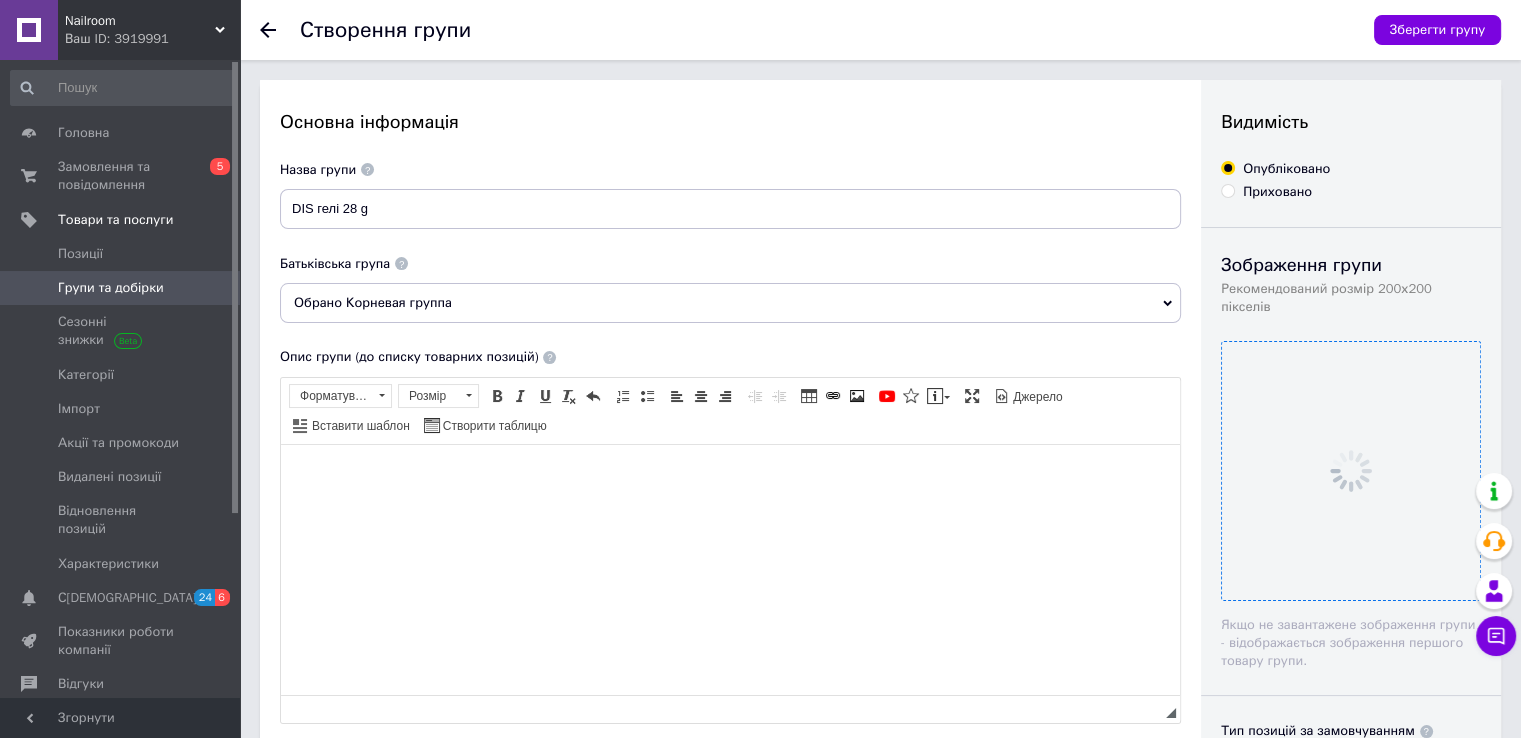 click at bounding box center [730, 474] 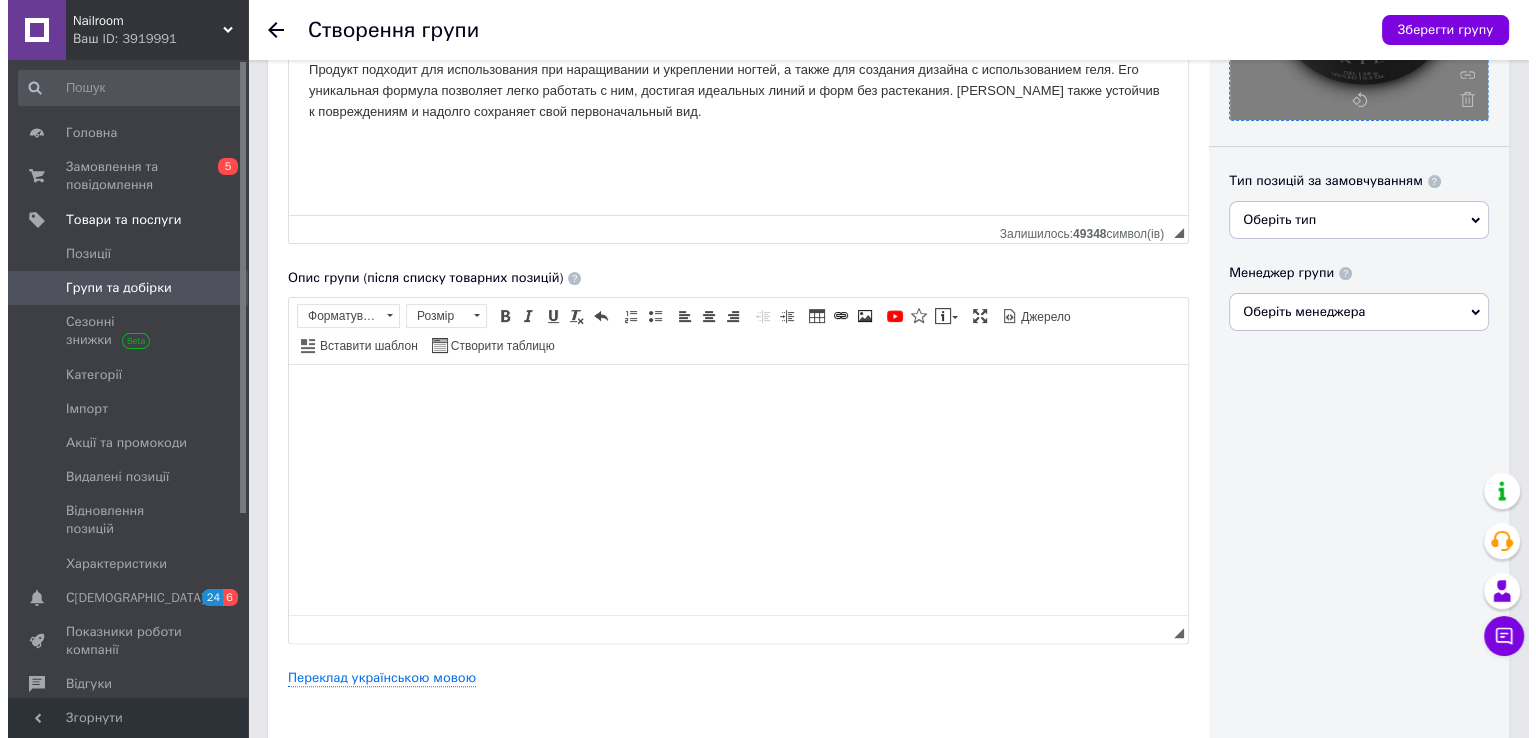 scroll, scrollTop: 476, scrollLeft: 0, axis: vertical 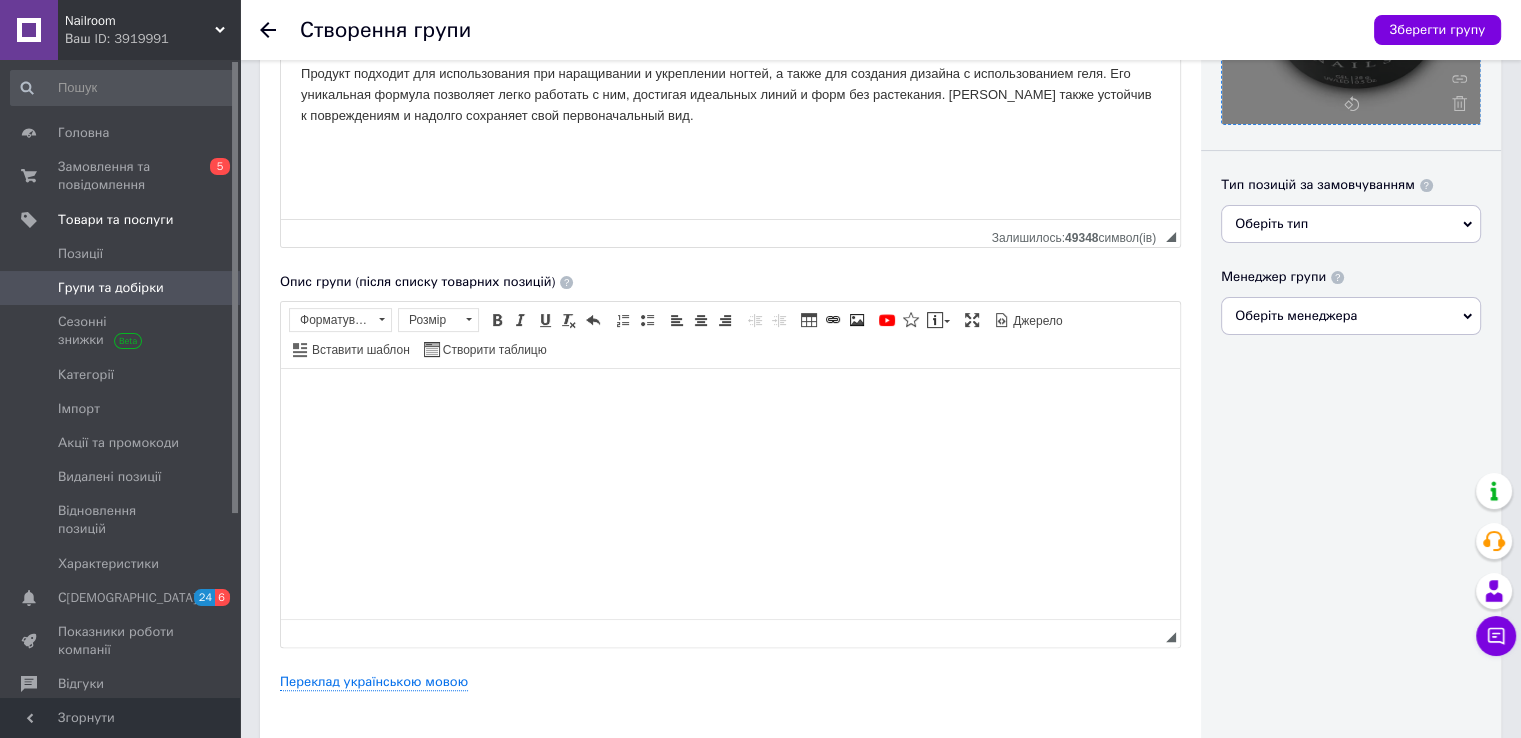 click at bounding box center (730, 399) 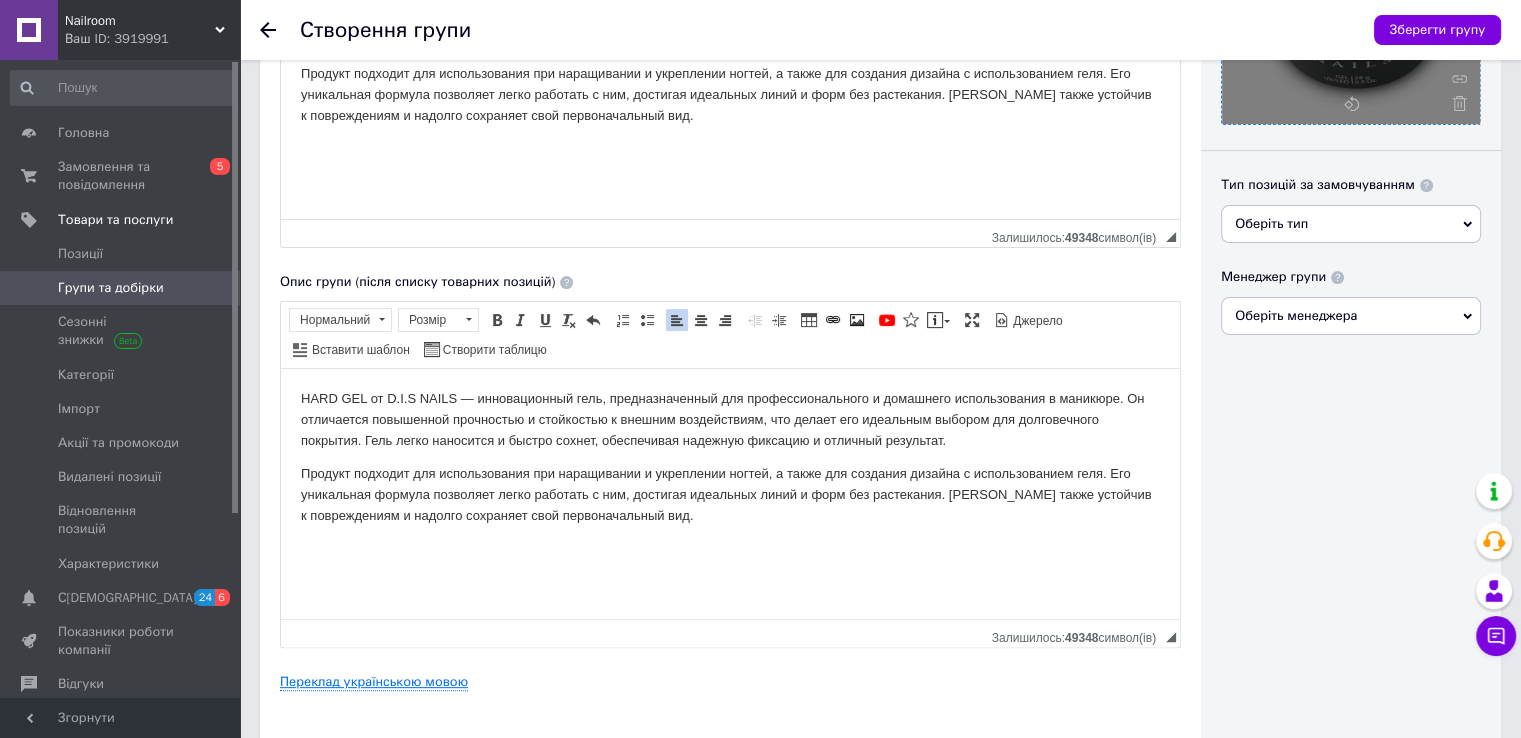 click on "Переклад українською мовою" at bounding box center (374, 682) 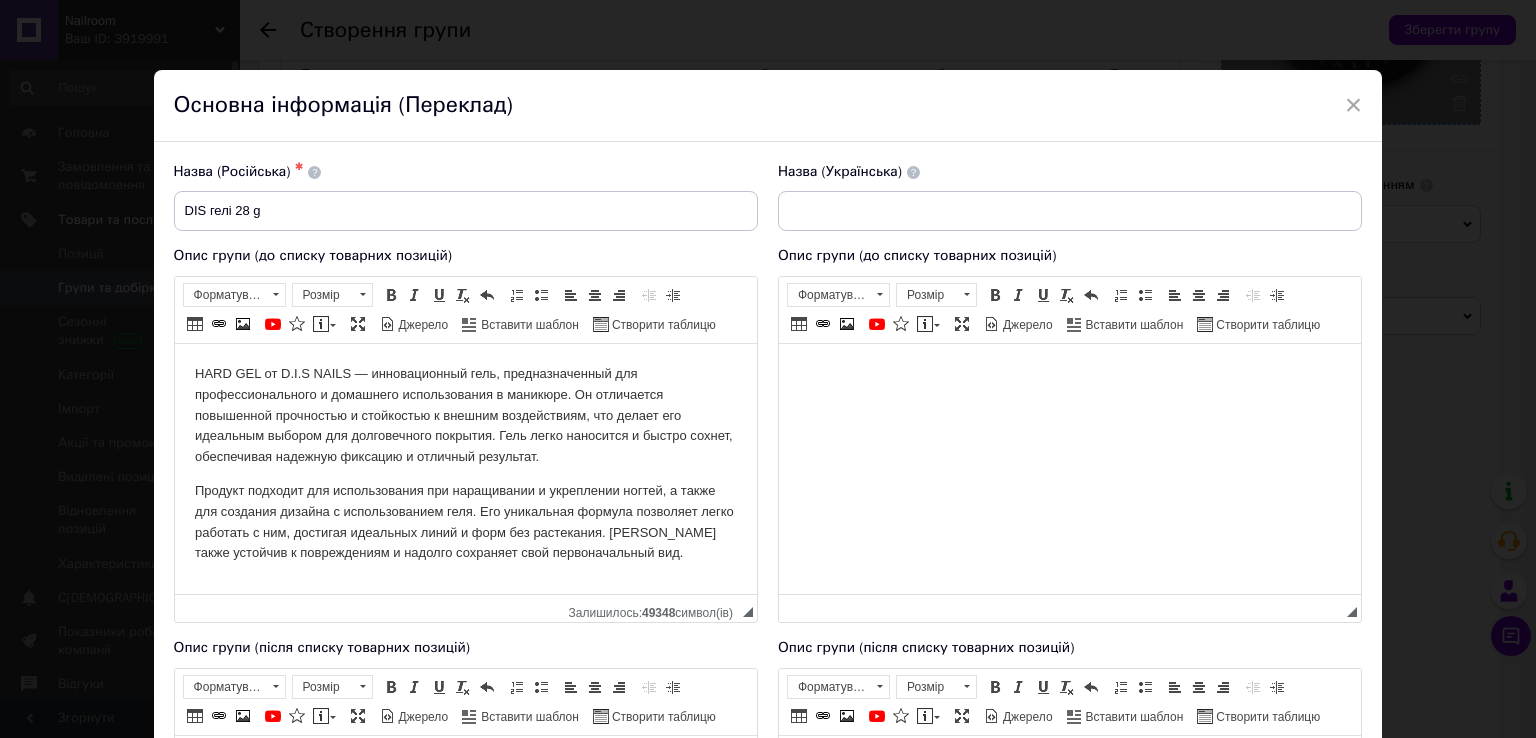 scroll, scrollTop: 0, scrollLeft: 0, axis: both 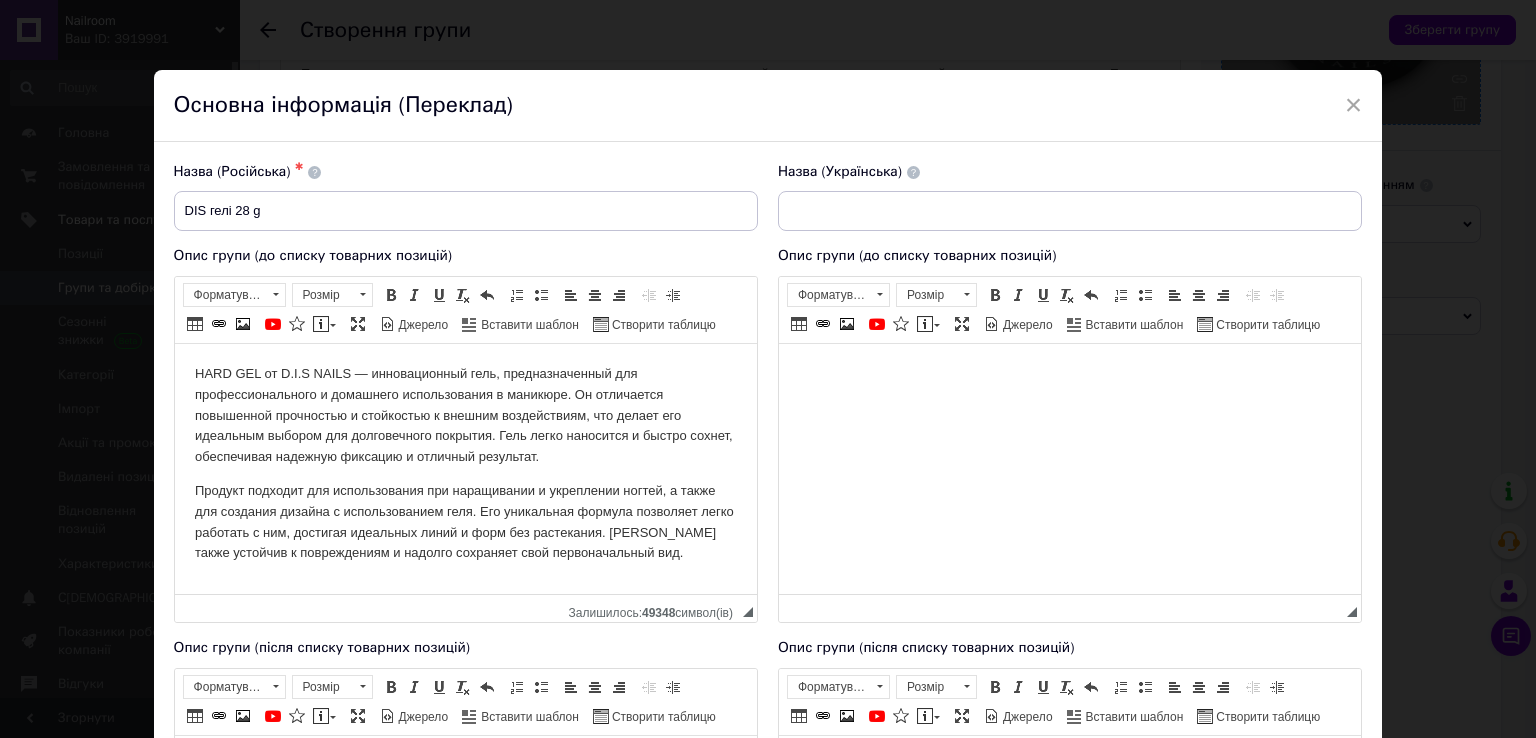 click at bounding box center [1069, 373] 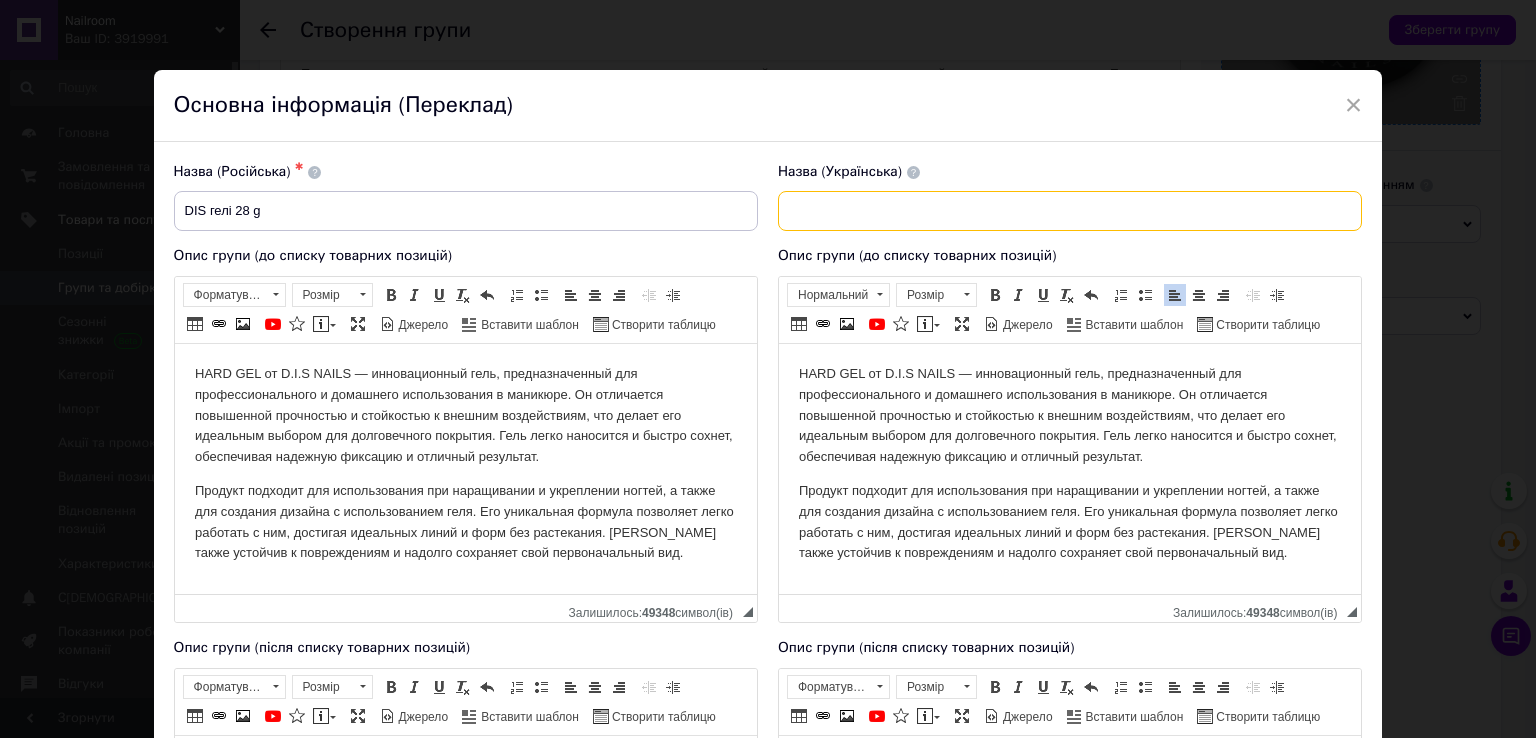 click at bounding box center [1070, 211] 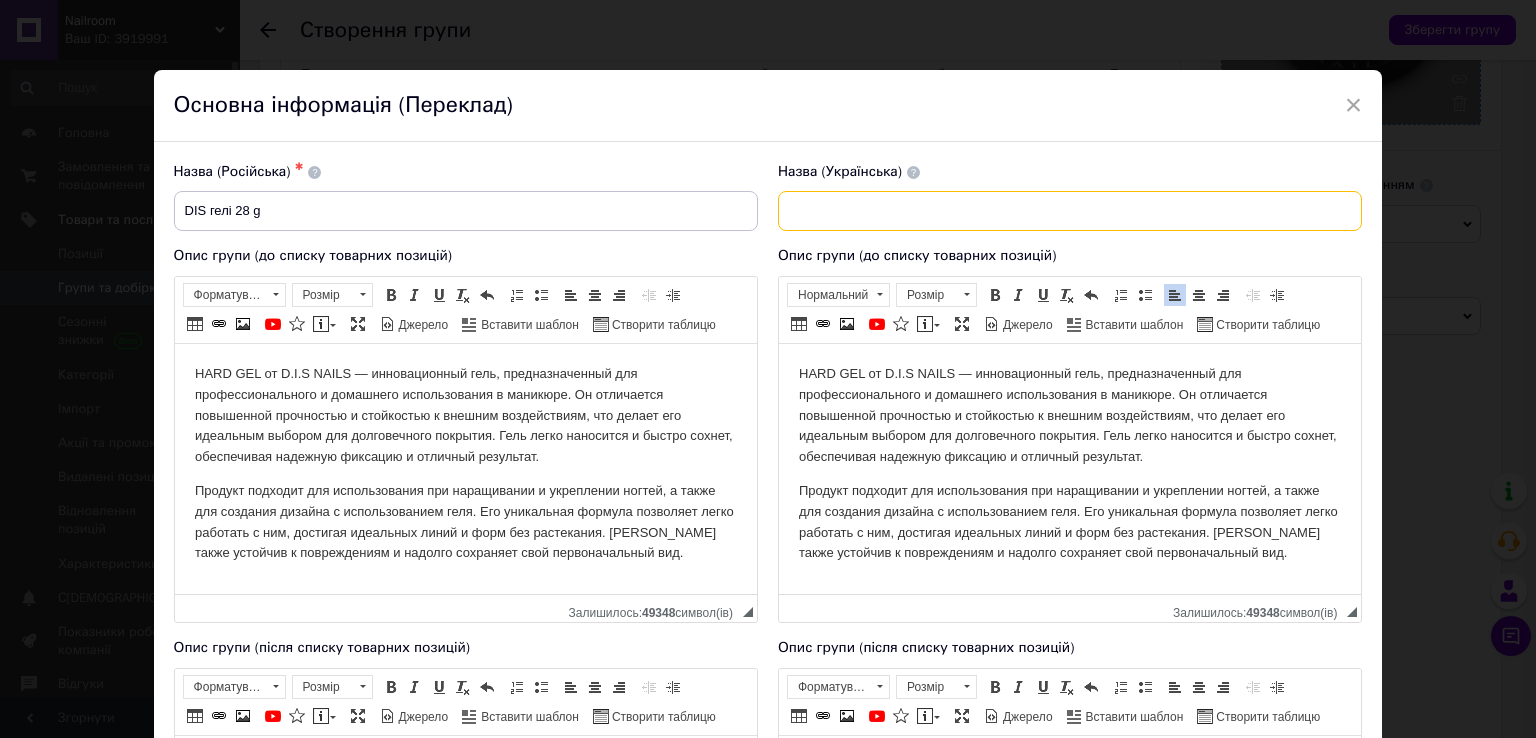 type on "F" 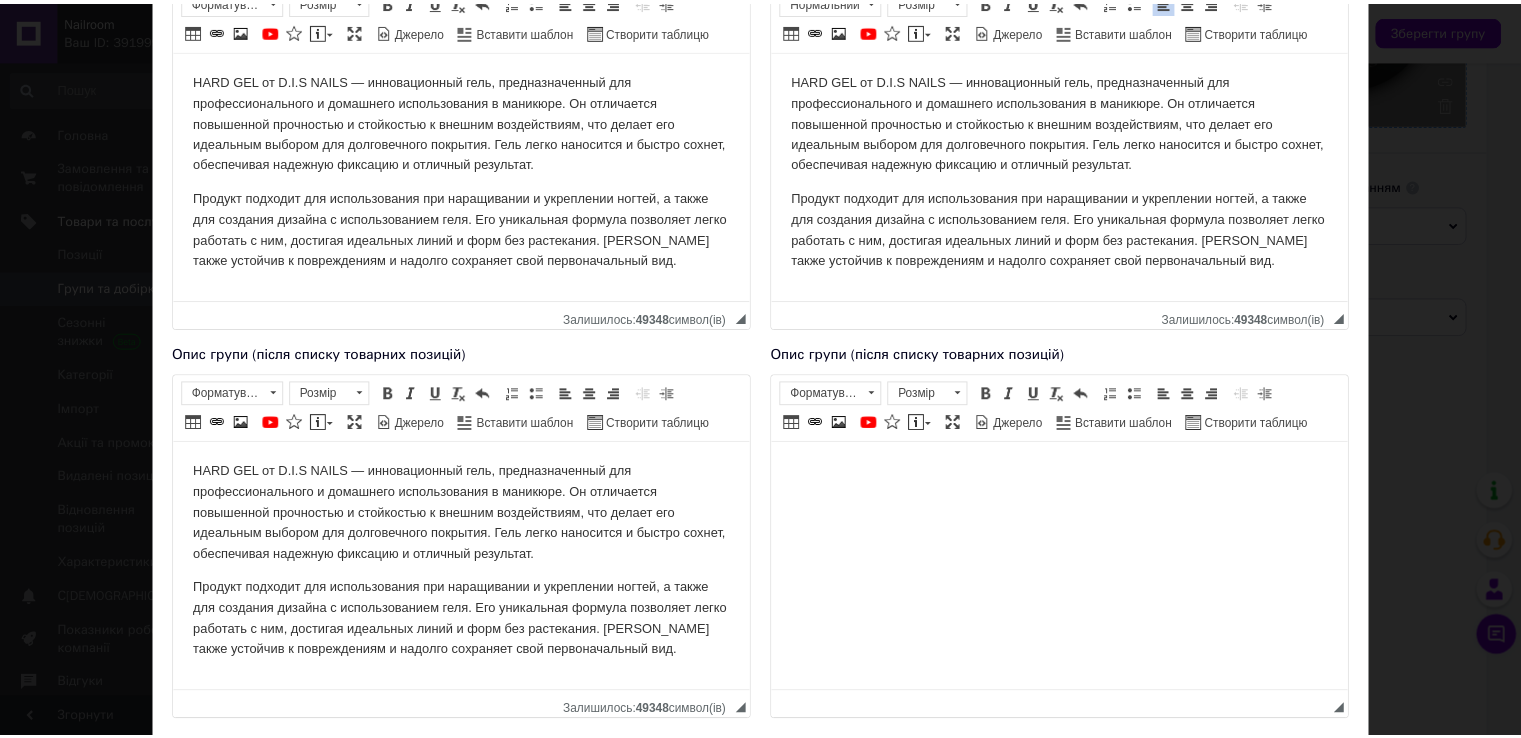 scroll, scrollTop: 437, scrollLeft: 0, axis: vertical 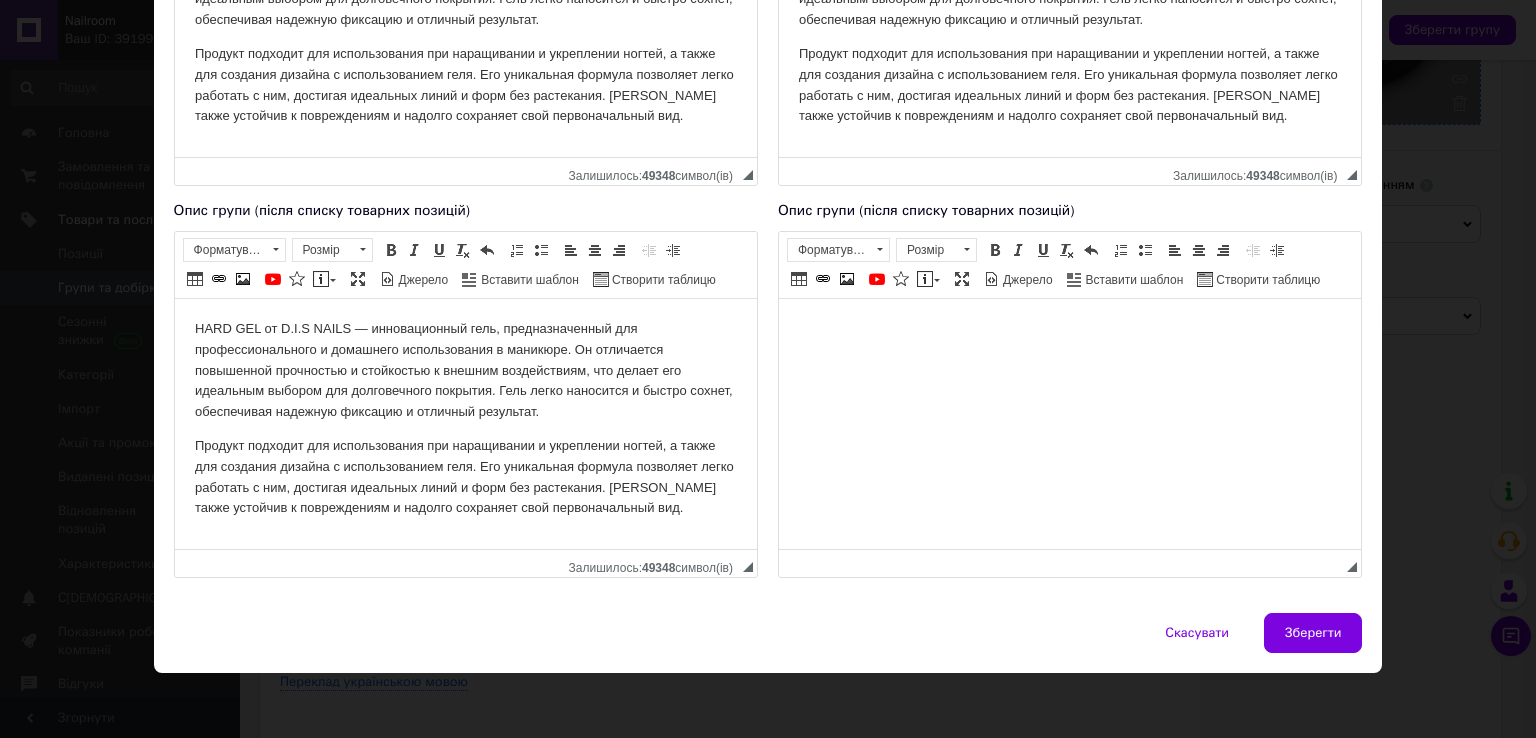 type on "Dis гелі" 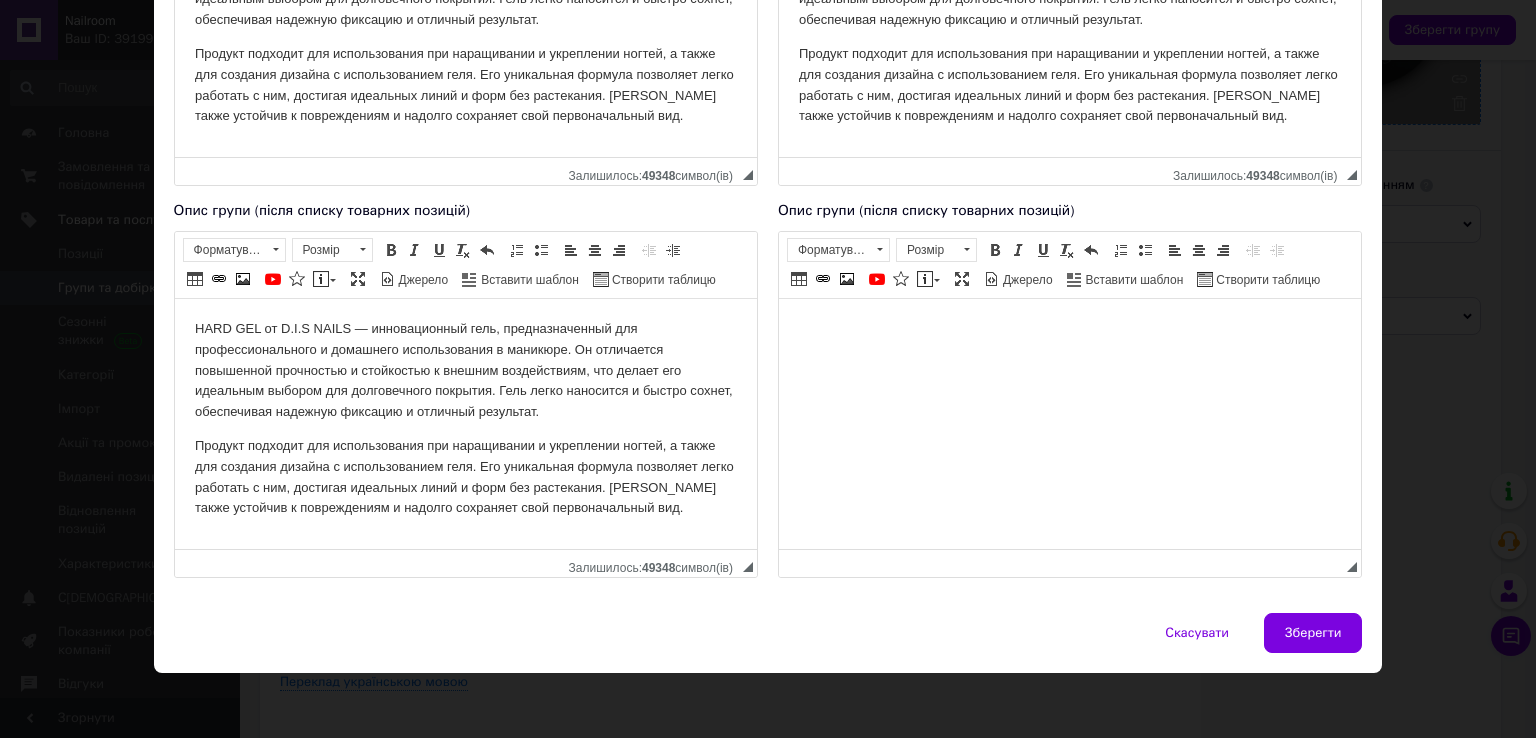 click at bounding box center (1069, 328) 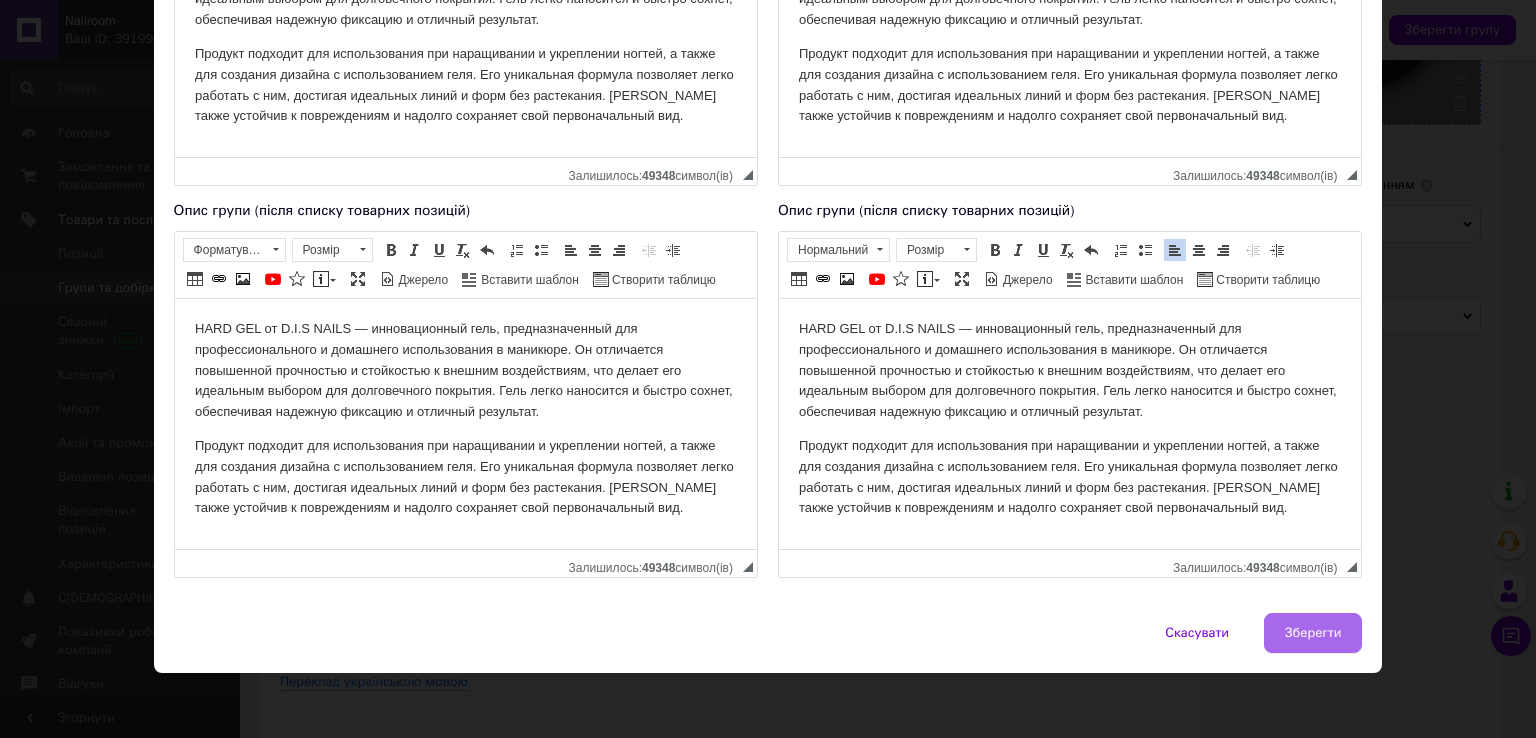 click on "Зберегти" at bounding box center (1313, 633) 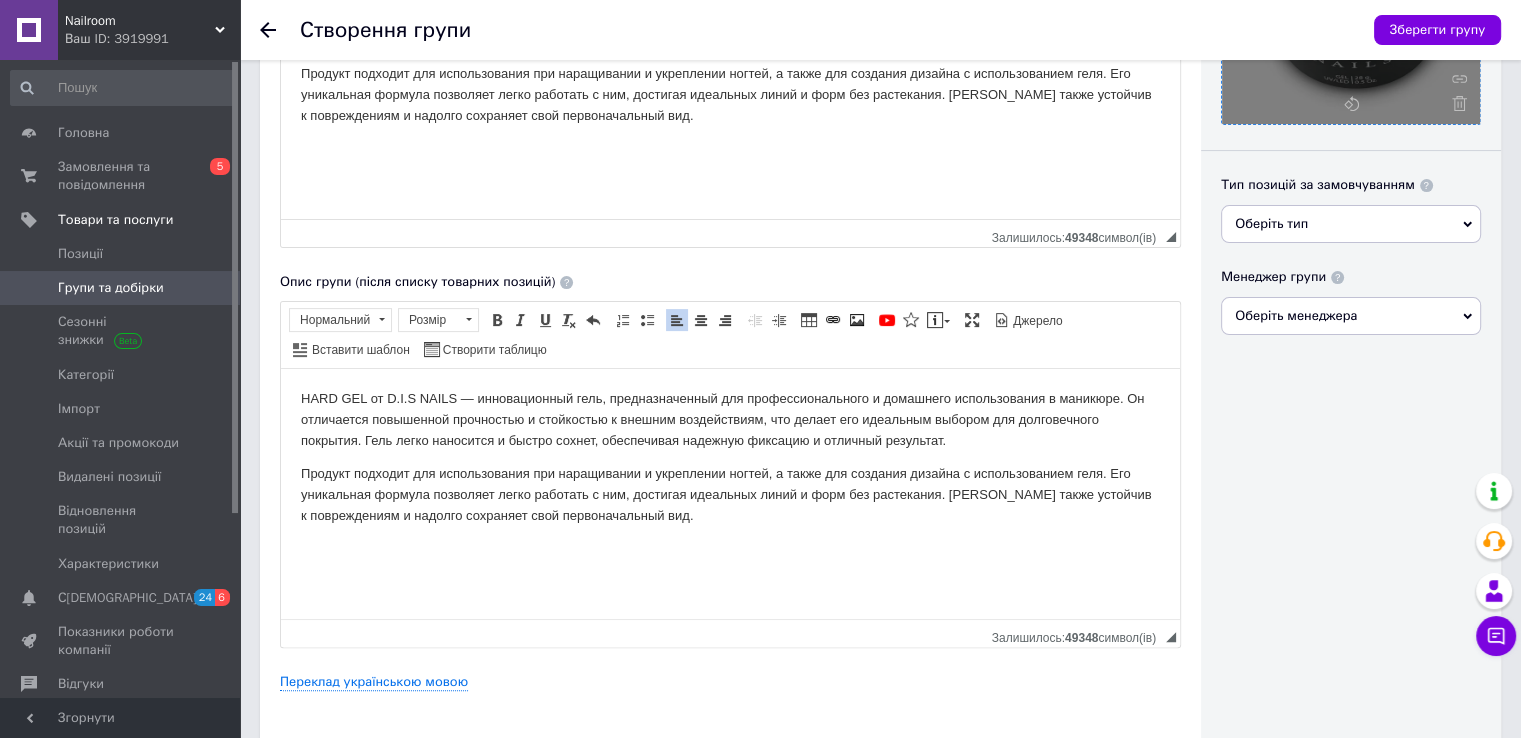 scroll, scrollTop: 566, scrollLeft: 0, axis: vertical 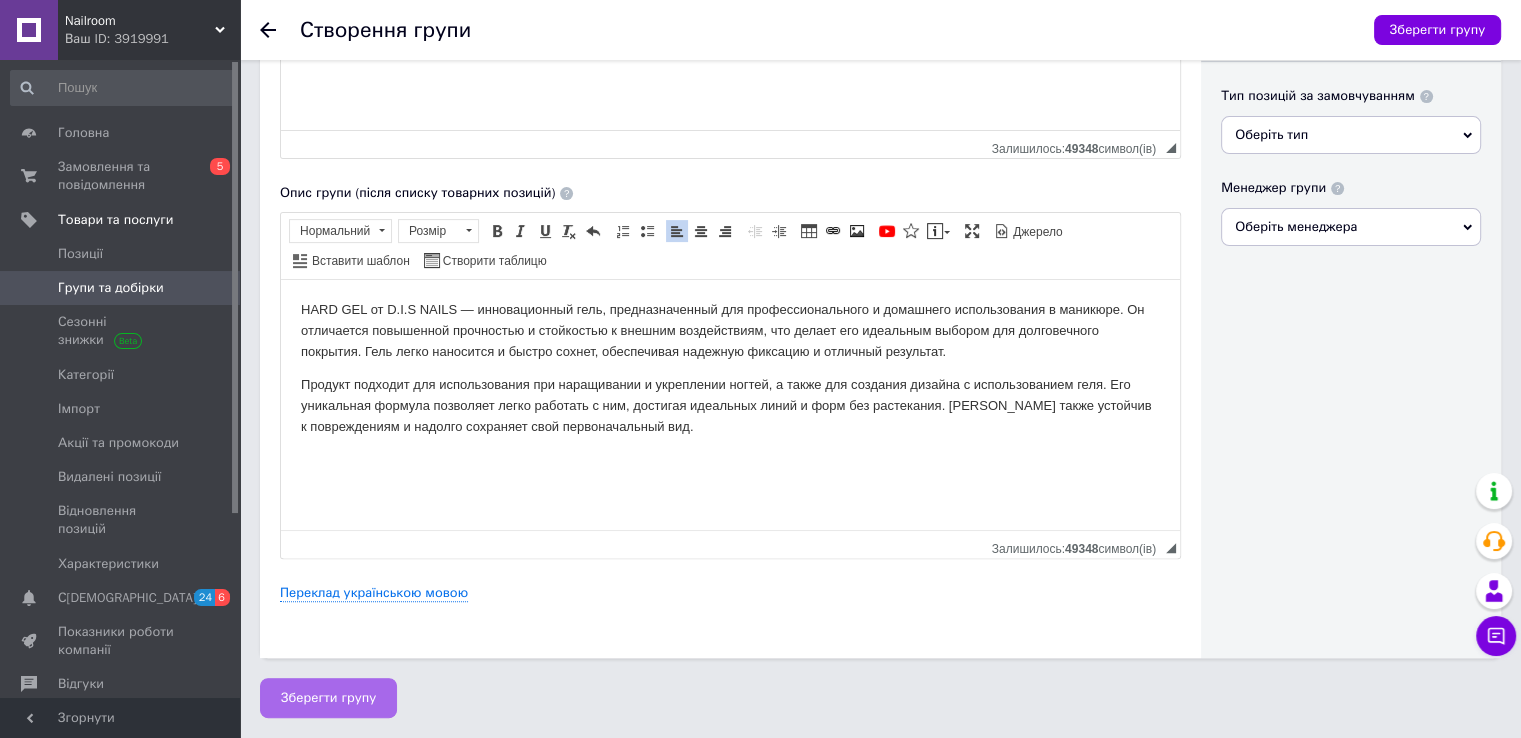 click on "Зберегти групу" at bounding box center [328, 698] 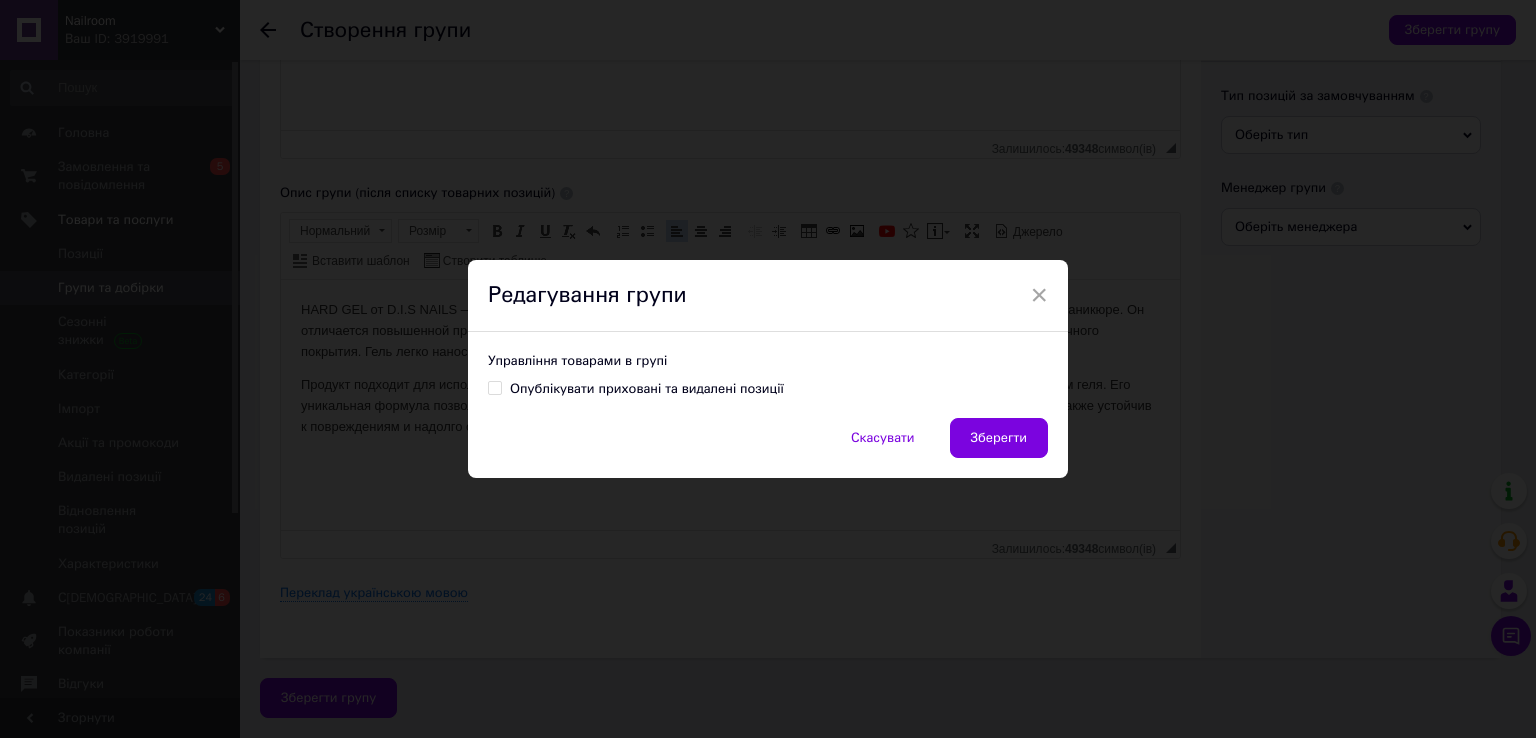 click on "Опублікувати приховані та видалені позиції" at bounding box center (494, 387) 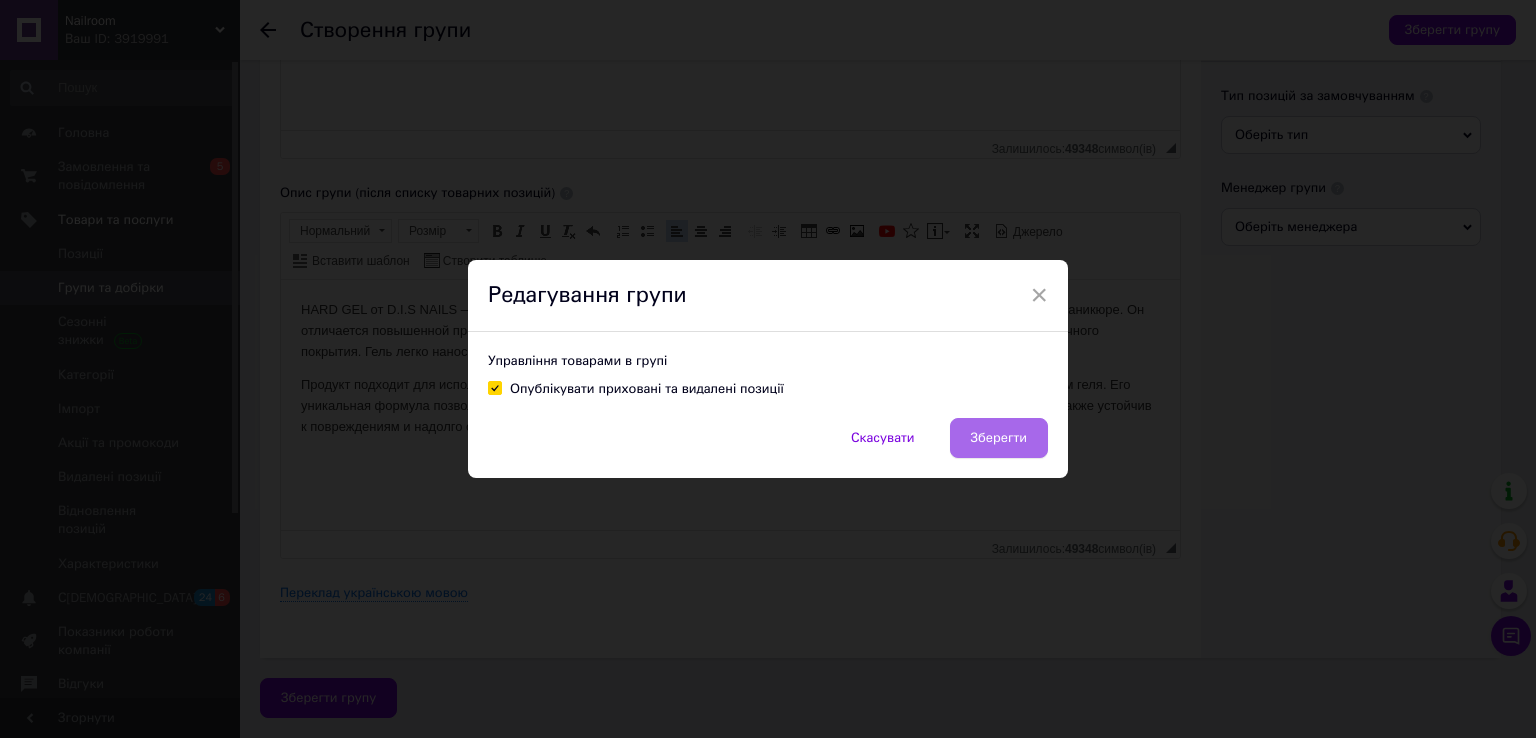 click on "Зберегти" at bounding box center (999, 438) 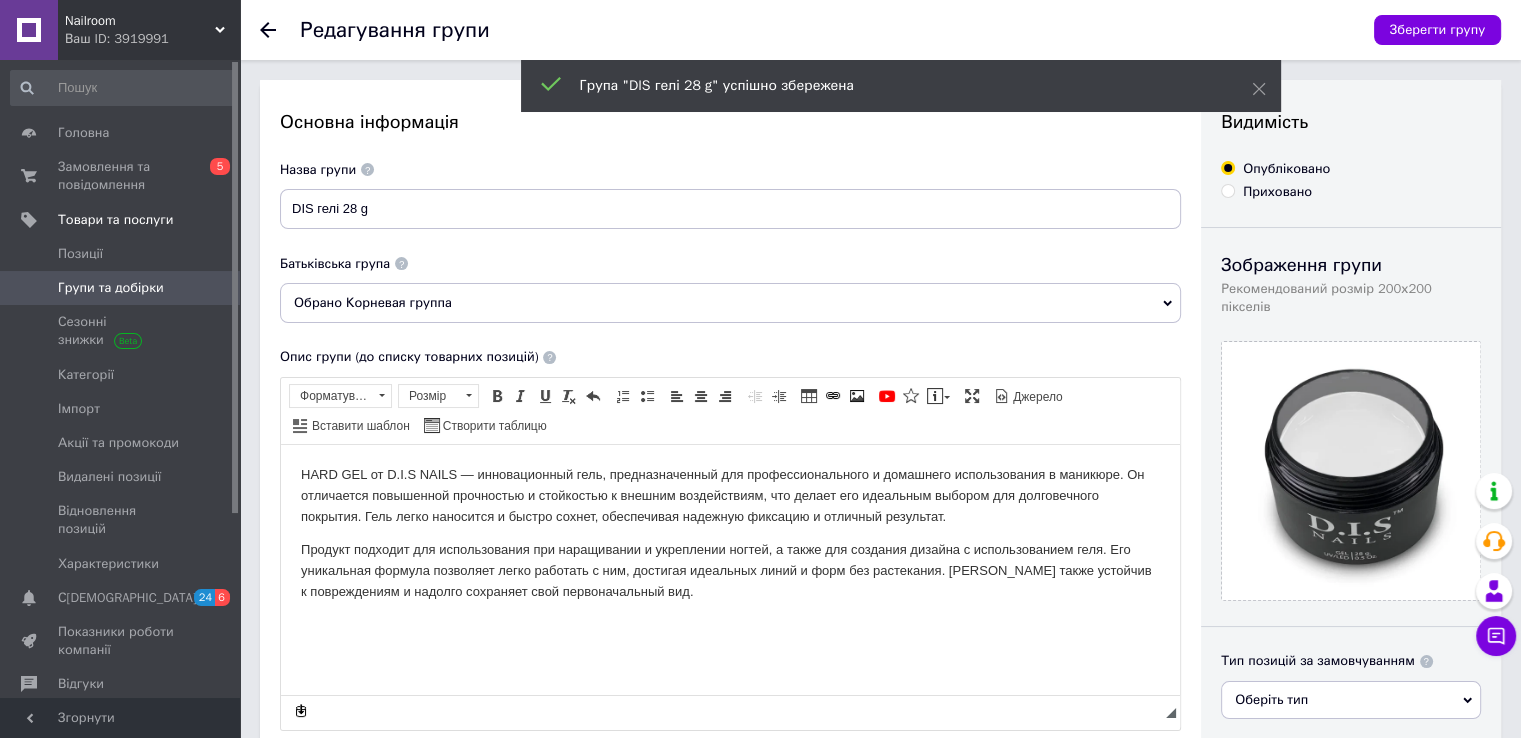 scroll, scrollTop: 0, scrollLeft: 0, axis: both 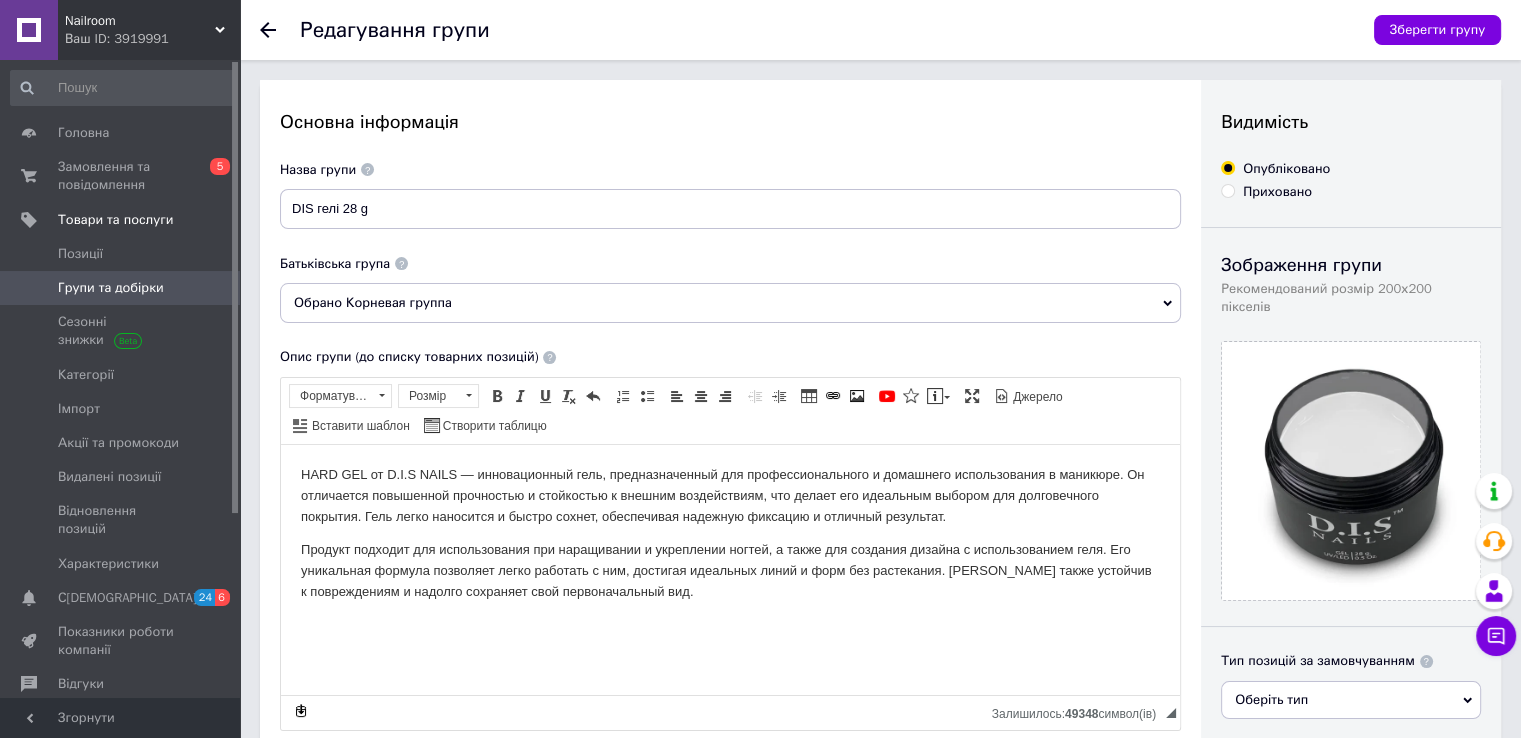 click on "Групи та добірки" at bounding box center (121, 288) 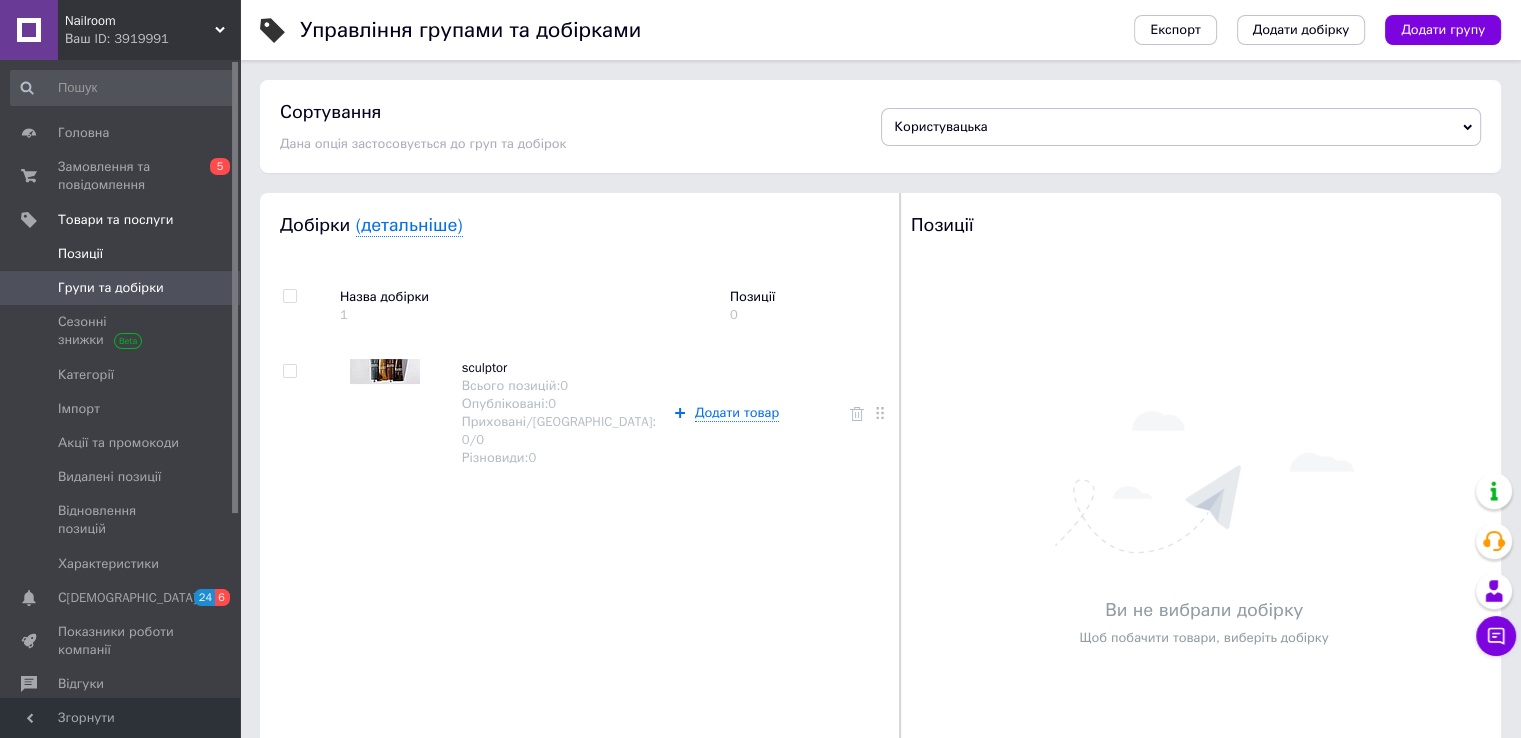 click on "Позиції" at bounding box center [121, 254] 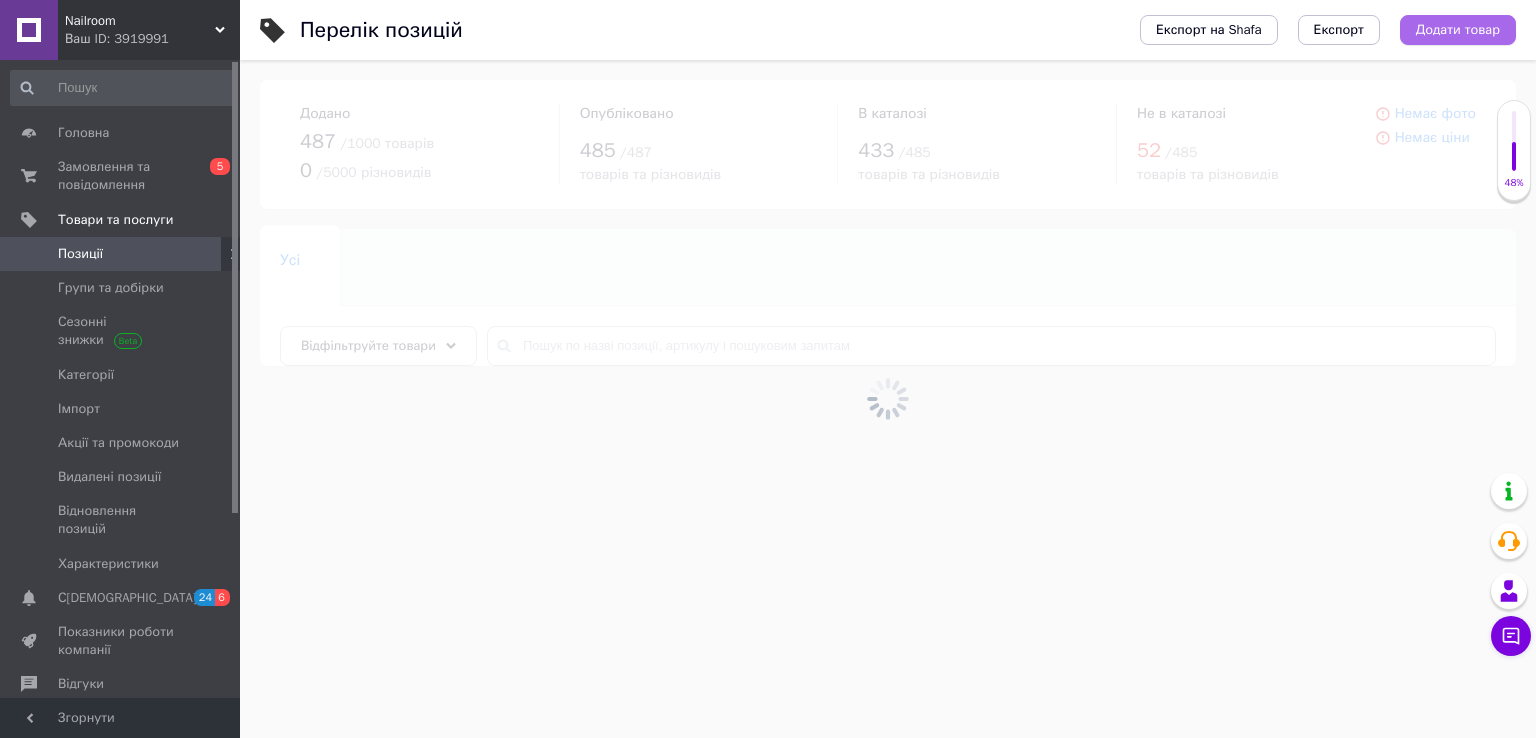 click on "Додати товар" at bounding box center [1458, 30] 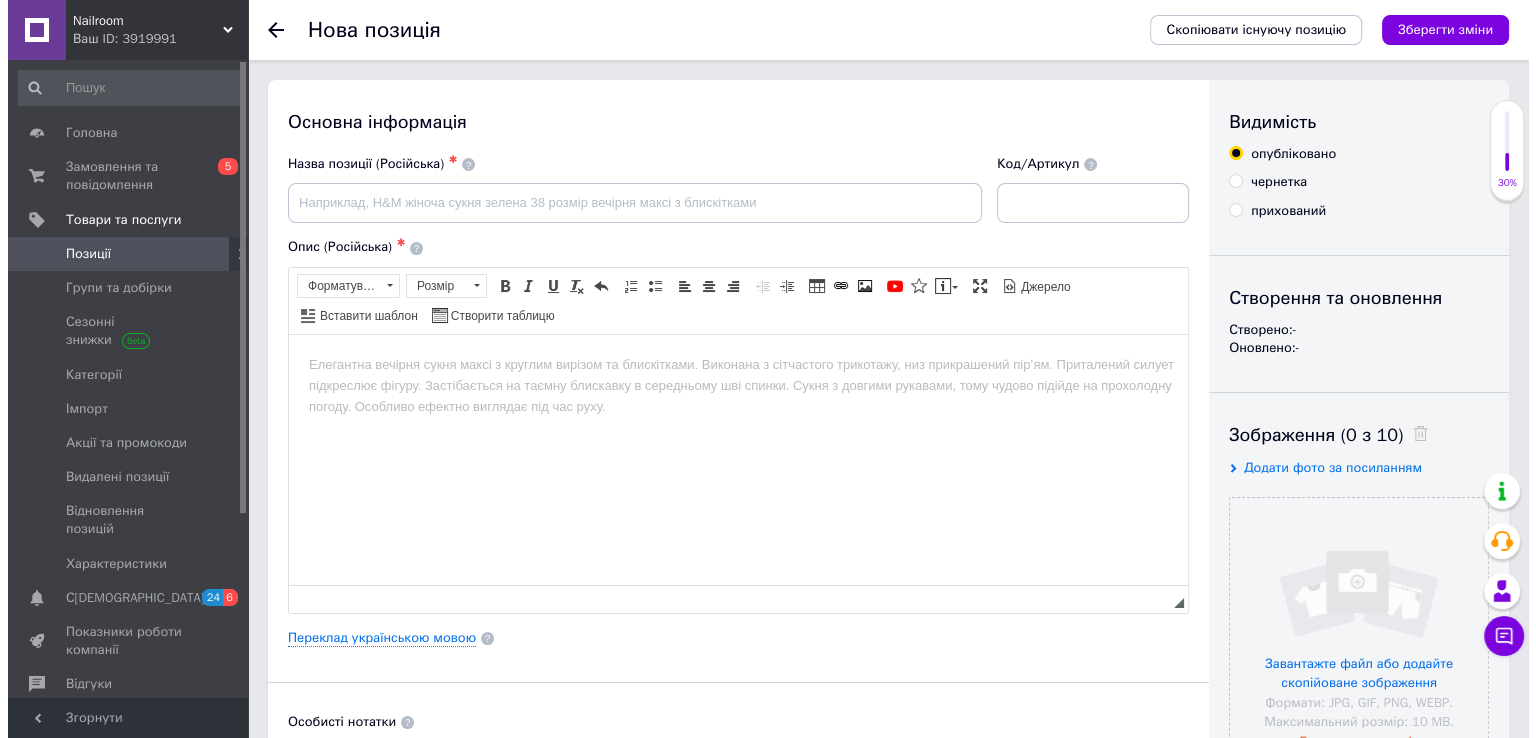 scroll, scrollTop: 0, scrollLeft: 0, axis: both 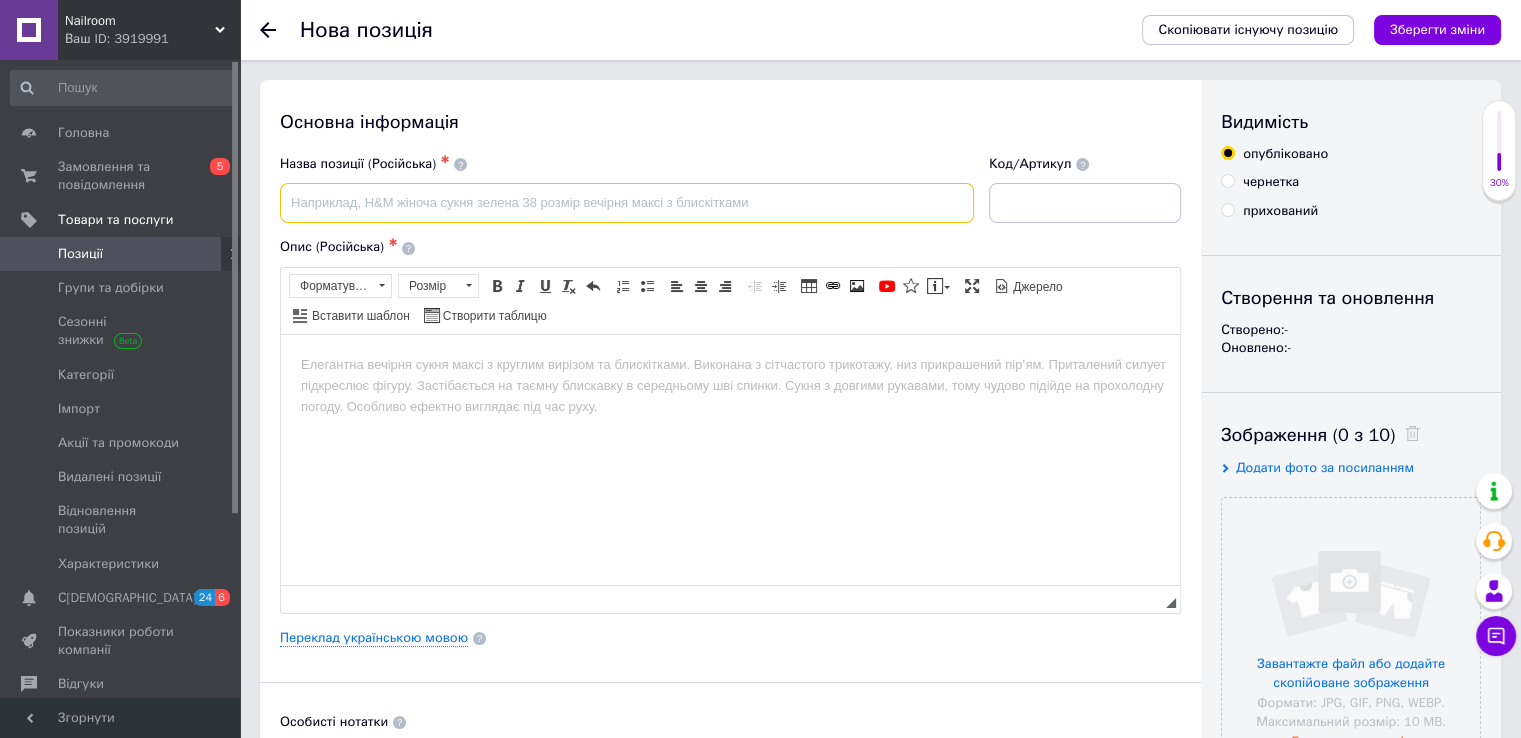 click at bounding box center [627, 203] 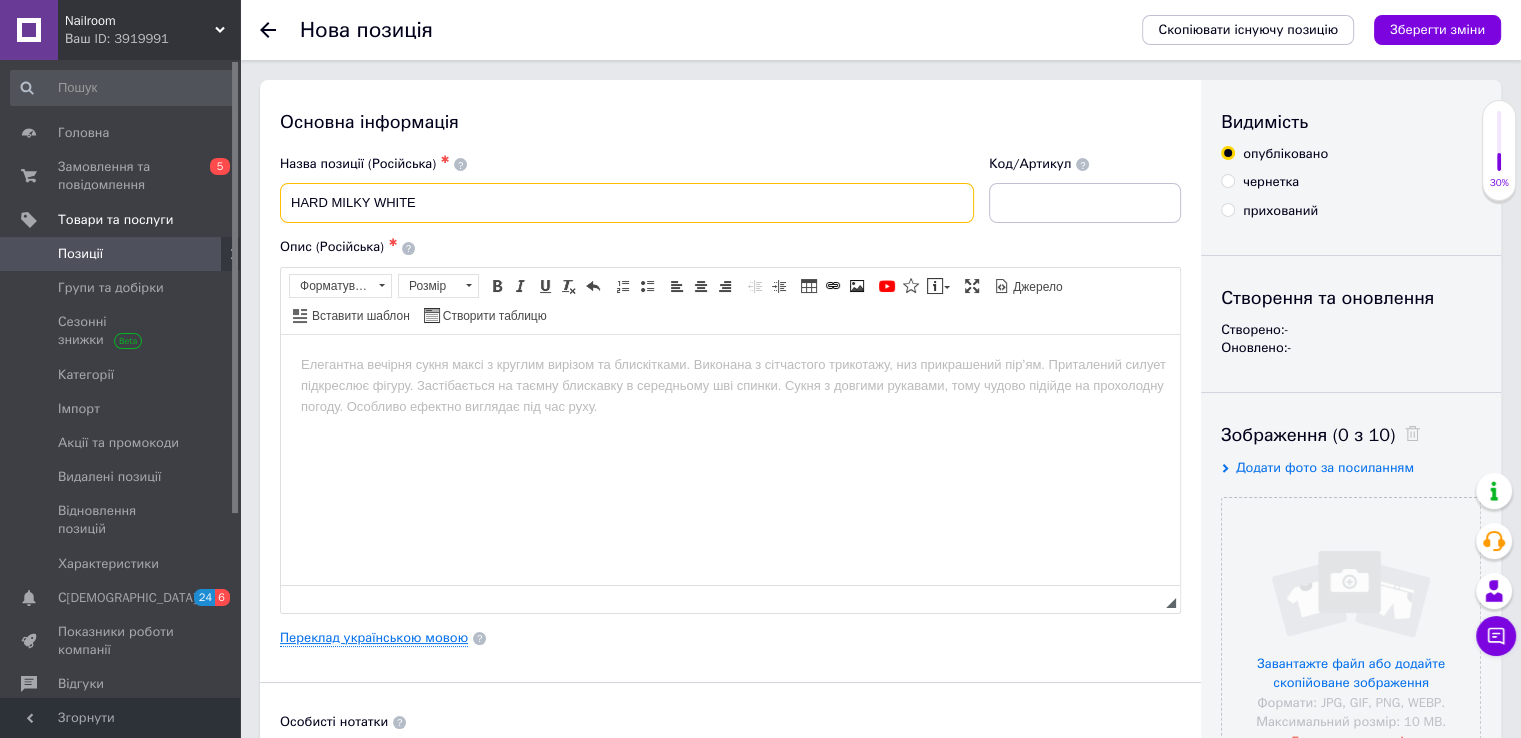 type on "HARD MILKY WHITE" 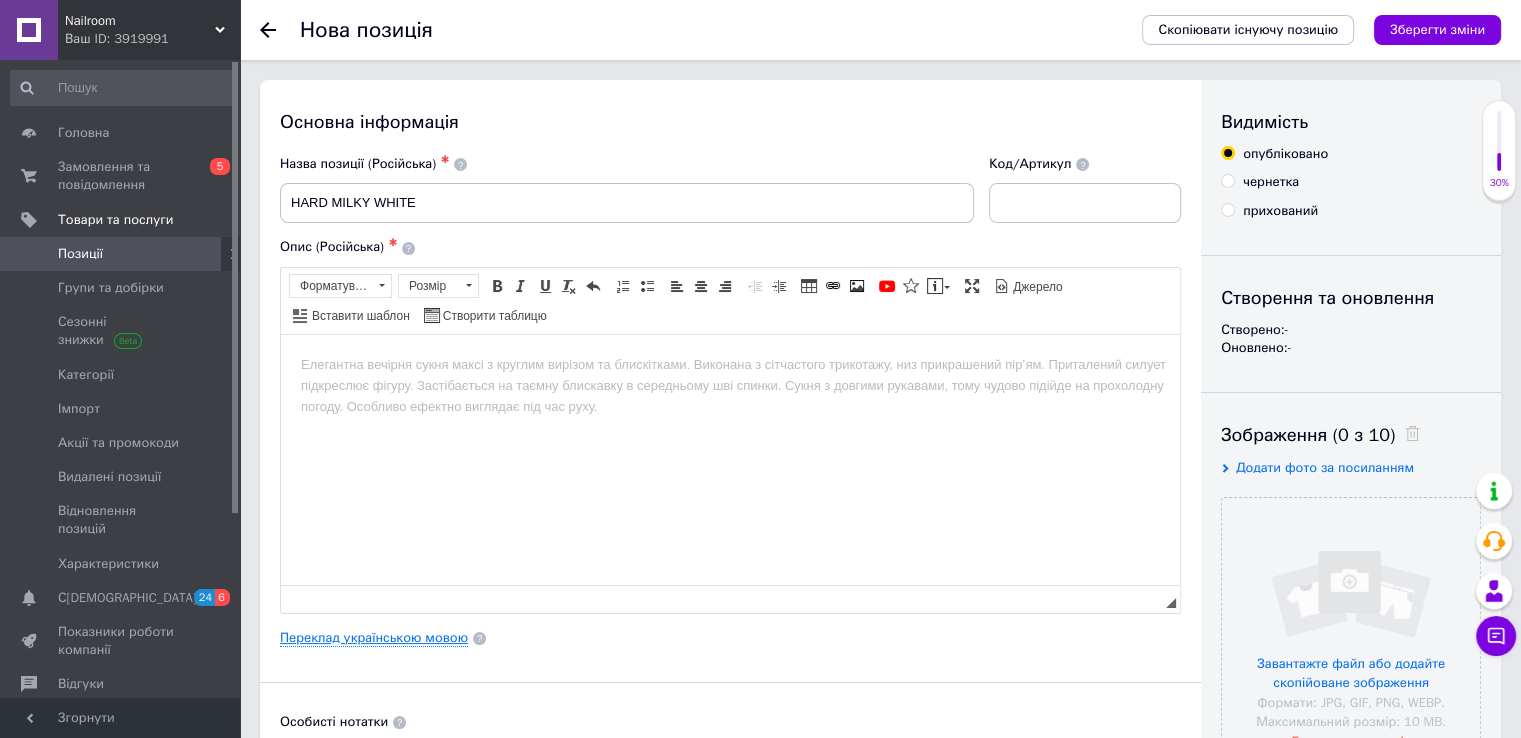 click on "Переклад українською мовою" at bounding box center (374, 638) 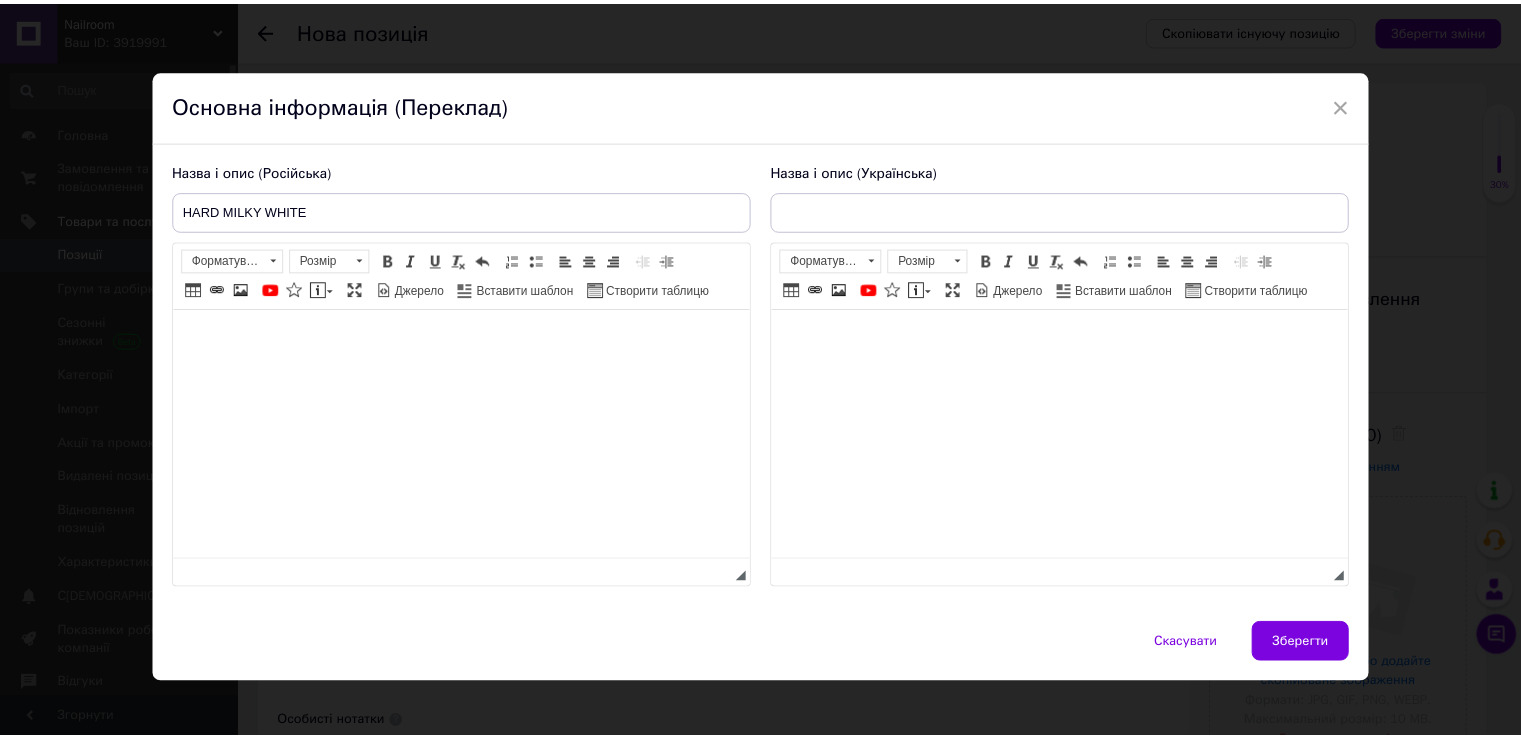 scroll, scrollTop: 0, scrollLeft: 0, axis: both 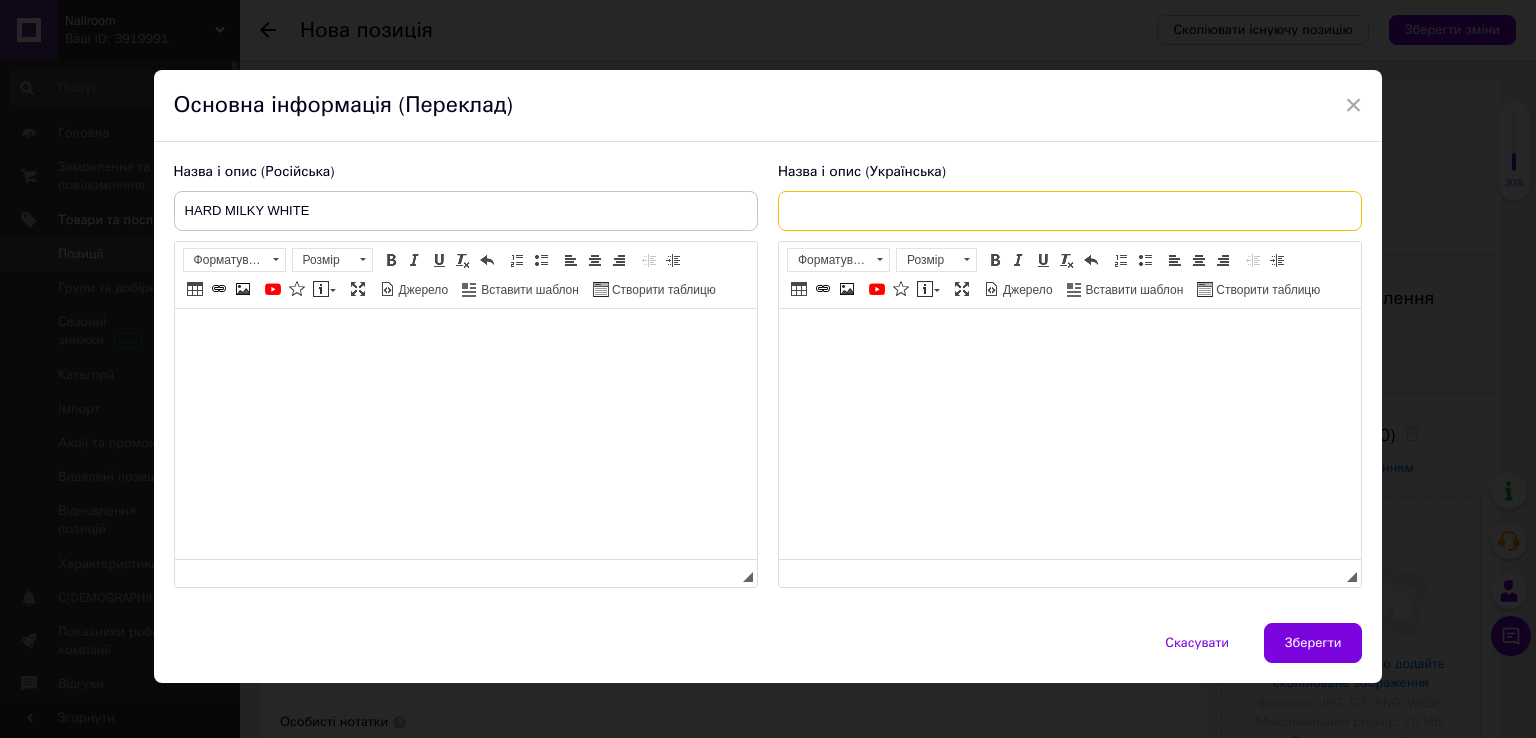 click at bounding box center [1070, 211] 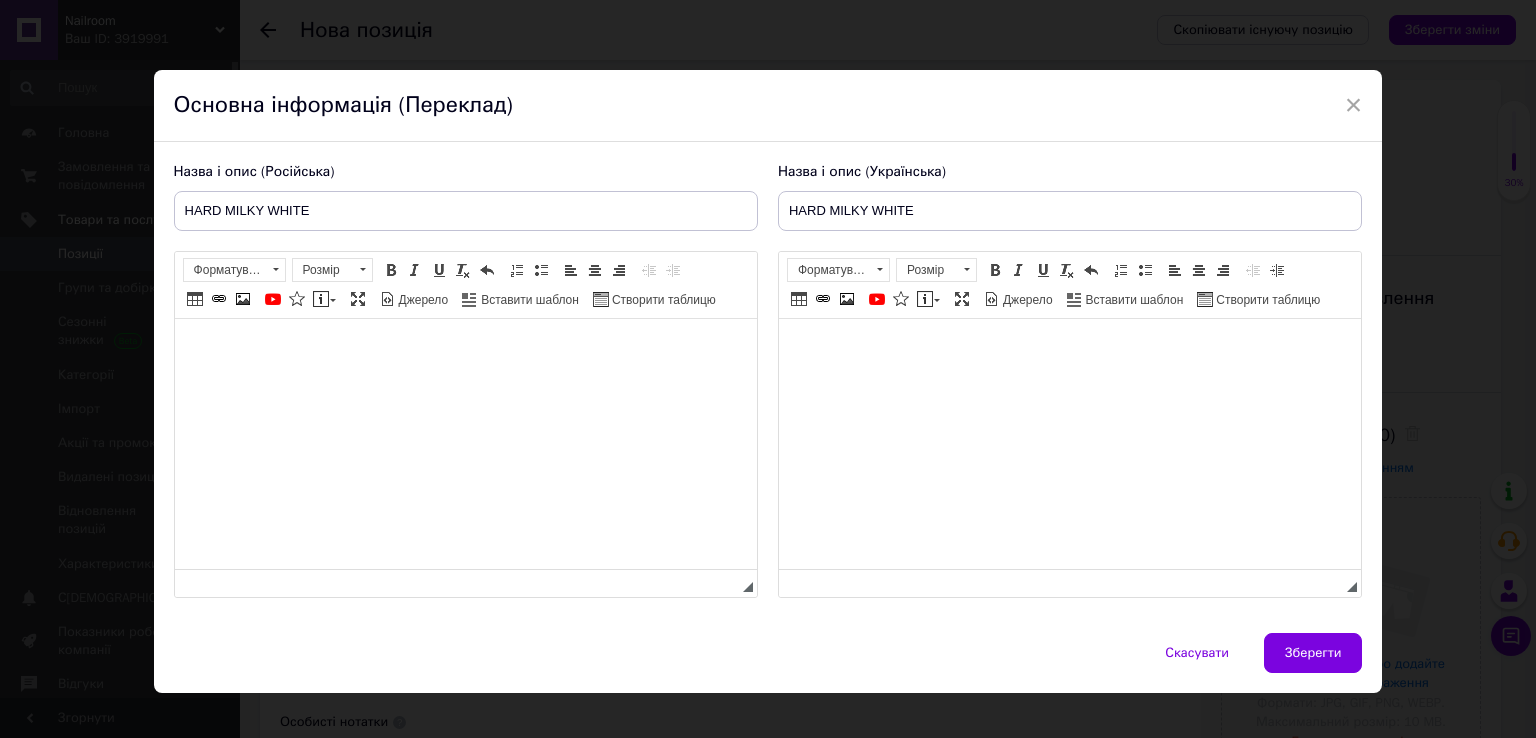 click at bounding box center [465, 349] 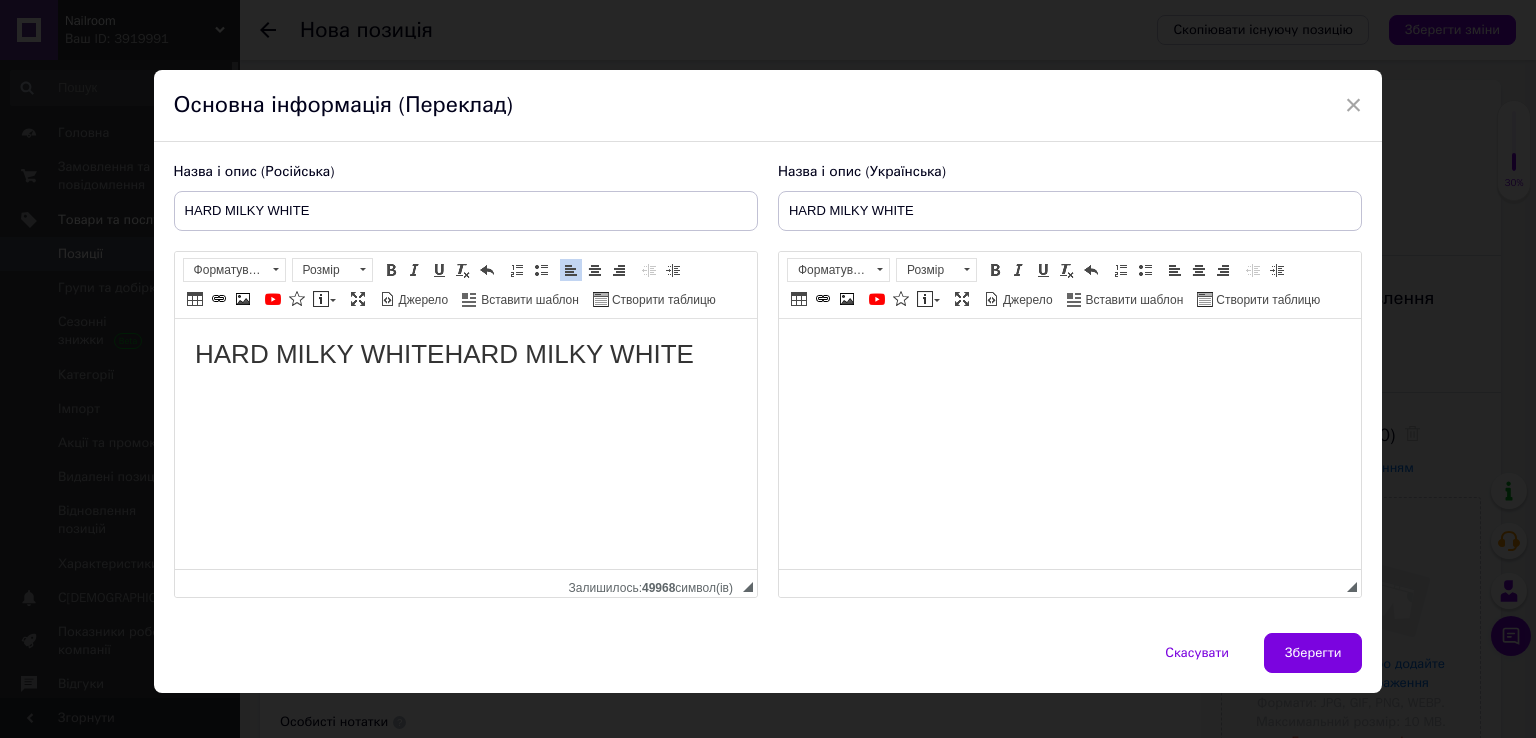 click at bounding box center (1069, 349) 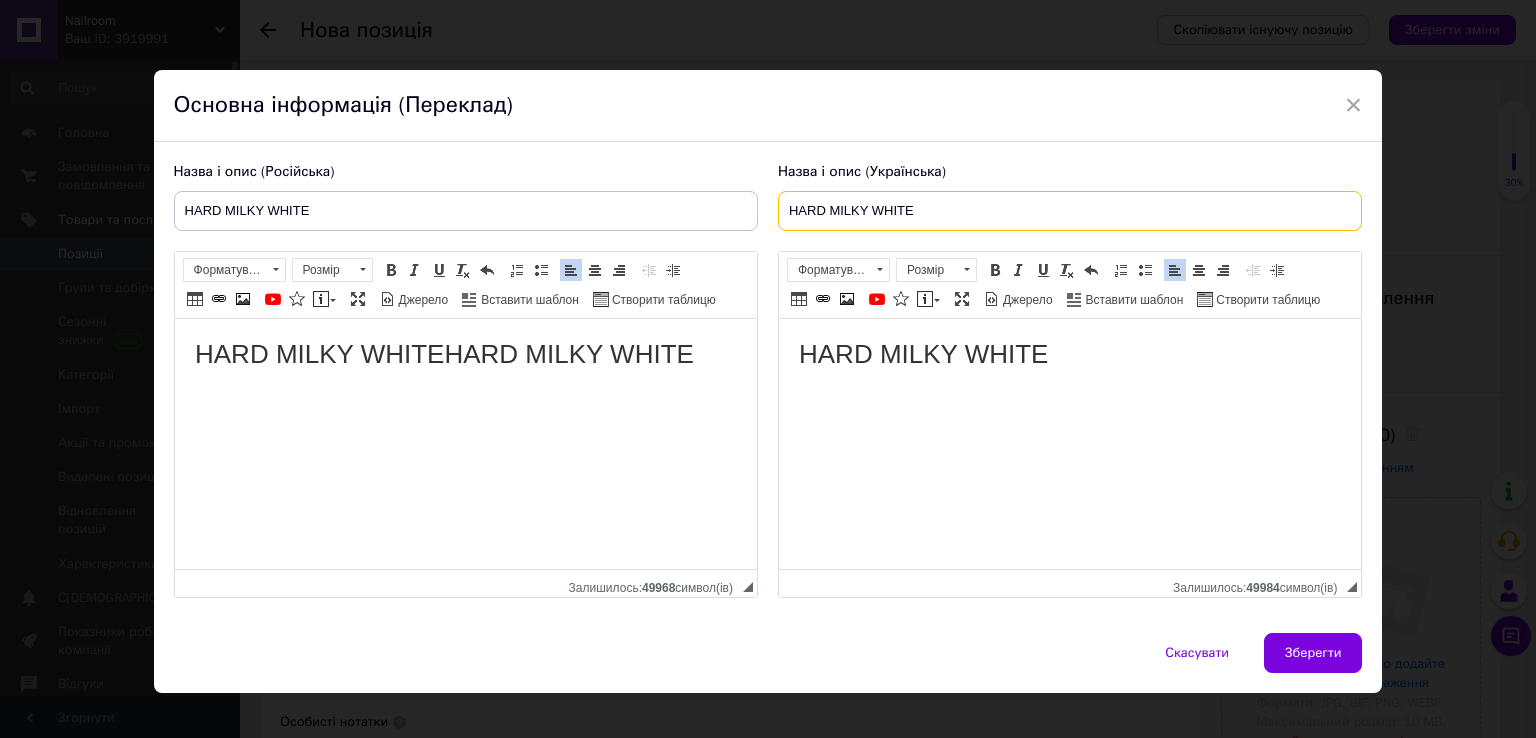 click on "HARD MILKY WHITE" at bounding box center [1070, 211] 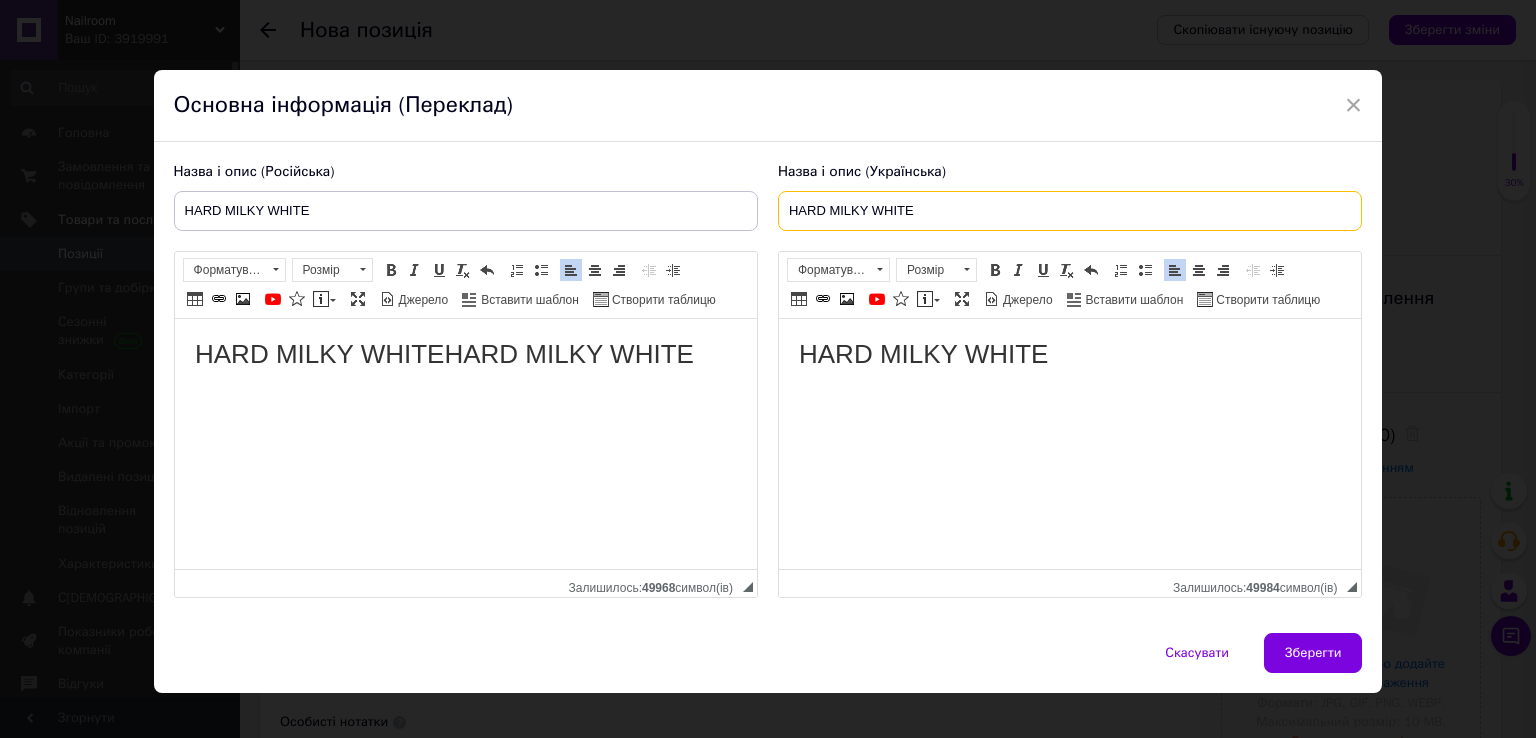 click on "HARD MILKY WHITE" at bounding box center [1070, 211] 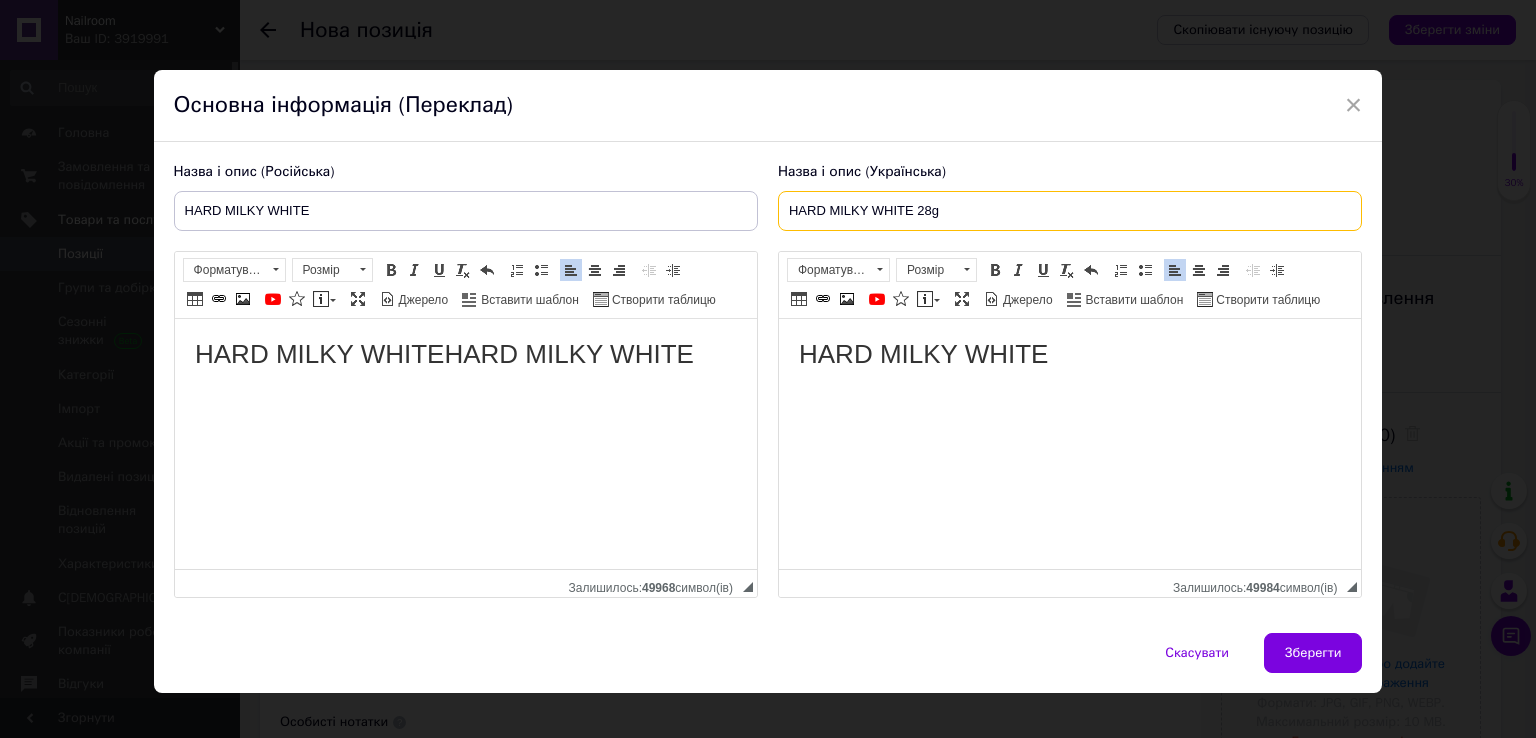 type on "HARD MILKY WHITE 28g" 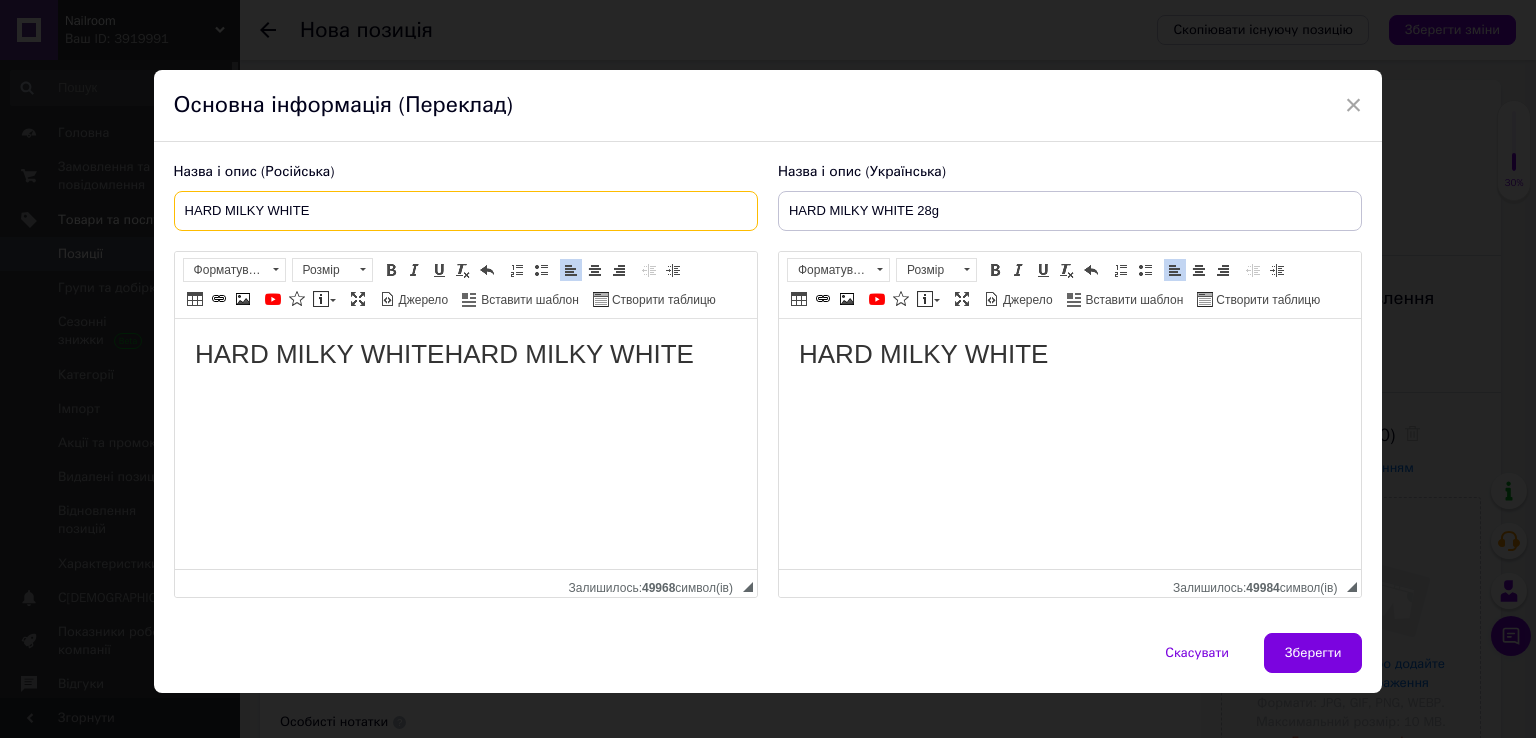 click on "HARD MILKY WHITE" at bounding box center [466, 211] 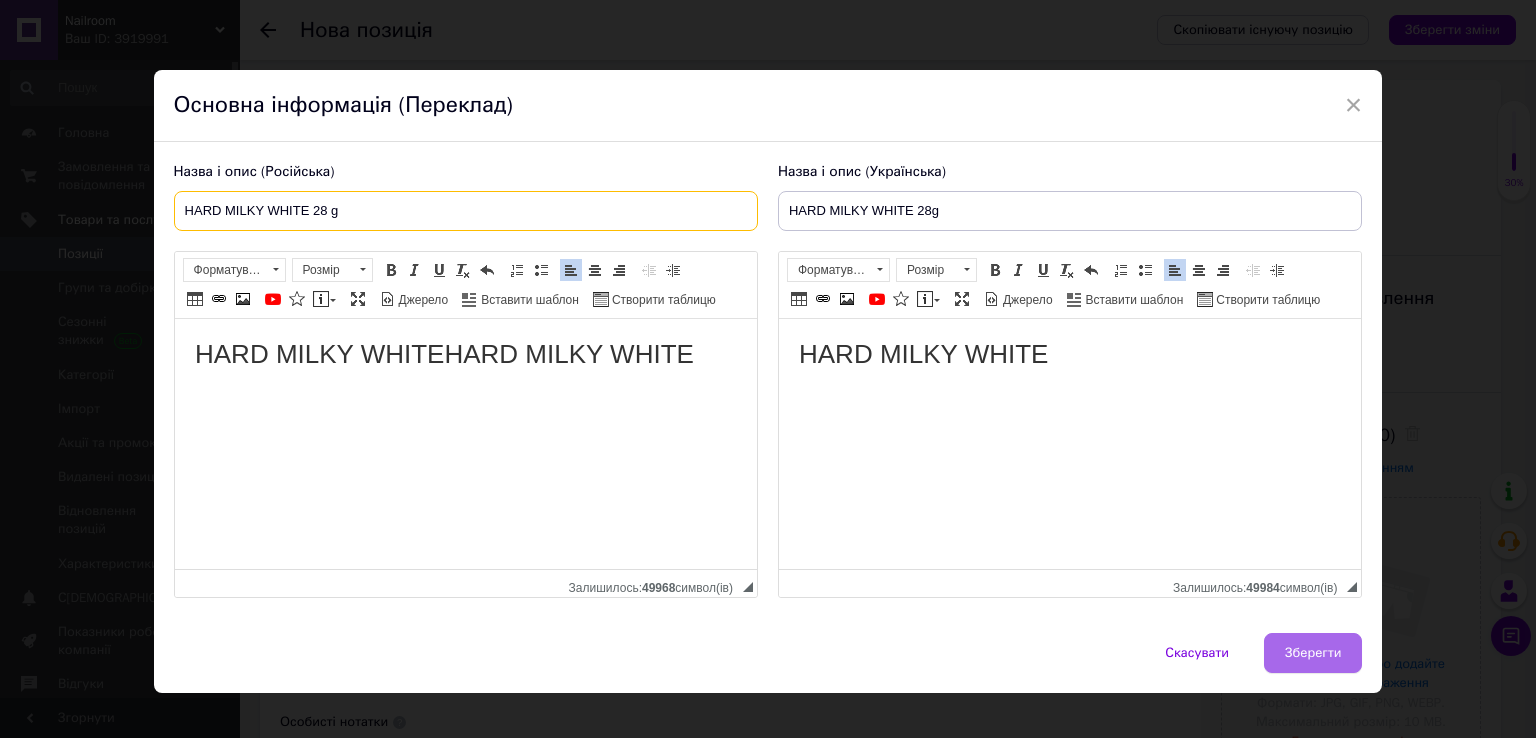 type on "HARD MILKY WHITE 28 g" 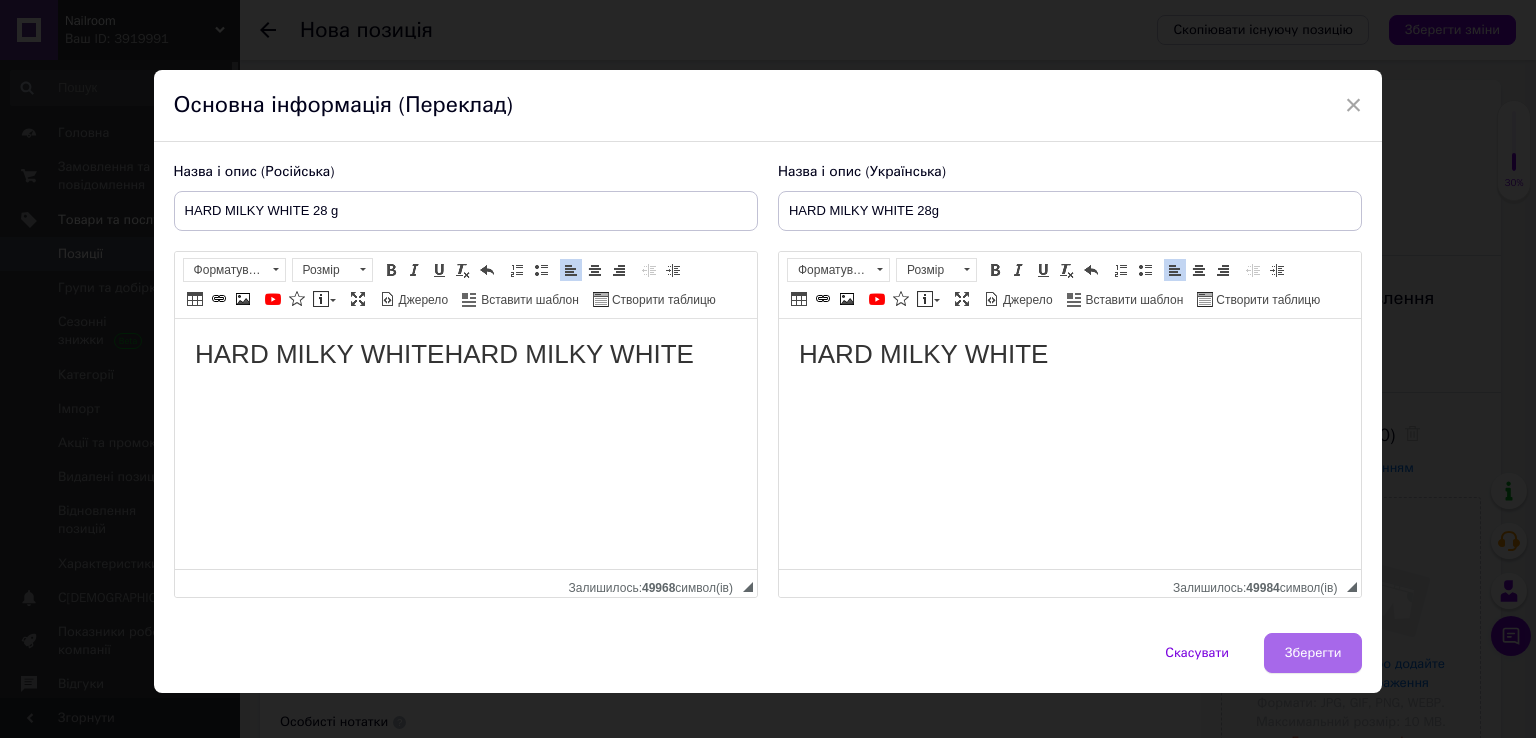 click on "Зберегти" at bounding box center [1313, 653] 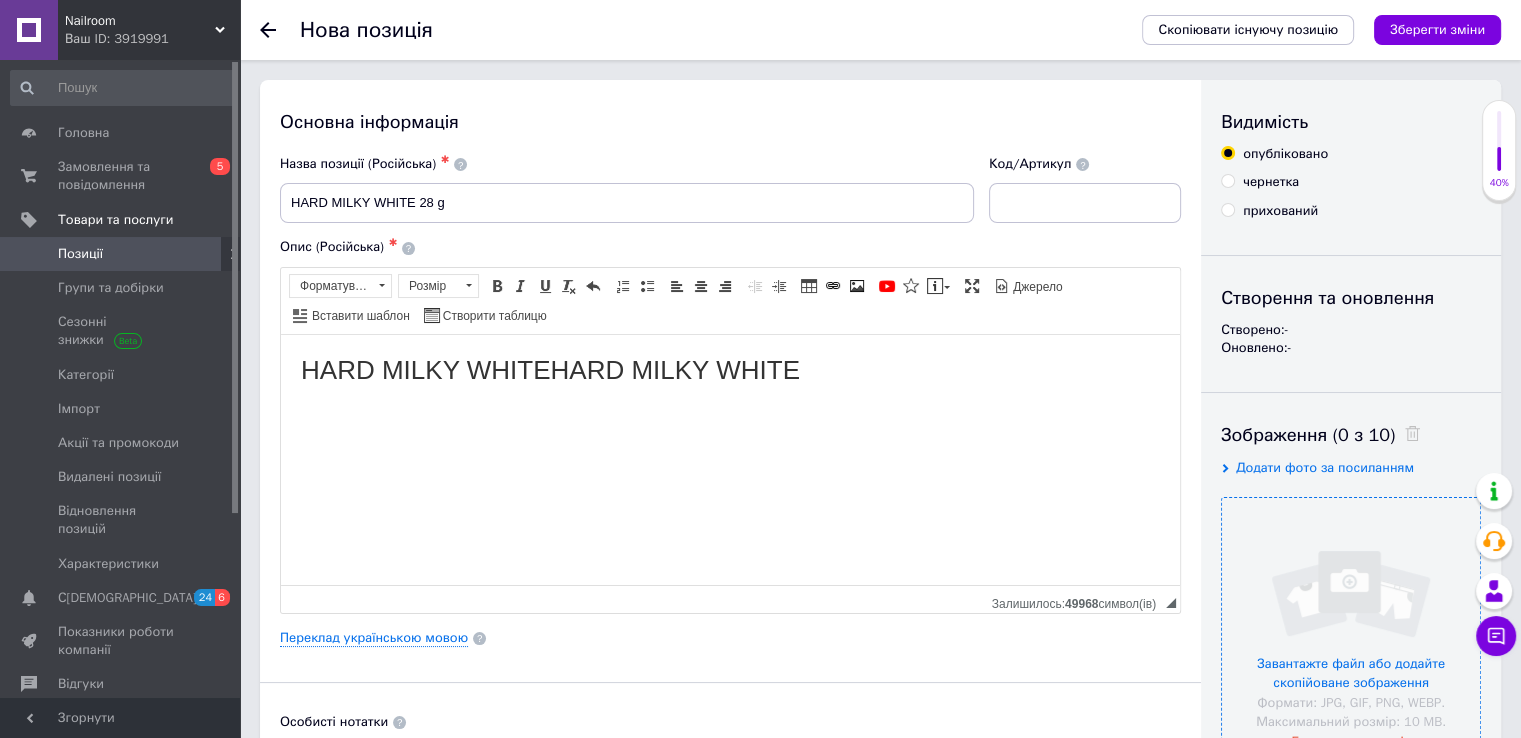 click at bounding box center [1351, 627] 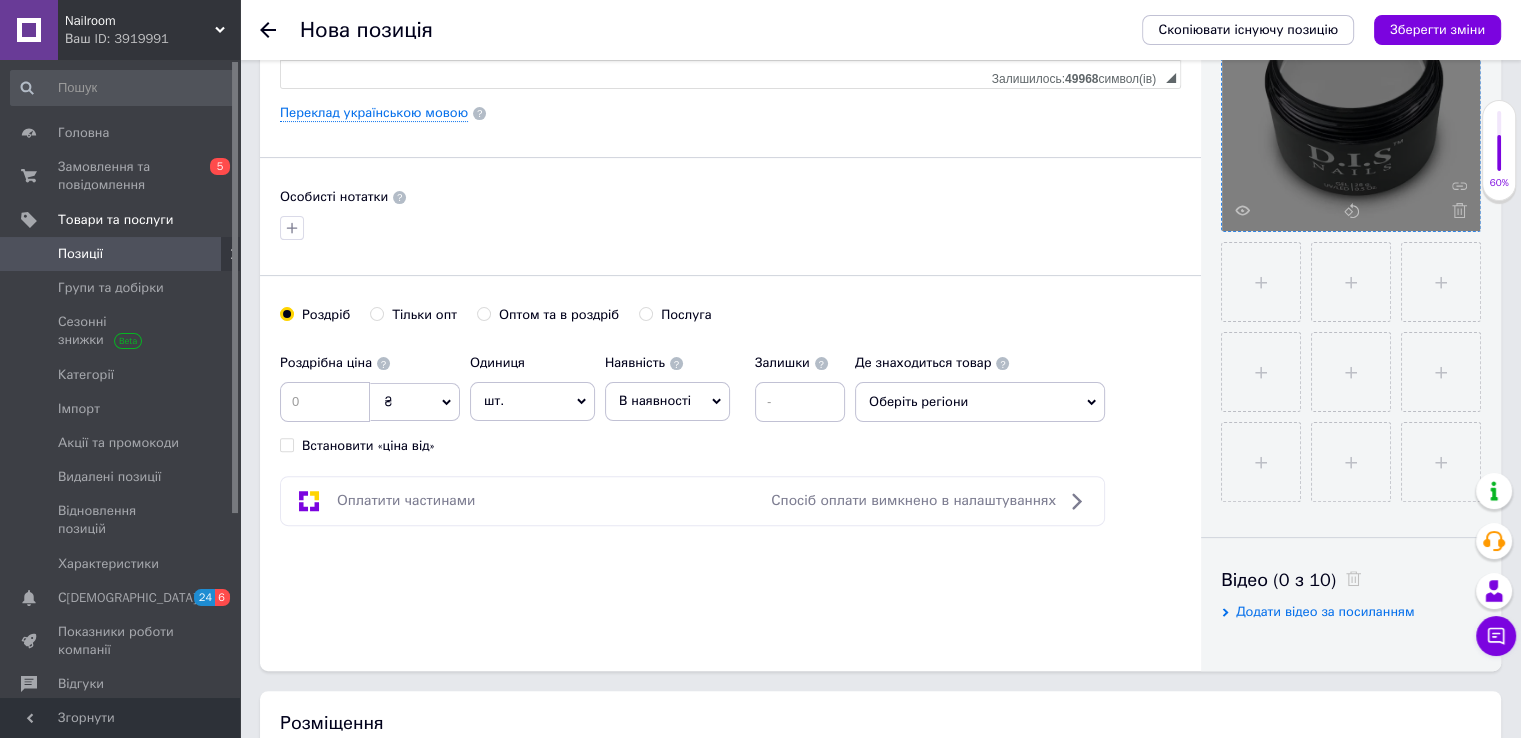 scroll, scrollTop: 523, scrollLeft: 0, axis: vertical 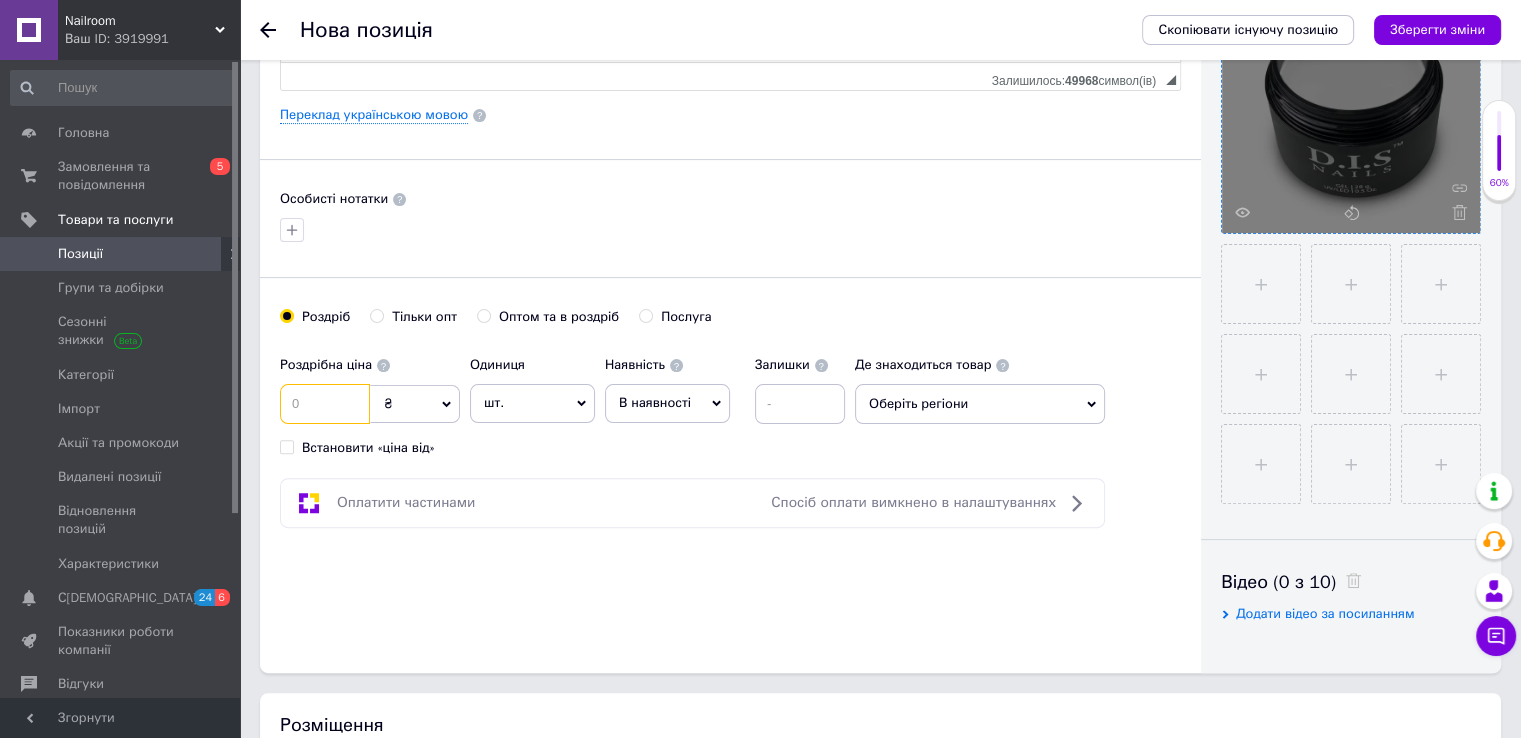 click at bounding box center (325, 404) 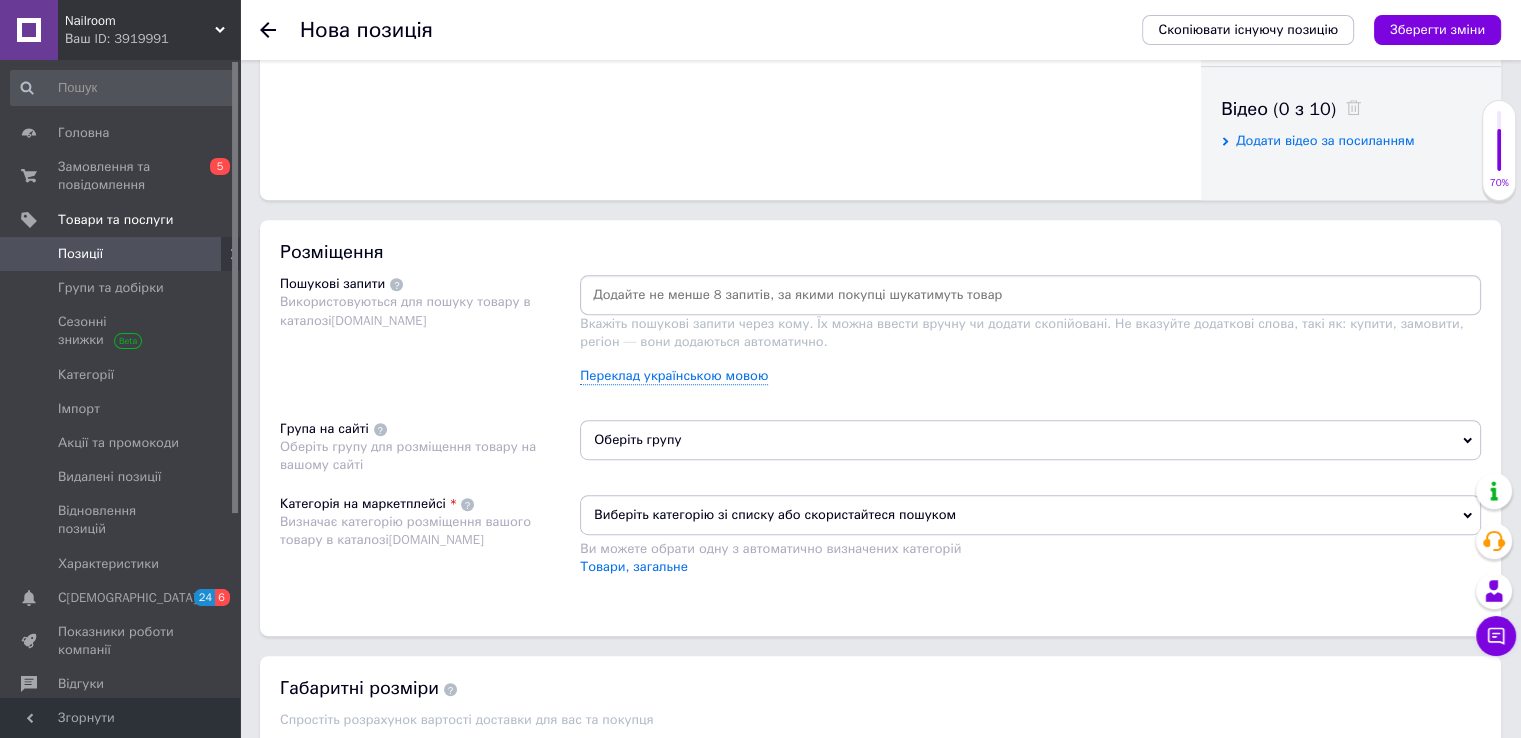 scroll, scrollTop: 998, scrollLeft: 0, axis: vertical 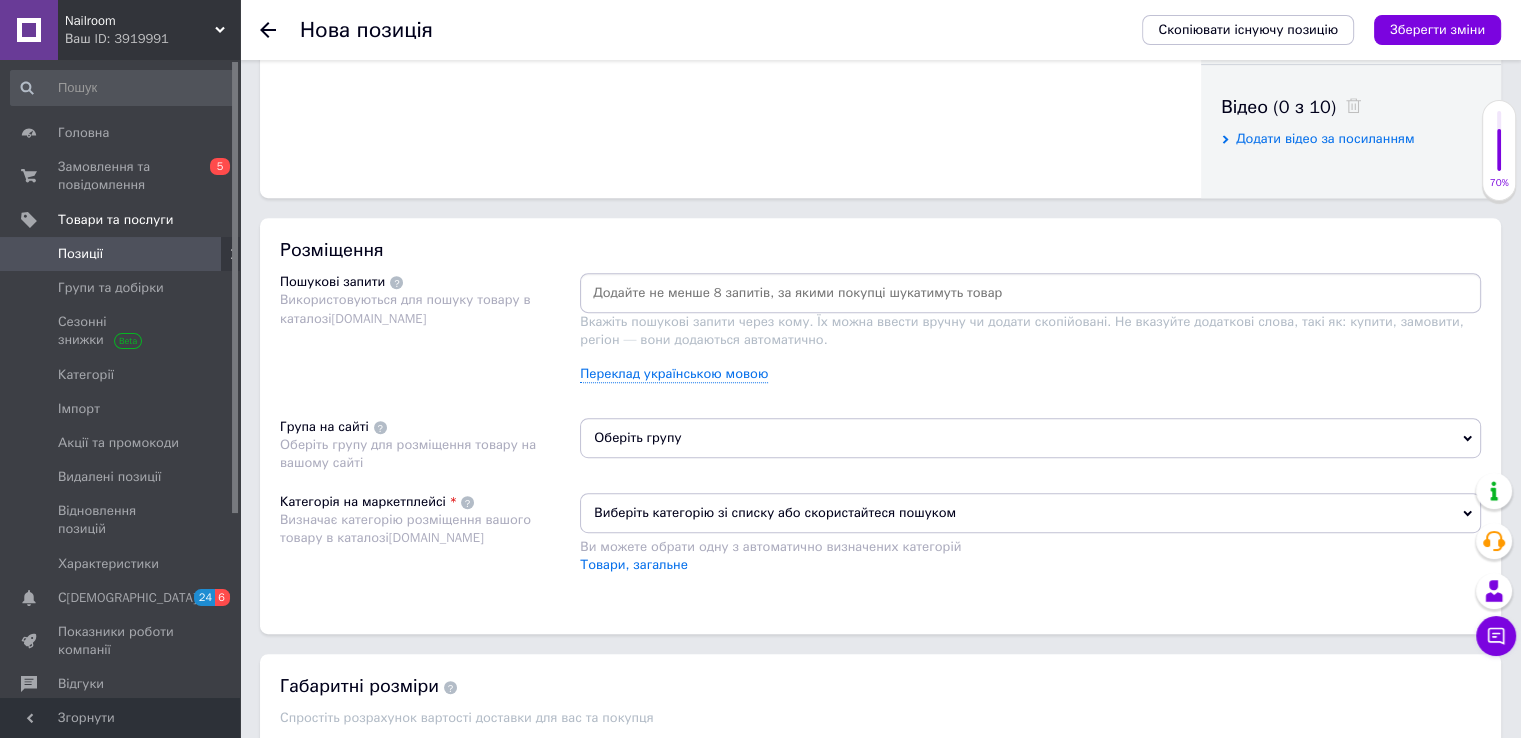 type on "210" 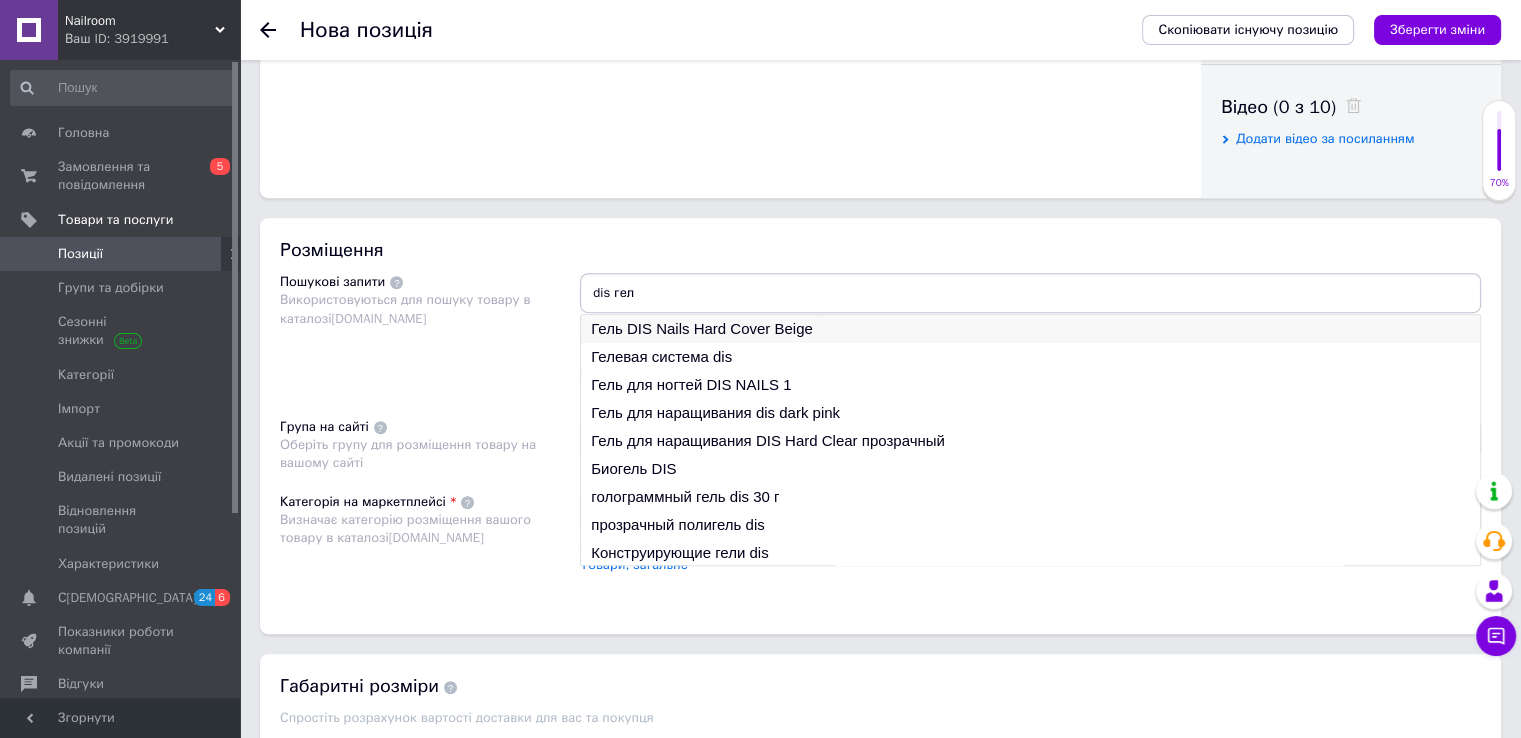 type on "dis гел" 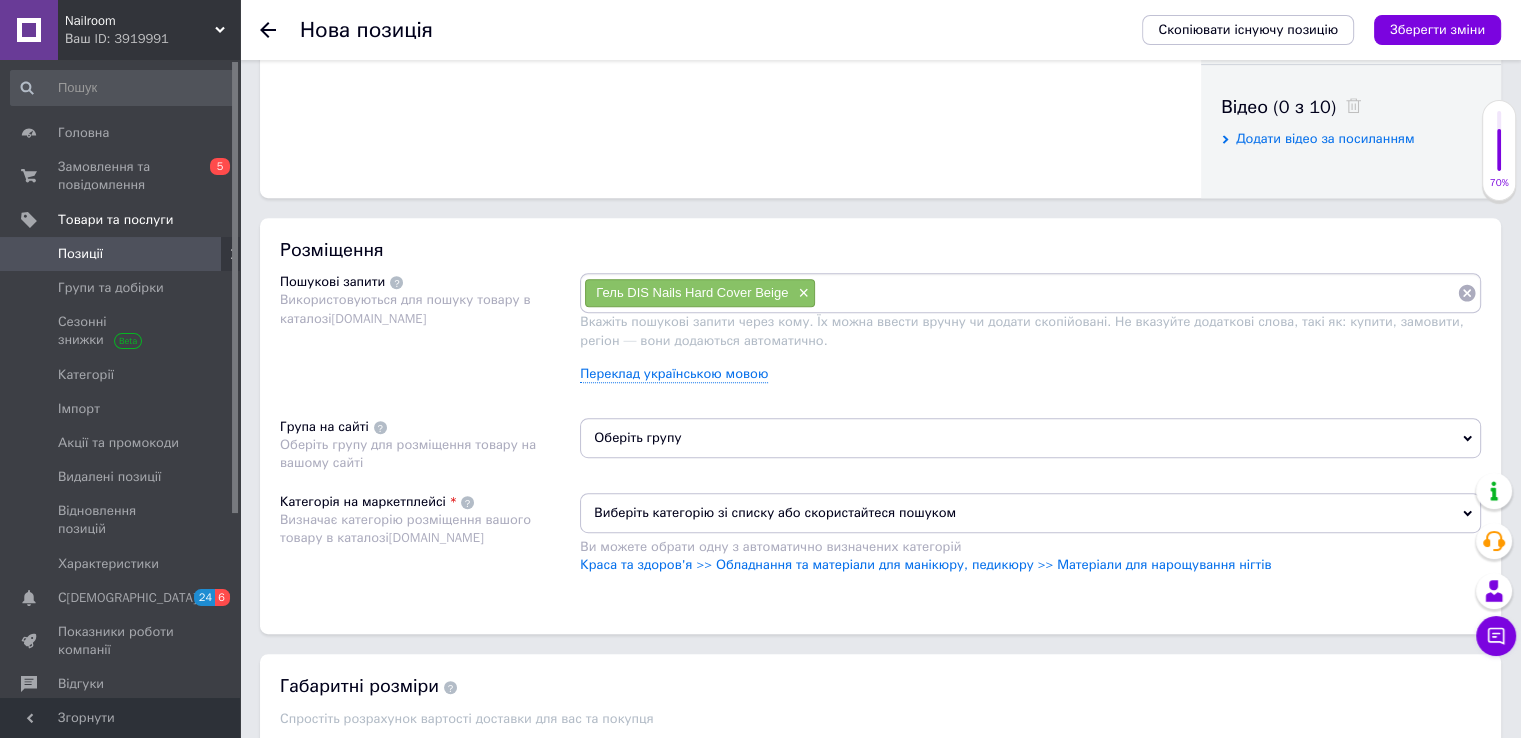 click at bounding box center (1136, 293) 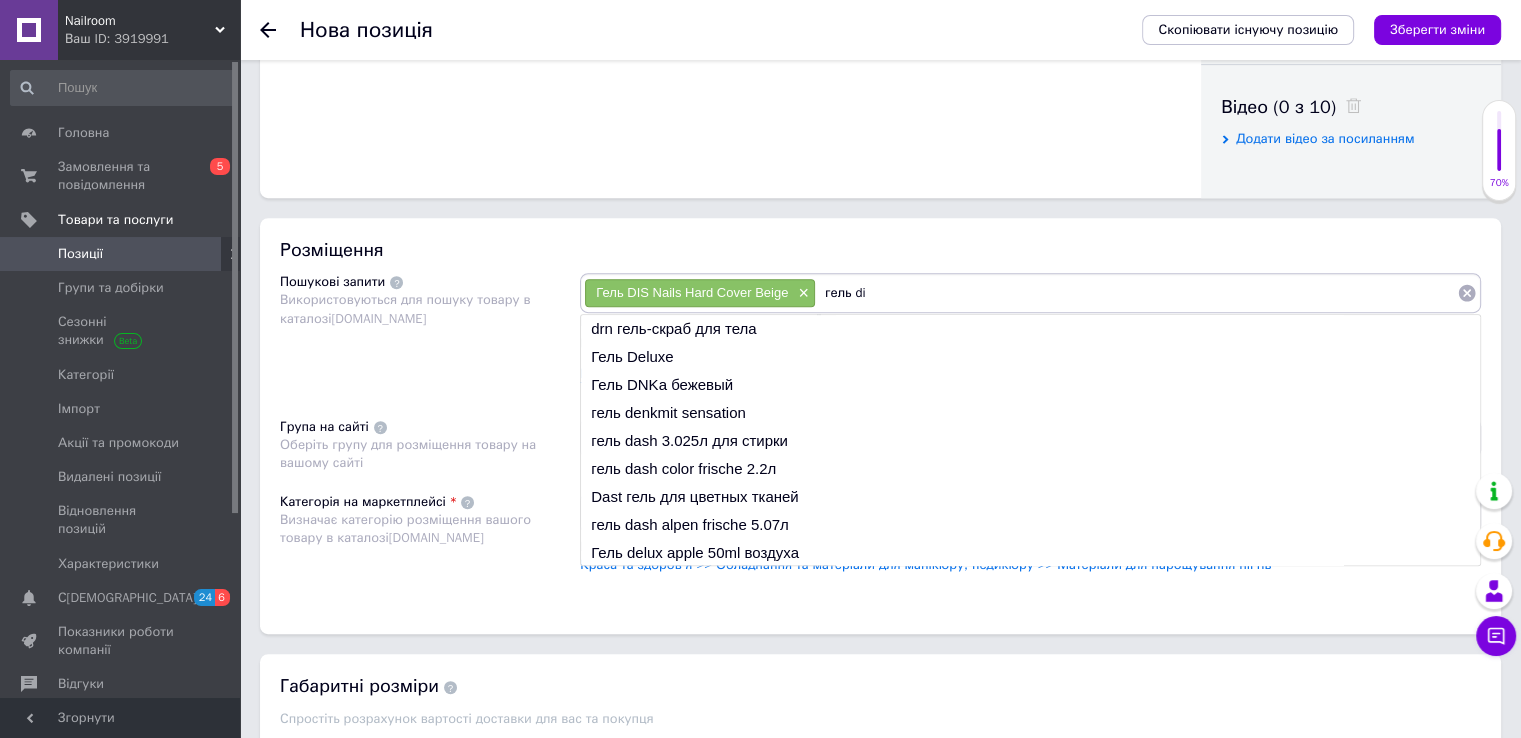 type on "гель dis" 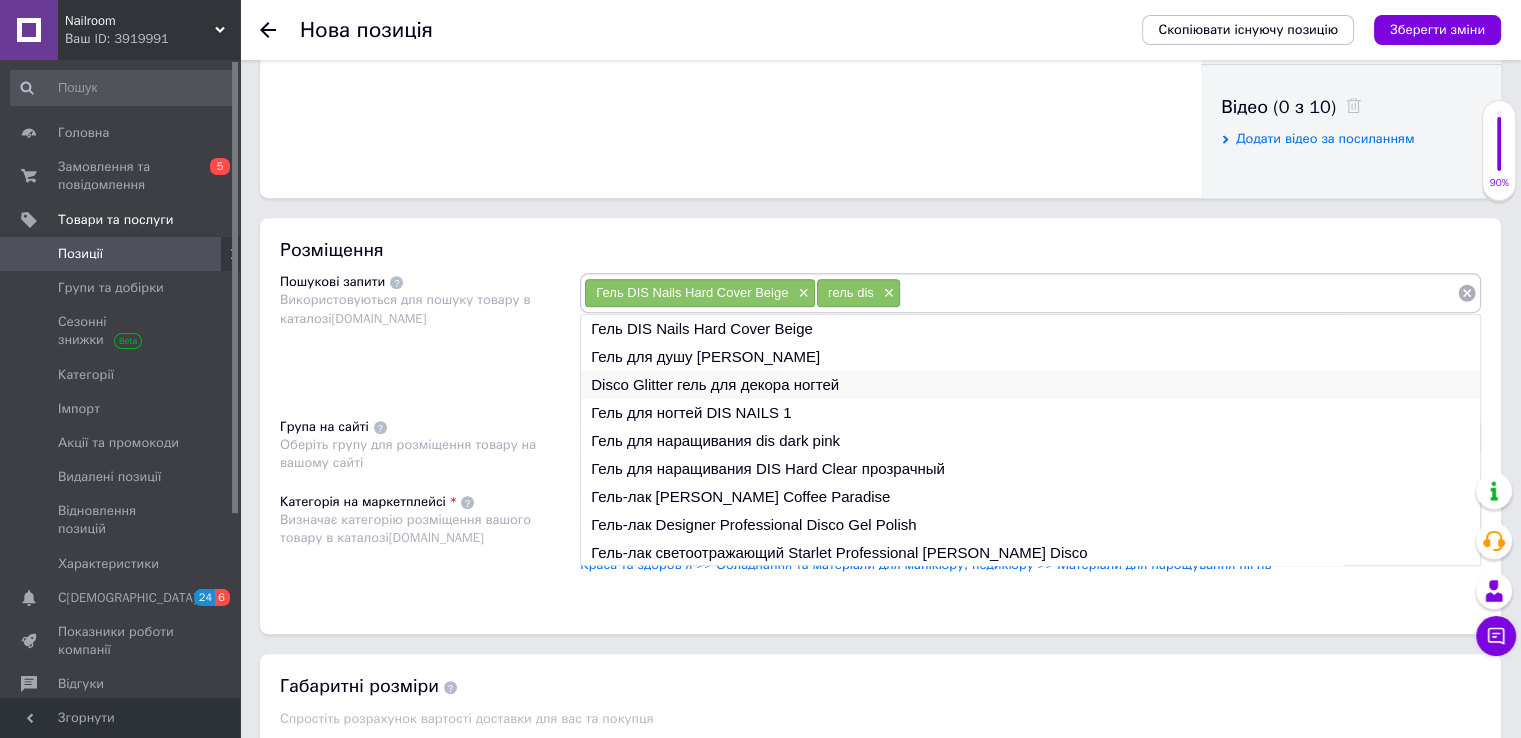 click on "Disco Glitter гель для декора ногтей" at bounding box center [1030, 385] 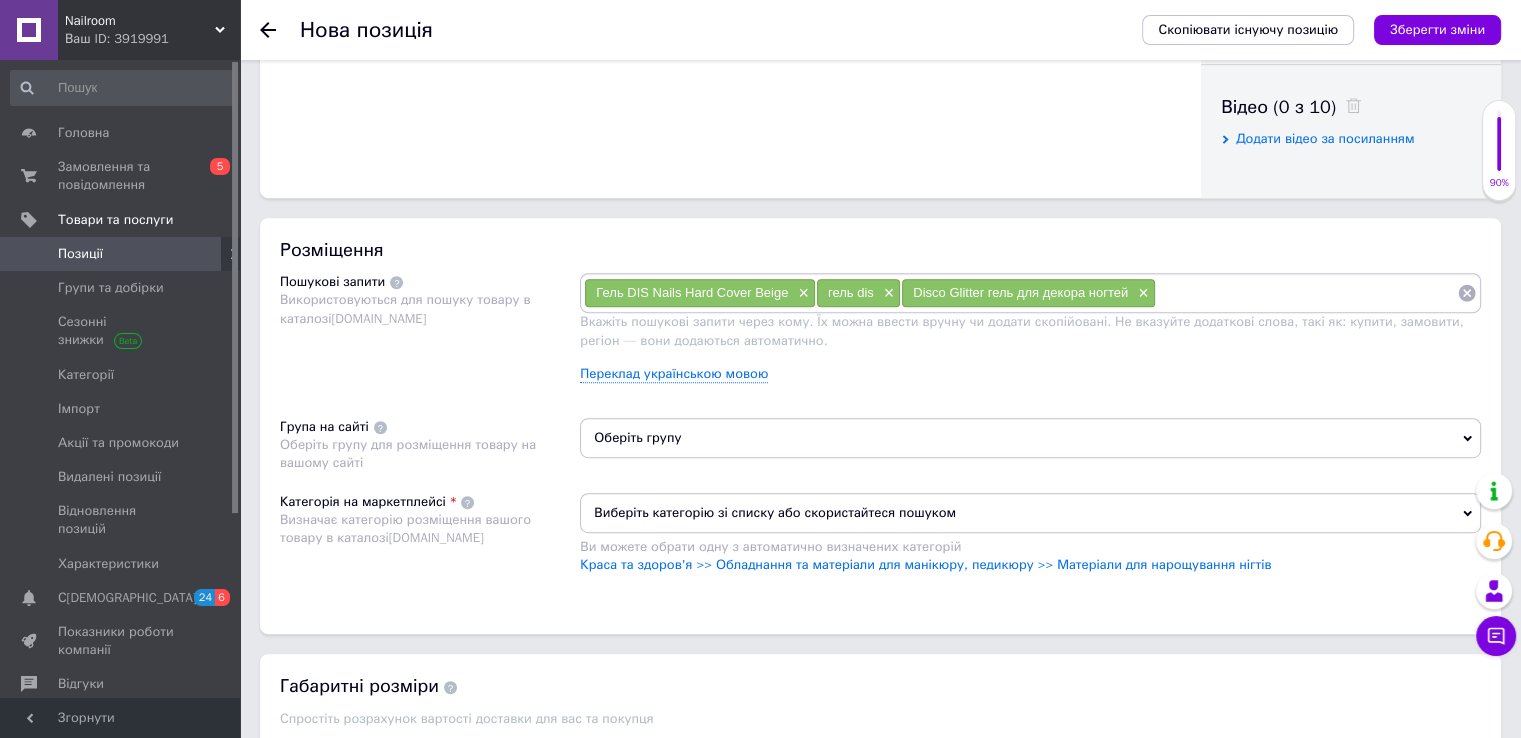click at bounding box center (1306, 293) 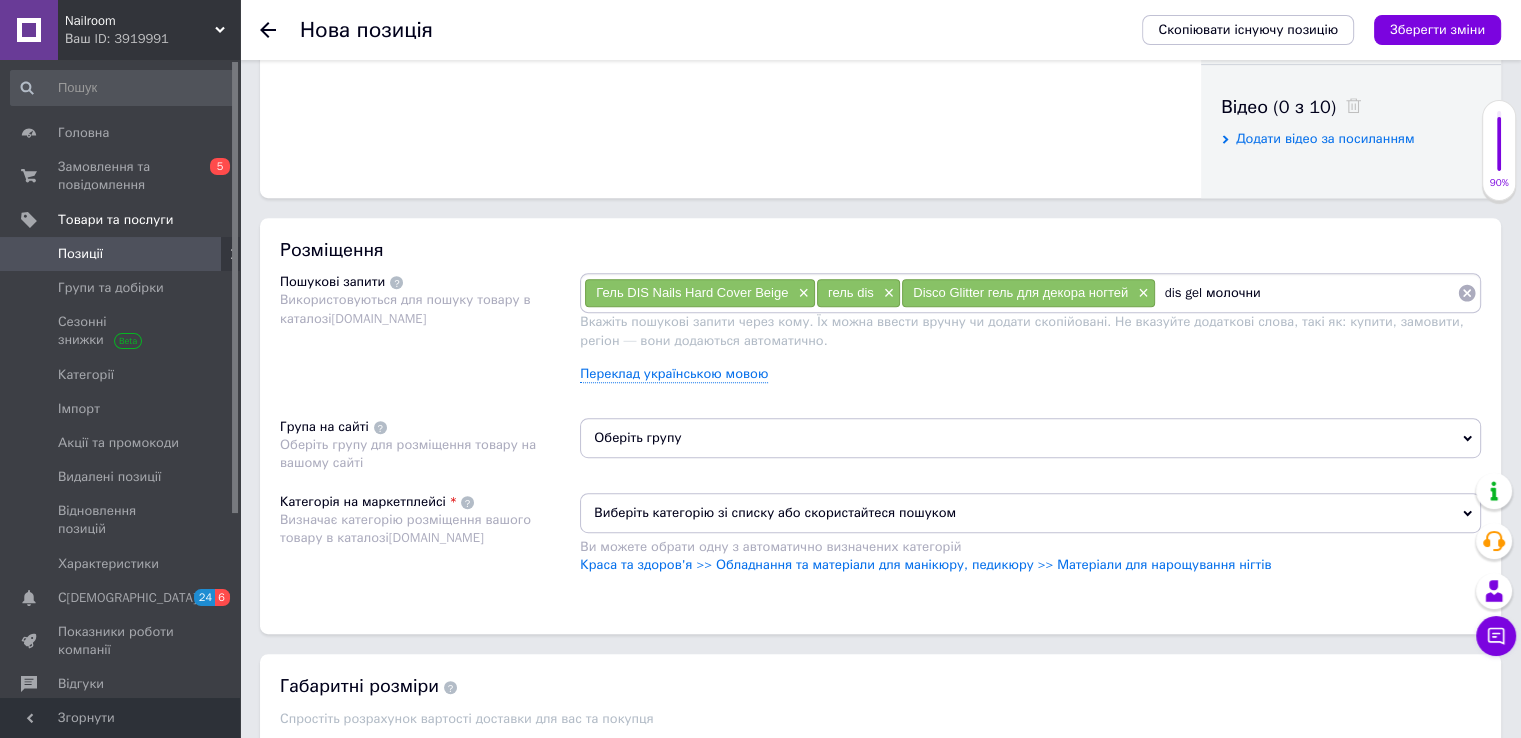 type on "dis gel молочний" 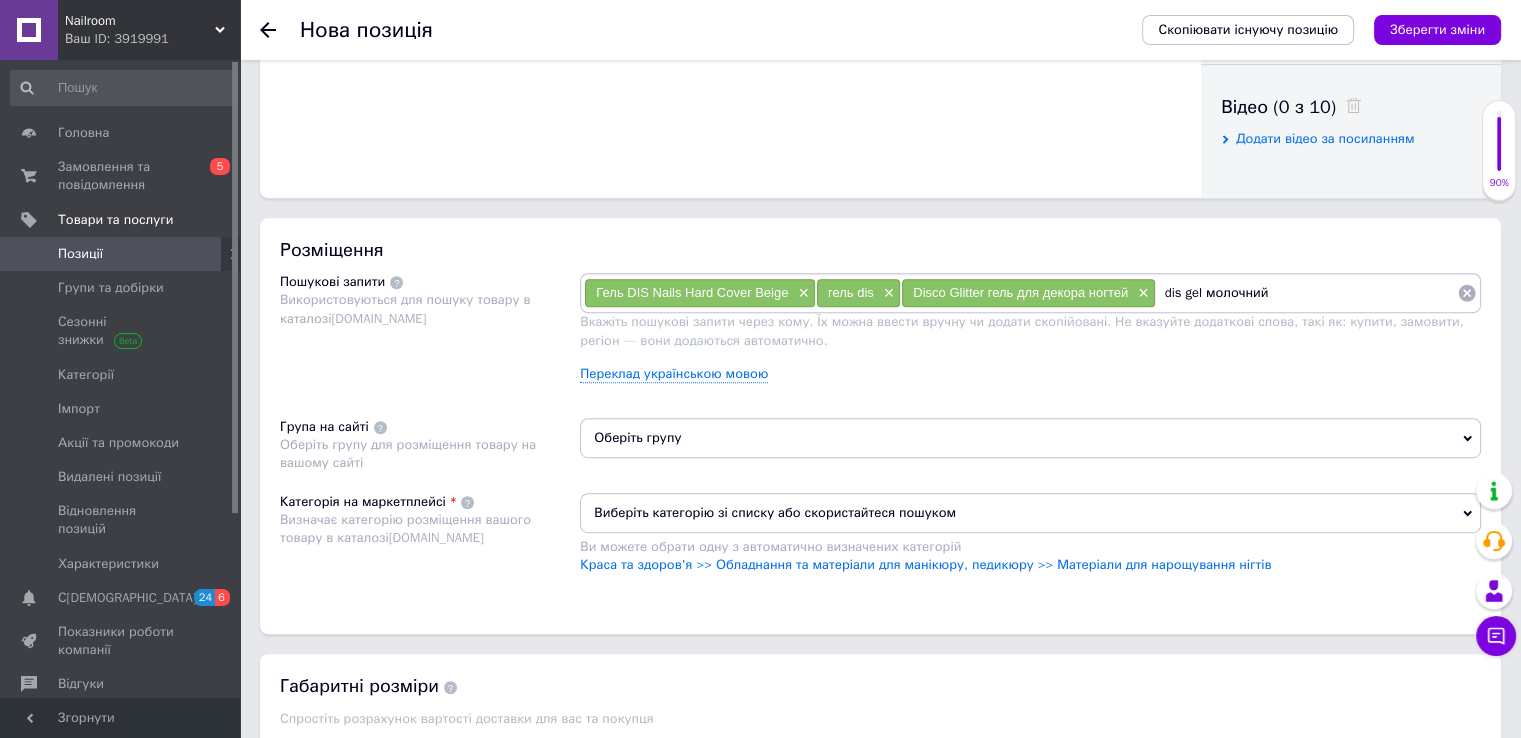 type 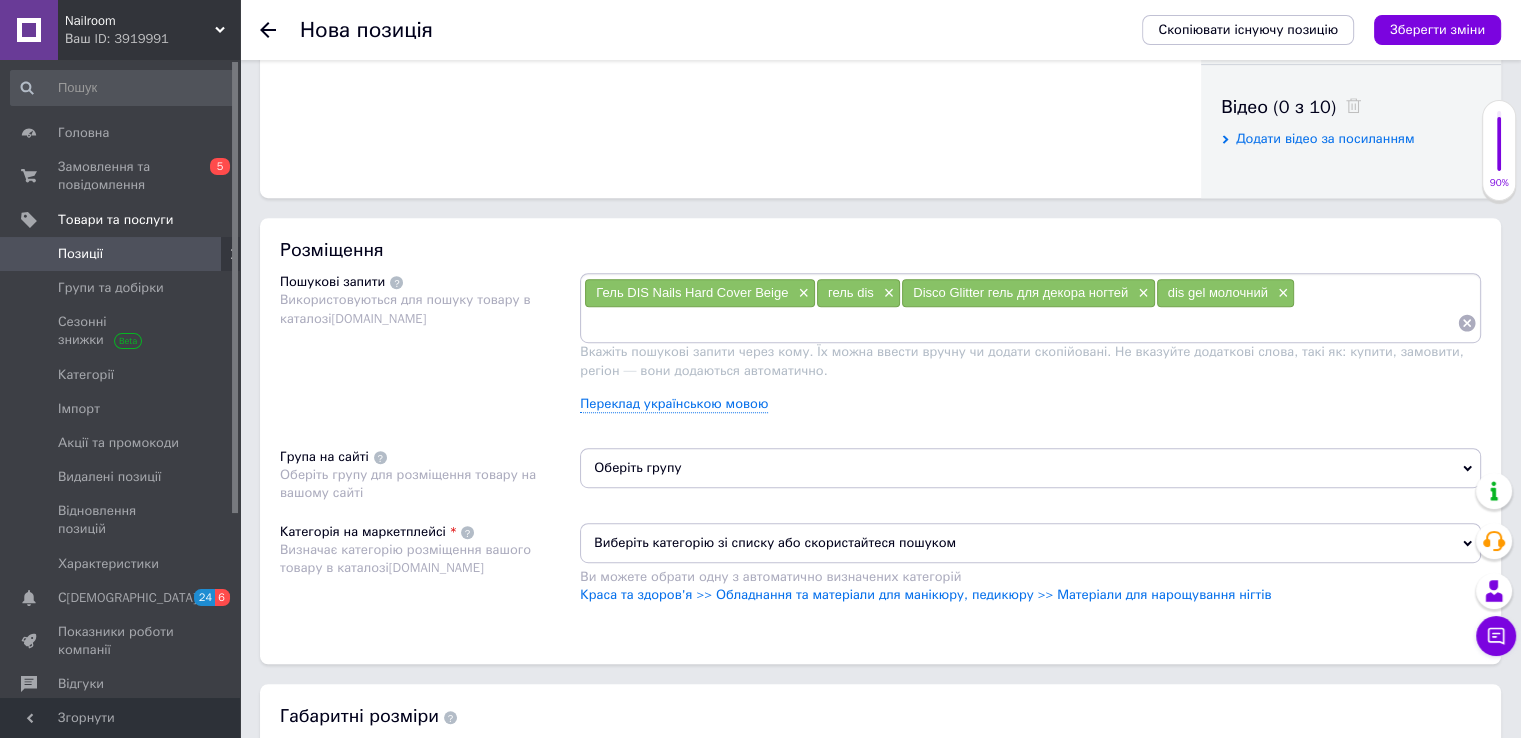 click on "Оберіть групу" at bounding box center [1030, 468] 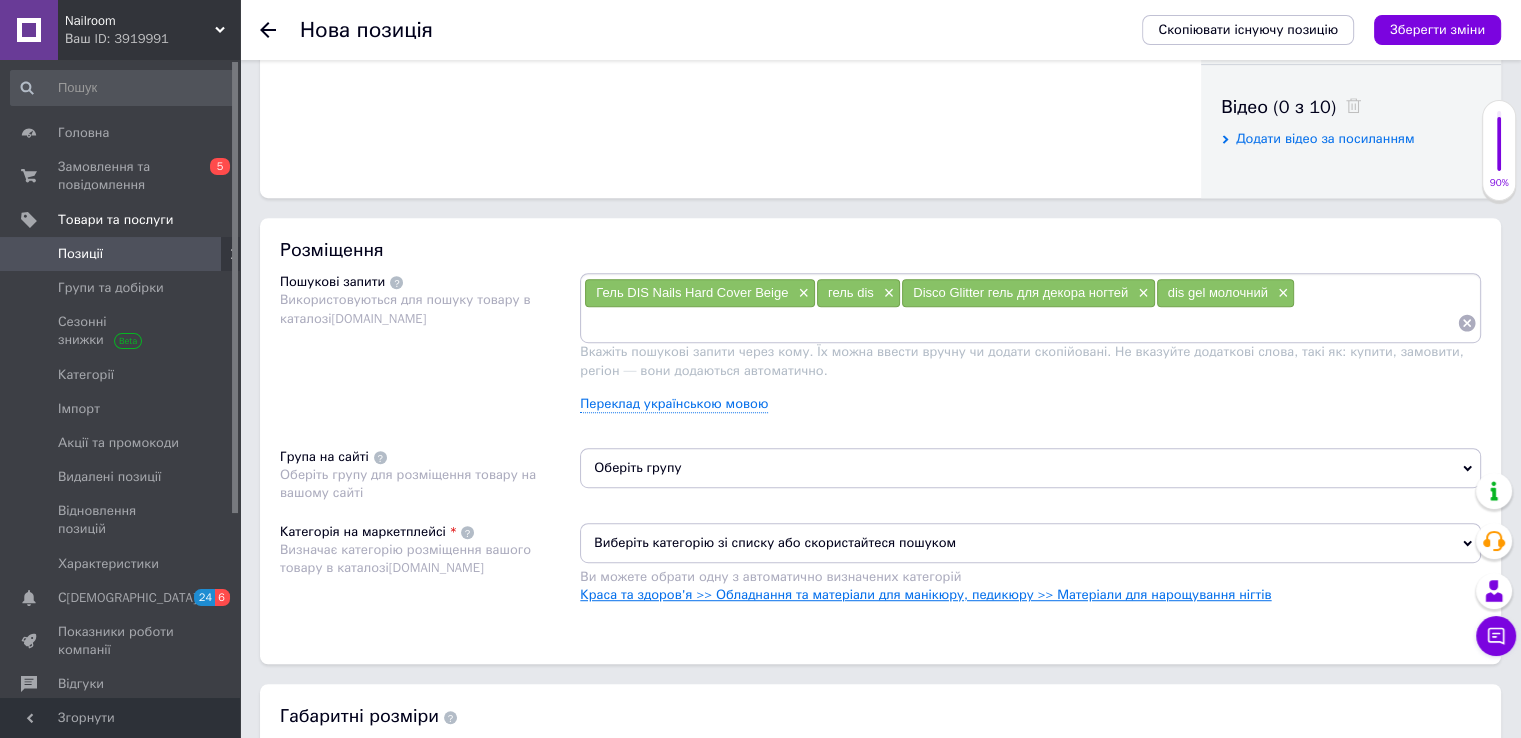 click on "Краса та здоров'я >> Обладнання та матеріали для манікюру, педикюру >> Матеріали для нарощування нігтів" at bounding box center (925, 594) 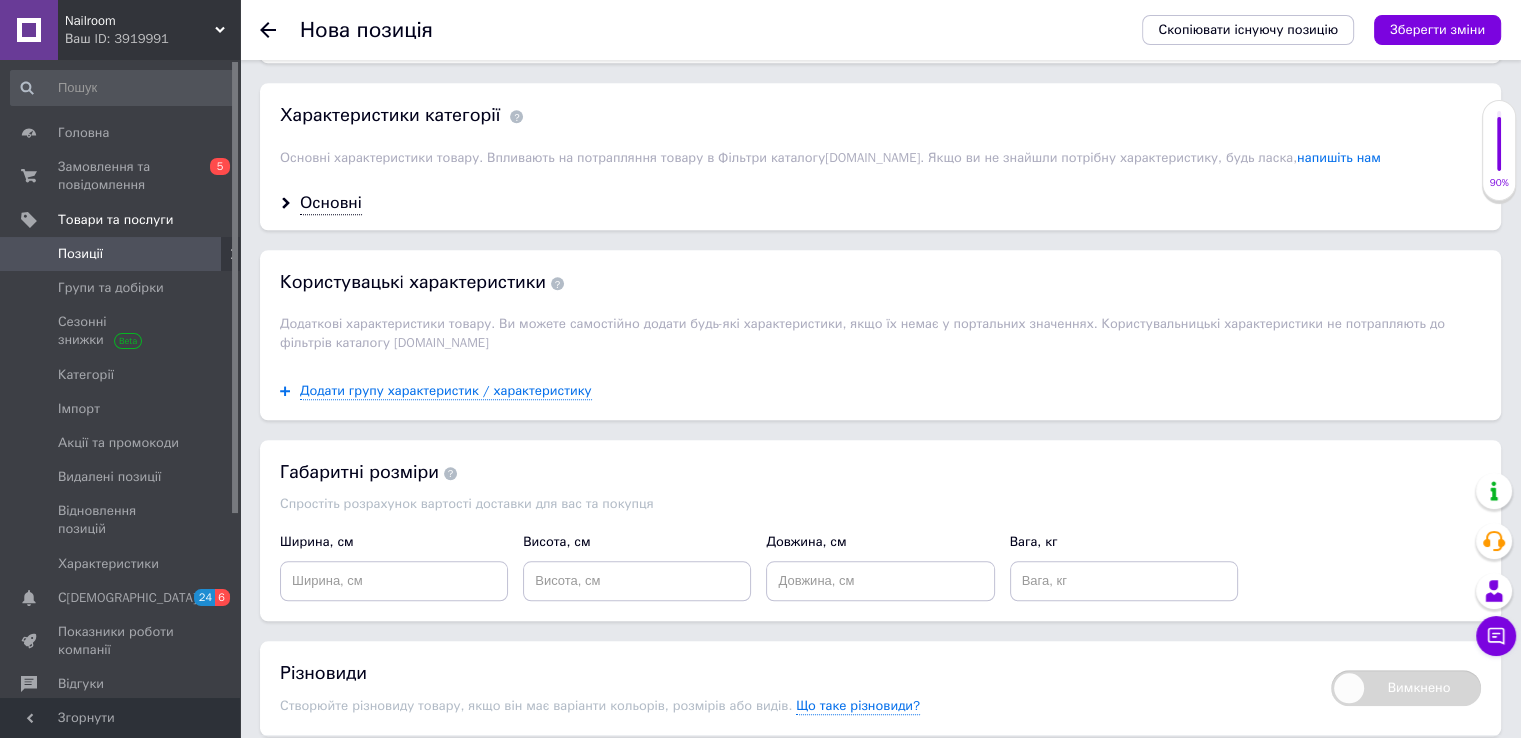 scroll, scrollTop: 1616, scrollLeft: 0, axis: vertical 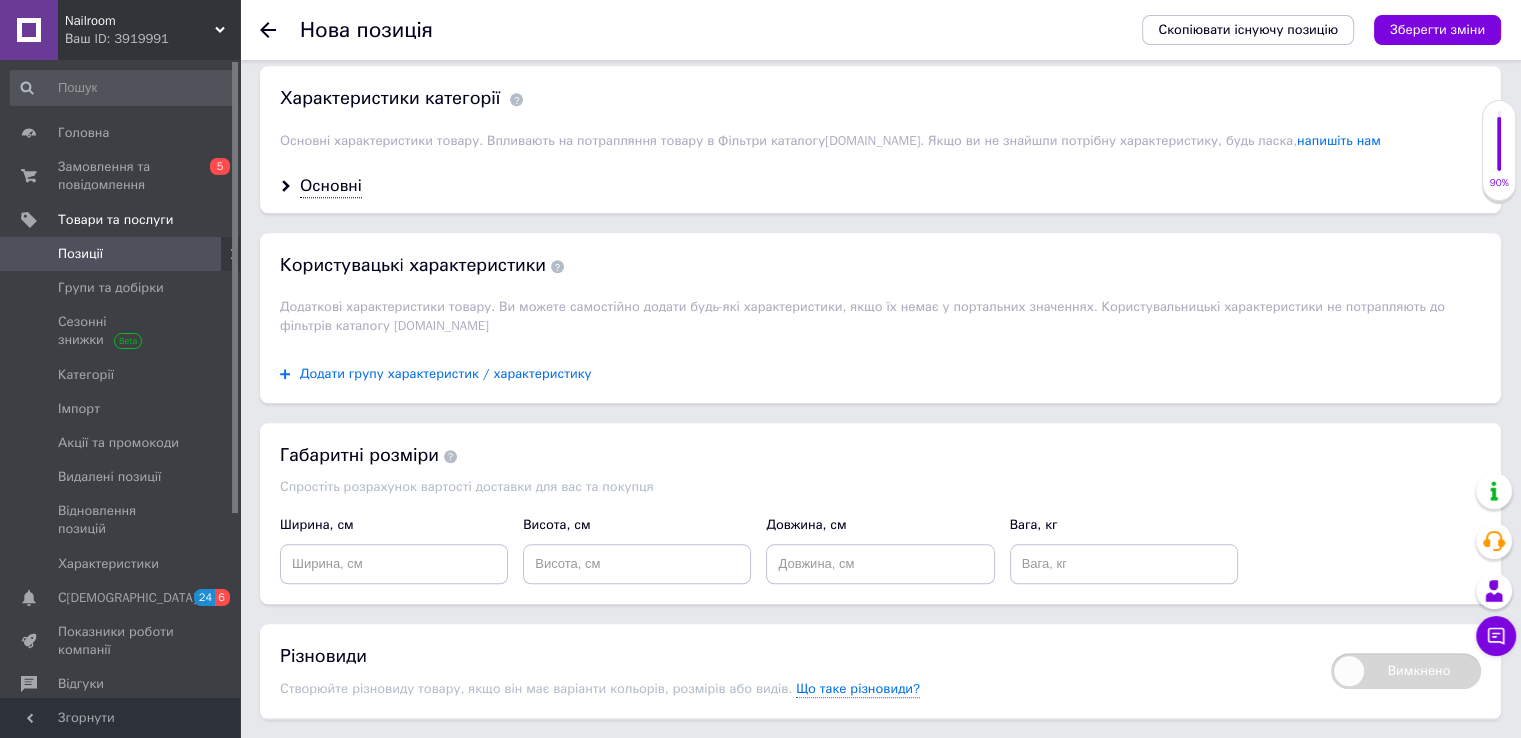 click on "Додати групу характеристик / характеристику" at bounding box center [446, 374] 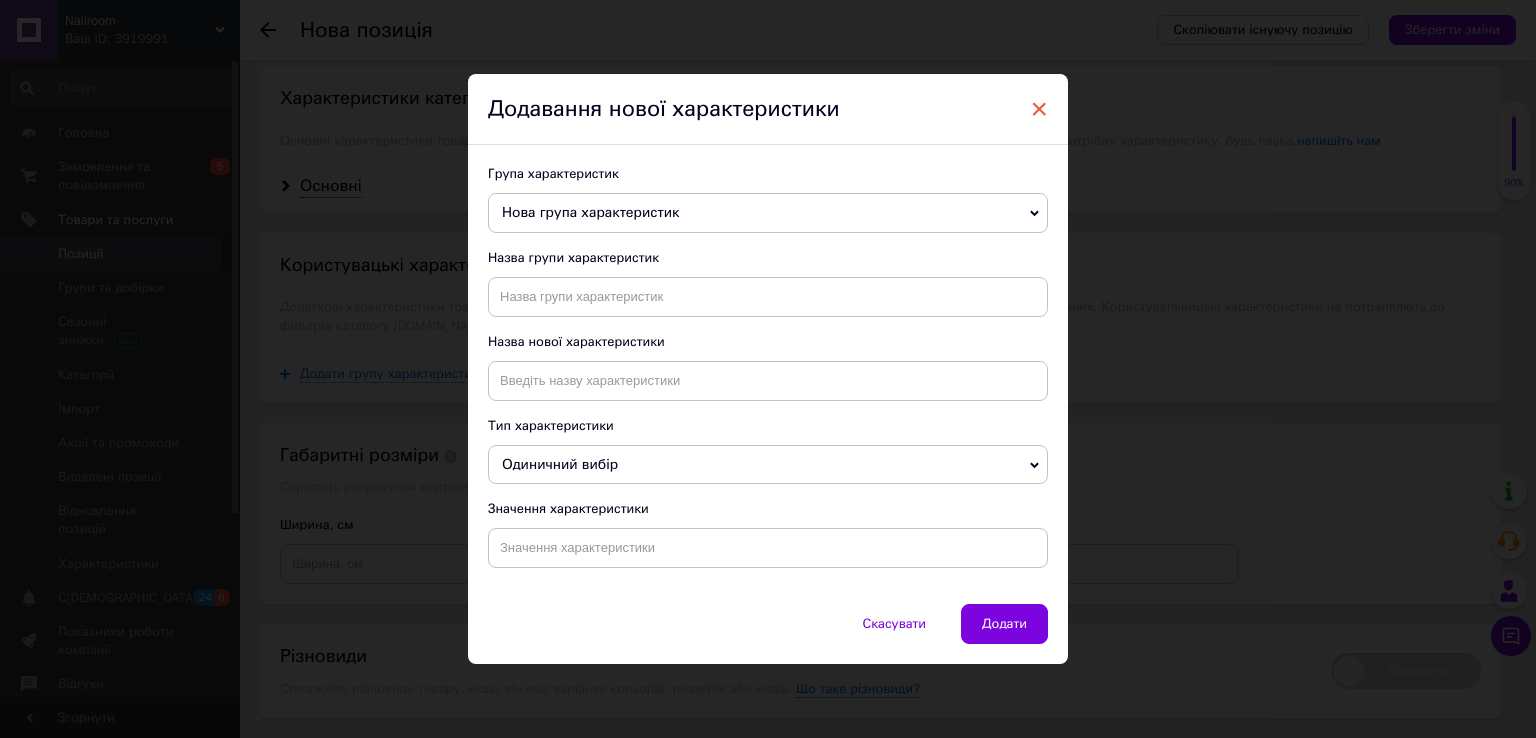click on "×" at bounding box center (1039, 109) 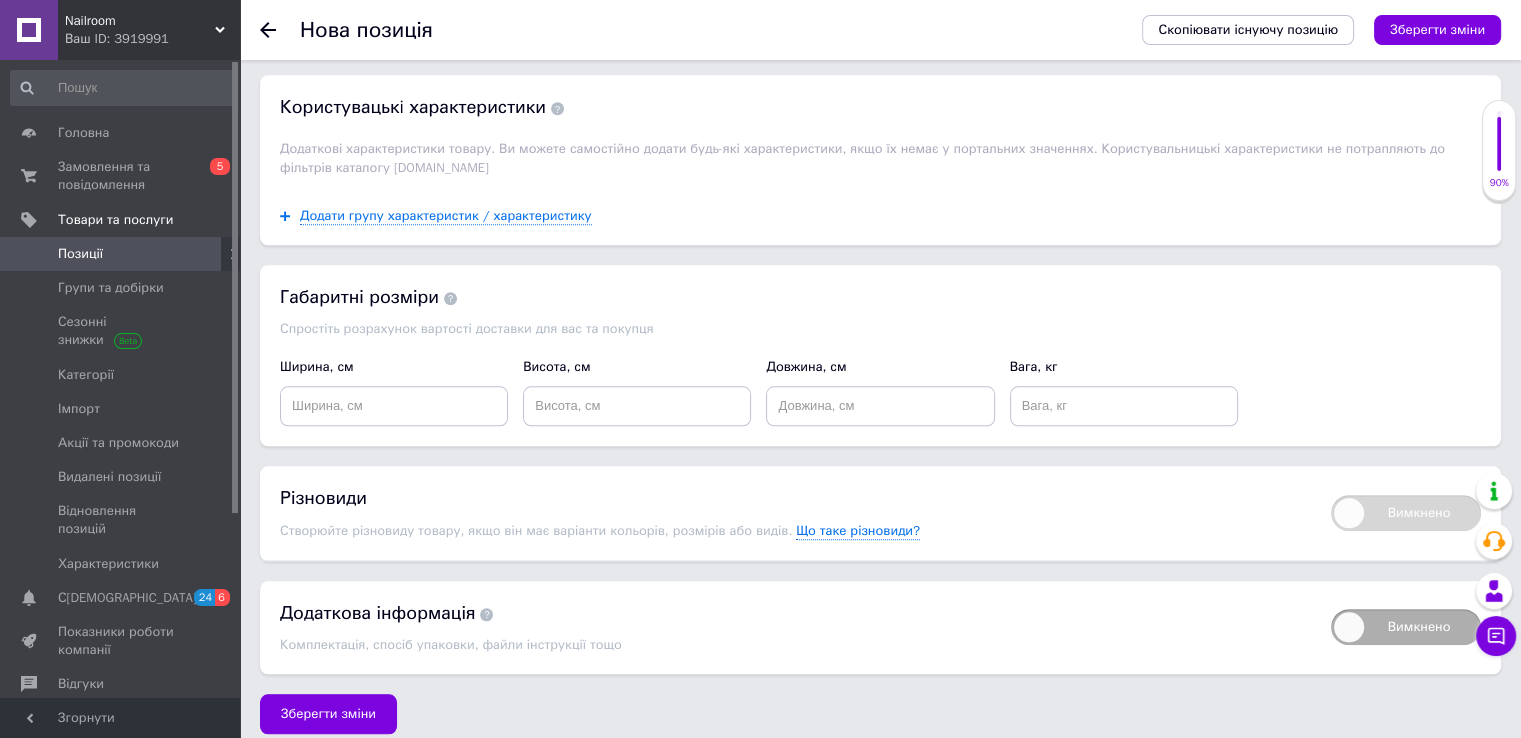 scroll, scrollTop: 1784, scrollLeft: 0, axis: vertical 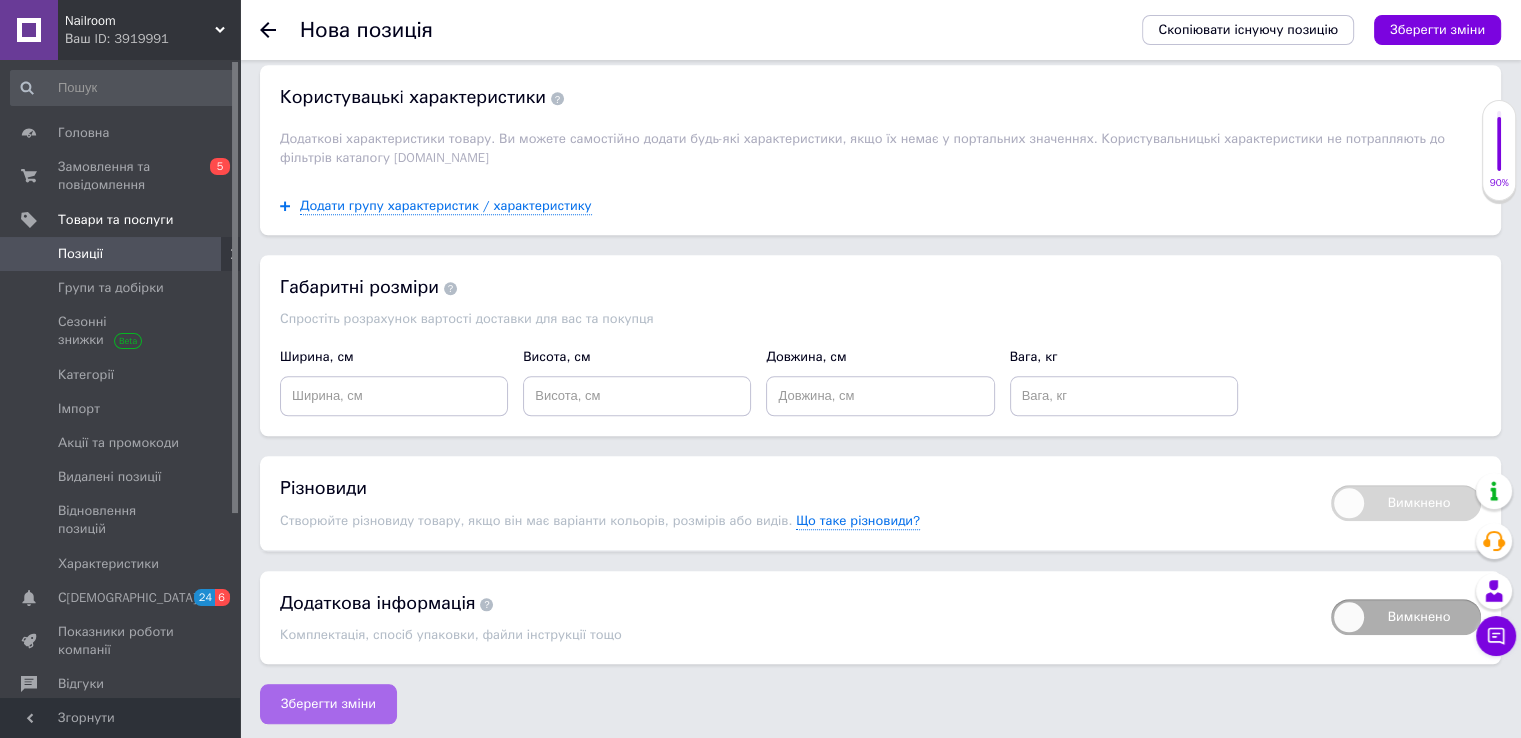 click on "Зберегти зміни" at bounding box center [328, 704] 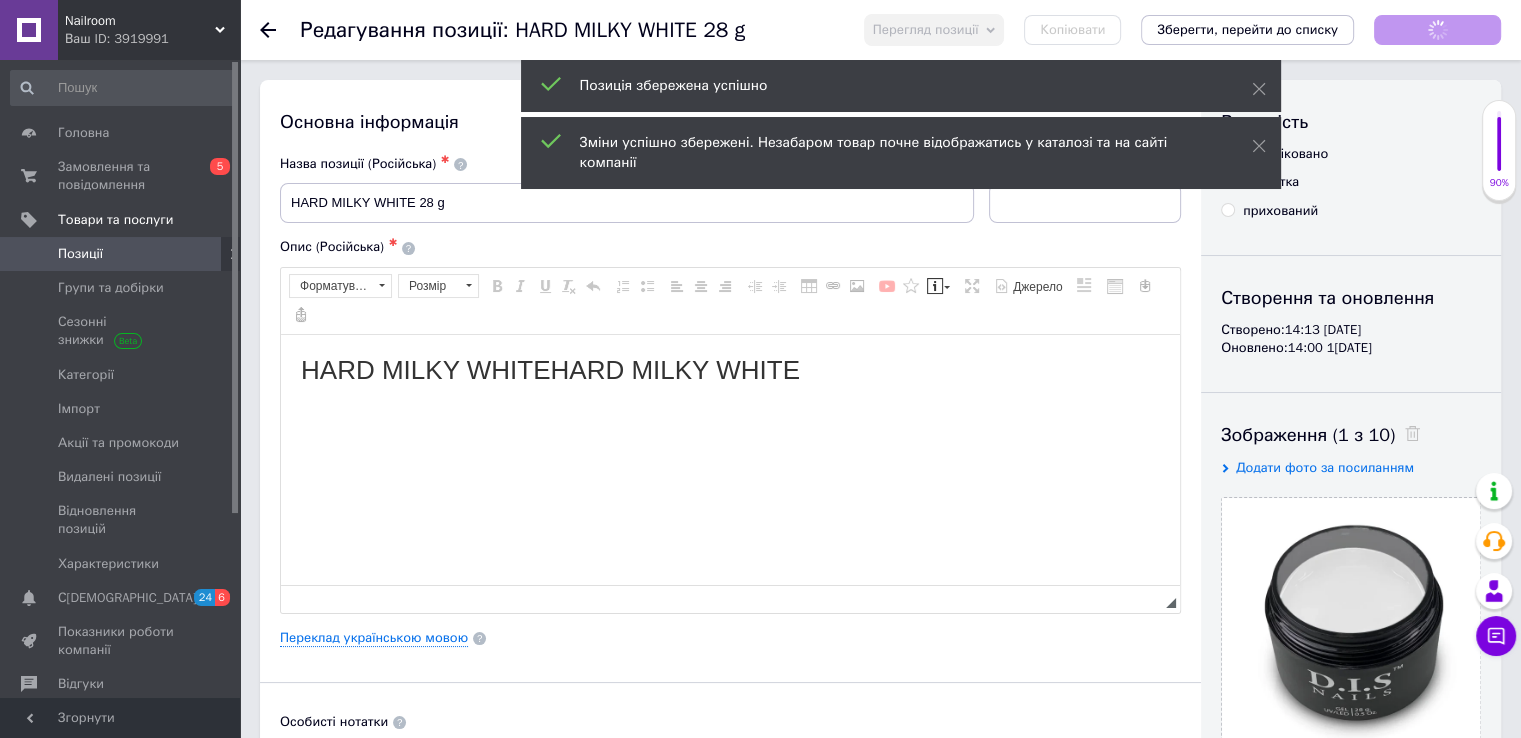scroll, scrollTop: 0, scrollLeft: 0, axis: both 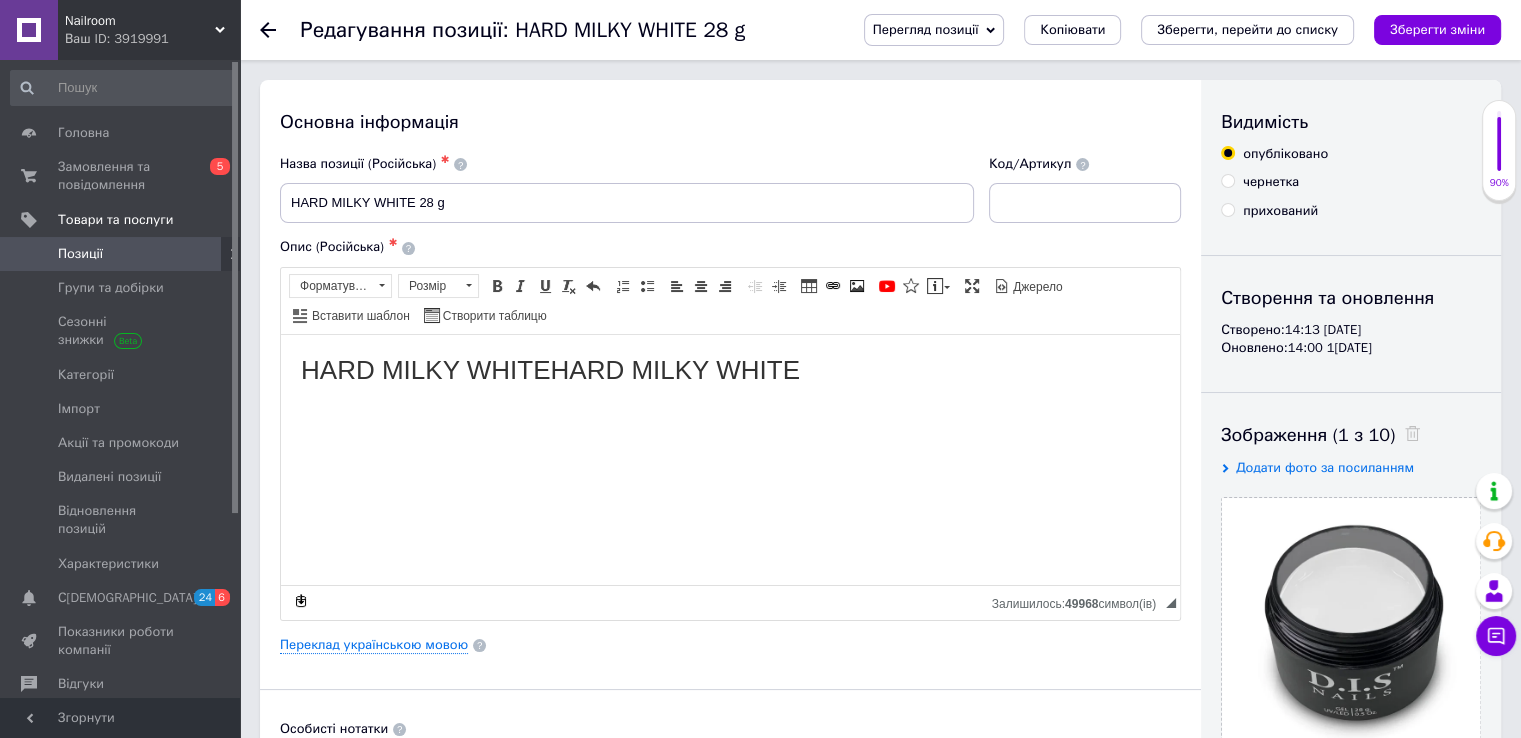 click at bounding box center [212, 254] 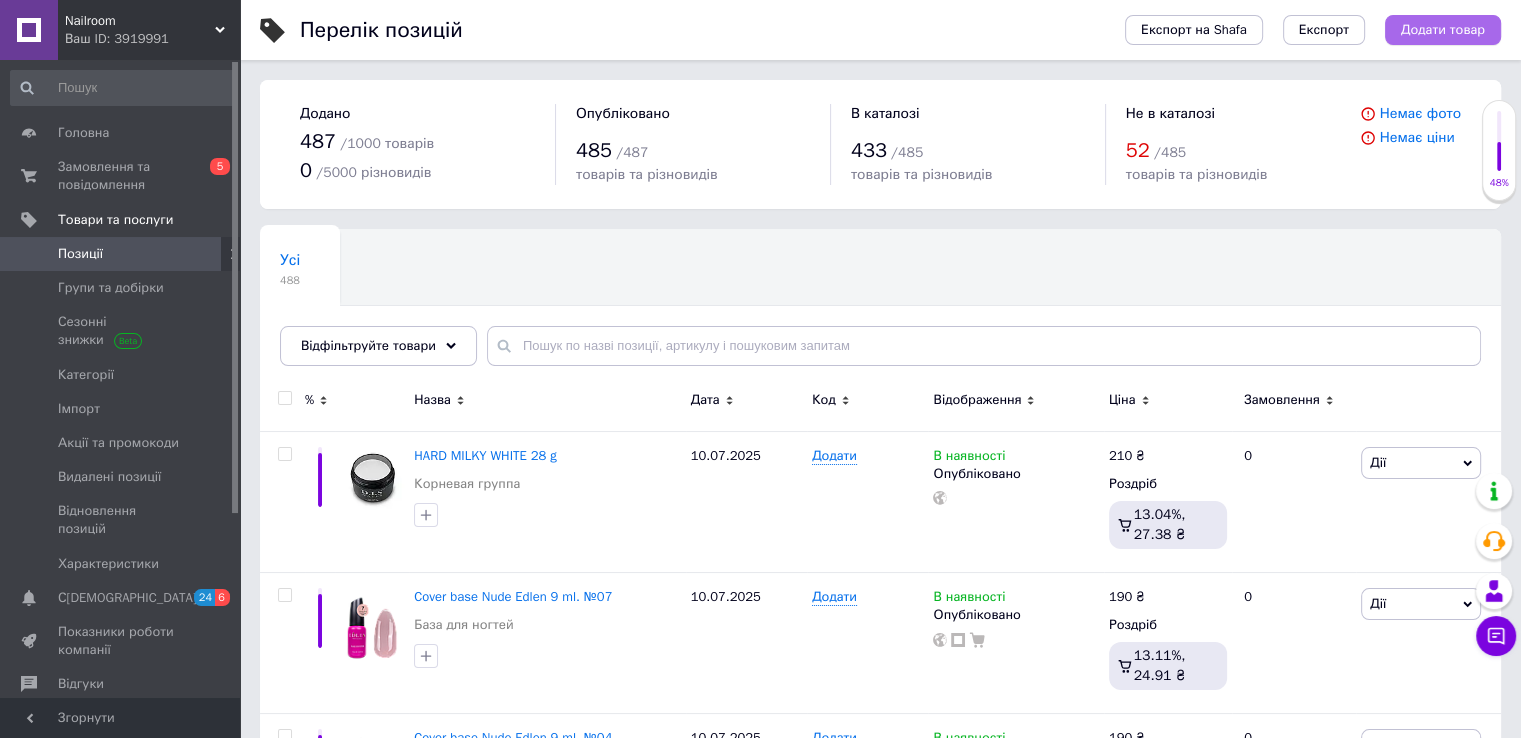 click on "Додати товар" at bounding box center [1443, 30] 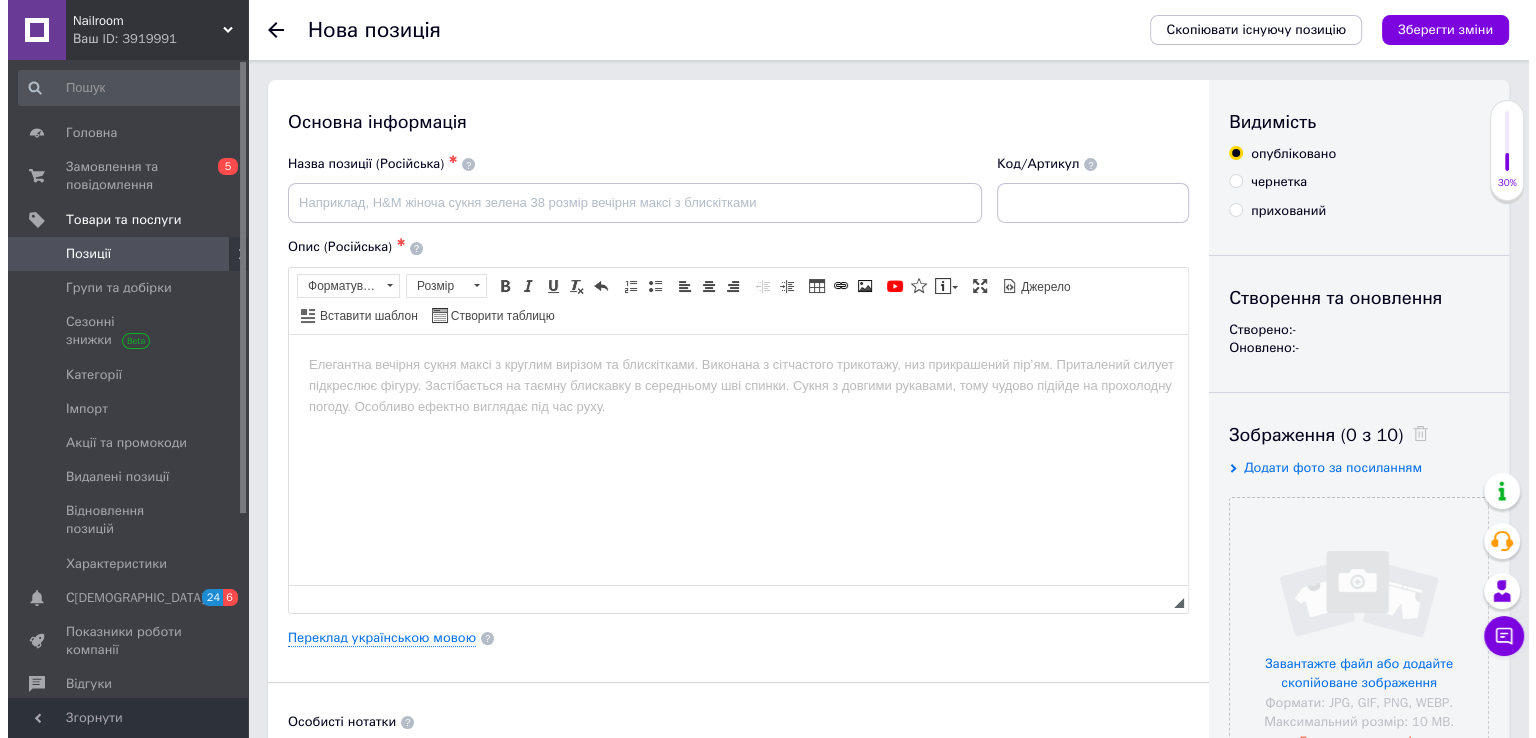 scroll, scrollTop: 0, scrollLeft: 0, axis: both 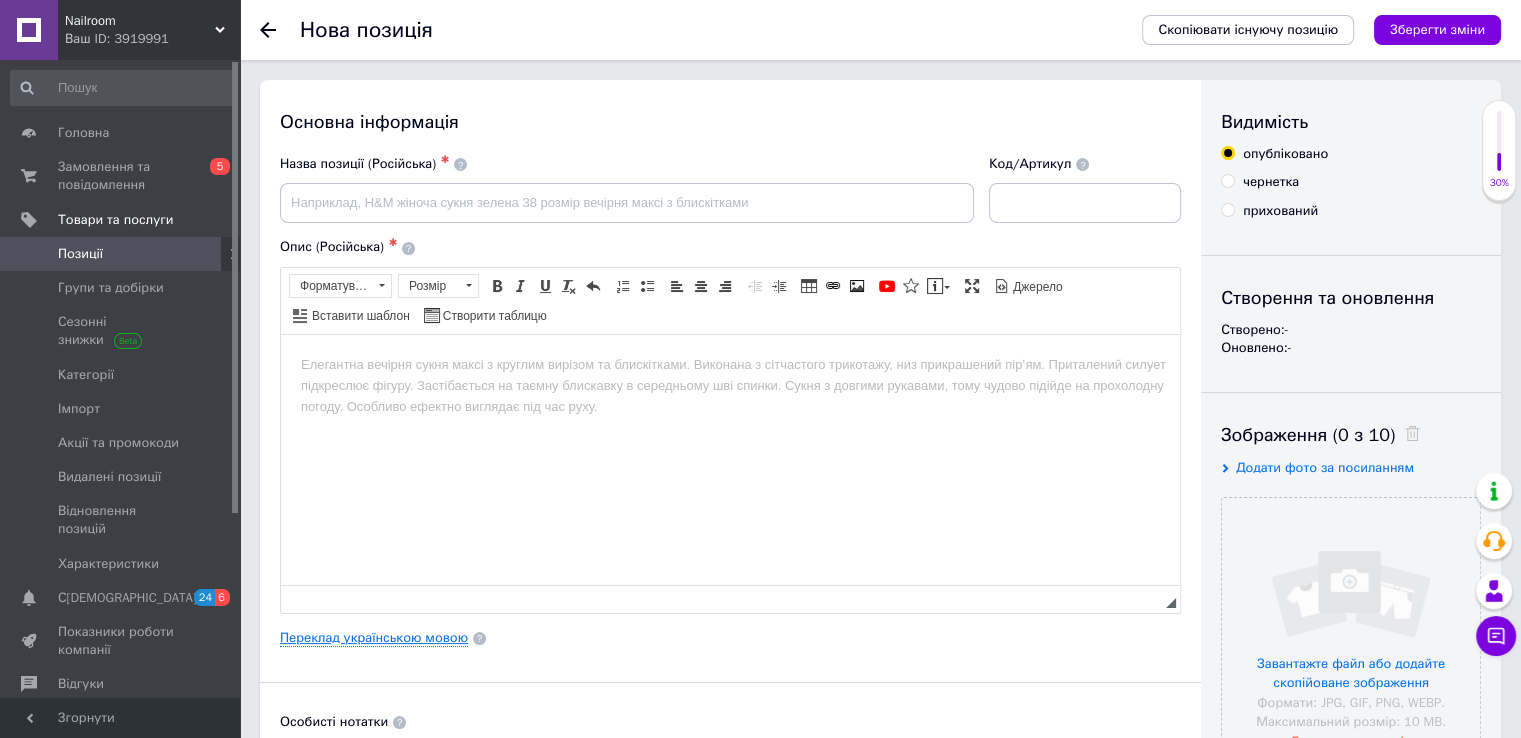 click on "Переклад українською мовою" at bounding box center [374, 638] 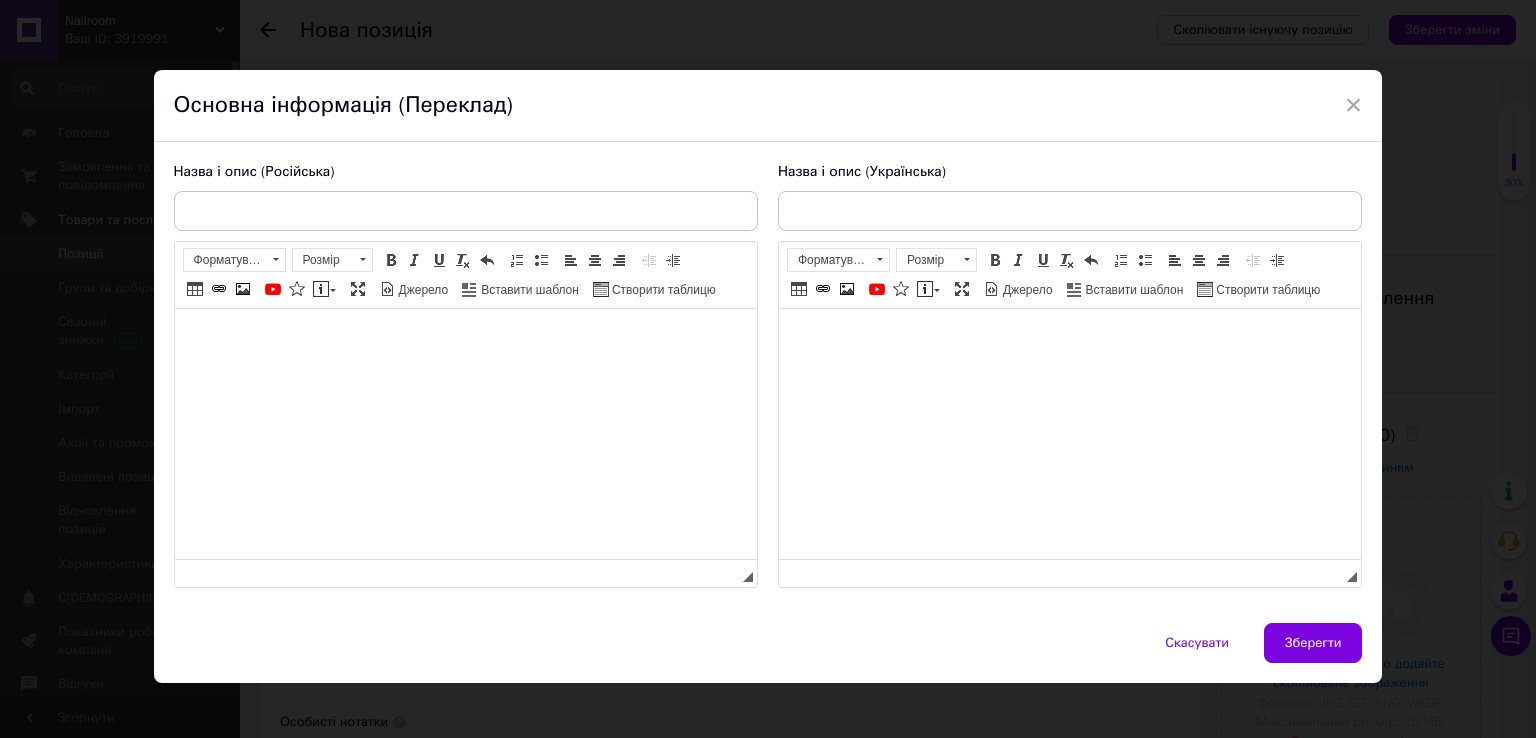 scroll, scrollTop: 0, scrollLeft: 0, axis: both 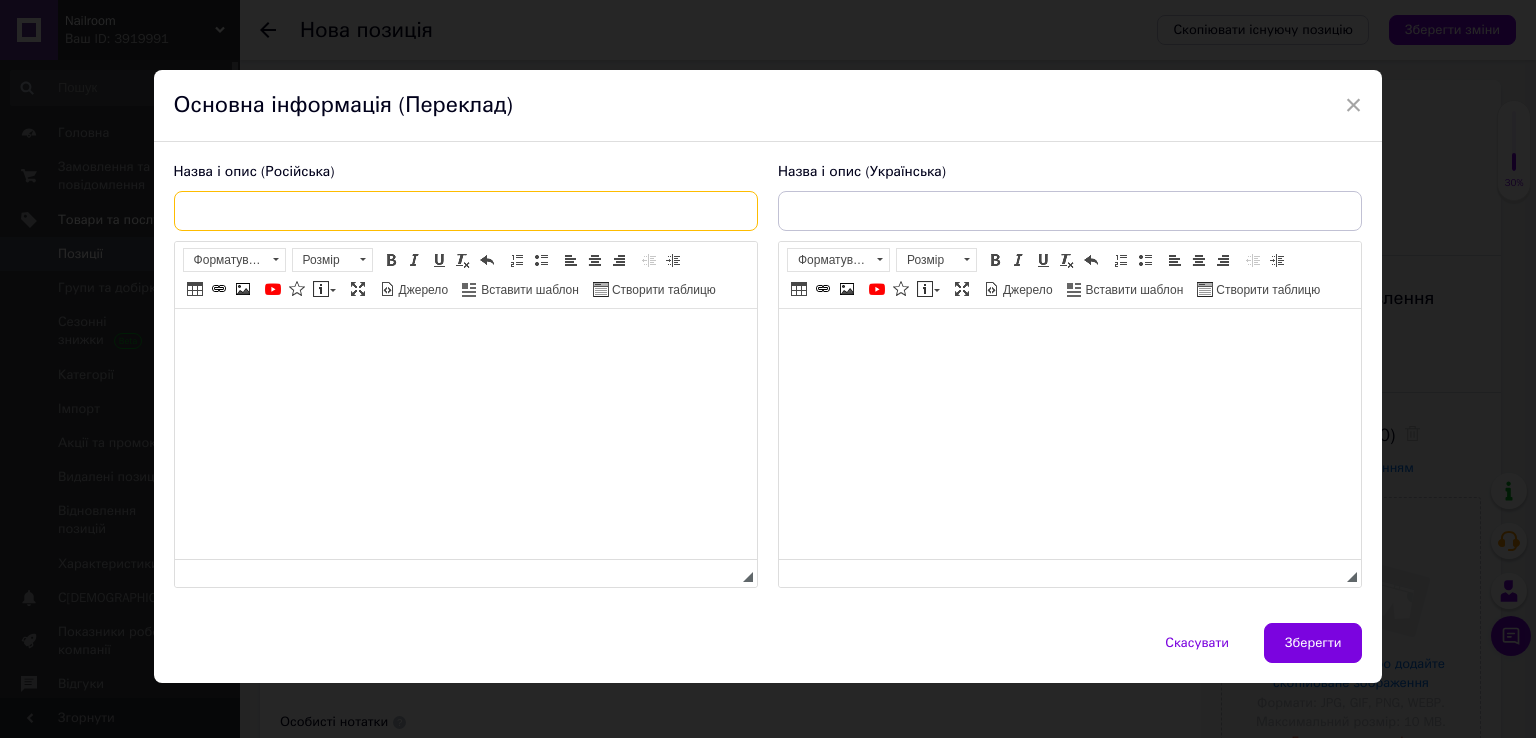 click at bounding box center (466, 211) 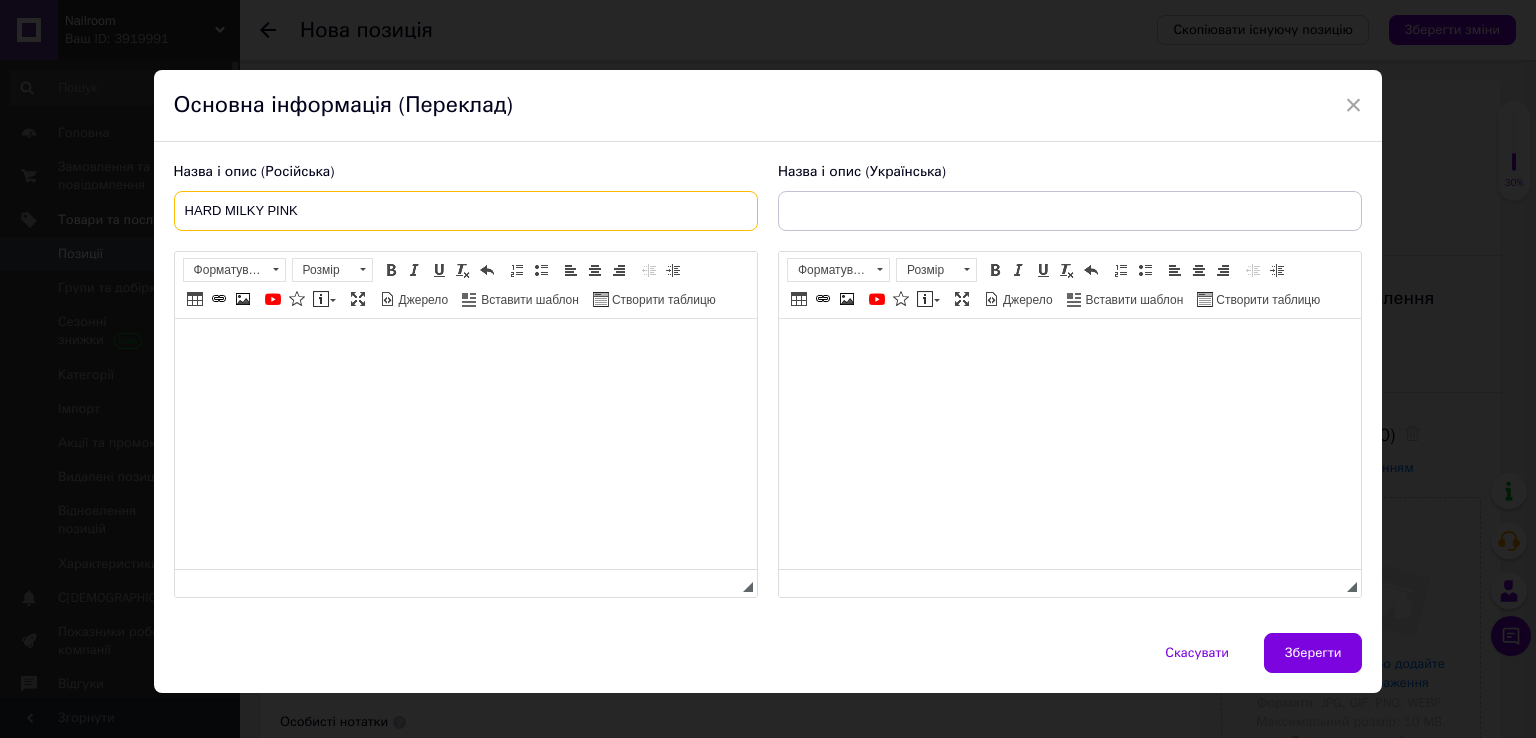paste on "HARD MILKY PINK" 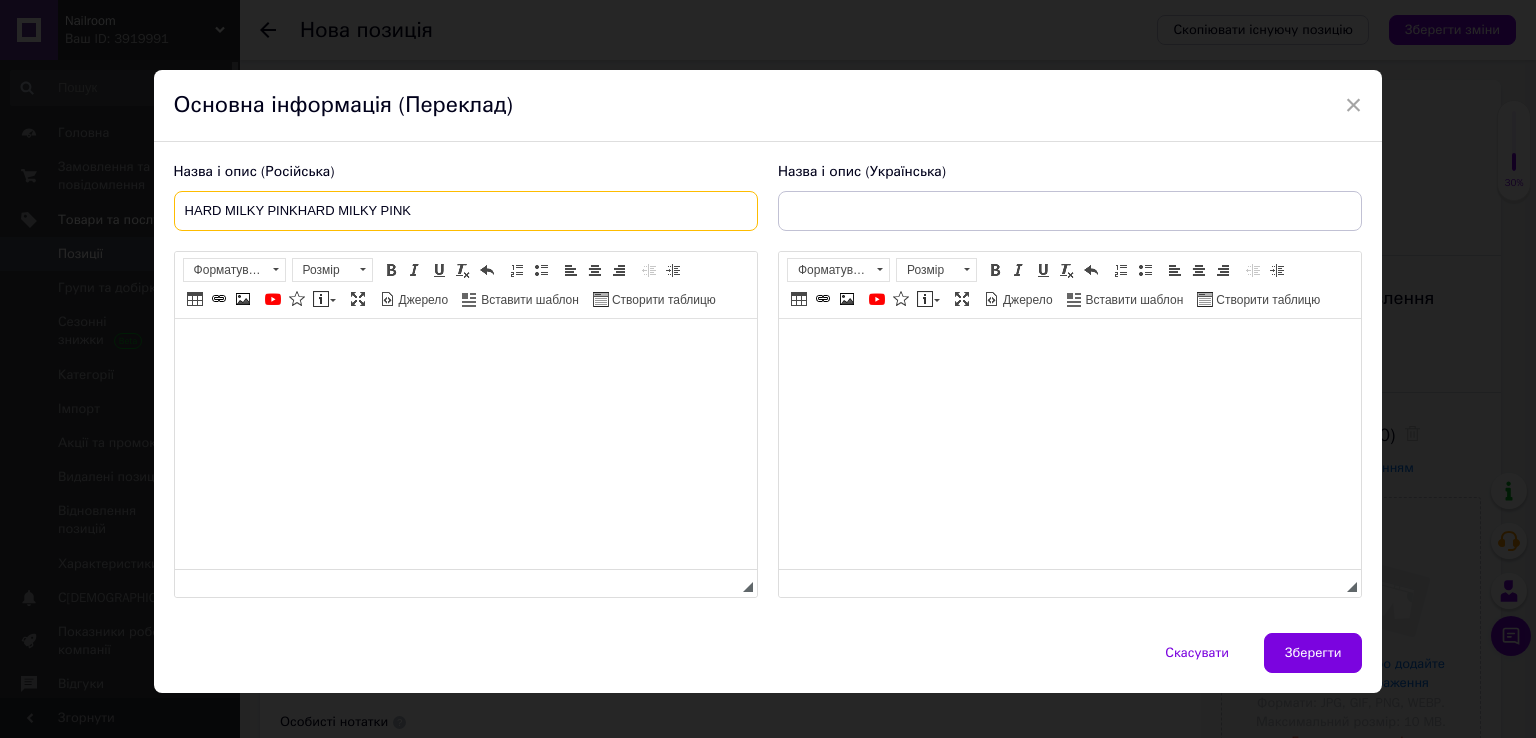 type on "HARD MILKY PINKHARD MILKY PINK" 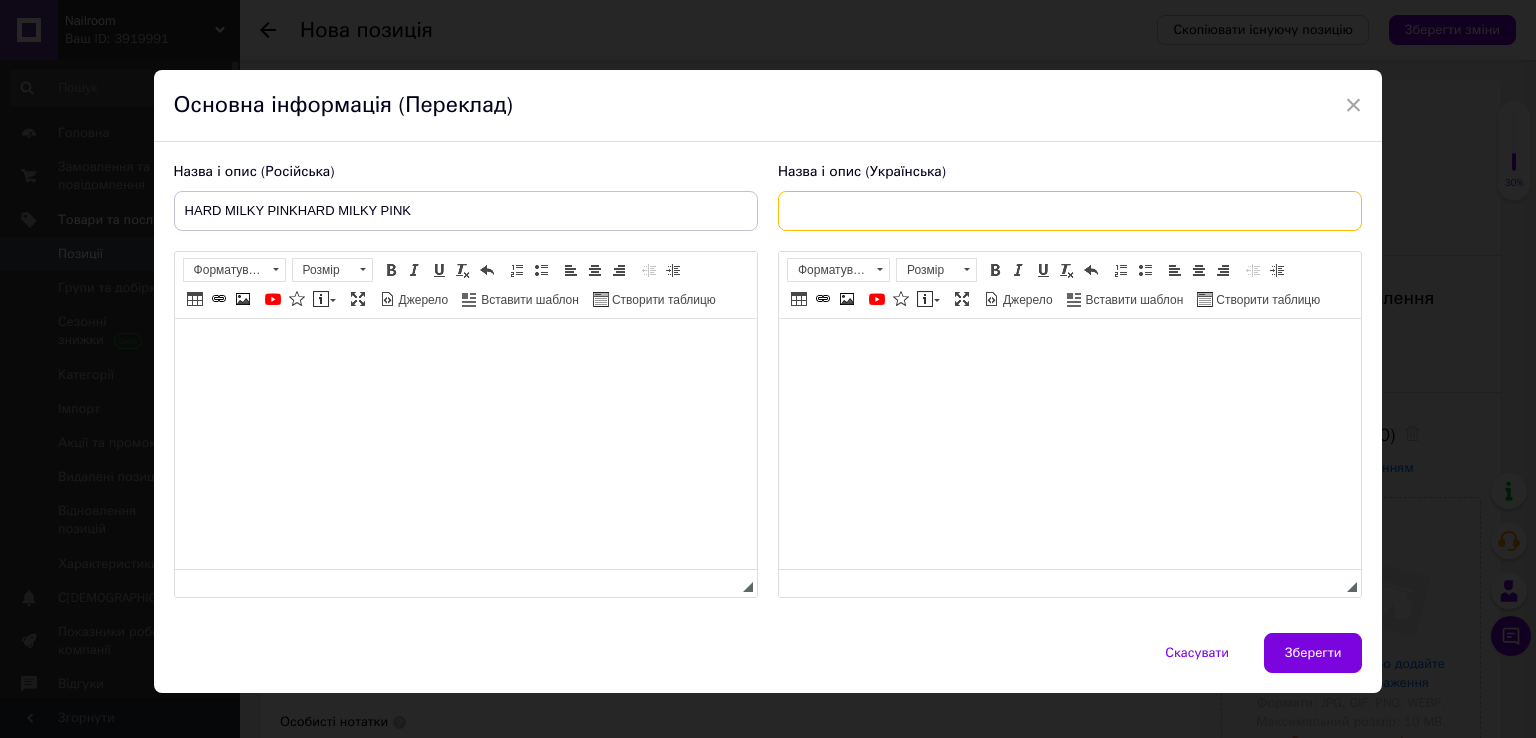 click at bounding box center (1070, 211) 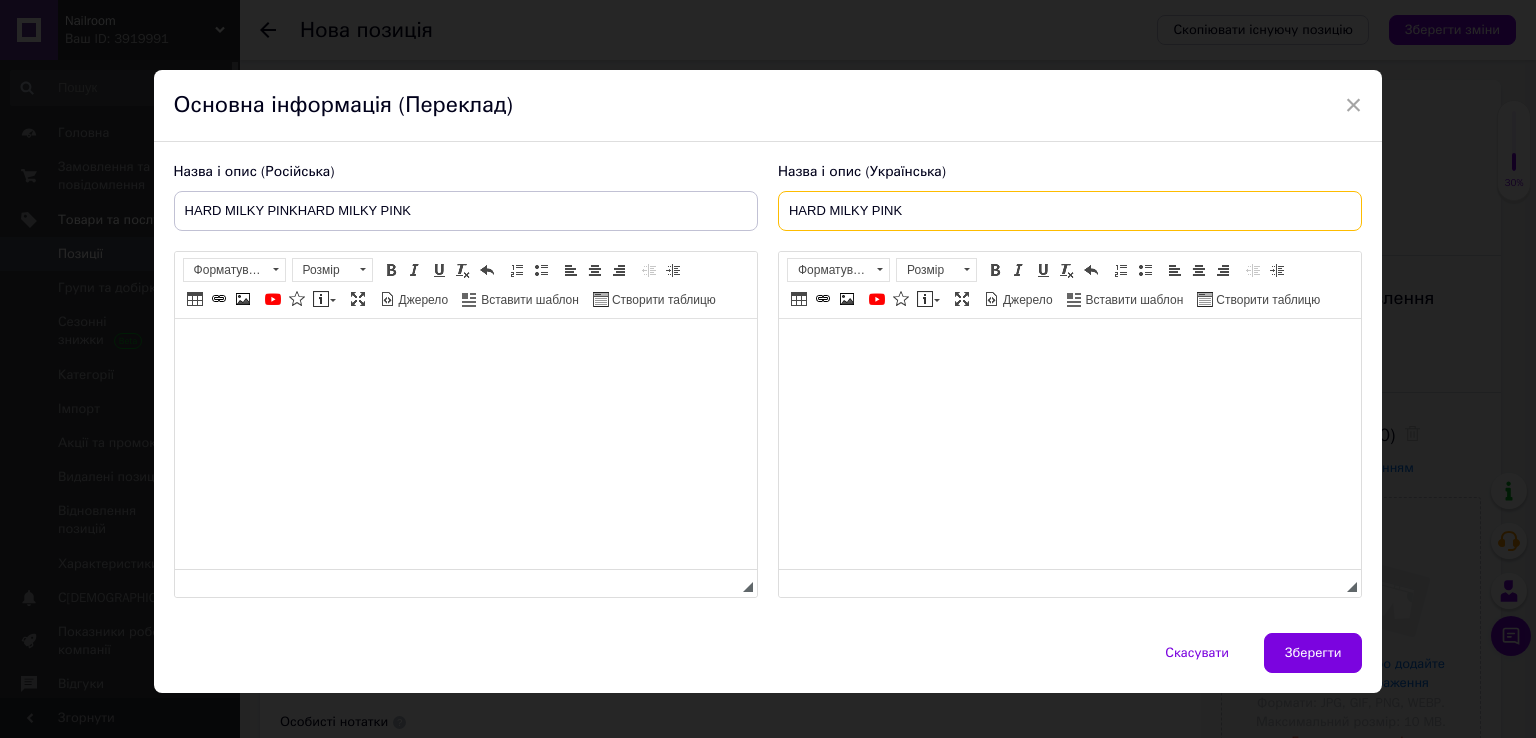 type on "HARD MILKY PINK" 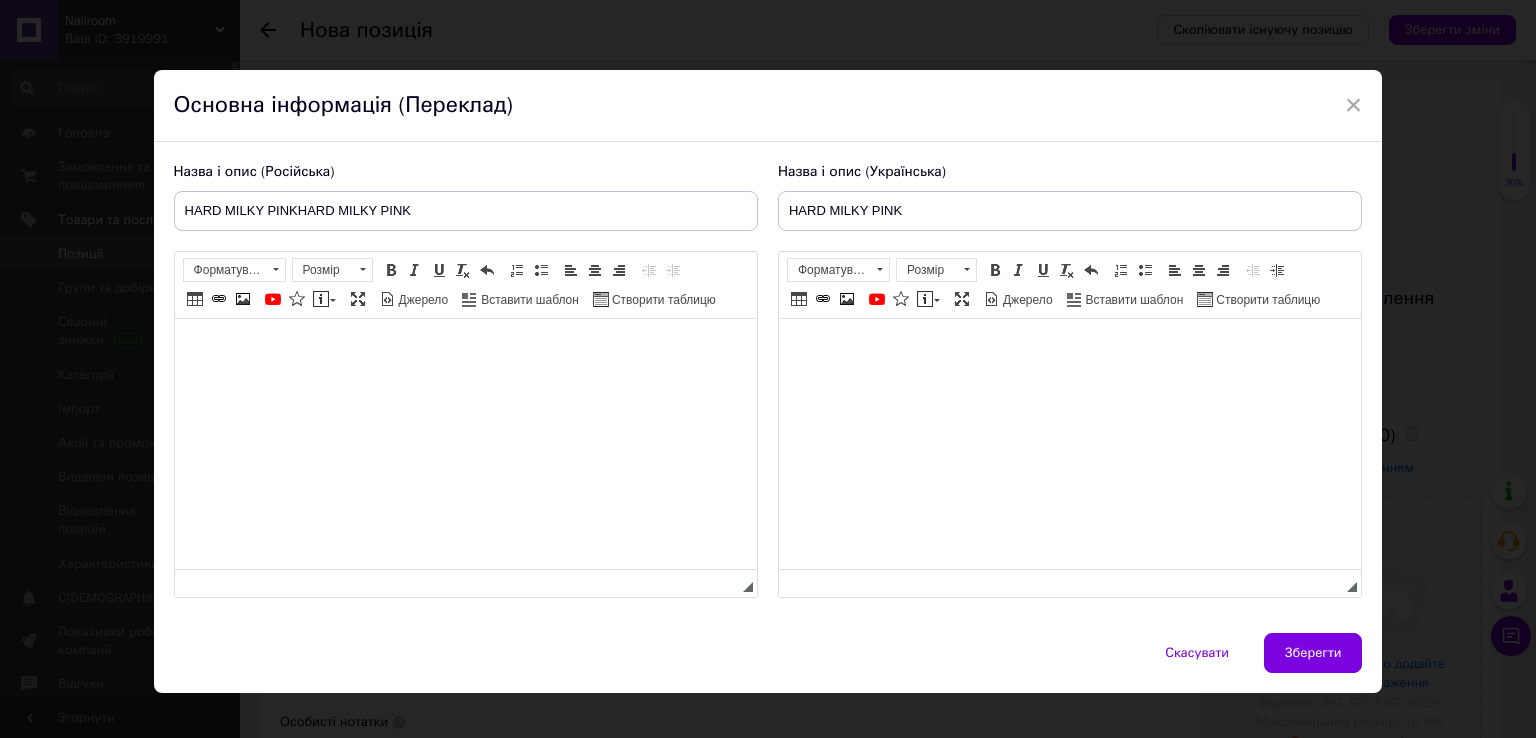 drag, startPoint x: 646, startPoint y: 397, endPoint x: 834, endPoint y: 371, distance: 189.78935 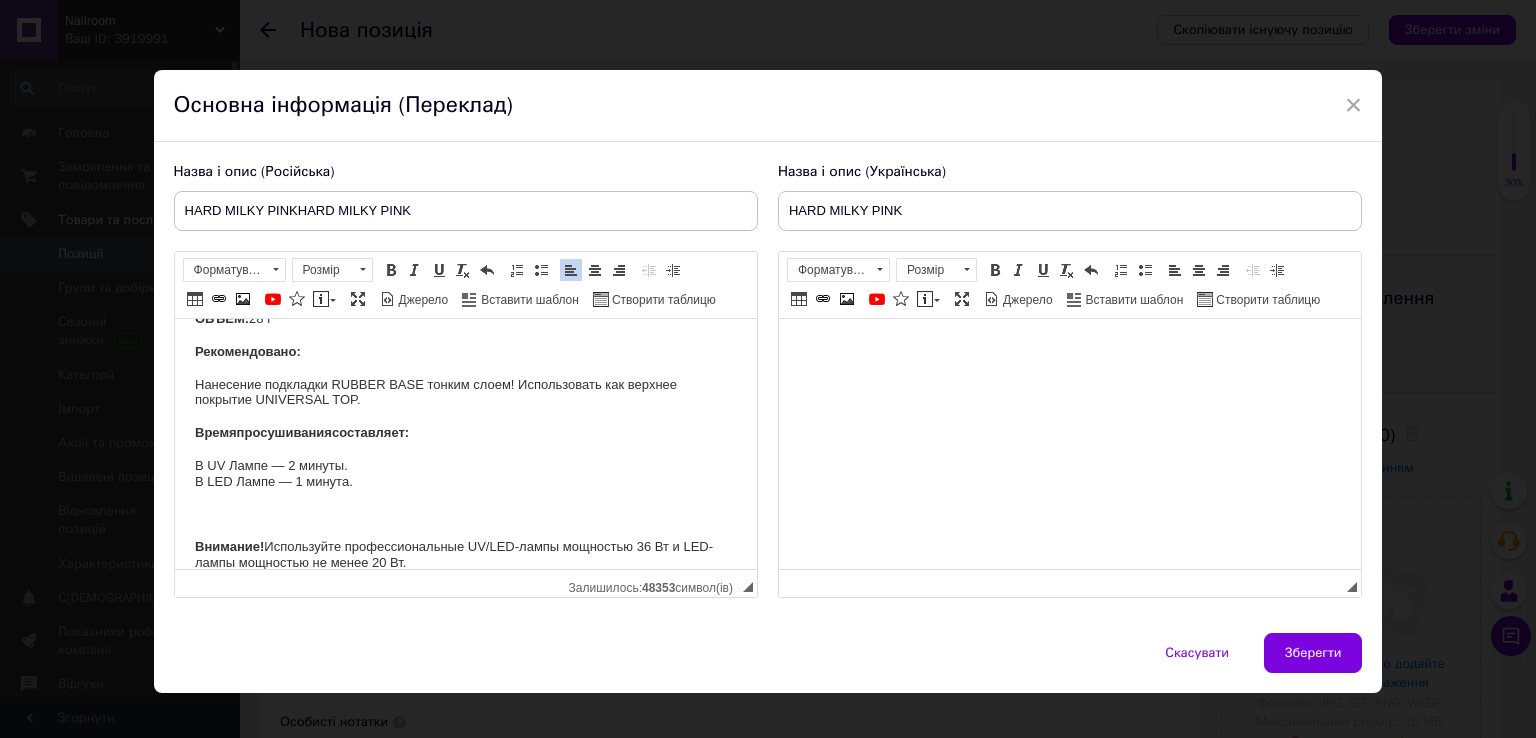 scroll, scrollTop: 890, scrollLeft: 0, axis: vertical 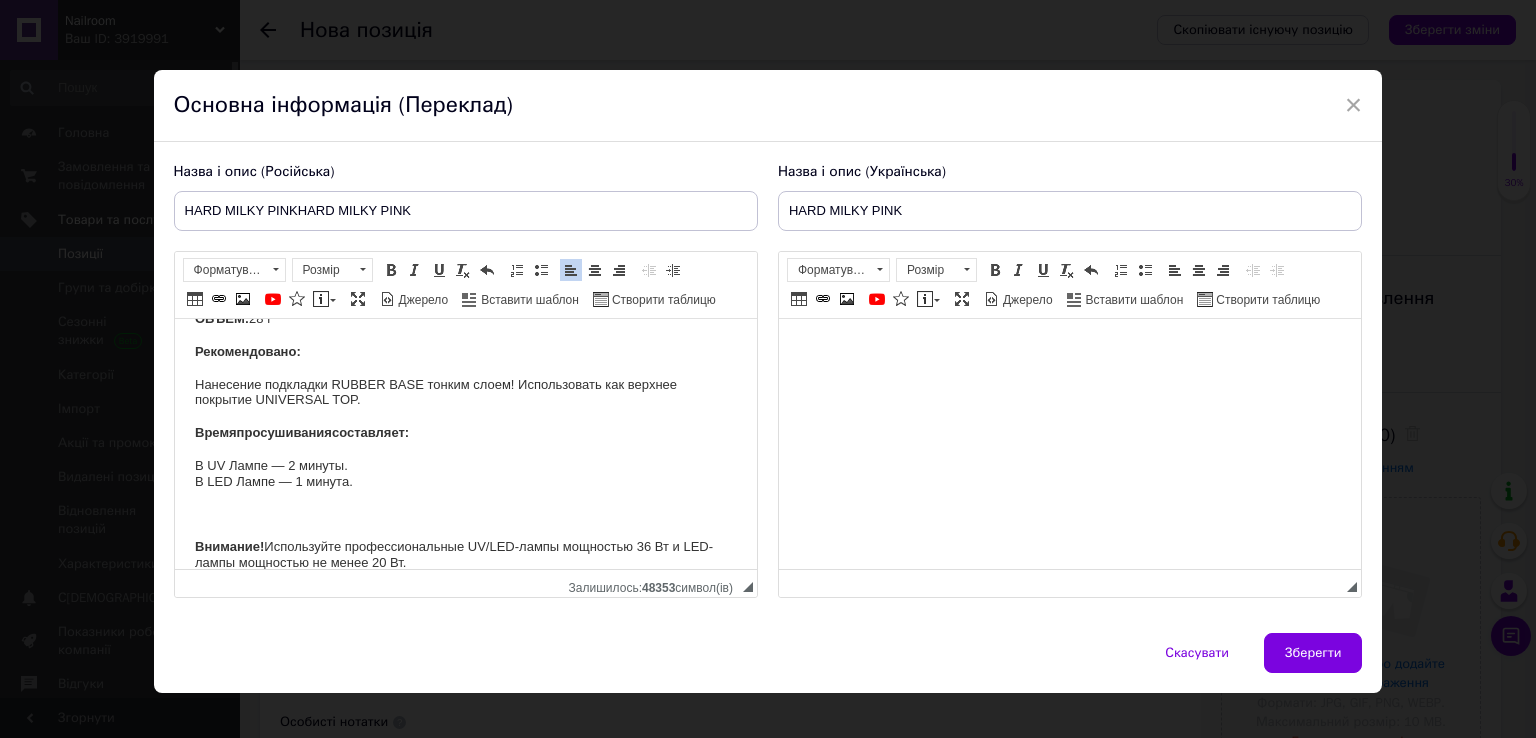 click at bounding box center [1069, 349] 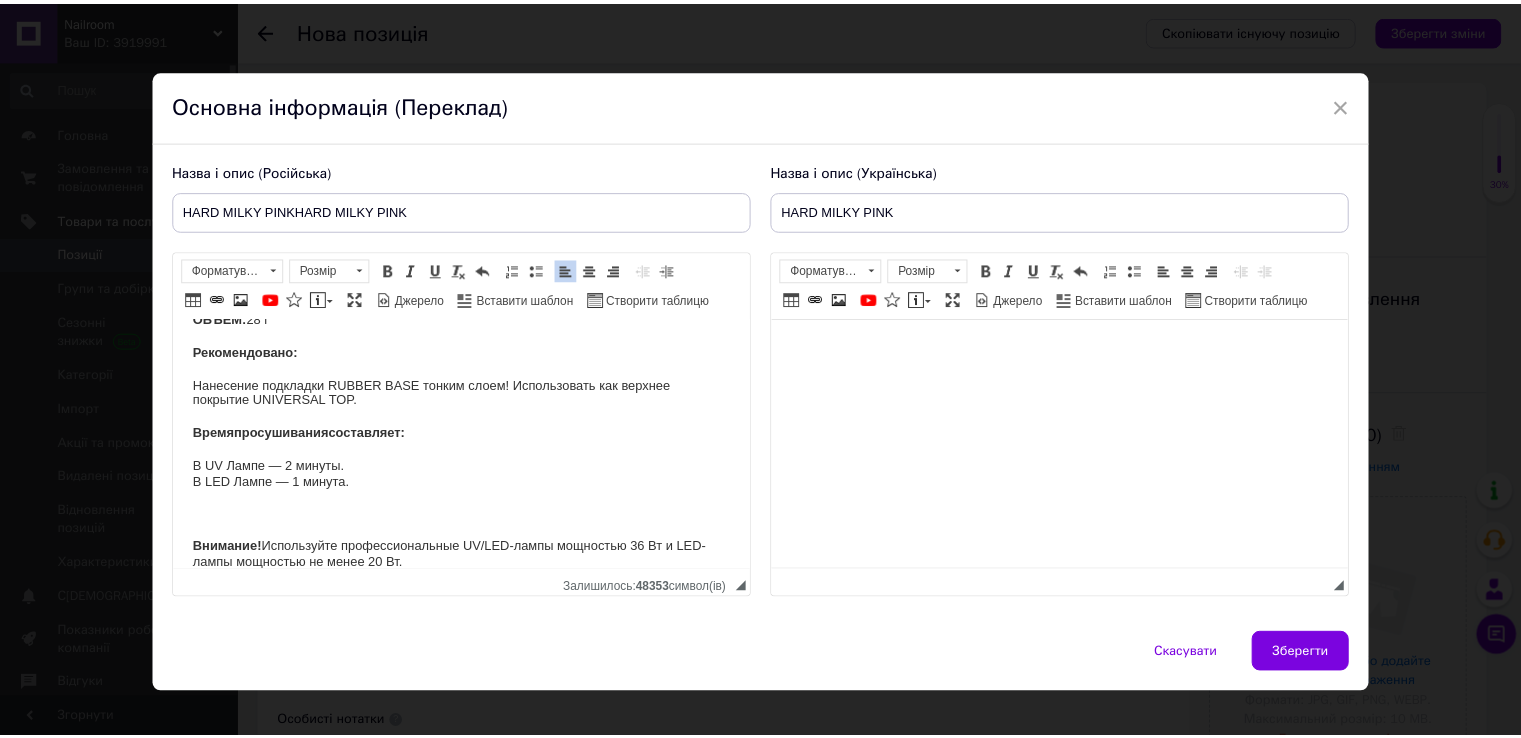 scroll, scrollTop: 145, scrollLeft: 0, axis: vertical 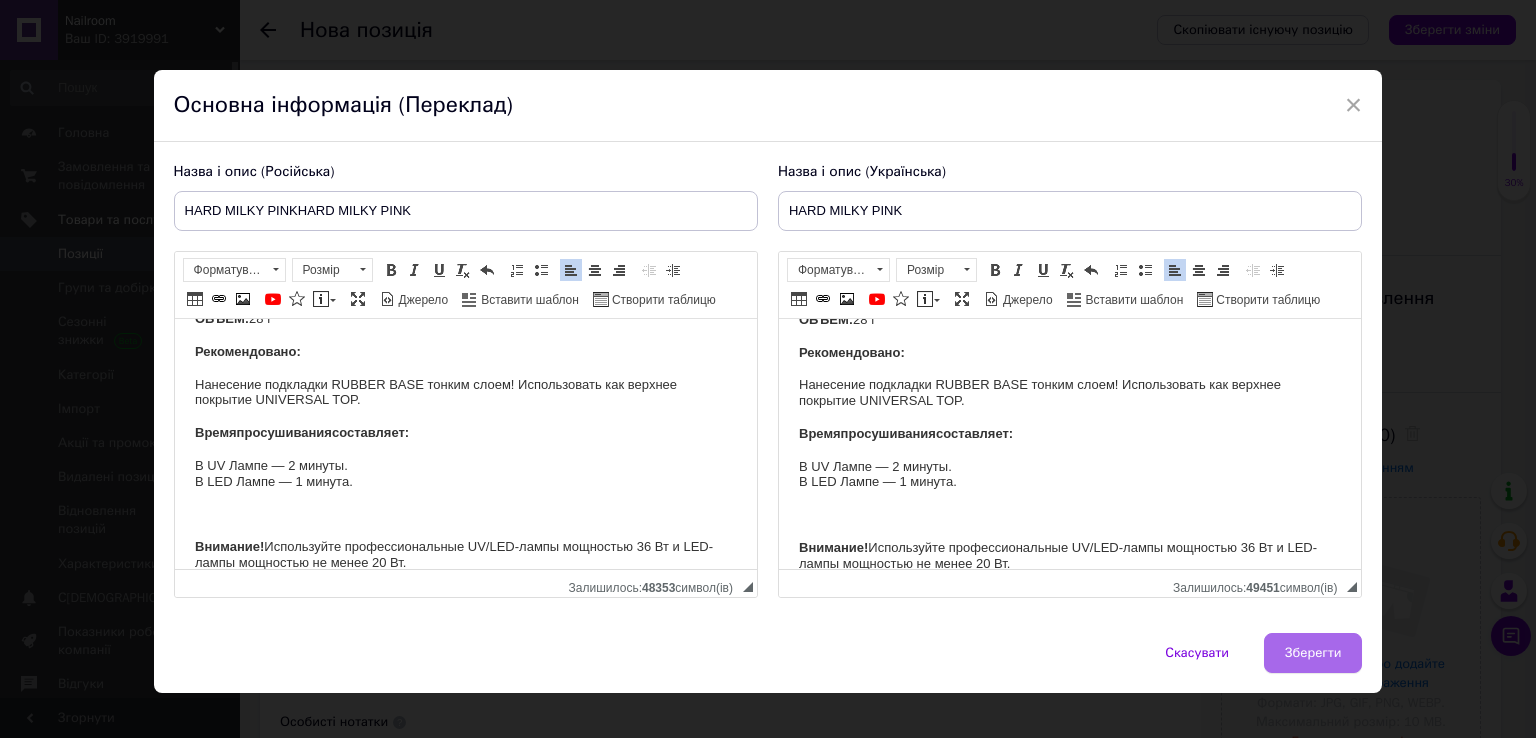 click on "Зберегти" at bounding box center (1313, 653) 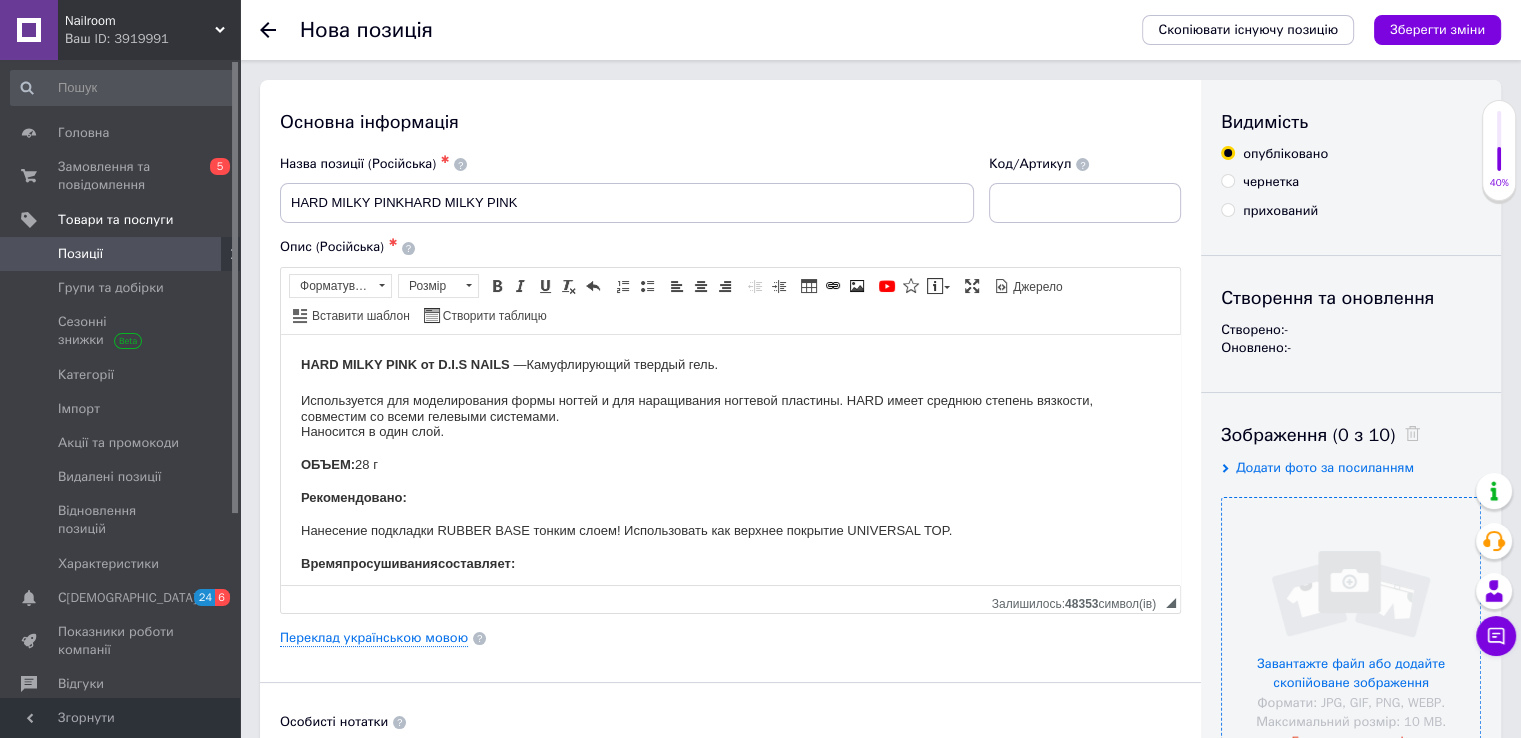 click at bounding box center (1351, 627) 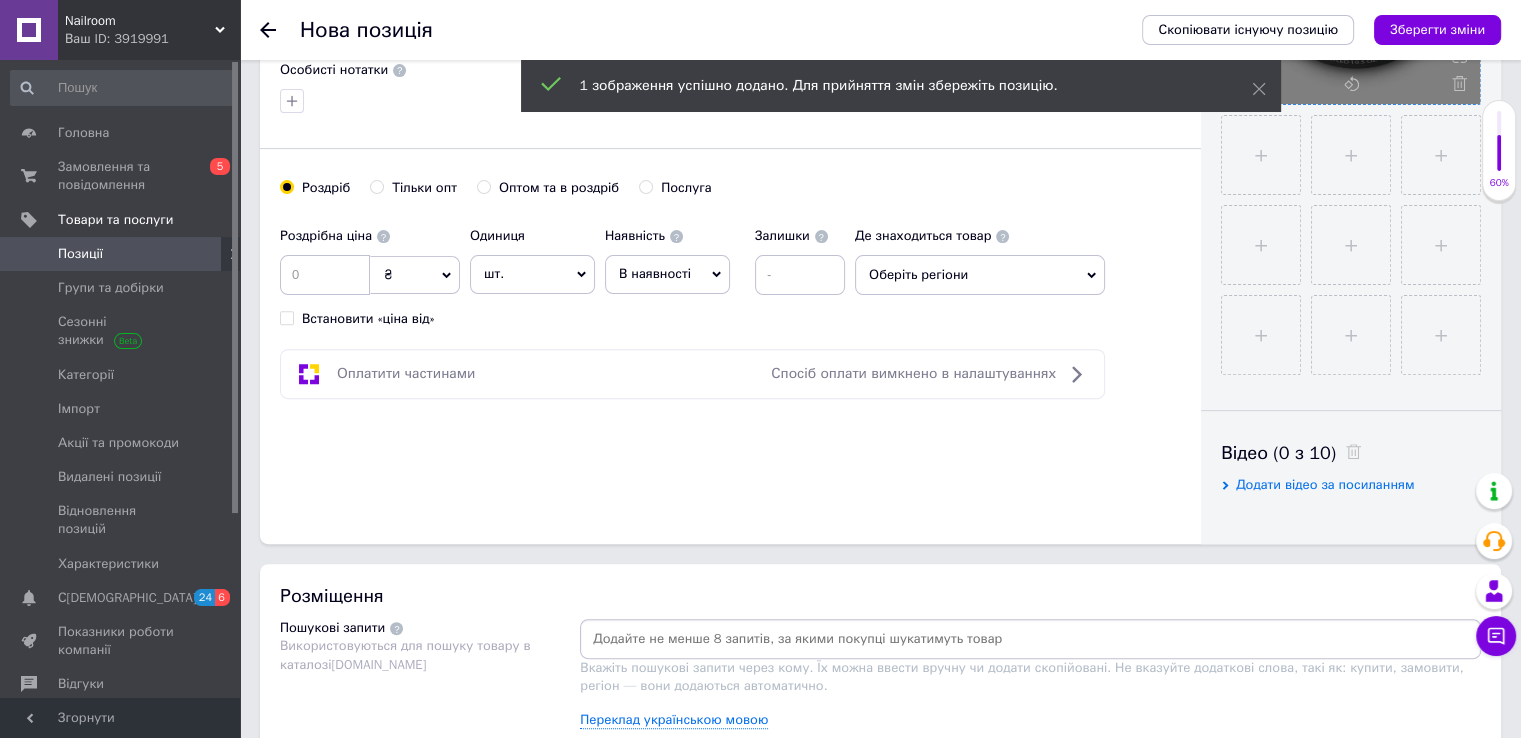 scroll, scrollTop: 672, scrollLeft: 0, axis: vertical 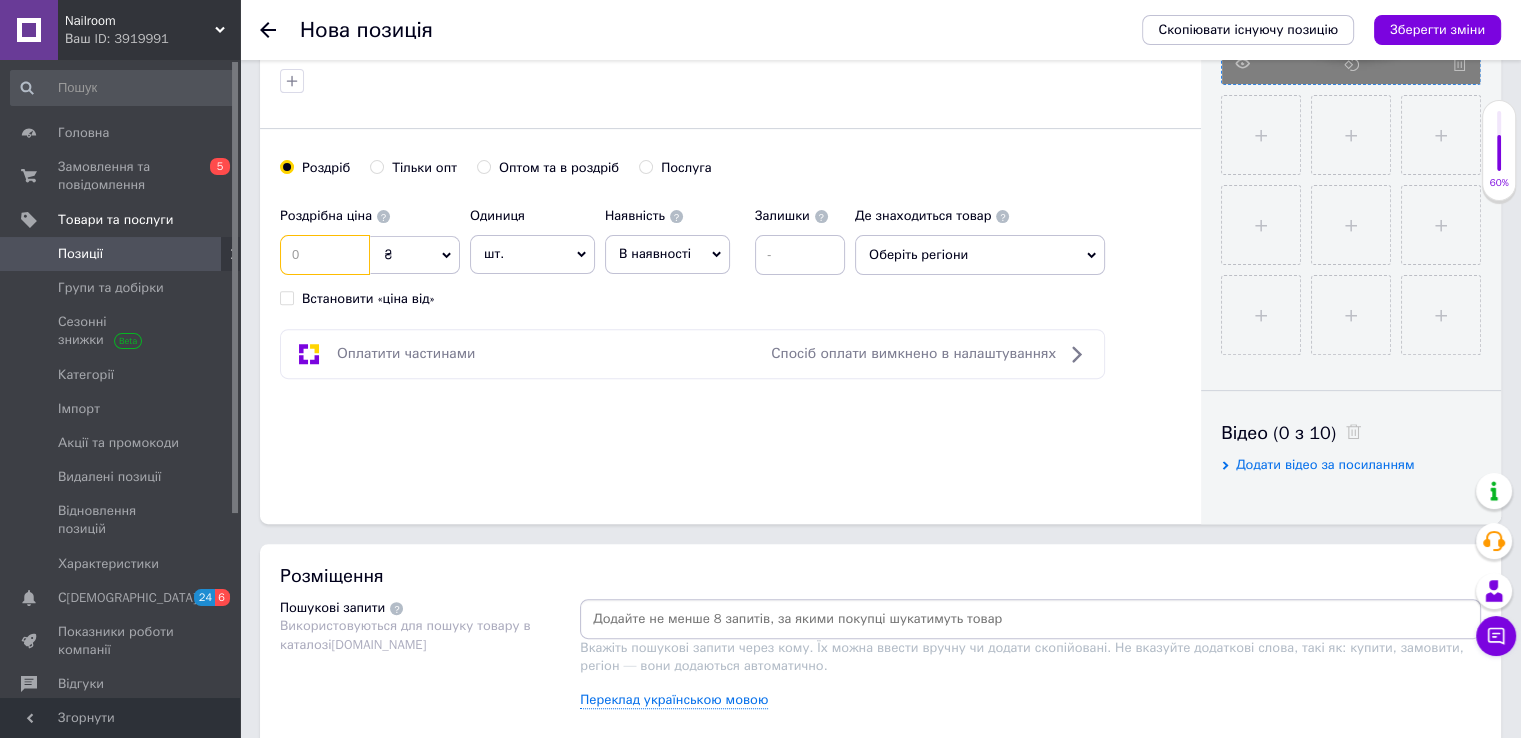 click at bounding box center (325, 255) 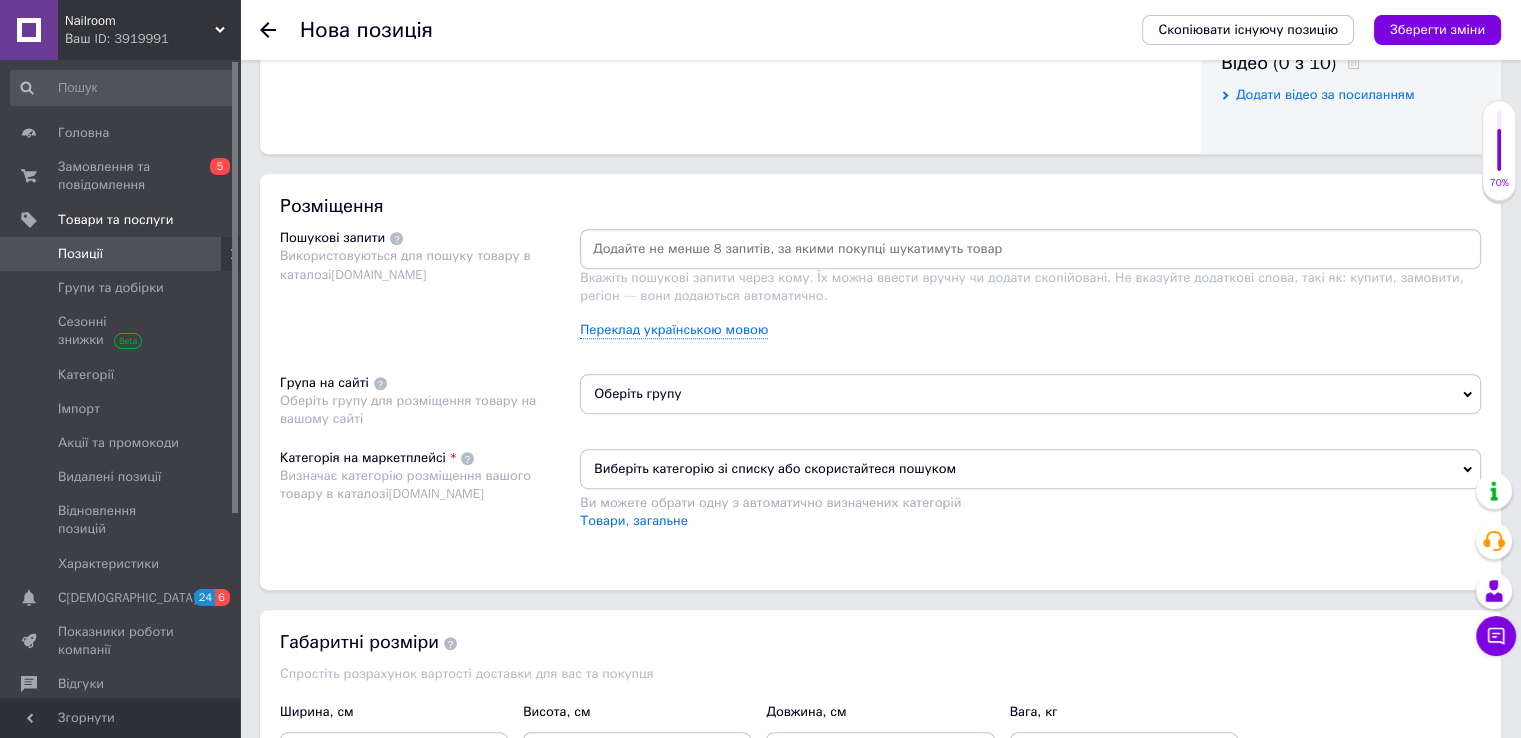 scroll, scrollTop: 1049, scrollLeft: 0, axis: vertical 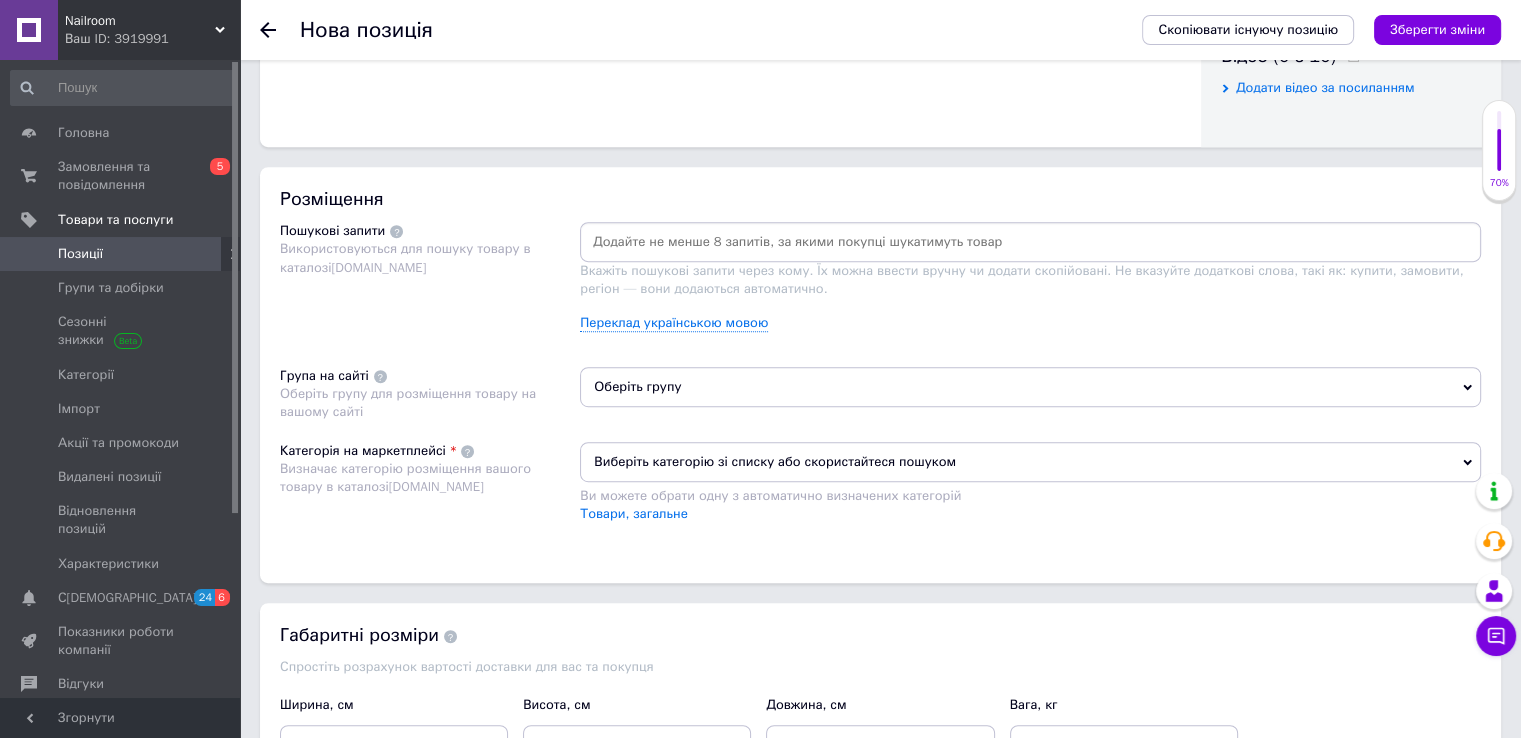 type on "210" 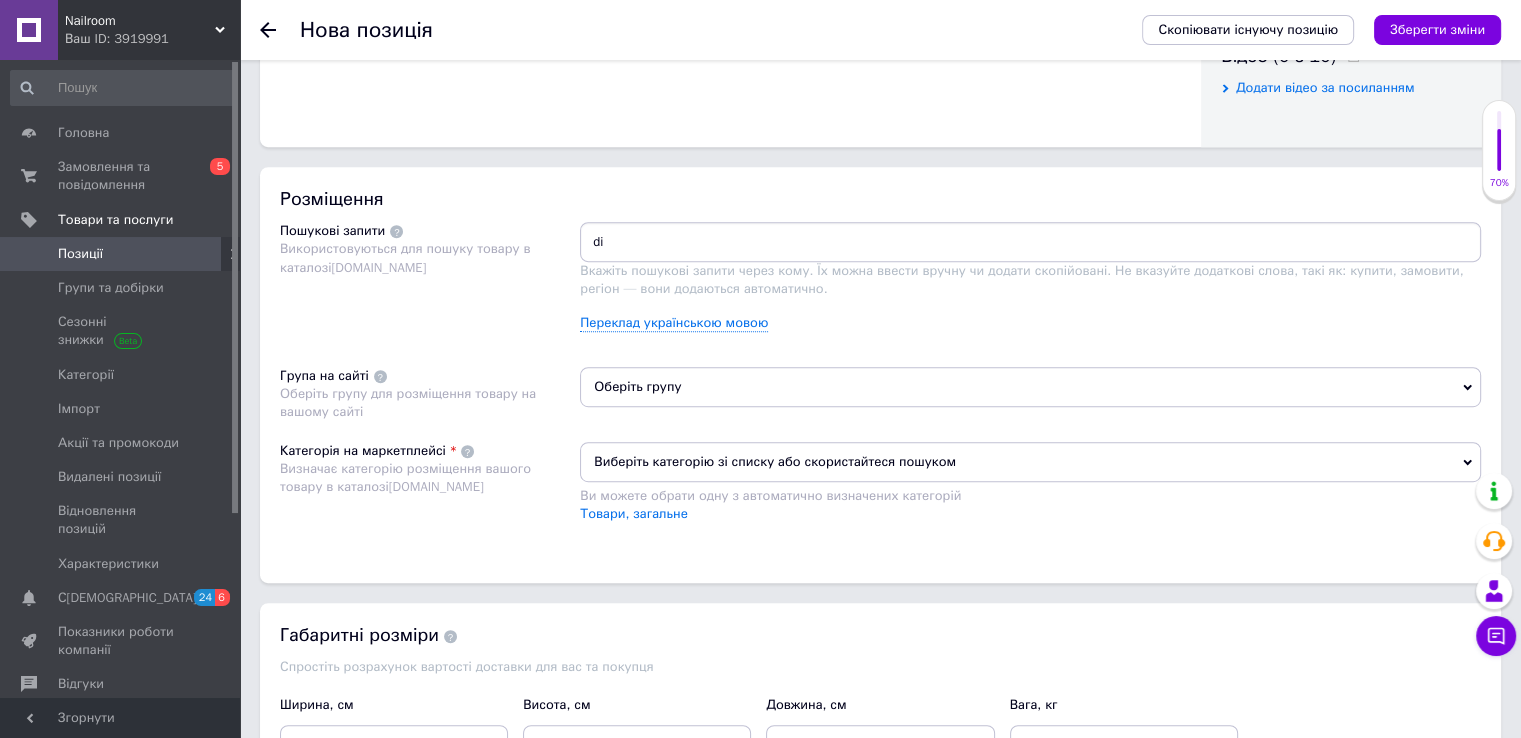 type on "dis" 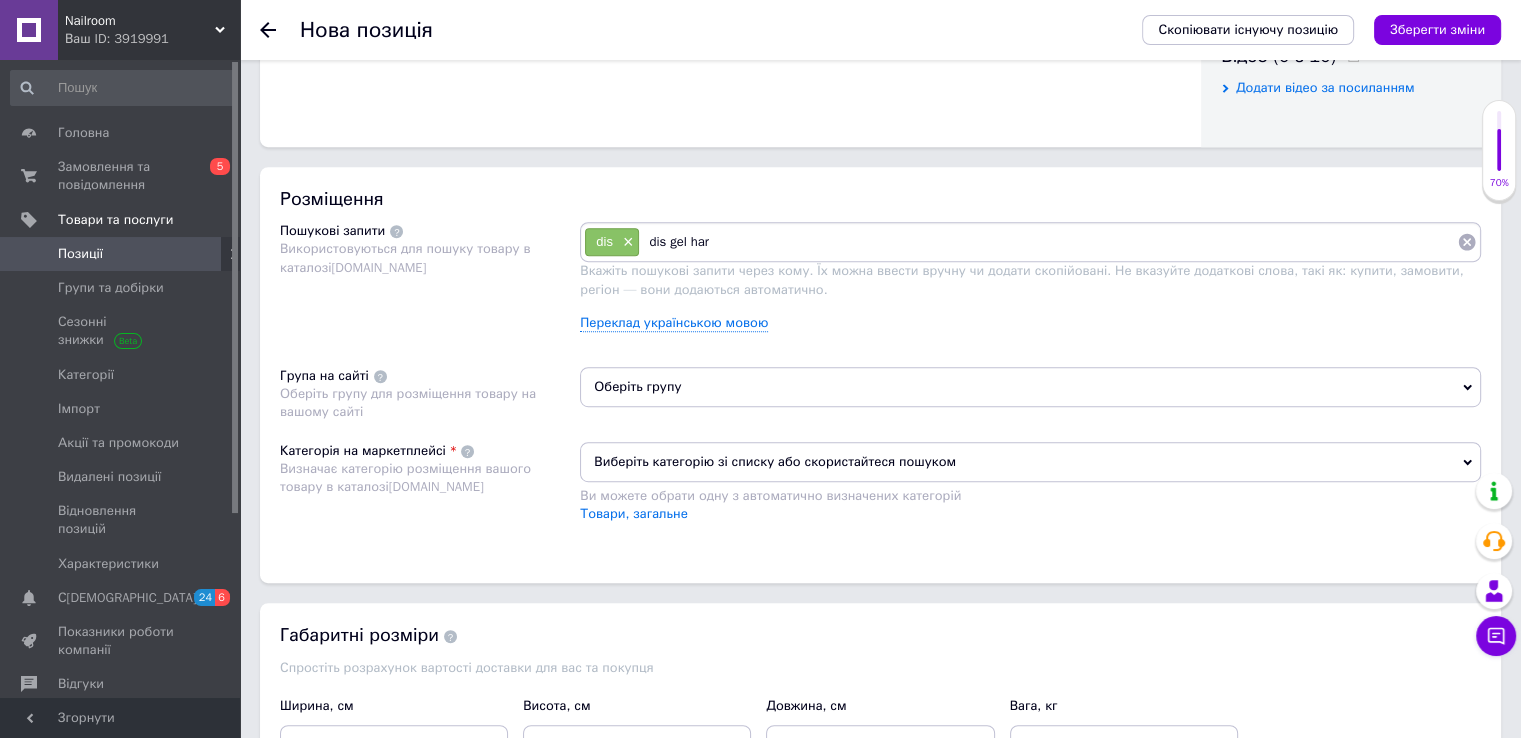type on "dis gel hard" 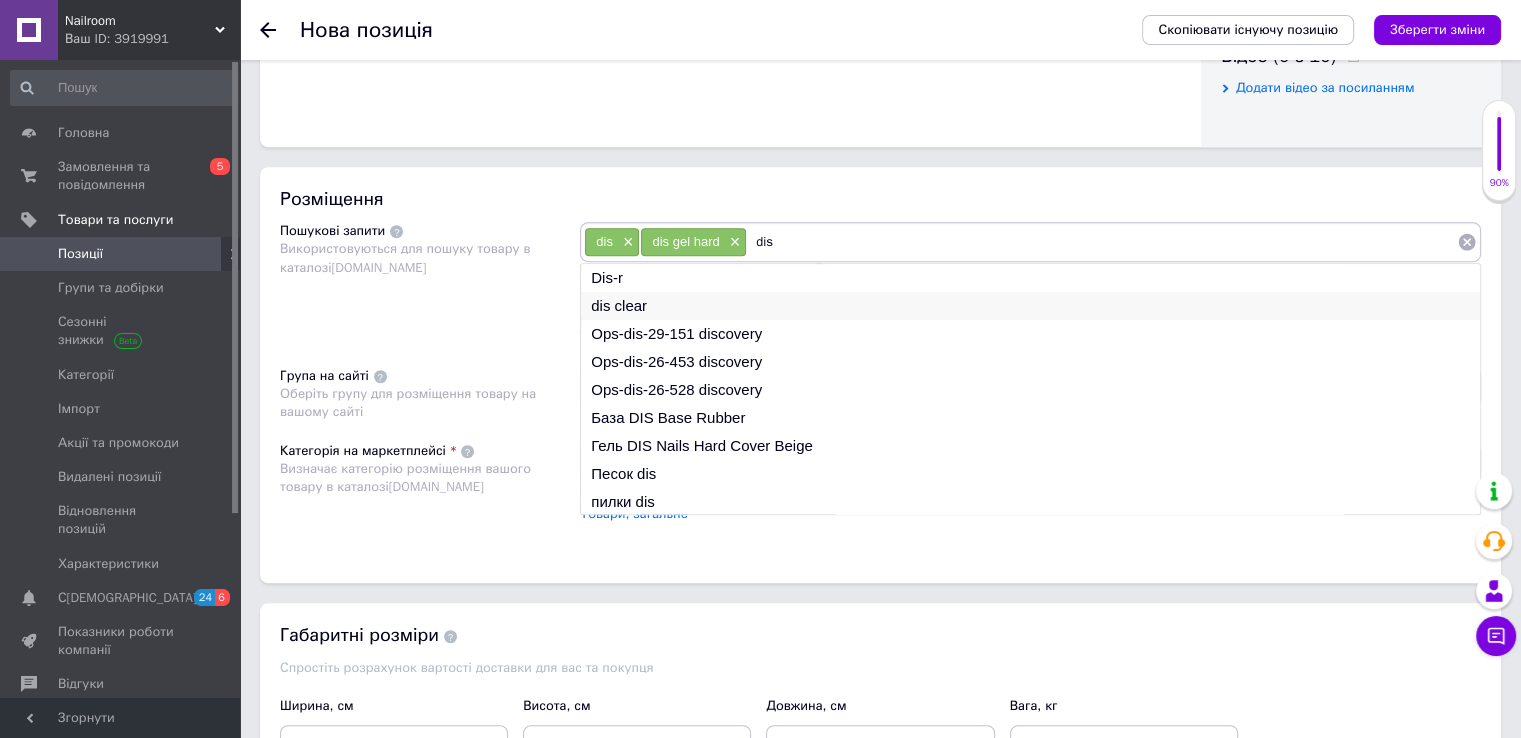 type on "dis" 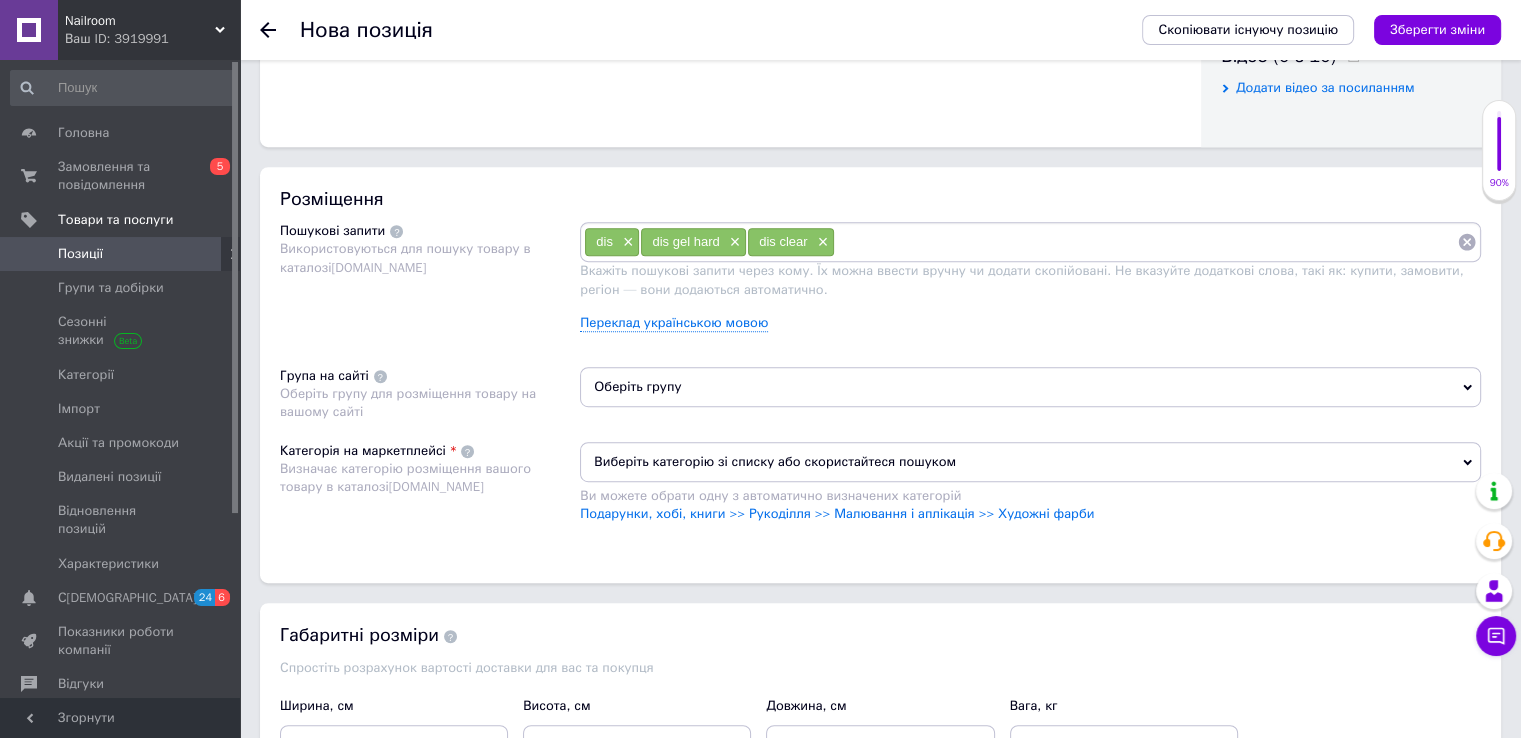 click at bounding box center (1146, 242) 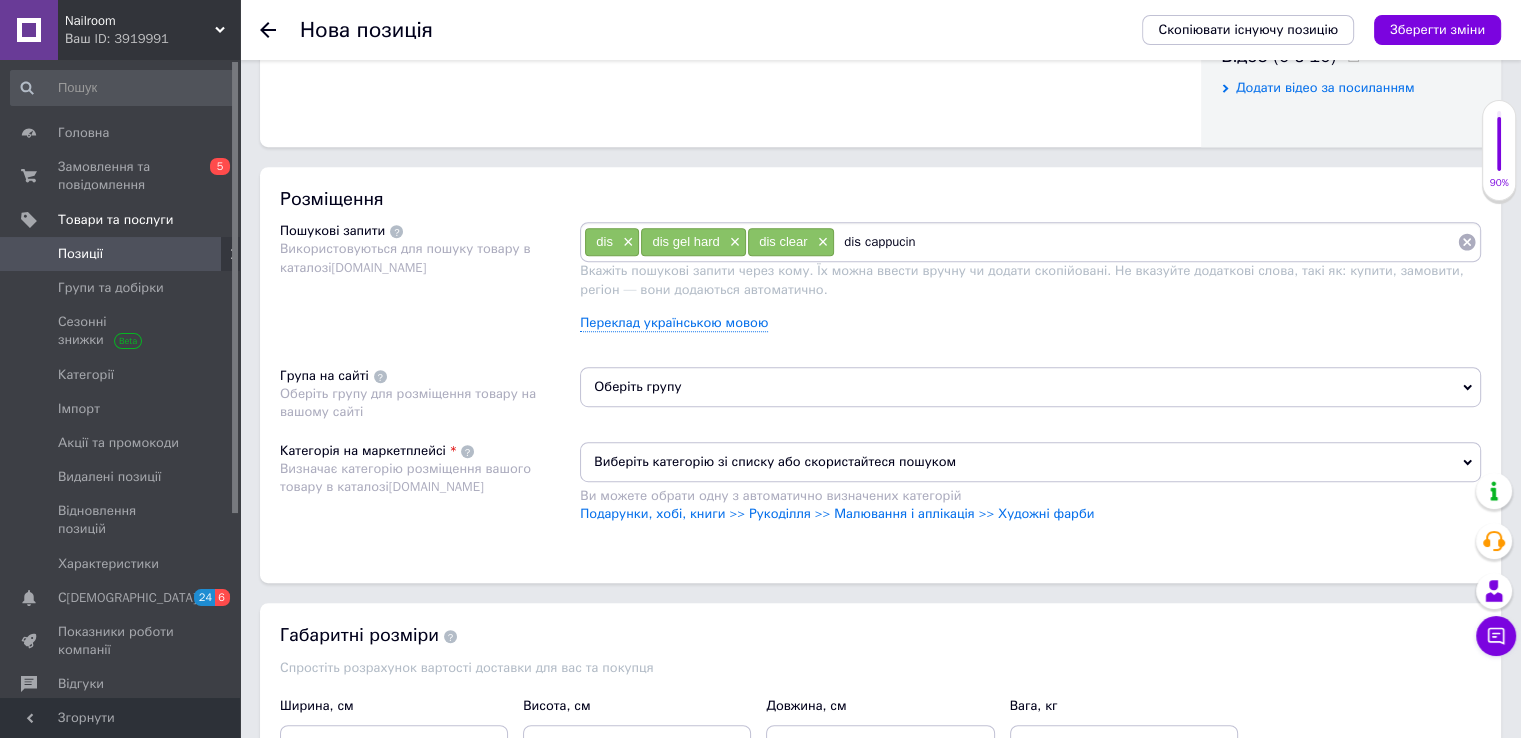 type on "dis cappucino" 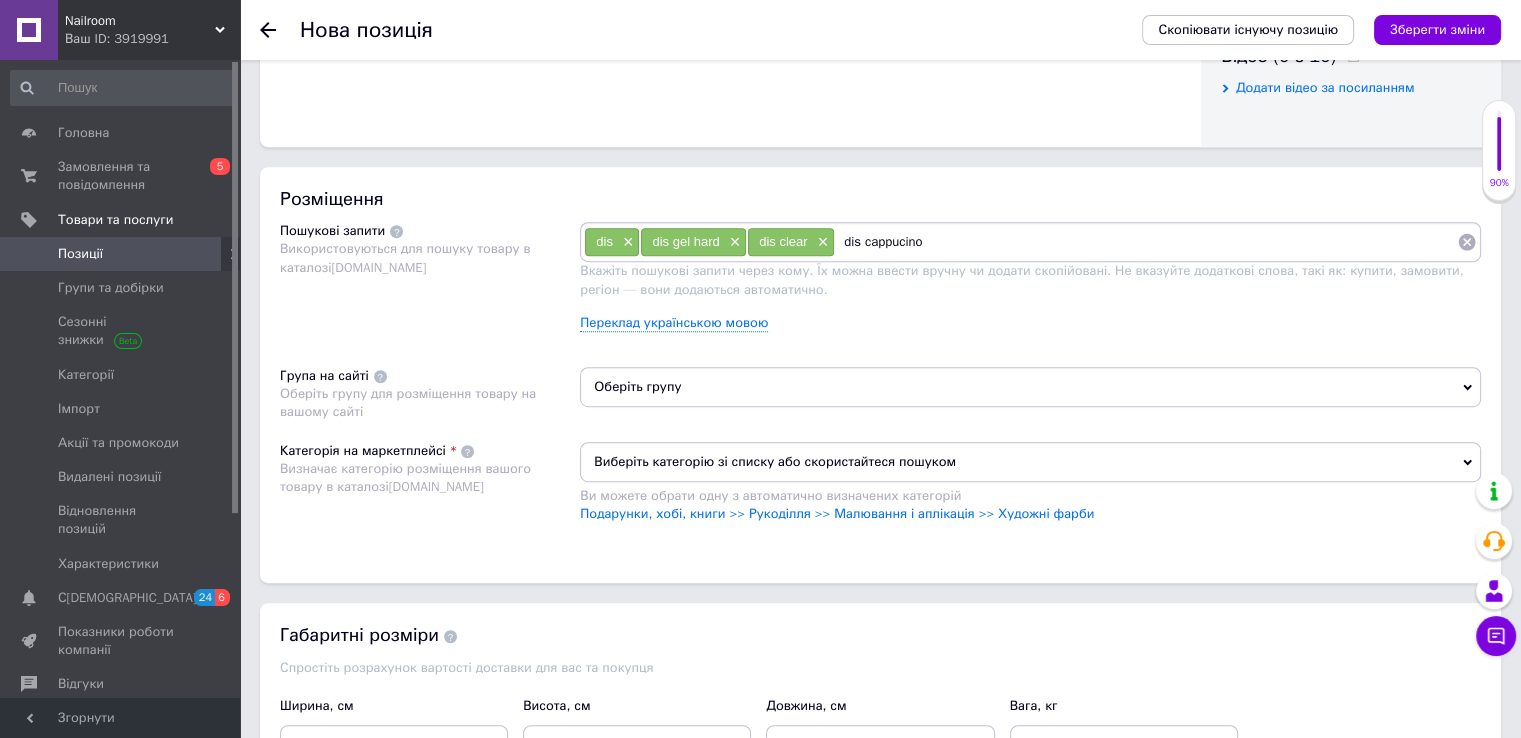 type 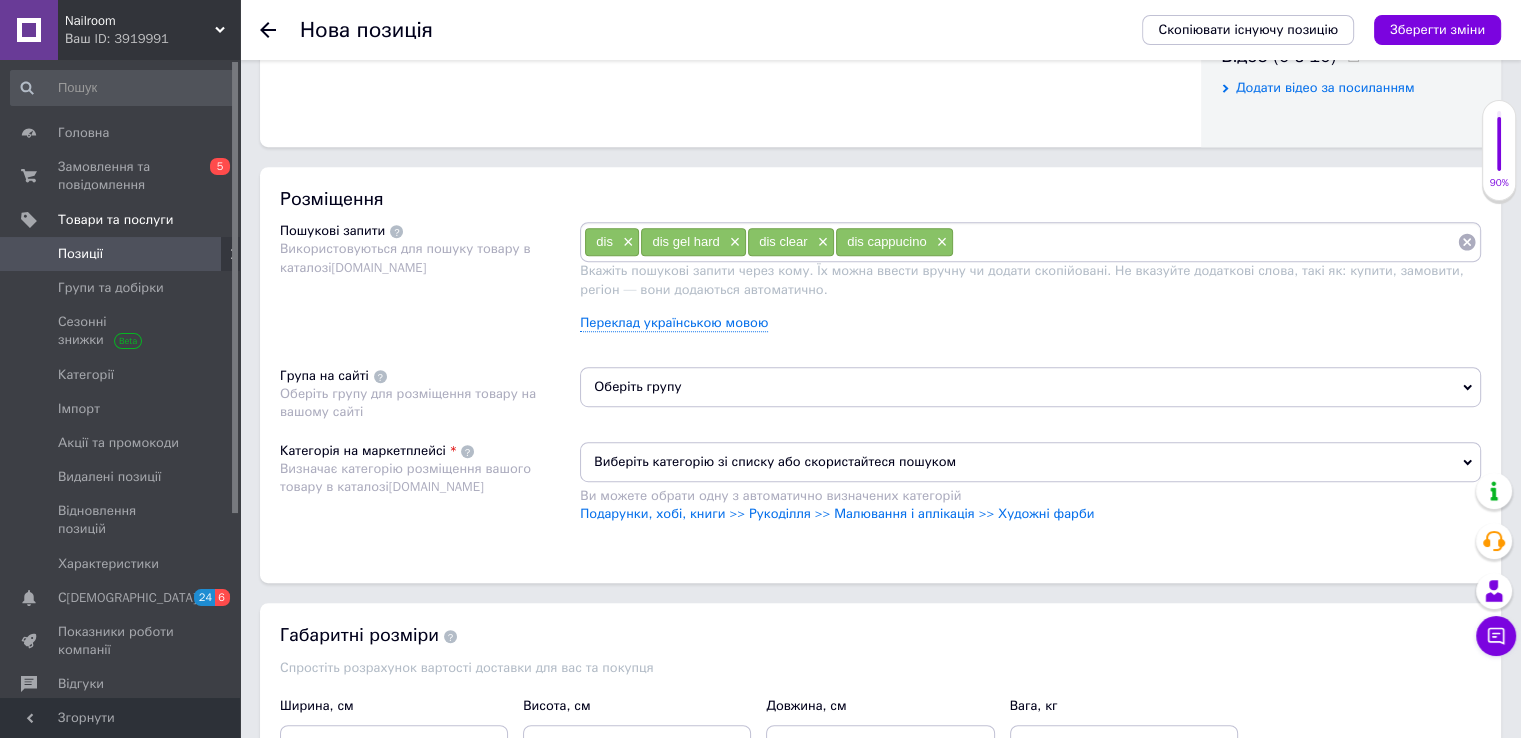 click on "dis cappucino" at bounding box center [887, 241] 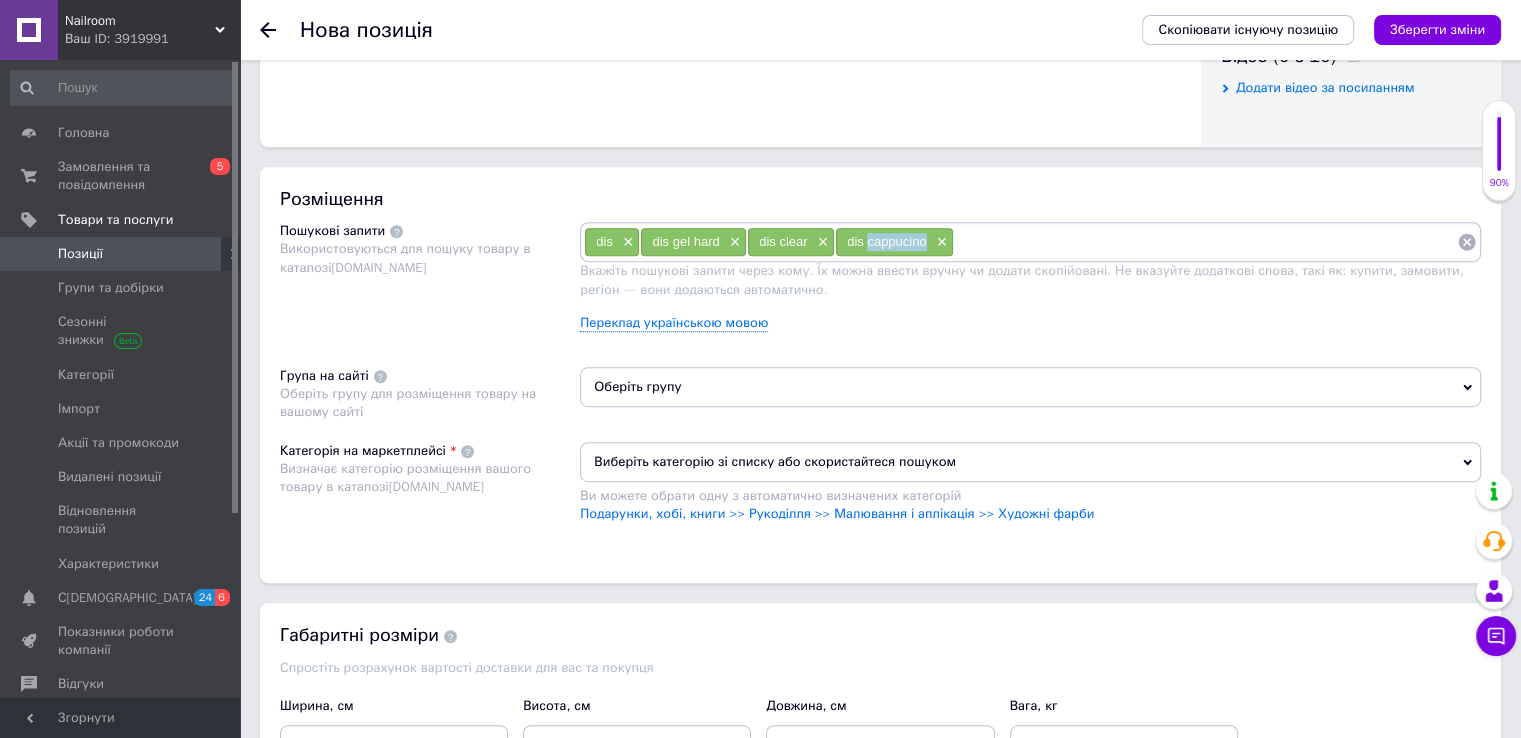 click on "dis cappucino" at bounding box center (887, 241) 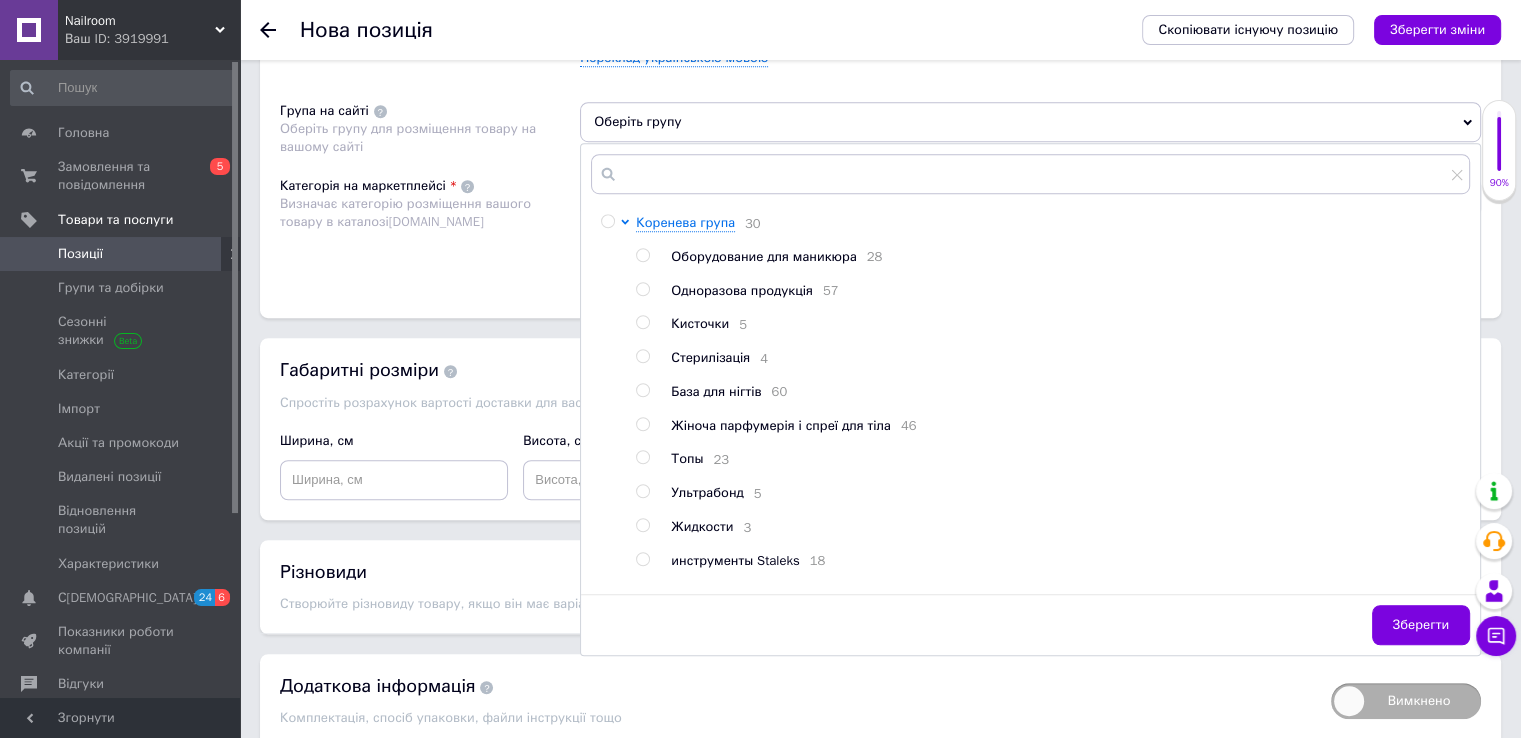 scroll, scrollTop: 1316, scrollLeft: 0, axis: vertical 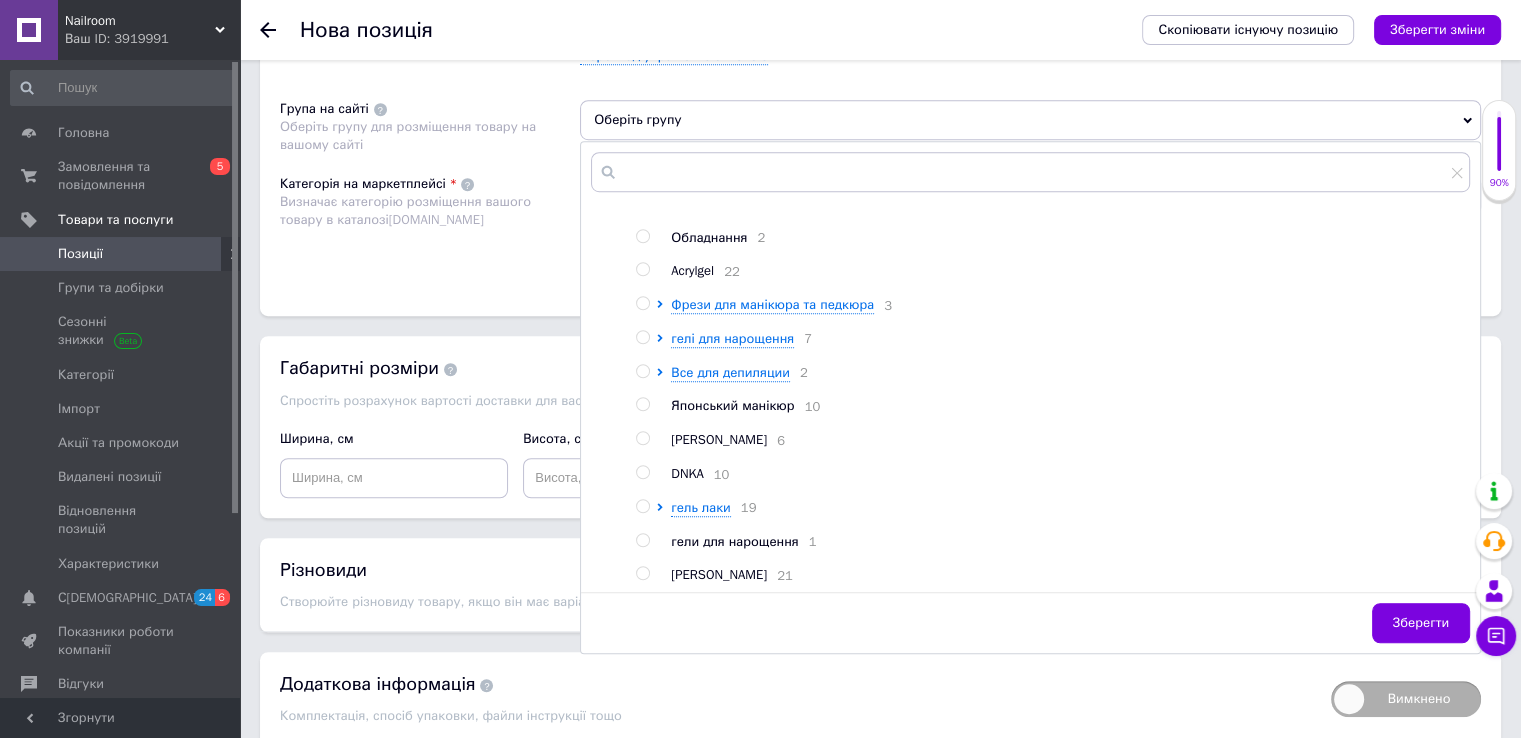 click at bounding box center (642, 540) 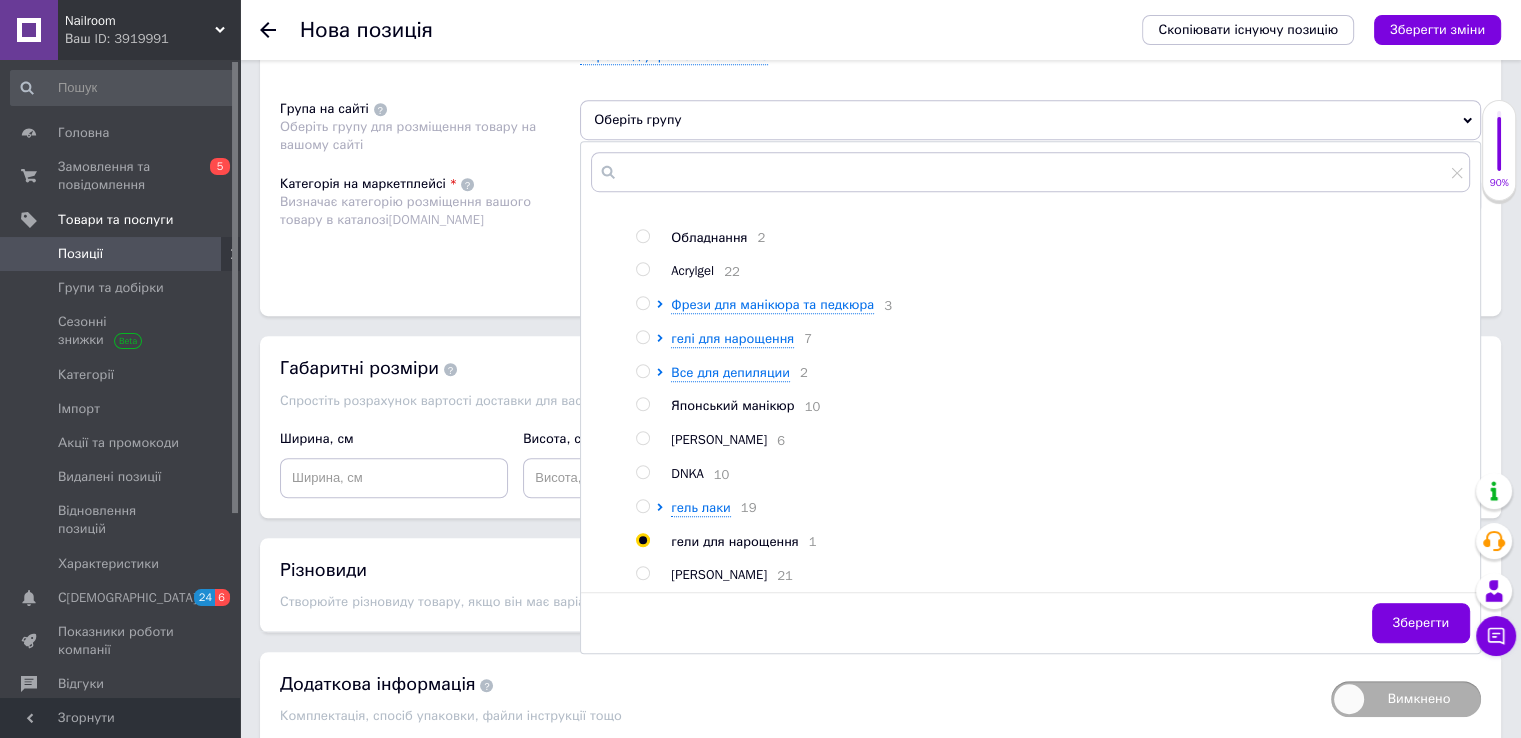 radio on "true" 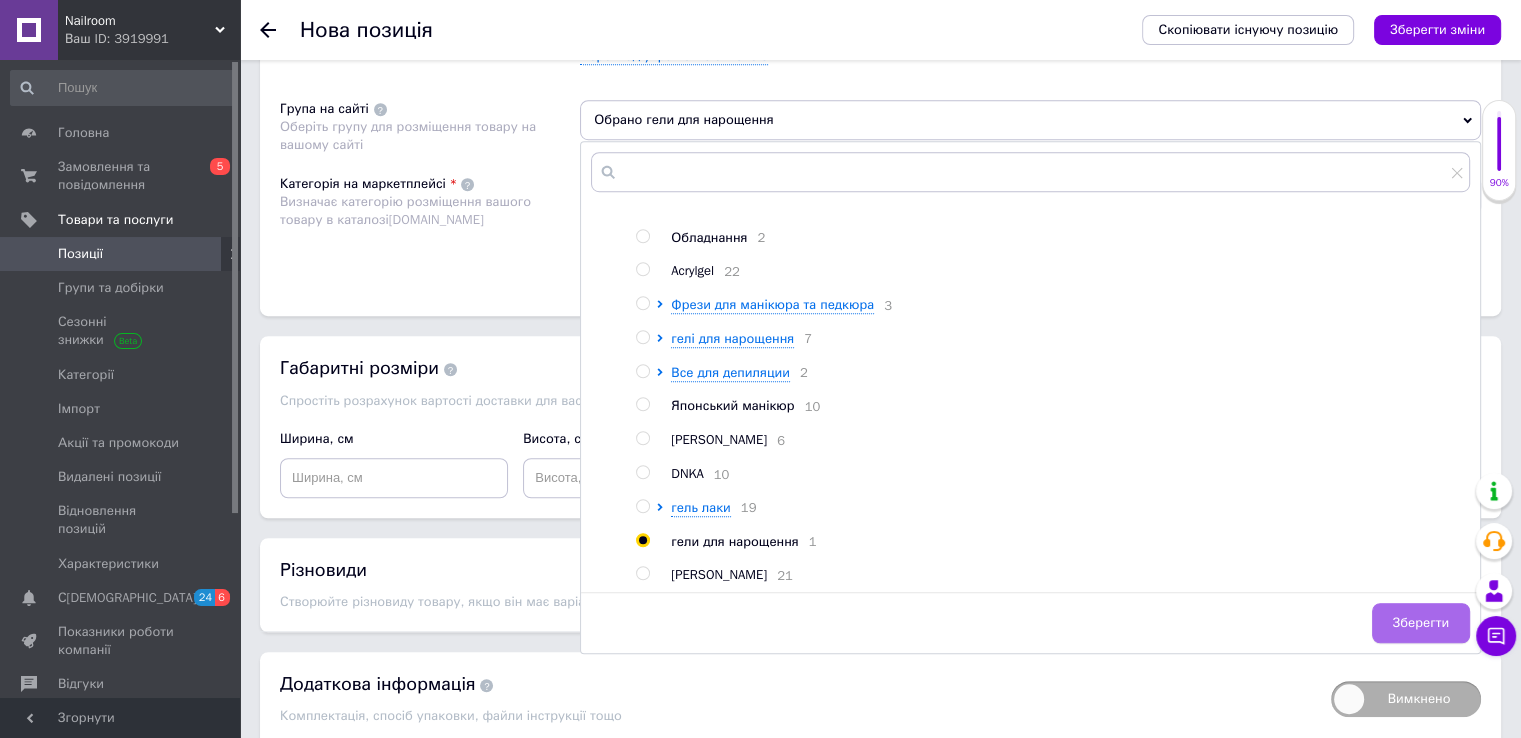 click on "Зберегти" at bounding box center [1421, 623] 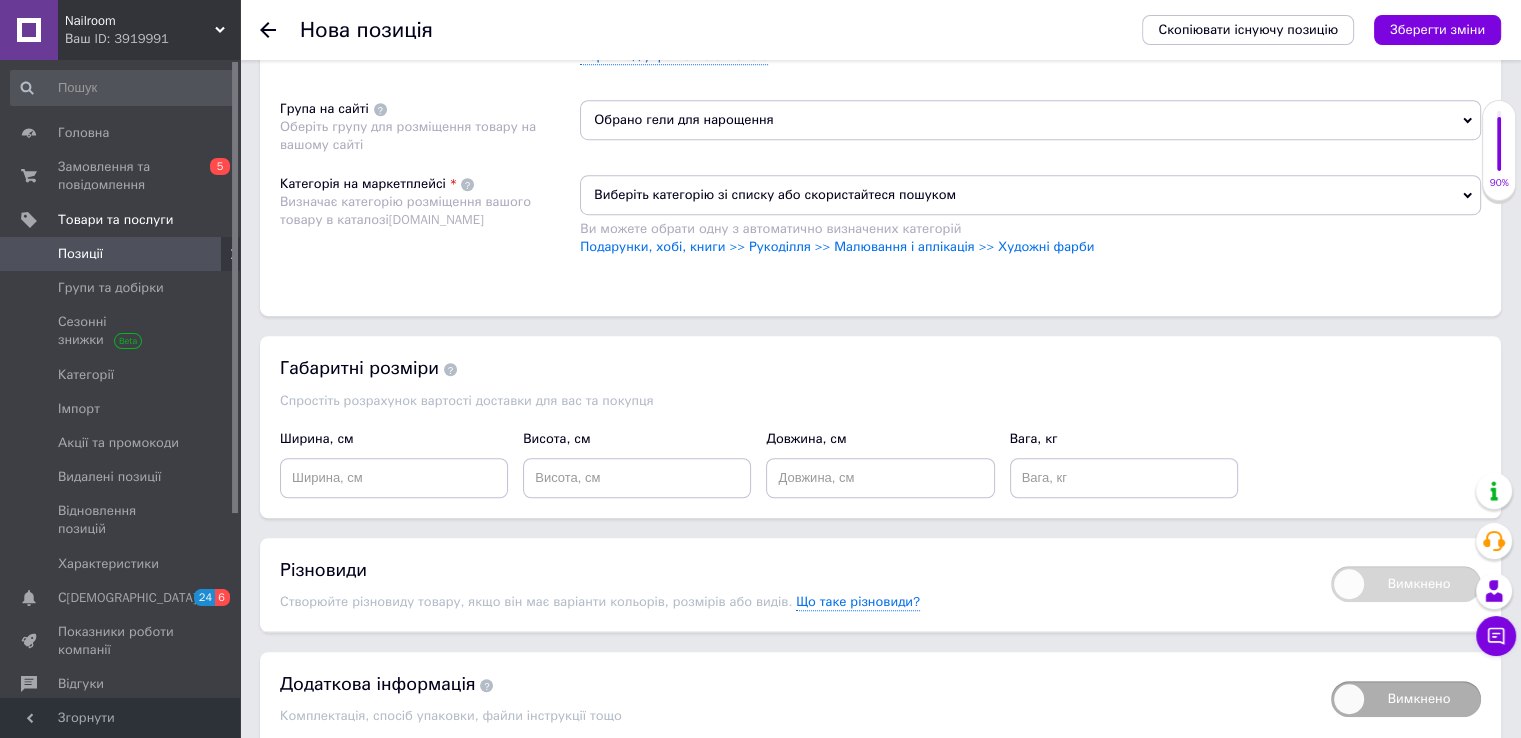 click on "Обрано гели для нарощення" at bounding box center (1030, 120) 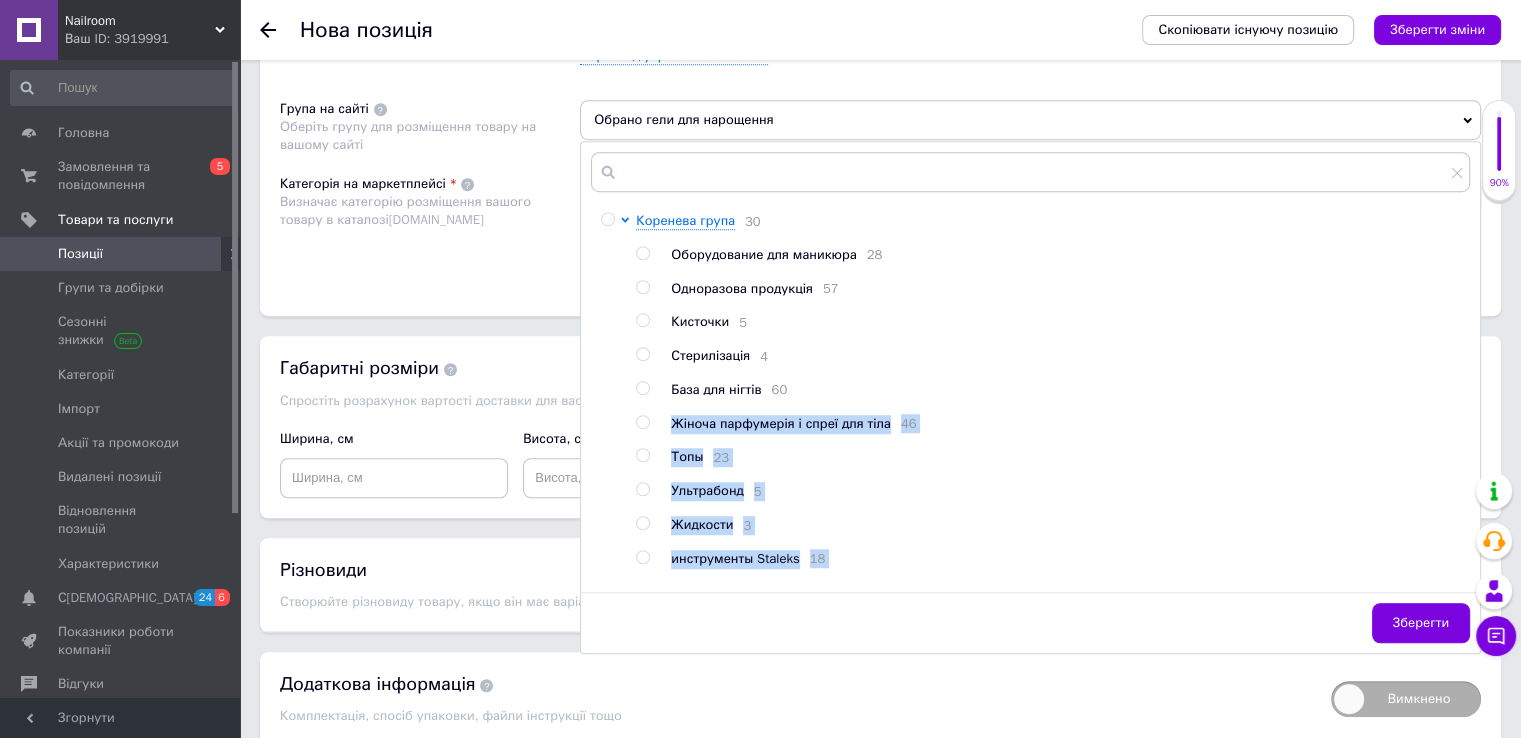 drag, startPoint x: 1472, startPoint y: 314, endPoint x: 1462, endPoint y: 370, distance: 56.88585 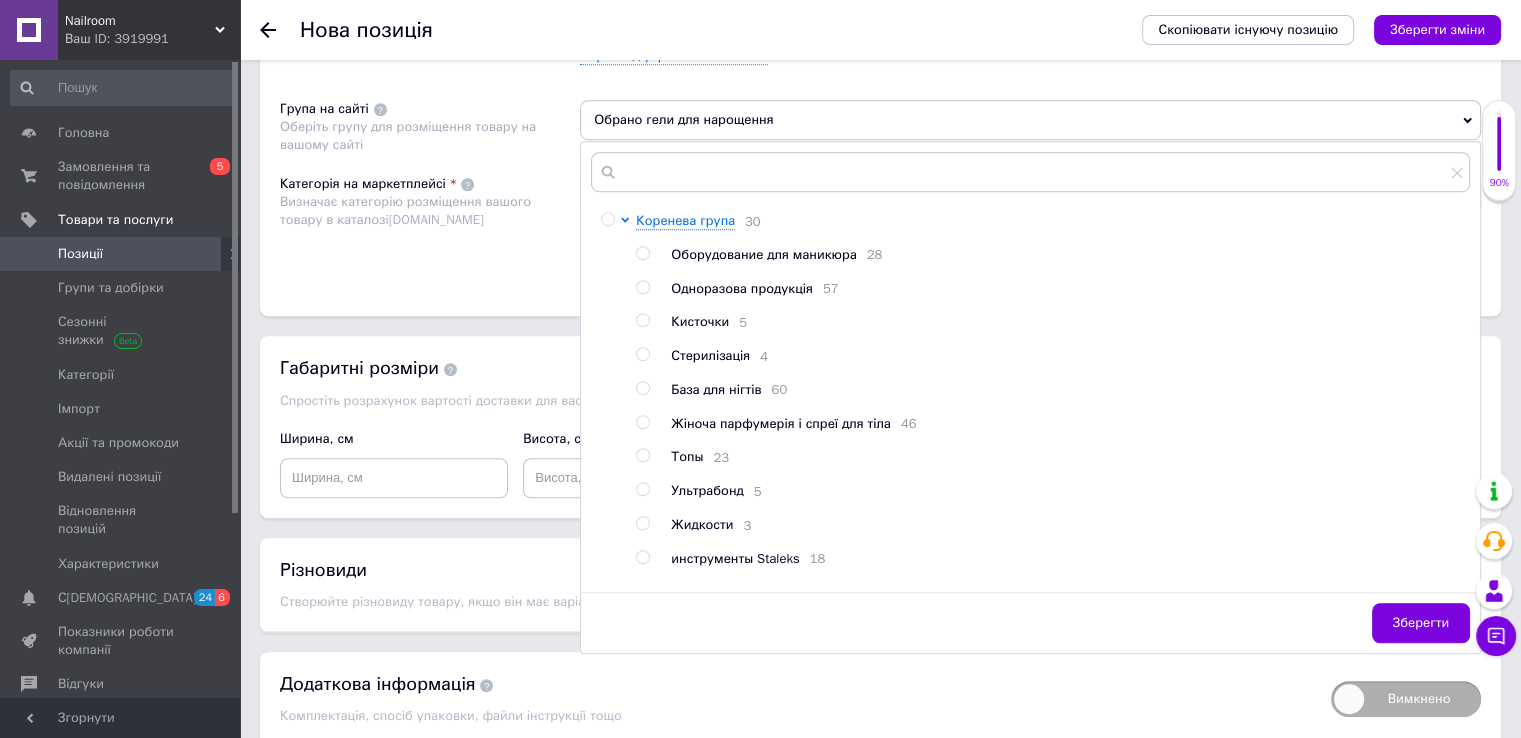 click on "Коренева група 30 Оборудование для маникюра 28 Одноразова продукція 57 Кисточки 5 Стерилізація 4 База для нігтів 60 Жіноча парфумерія і спреї для тіла 46 Топы 23 Ультрабонд 5 Жидкости 3  инструменты Staleks 18 Обладнання 2 Acrylgel 22 Фрези для манікюра та педкюра 3 гелі для нарощення 7 Все для депиляции 2 Японський манікюр 10 [PERSON_NAME]  6 DNKA 10 гель лаки  19 гели для нарощення  1 [PERSON_NAME] 21 Слайдери  1 світловідбивні Saga 3 Dis Gel  13 декор для нігтів 2 Cover base edlen 5 гель лаки You are cute 4 все для брів та вій 17 Допоміжні рідини OFON  Ремувери дя кутикули 3 DIS гелі 28 g" at bounding box center [1030, 397] 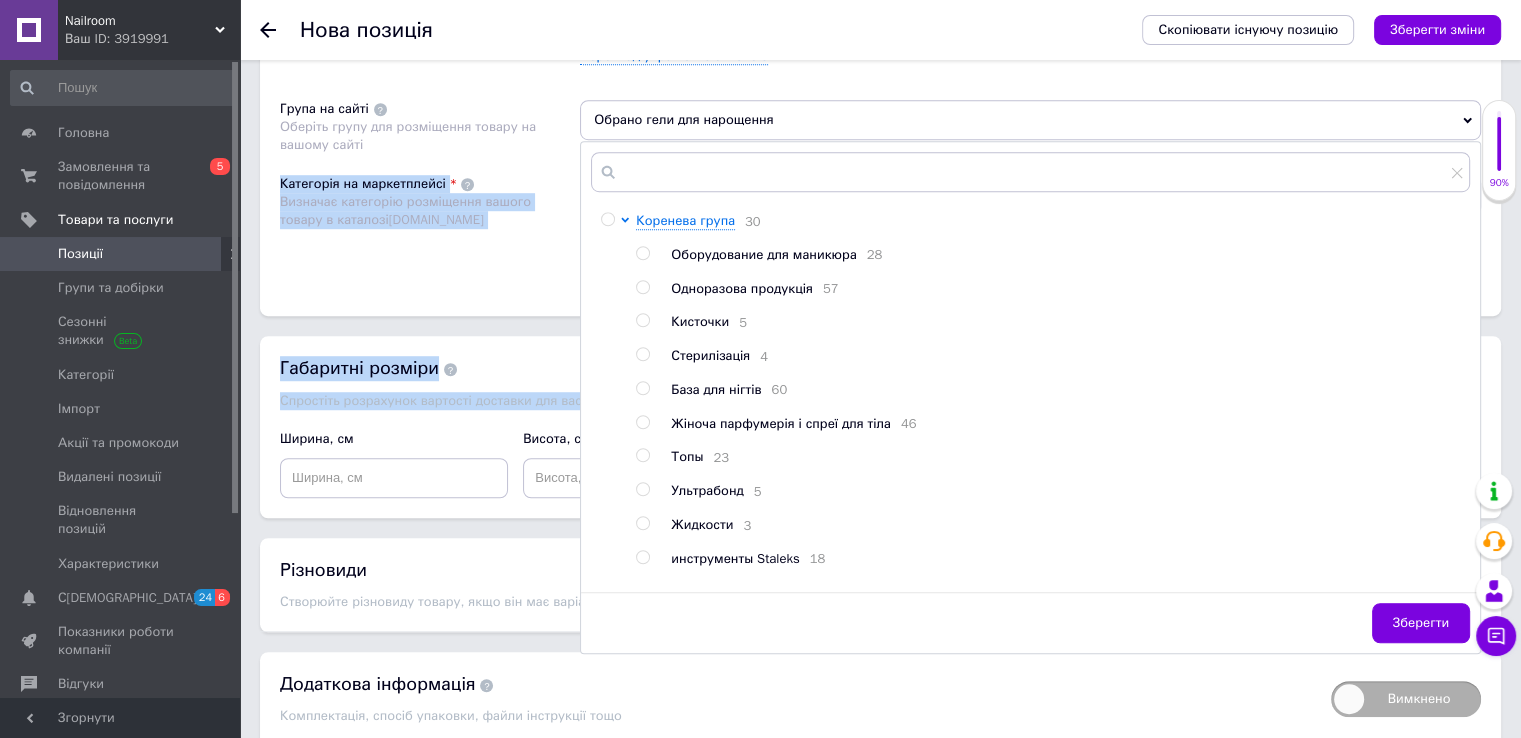 drag, startPoint x: 1472, startPoint y: 305, endPoint x: 1481, endPoint y: 383, distance: 78.51752 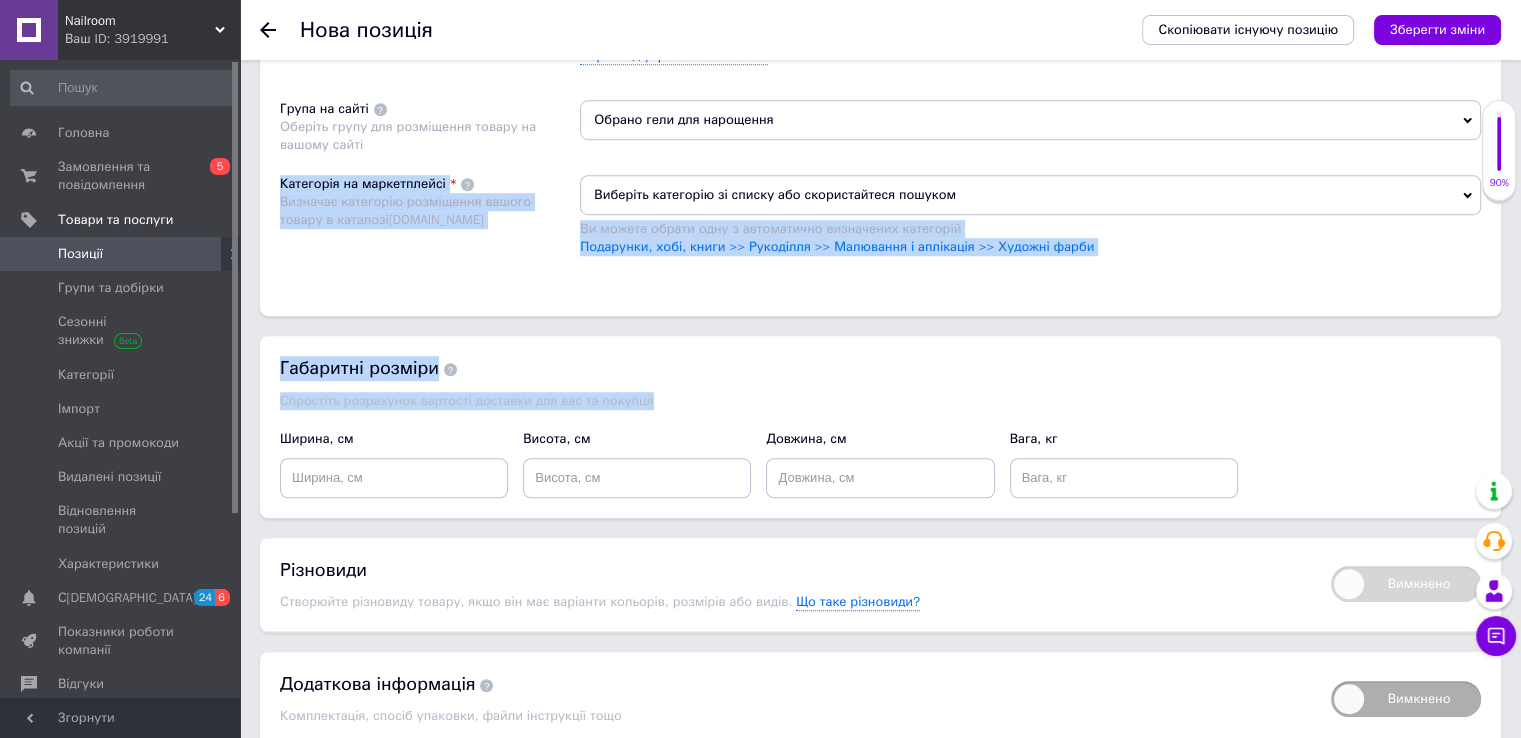 click on "Обрано гели для нарощення" at bounding box center [1030, 120] 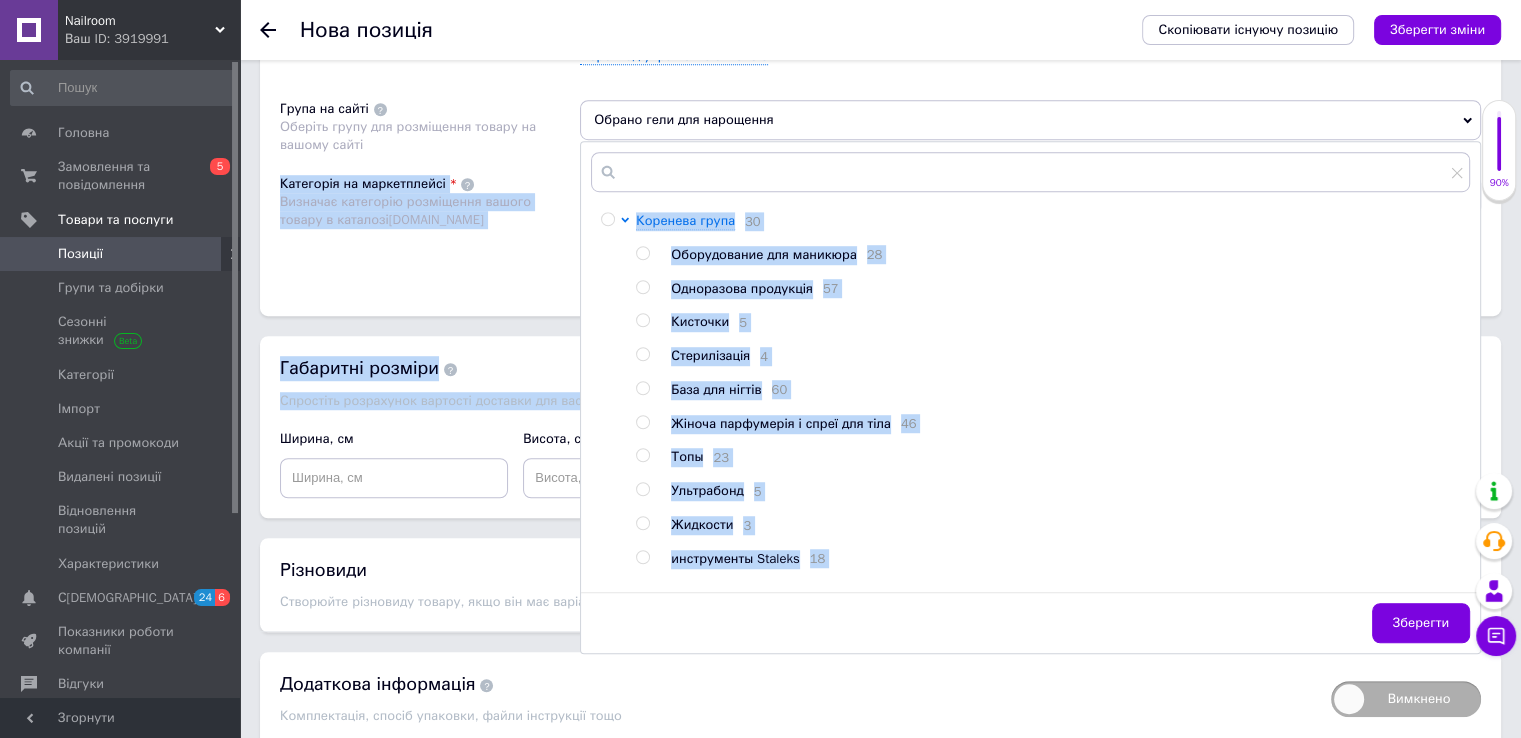 click on "Стерилізація 4" at bounding box center [1070, 356] 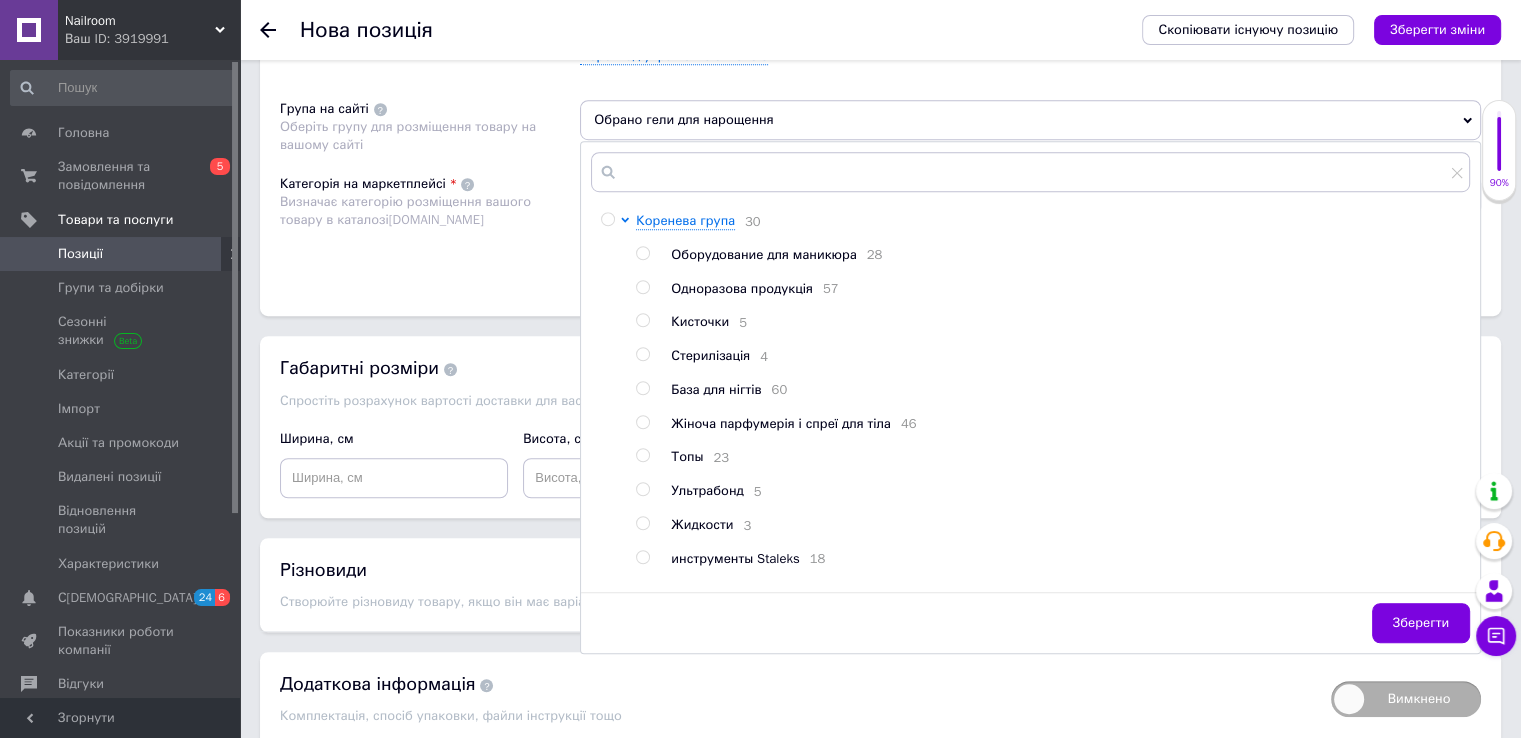 drag, startPoint x: 1472, startPoint y: 314, endPoint x: 1472, endPoint y: 413, distance: 99 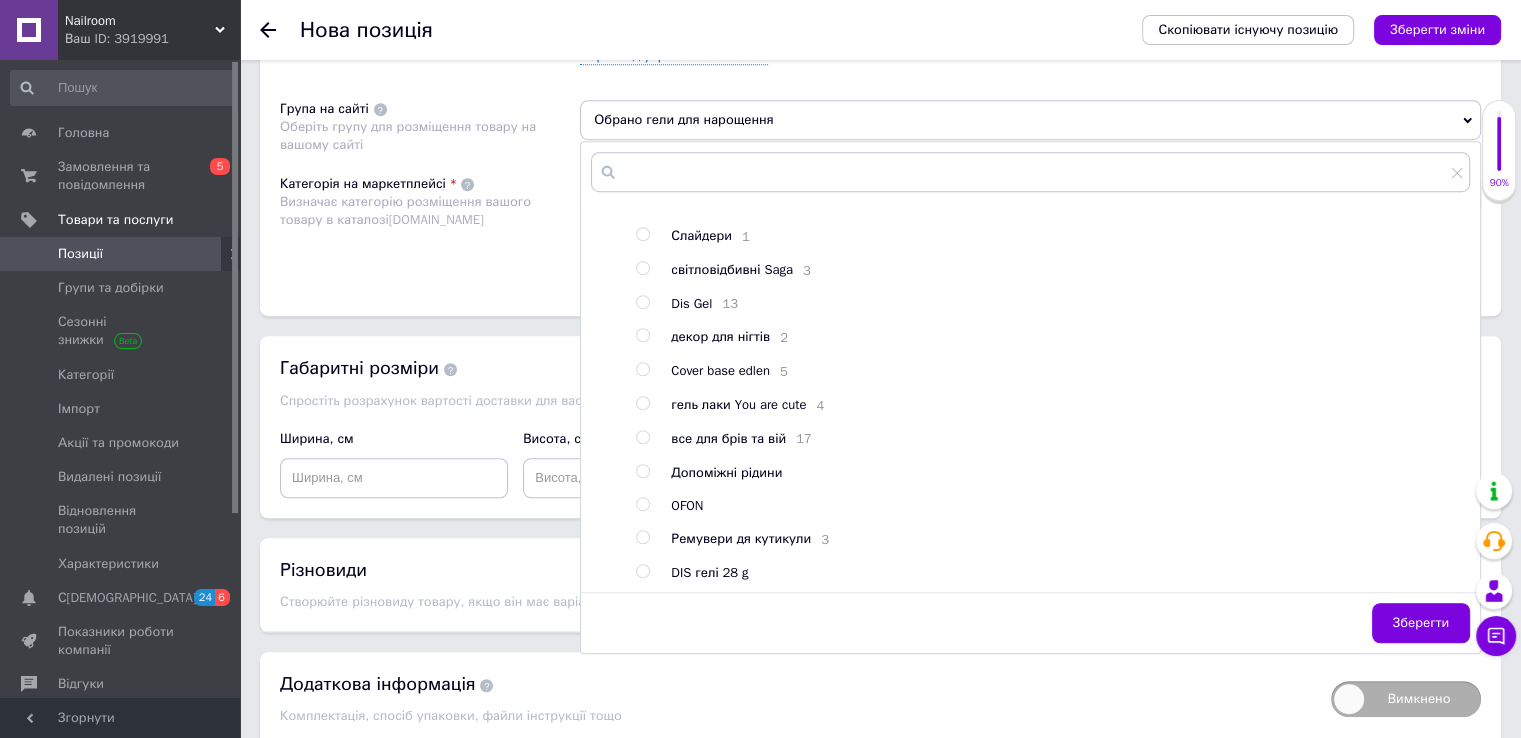 scroll, scrollTop: 772, scrollLeft: 0, axis: vertical 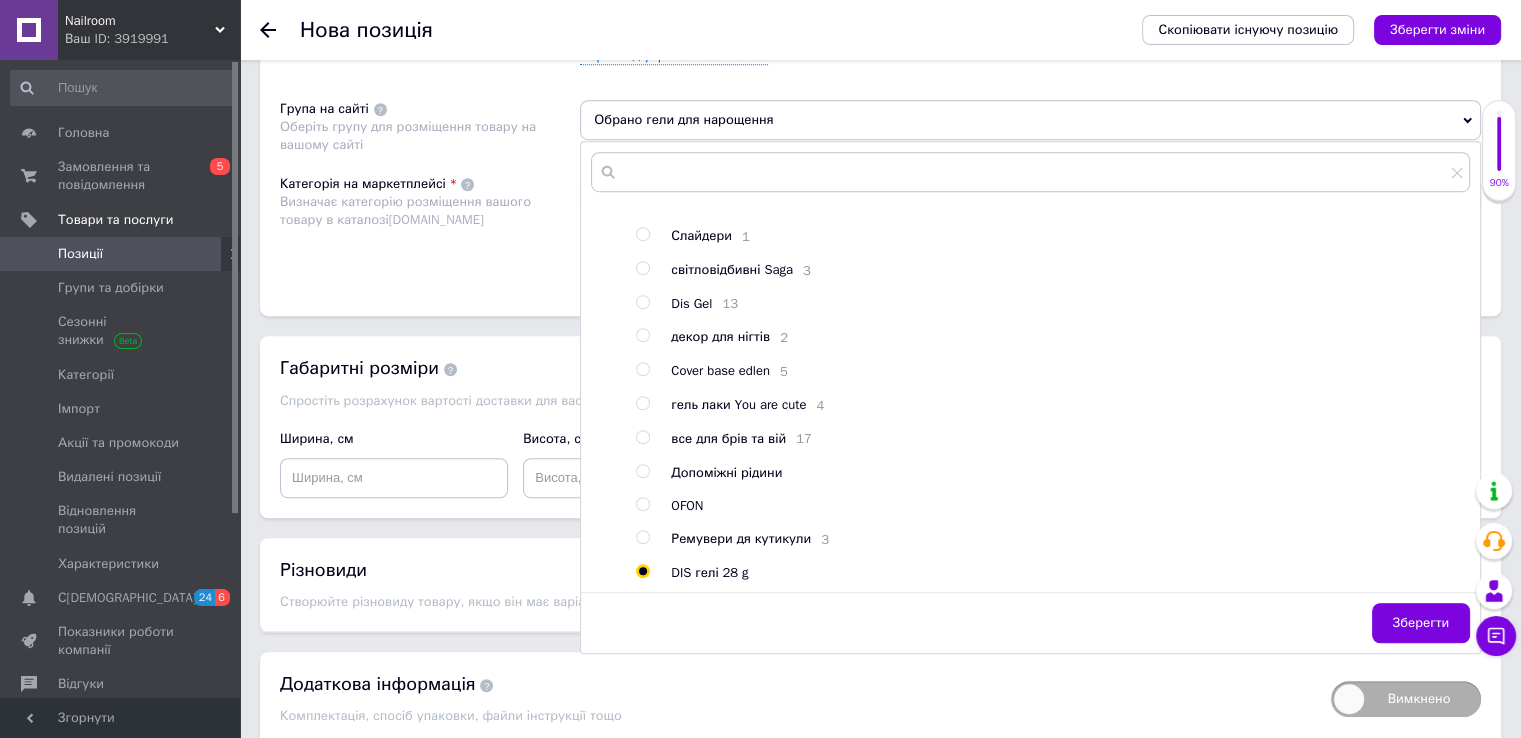radio on "true" 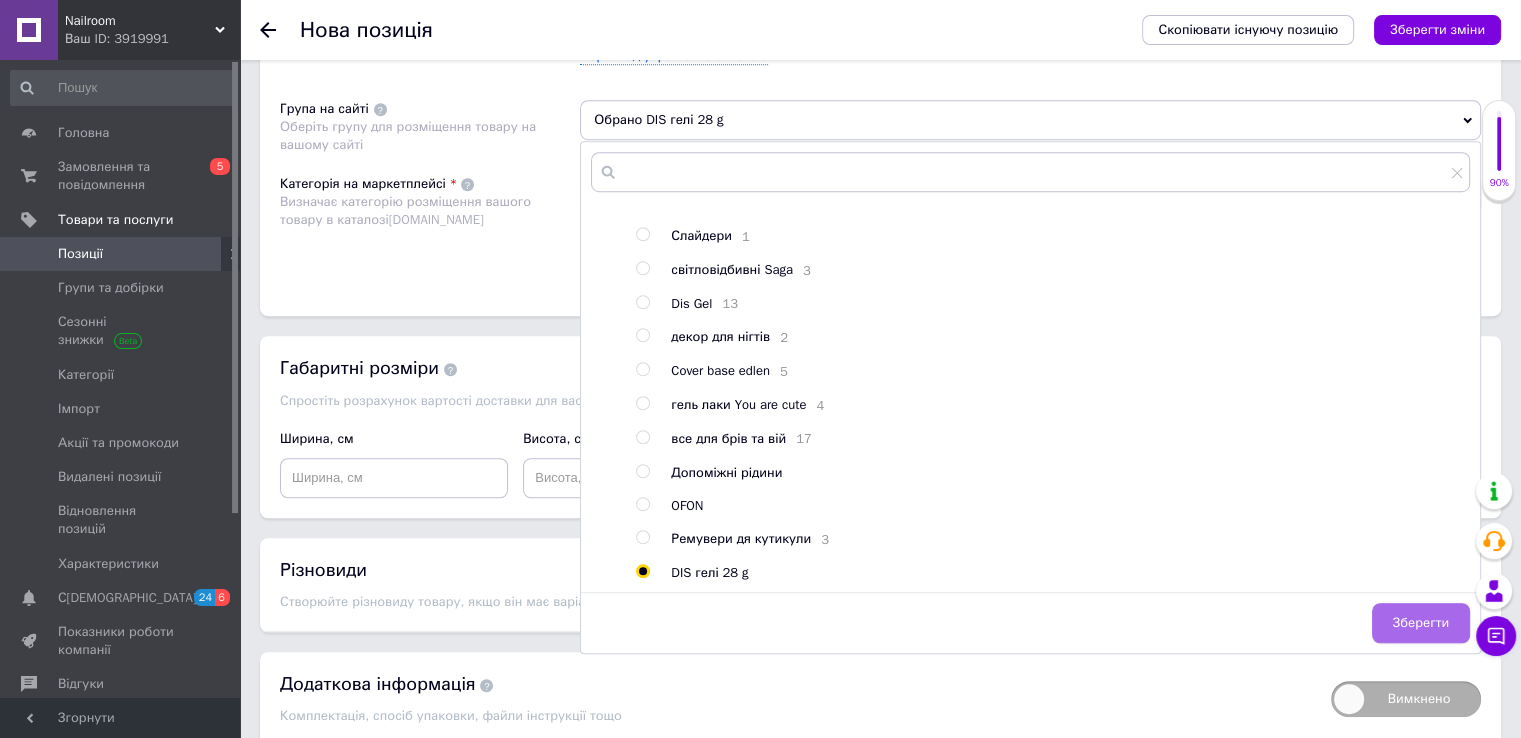 click on "Зберегти" at bounding box center (1421, 623) 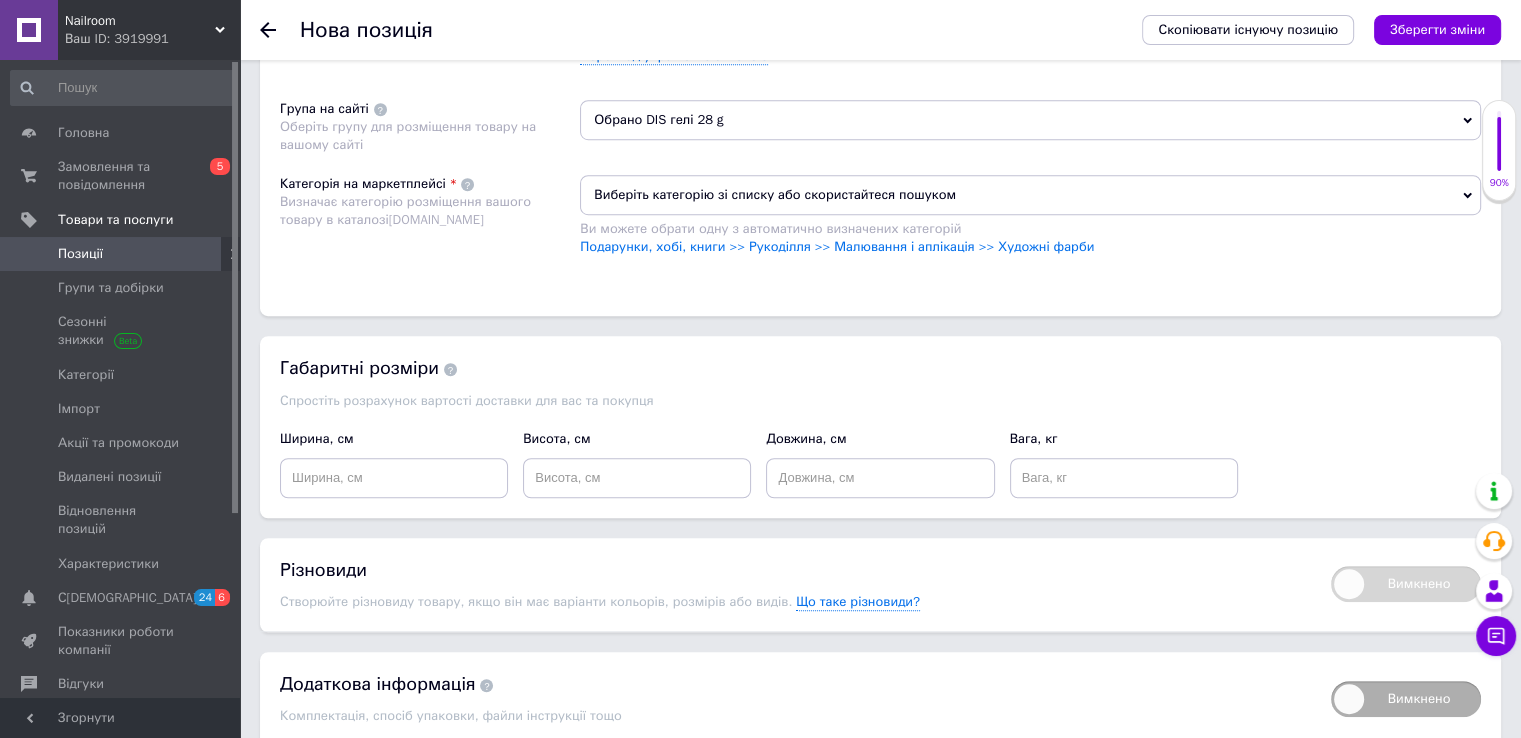 click on "Виберіть категорію зі списку або скористайтеся пошуком" at bounding box center (1030, 195) 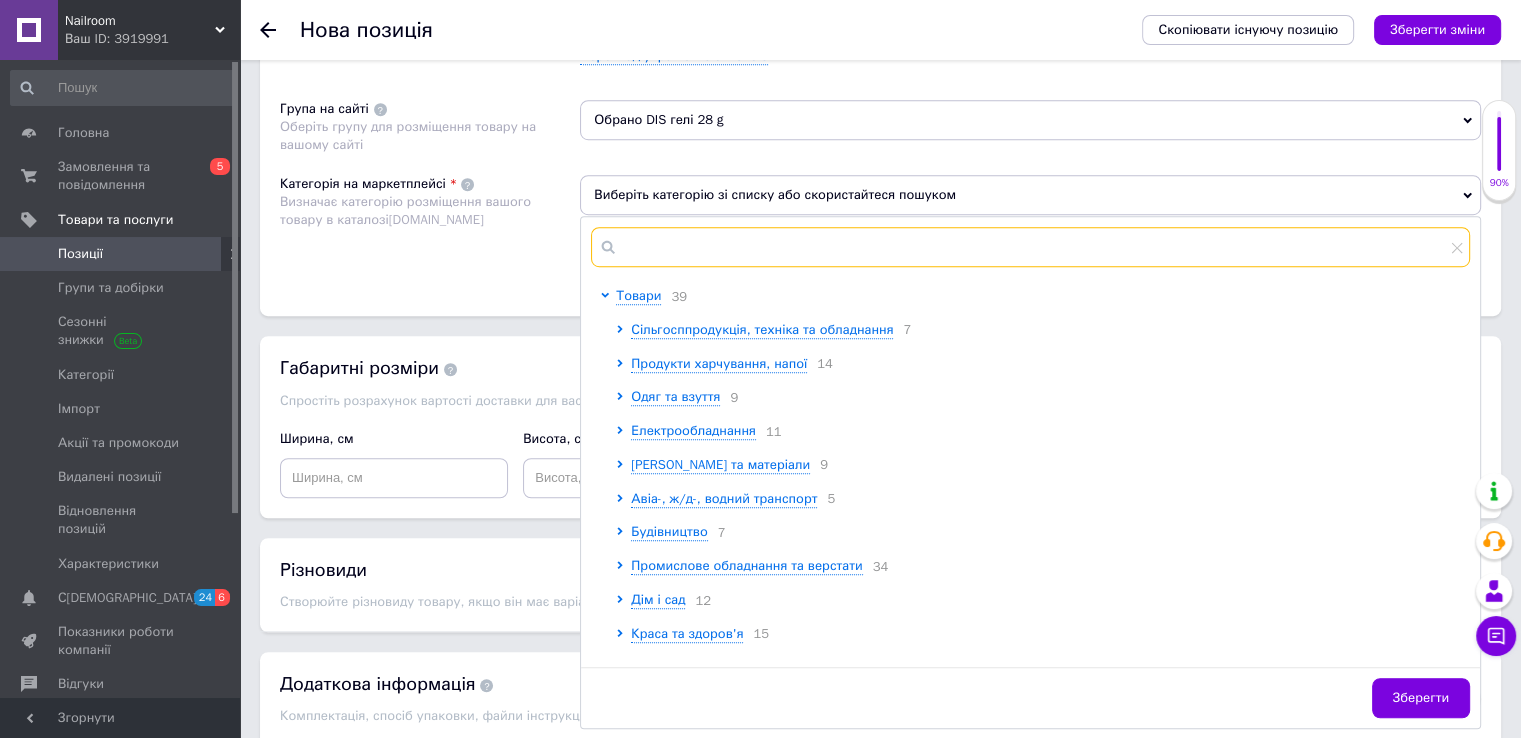 click at bounding box center [1030, 247] 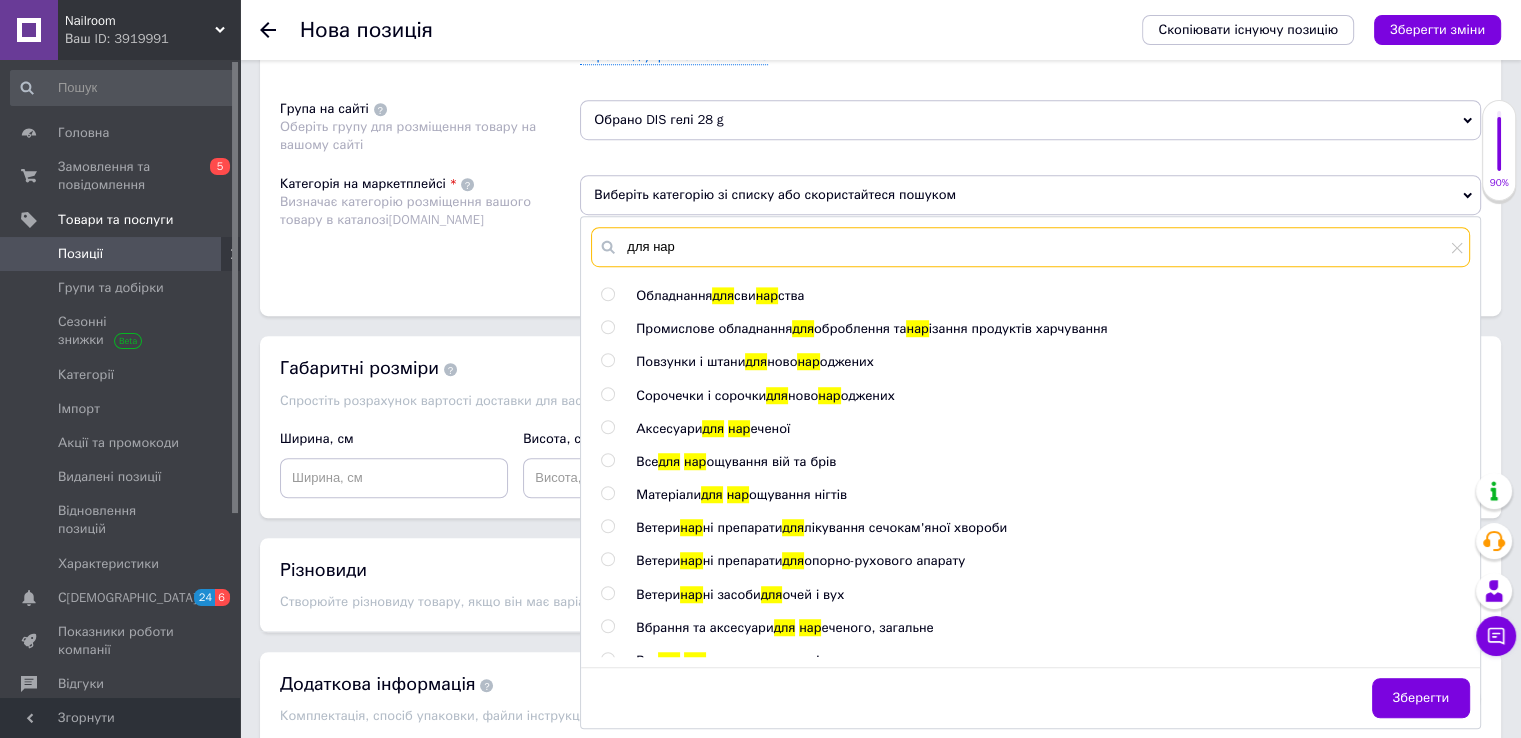 type on "для нар" 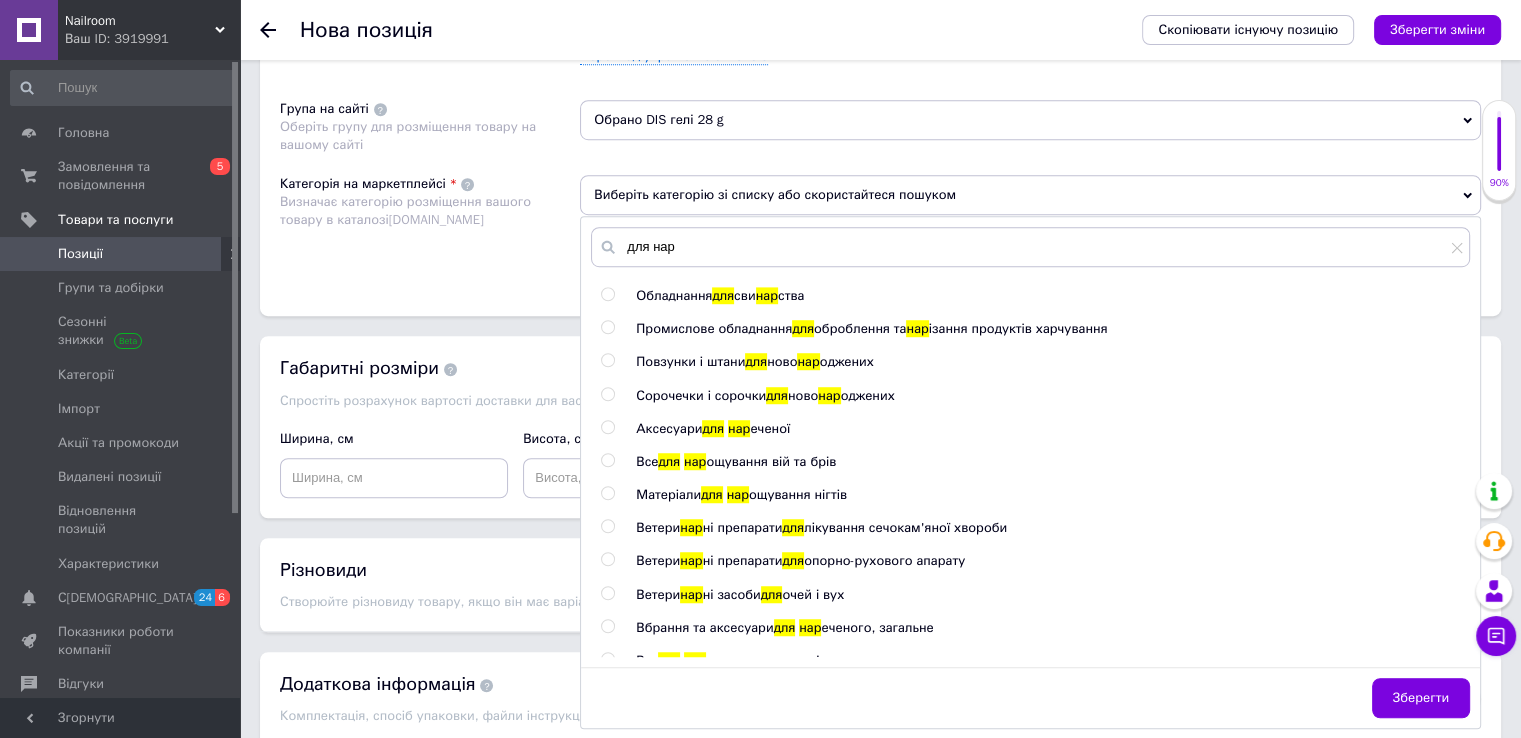 click at bounding box center (607, 493) 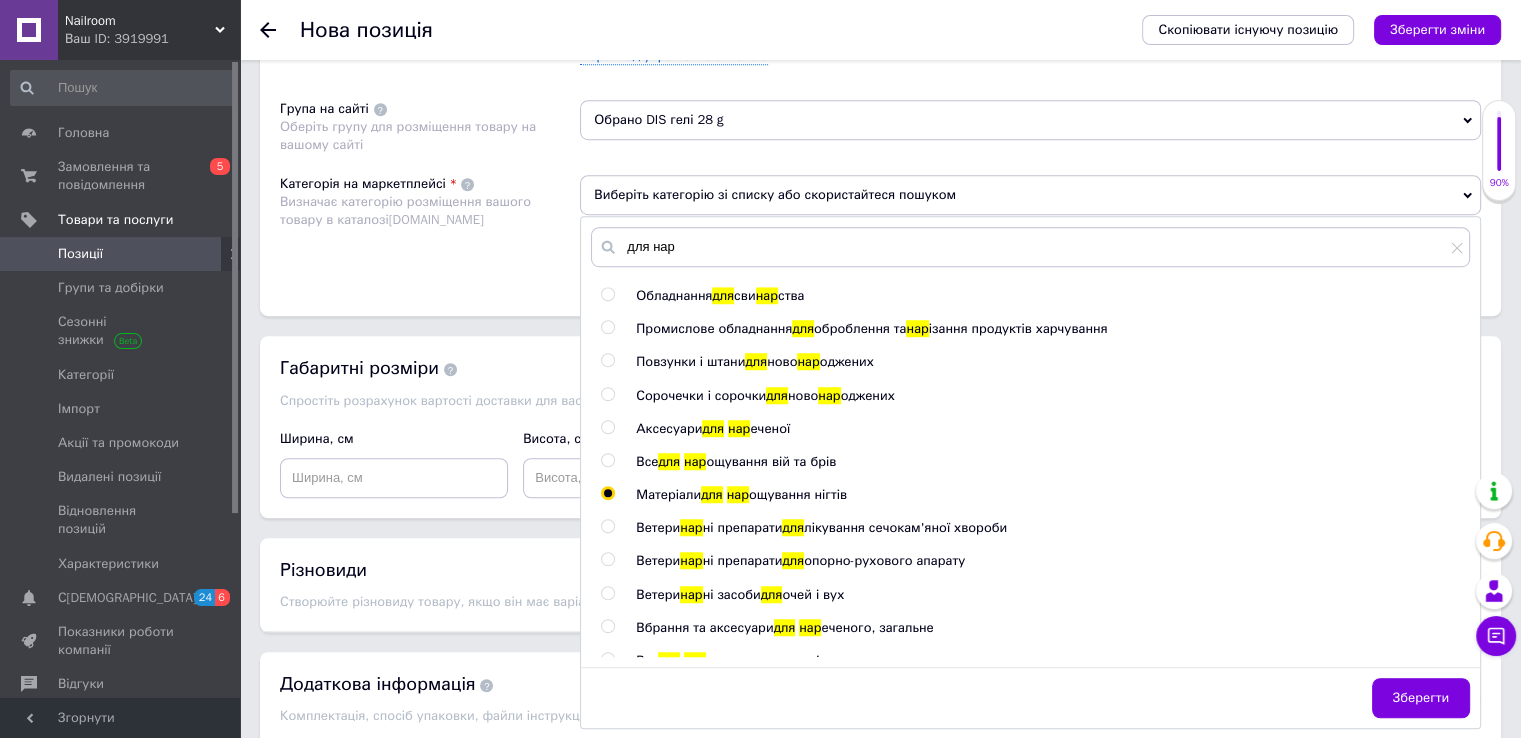 radio on "true" 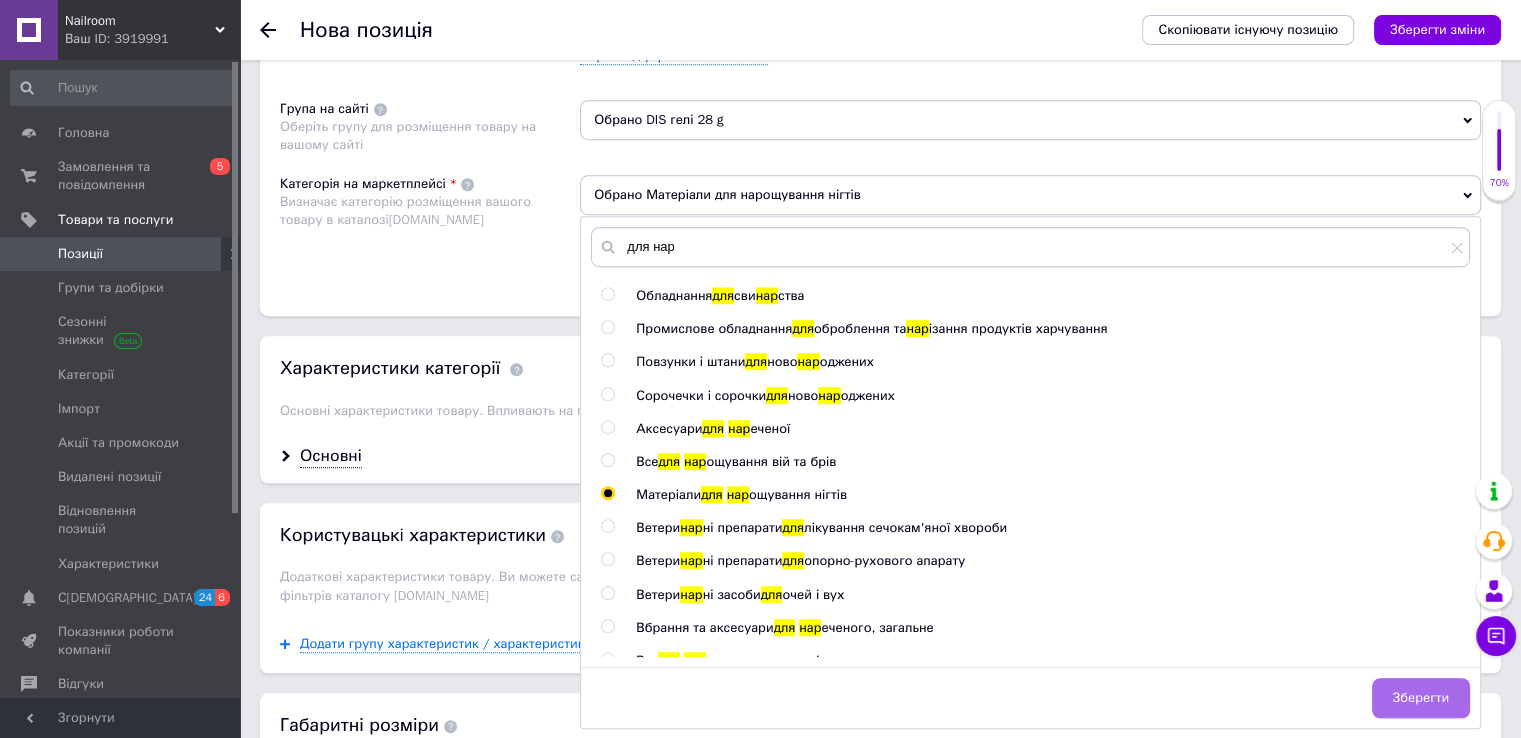click on "Зберегти" at bounding box center [1421, 698] 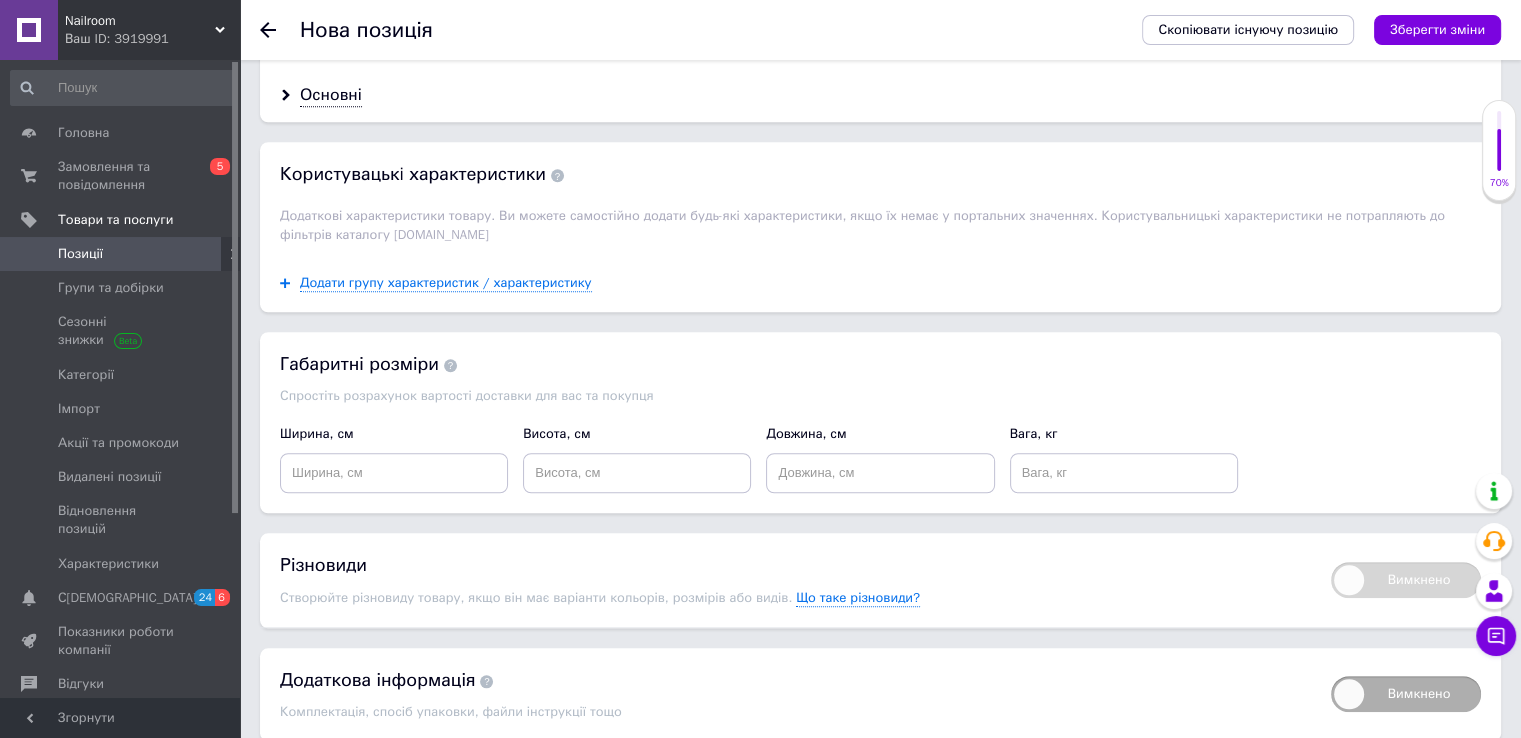 scroll, scrollTop: 1755, scrollLeft: 0, axis: vertical 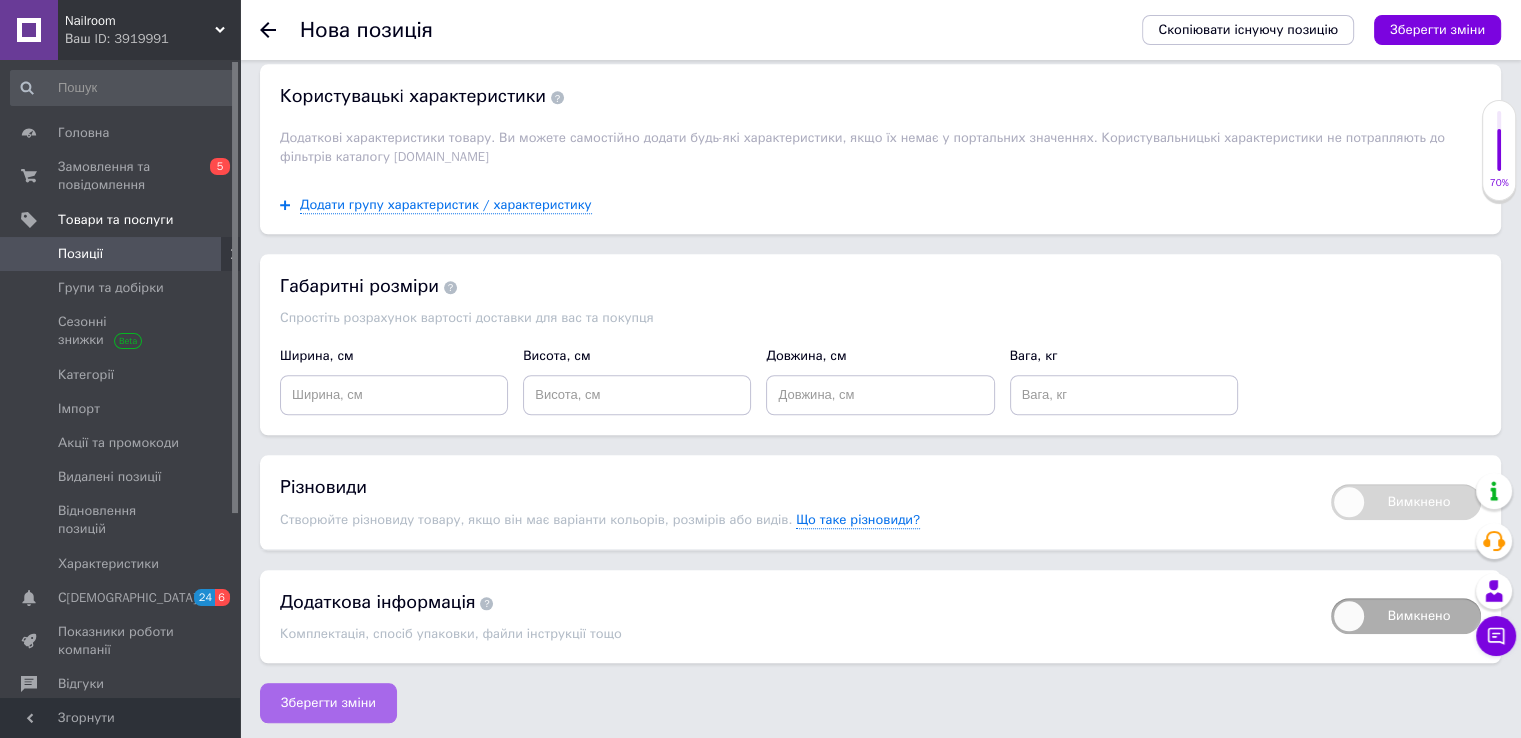 click on "Зберегти зміни" at bounding box center (328, 703) 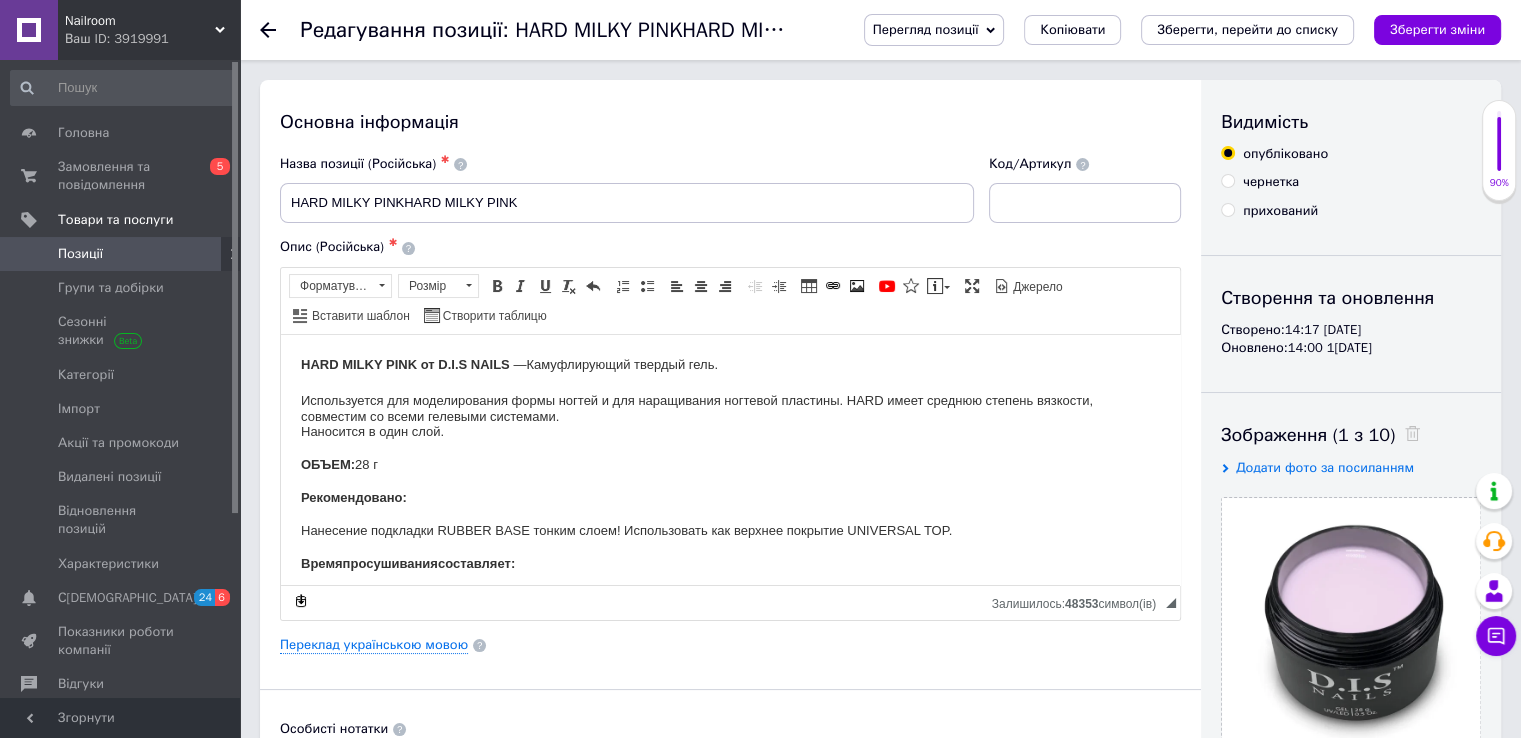 scroll, scrollTop: 0, scrollLeft: 0, axis: both 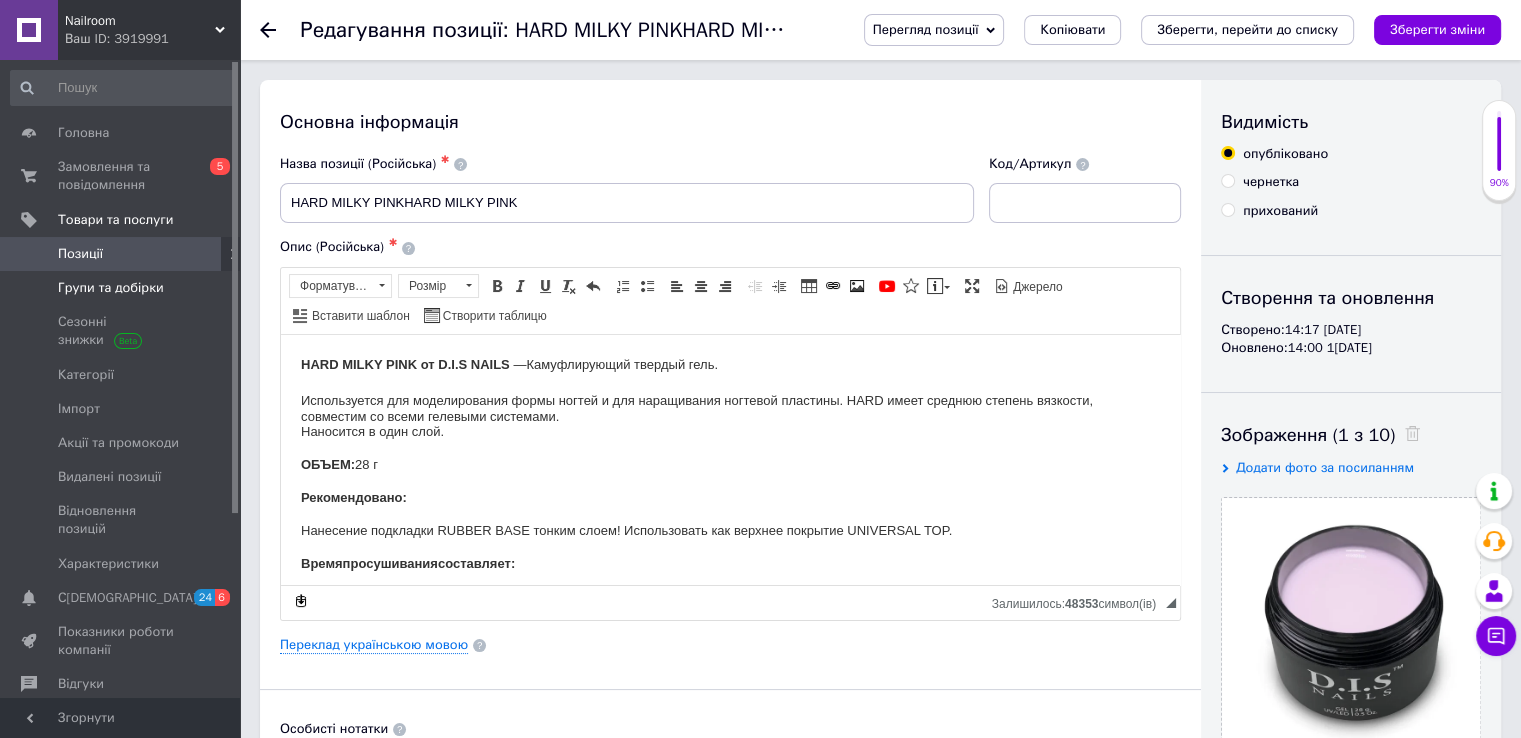 click on "Групи та добірки" at bounding box center (123, 288) 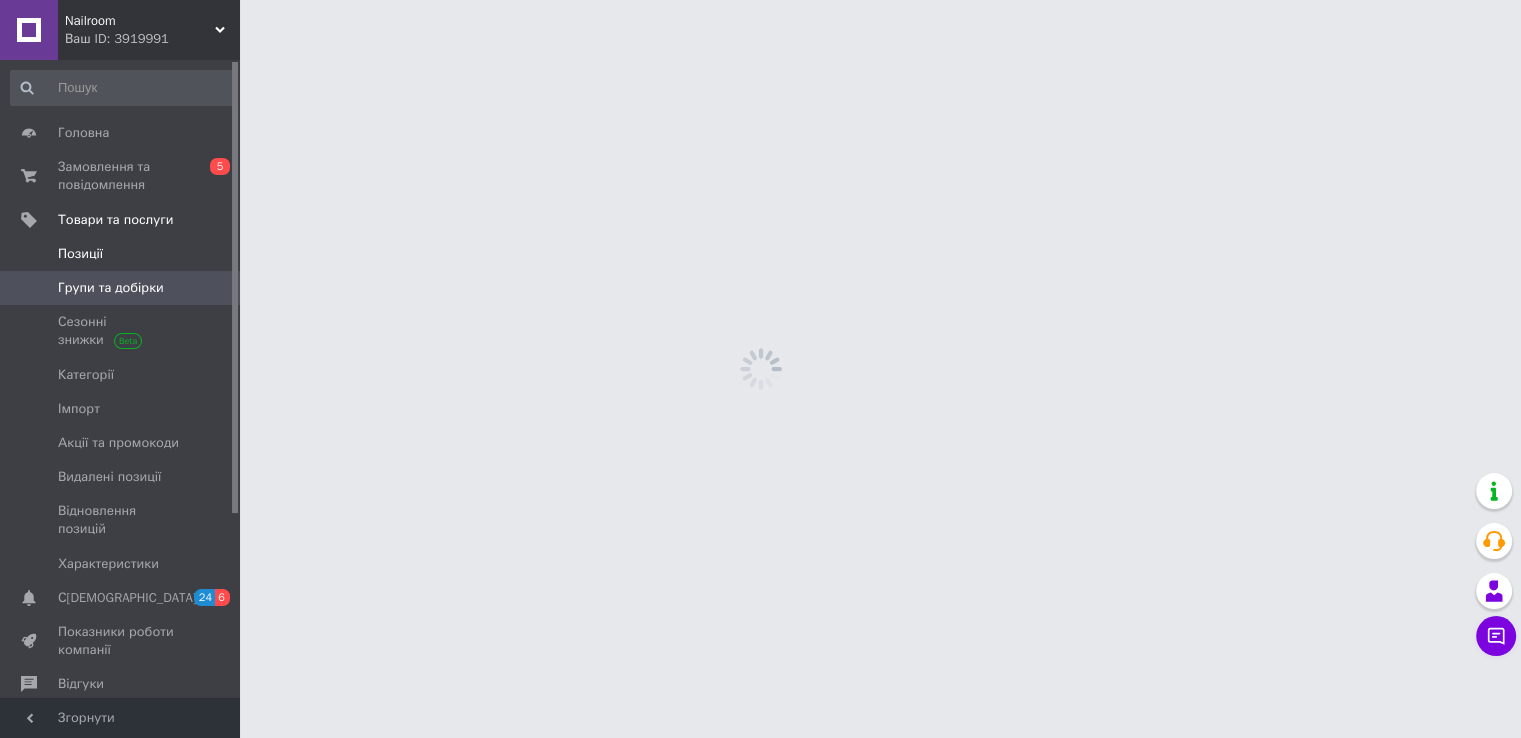 click at bounding box center [212, 254] 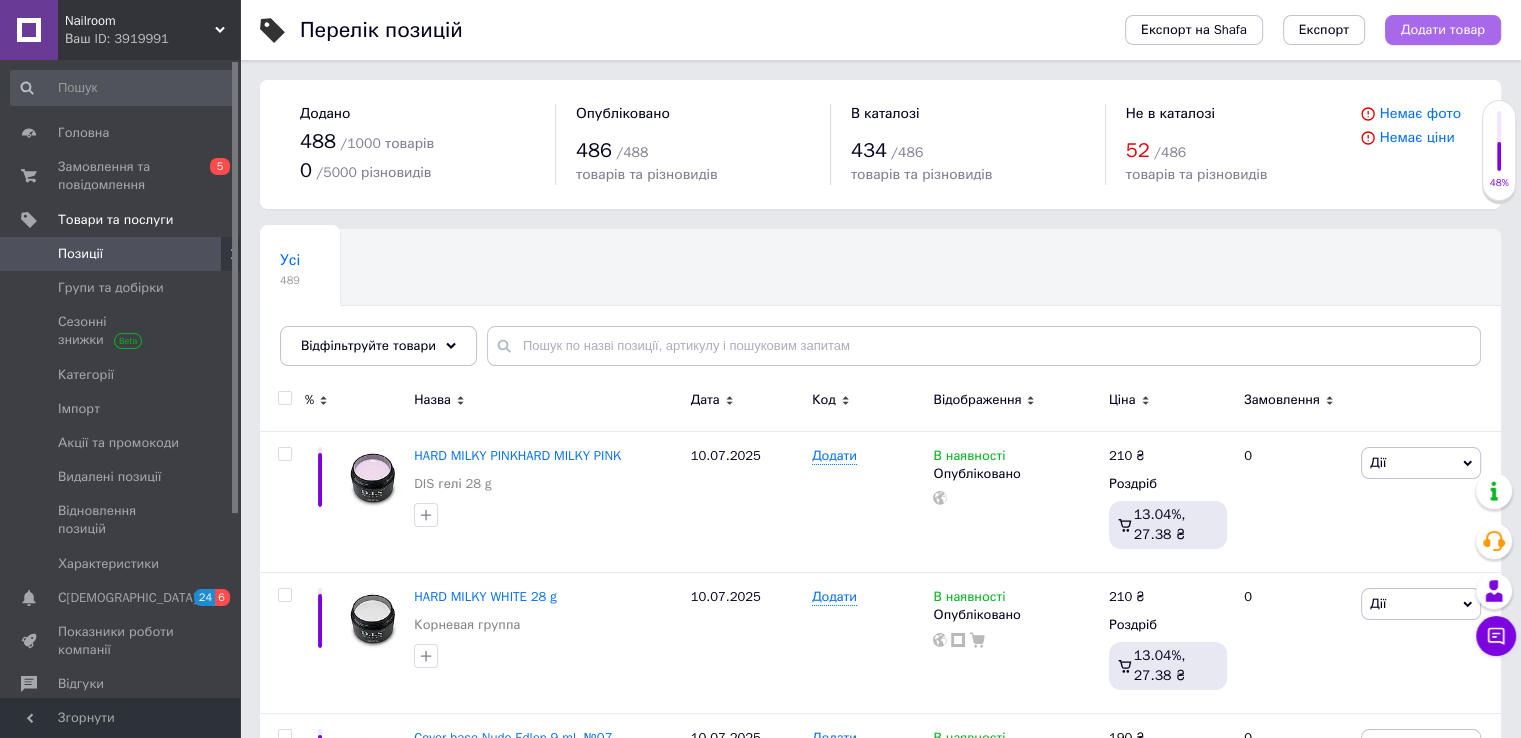 click on "Додати товар" at bounding box center (1443, 30) 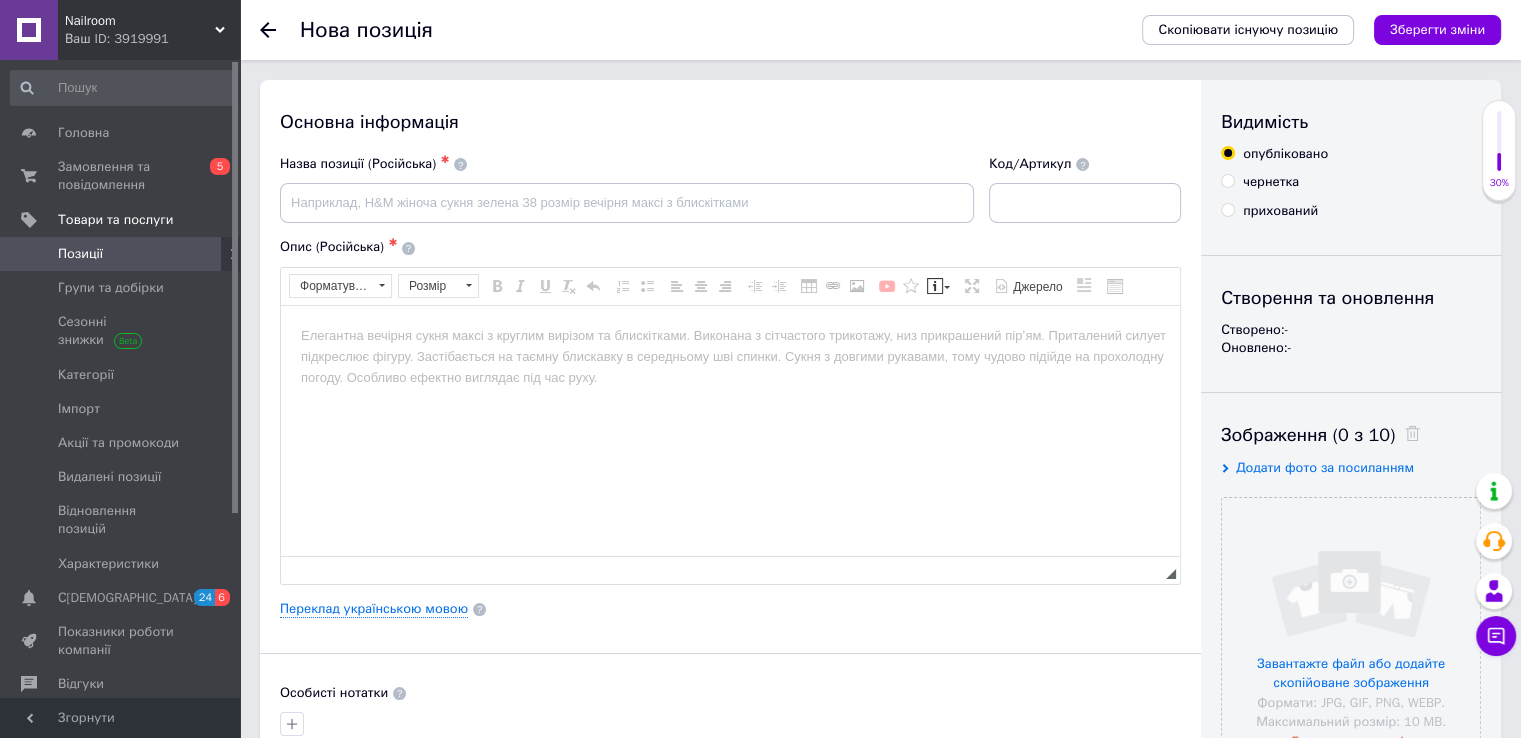 scroll, scrollTop: 0, scrollLeft: 0, axis: both 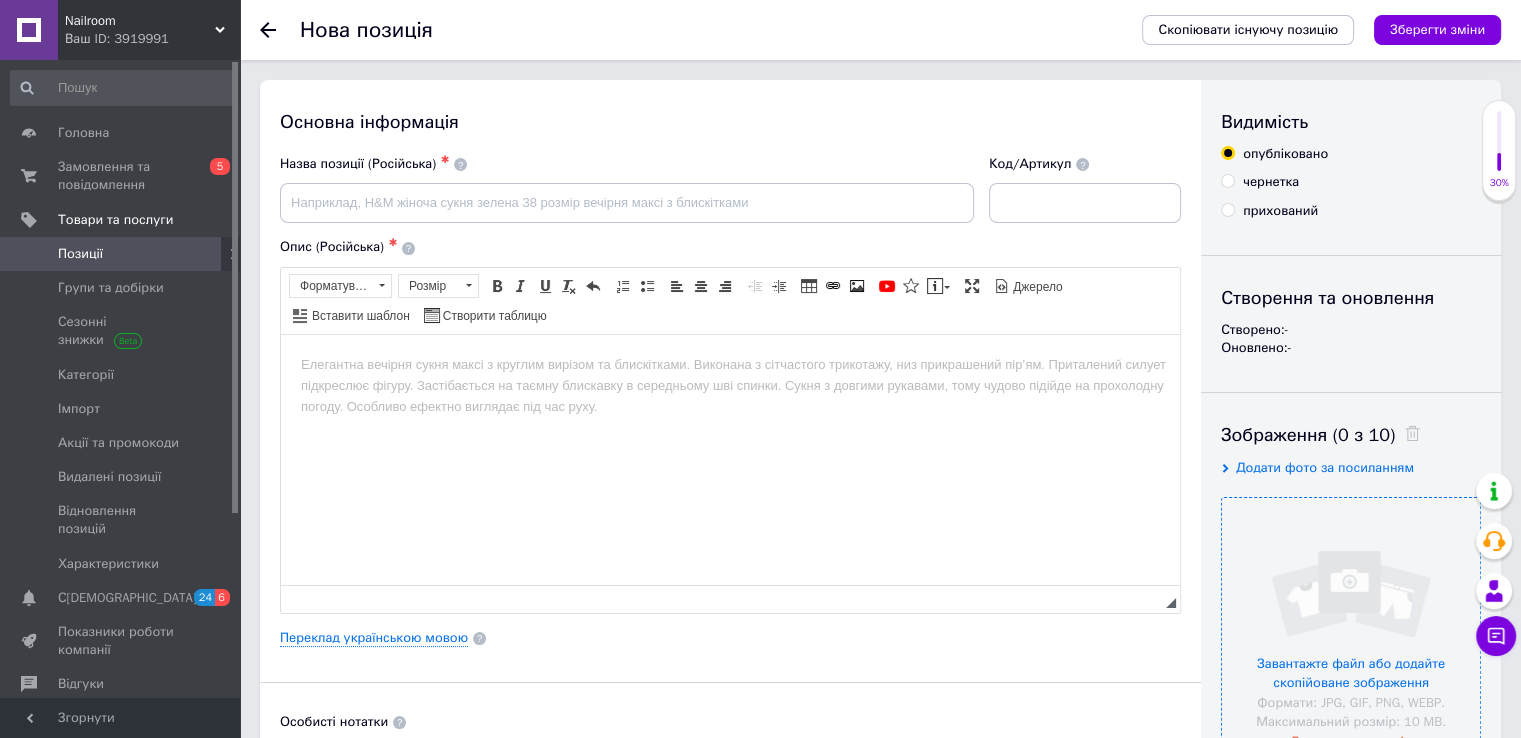 click at bounding box center (1351, 627) 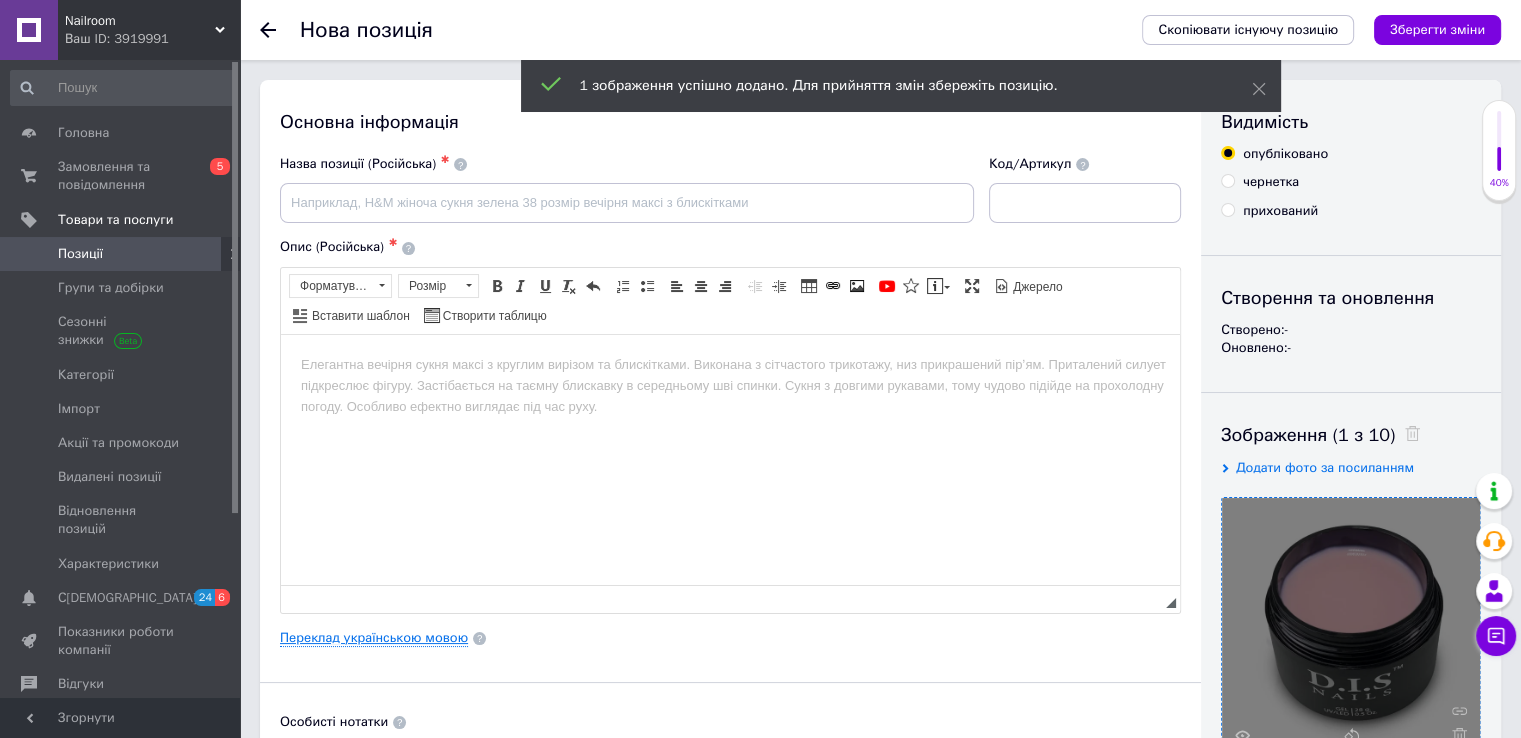 click on "Переклад українською мовою" at bounding box center [374, 638] 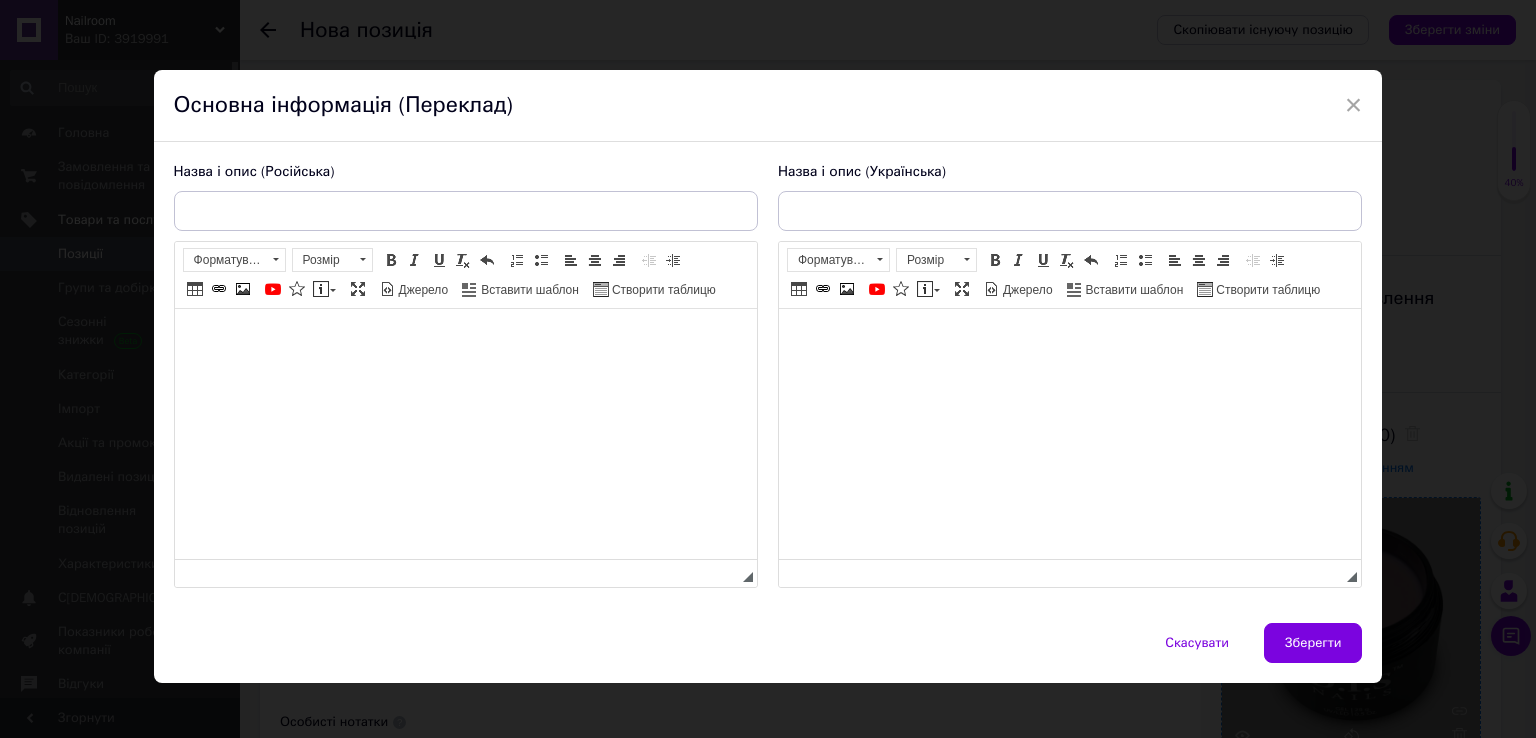 click on "Назва і опис (Російська) Розширений текстовий редактор, F119C420-ACFC-4A1C-AADC-09C59561D791 Панель інструментів редактора Форматування Форматування Розмір Розмір   Жирний  Сполучення клавіш Ctrl+B   Курсив  Сполучення клавіш Ctrl+I   Підкреслений  Сполучення клавіш Ctrl+U   Видалити форматування   Повернути  Сполучення клавіш Ctrl+Z   Вставити/видалити нумерований список   Вставити/видалити маркований список   По лівому краю   По центру   По правому краю   Зменшити відступ   Збільшити відступ   Таблиця   Вставити/Редагувати посилання  Сполучення клавіш Ctrl+L   Зображення" at bounding box center [466, 375] 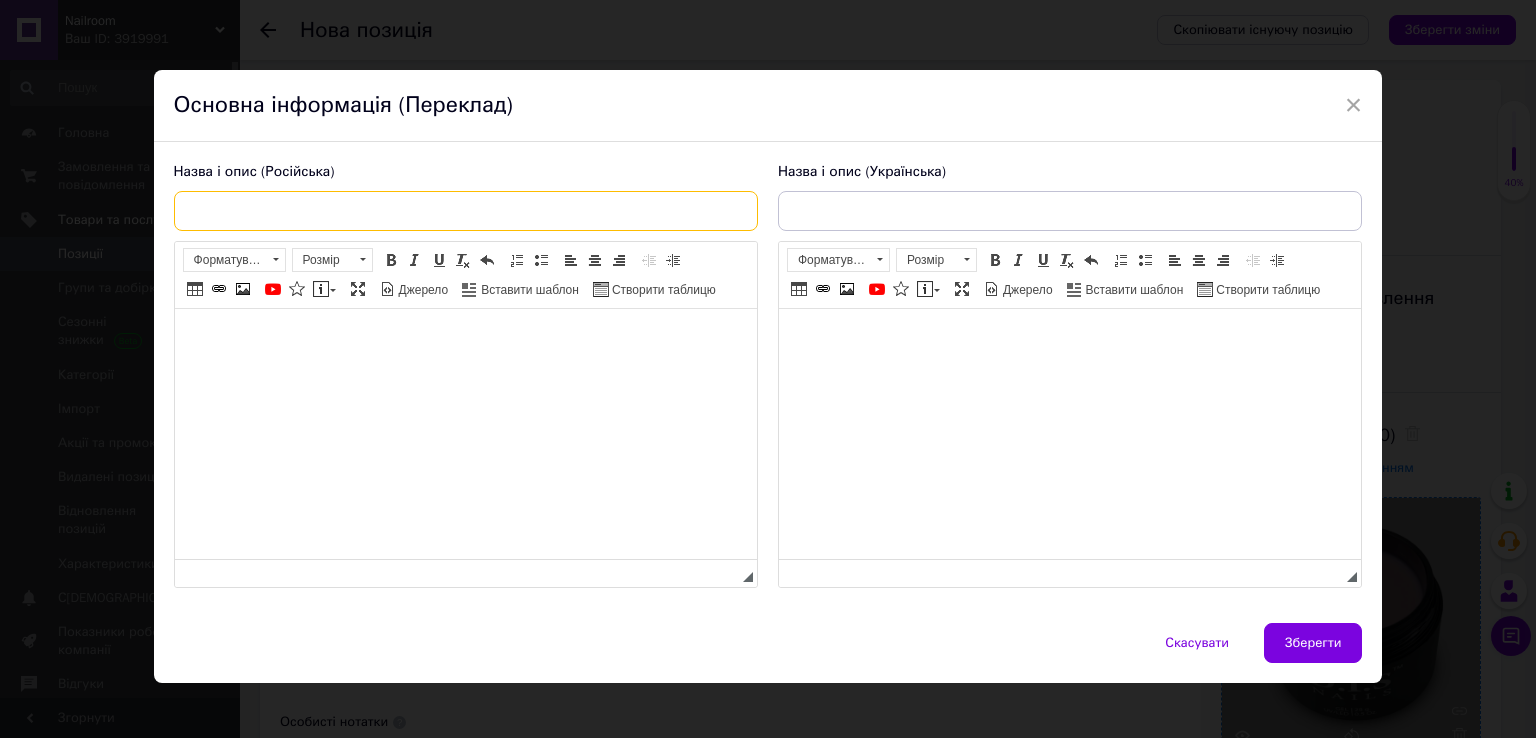 click at bounding box center [466, 211] 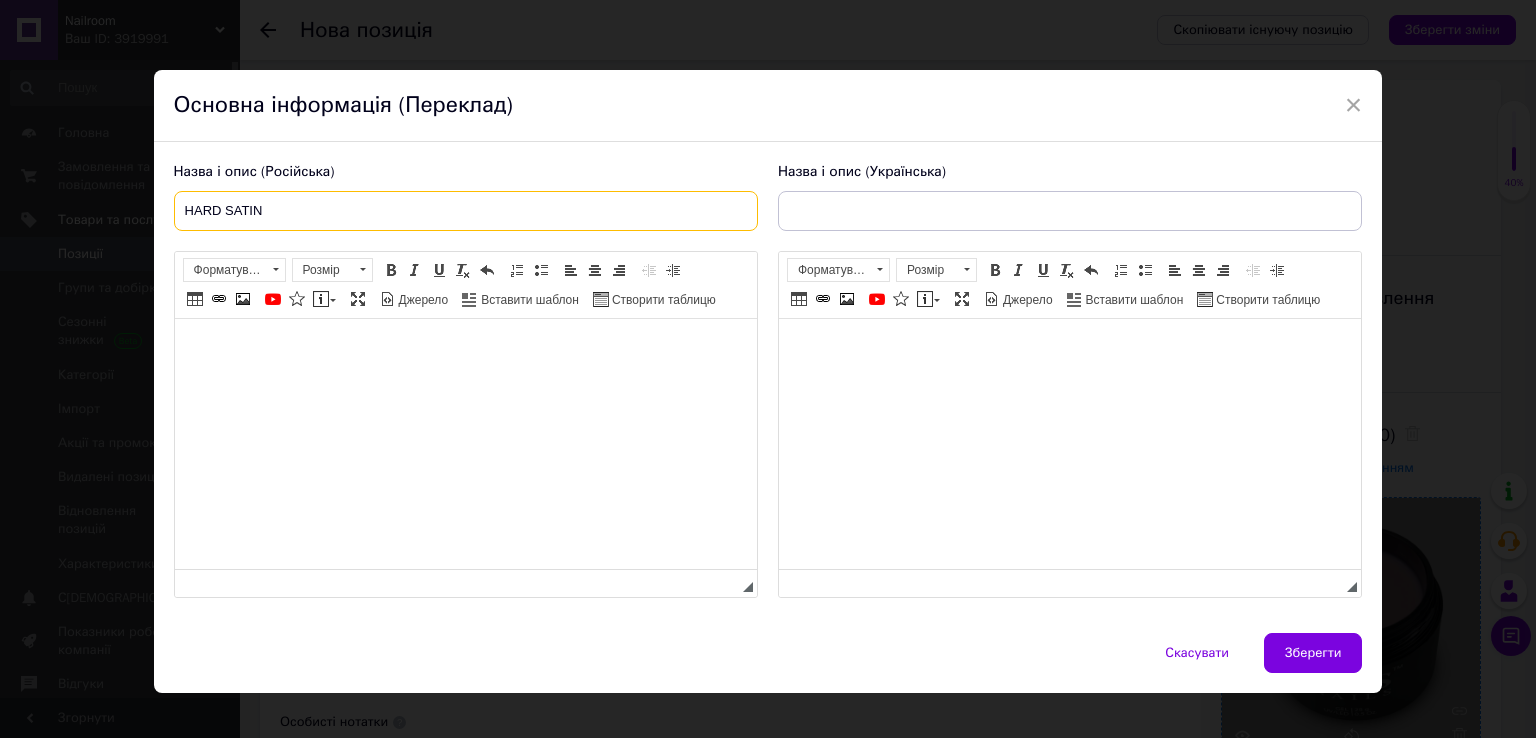 type on "HARD SATIN" 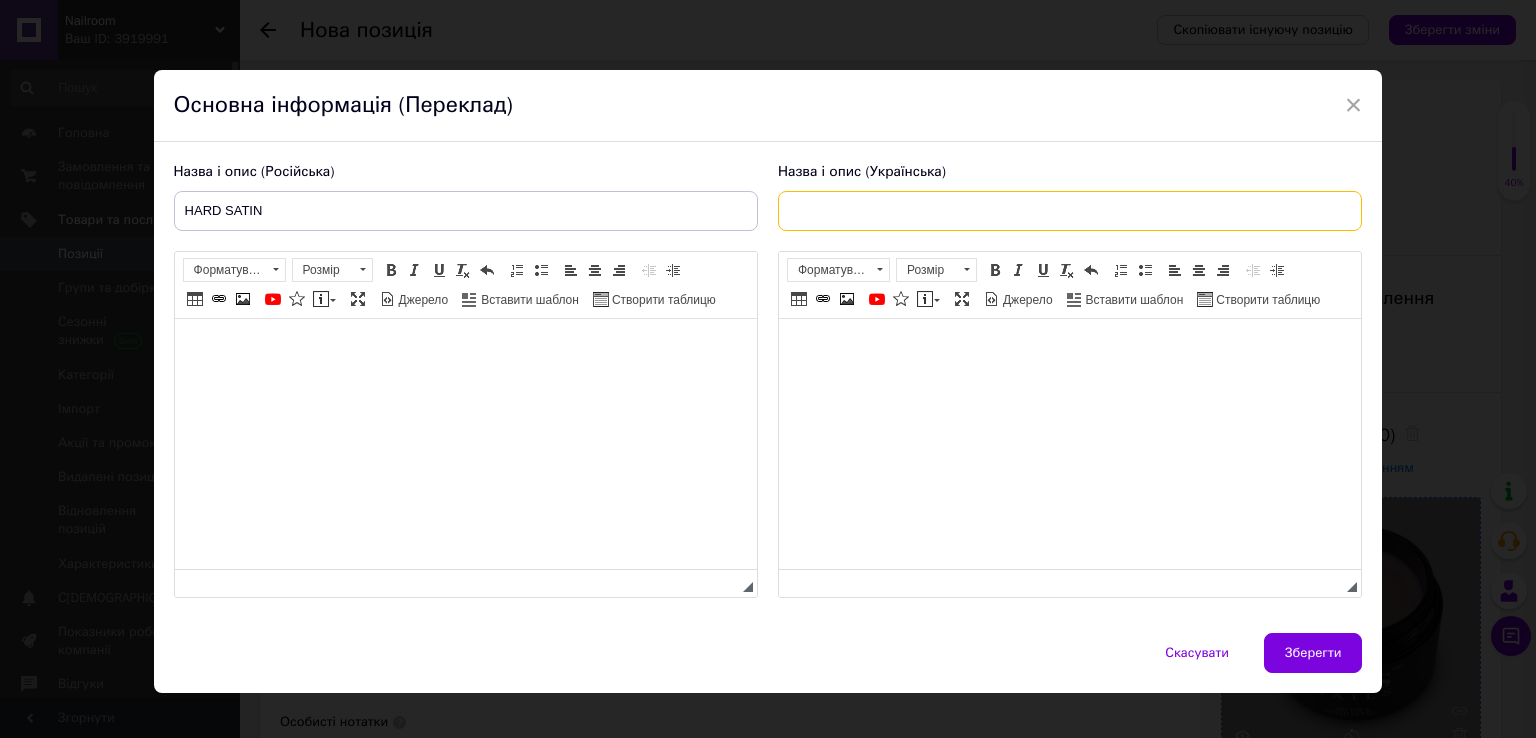 click at bounding box center [1070, 211] 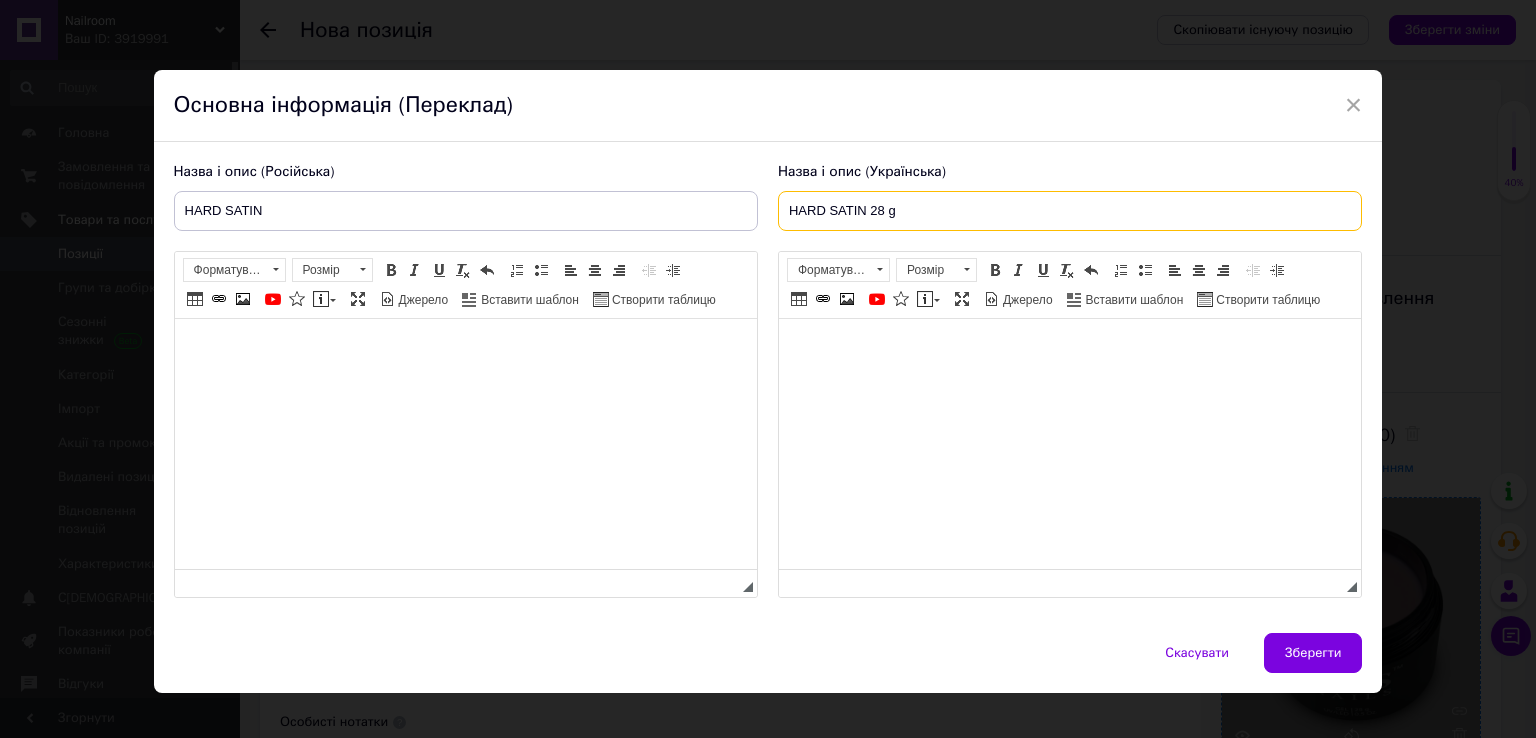 type on "HARD SATIN 28 g" 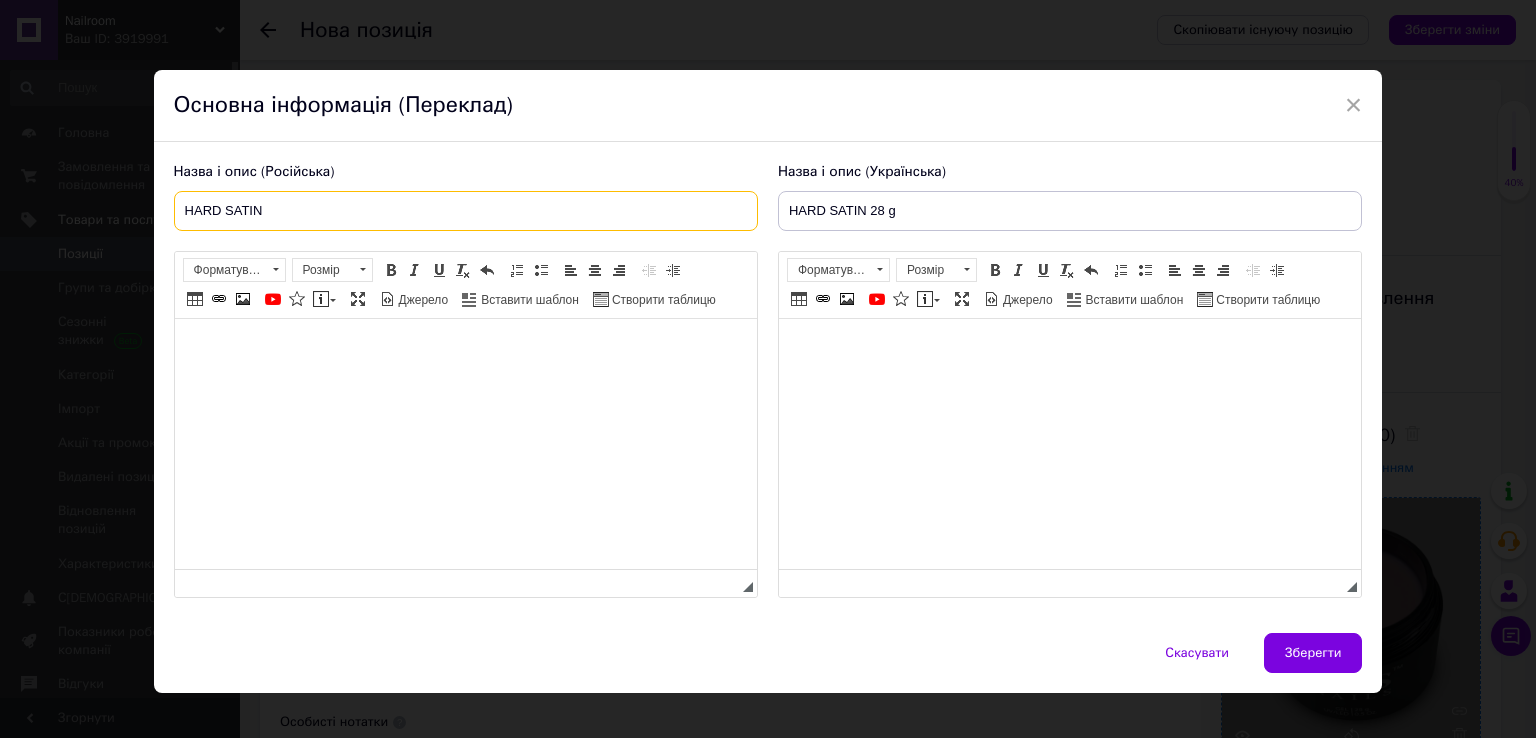 click on "HARD SATIN" at bounding box center [466, 211] 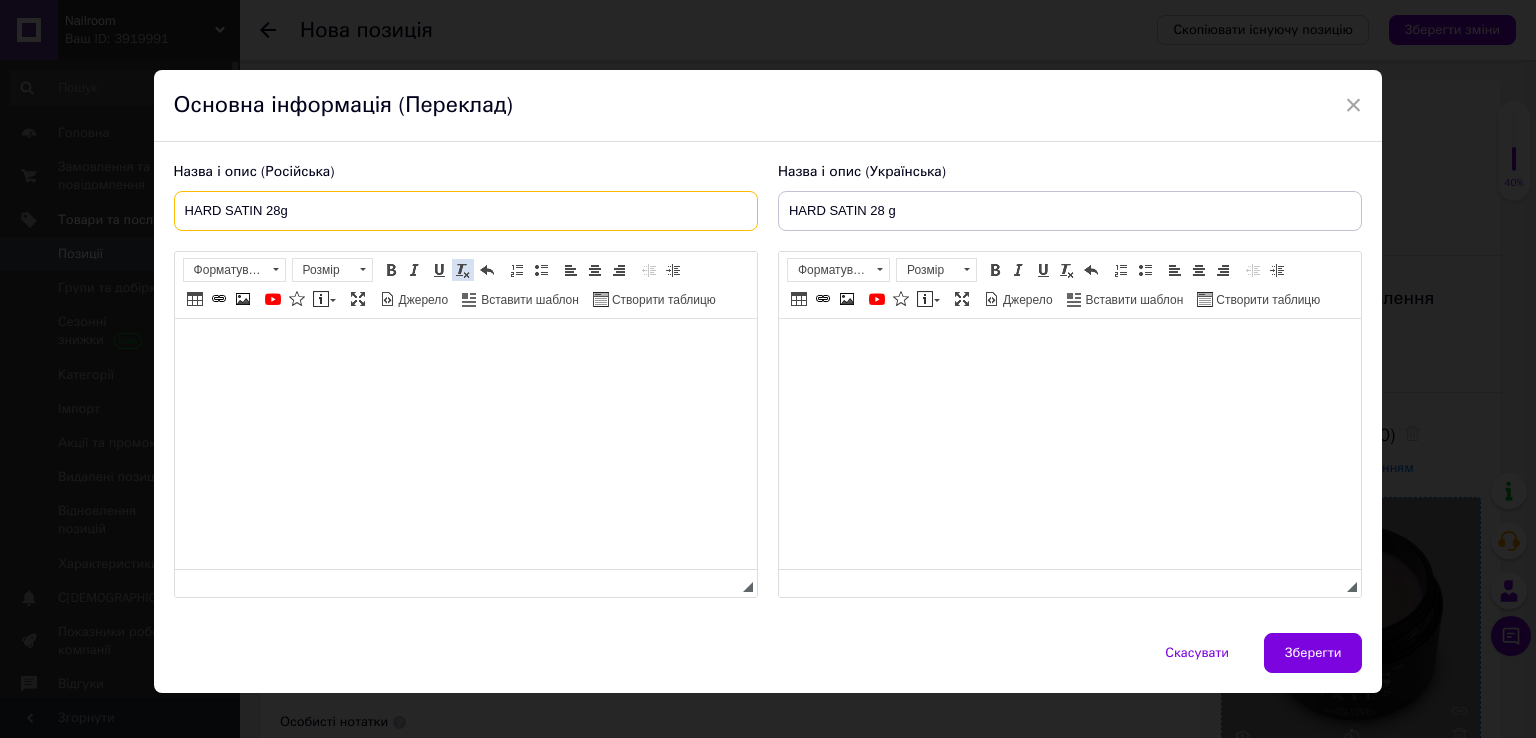 type on "HARD SATIN 28g" 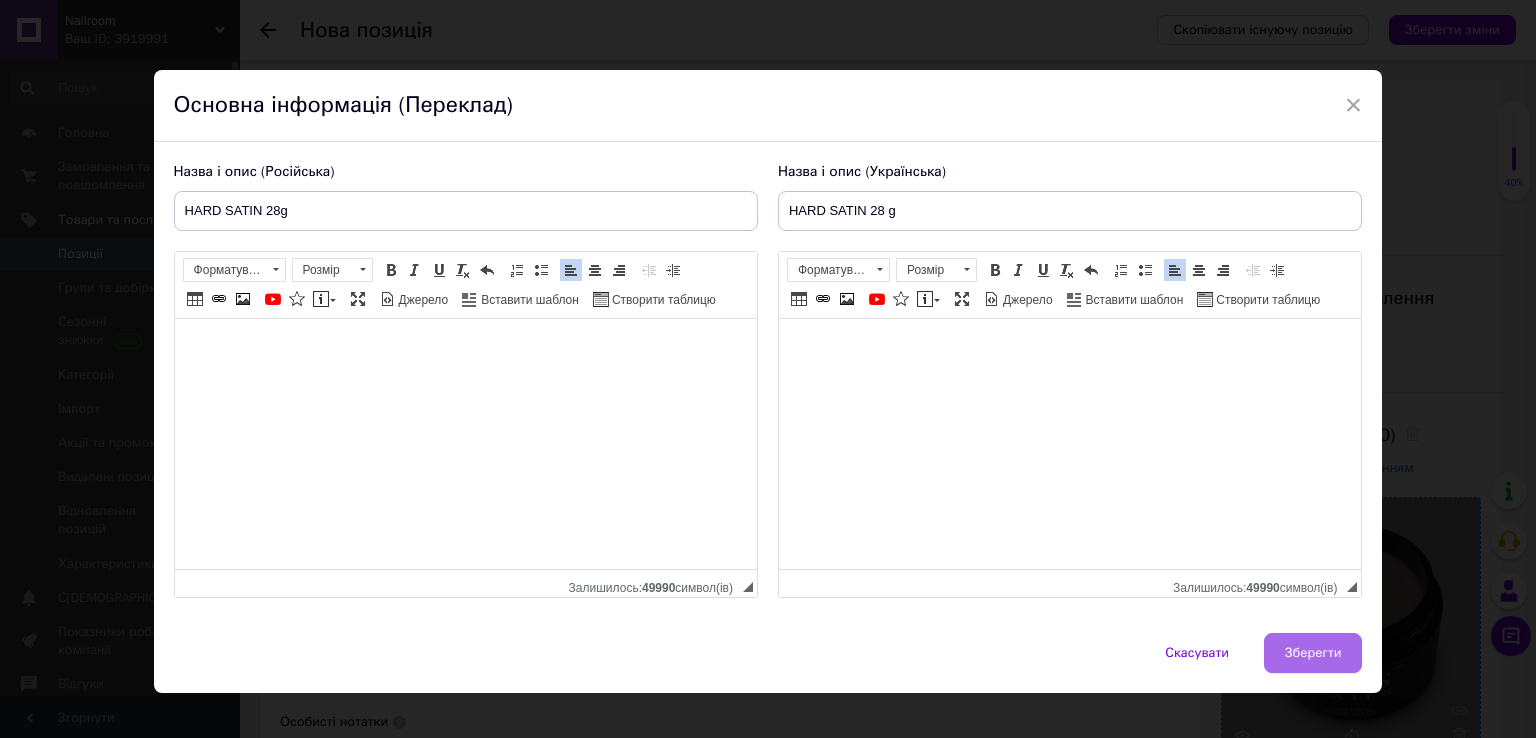 click on "Зберегти" at bounding box center (1313, 653) 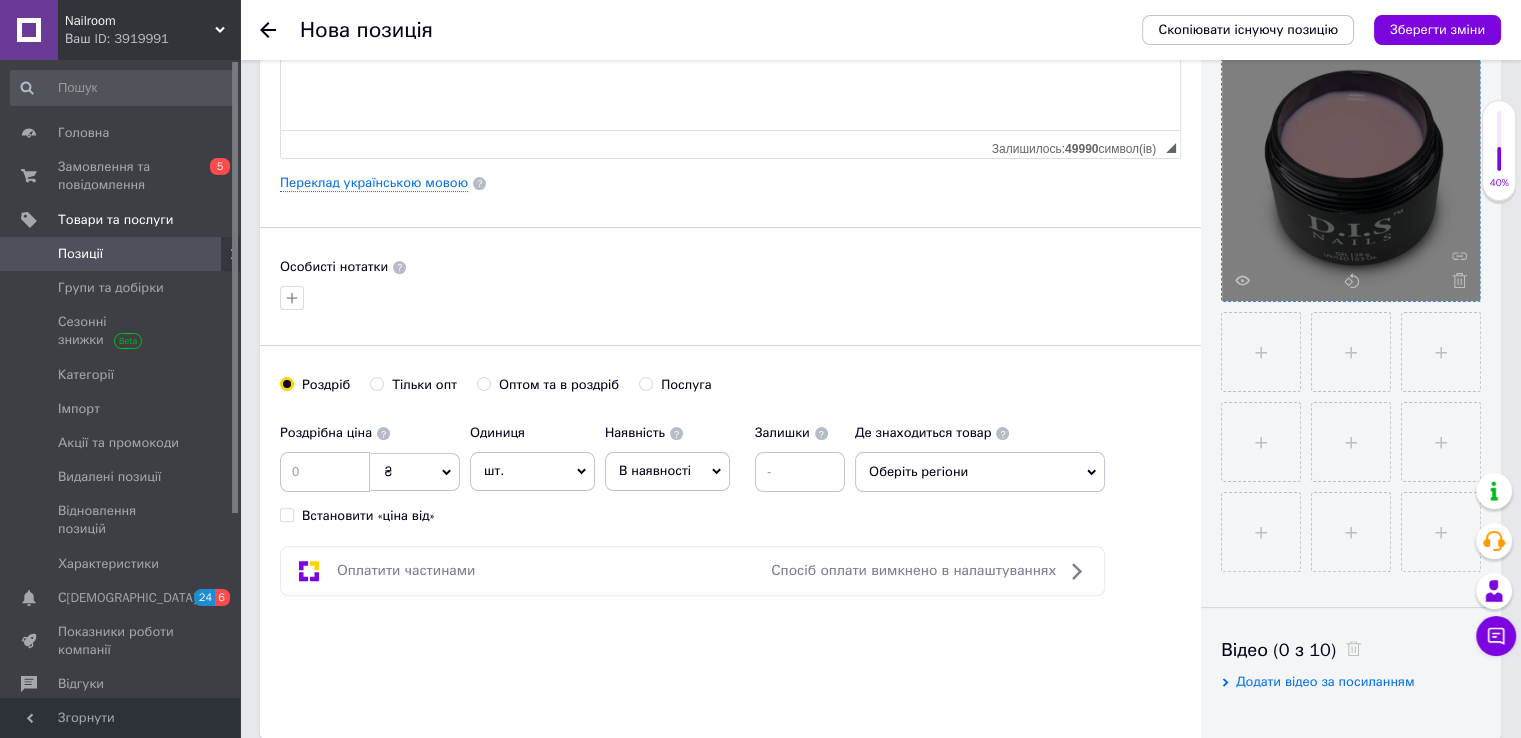 scroll, scrollTop: 457, scrollLeft: 0, axis: vertical 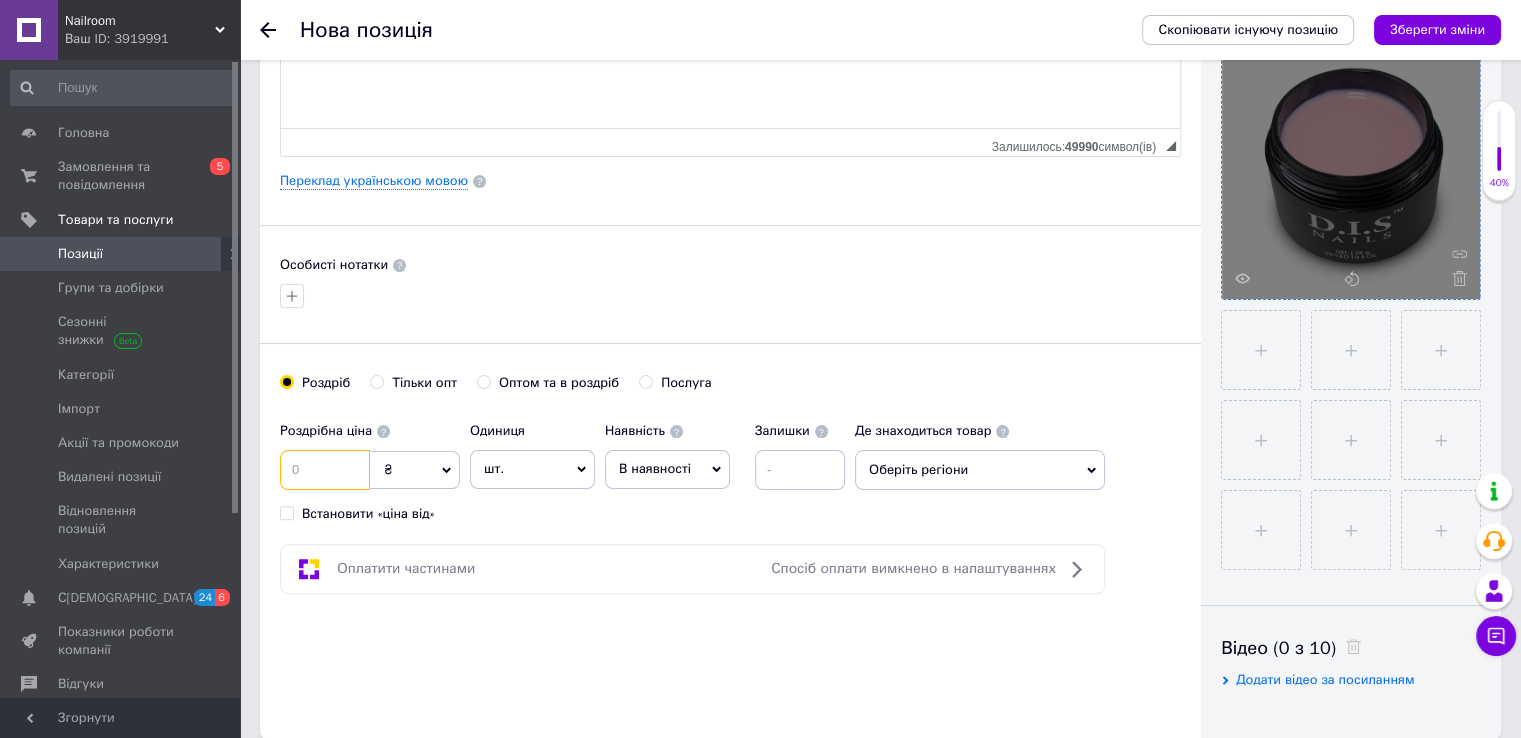 click at bounding box center (325, 470) 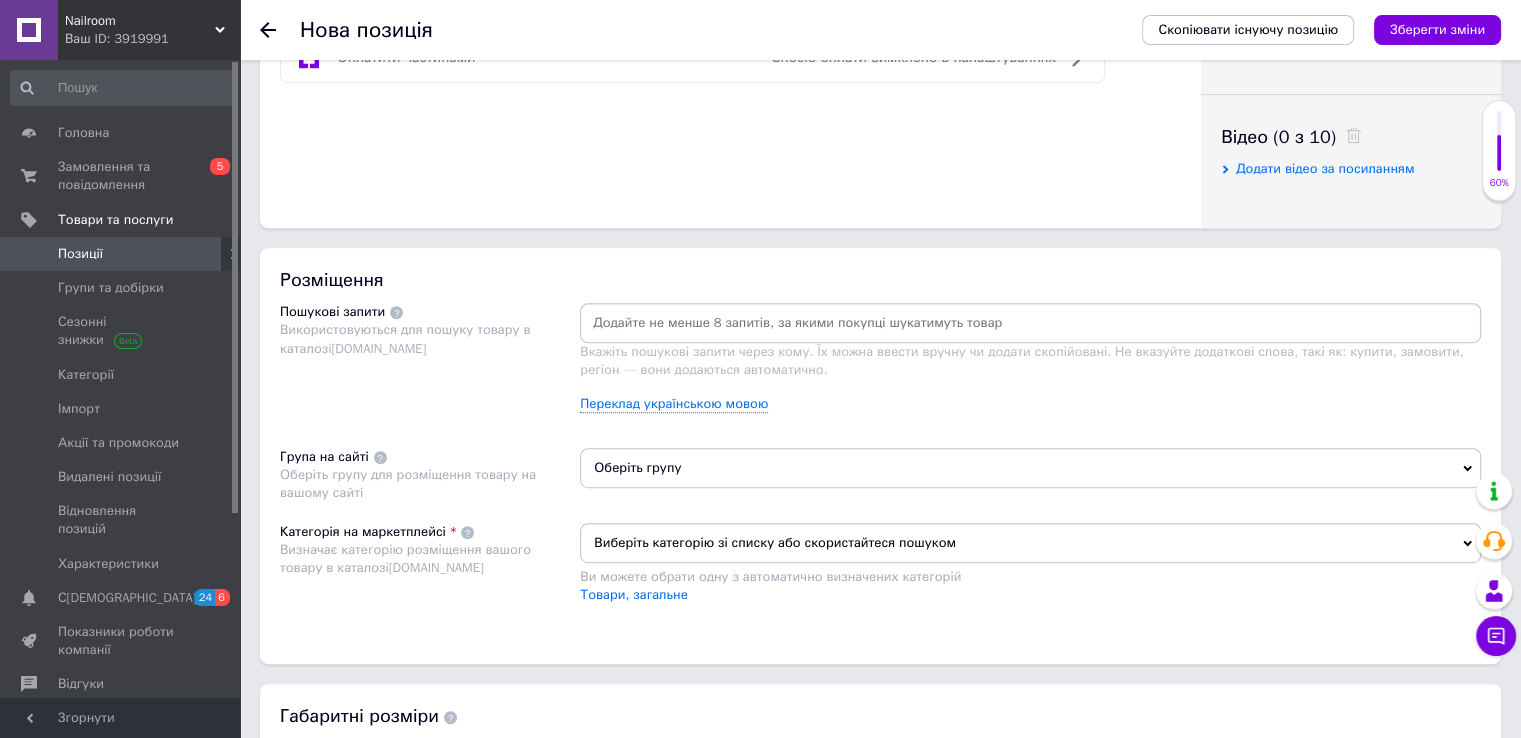 scroll, scrollTop: 986, scrollLeft: 0, axis: vertical 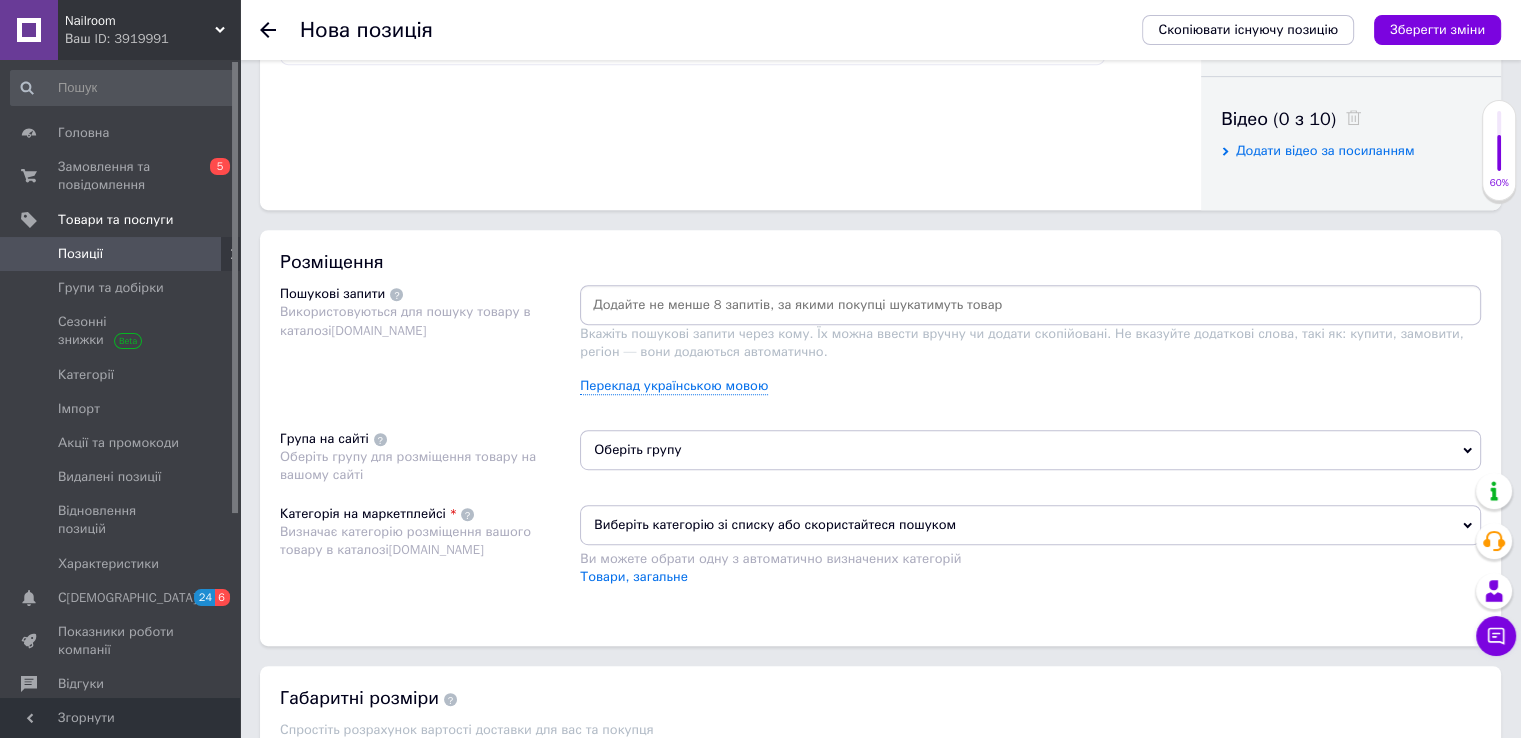 type on "210" 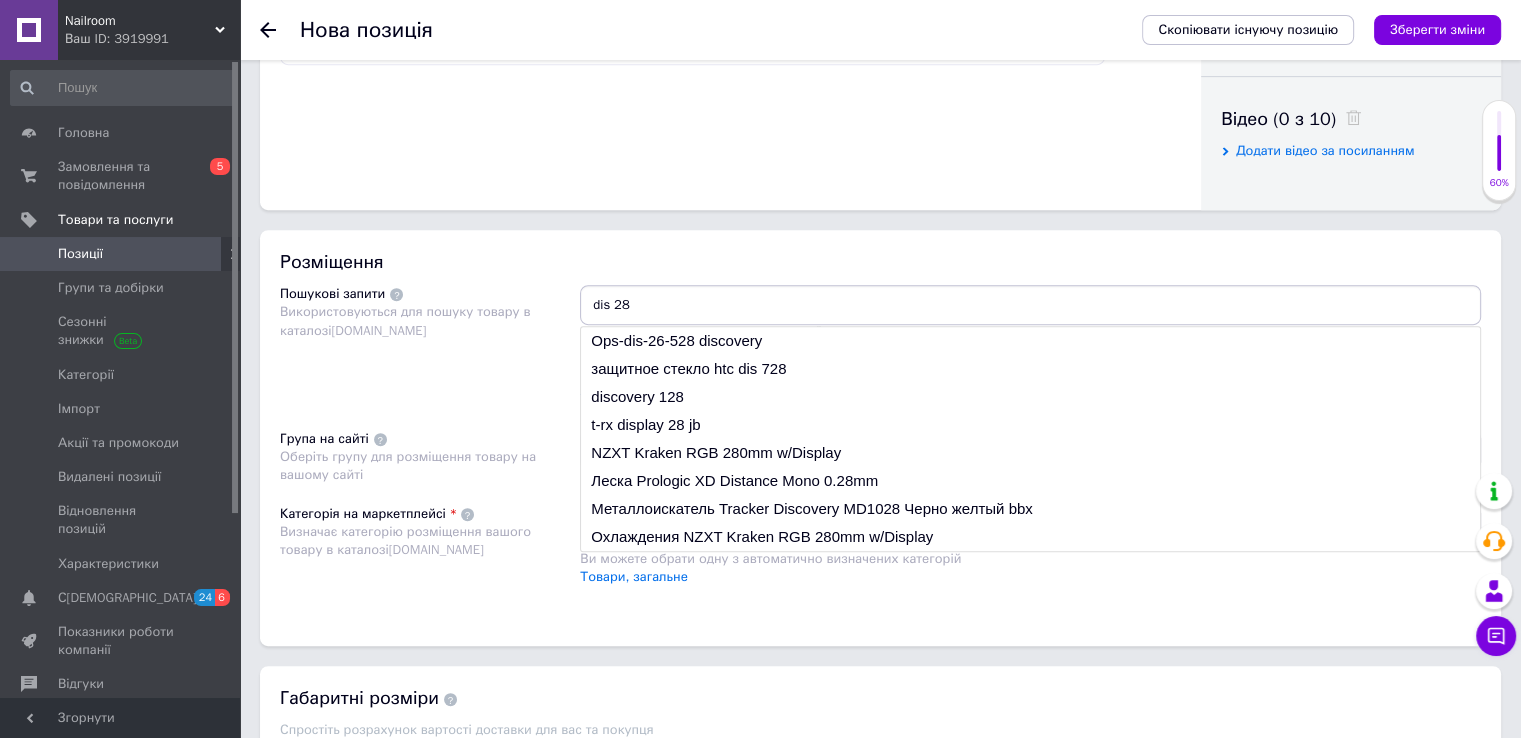 type on "dis 28 g" 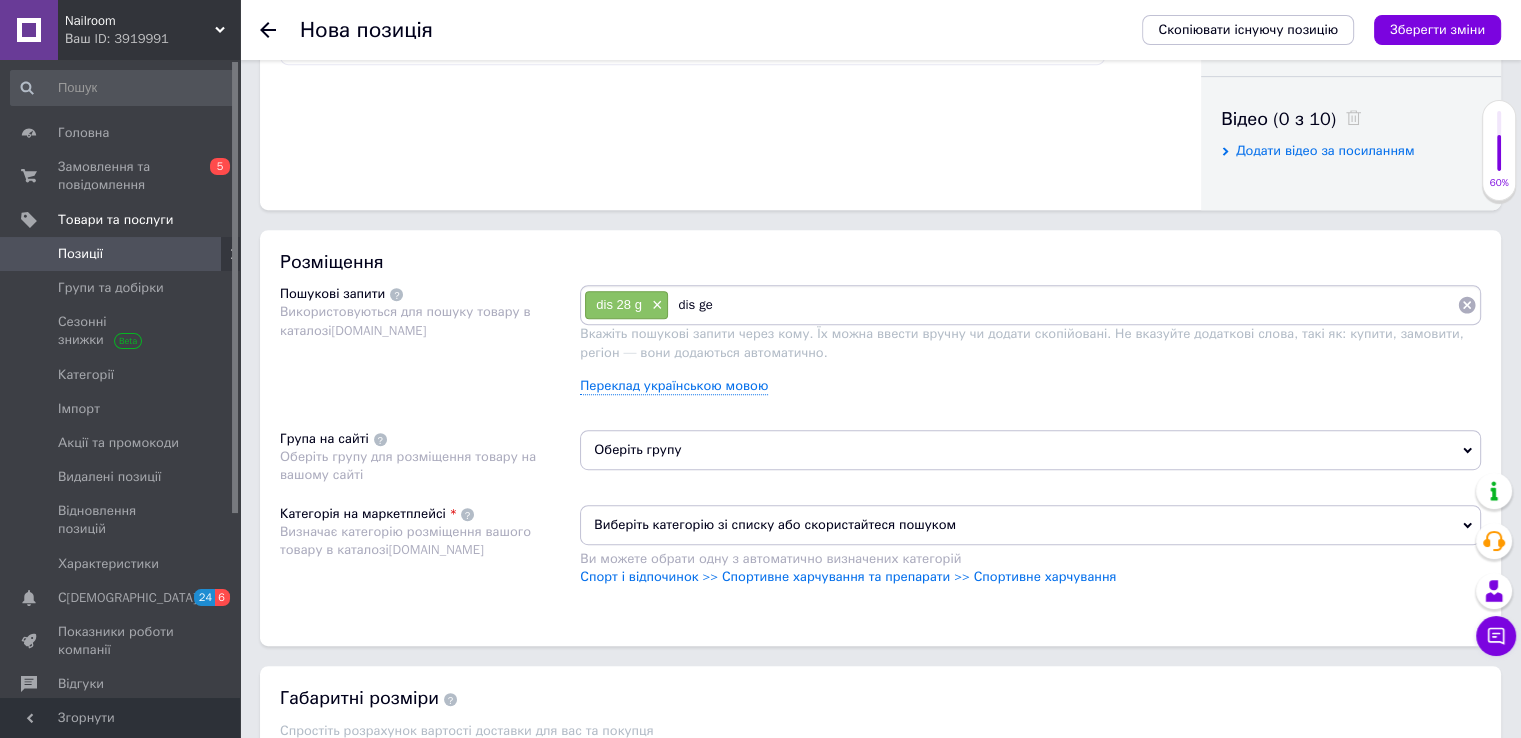 type on "dis gel" 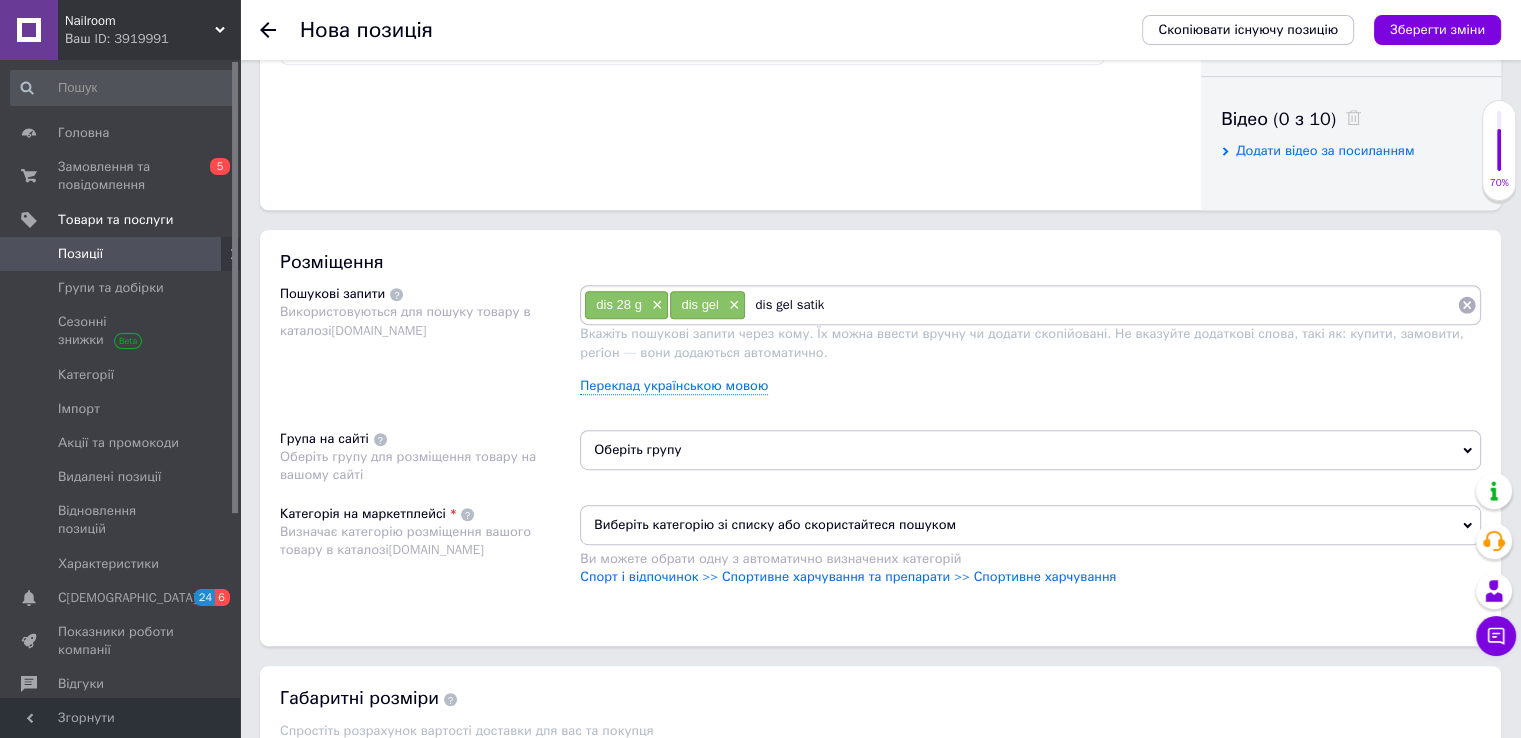 type on "dis gel satikn" 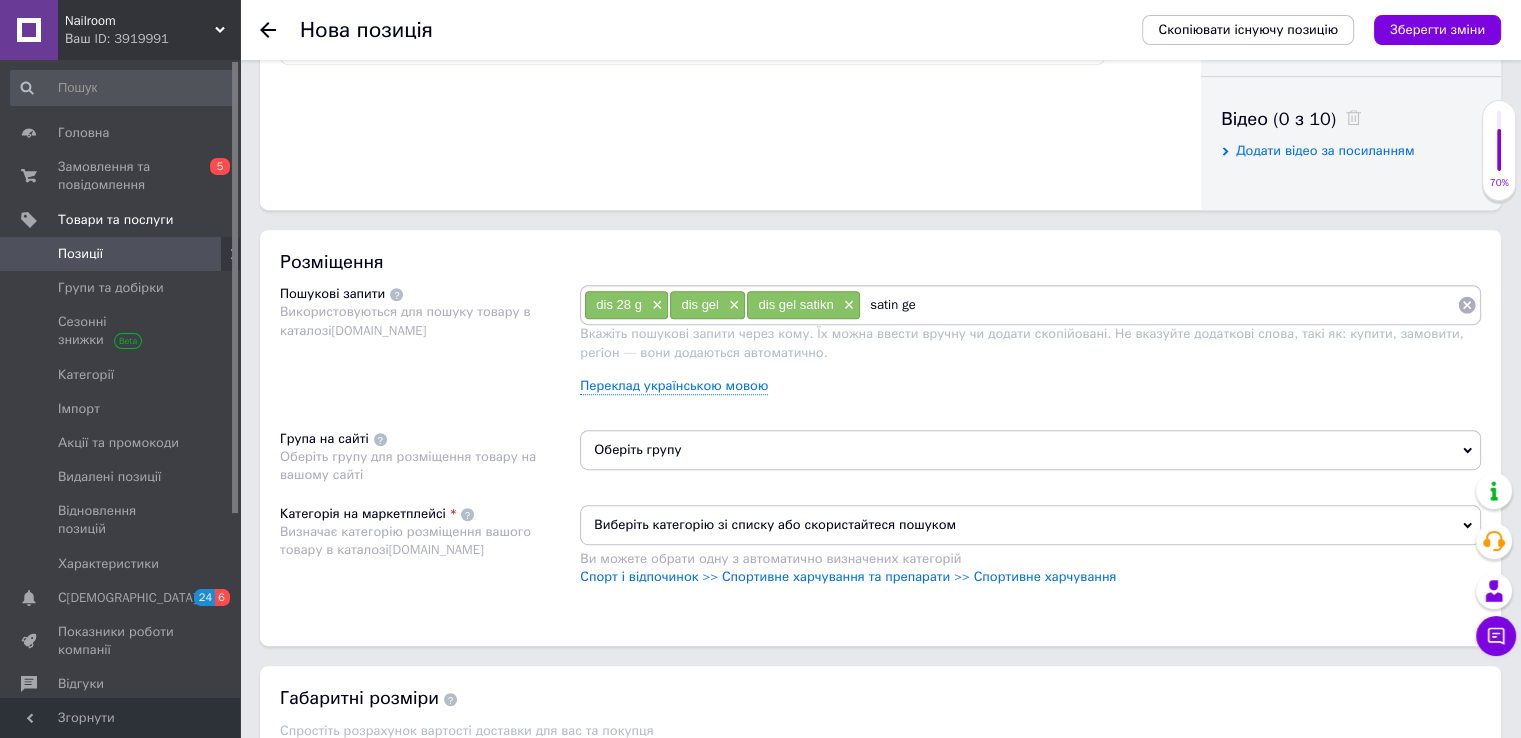 type on "satin gel" 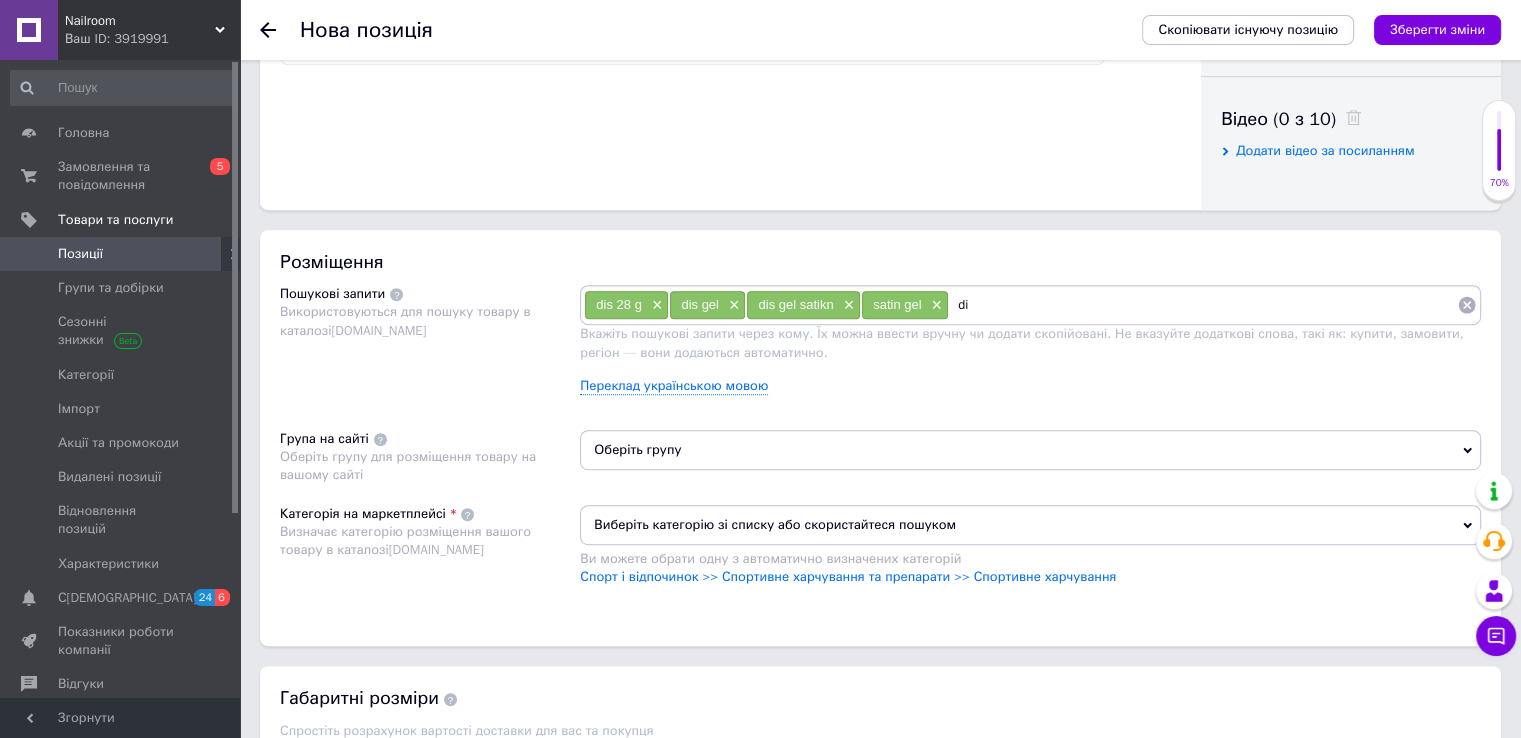type on "dis" 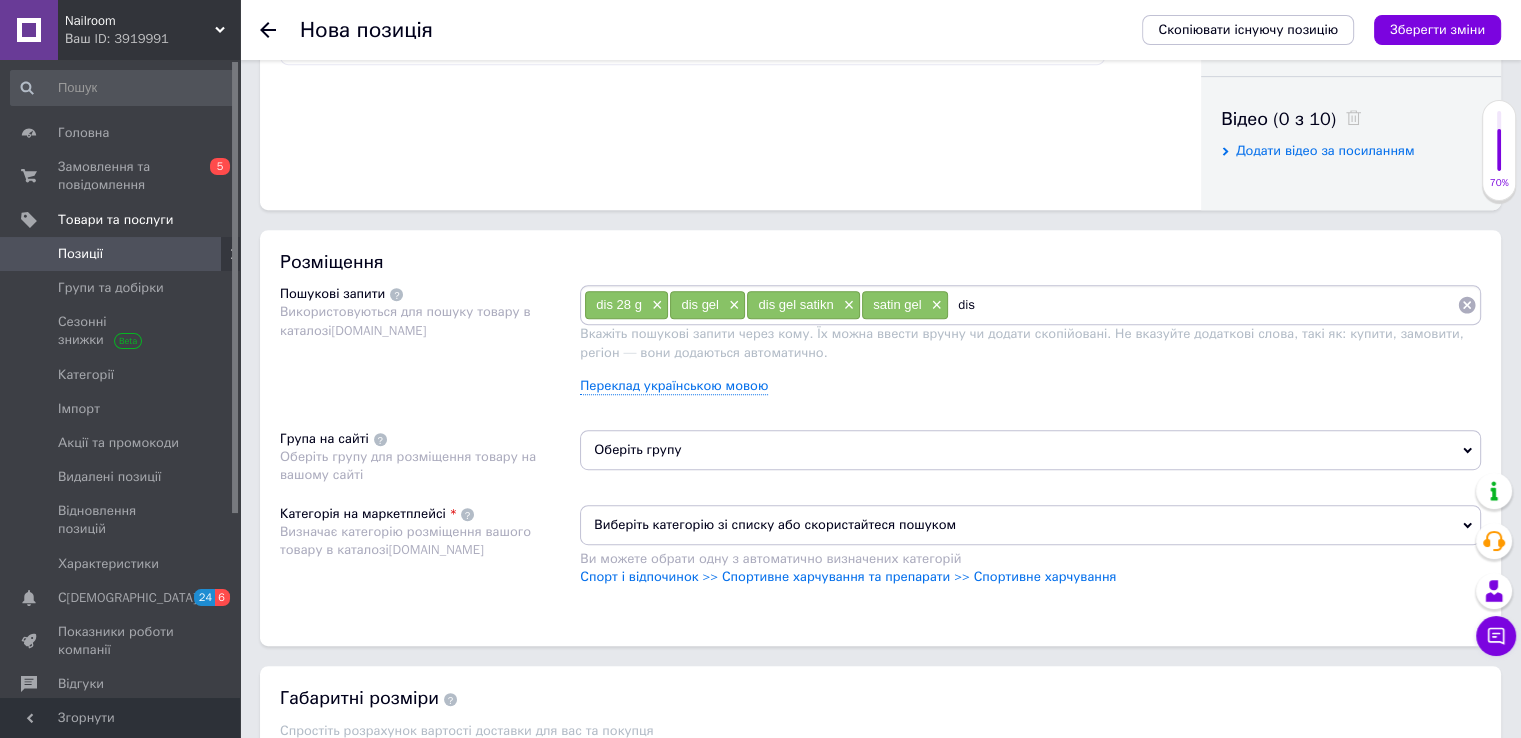 type 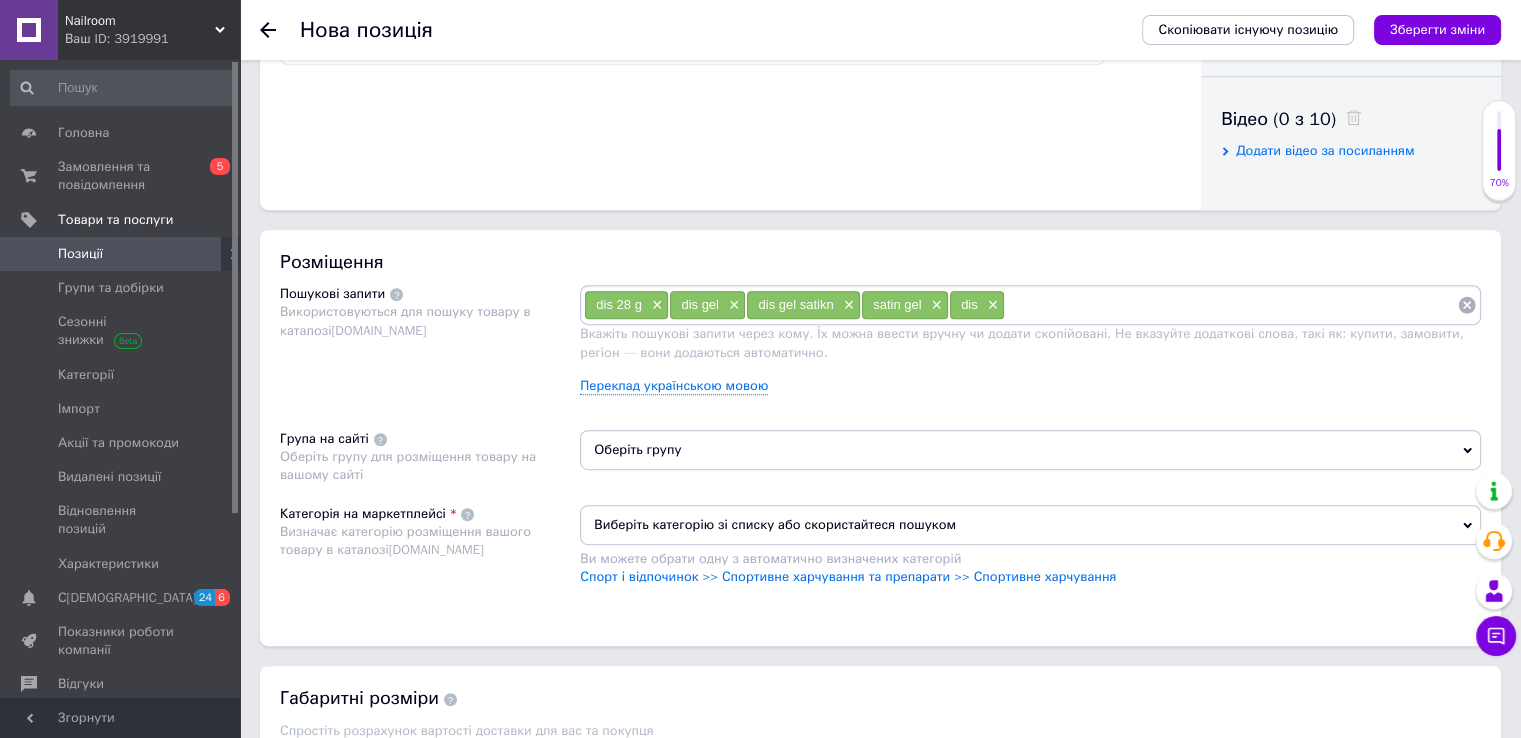 click on "Пошукові запити Використовуються для пошуку товару в каталозі  [DOMAIN_NAME]" at bounding box center (430, 347) 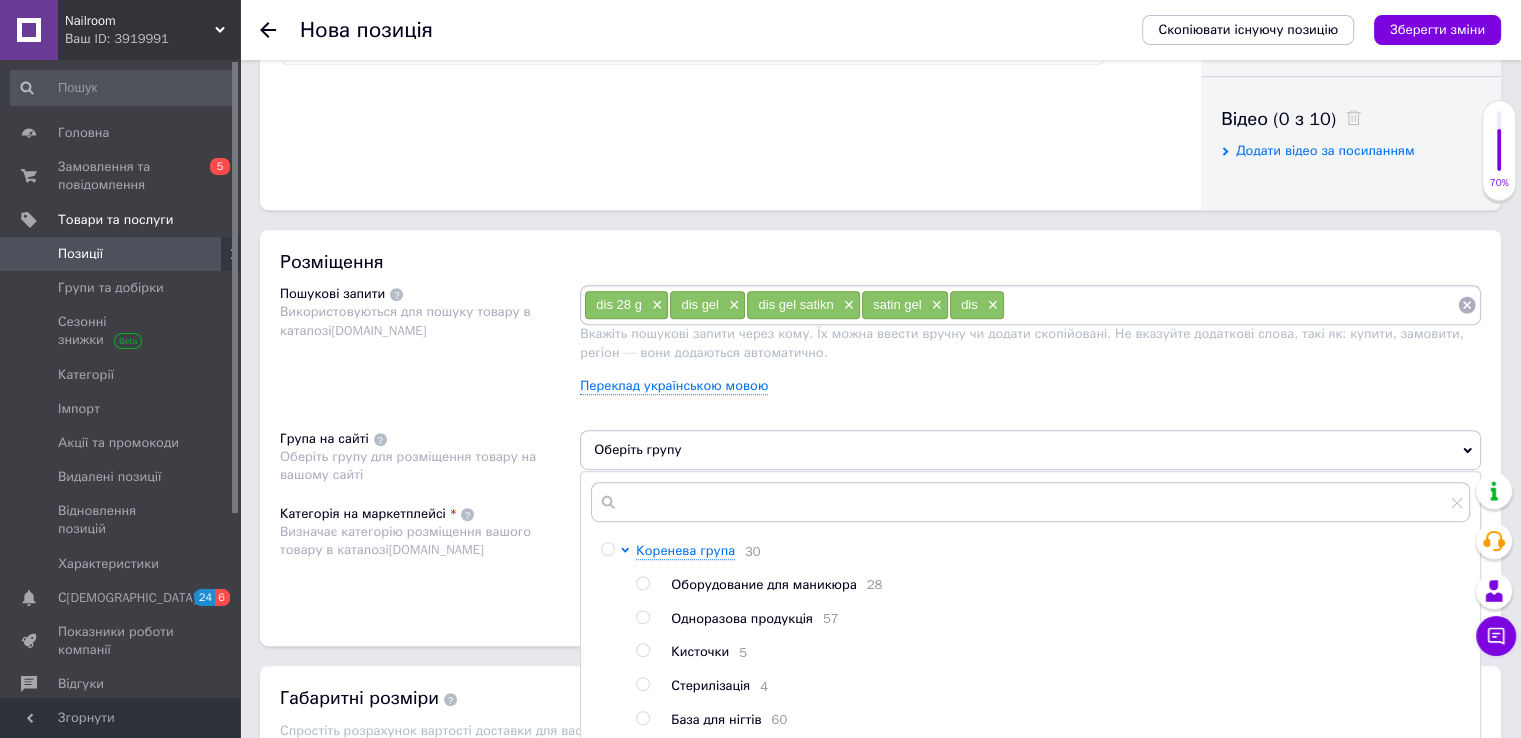 scroll, scrollTop: 1399, scrollLeft: 0, axis: vertical 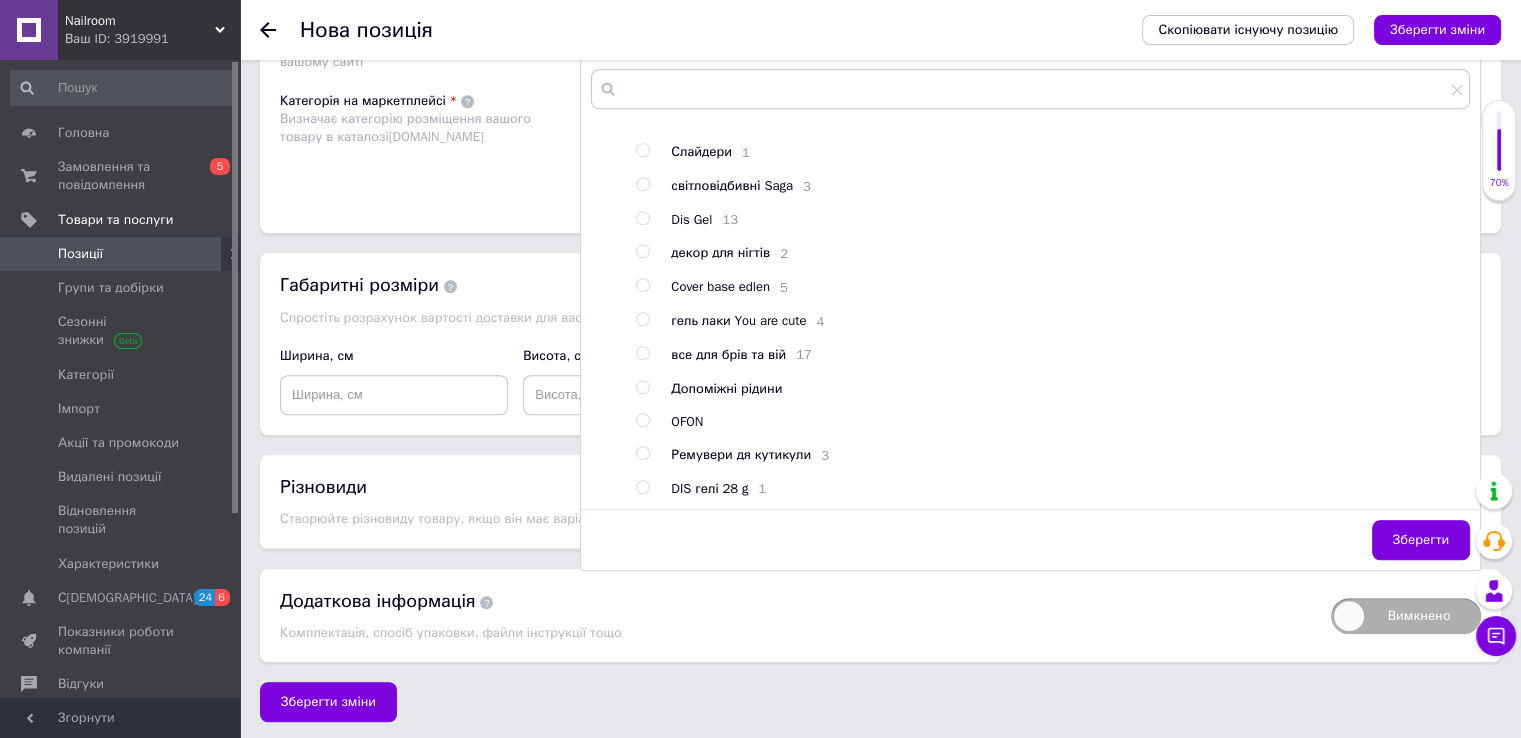 click at bounding box center (642, 487) 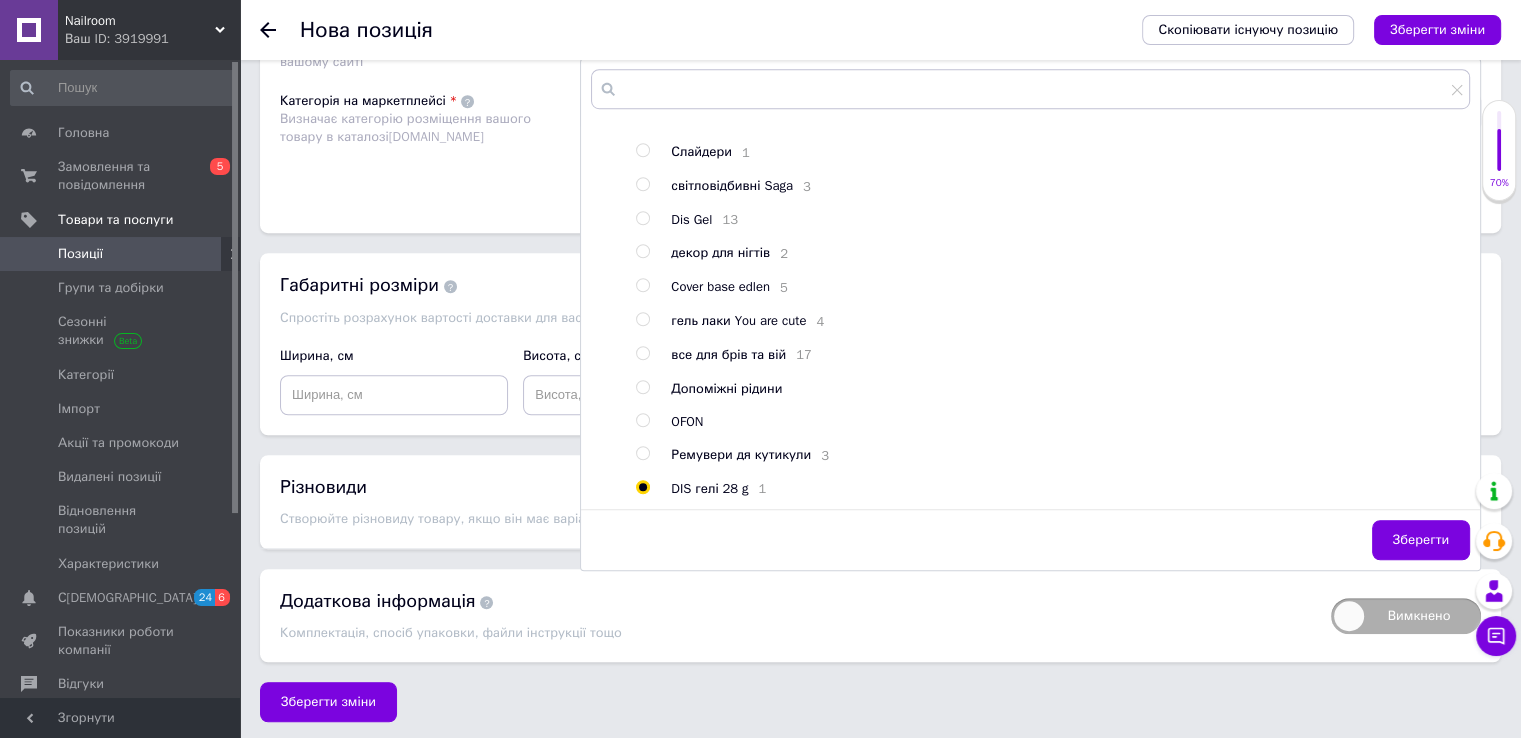 radio on "true" 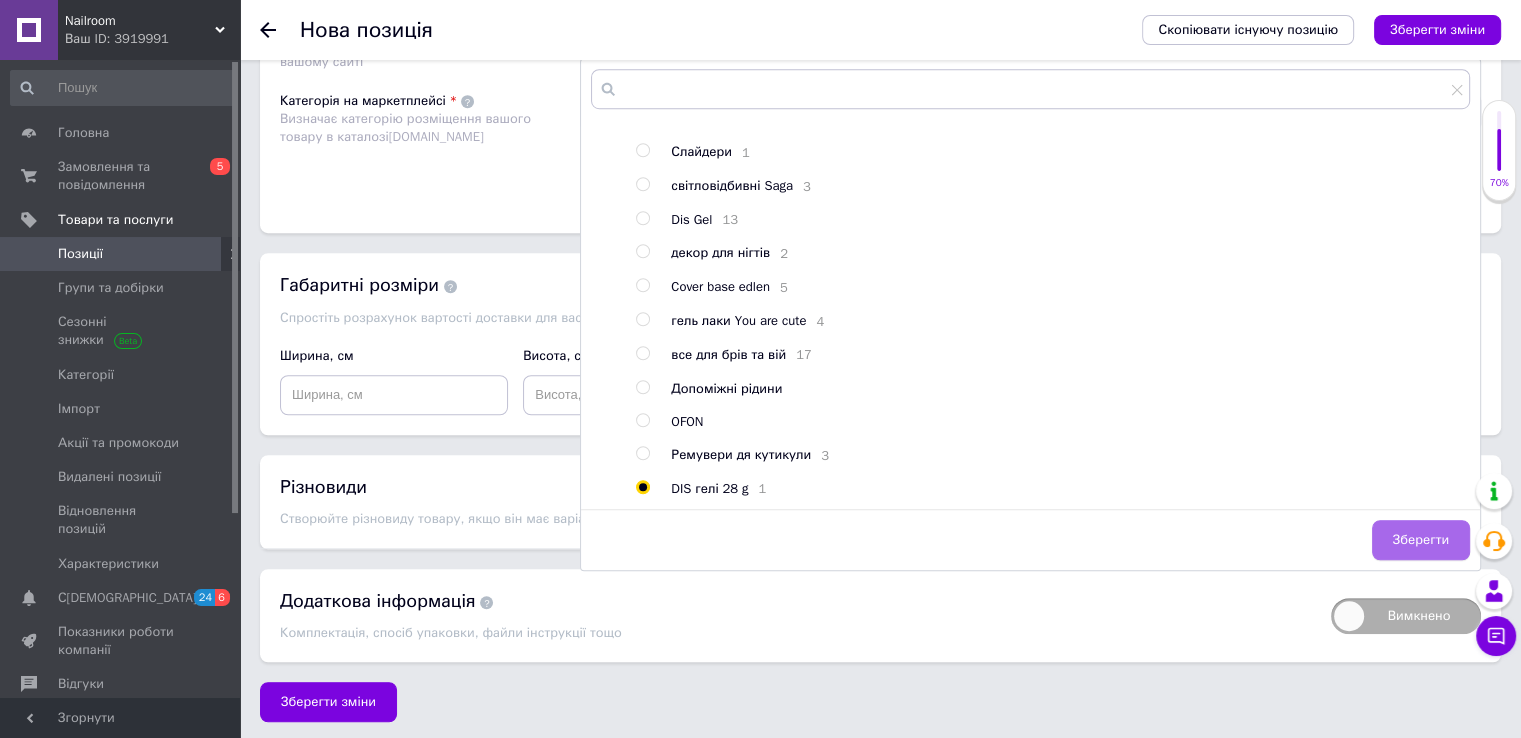 click on "Зберегти" at bounding box center (1421, 540) 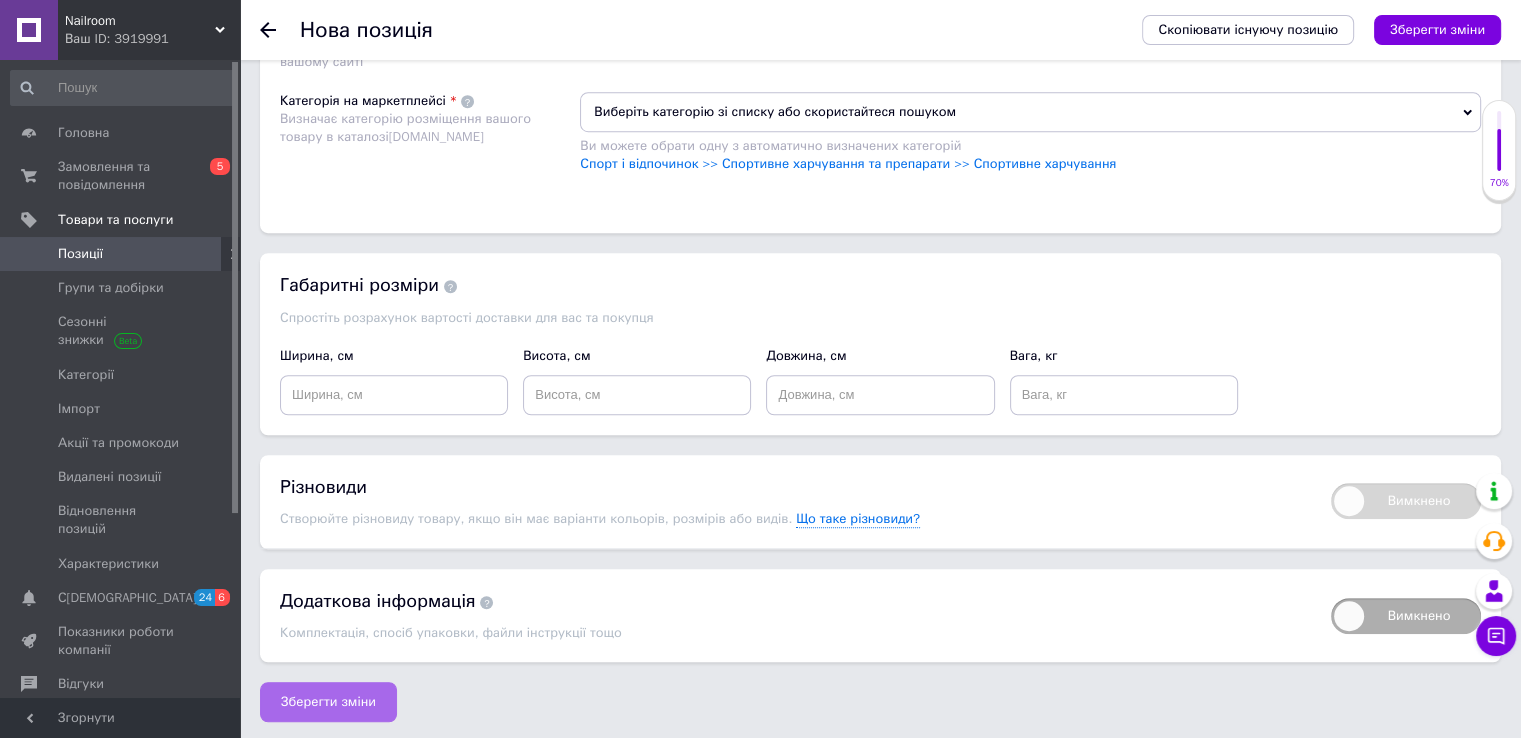 click on "Зберегти зміни" at bounding box center [328, 702] 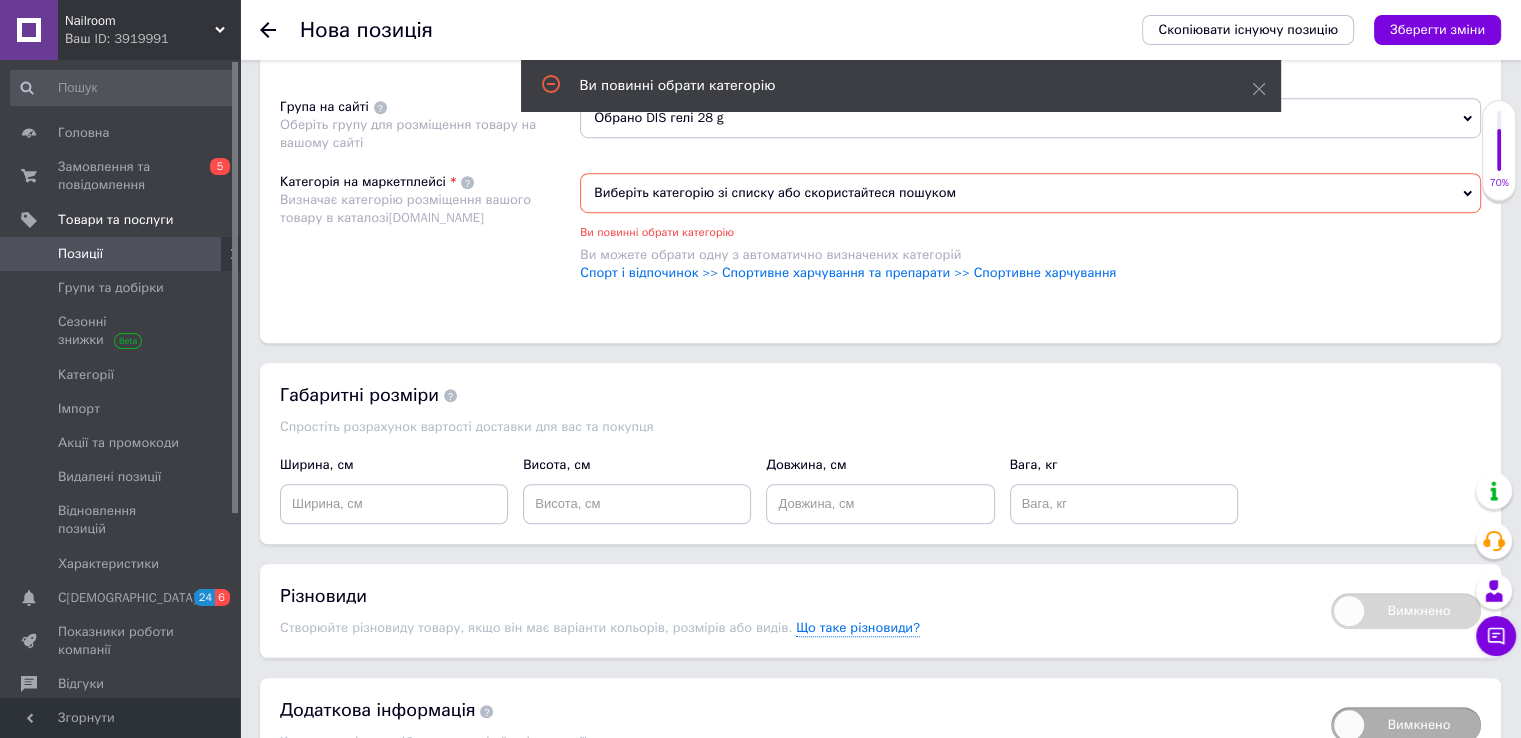 scroll, scrollTop: 1178, scrollLeft: 0, axis: vertical 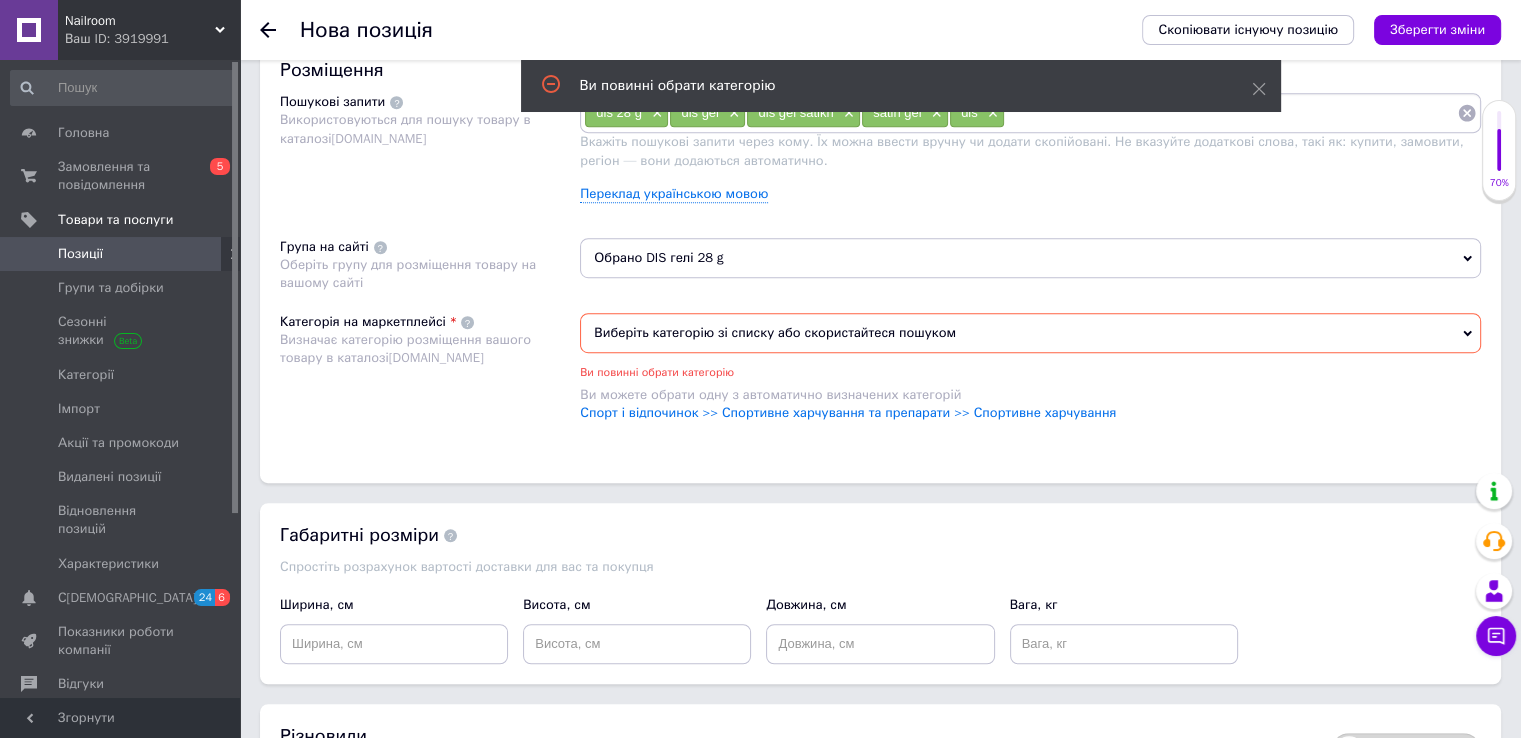 click on "Виберіть категорію зі списку або скористайтеся пошуком" at bounding box center (1030, 333) 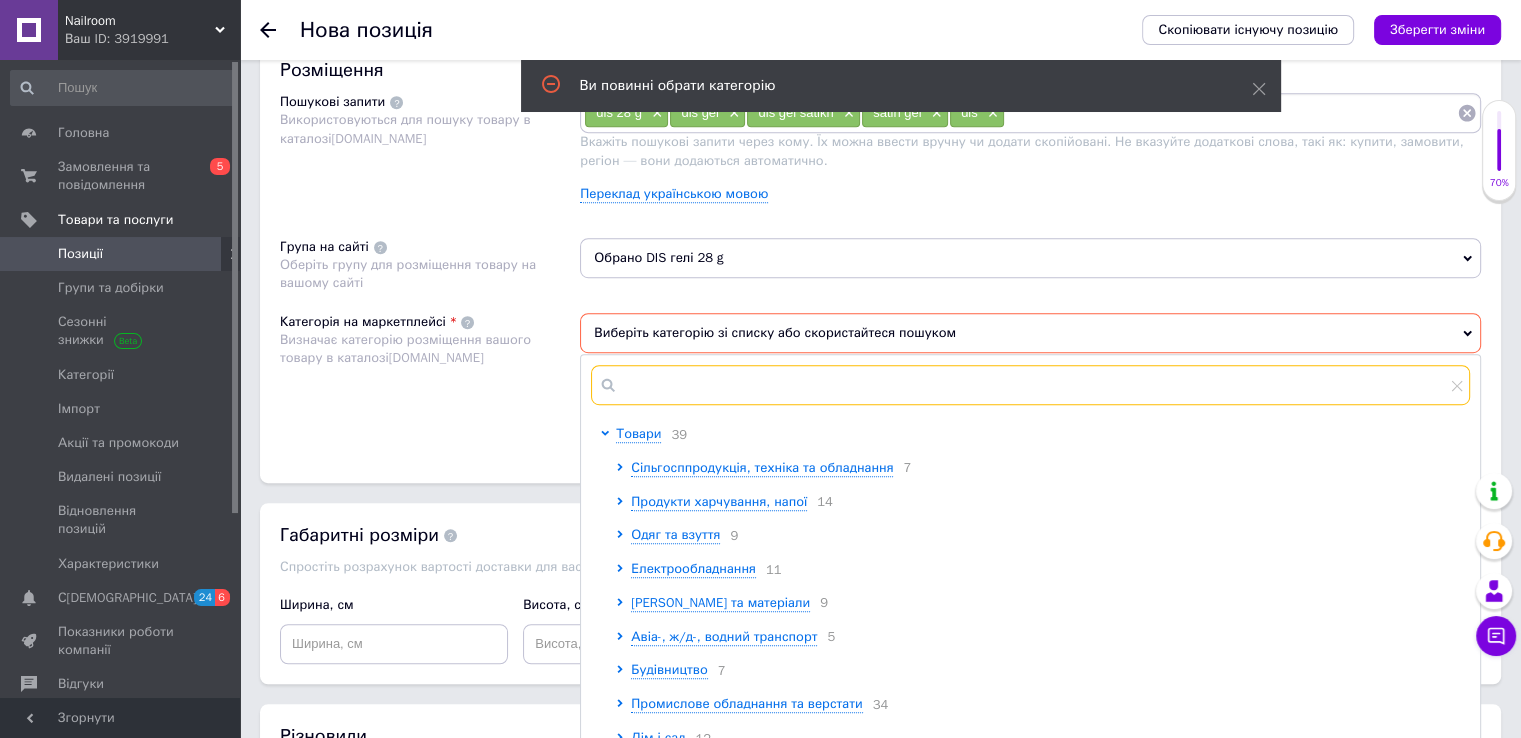 click at bounding box center [1030, 385] 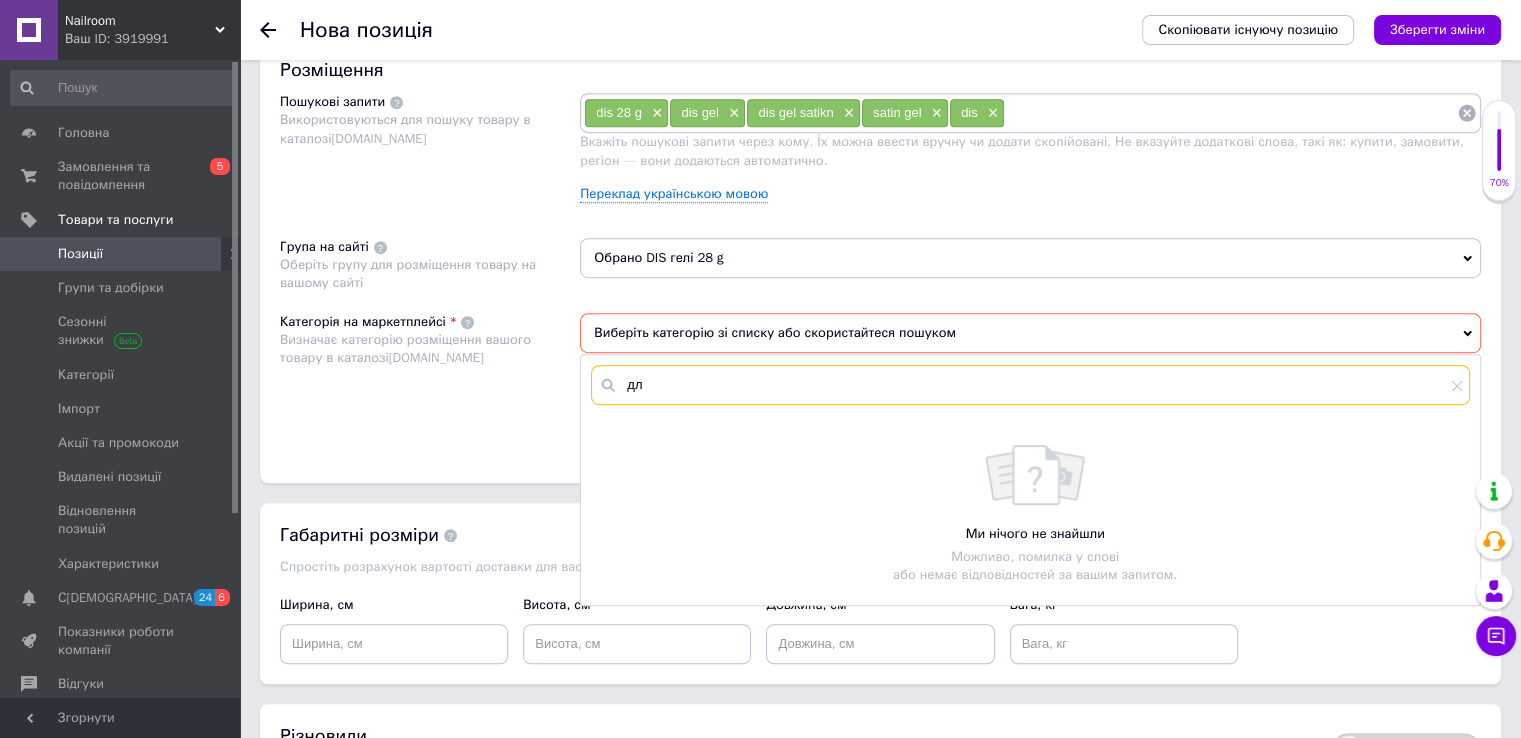 type on "д" 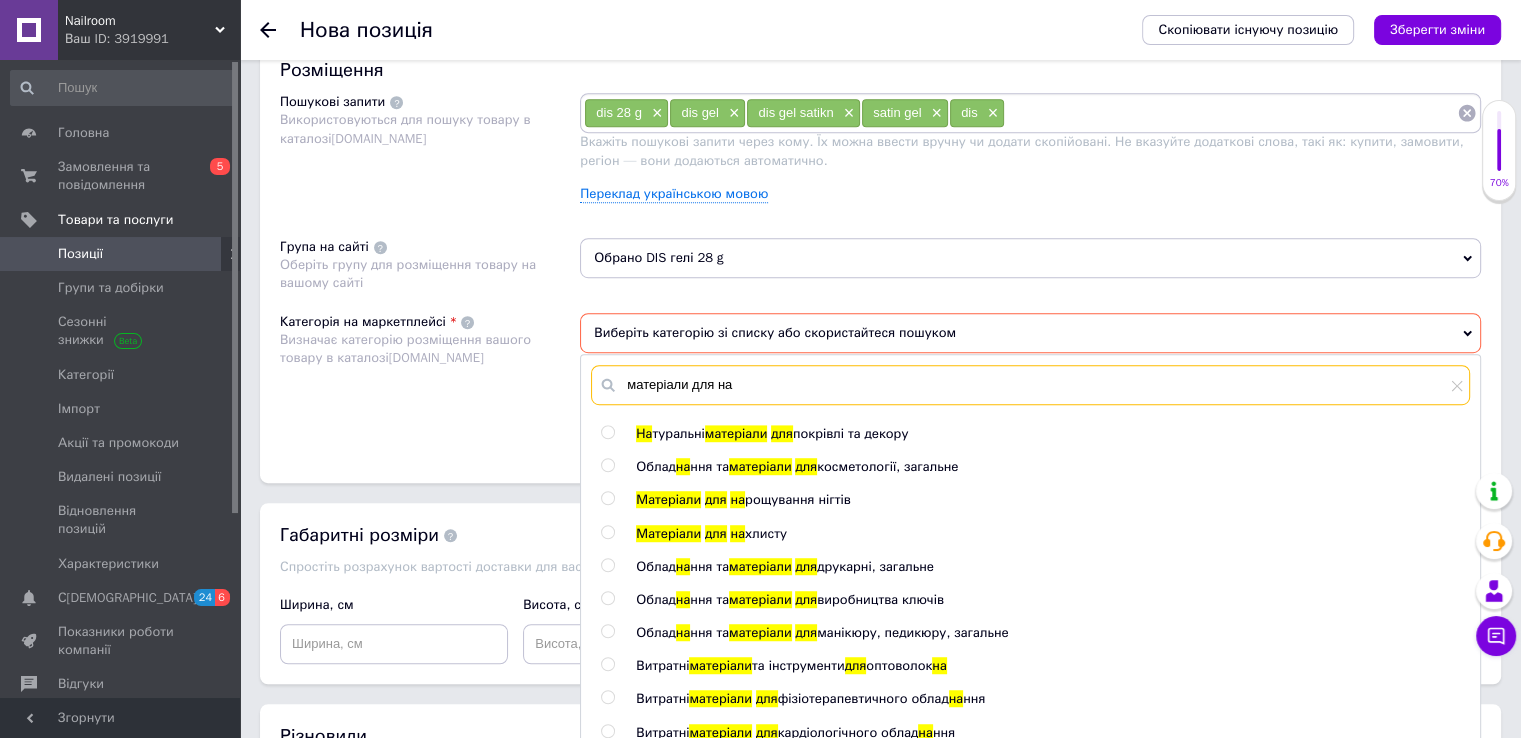 type on "матеріали для на" 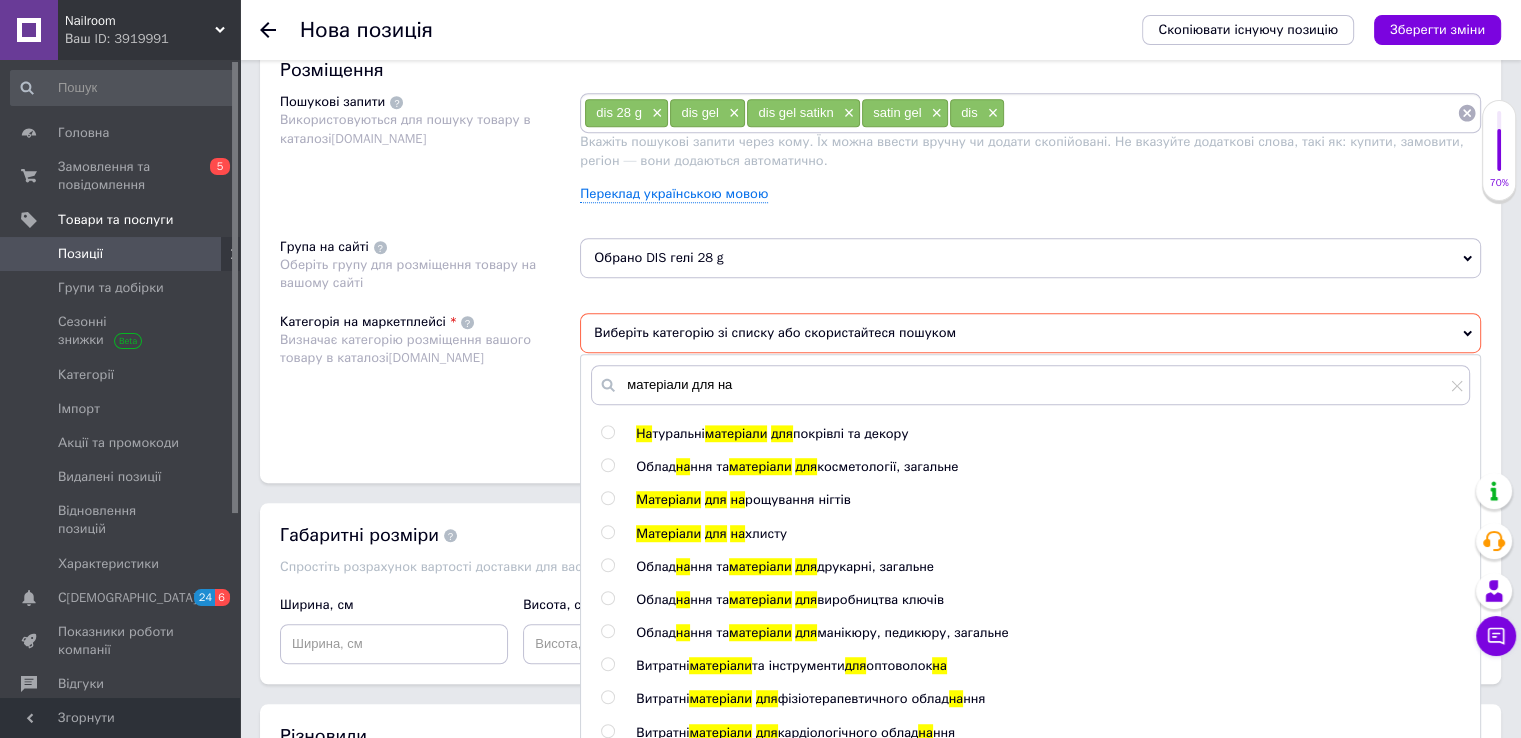 click at bounding box center [607, 498] 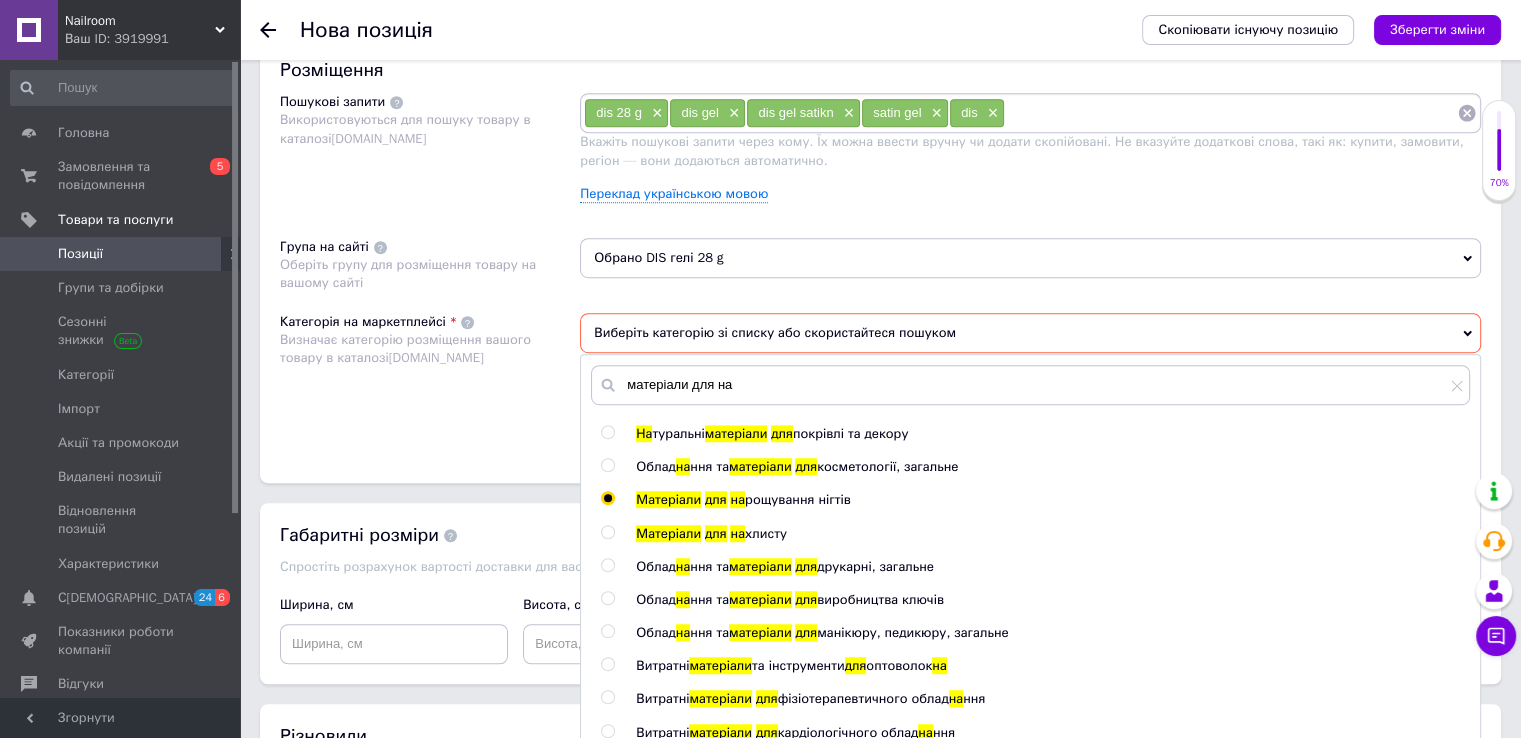radio on "true" 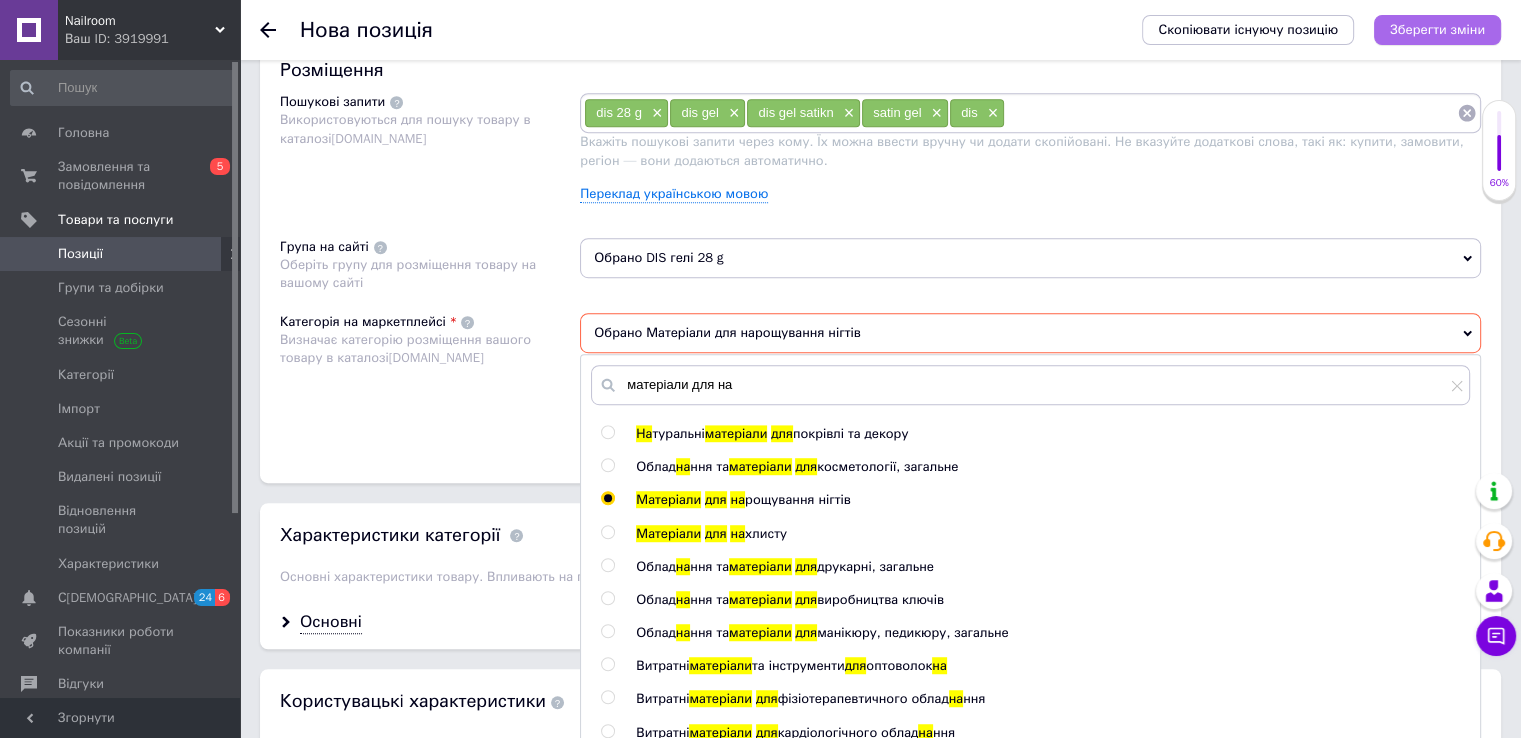 click on "Зберегти зміни" at bounding box center (1437, 29) 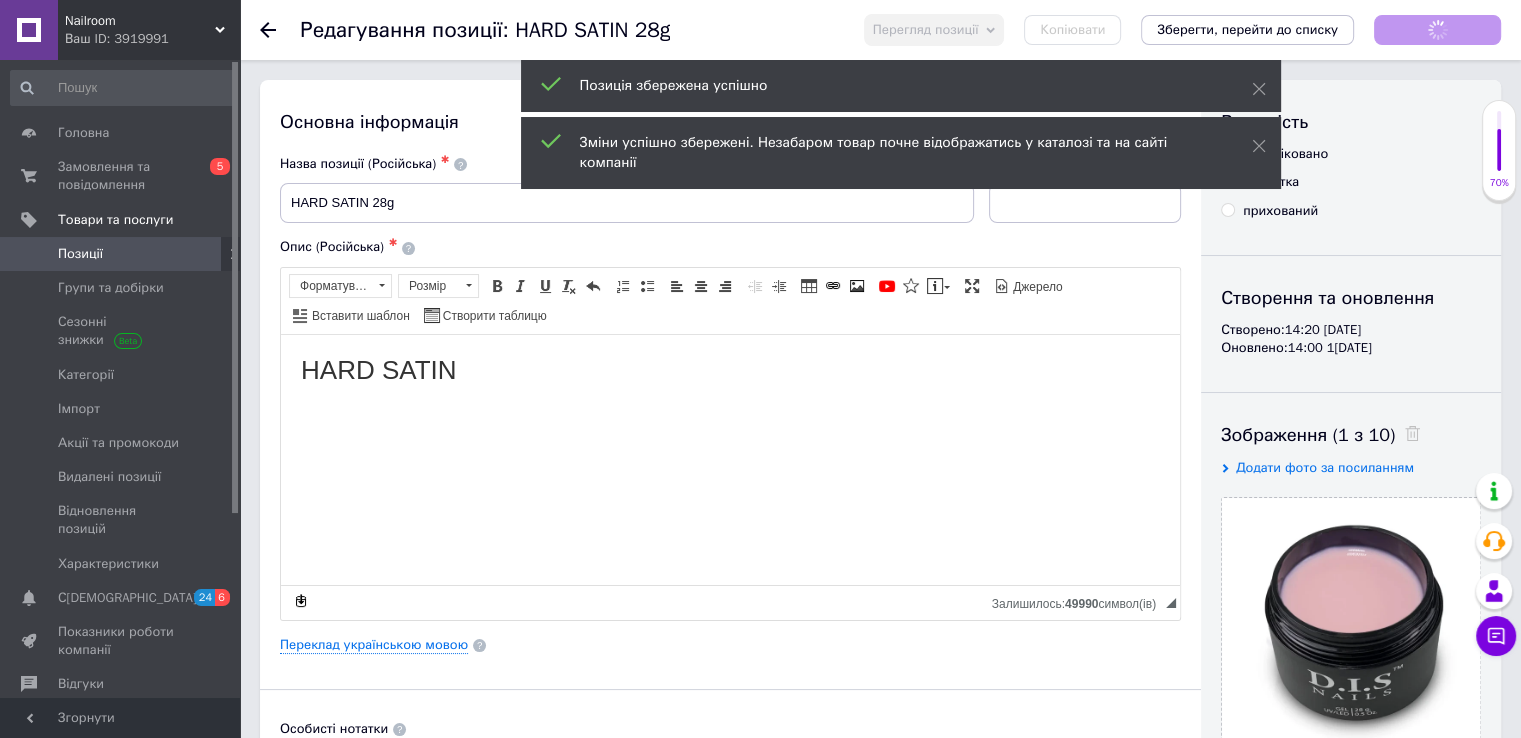 scroll, scrollTop: 0, scrollLeft: 0, axis: both 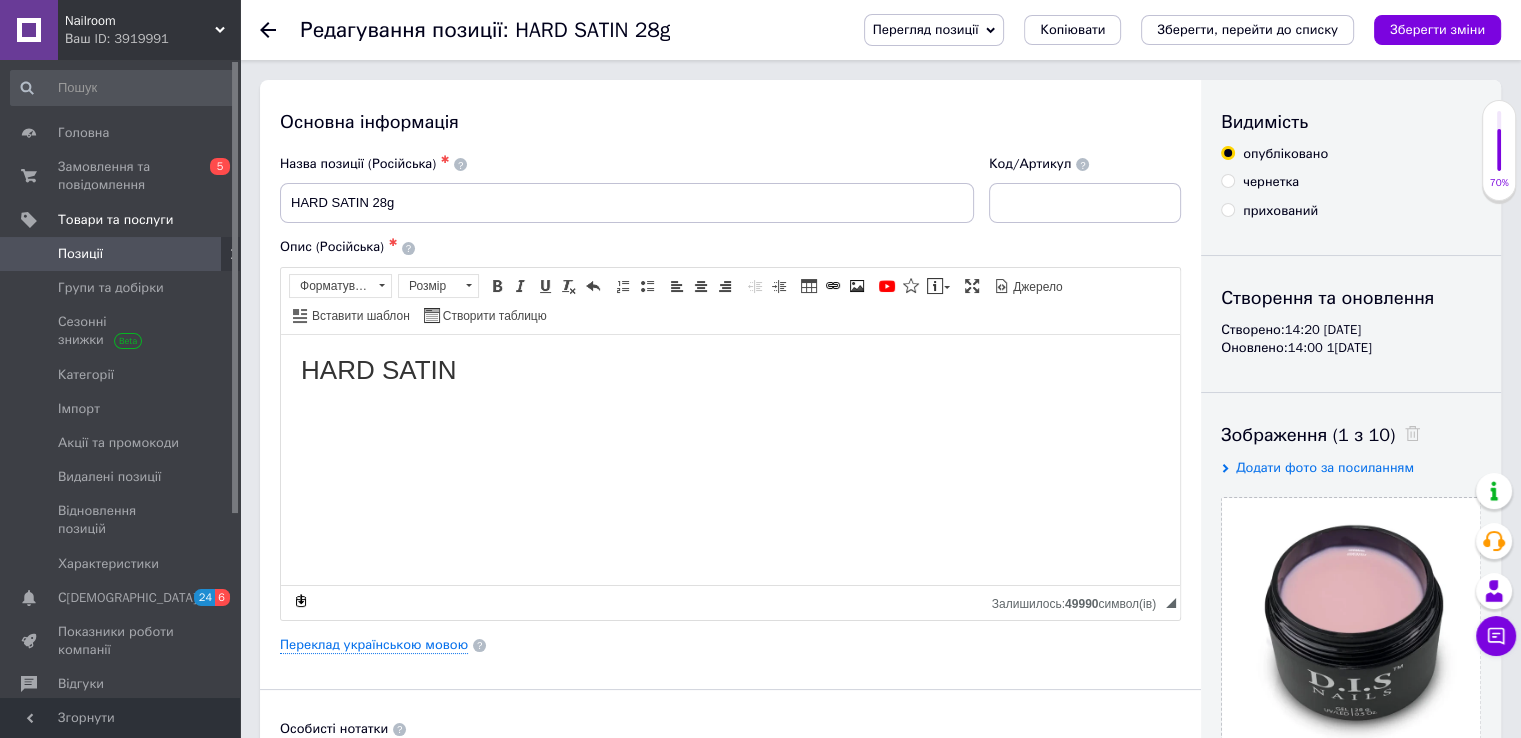 click on "Позиції" at bounding box center (121, 254) 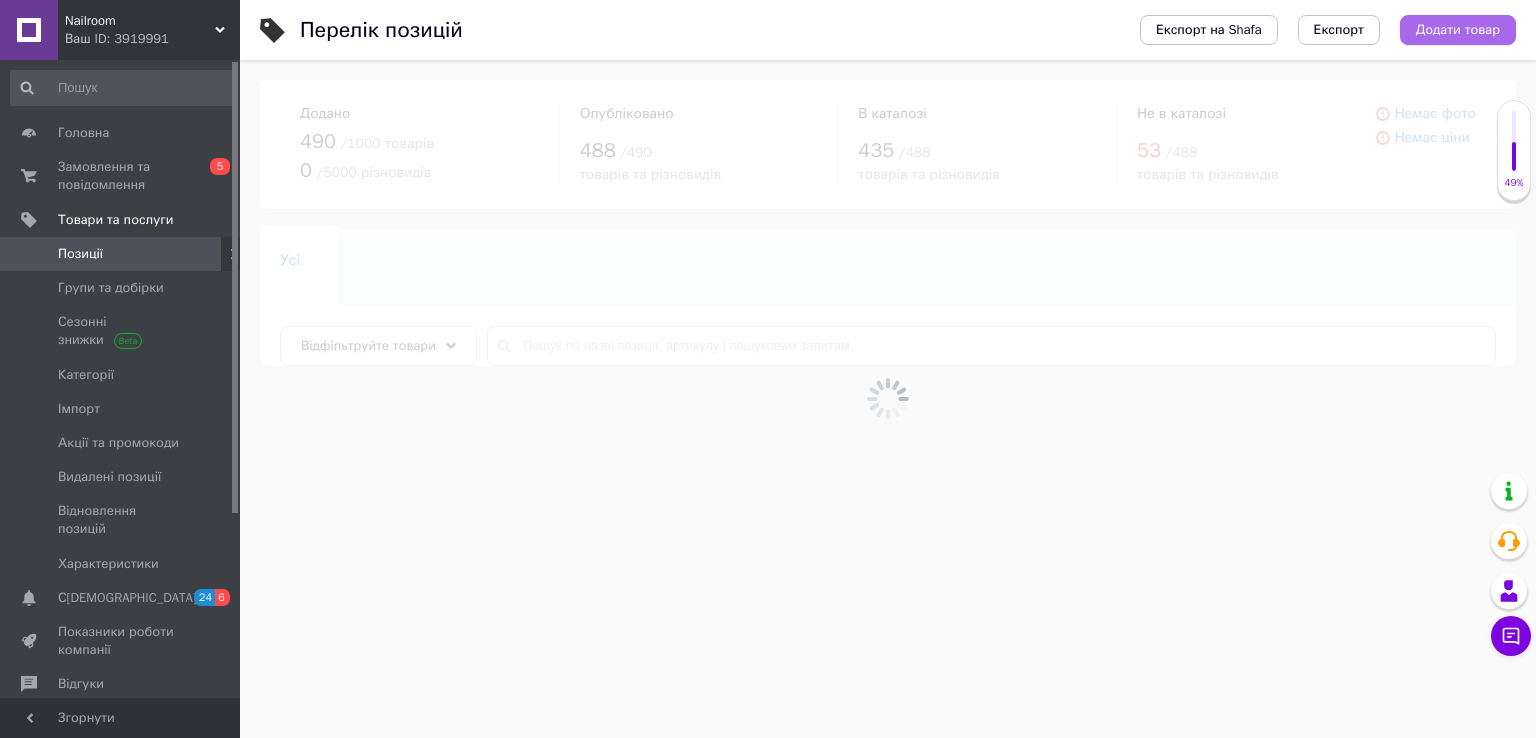 click on "Додати товар" at bounding box center (1458, 30) 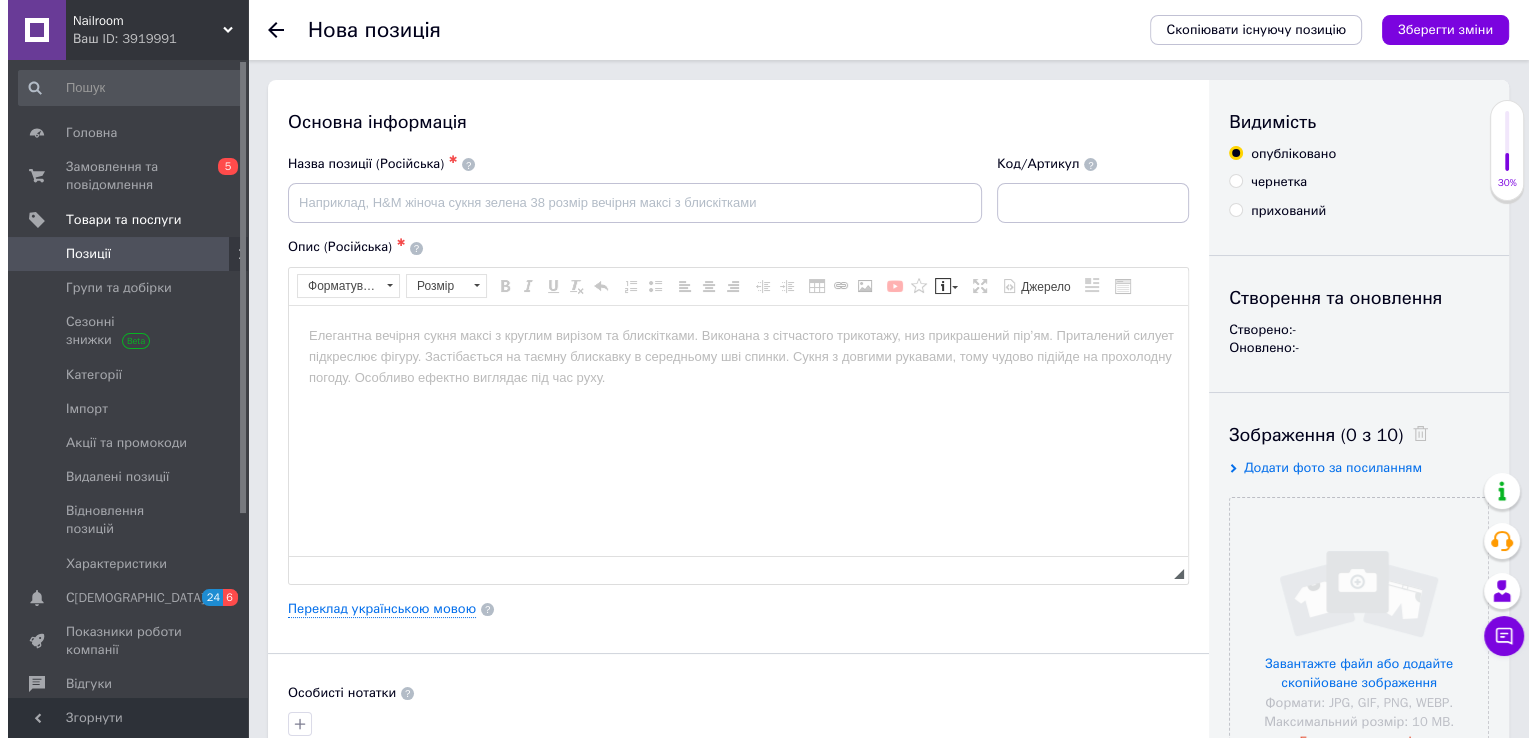 scroll, scrollTop: 0, scrollLeft: 0, axis: both 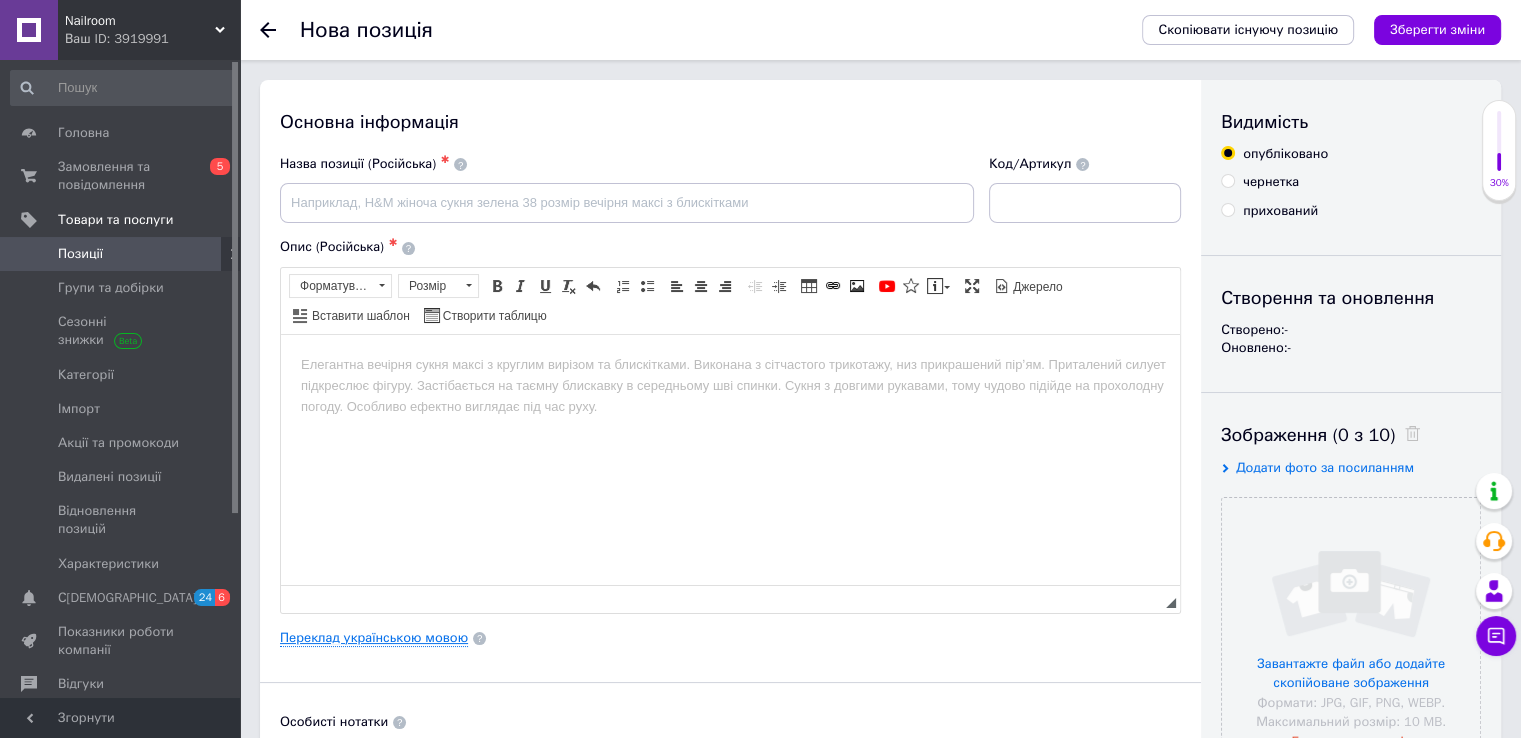 click on "Переклад українською мовою" at bounding box center (374, 638) 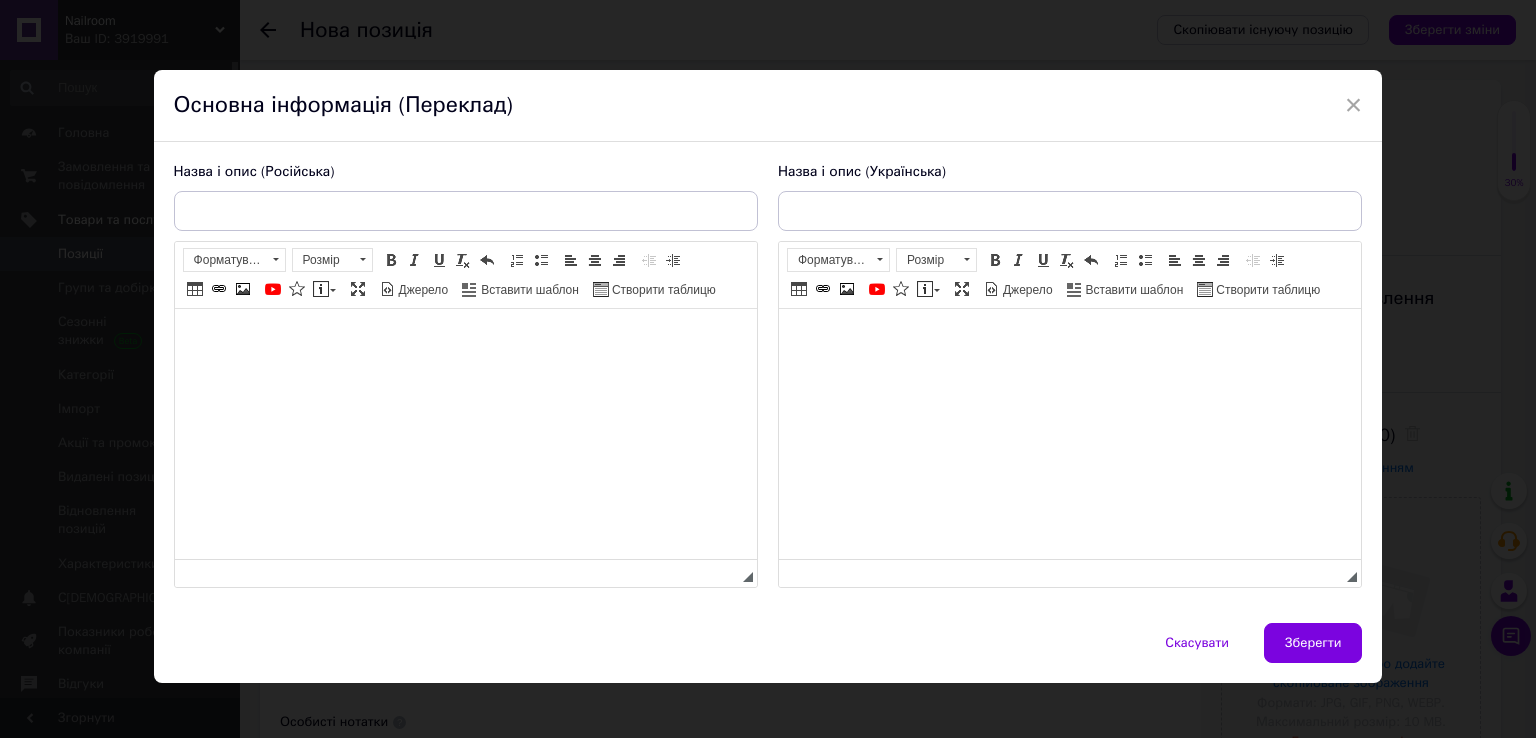 scroll, scrollTop: 0, scrollLeft: 0, axis: both 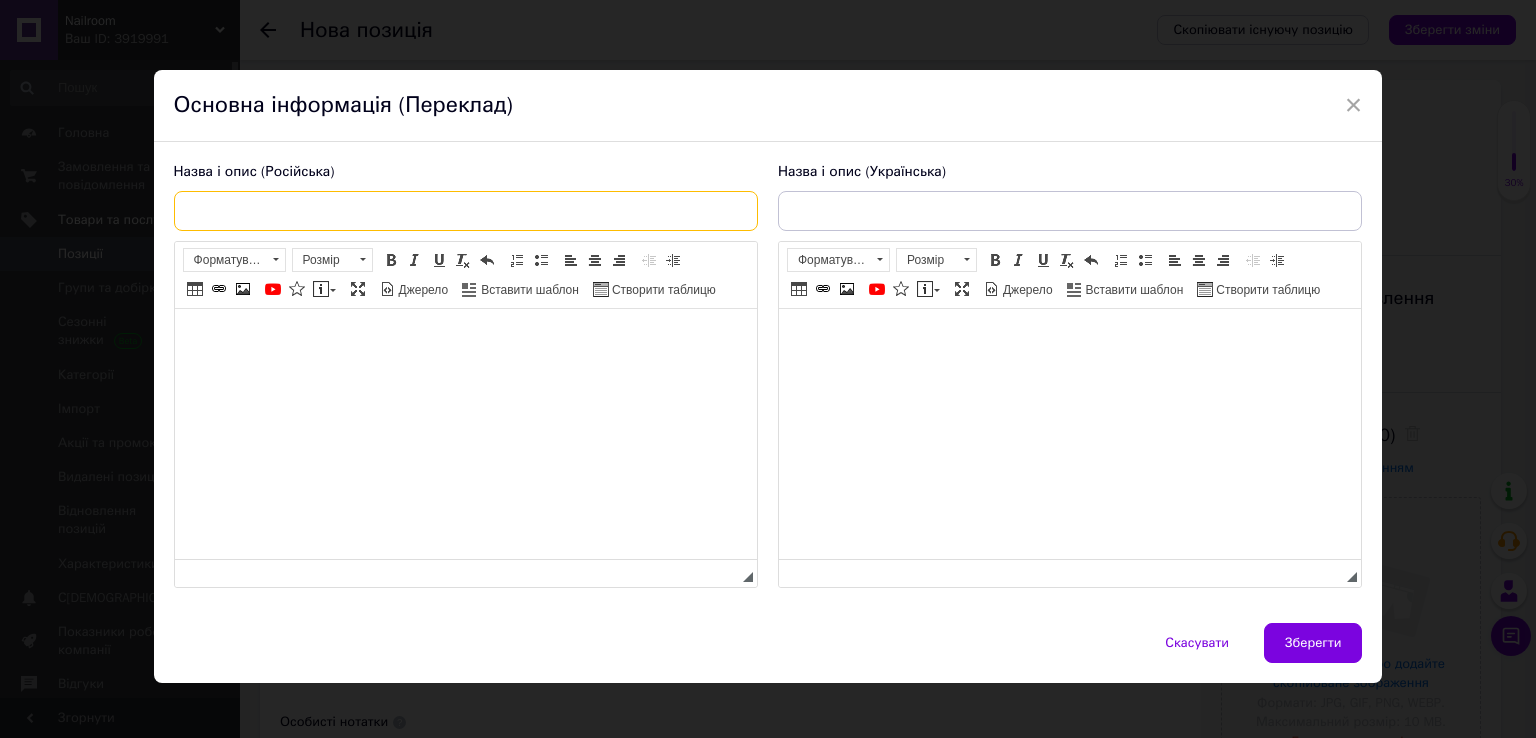 click at bounding box center [466, 211] 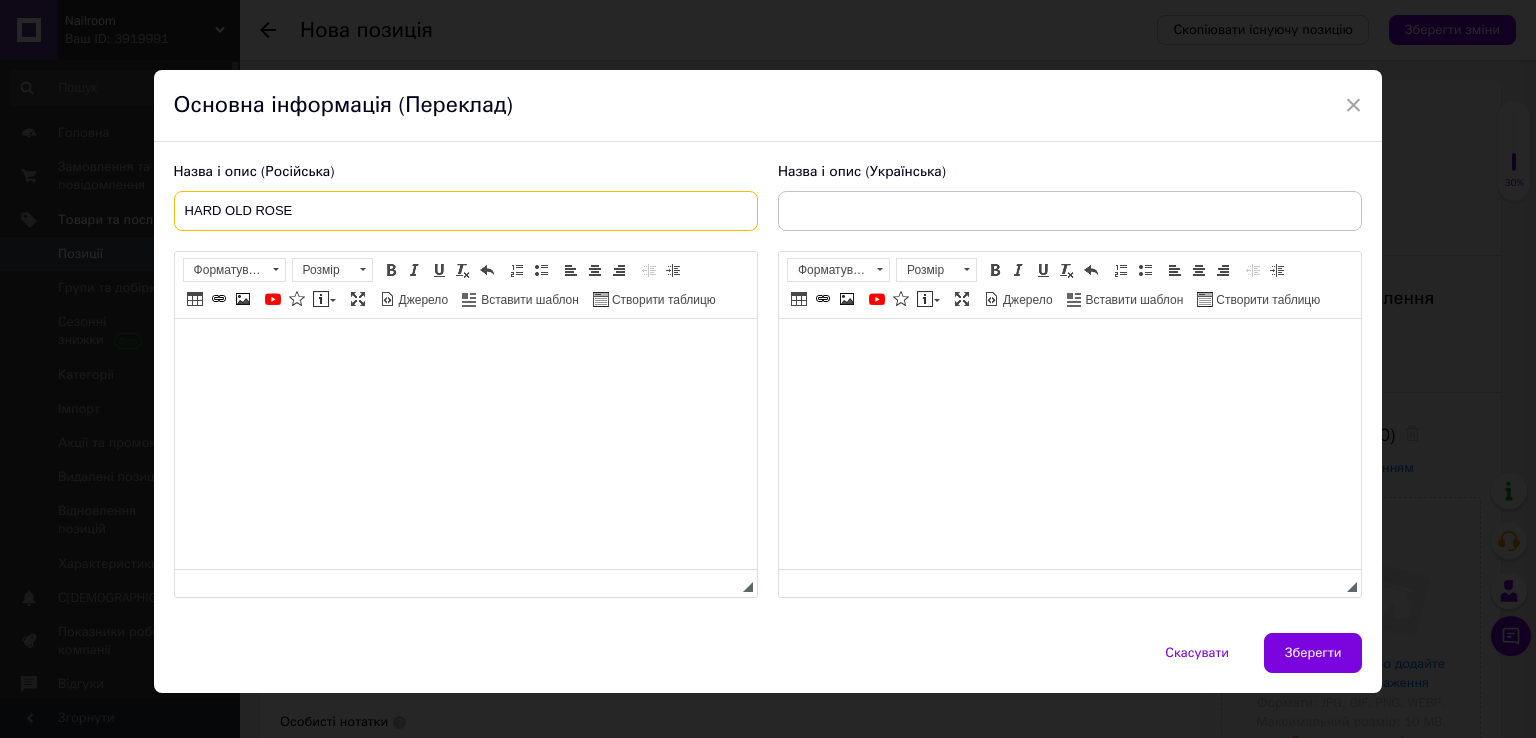 type on "HARD OLD ROSE" 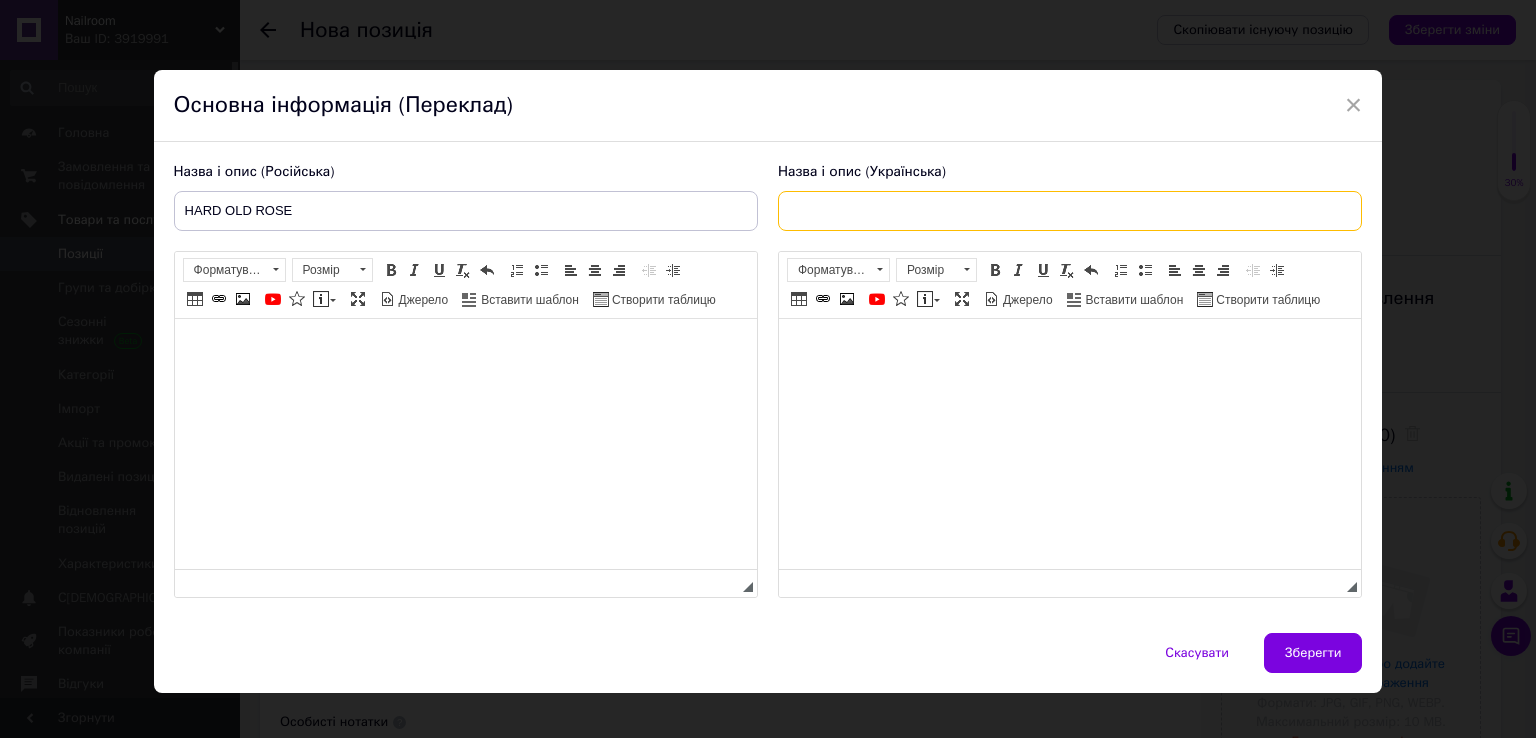 paste on "HARD OLD ROSE" 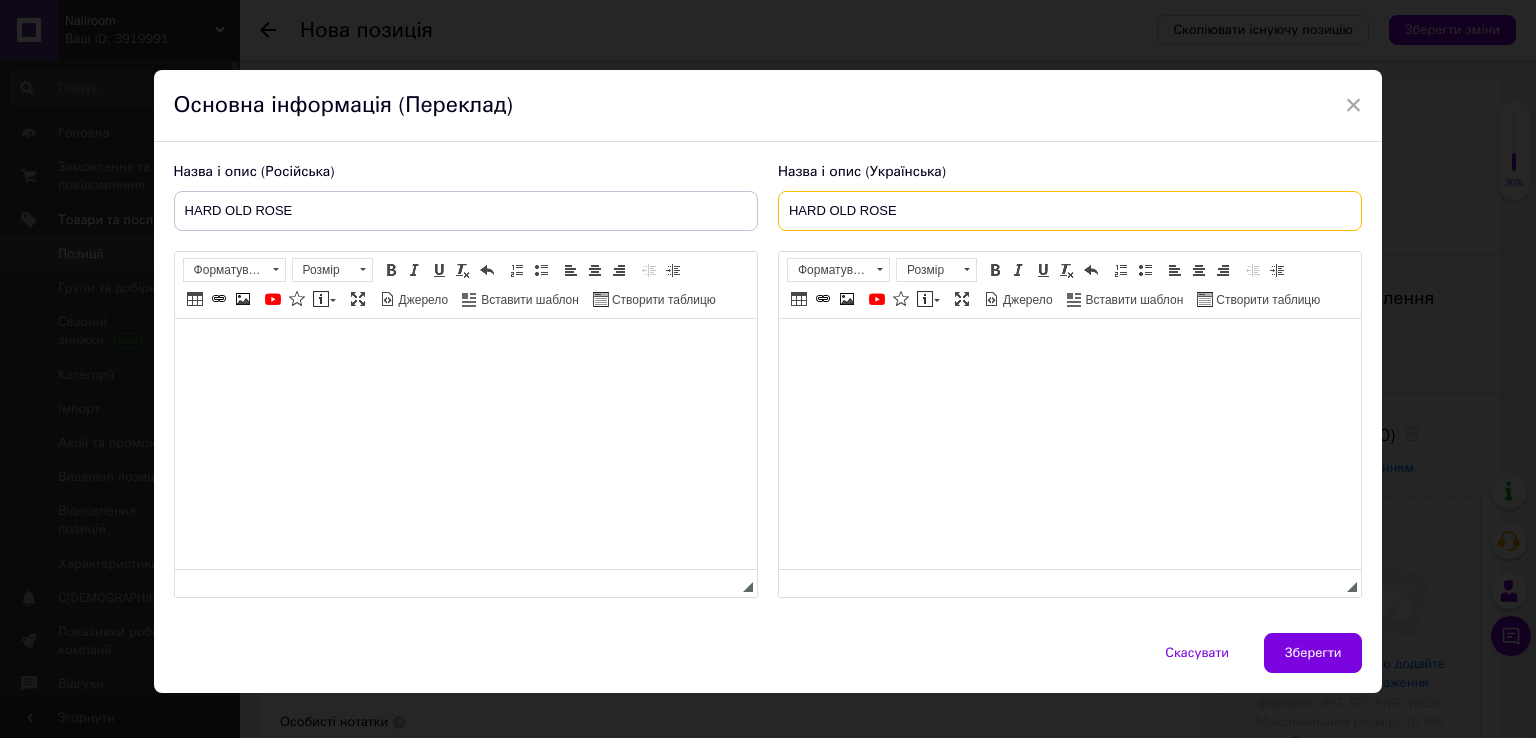 click on "HARD OLD ROSE" at bounding box center (1070, 211) 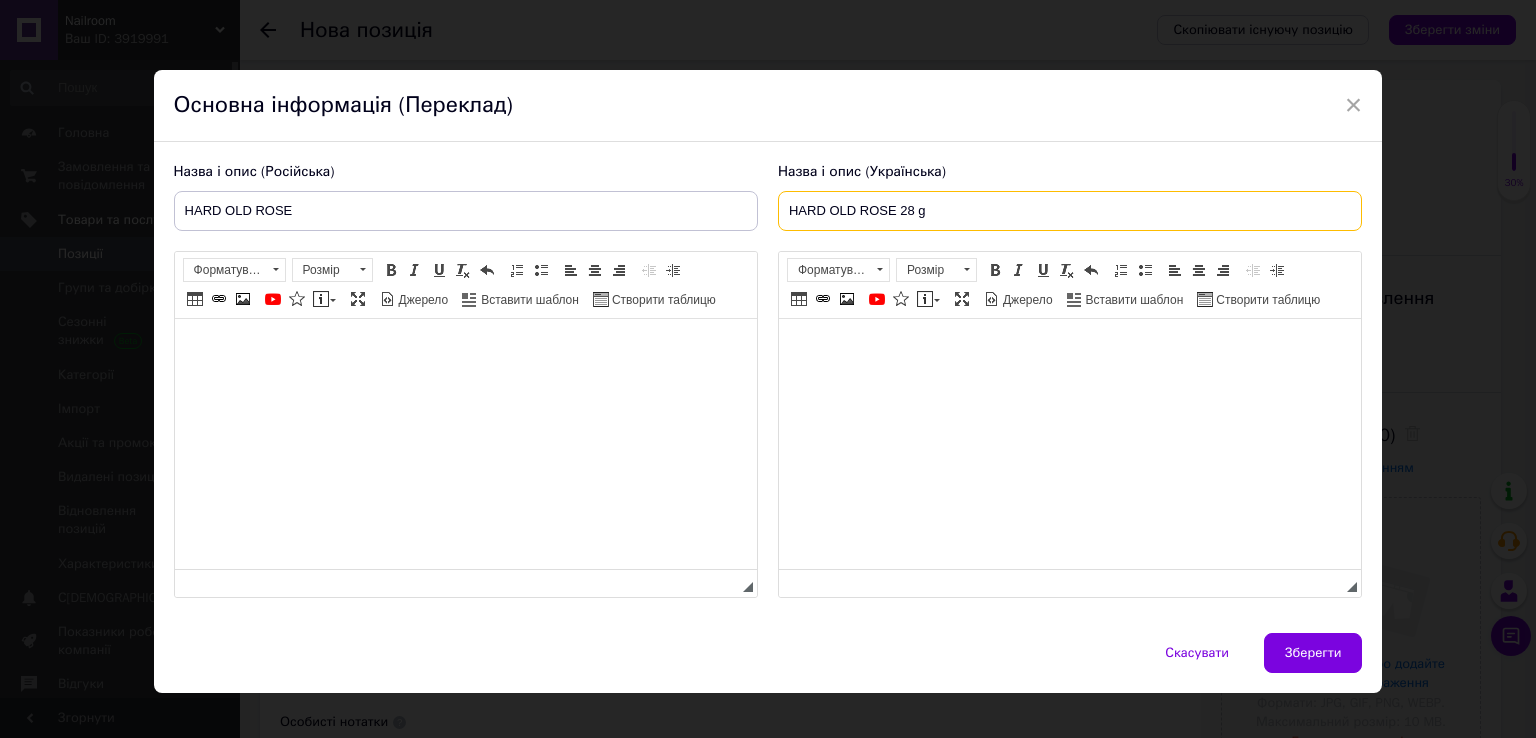 type on "HARD OLD ROSE 28 g" 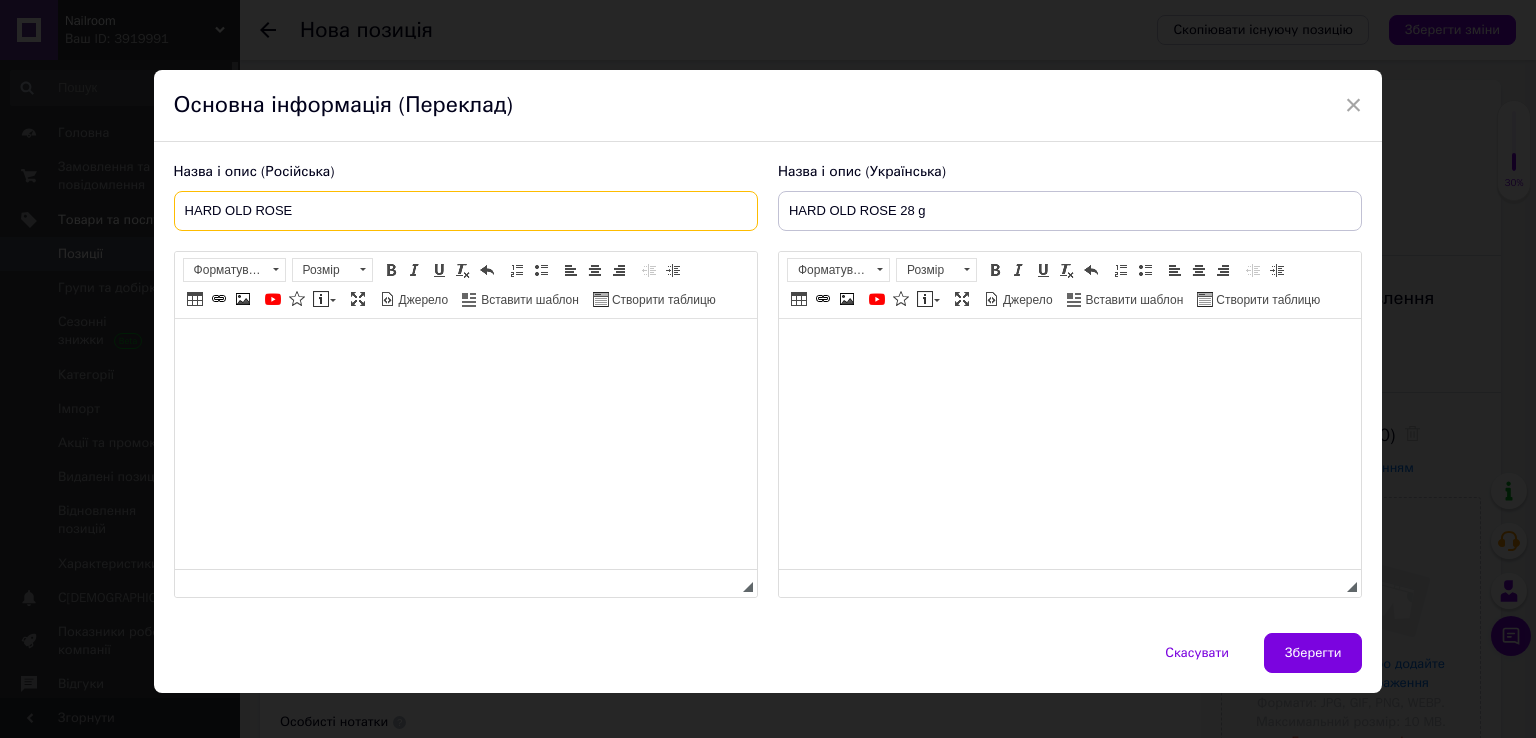 click on "HARD OLD ROSE" at bounding box center [466, 211] 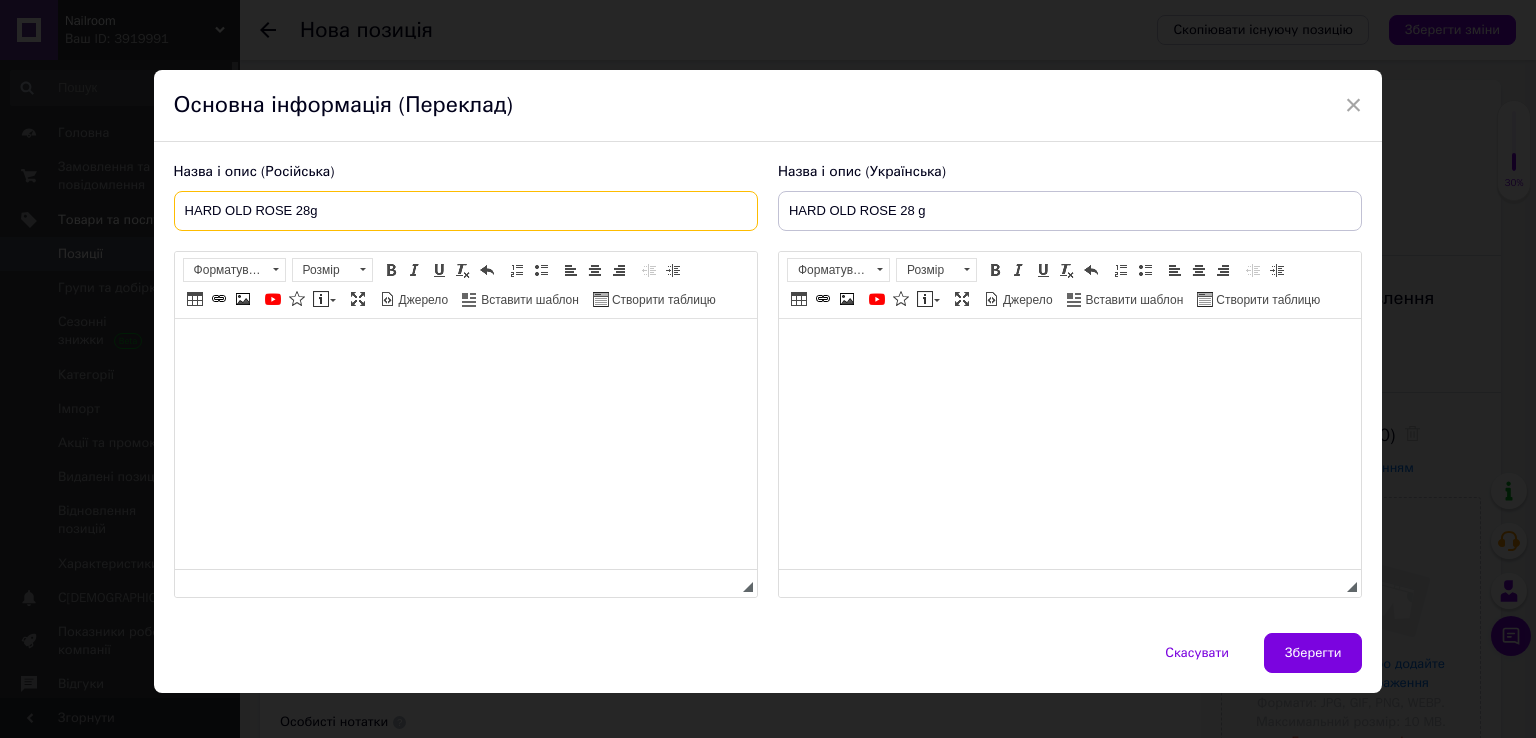 type on "HARD OLD ROSE 28g" 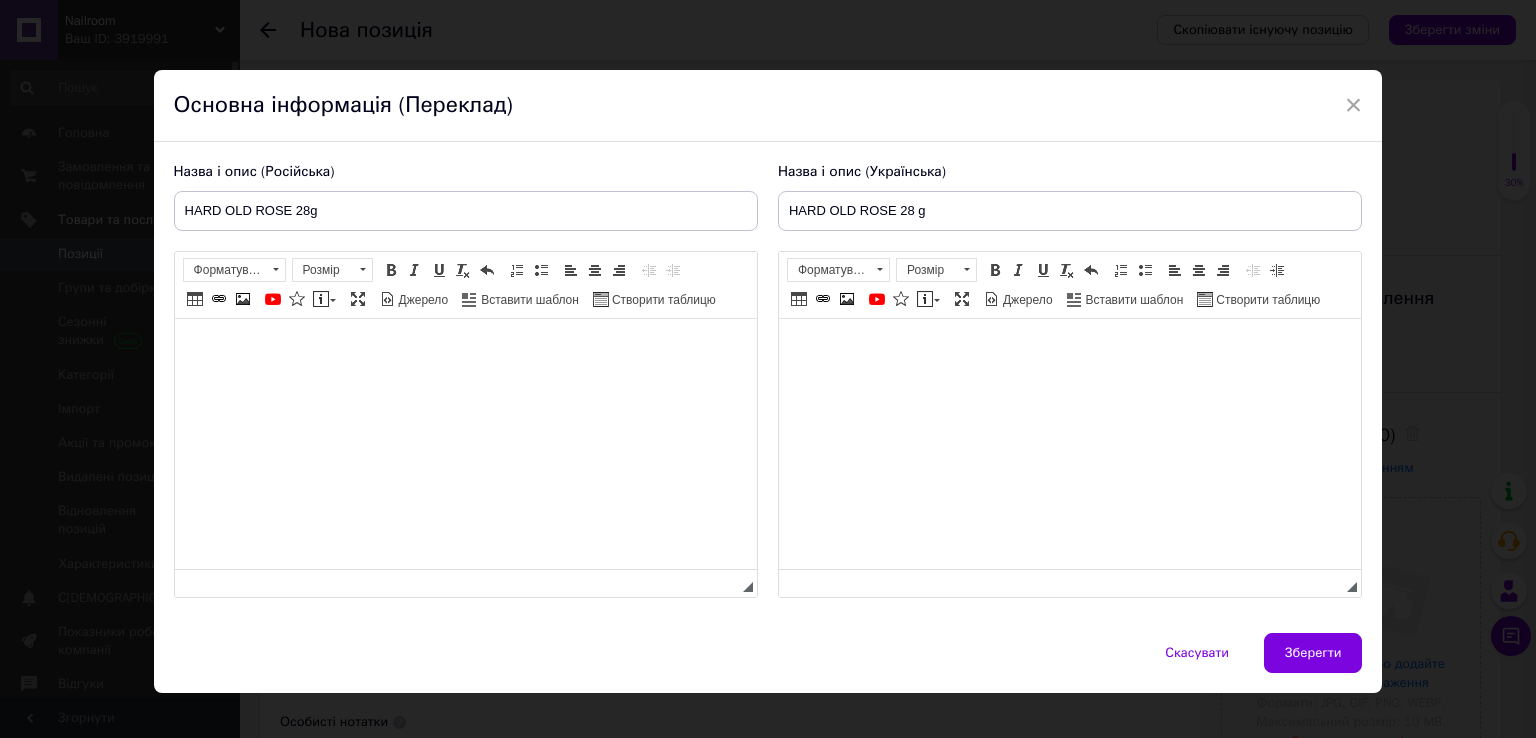 click at bounding box center [465, 349] 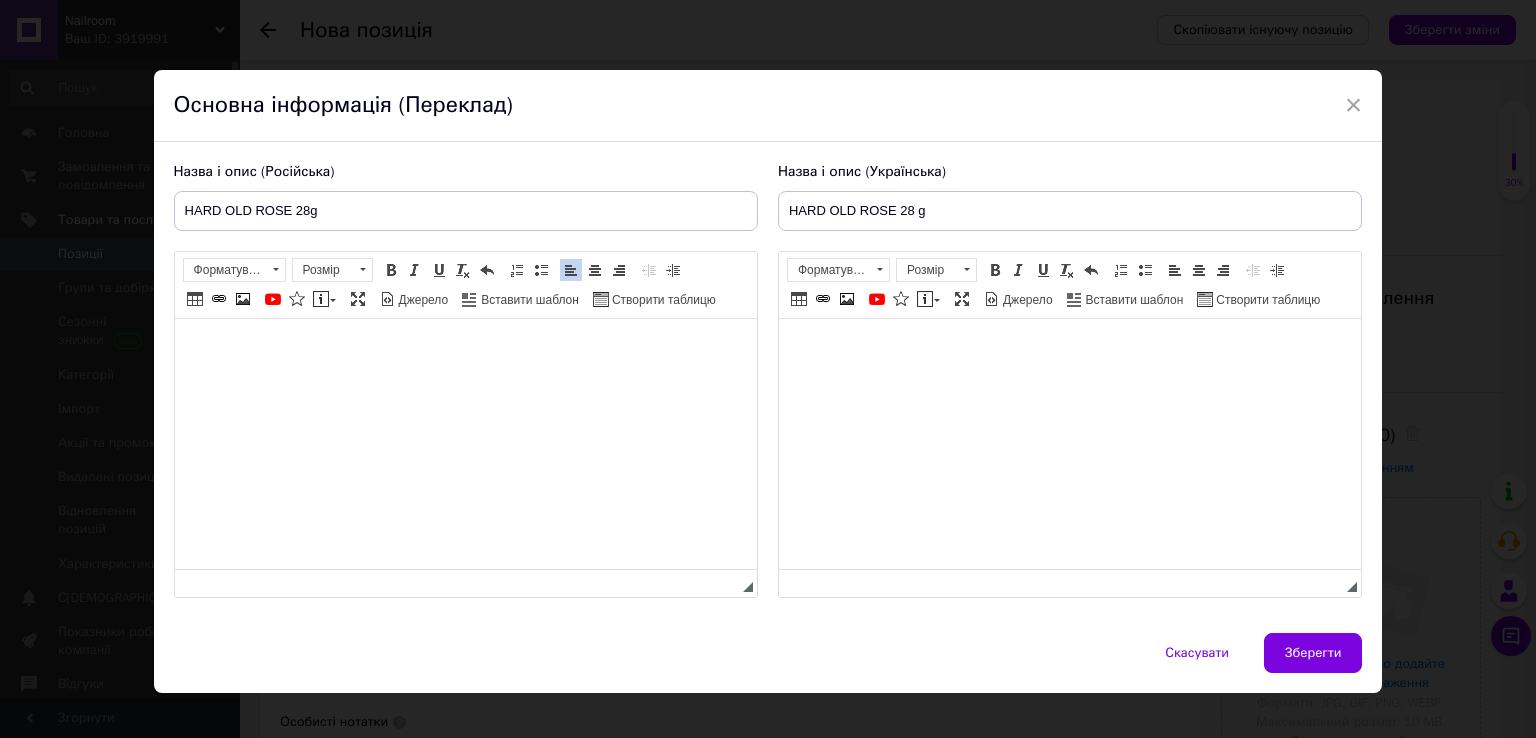 scroll, scrollTop: 145, scrollLeft: 0, axis: vertical 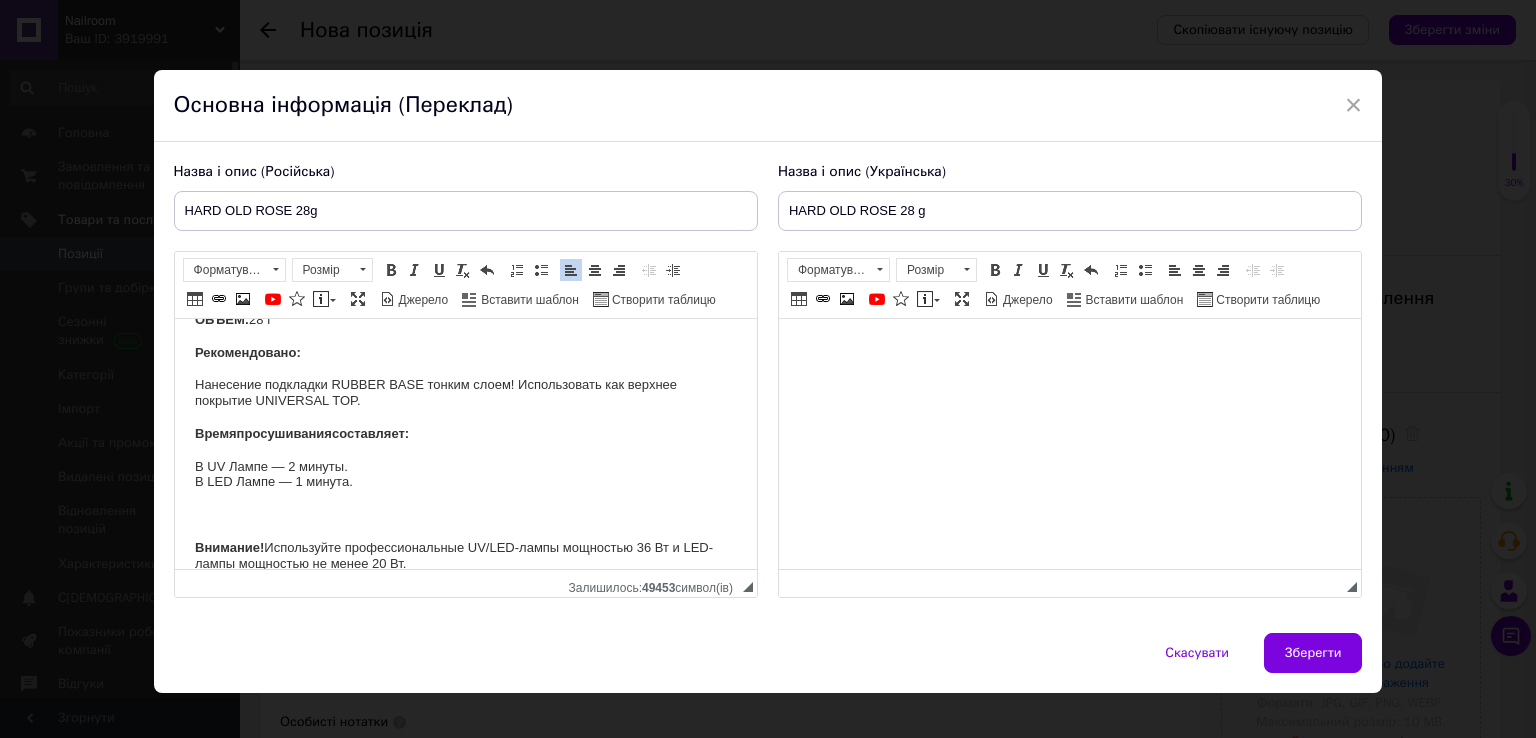 click at bounding box center [1069, 349] 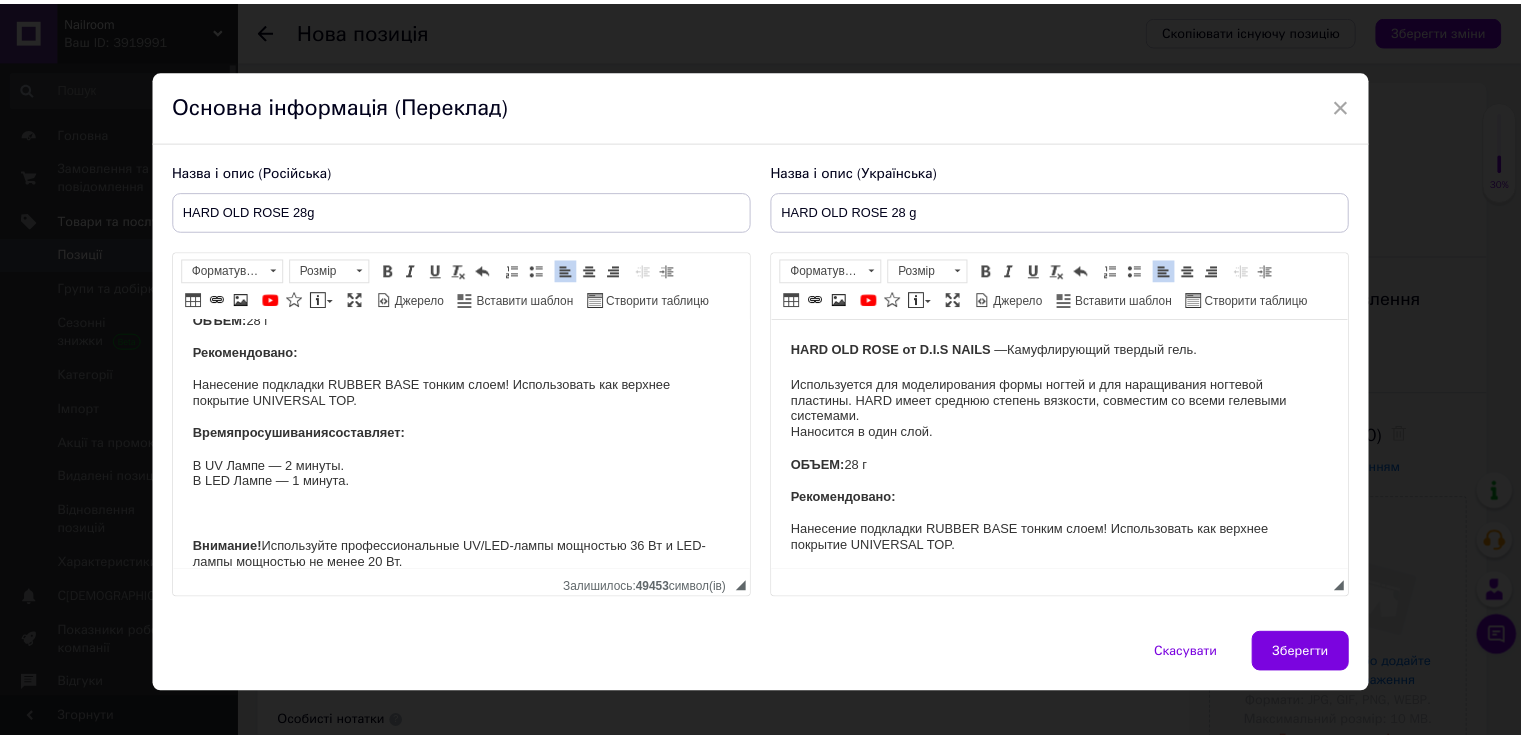 scroll, scrollTop: 145, scrollLeft: 0, axis: vertical 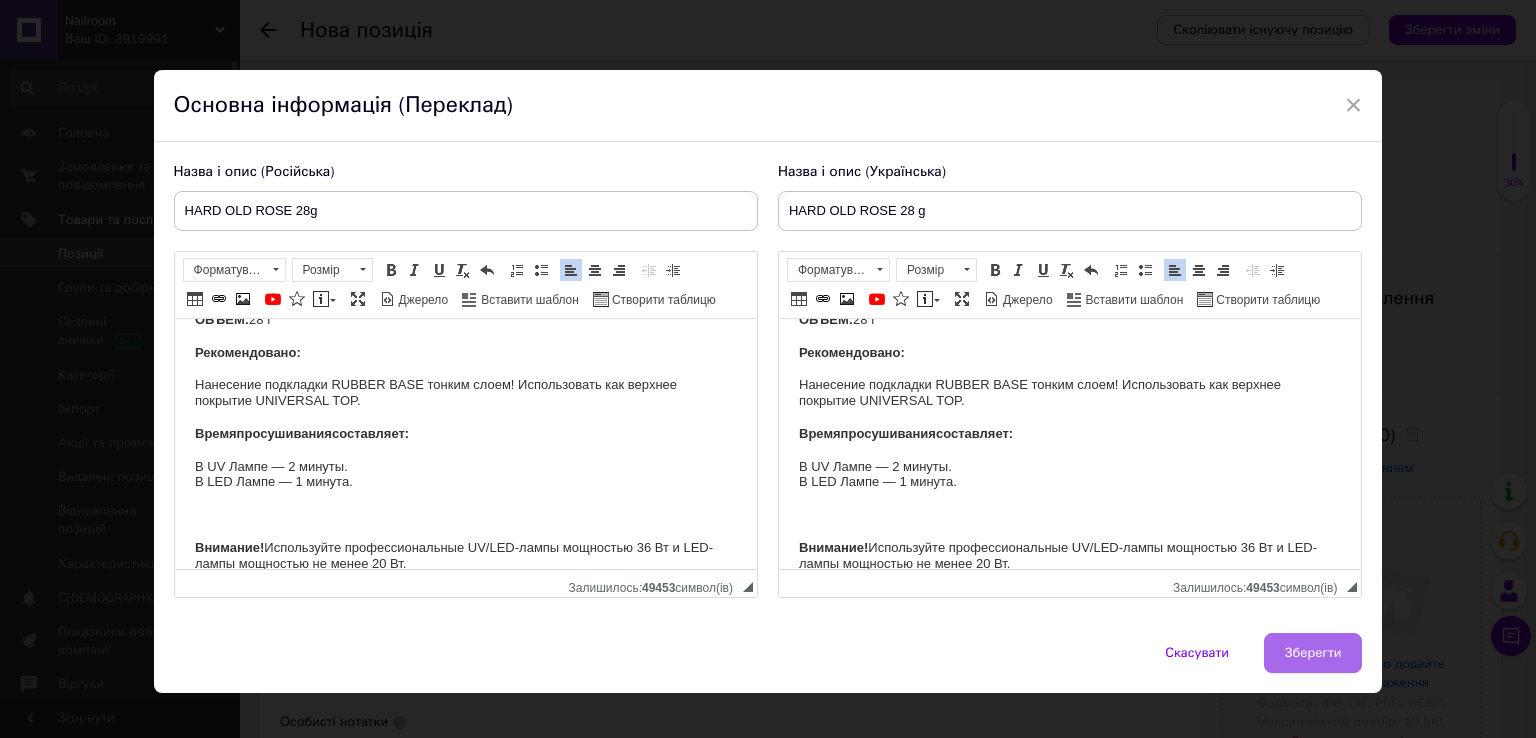 click on "Зберегти" at bounding box center (1313, 653) 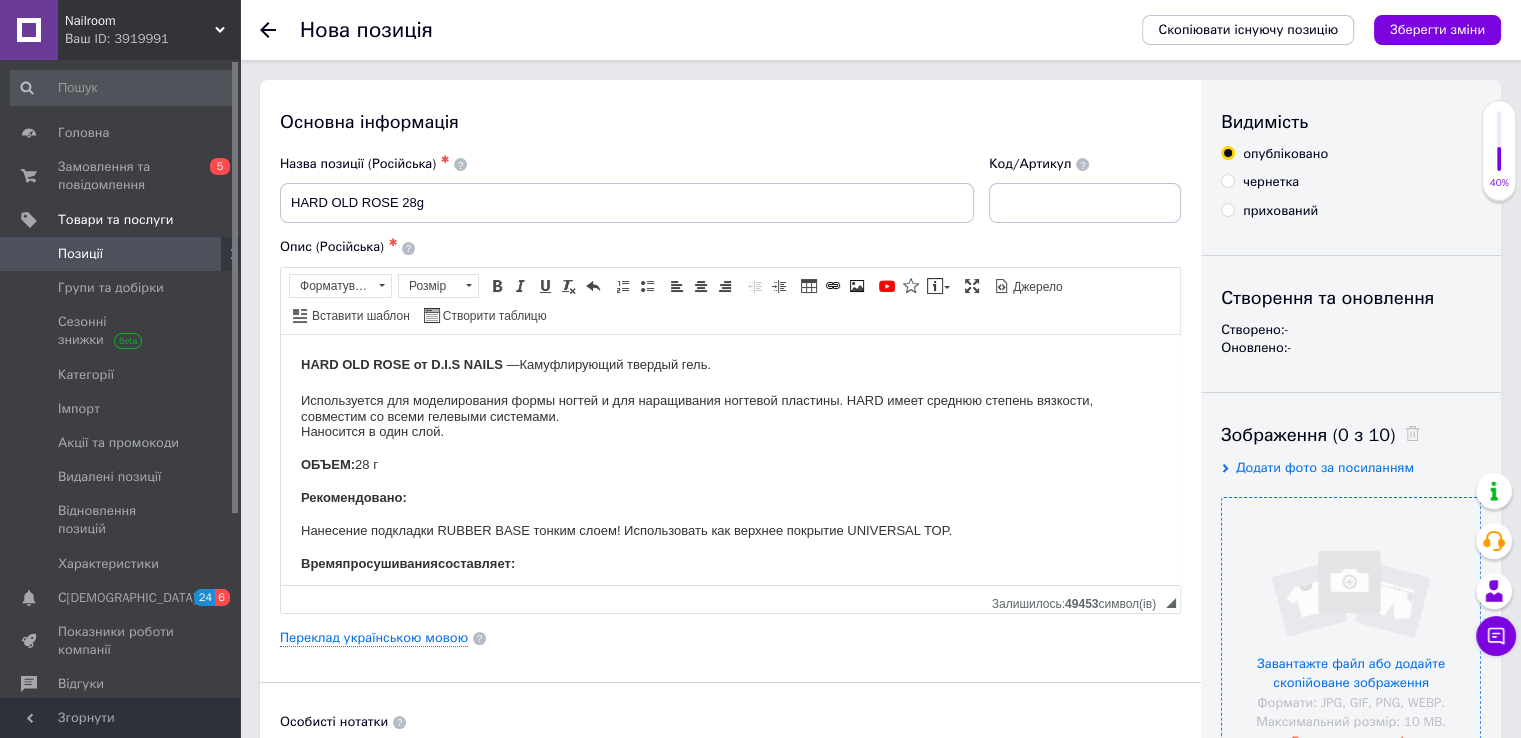click at bounding box center (1351, 627) 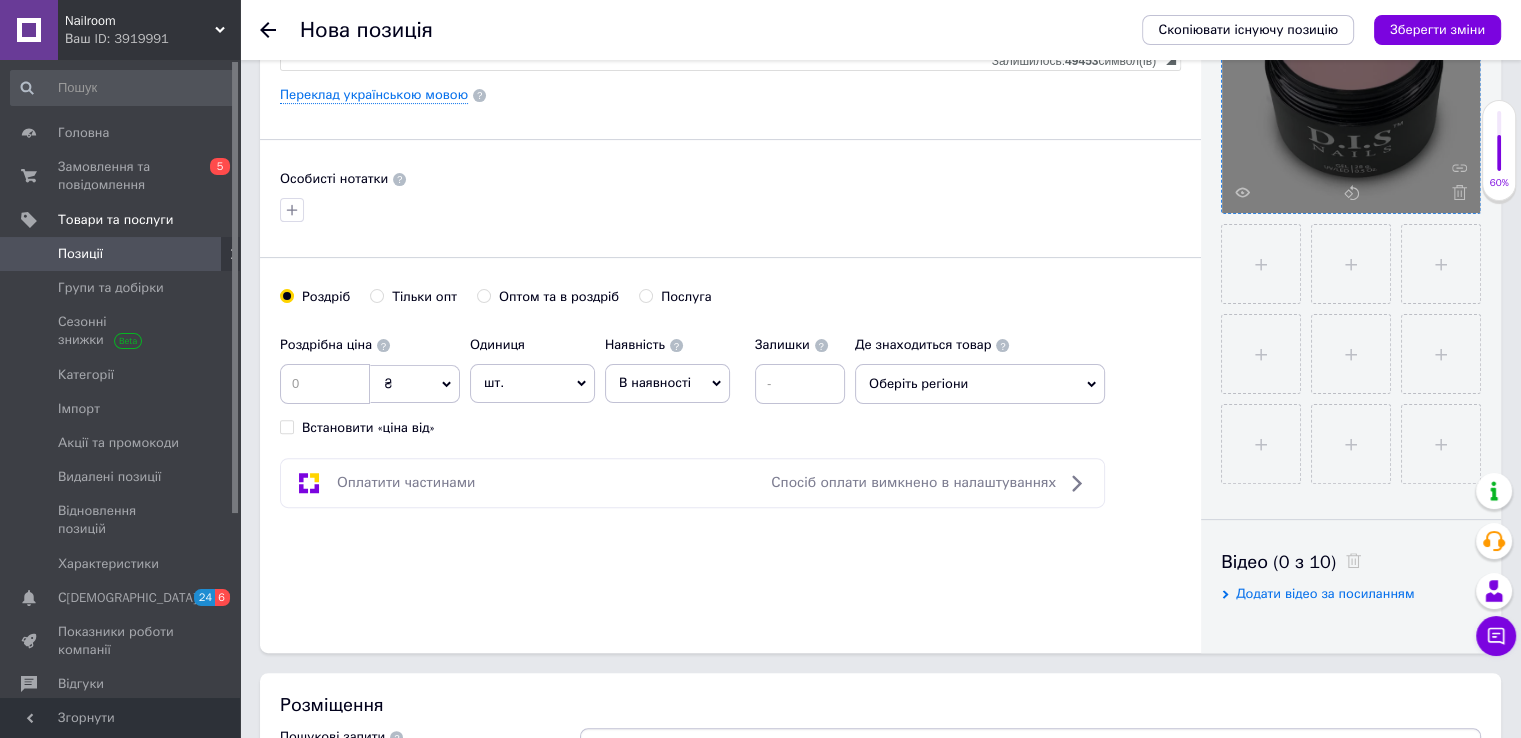 scroll, scrollTop: 548, scrollLeft: 0, axis: vertical 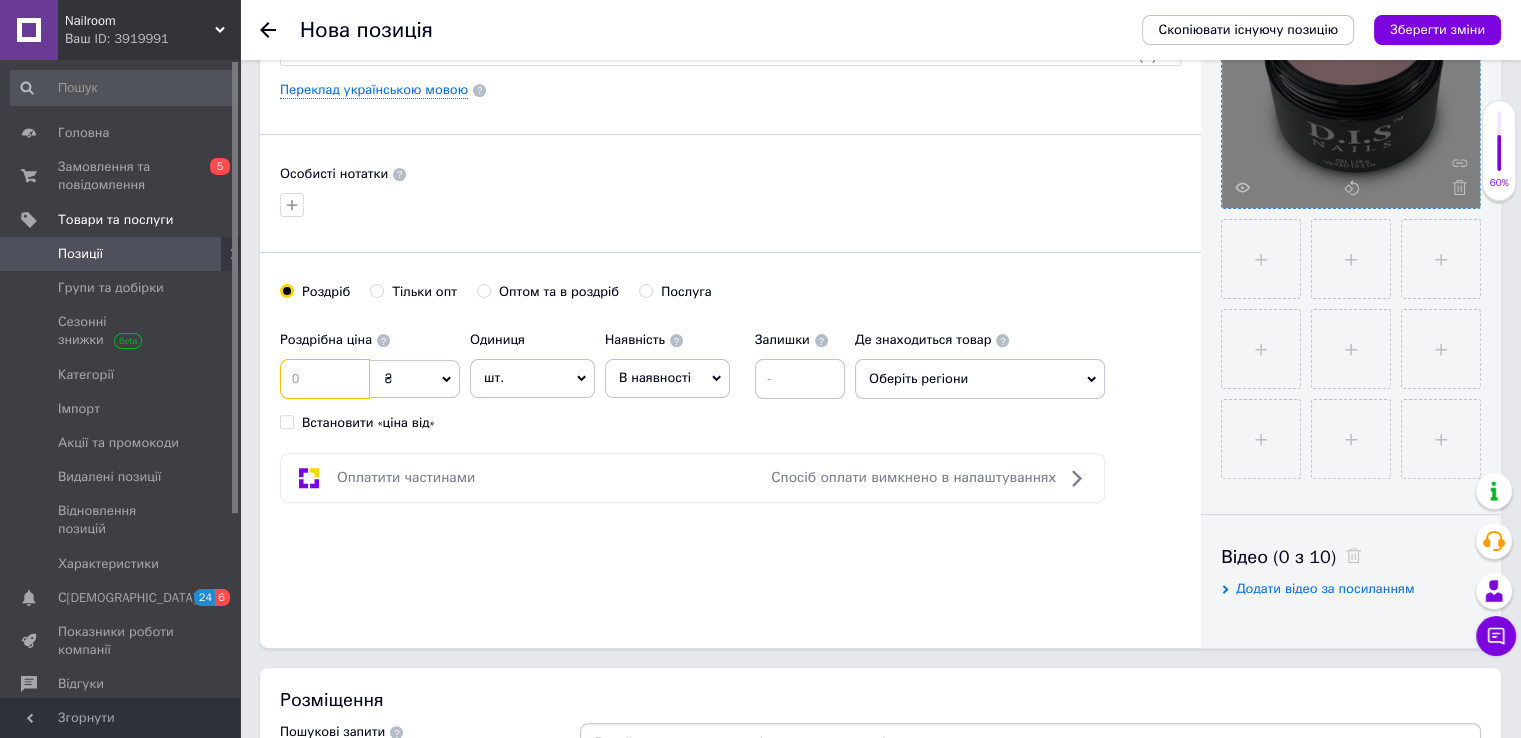 click at bounding box center [325, 379] 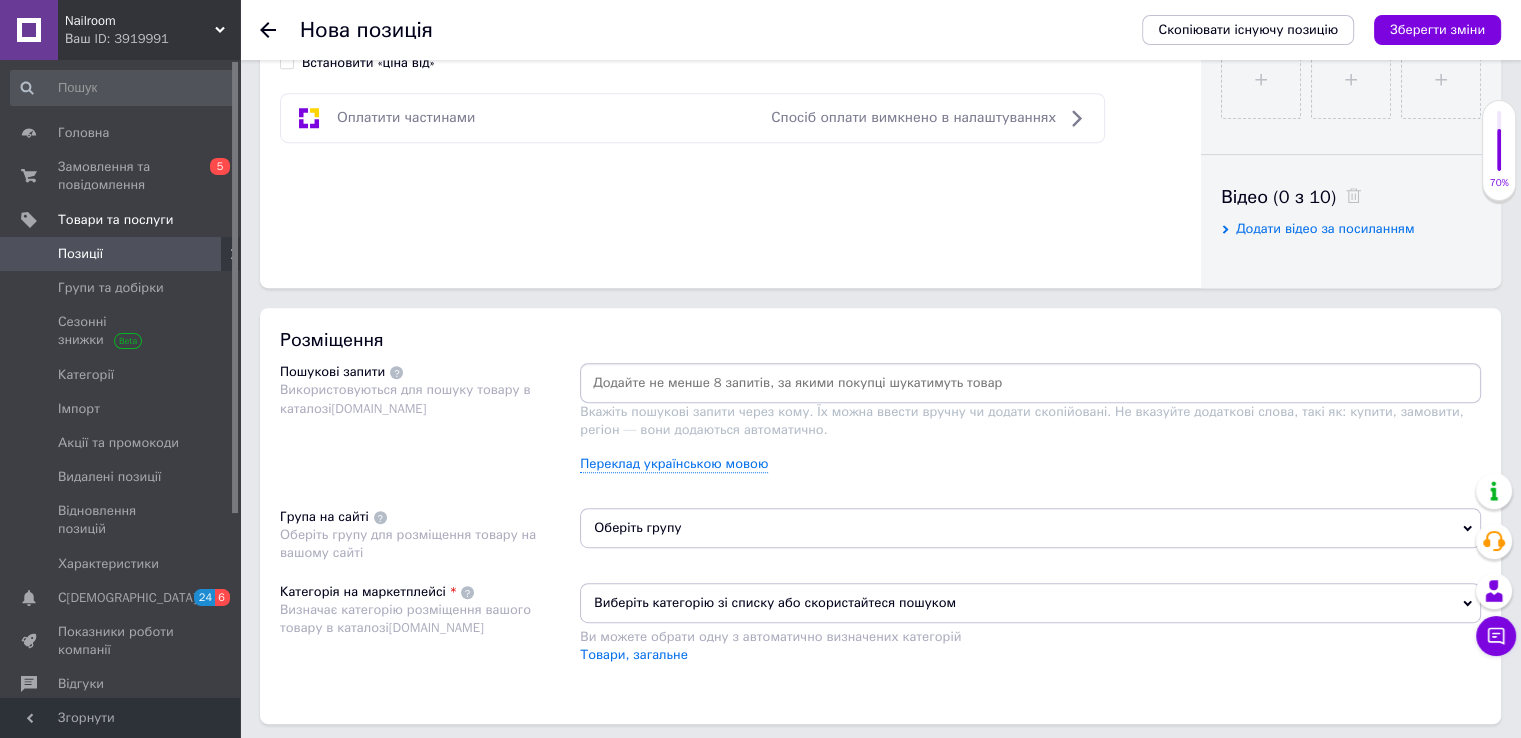 scroll, scrollTop: 971, scrollLeft: 0, axis: vertical 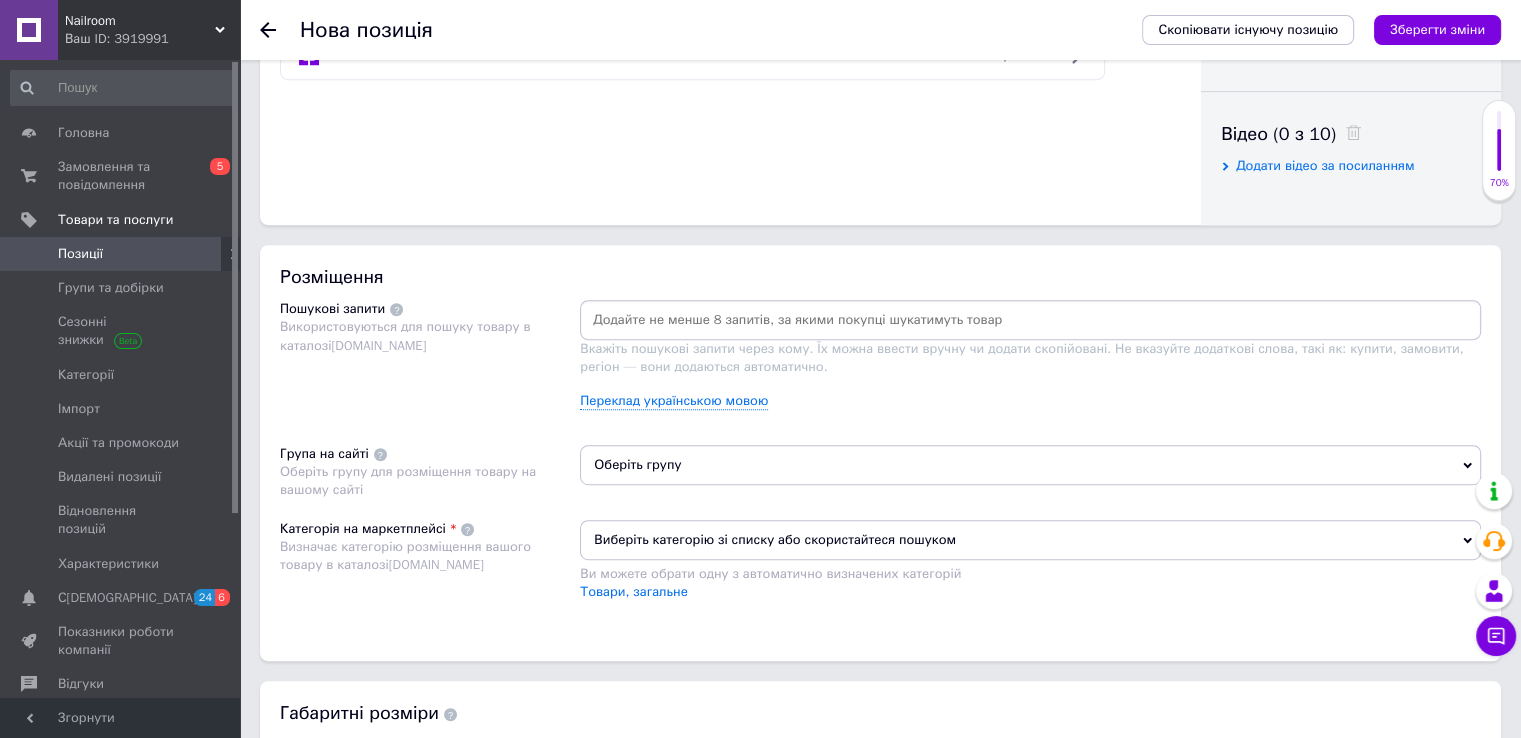 type on "210" 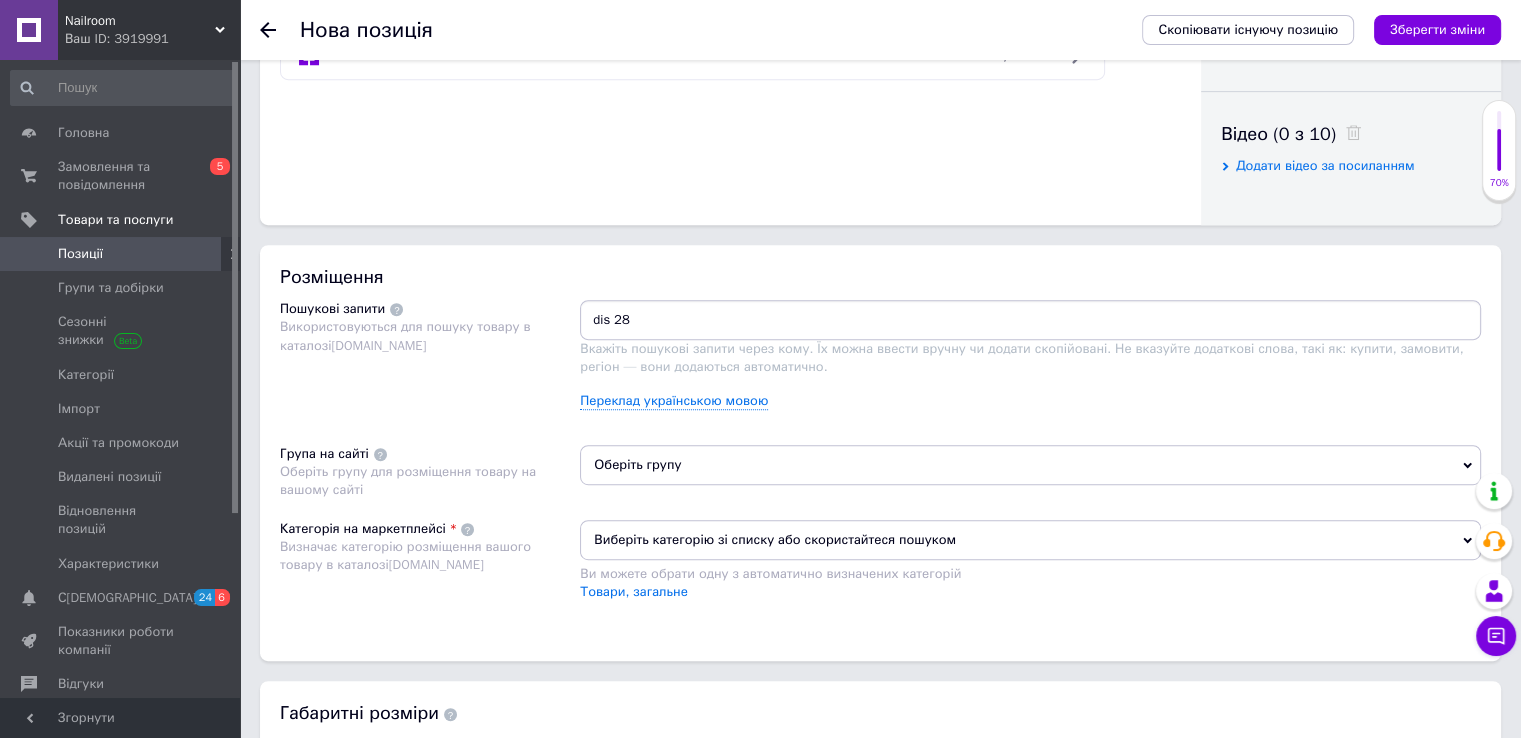 type on "dis 28g" 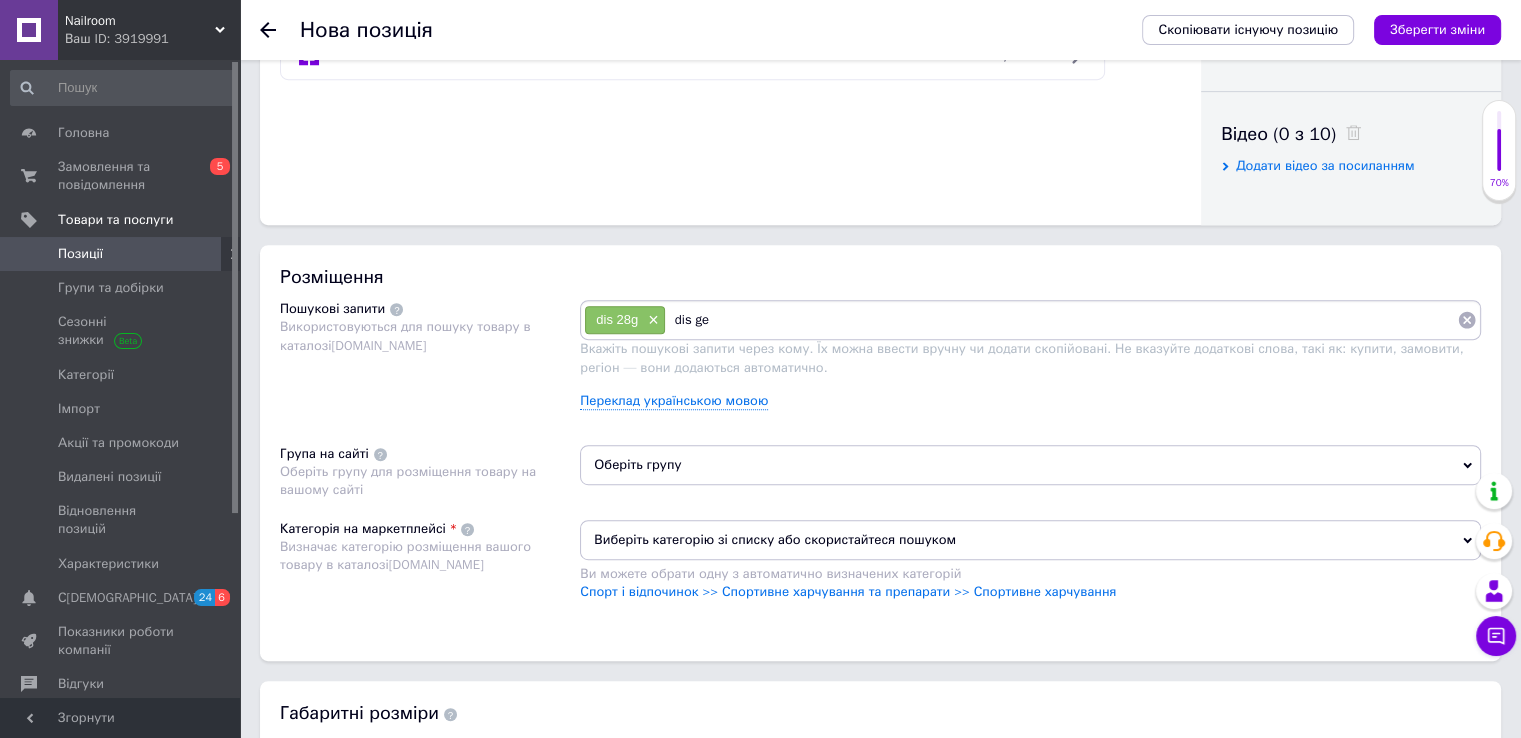 type on "dis gel" 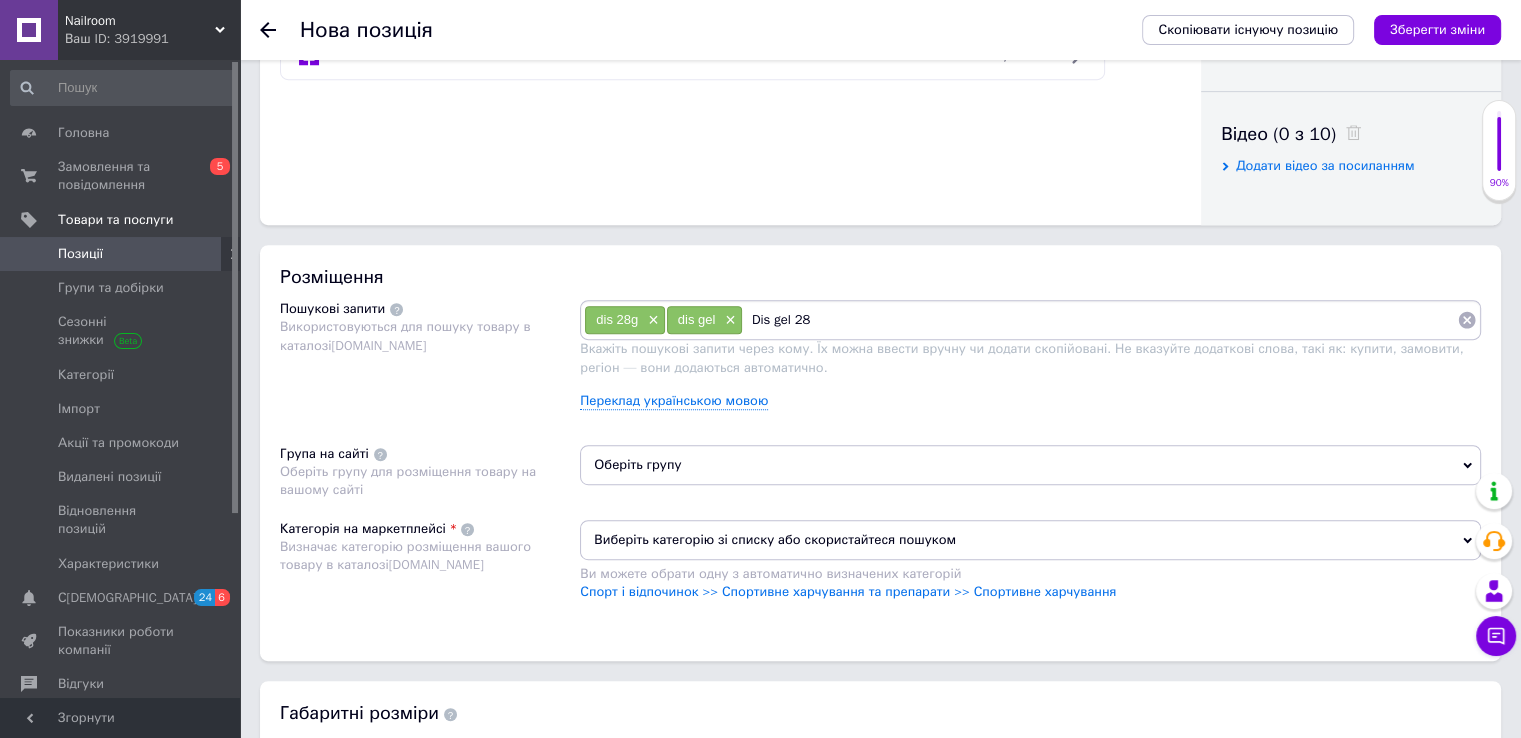 type on "Dis gel 28 g" 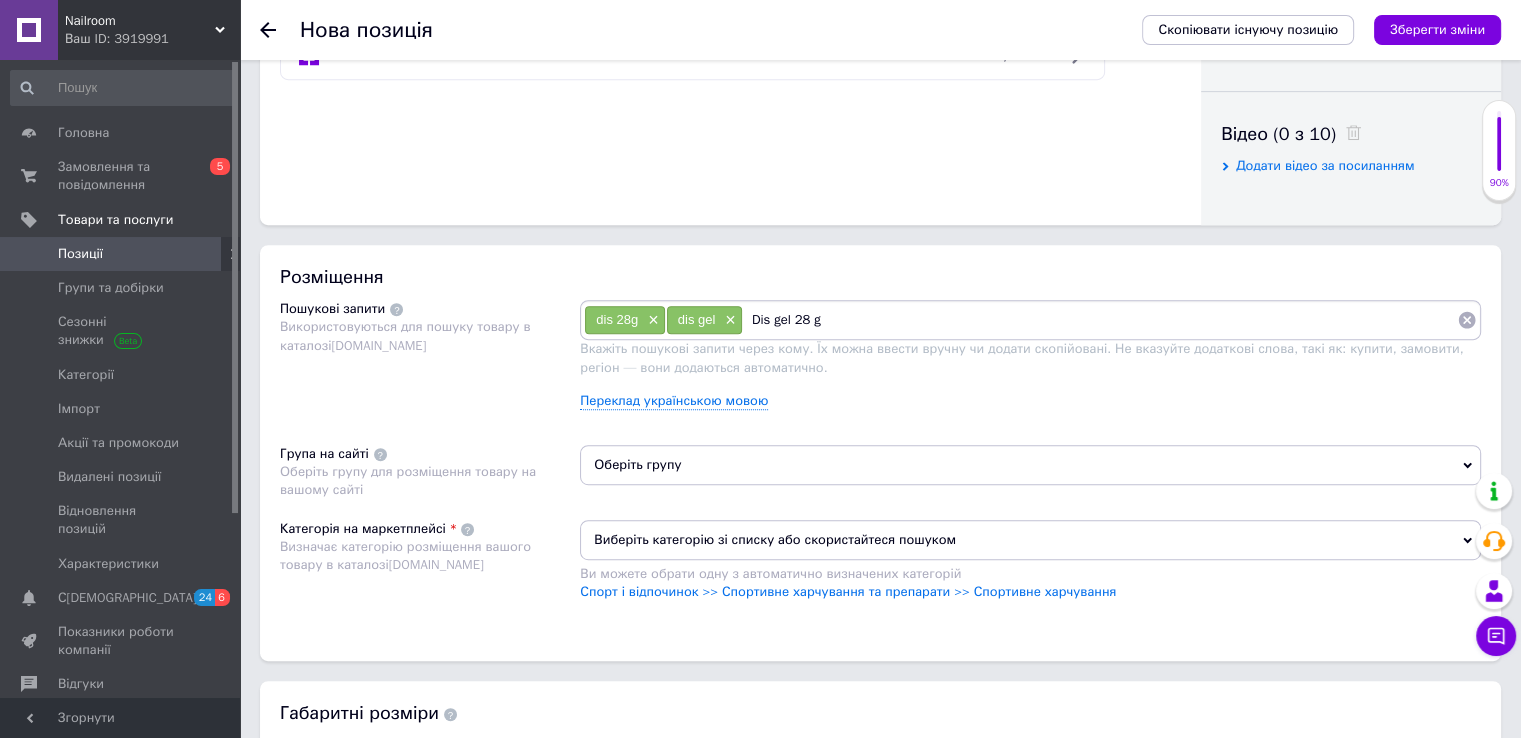 type 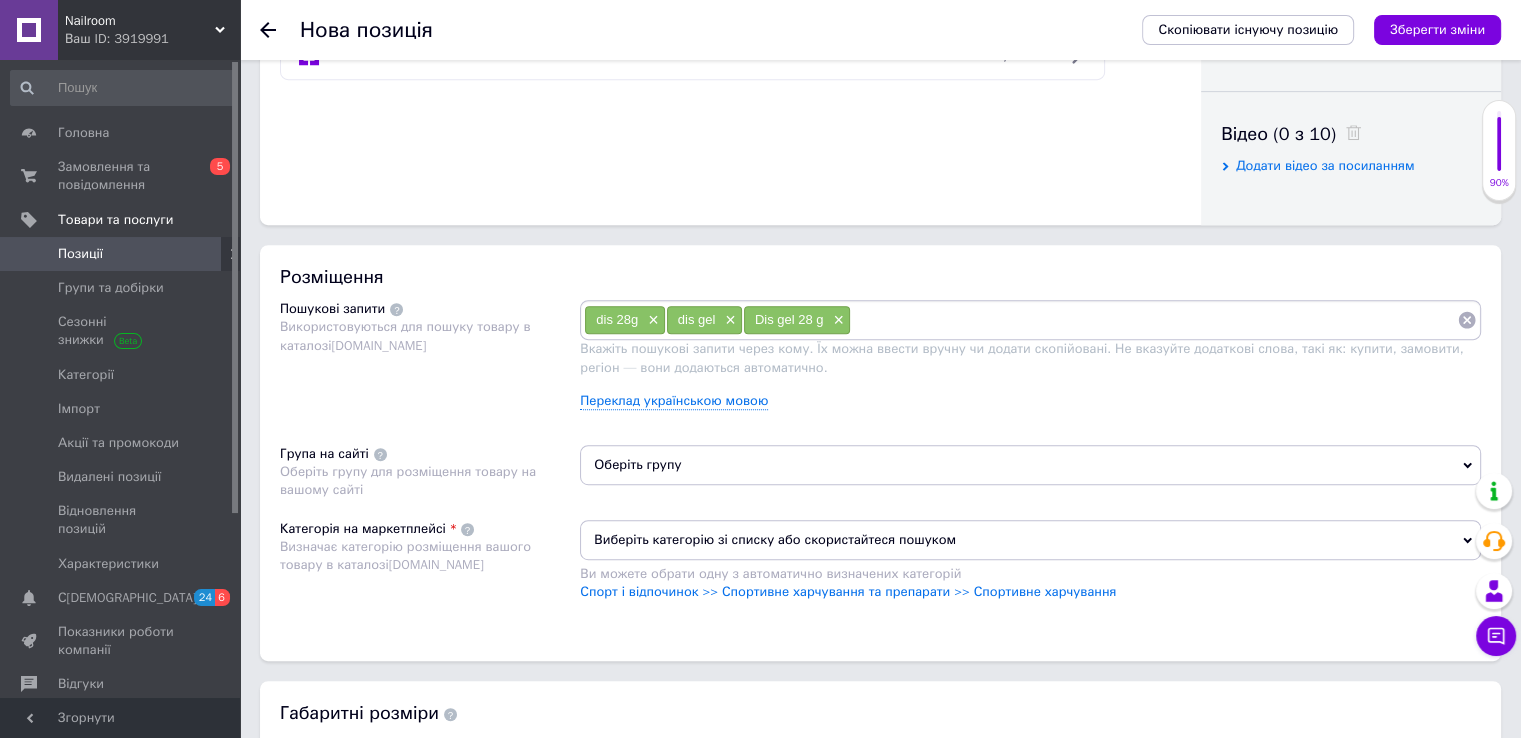 click on "Оберіть групу" at bounding box center (1030, 465) 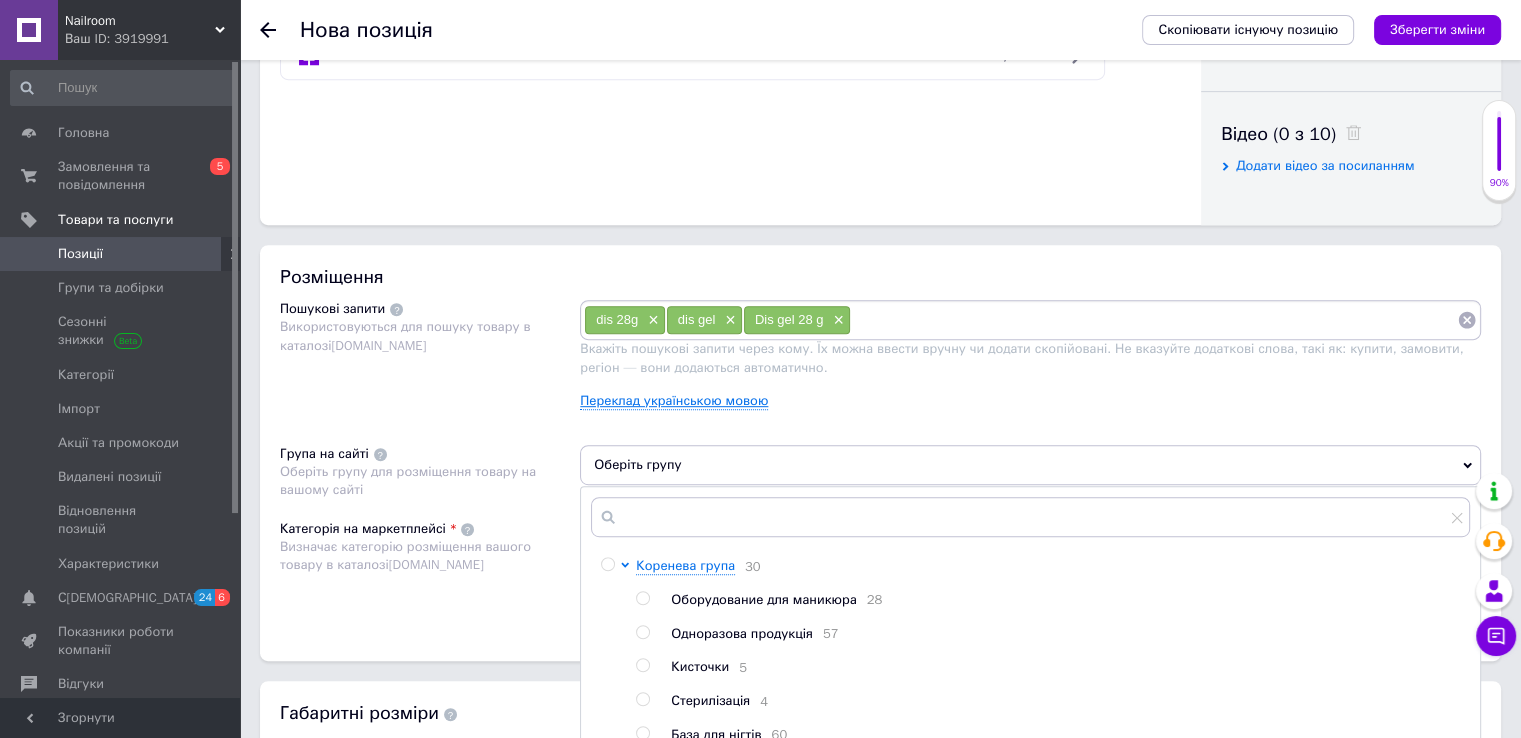 click on "Переклад українською мовою" at bounding box center (674, 401) 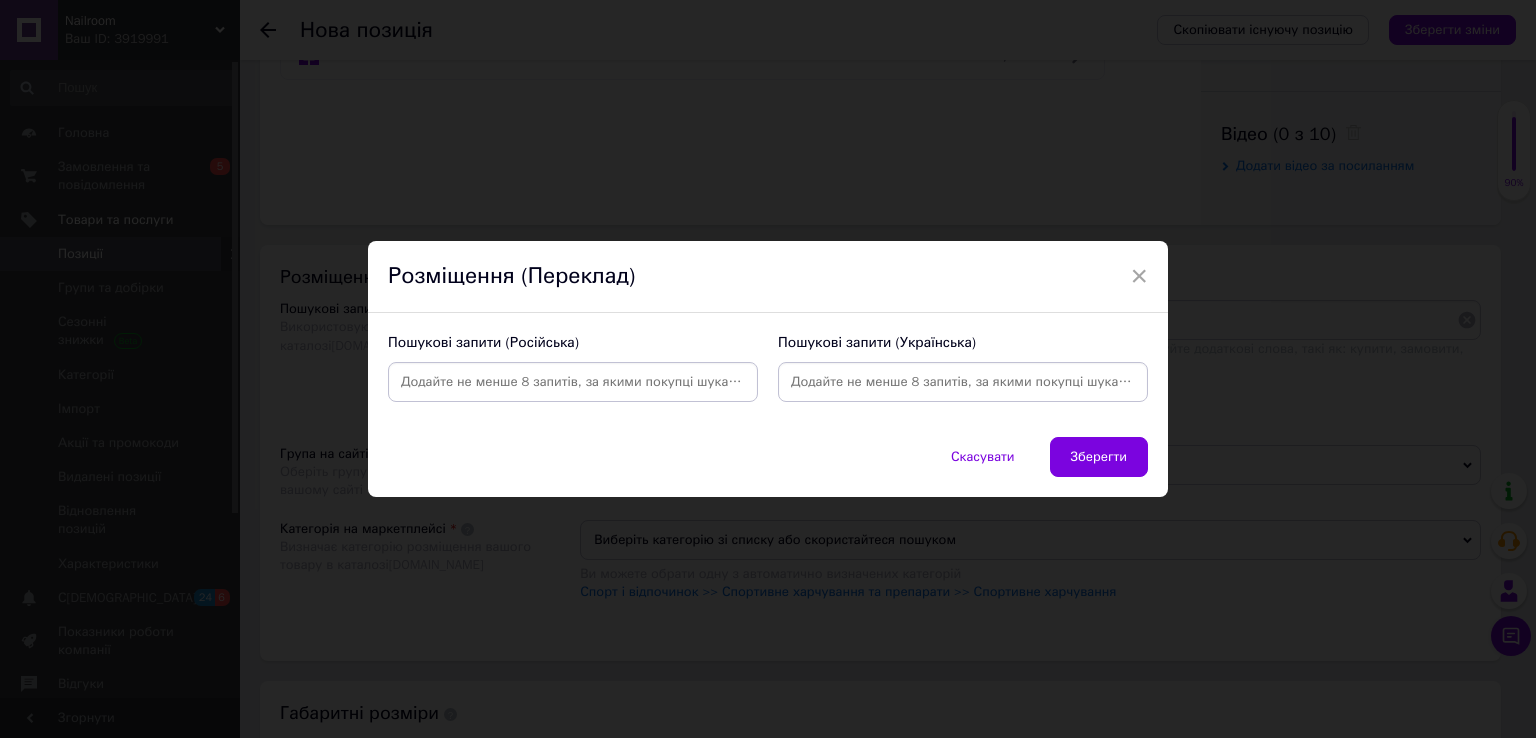 click at bounding box center (963, 382) 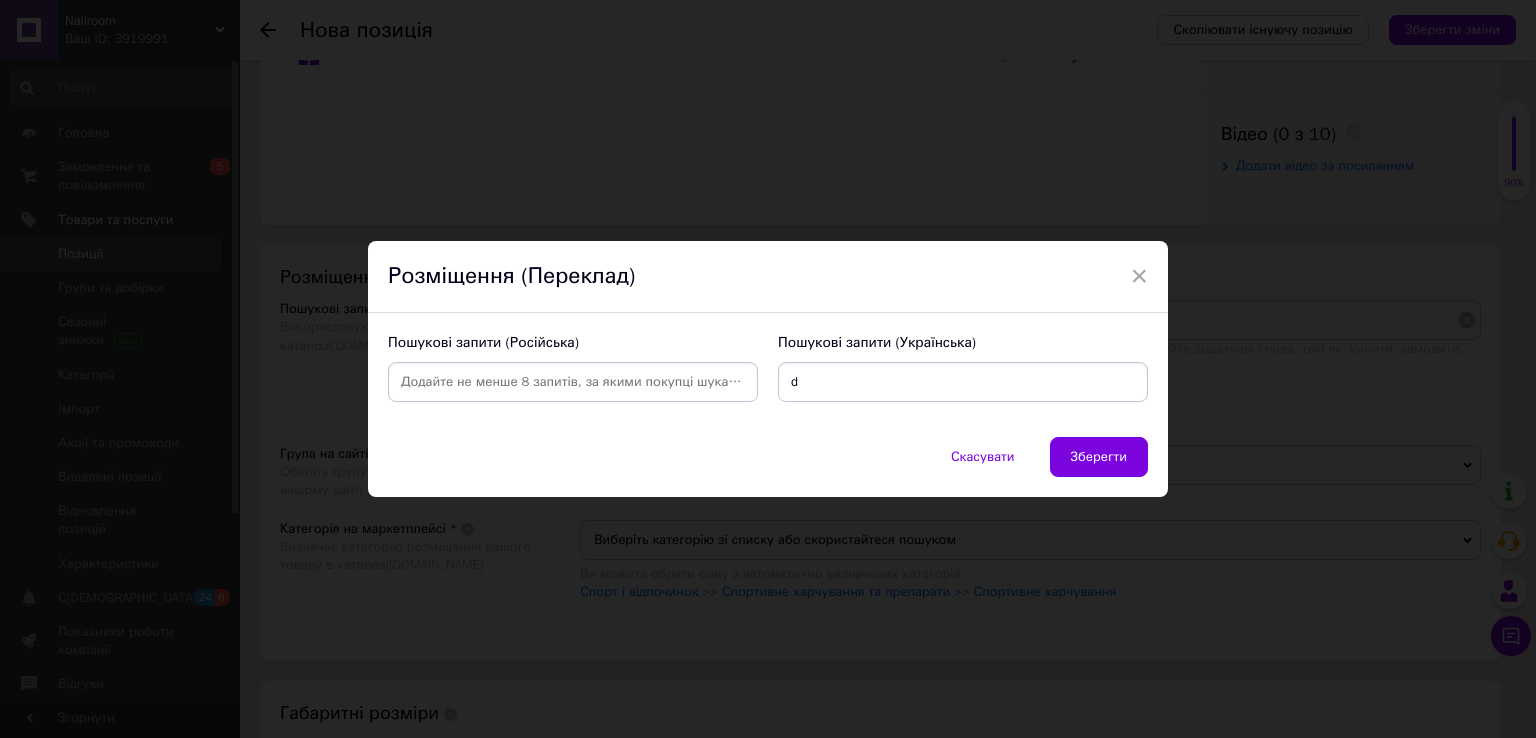 click on "d" at bounding box center [963, 382] 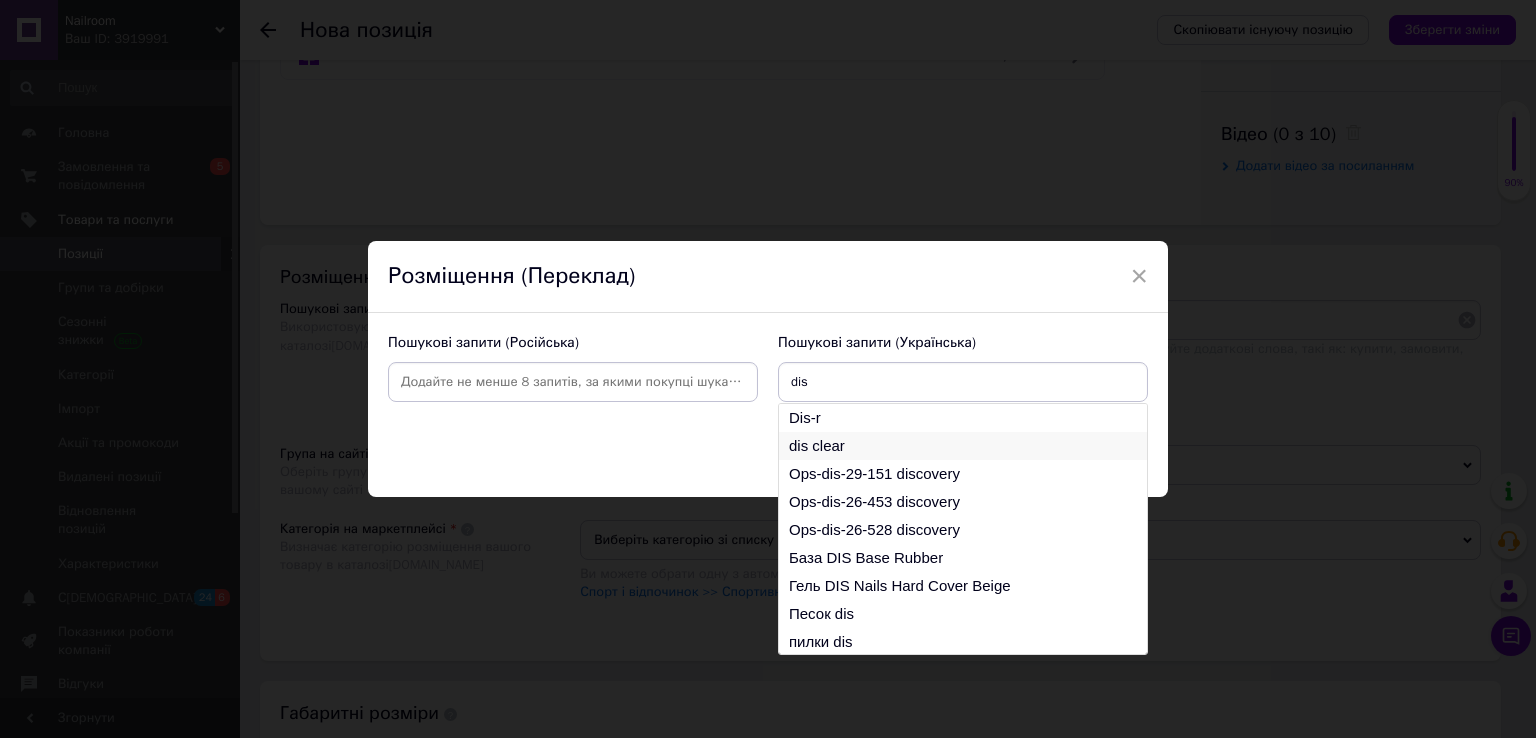type on "dis" 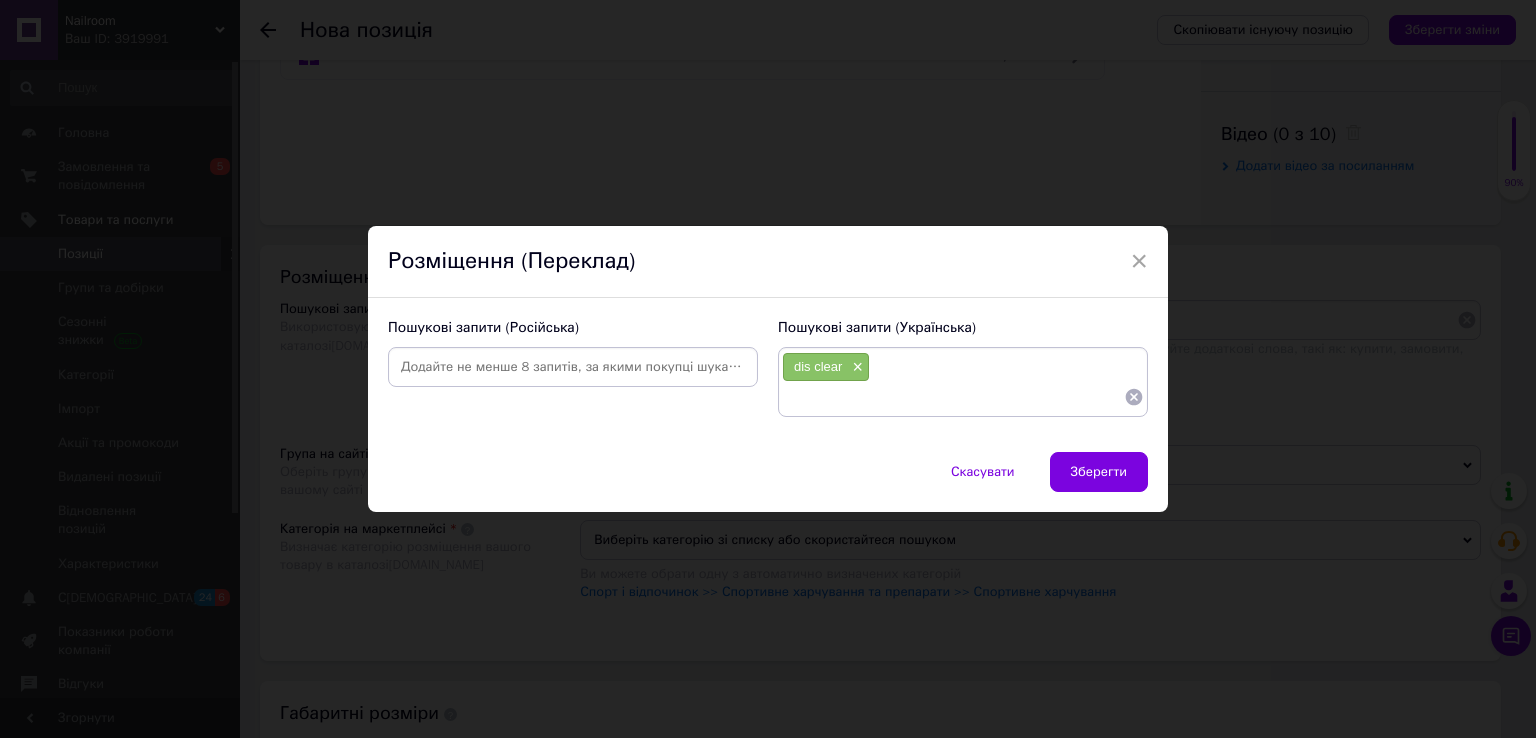 click at bounding box center [953, 397] 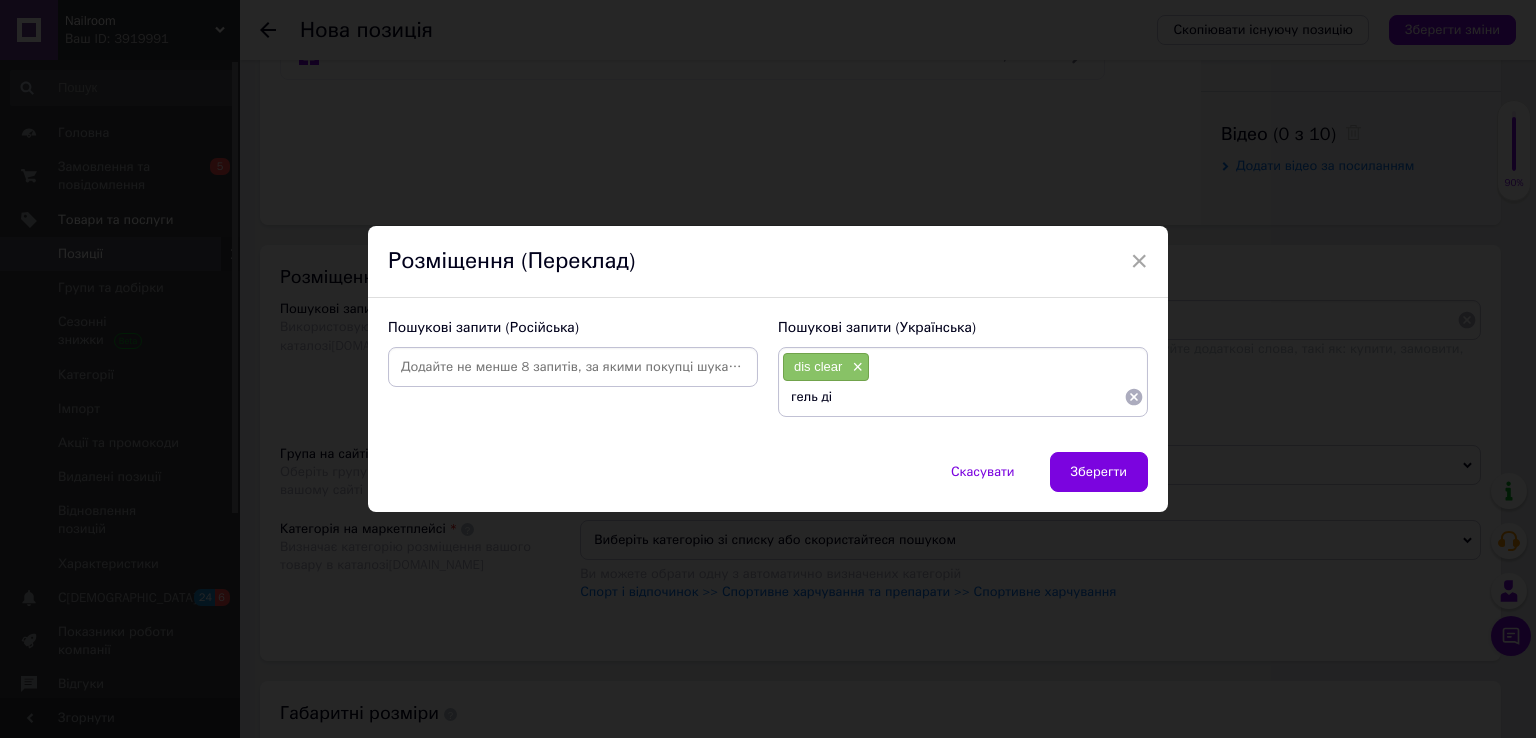 type on "[PERSON_NAME]" 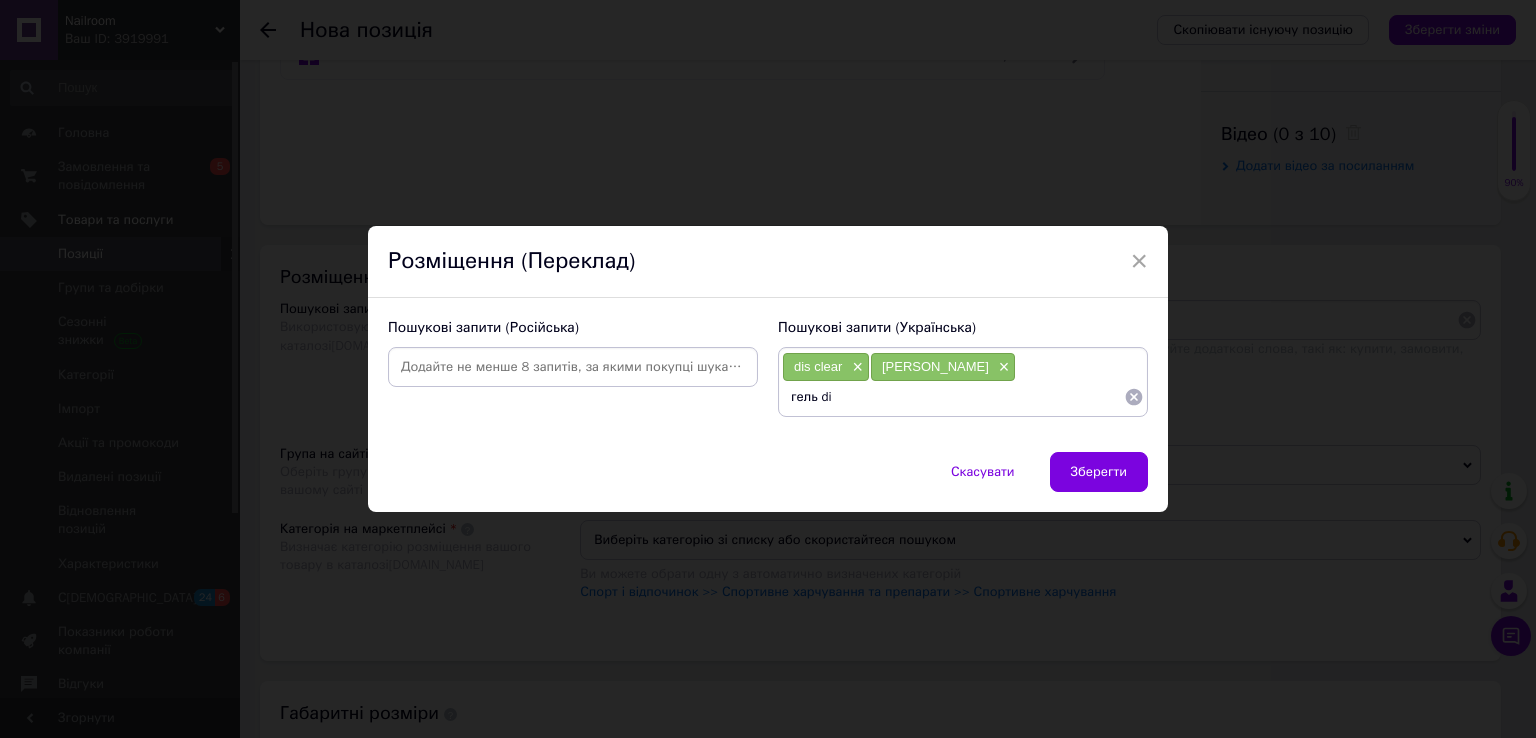 type on "гель dis" 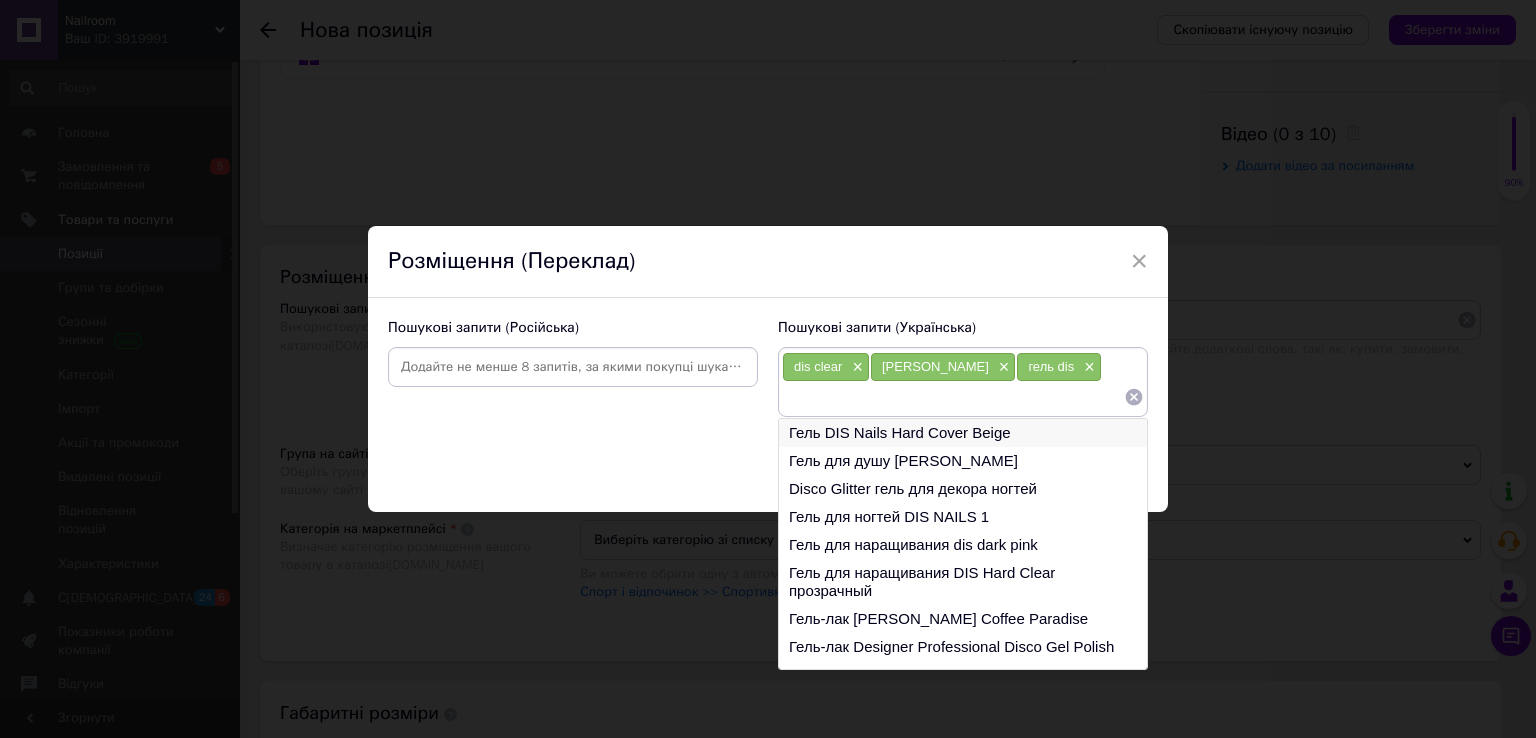 click on "Гель DIS Nails Hard Cover Beige" at bounding box center [963, 433] 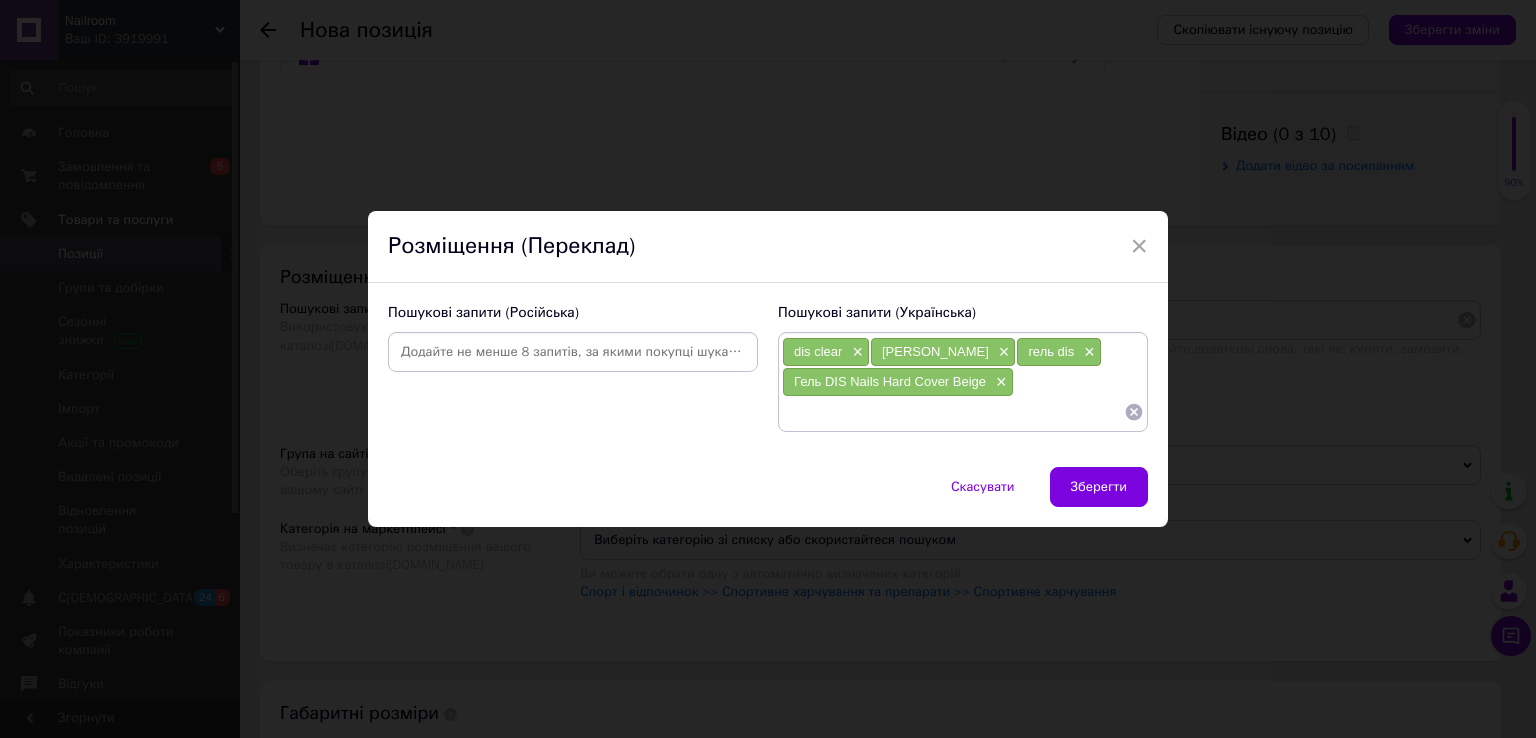 click at bounding box center [953, 412] 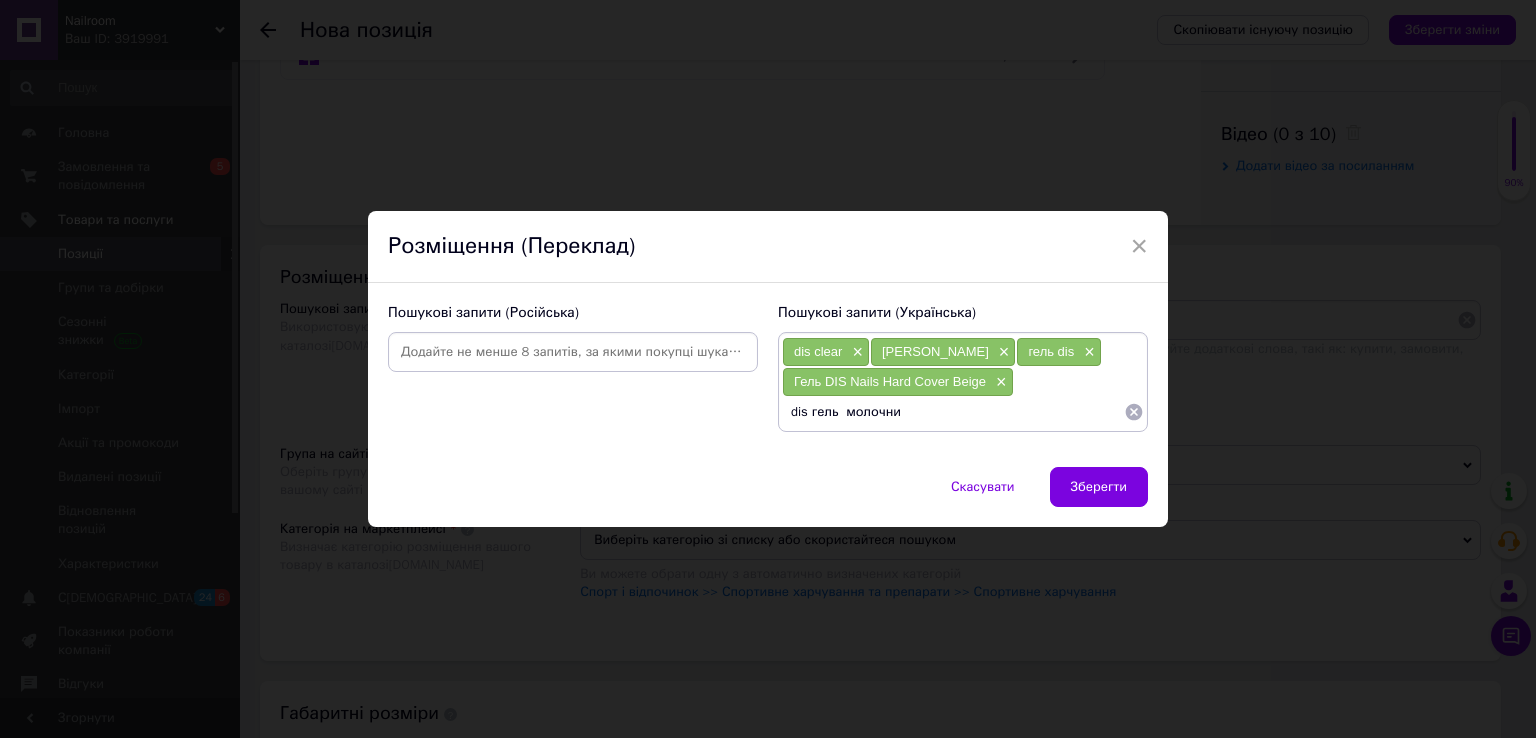 type on "dis гель  молочний" 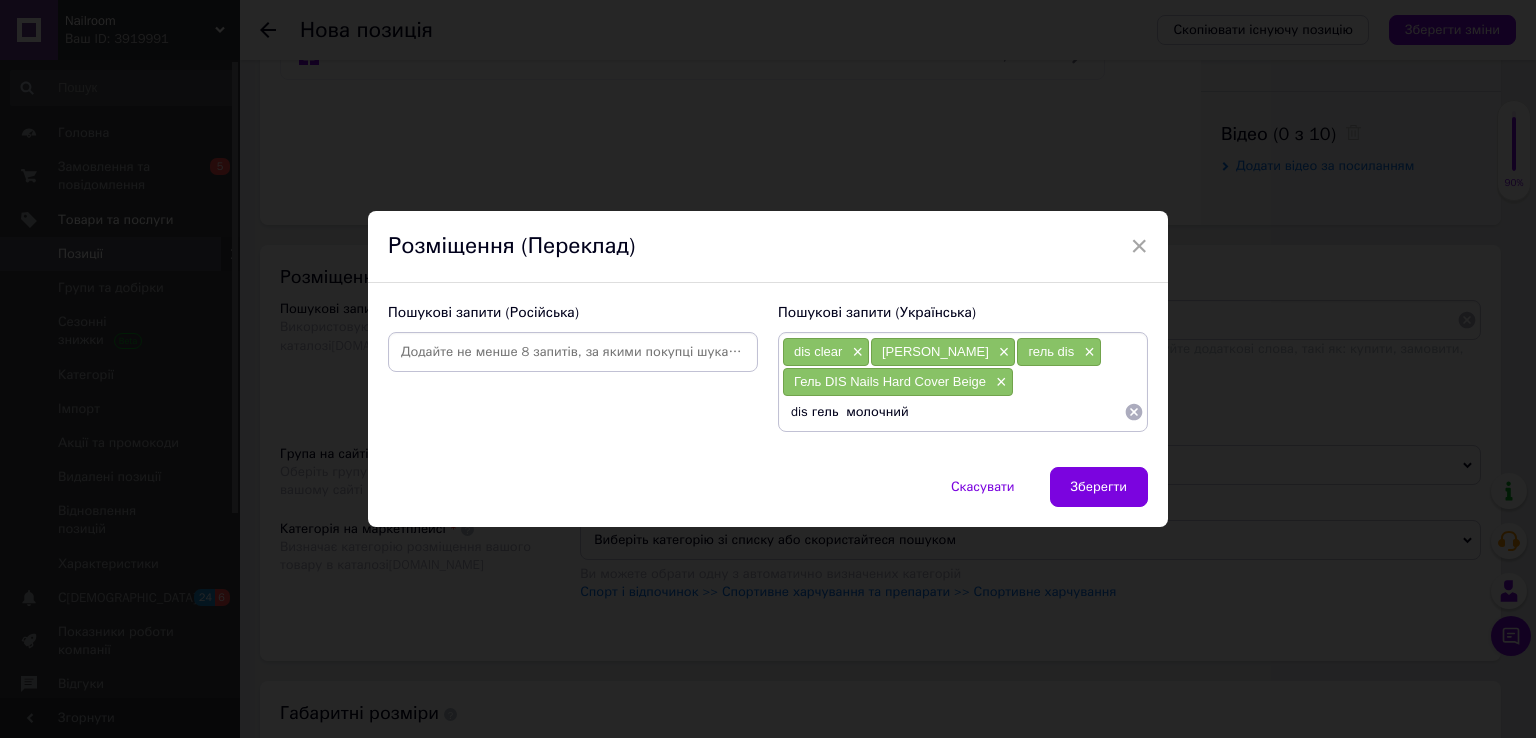type 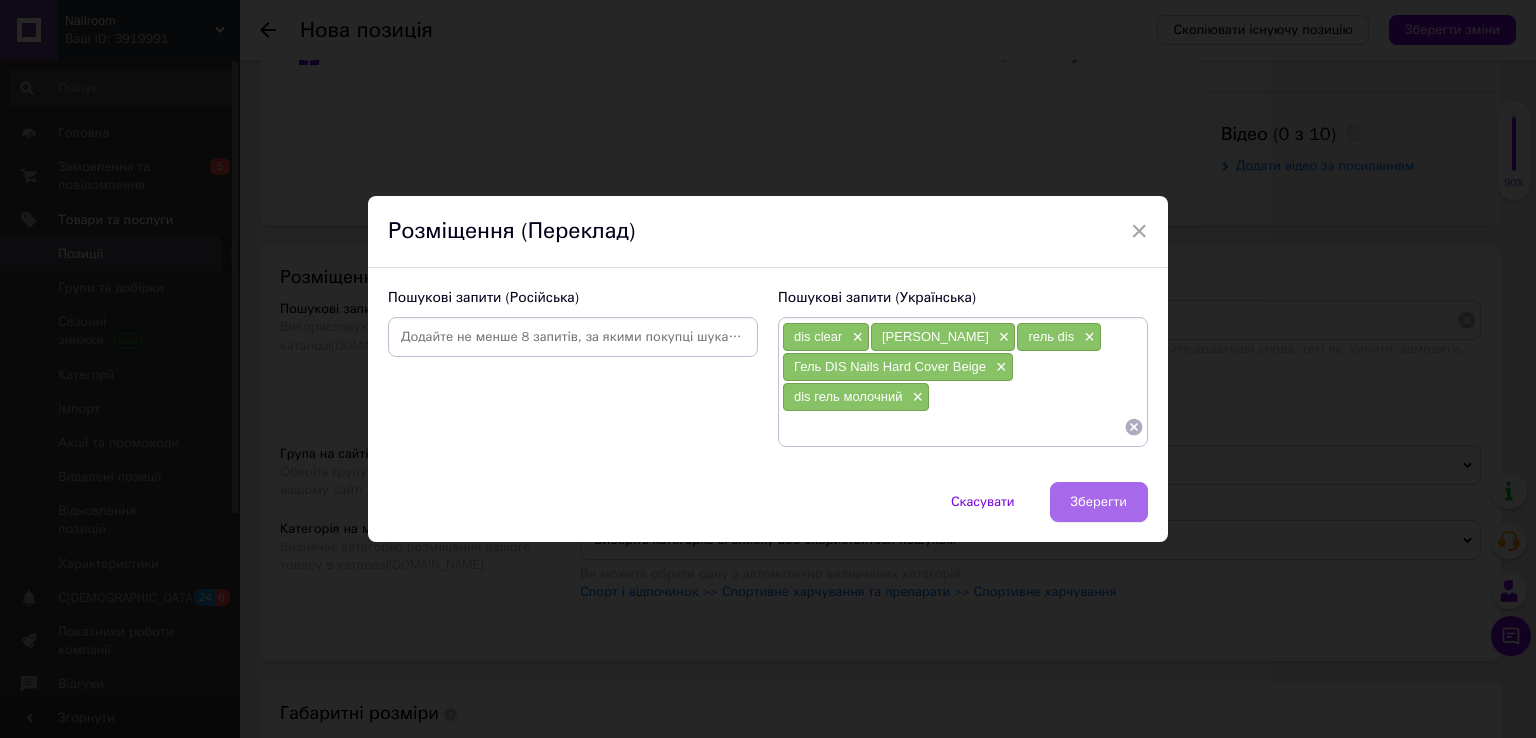 click on "Зберегти" at bounding box center [1099, 502] 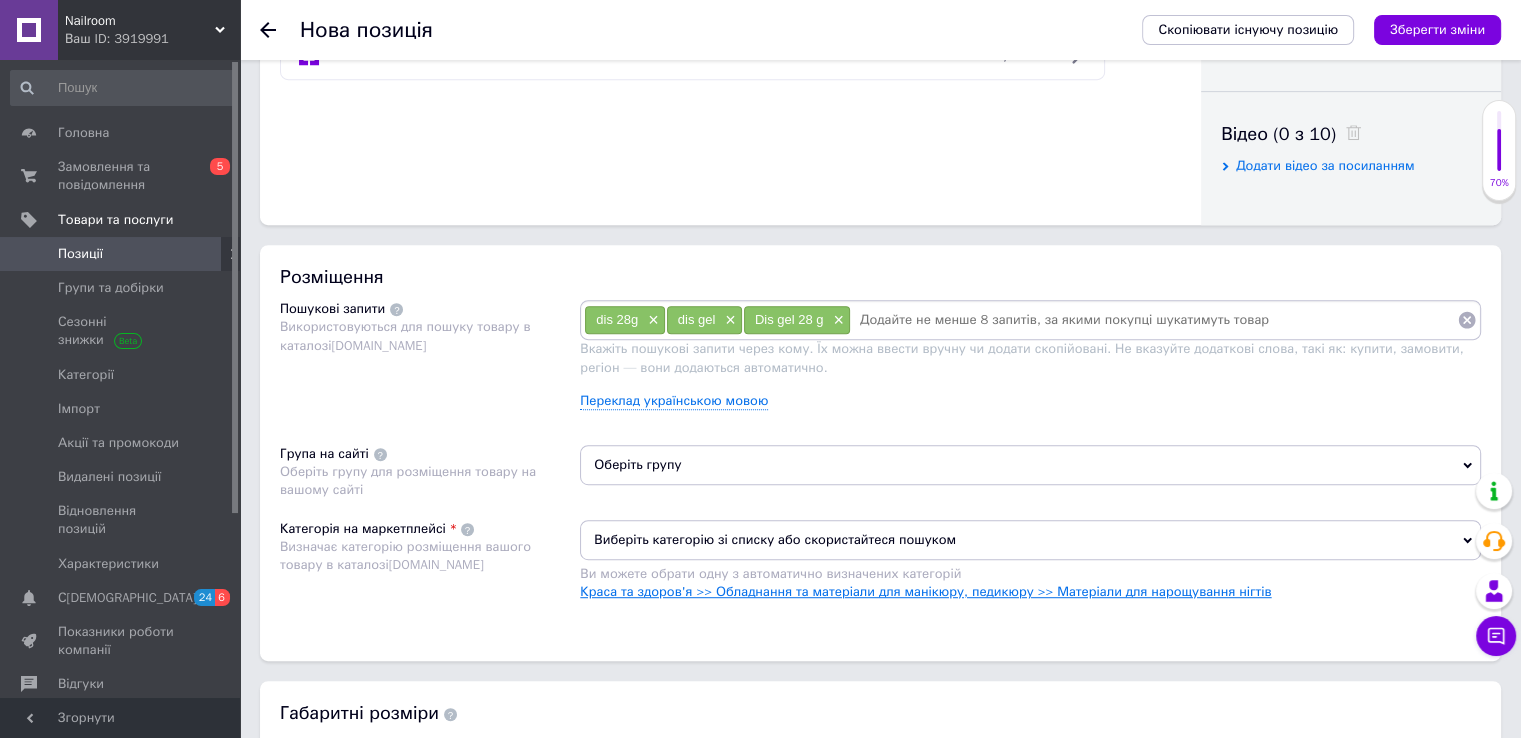 click on "Краса та здоров'я >> Обладнання та матеріали для манікюру, педикюру >> Матеріали для нарощування нігтів" at bounding box center [925, 591] 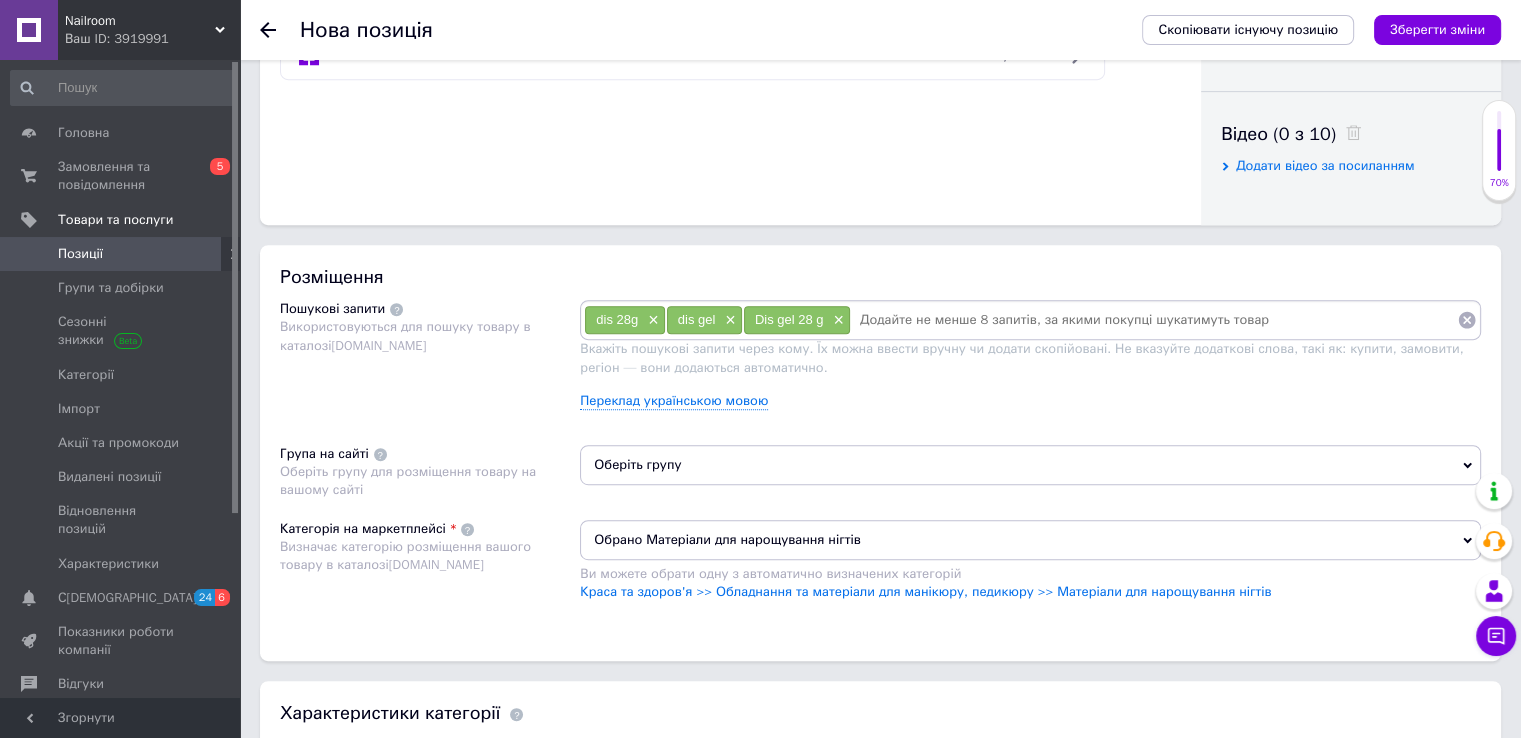 click on "Оберіть групу" at bounding box center [1030, 465] 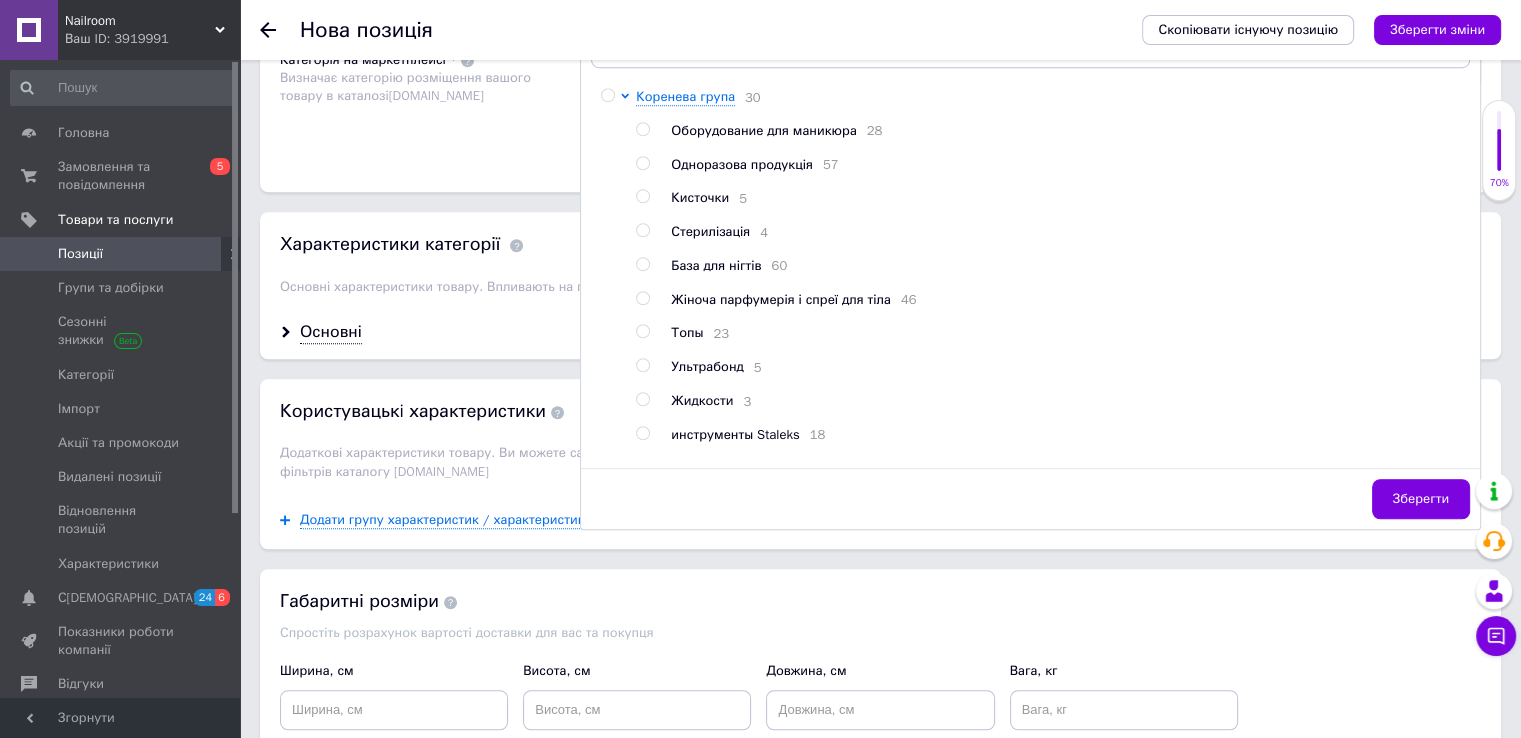 scroll, scrollTop: 1516, scrollLeft: 0, axis: vertical 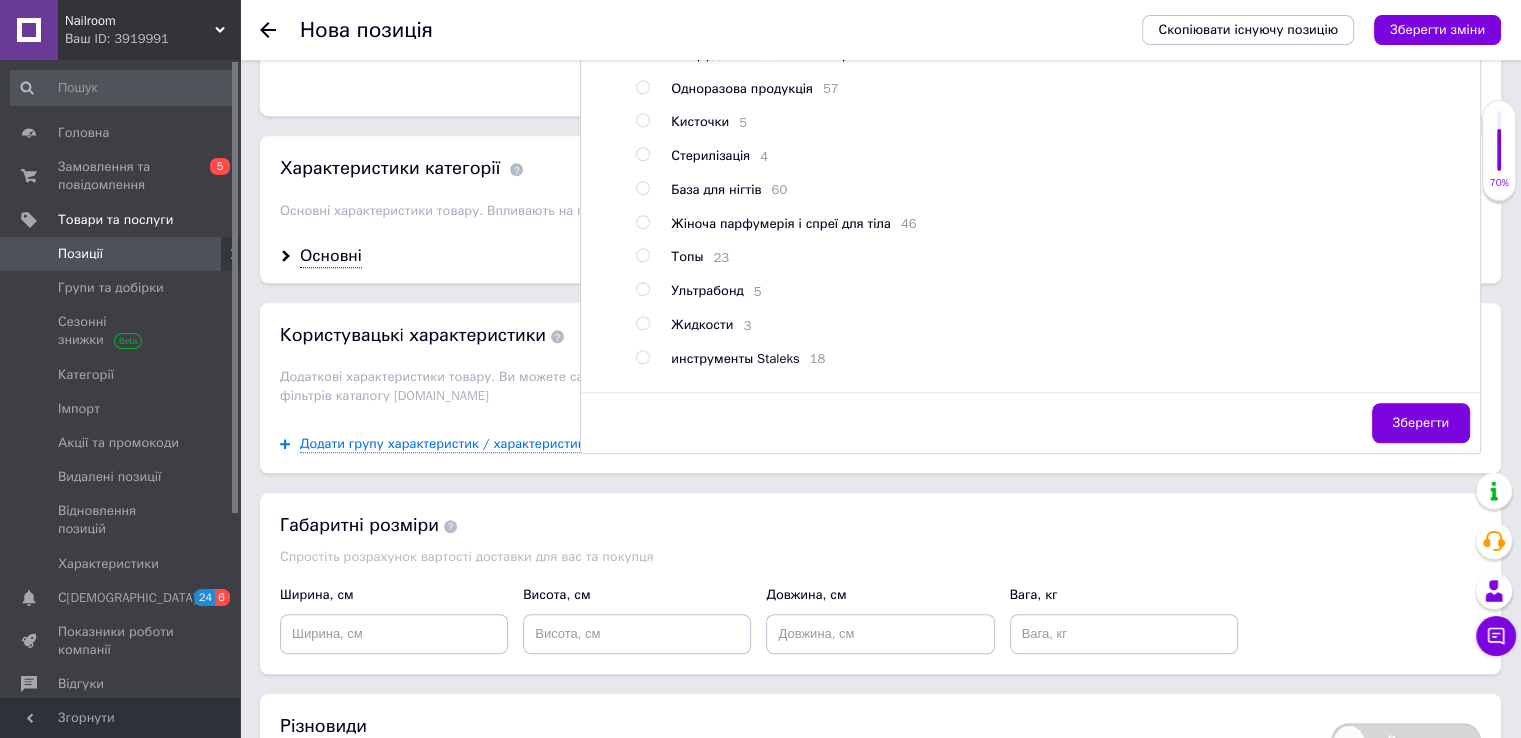 drag, startPoint x: 1470, startPoint y: 149, endPoint x: 1464, endPoint y: 277, distance: 128.14055 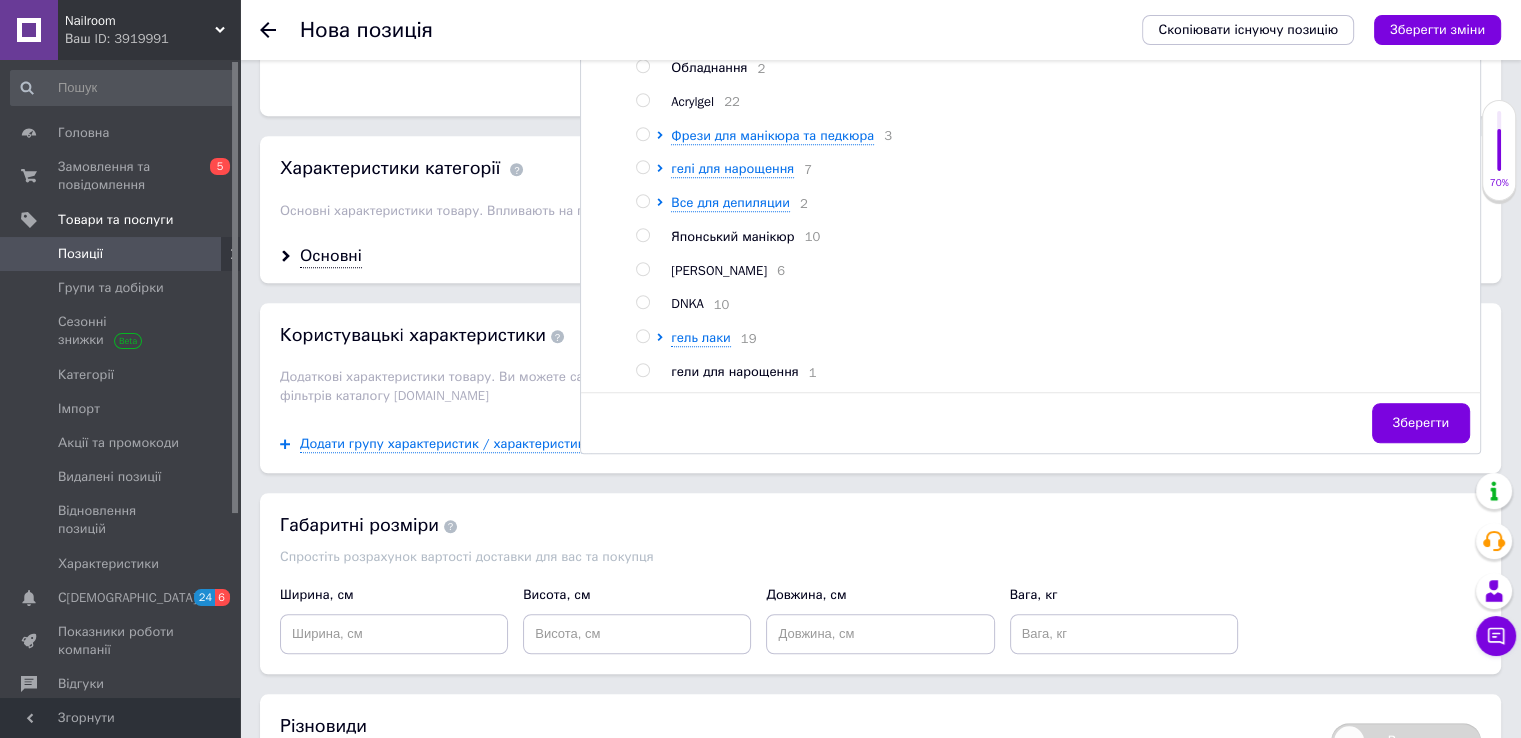 scroll, scrollTop: 355, scrollLeft: 0, axis: vertical 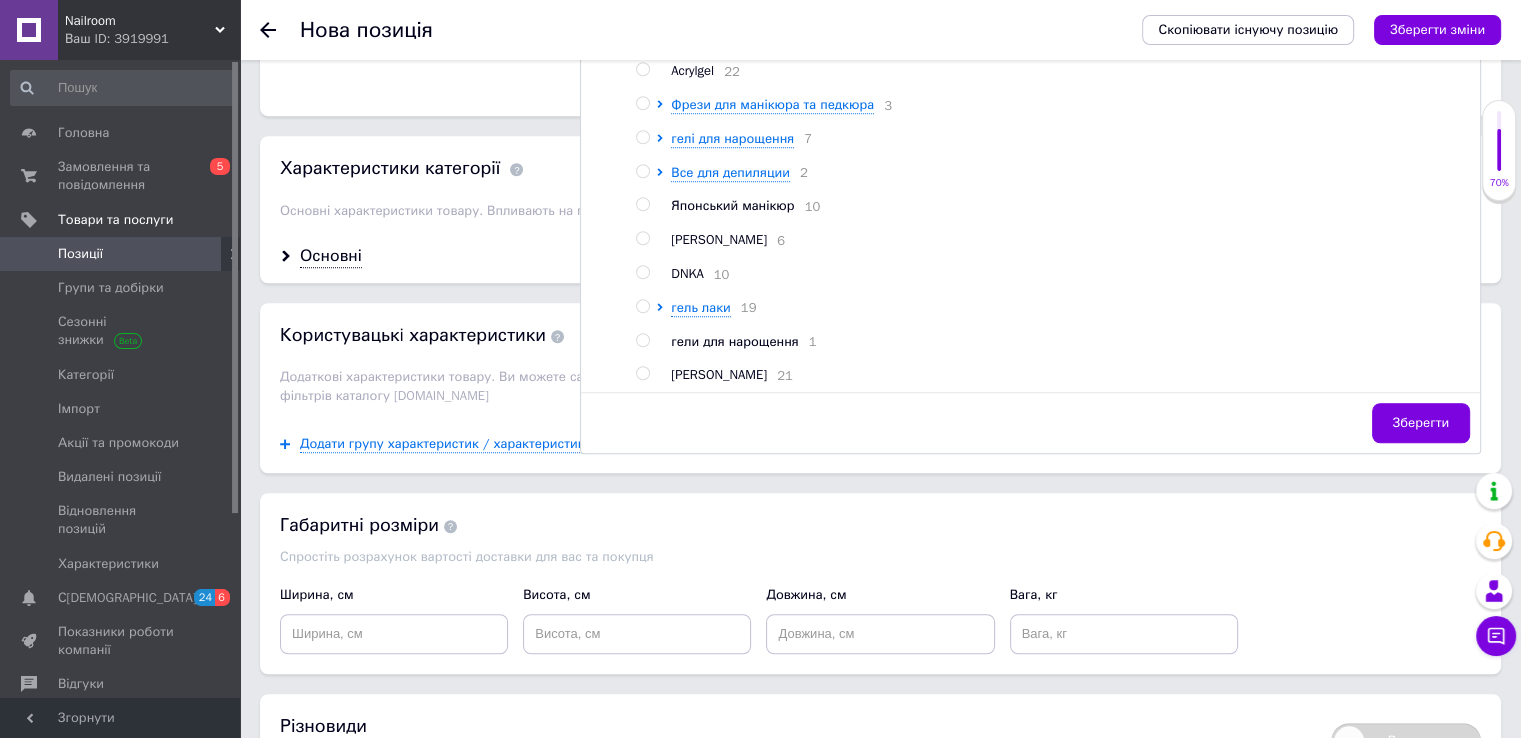 click on "Зберегти" at bounding box center [1030, 428] 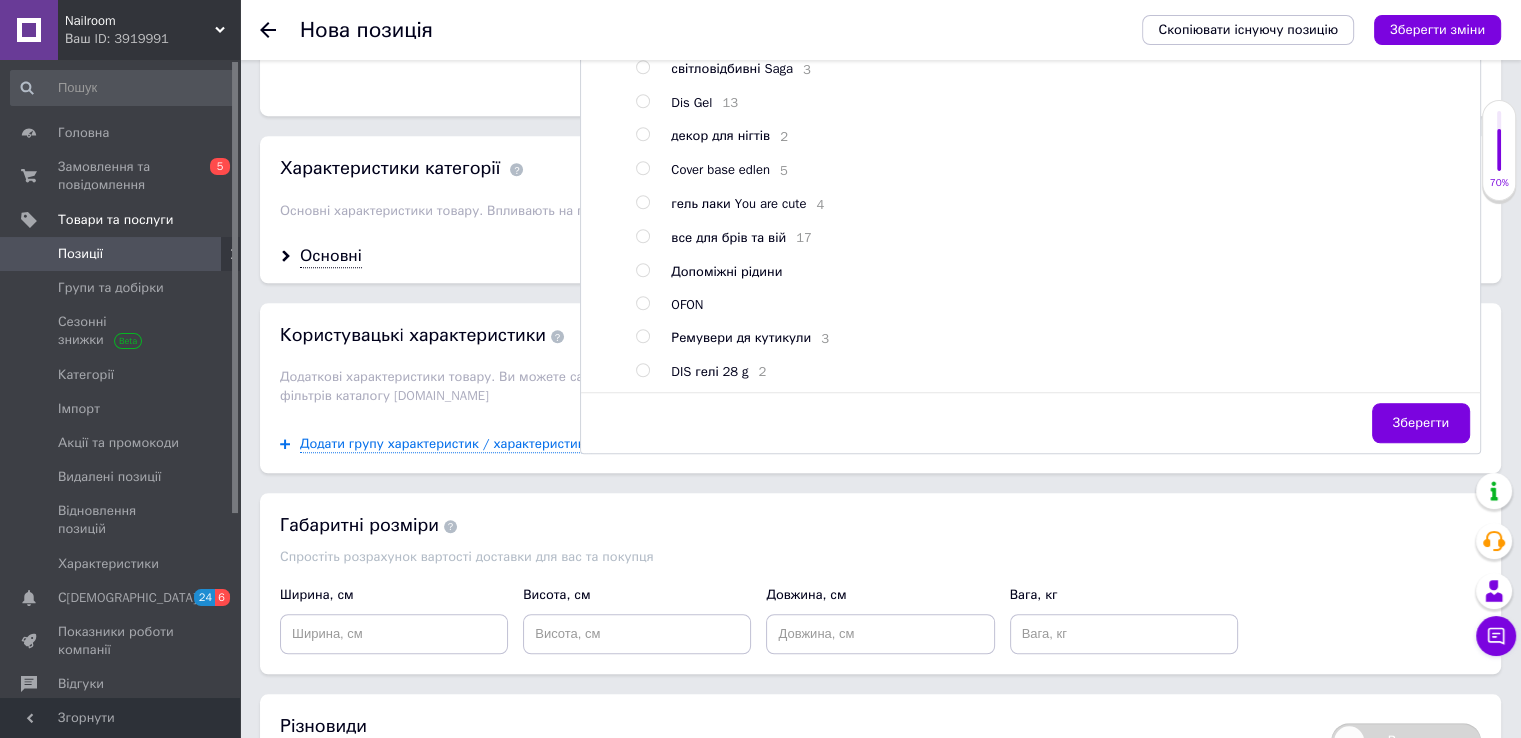 scroll, scrollTop: 766, scrollLeft: 0, axis: vertical 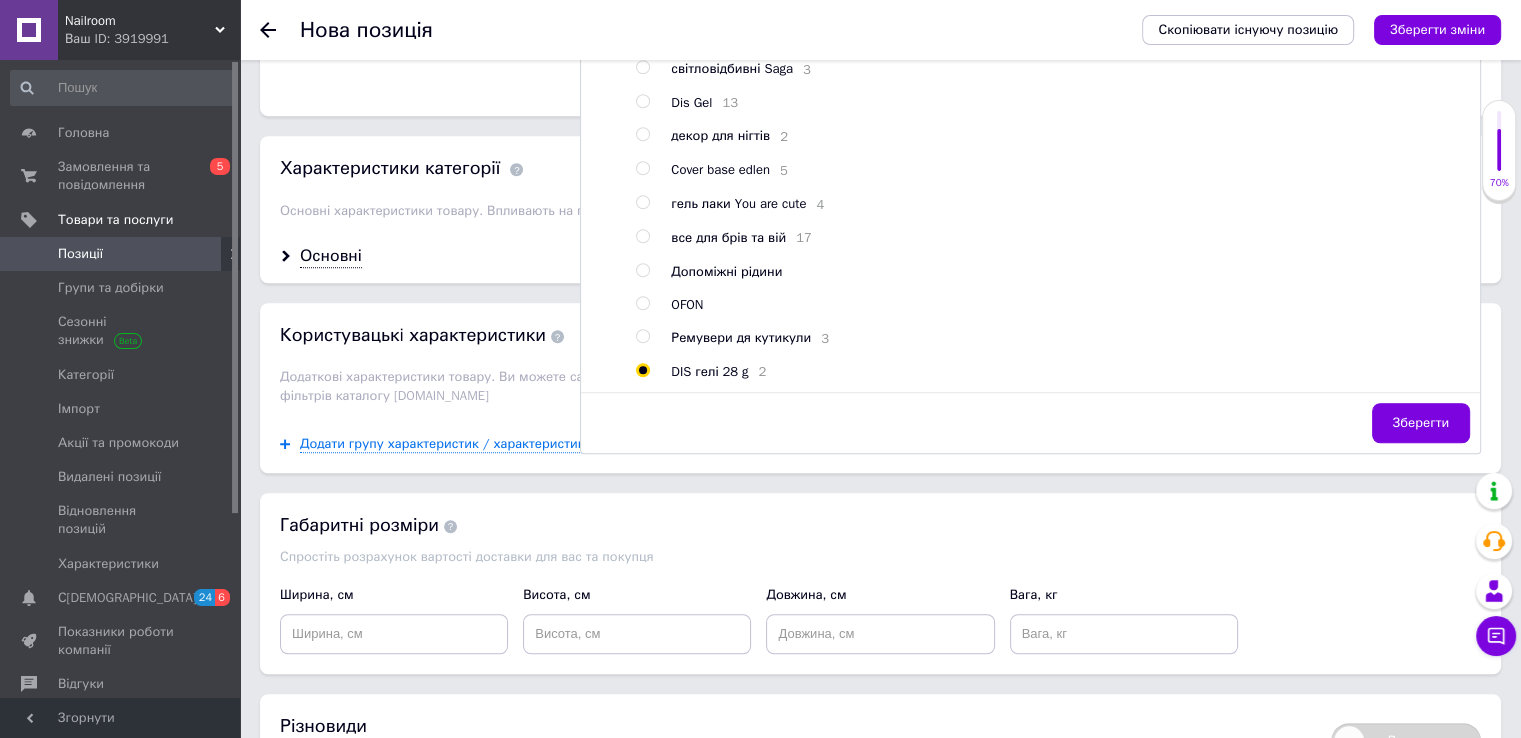 radio on "true" 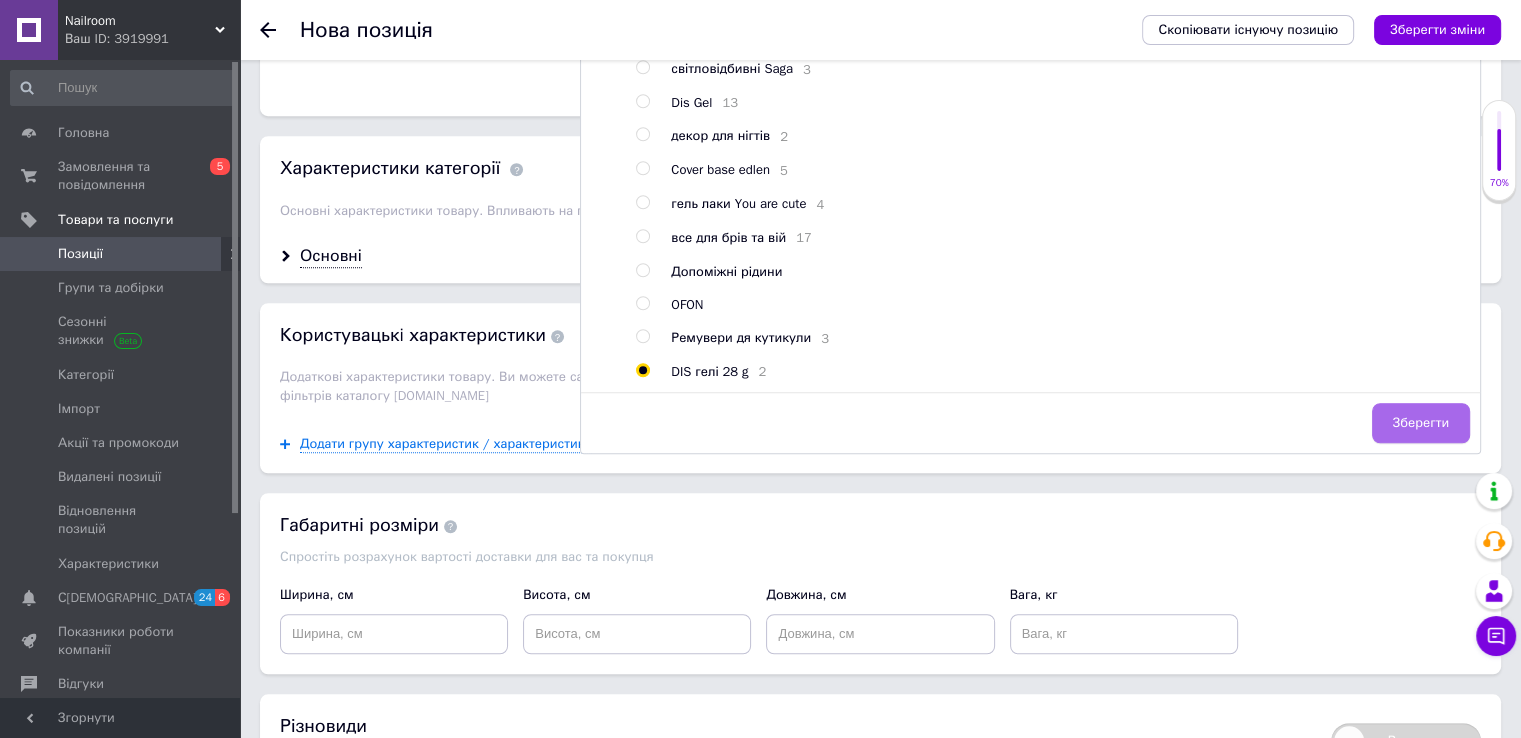 click on "Зберегти" at bounding box center [1421, 423] 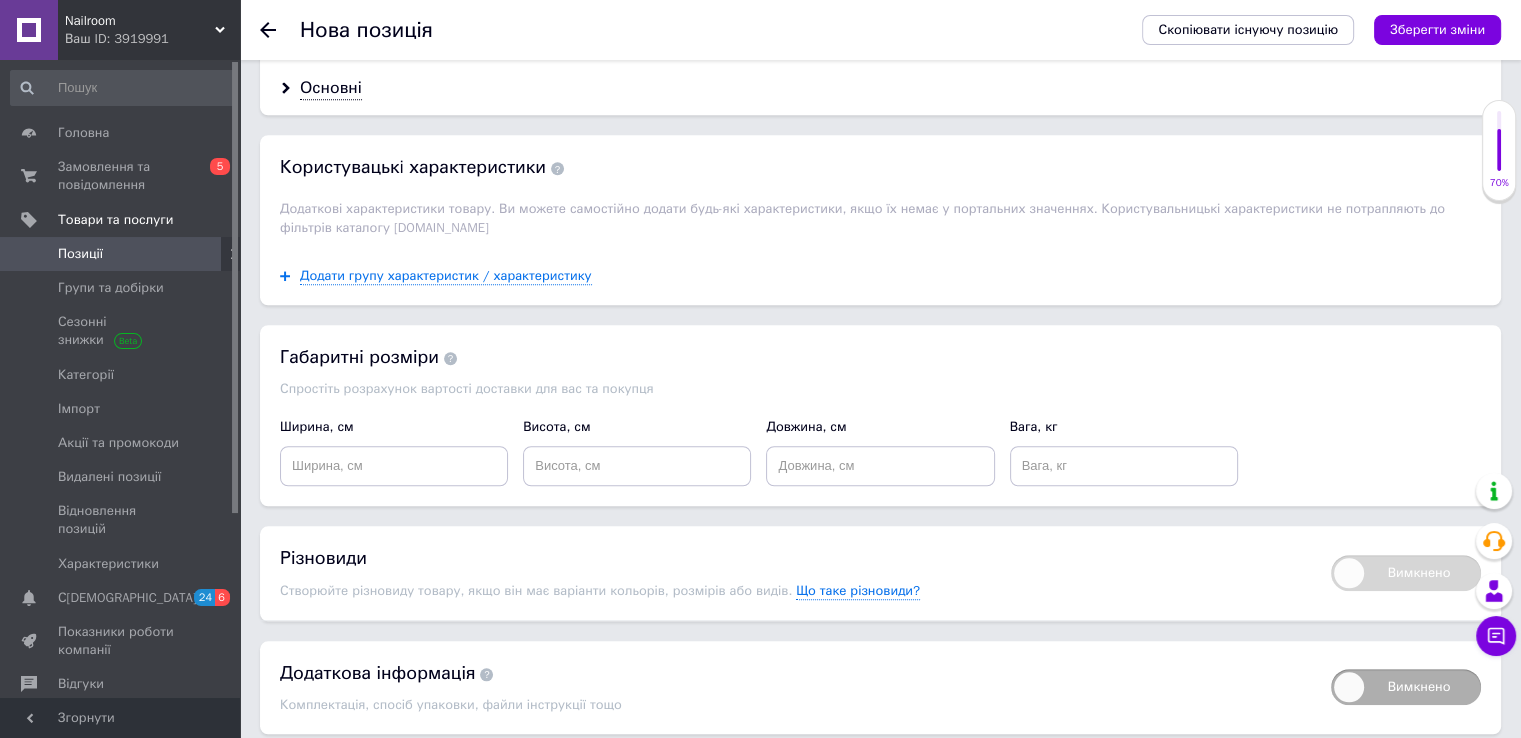 scroll, scrollTop: 1755, scrollLeft: 0, axis: vertical 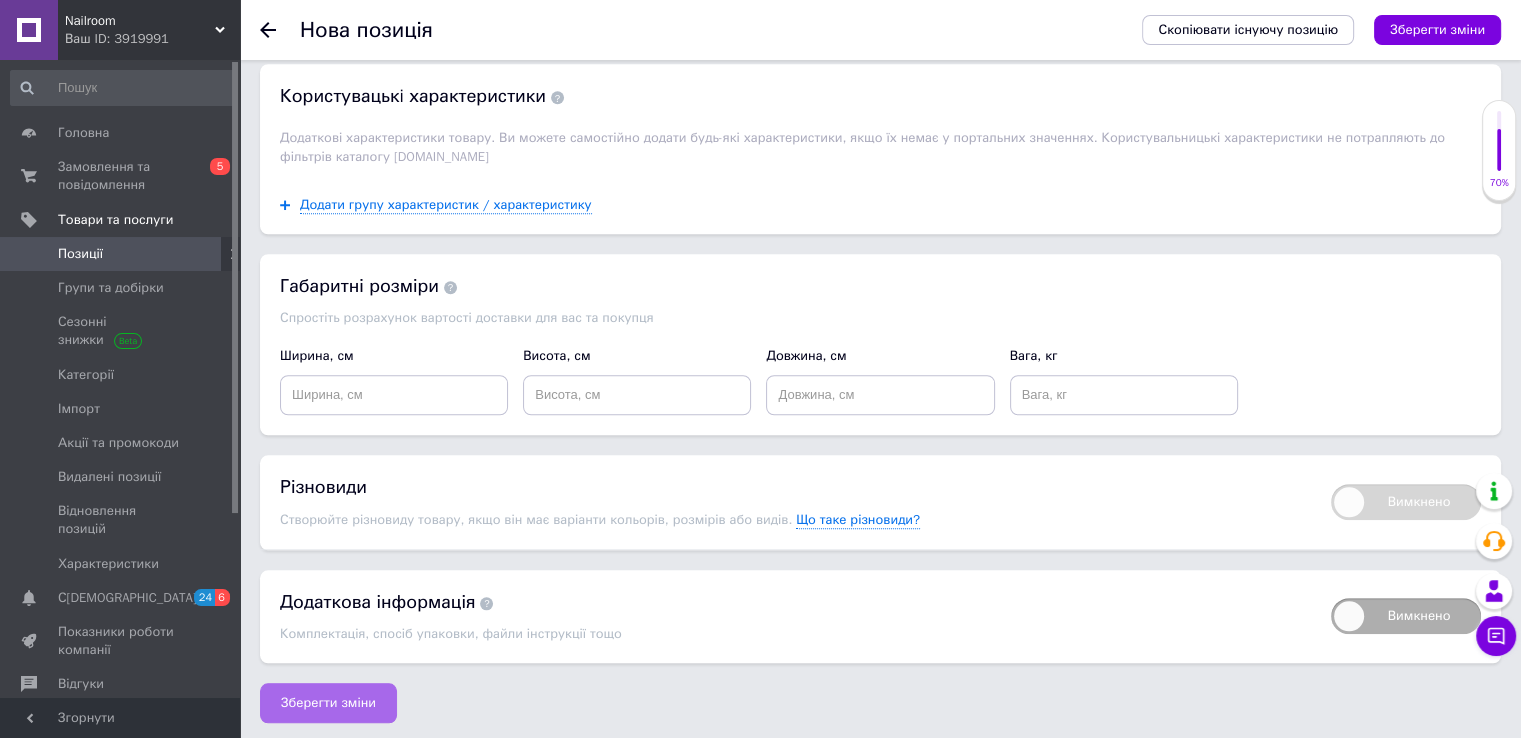 click on "Зберегти зміни" at bounding box center [328, 703] 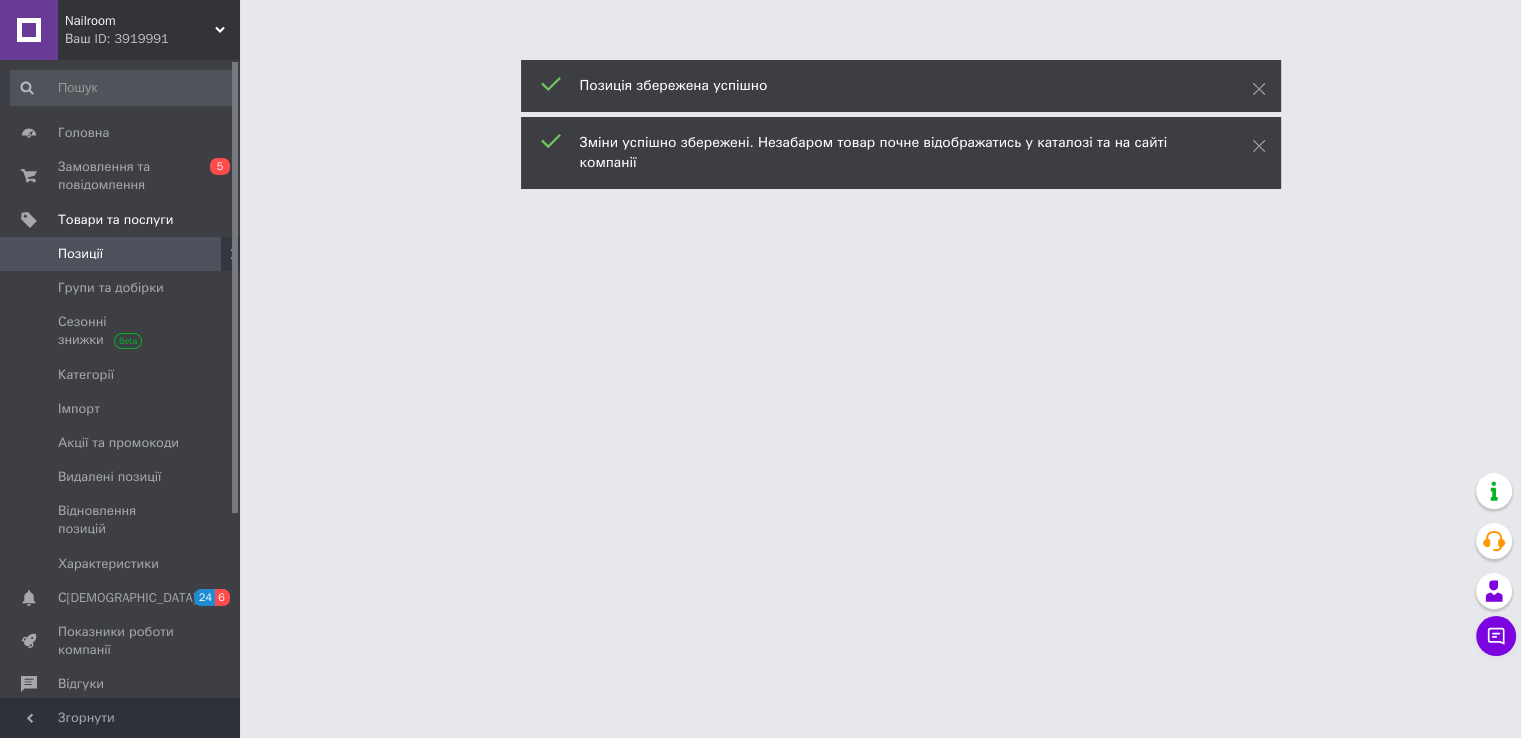 scroll, scrollTop: 0, scrollLeft: 0, axis: both 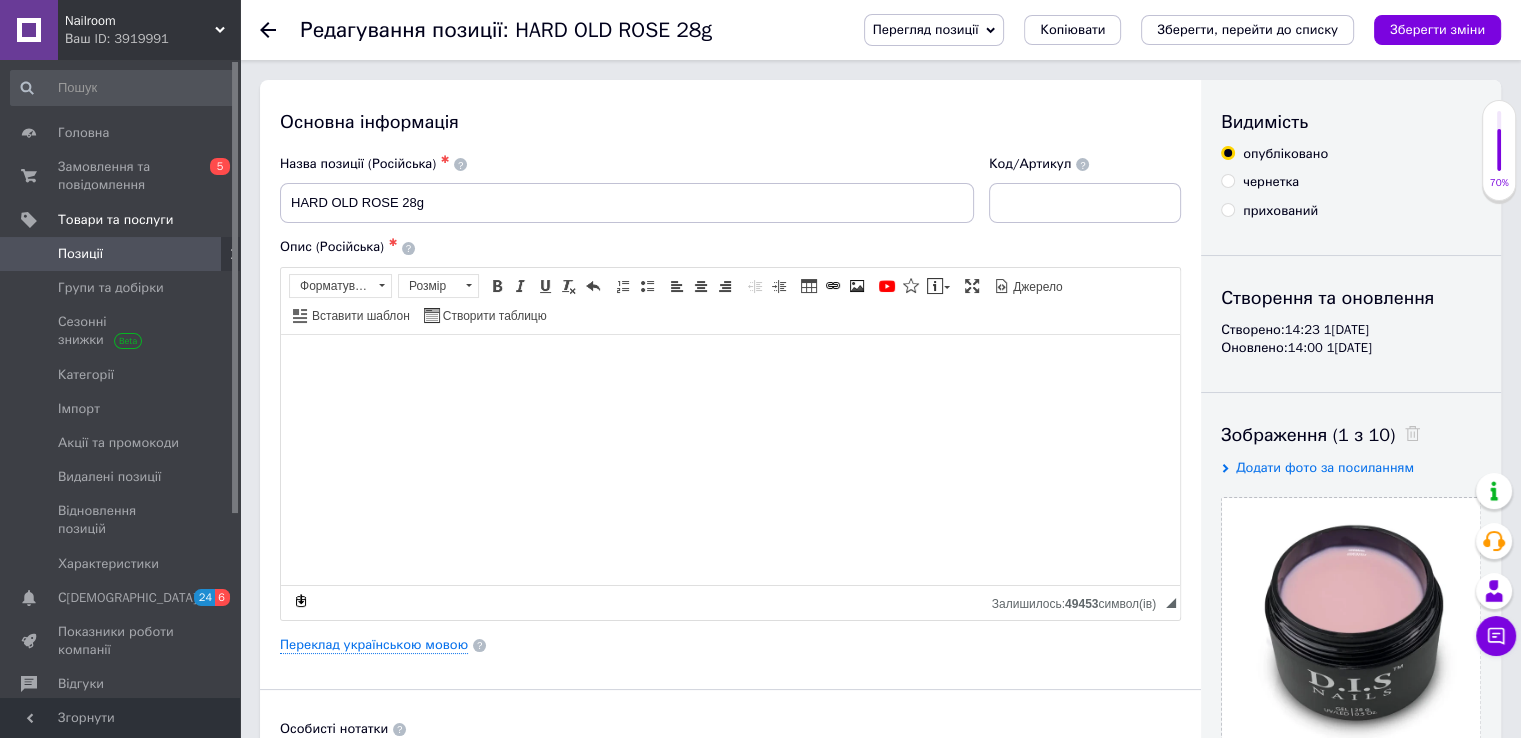 click at bounding box center (212, 254) 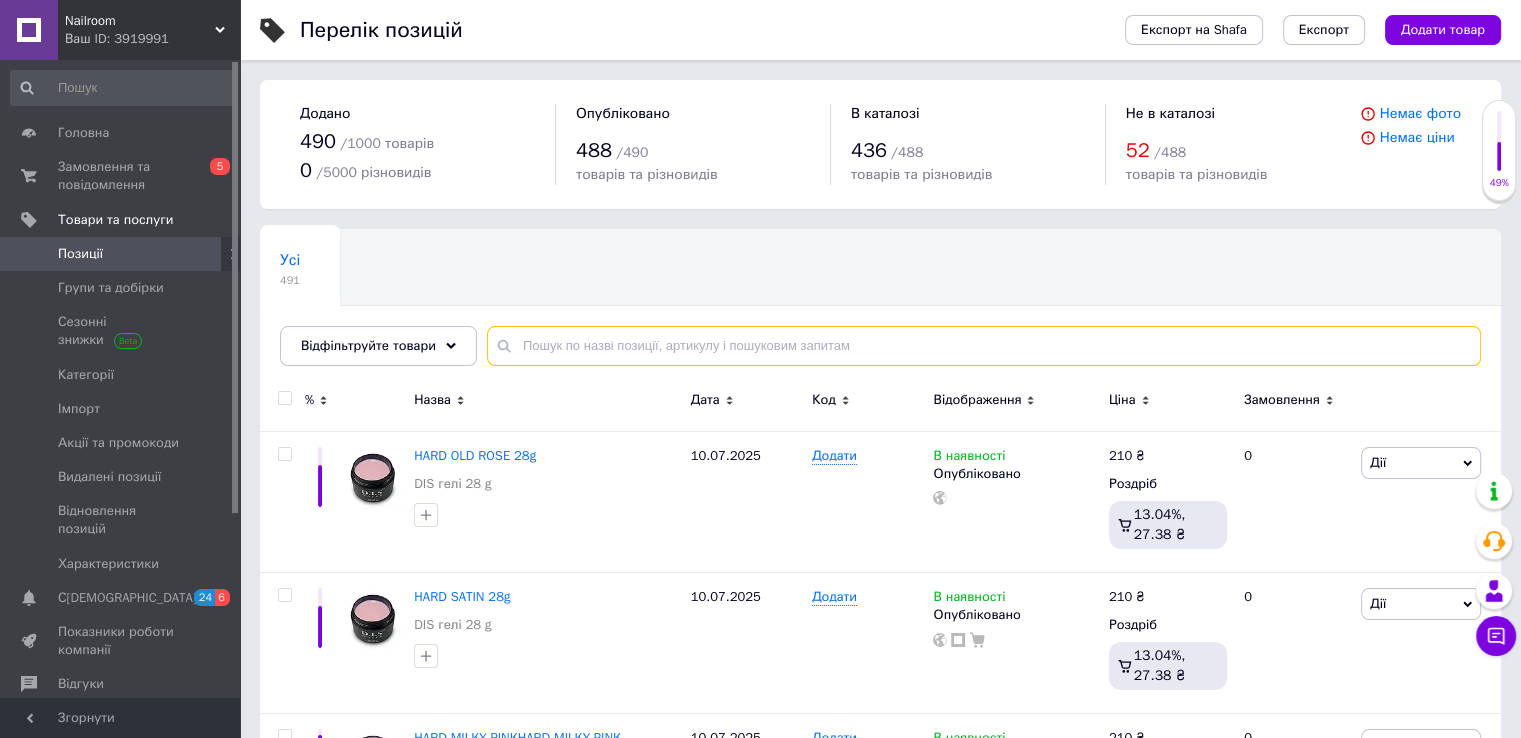 click at bounding box center (984, 346) 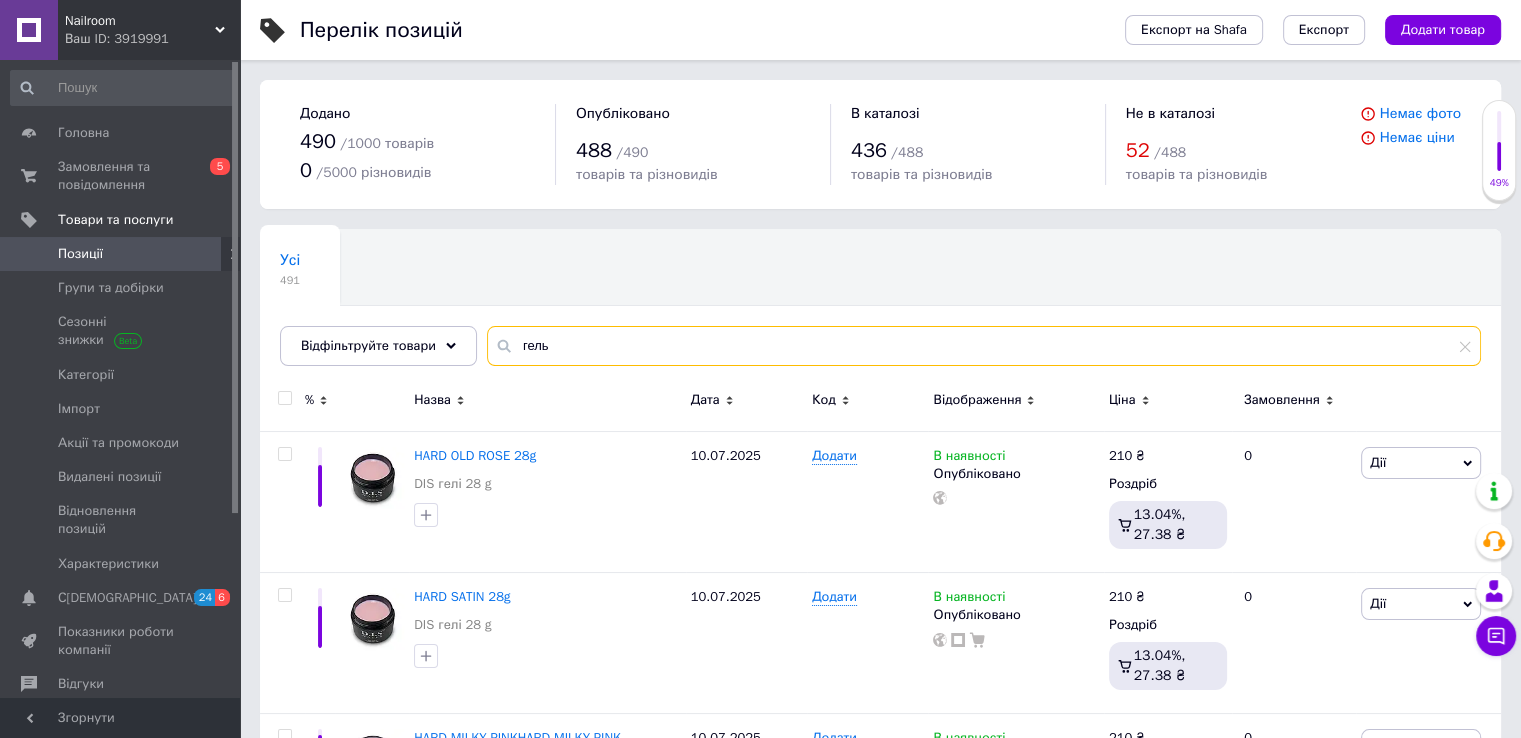 type on "гель" 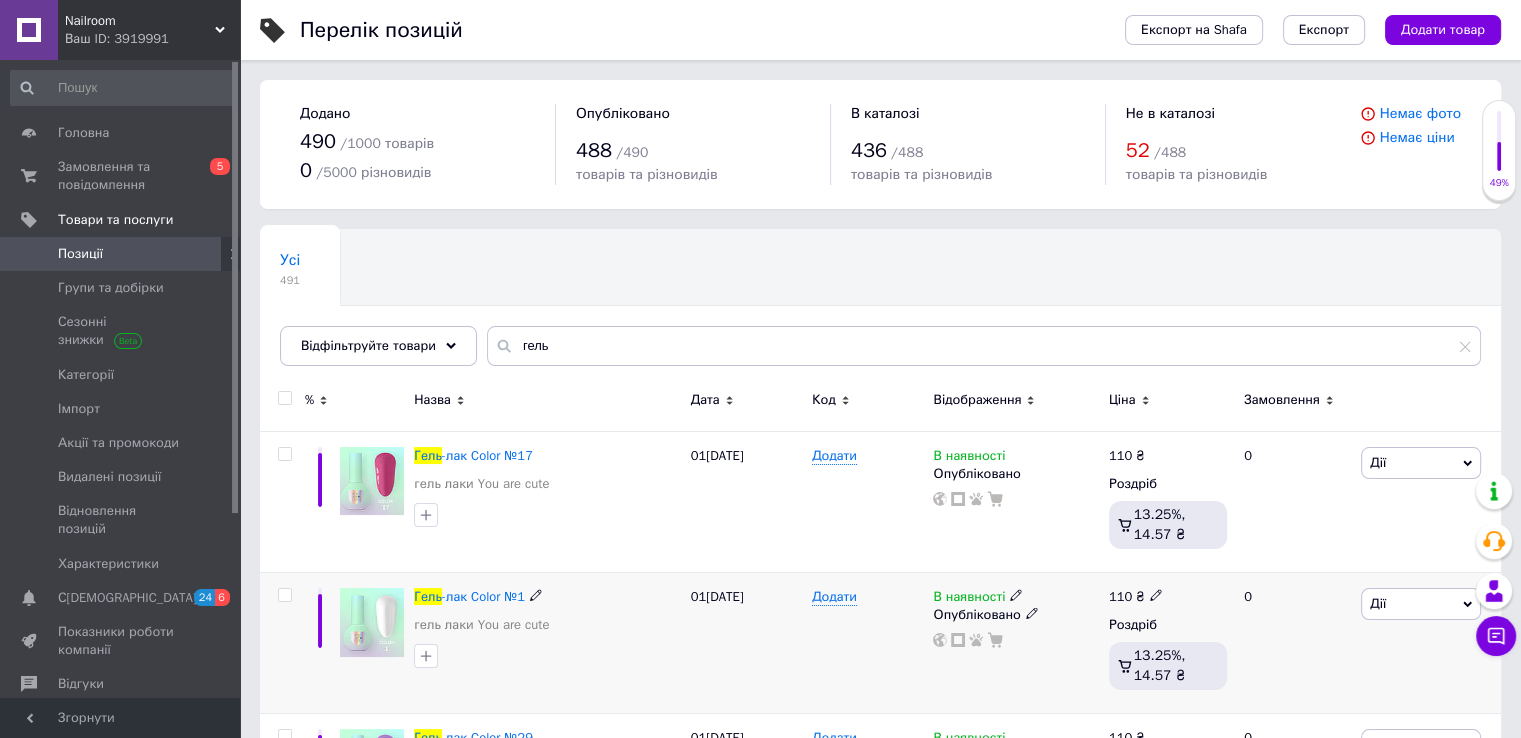 click at bounding box center (284, 595) 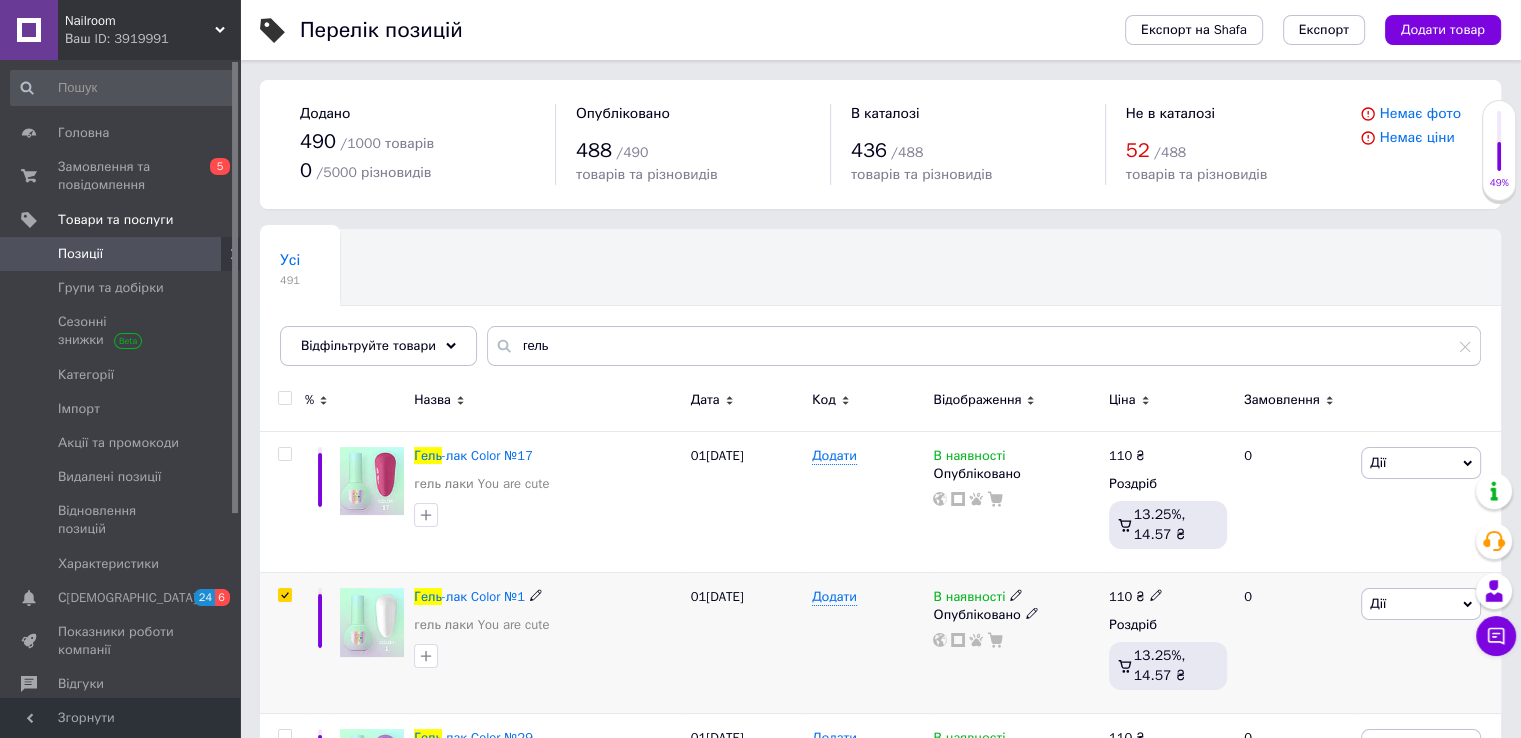 checkbox on "true" 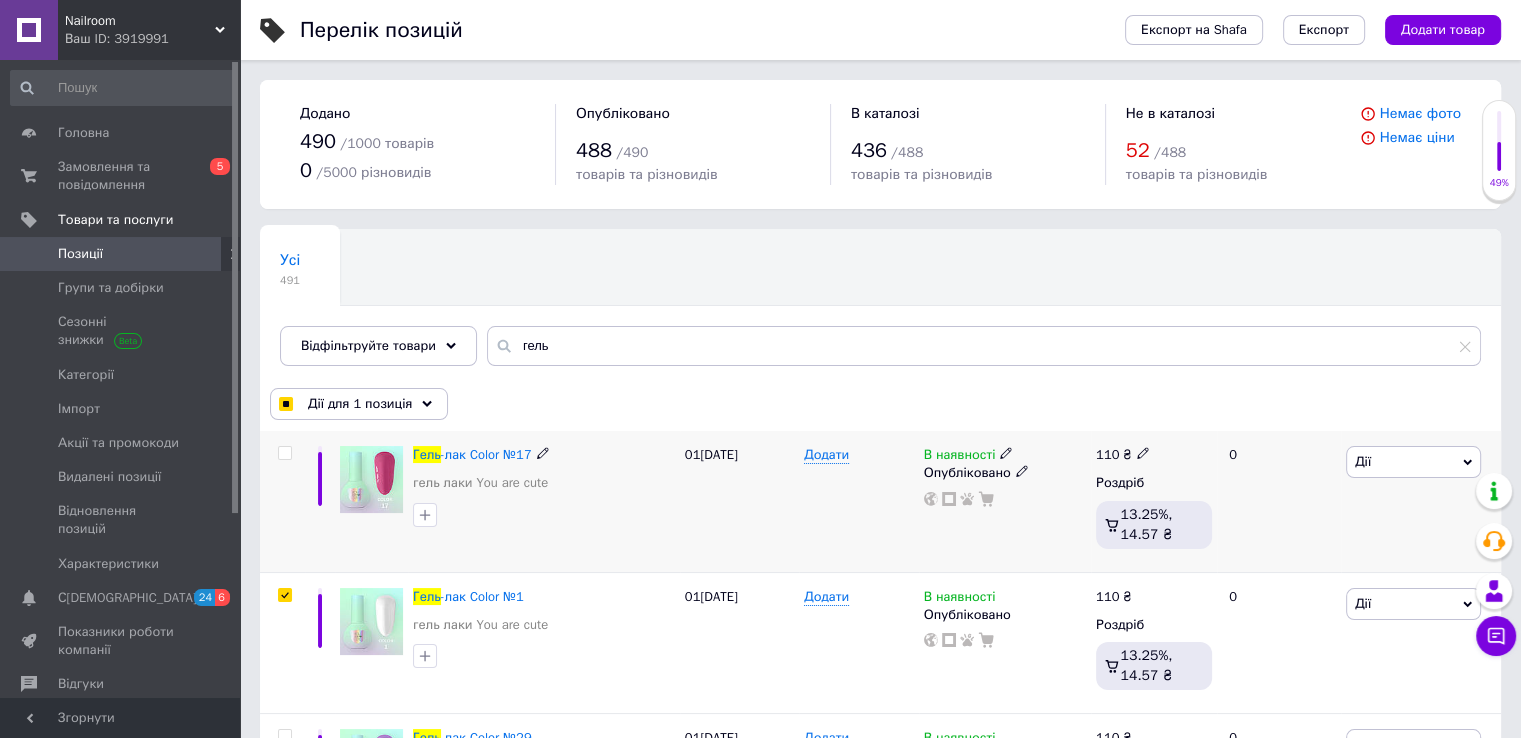 click at bounding box center [284, 453] 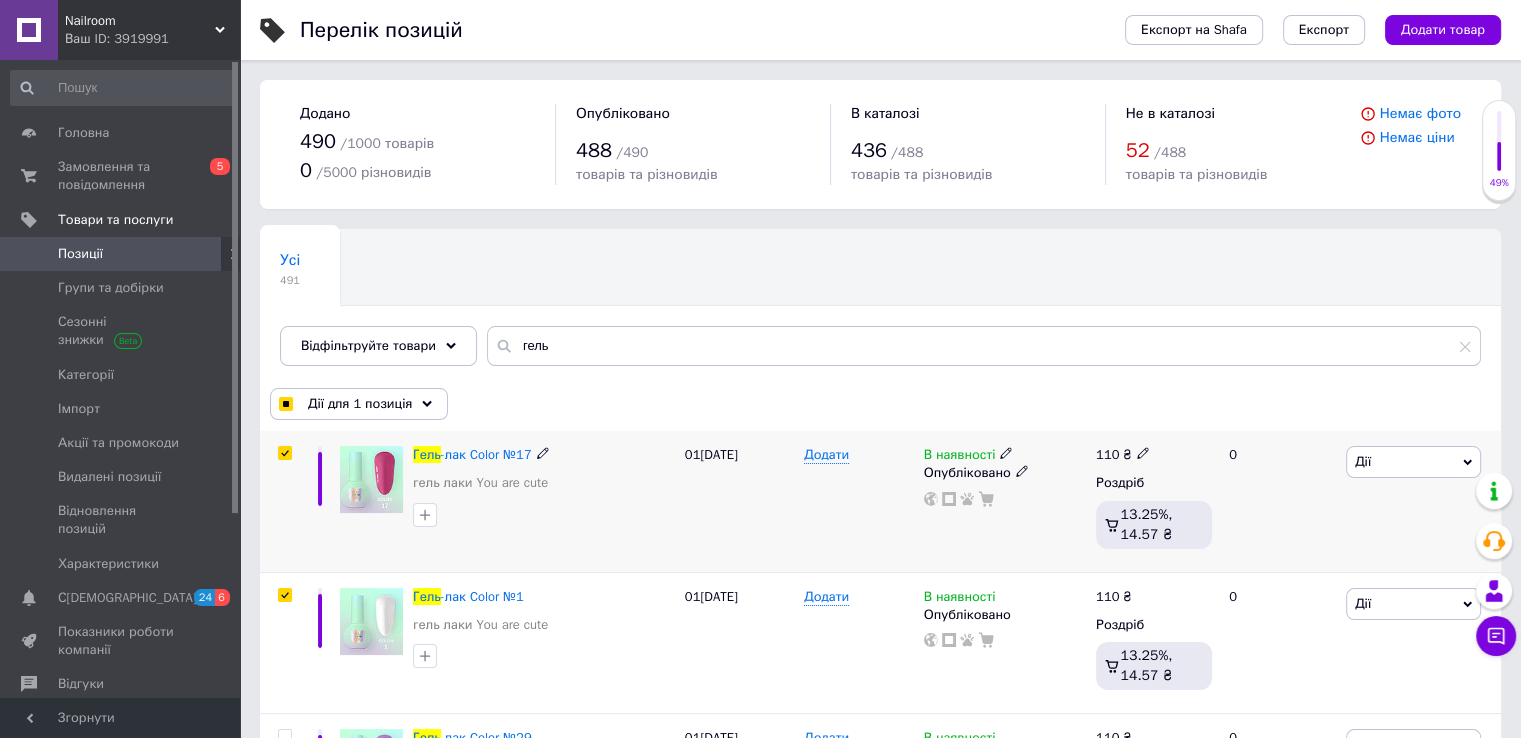 checkbox on "true" 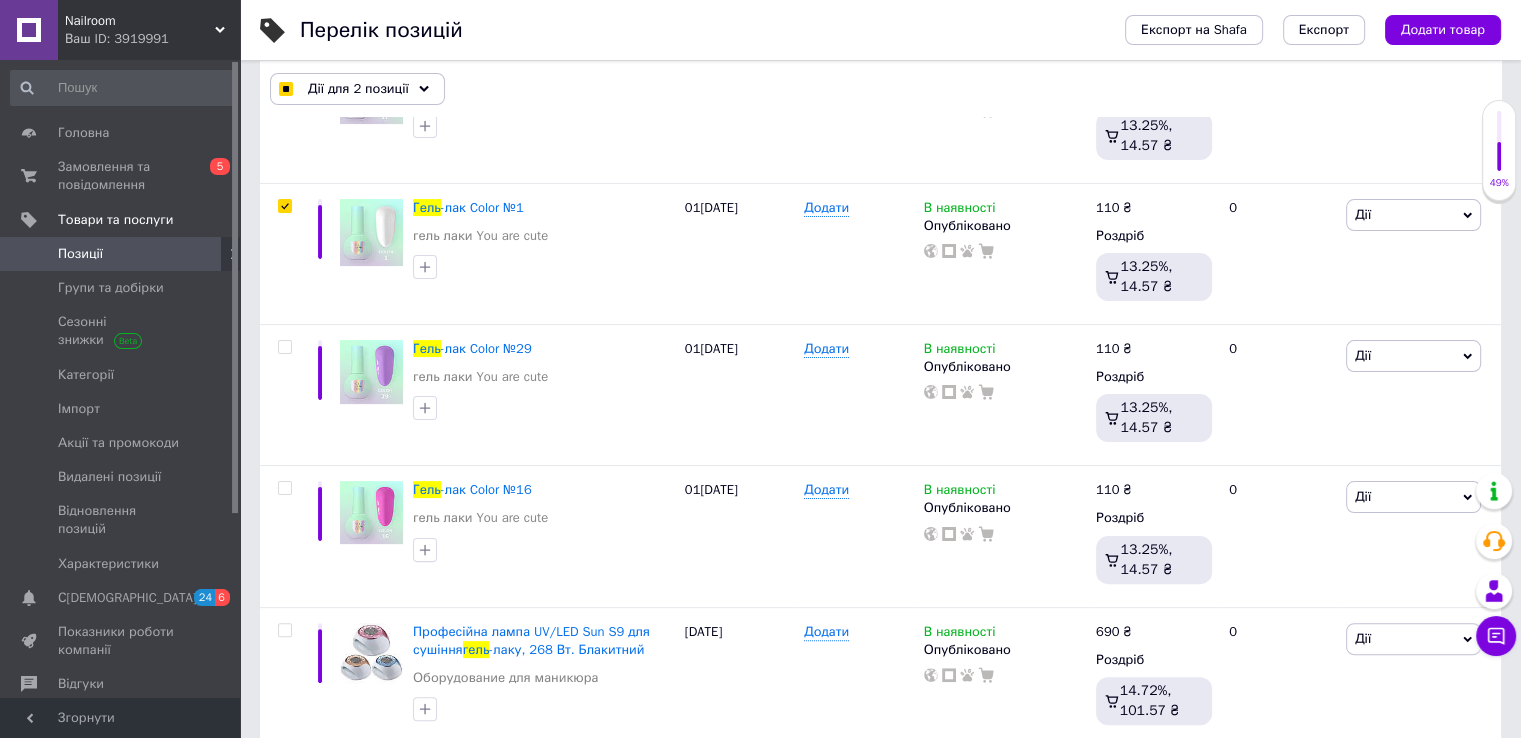 scroll, scrollTop: 436, scrollLeft: 0, axis: vertical 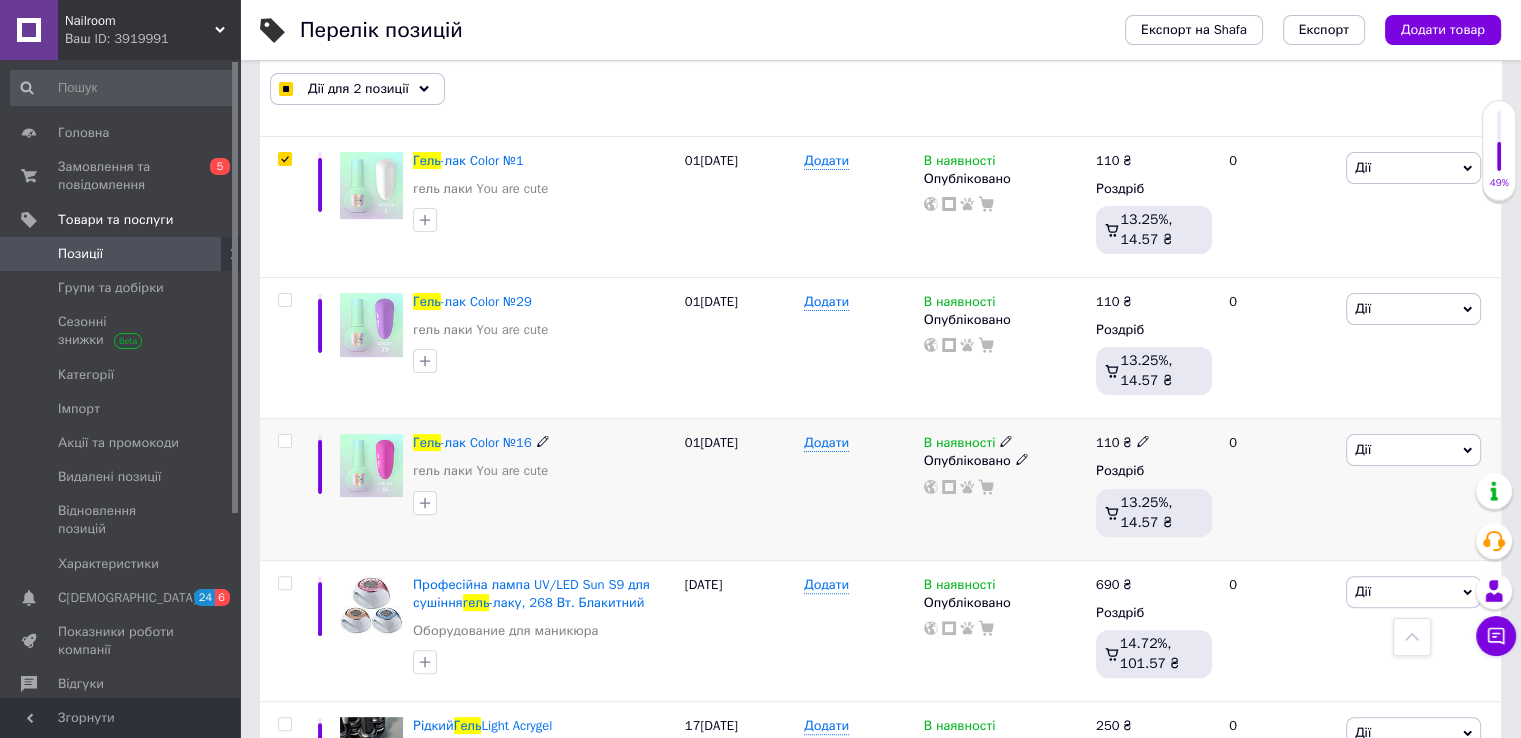 click at bounding box center [284, 441] 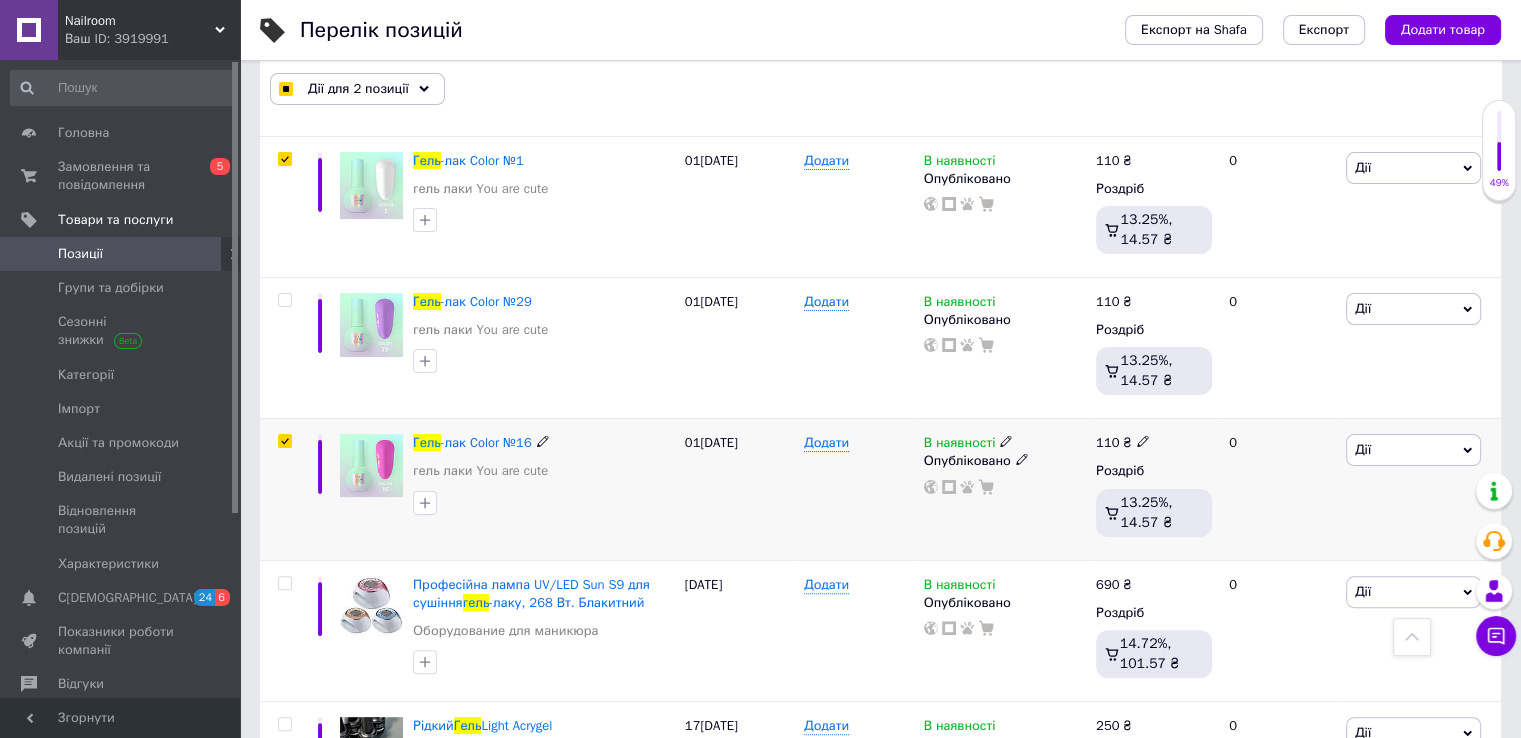 checkbox on "true" 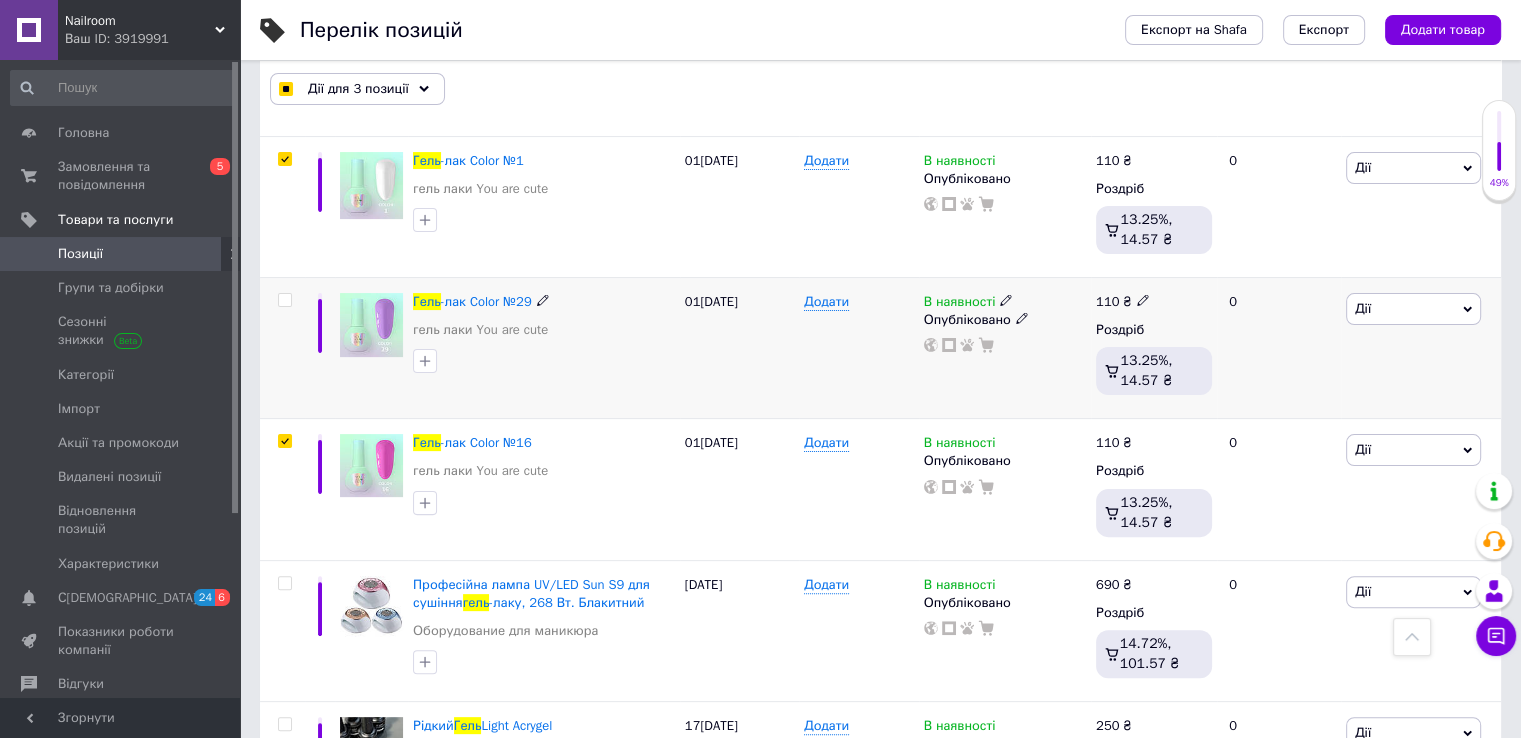 click at bounding box center [284, 300] 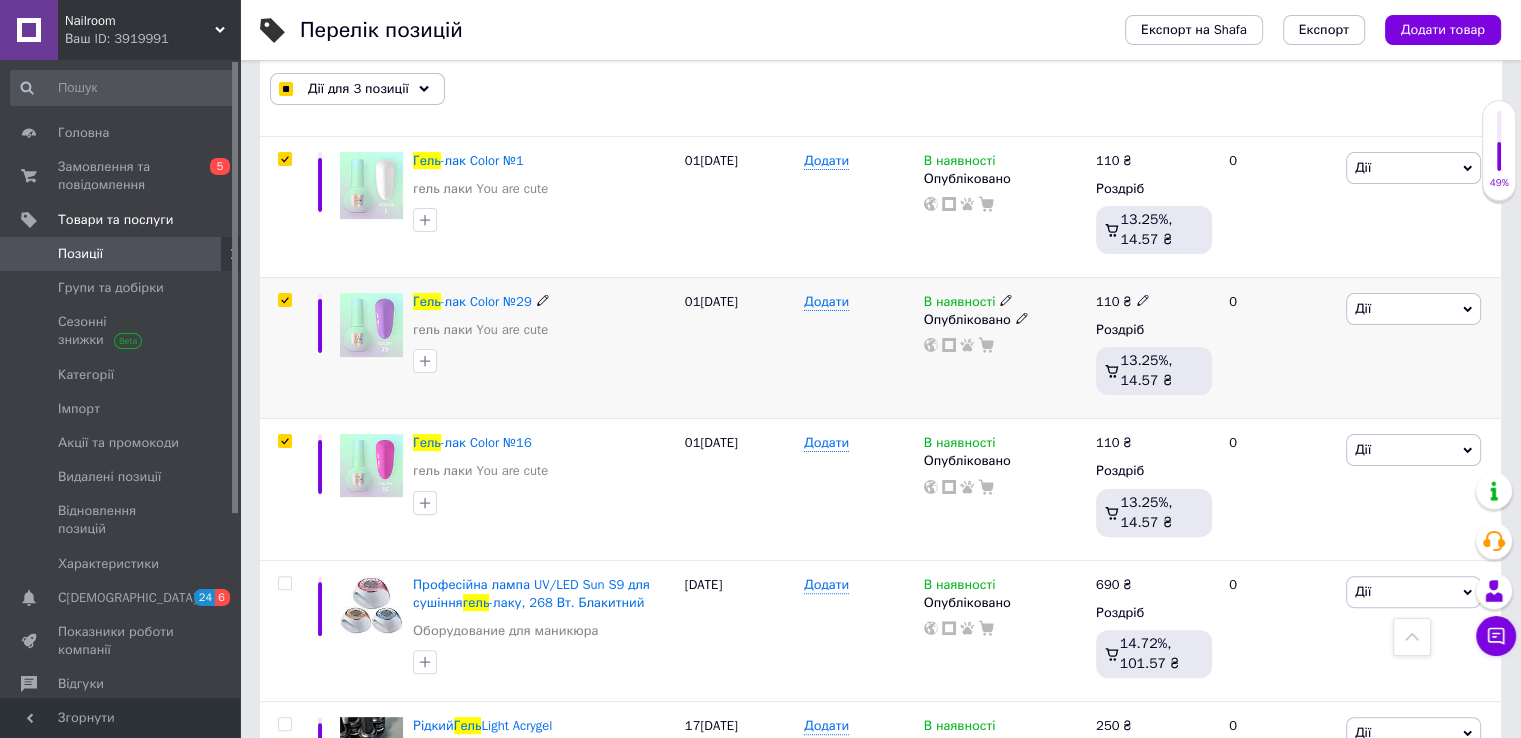 checkbox on "true" 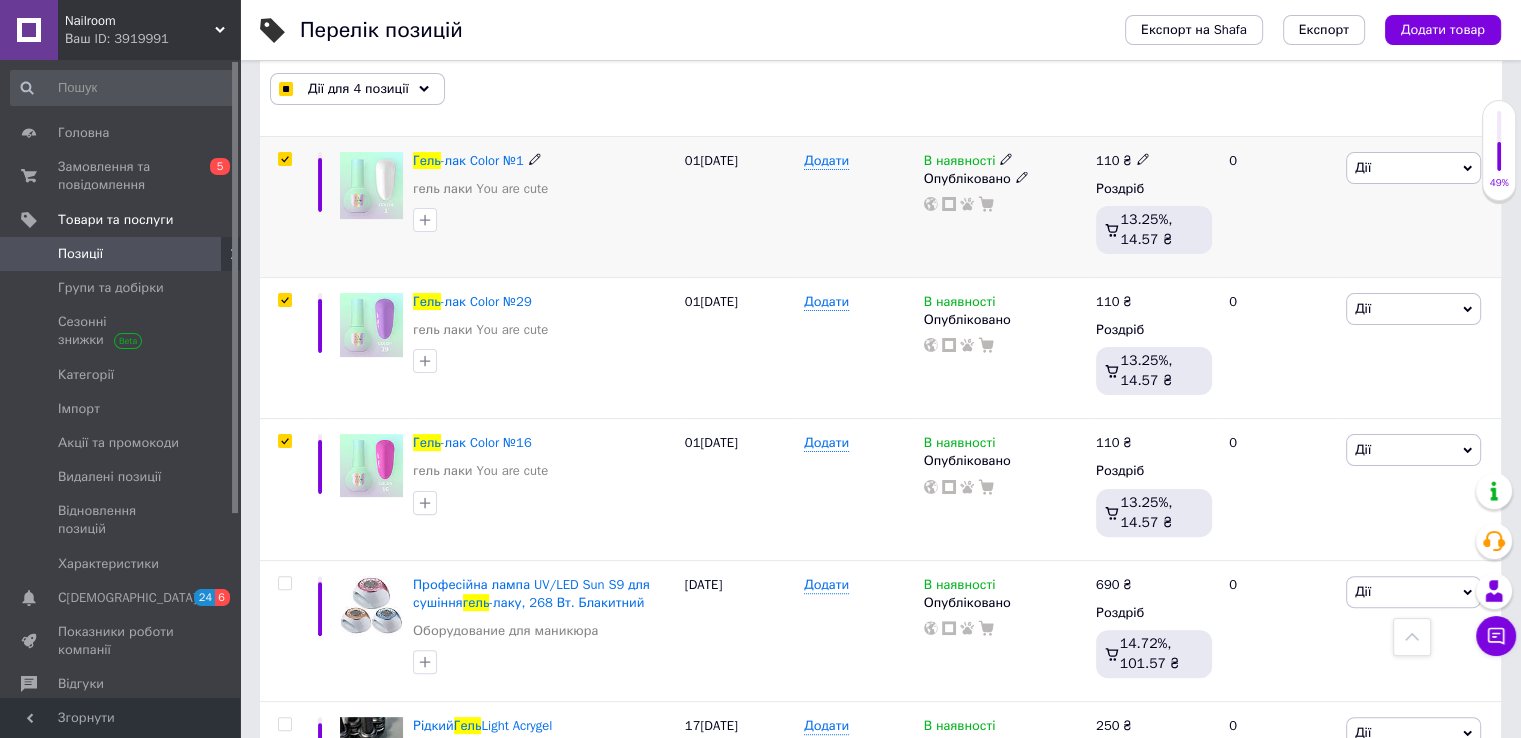 click on "Дії" at bounding box center (1413, 168) 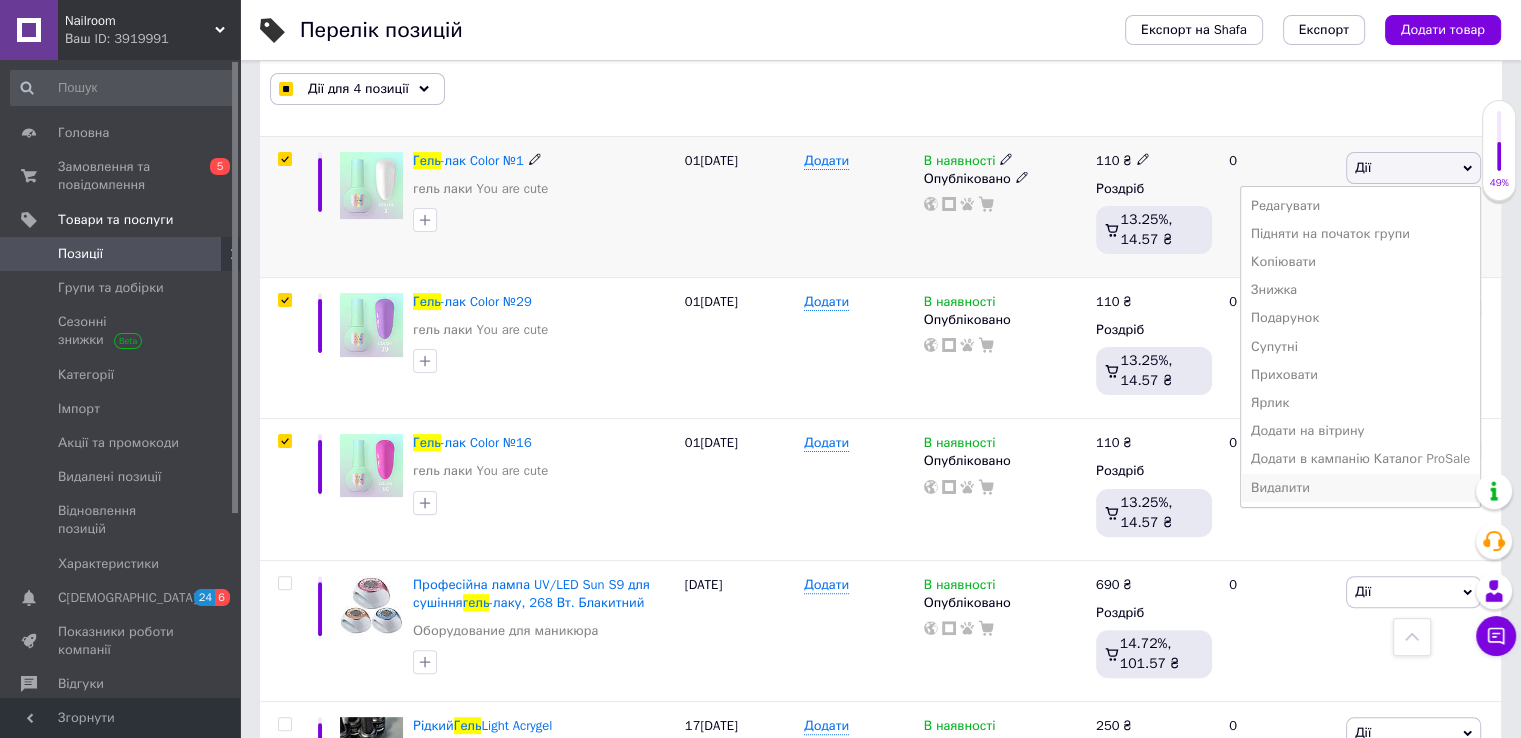 click on "Видалити" at bounding box center [1360, 488] 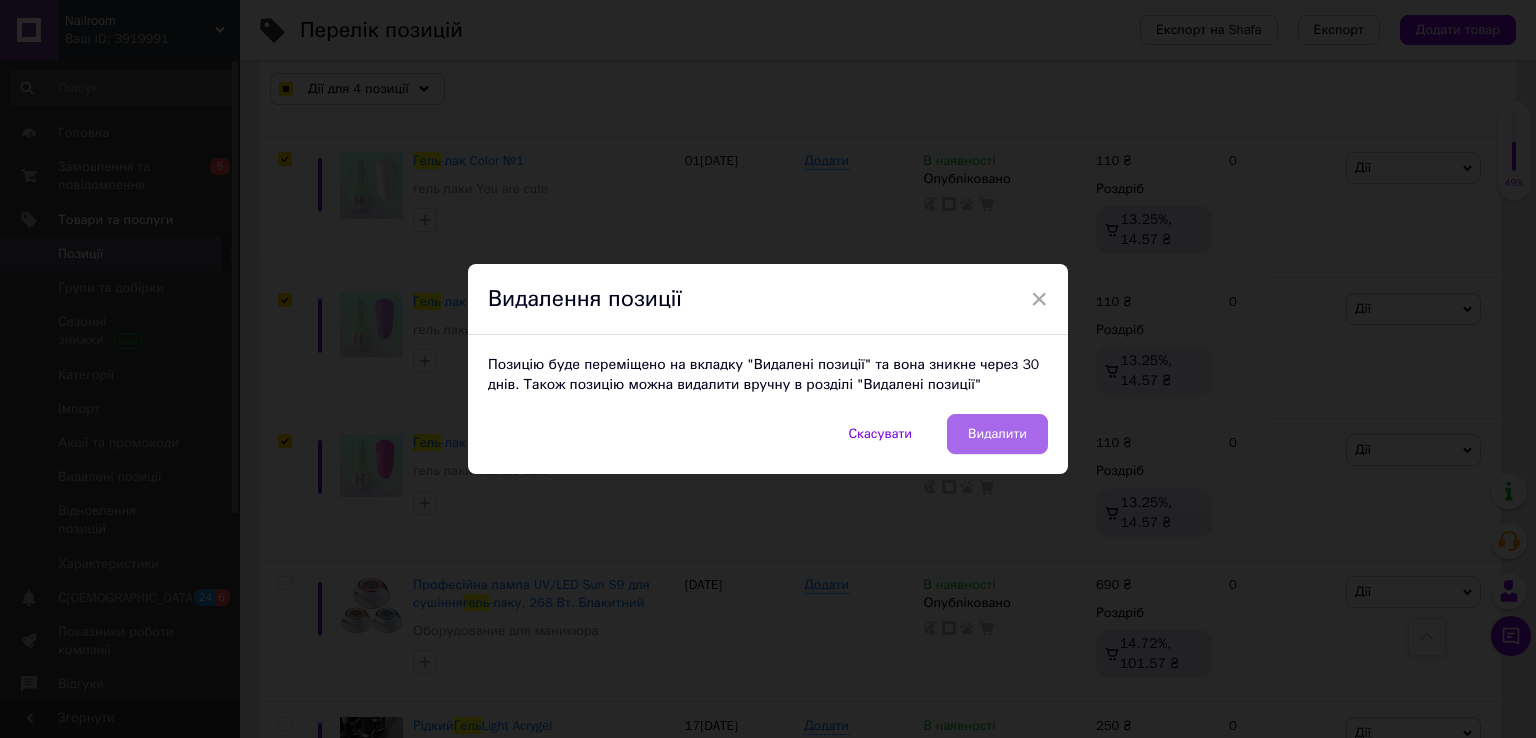 click on "Видалити" at bounding box center (997, 434) 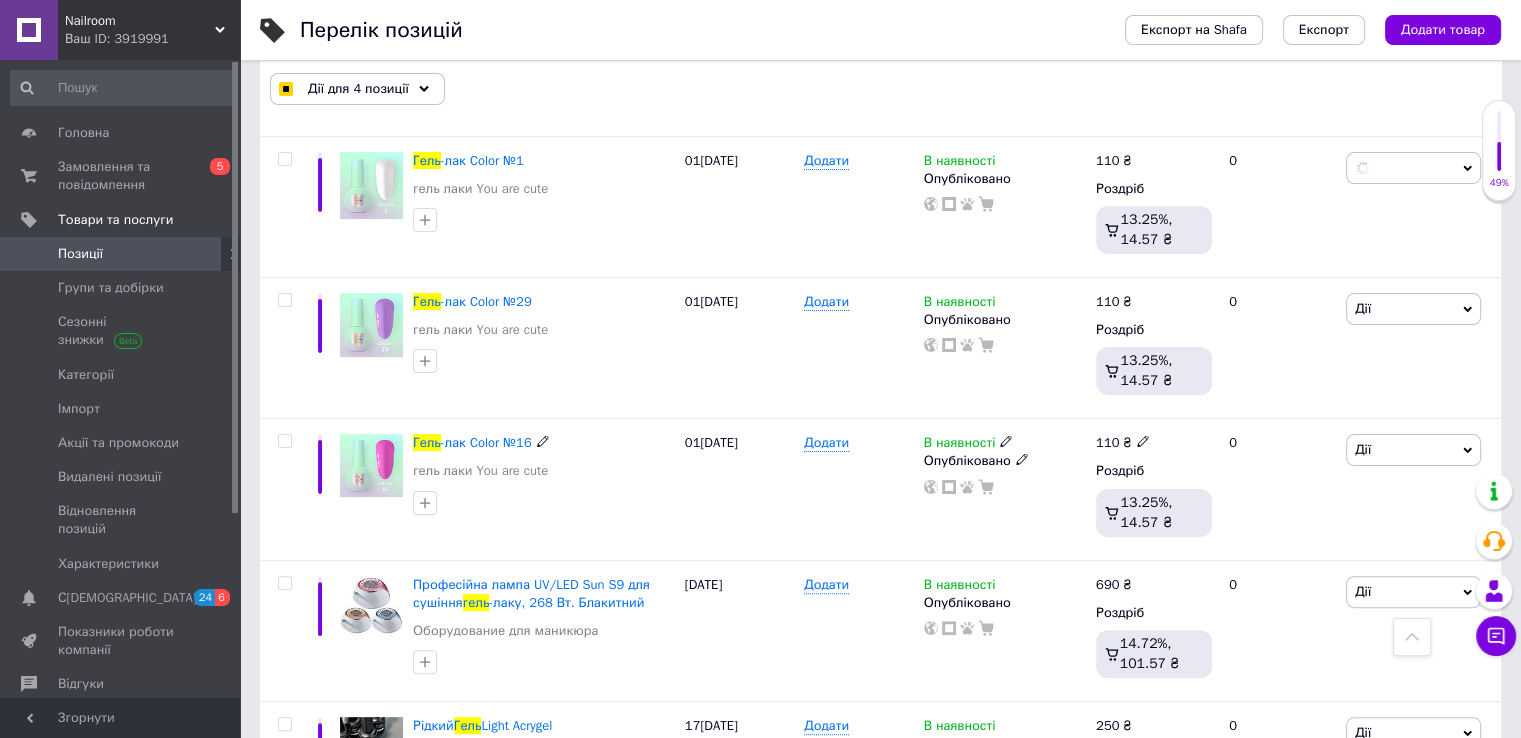 checkbox on "false" 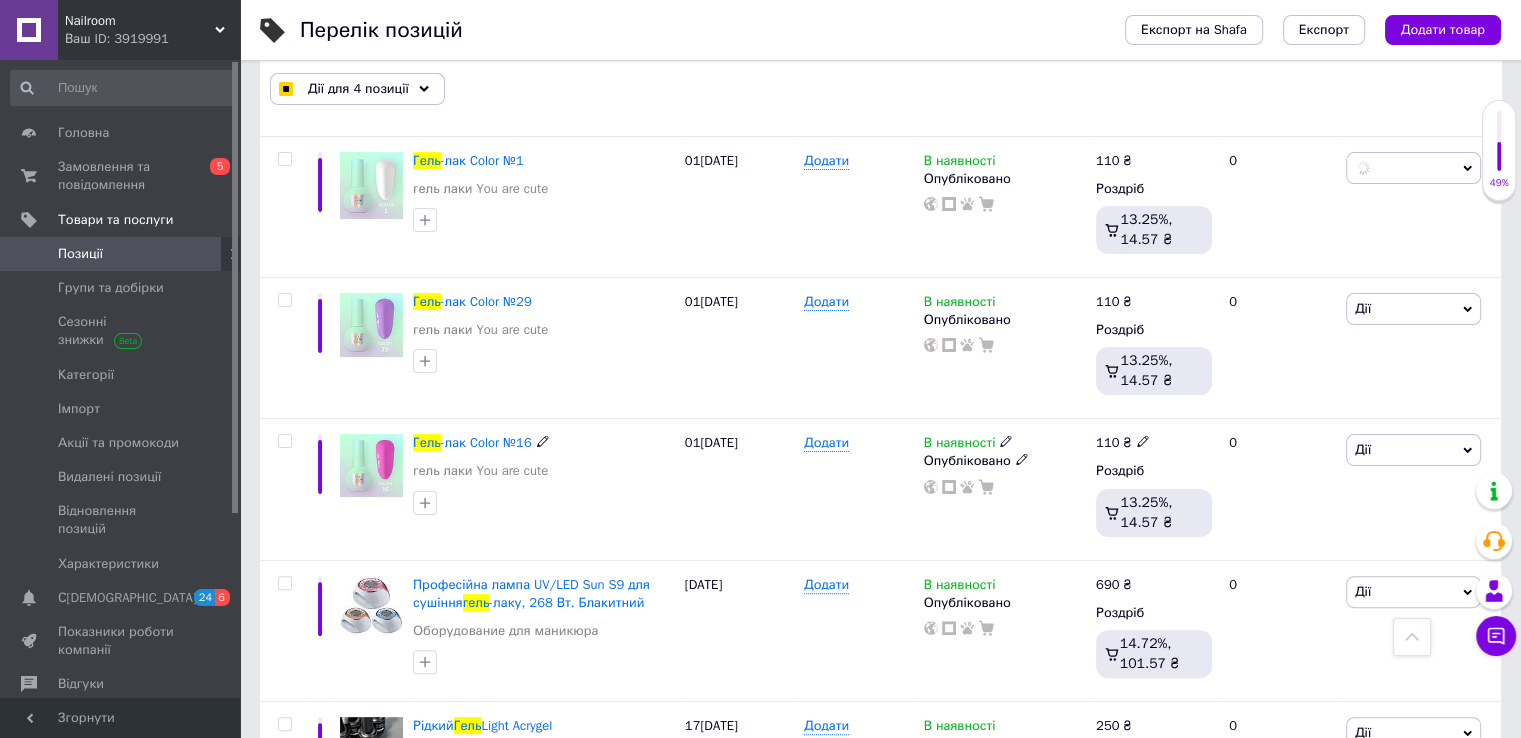 checkbox on "false" 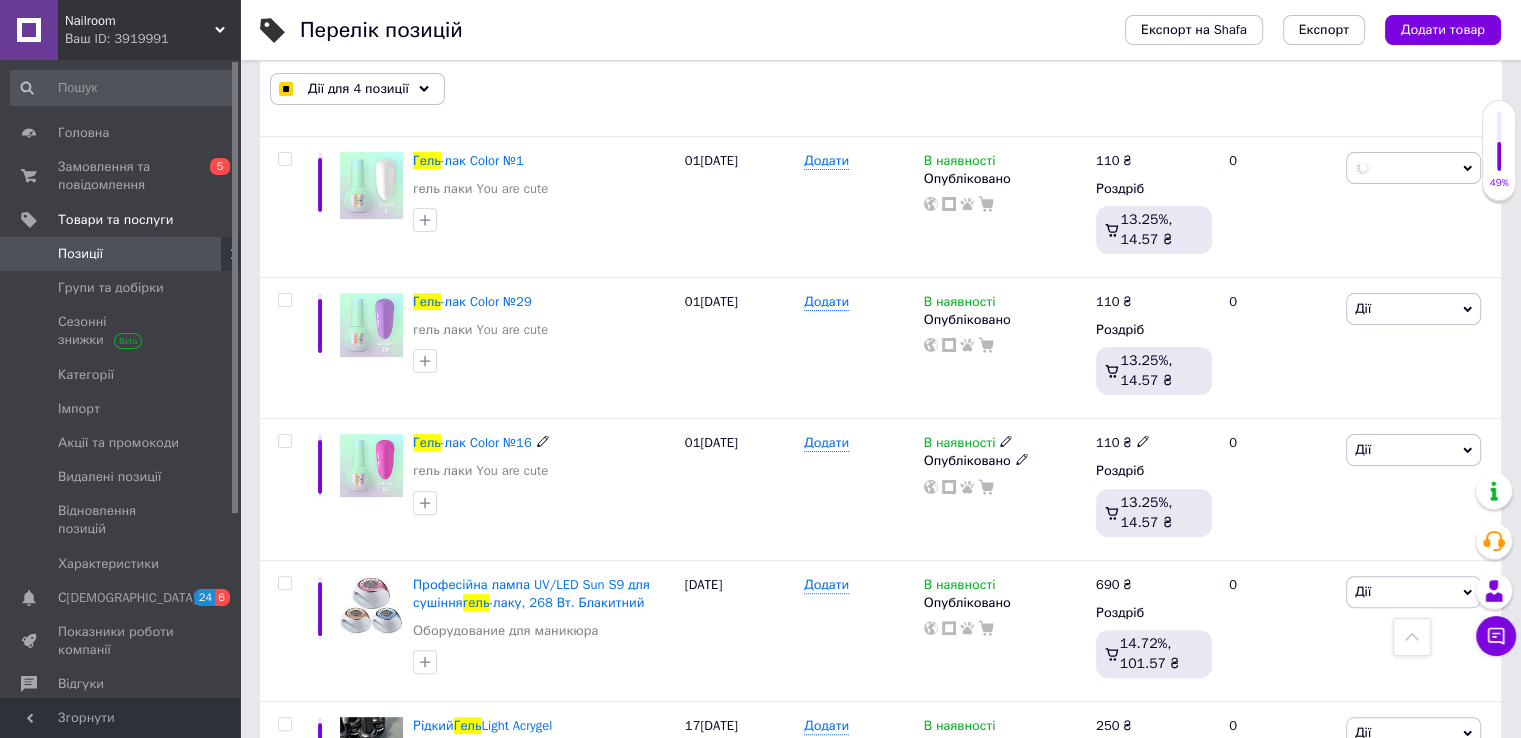 checkbox on "false" 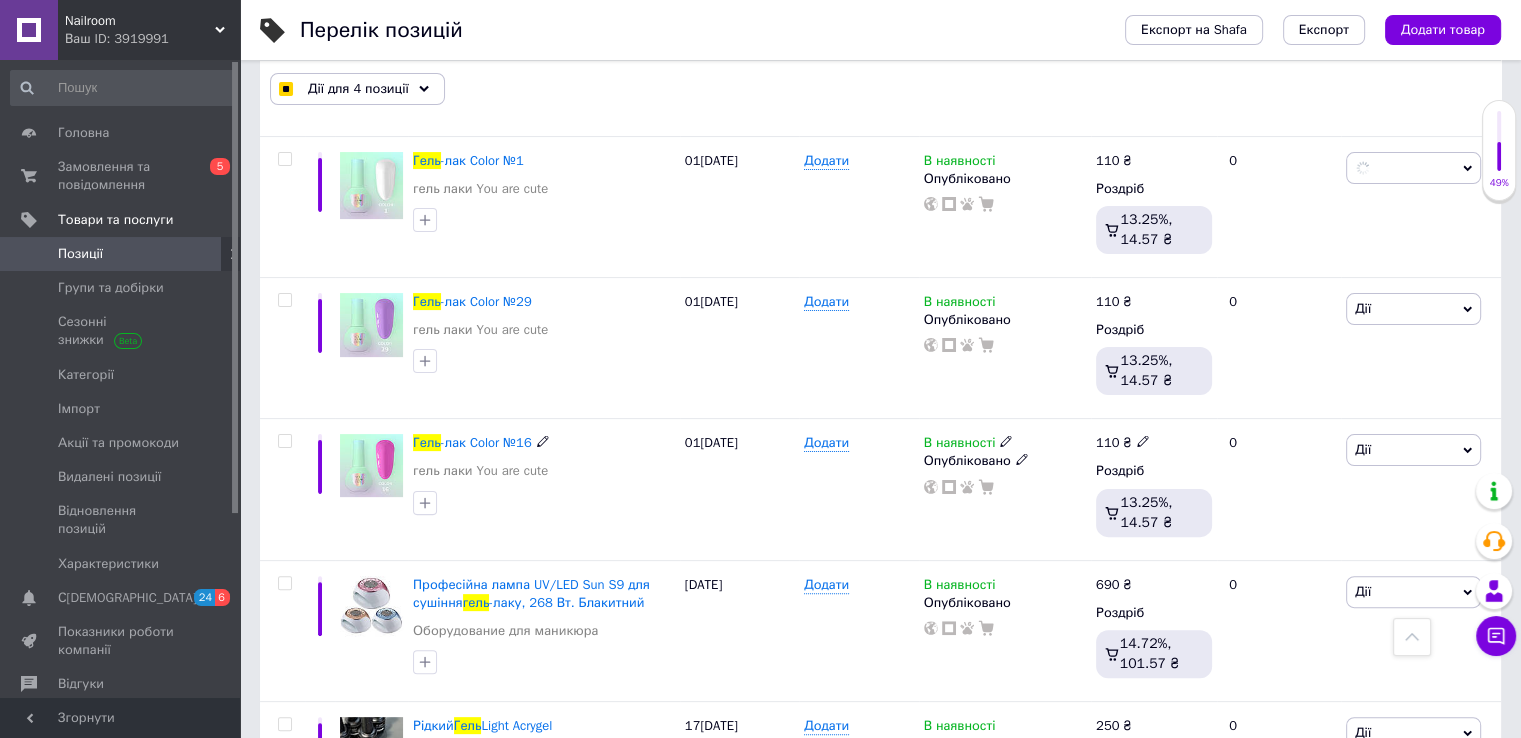 checkbox on "false" 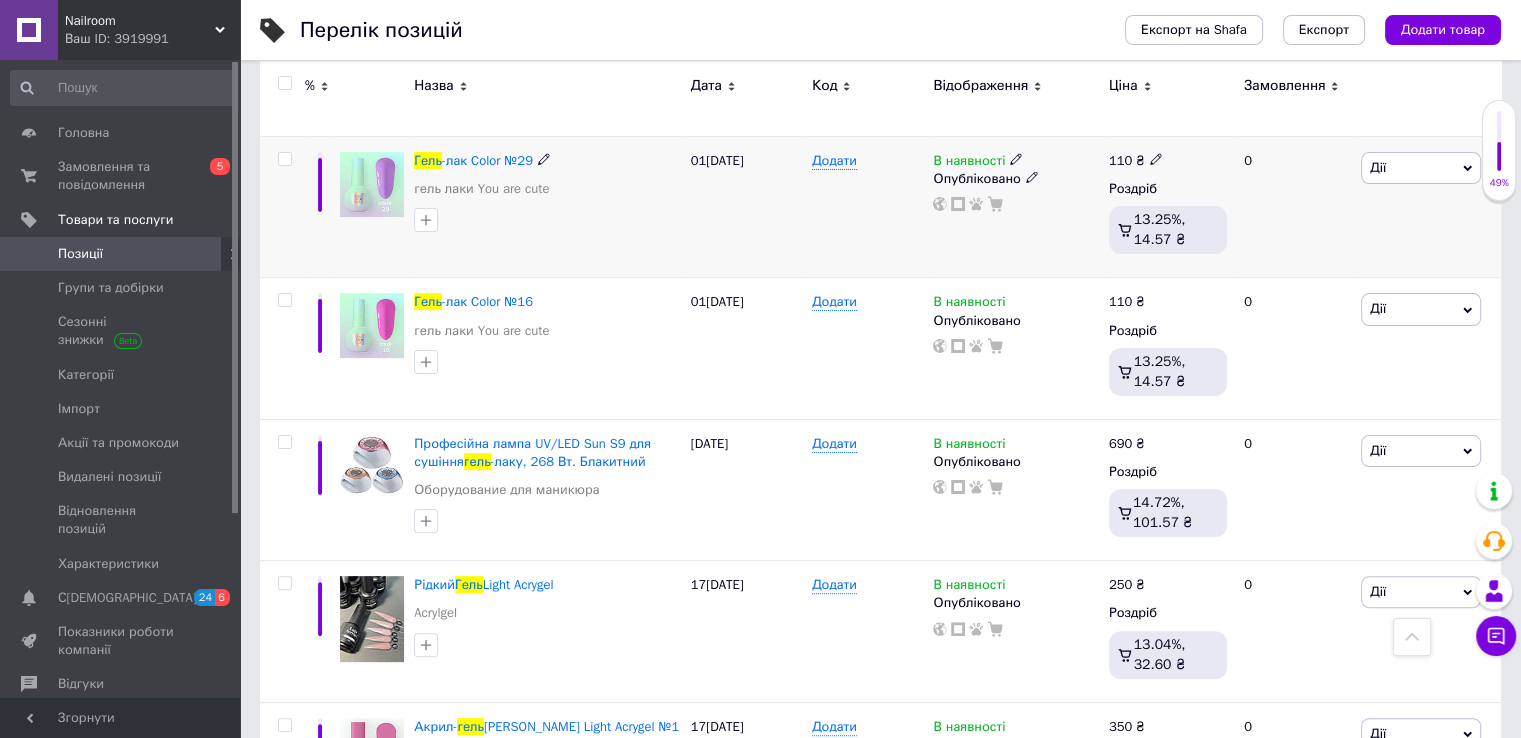 click 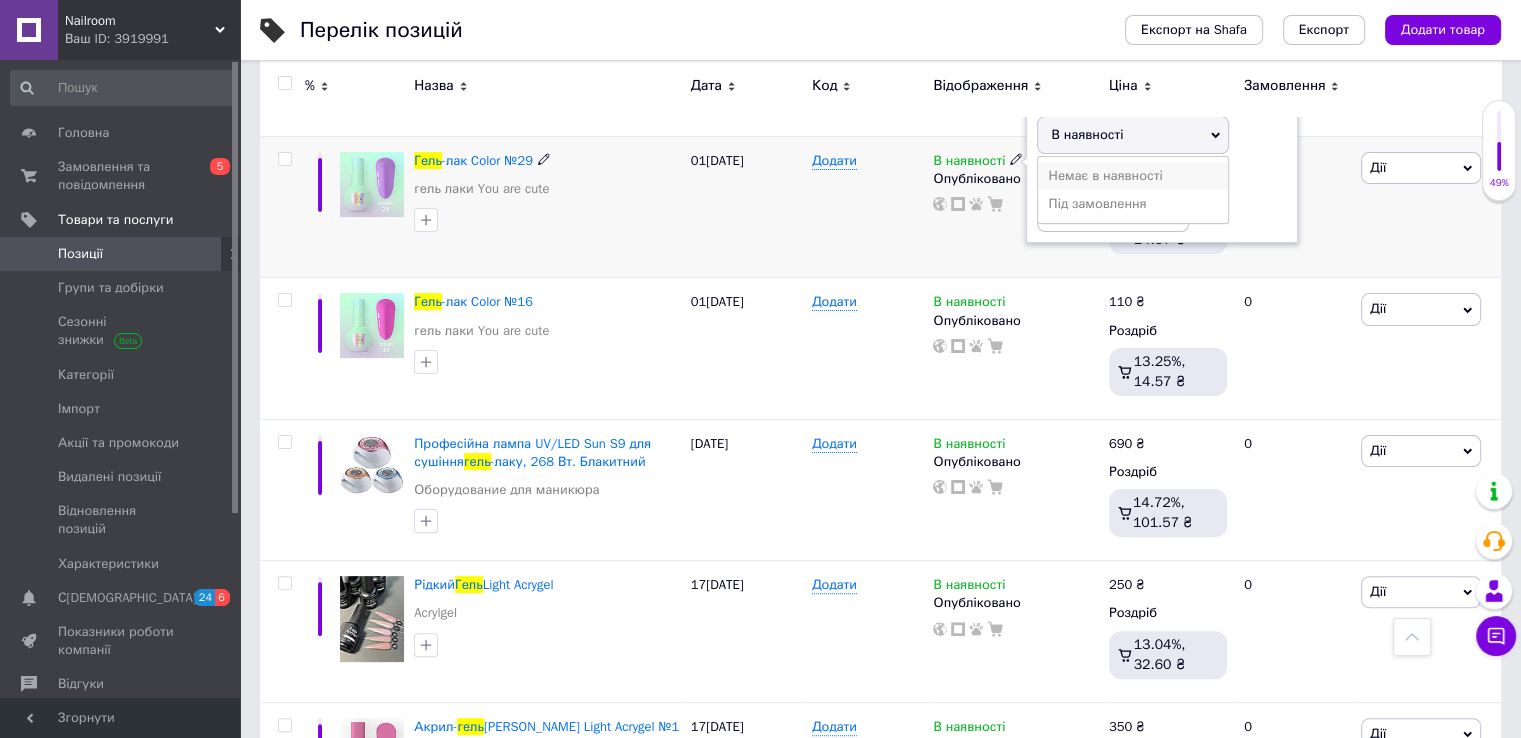 click on "Немає в наявності" at bounding box center (1133, 176) 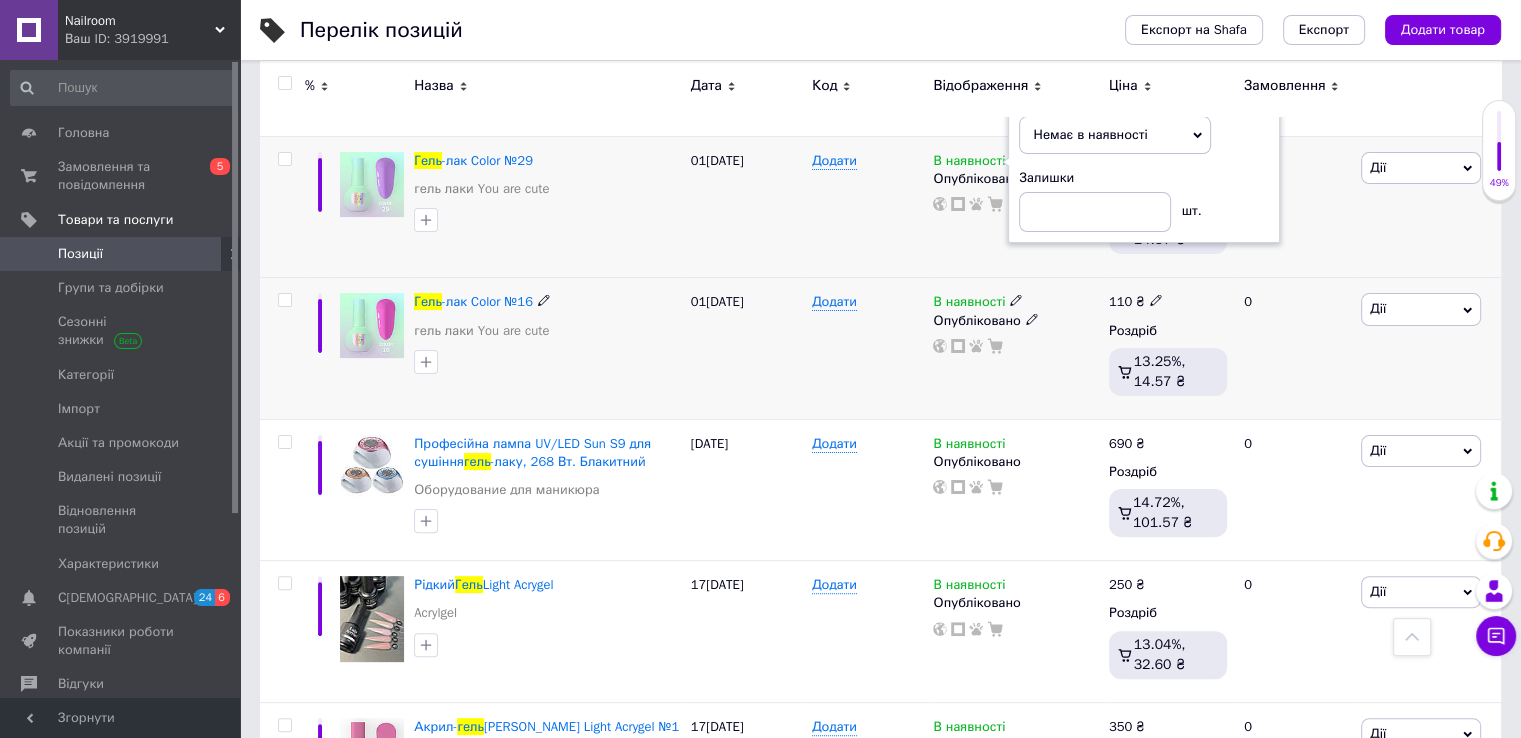 click on "В наявності" at bounding box center [969, 304] 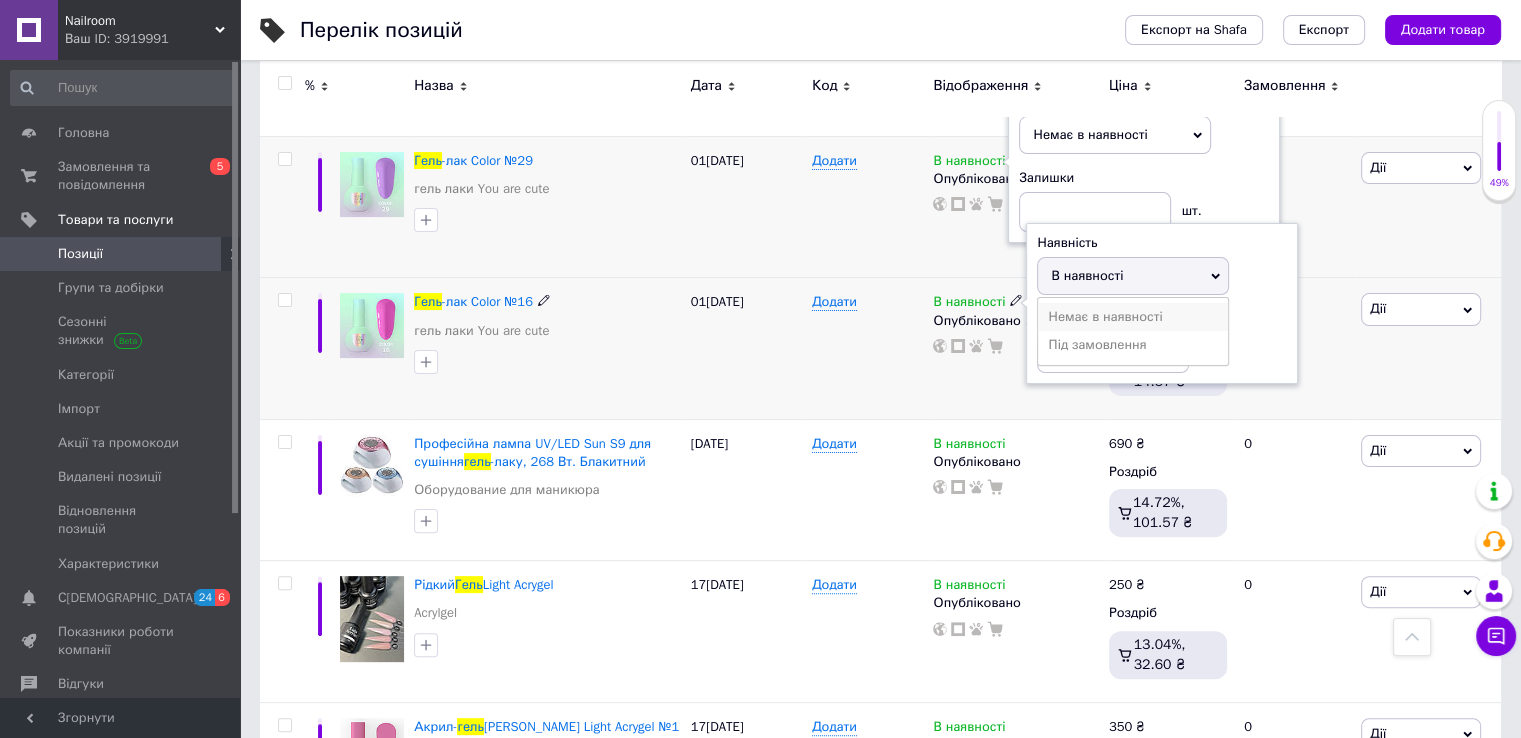 click on "Немає в наявності" at bounding box center [1133, 317] 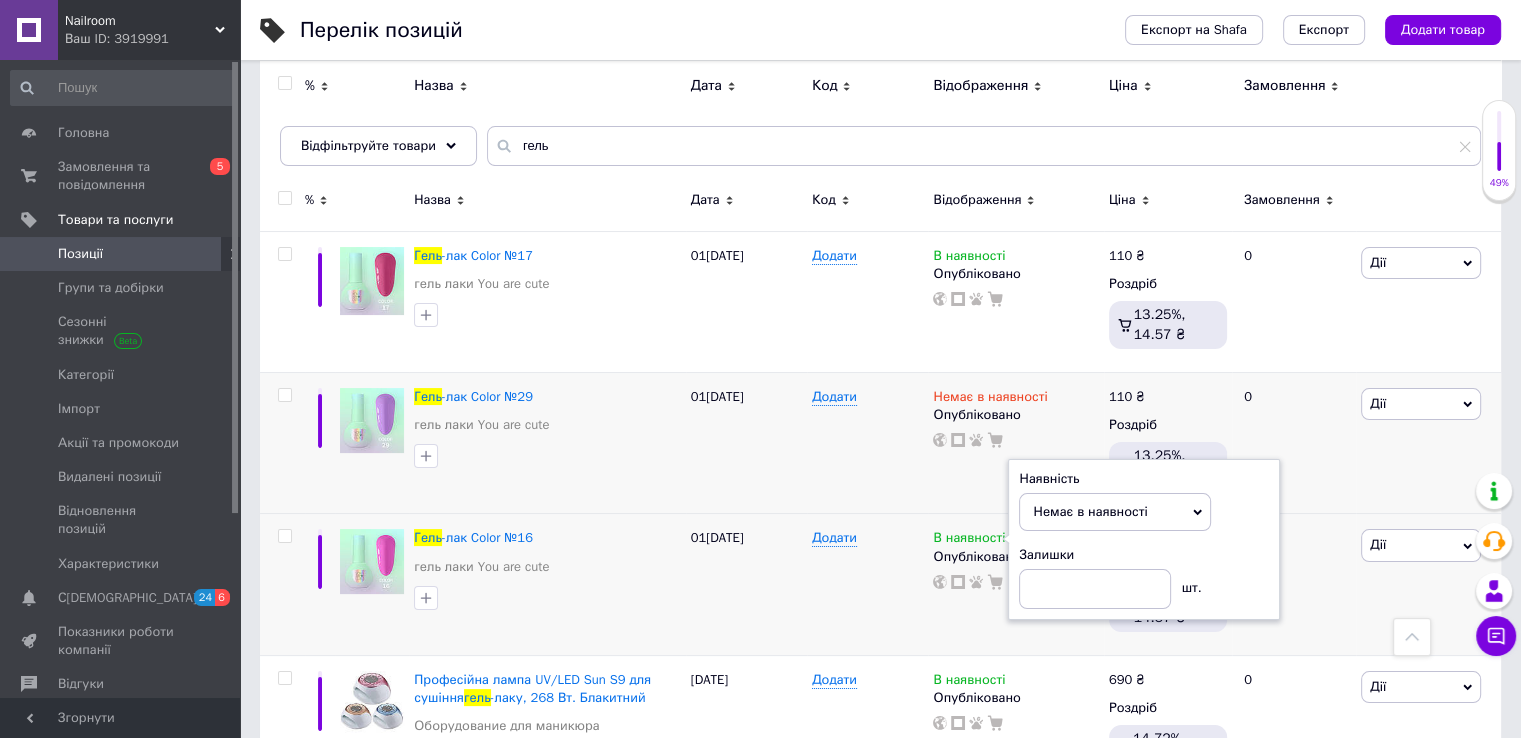 scroll, scrollTop: 142, scrollLeft: 0, axis: vertical 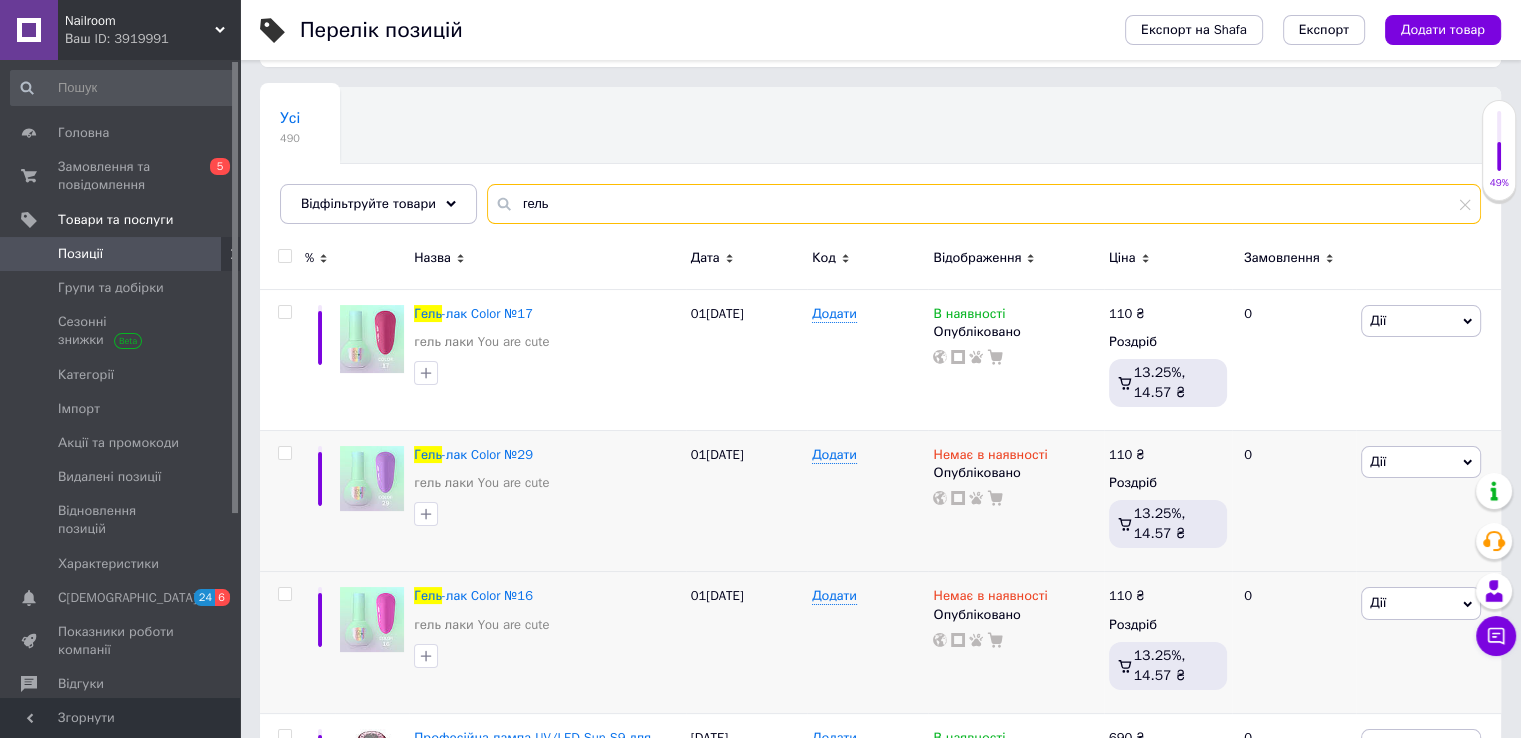 click on "гель" at bounding box center (984, 204) 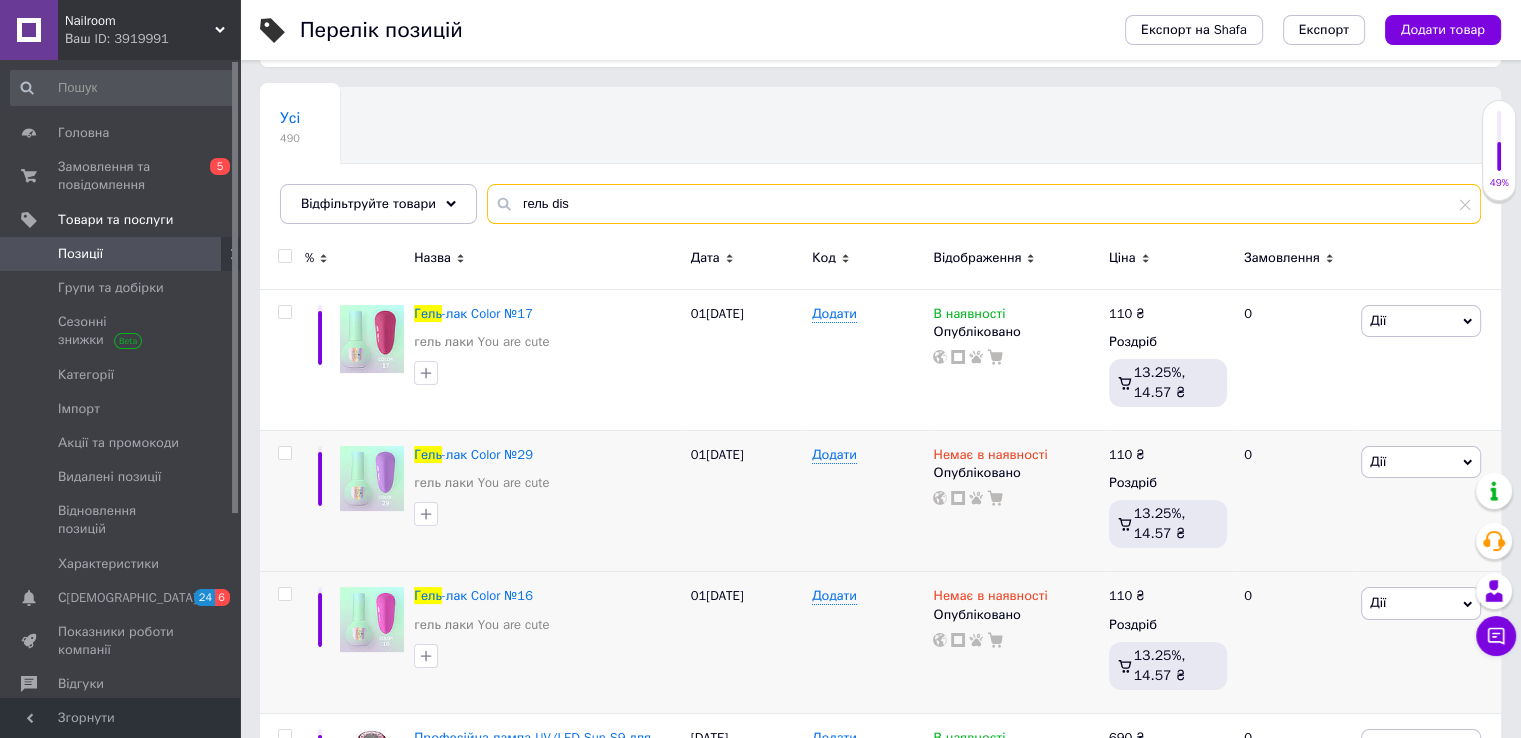 type on "гель dis" 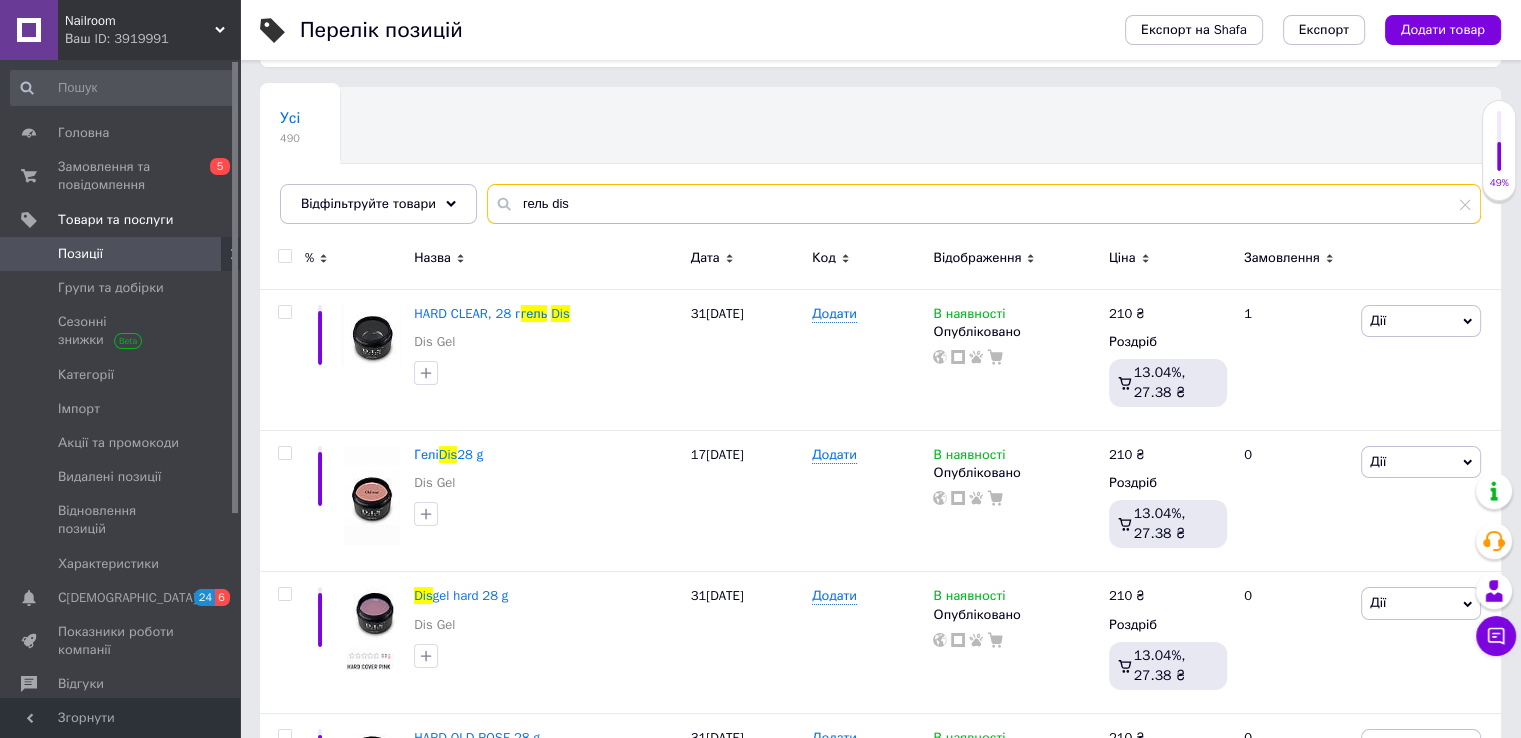 click on "гель dis" at bounding box center (984, 204) 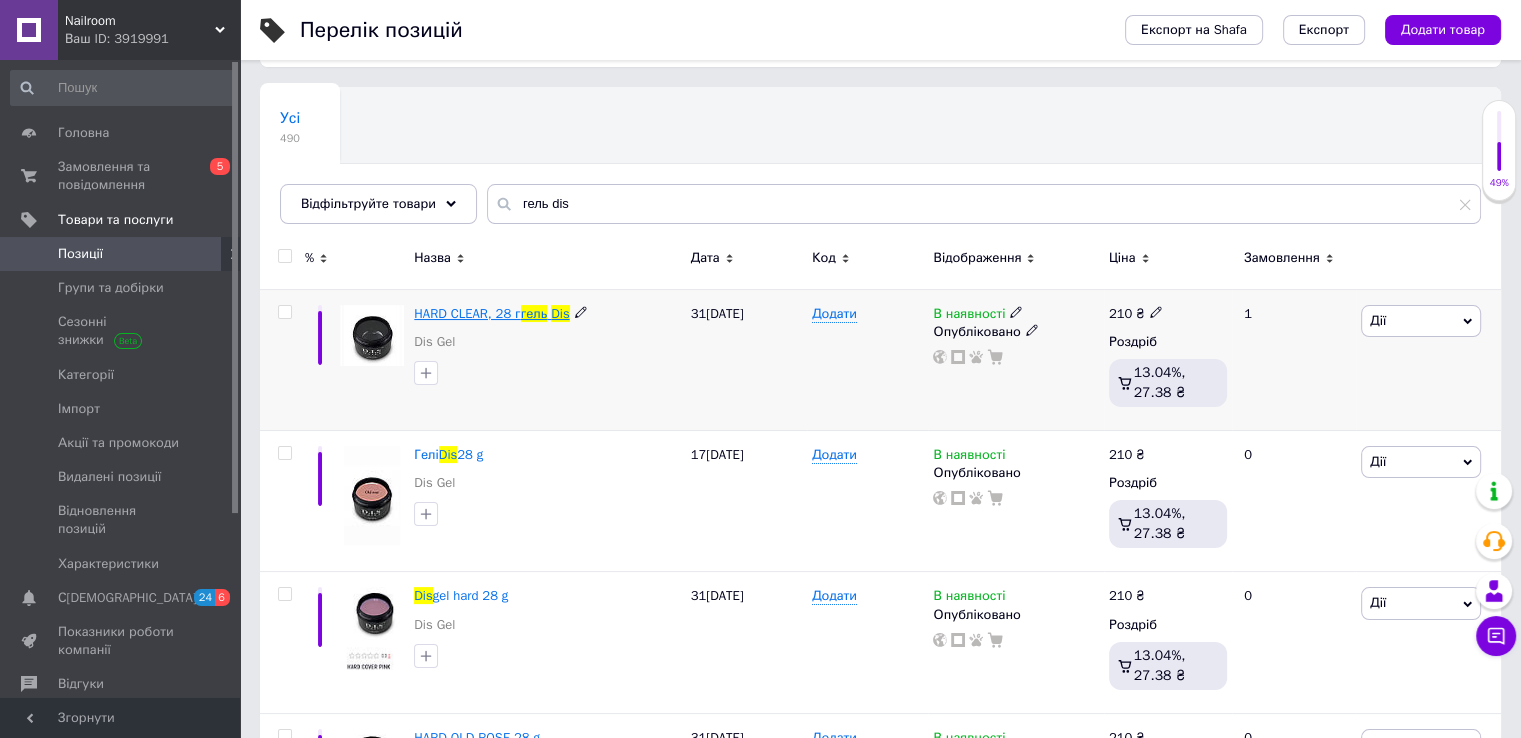 click on "HARD CLEAR, 28 г" at bounding box center [467, 313] 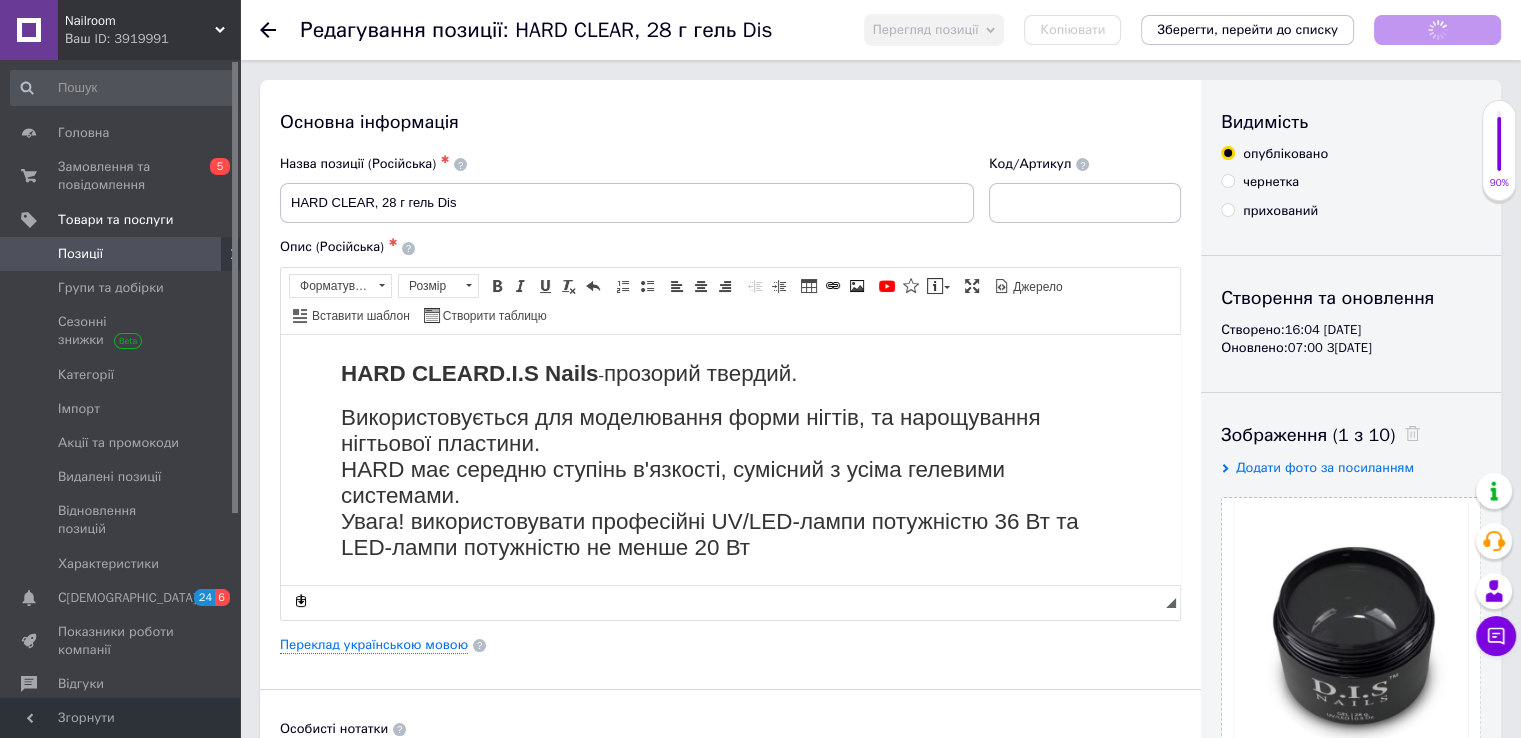 scroll, scrollTop: 0, scrollLeft: 0, axis: both 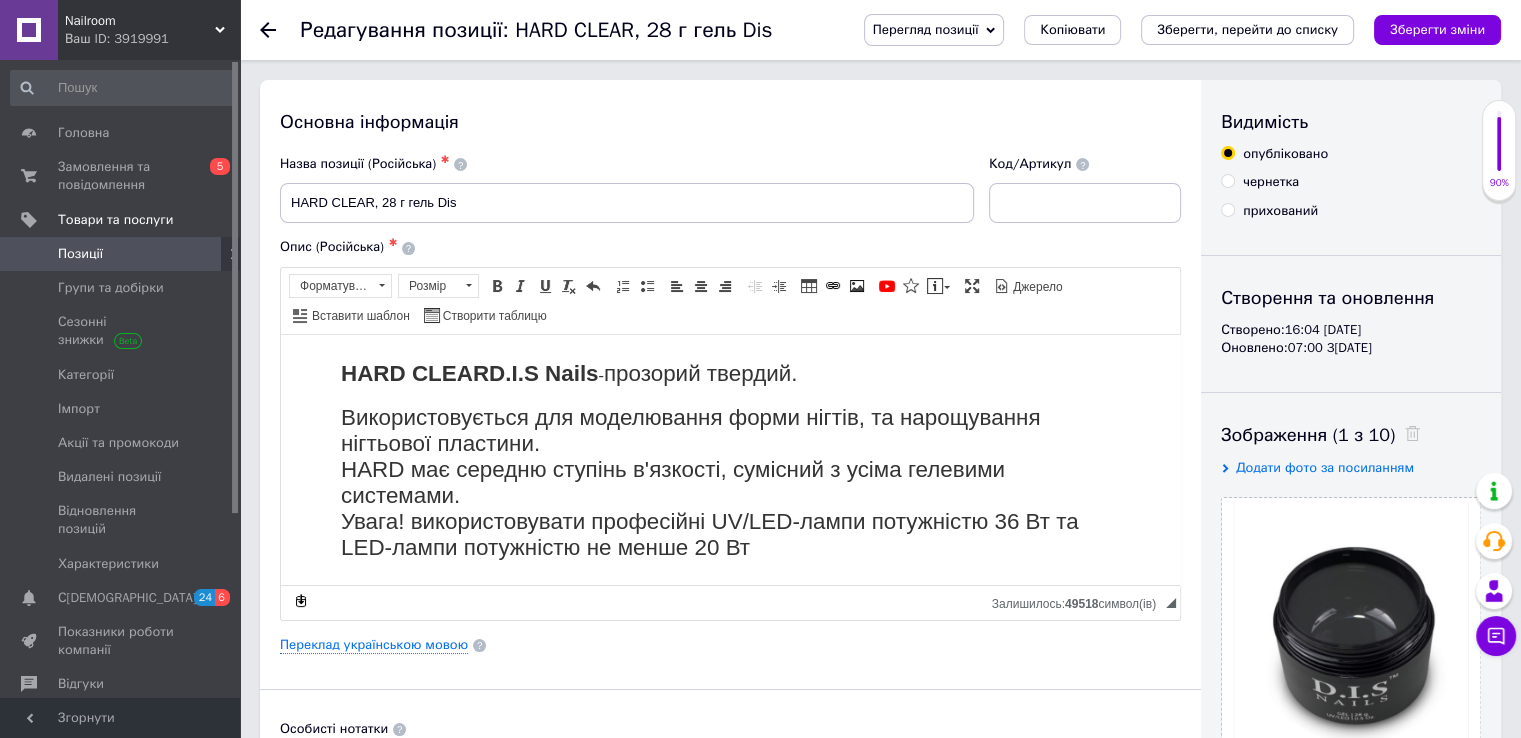 drag, startPoint x: 1519, startPoint y: 152, endPoint x: 1510, endPoint y: 222, distance: 70.5762 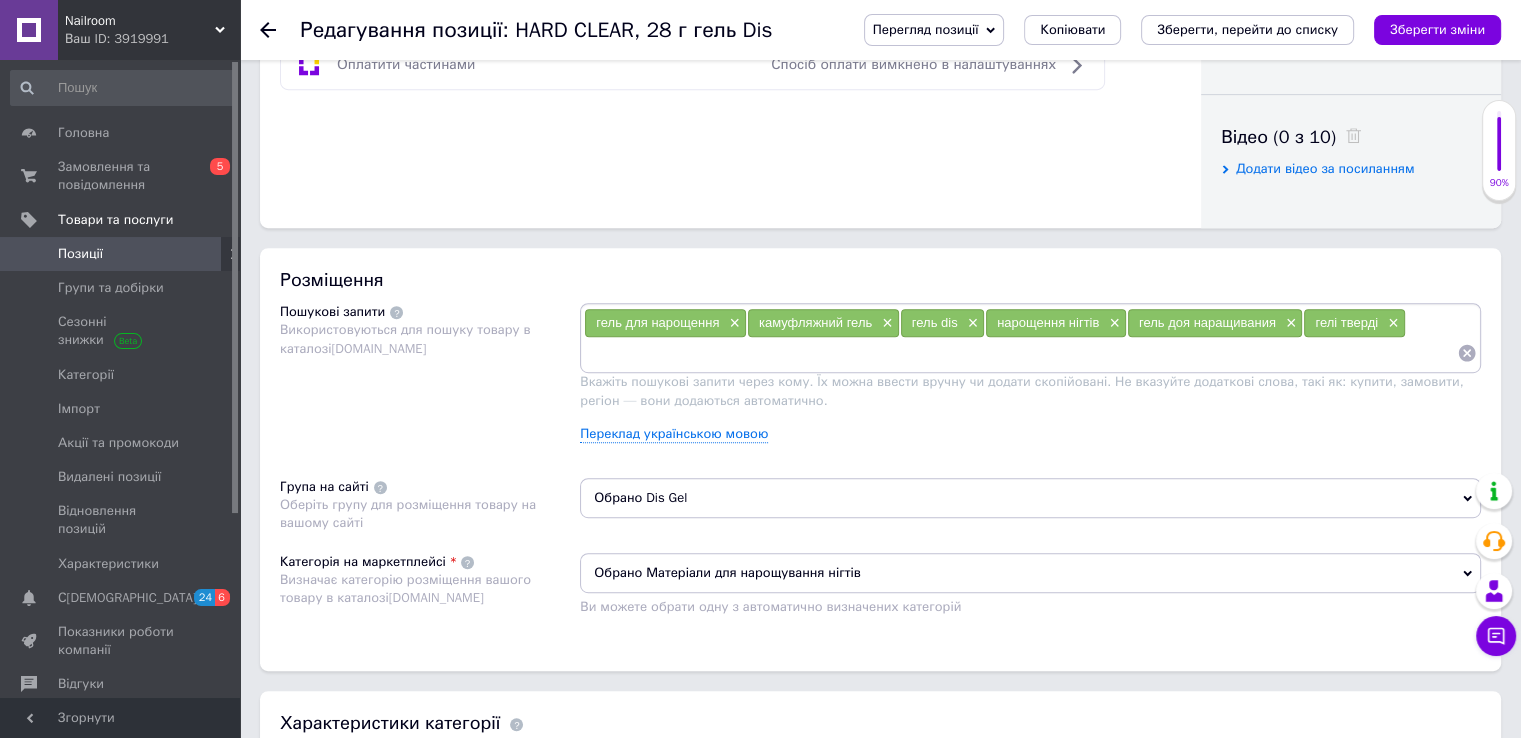 scroll, scrollTop: 971, scrollLeft: 0, axis: vertical 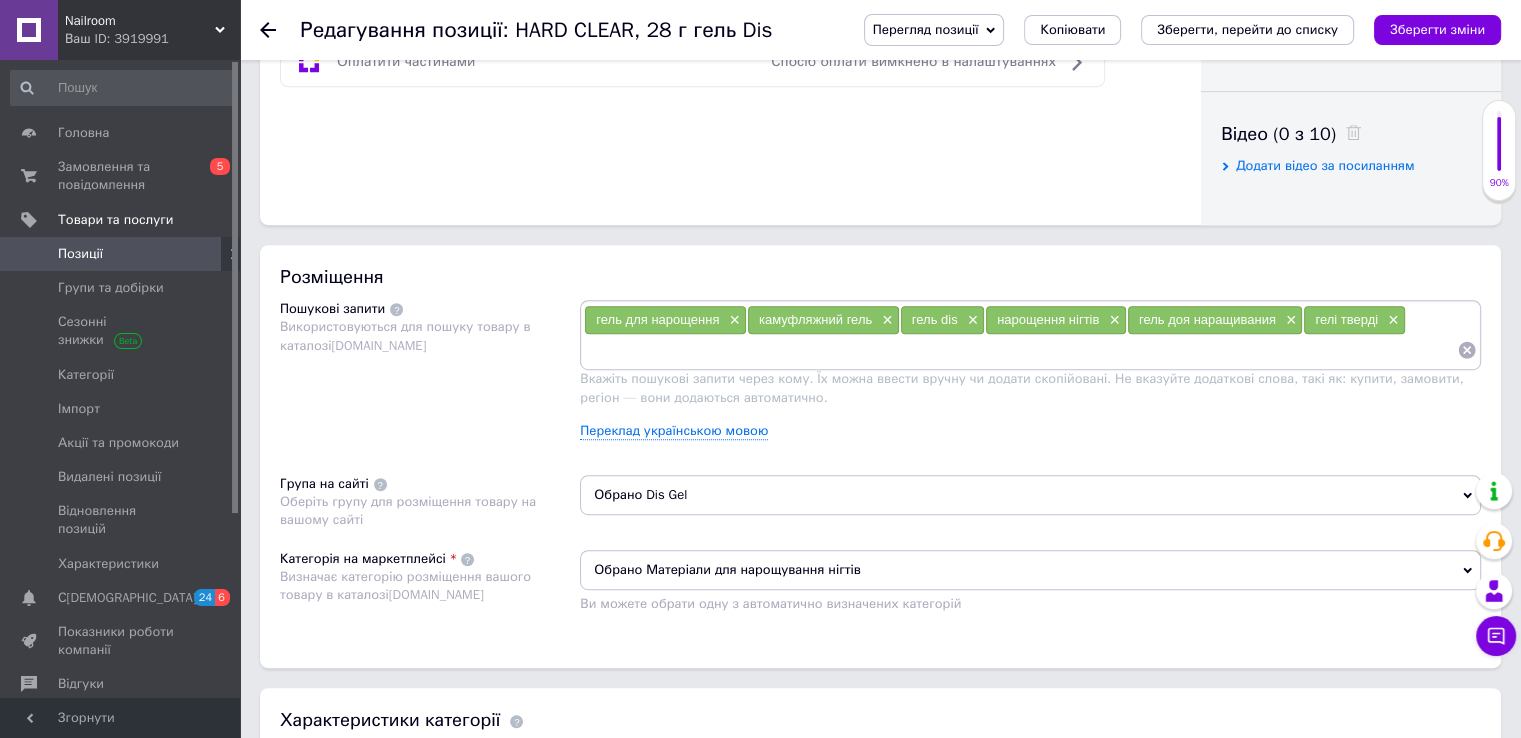 click on "Обрано Dis Gel" at bounding box center (1030, 495) 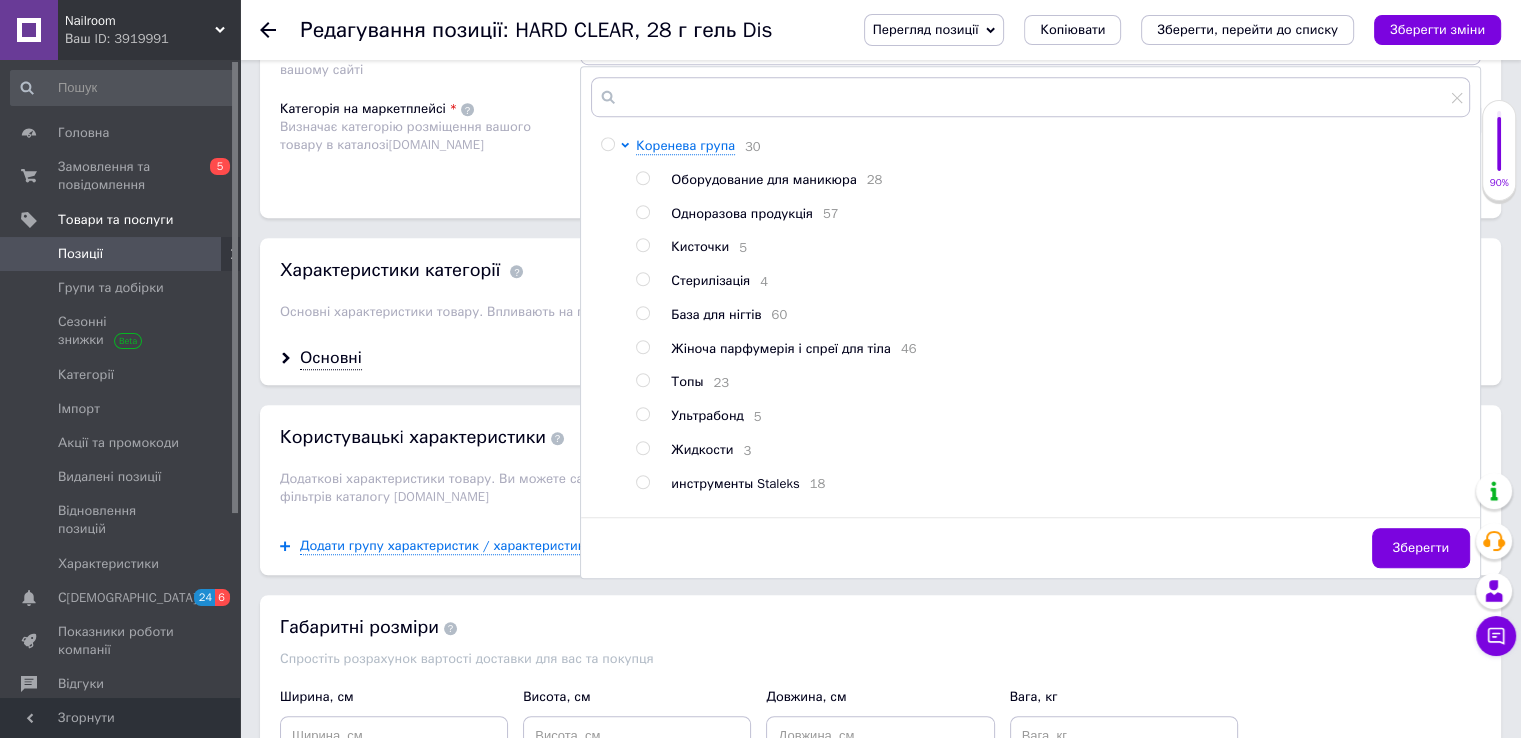 scroll, scrollTop: 1580, scrollLeft: 0, axis: vertical 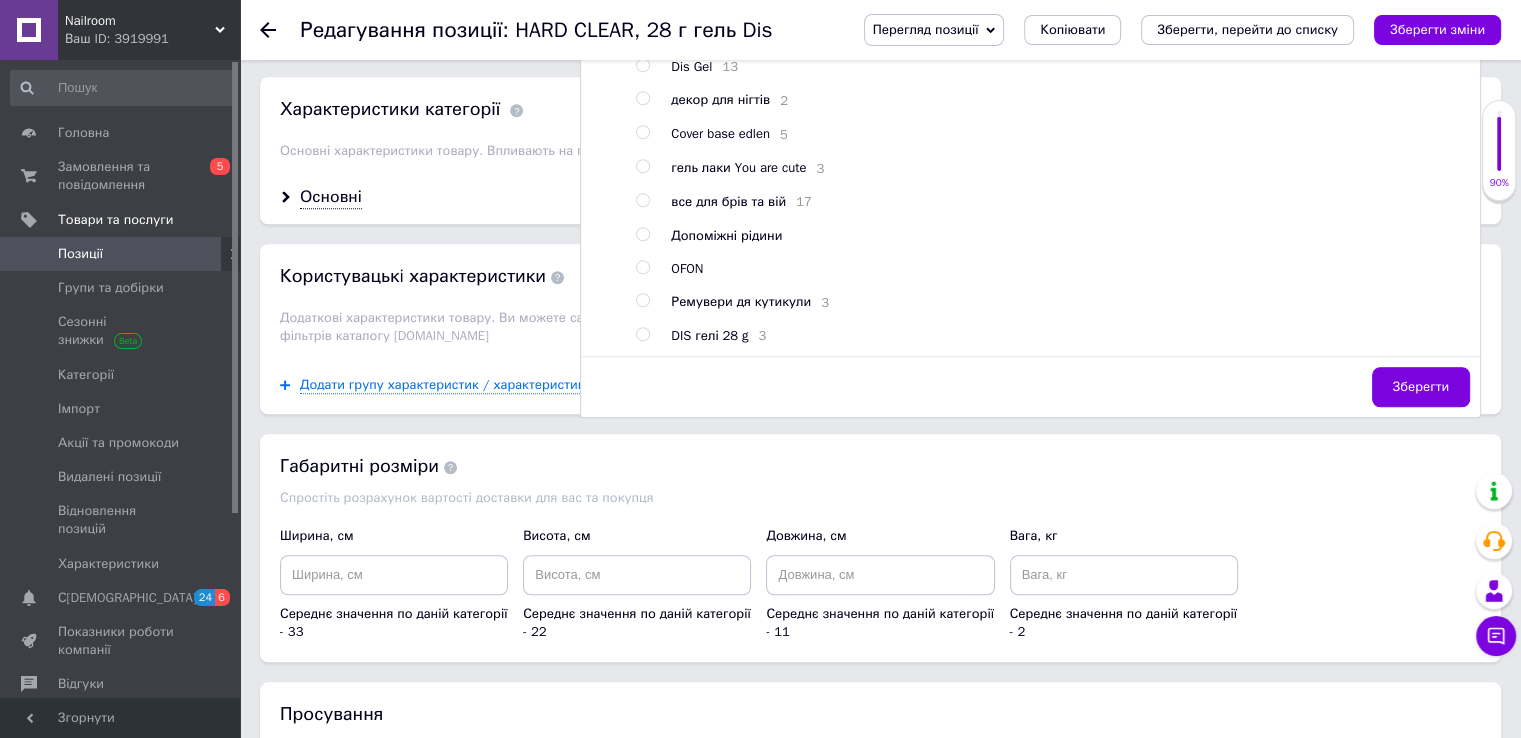 click at bounding box center [642, 334] 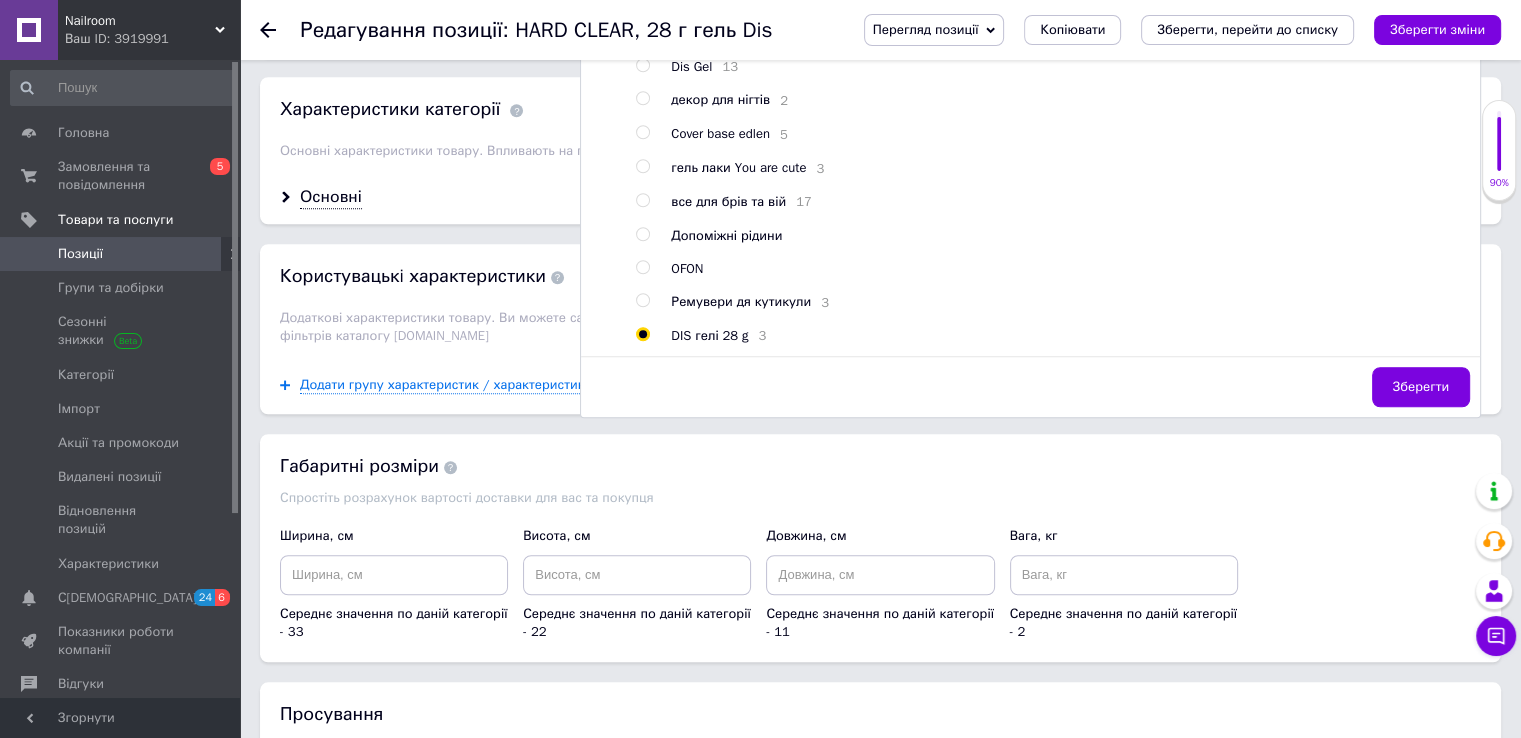 radio on "true" 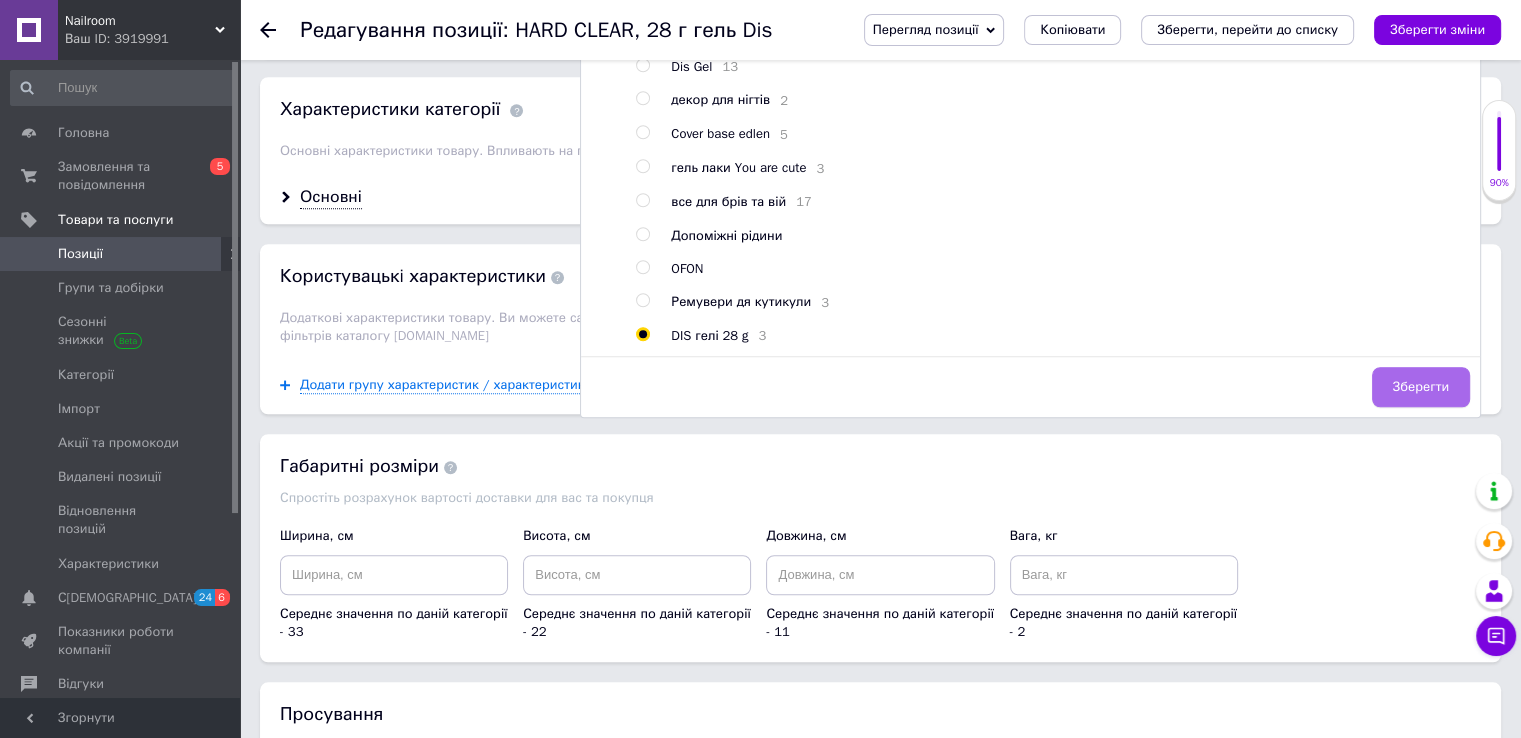 click on "Зберегти" at bounding box center [1421, 387] 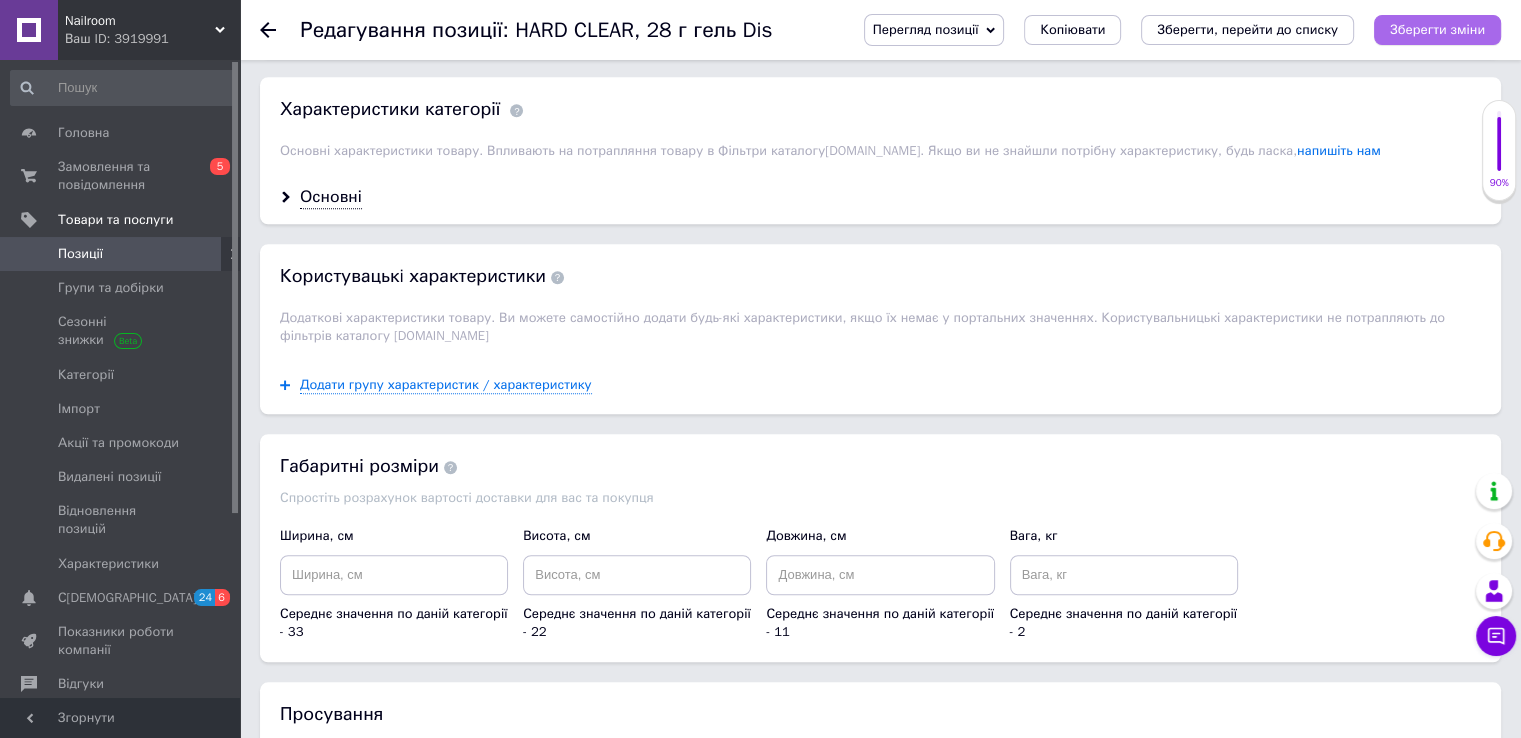 click on "Зберегти зміни" at bounding box center (1437, 29) 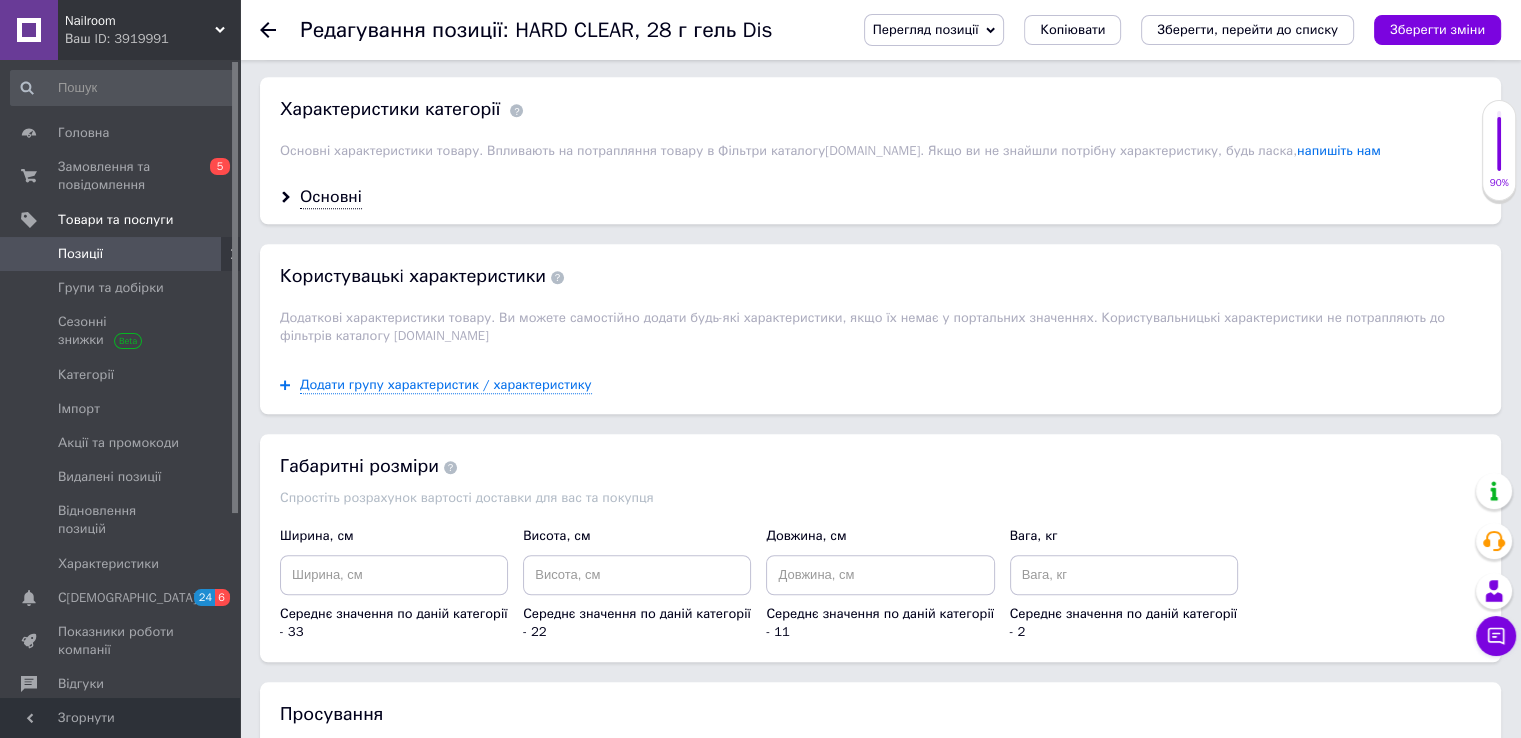 click on "Позиції" at bounding box center [80, 254] 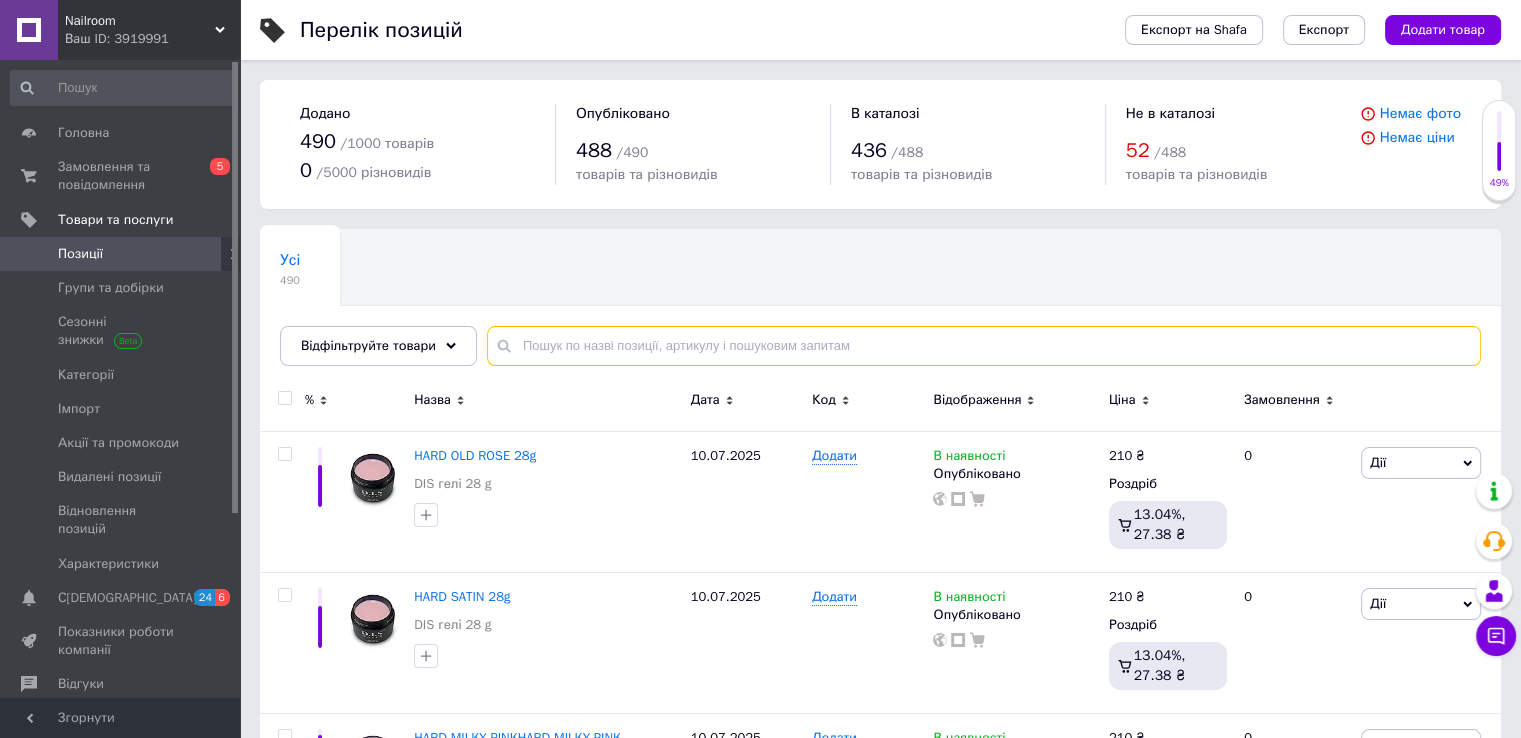 click at bounding box center (984, 346) 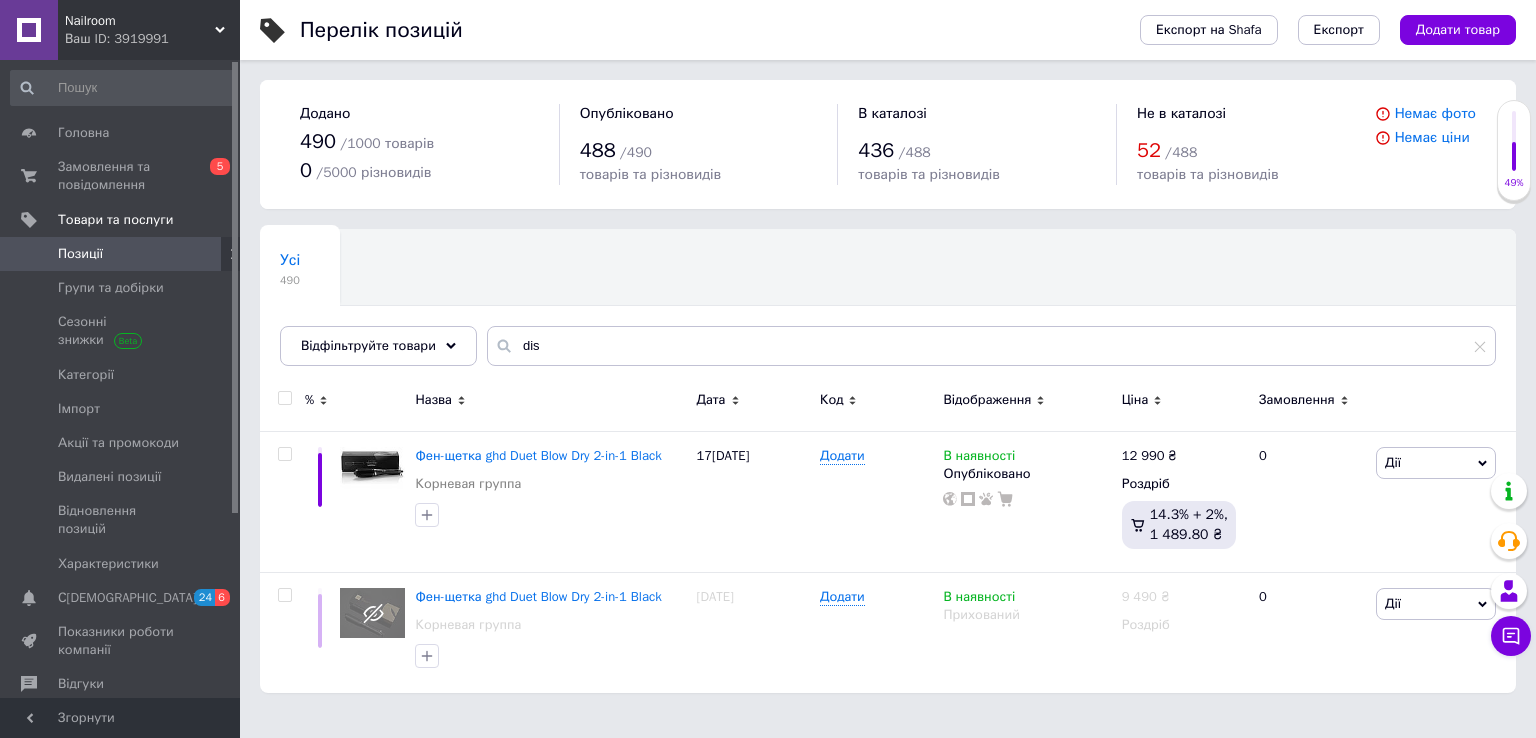 click on "Перелік позицій Експорт на Shafa Експорт Додати товар Додано 490   / 1000   товарів 0   / 5000   різновидів Опубліковано 488   / 490 товарів та різновидів В каталозі 436   / 488 товарів та різновидів Не в каталозі 52   / 488 товарів та різновидів Немає фото Немає ціни Усі 490 Ok Відфільтровано...  Зберегти Нічого не знайдено Можливо, помилка у слові  або немає відповідностей за вашим запитом. Усі 490 Відфільтруйте товари dis % Назва Дата Код Відображення Ціна Замовлення Фен-щетка ghd Duet Blow Dry 2-in-1 Black Корневая группа 17[DATE]�дати В наявності Опубліковано 12 990   ₴ Роздріб 14.3% + 2%, 1 489.80 ₴ 0 Дії 9 490" at bounding box center (888, 356) 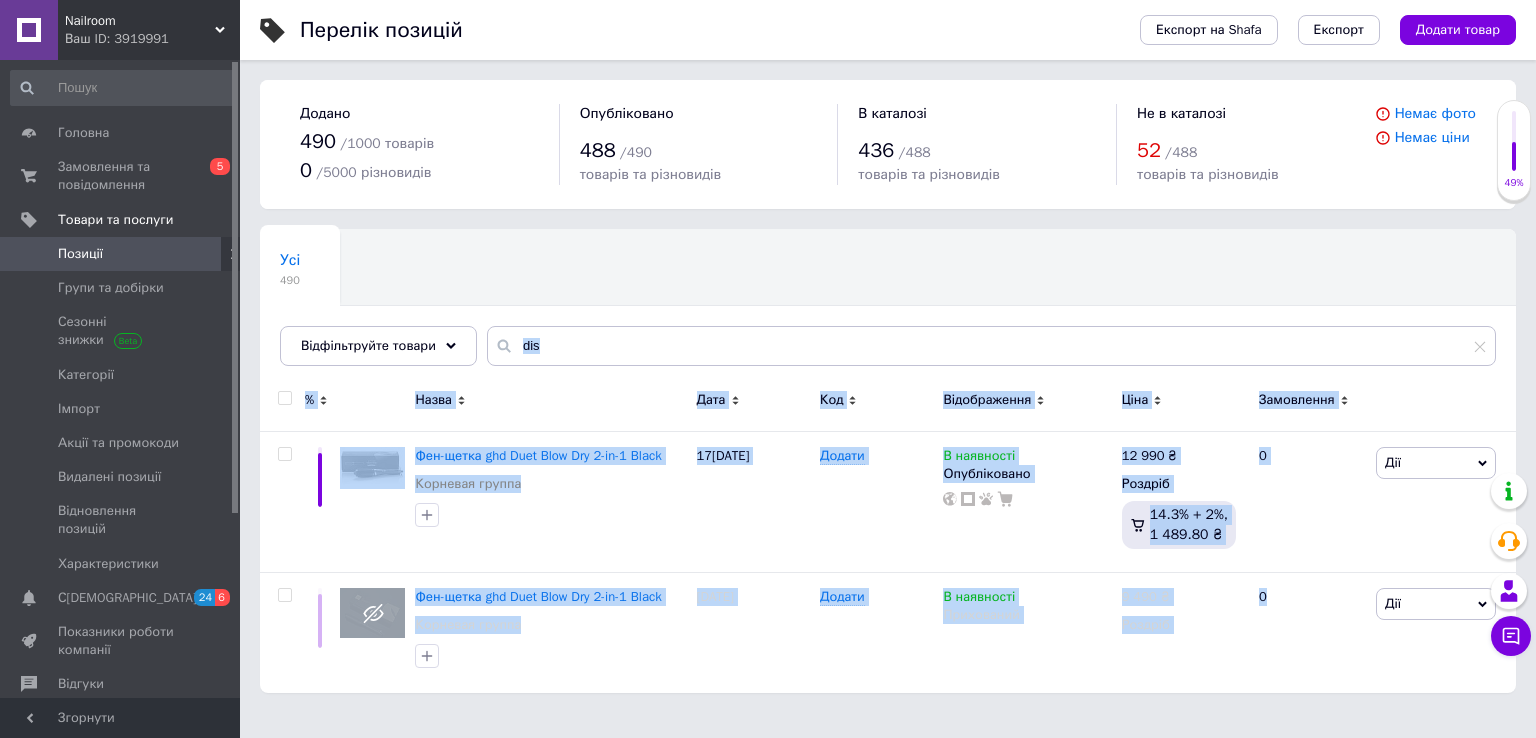 drag, startPoint x: 1524, startPoint y: 232, endPoint x: 1516, endPoint y: 422, distance: 190.16835 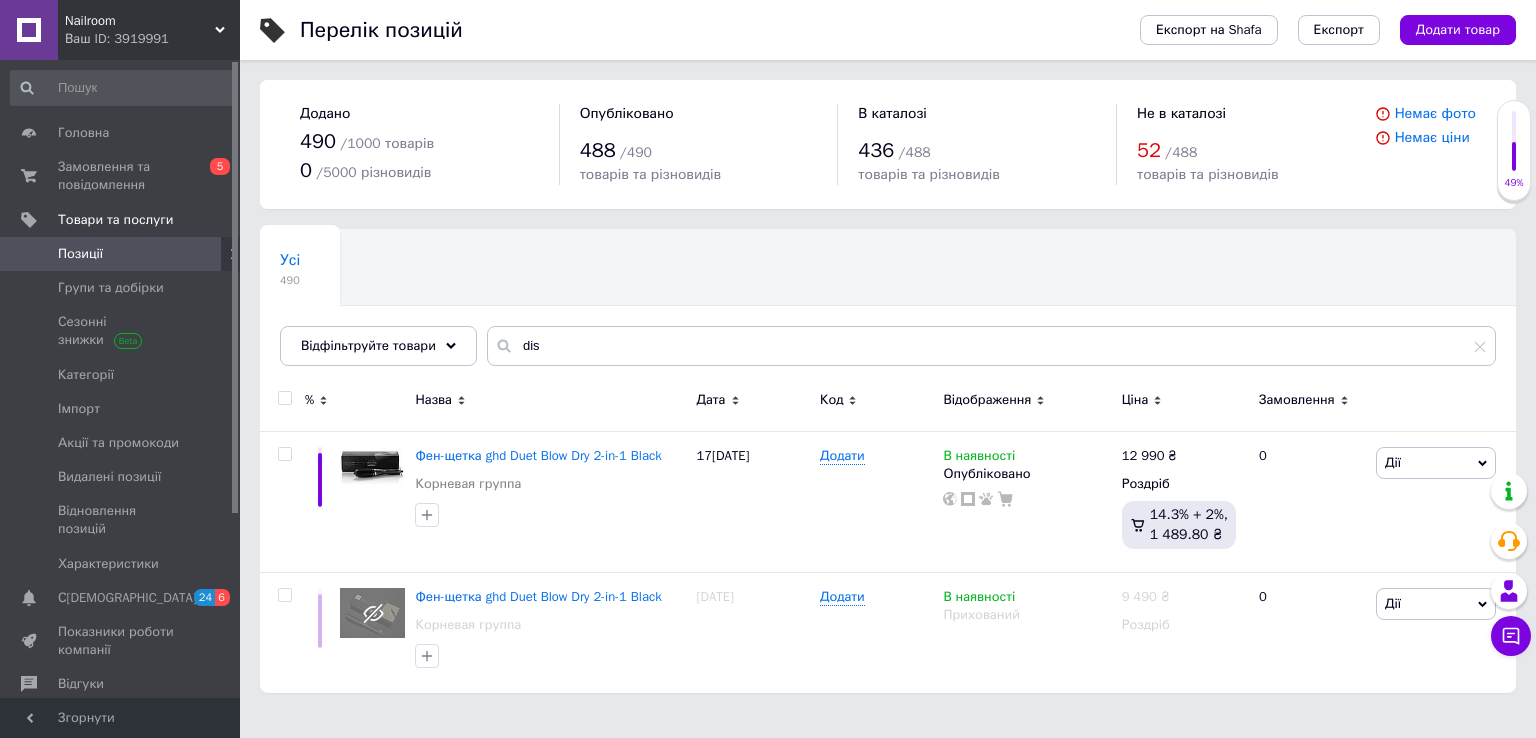 click on "Перелік позицій Експорт на Shafa Експорт Додати товар Додано 490   / 1000   товарів 0   / 5000   різновидів Опубліковано 488   / 490 товарів та різновидів В каталозі 436   / 488 товарів та різновидів Не в каталозі 52   / 488 товарів та різновидів Немає фото Немає ціни Усі 490 Ok Відфільтровано...  Зберегти Нічого не знайдено Можливо, помилка у слові  або немає відповідностей за вашим запитом. Усі 490 Відфільтруйте товари dis % Назва Дата Код Відображення Ціна Замовлення Фен-щетка ghd Duet Blow Dry 2-in-1 Black Корневая группа 17[DATE]�дати В наявності Опубліковано 12 990   ₴ Роздріб 14.3% + 2%, 1 489.80 ₴ 0 Дії 9 490" at bounding box center (888, 356) 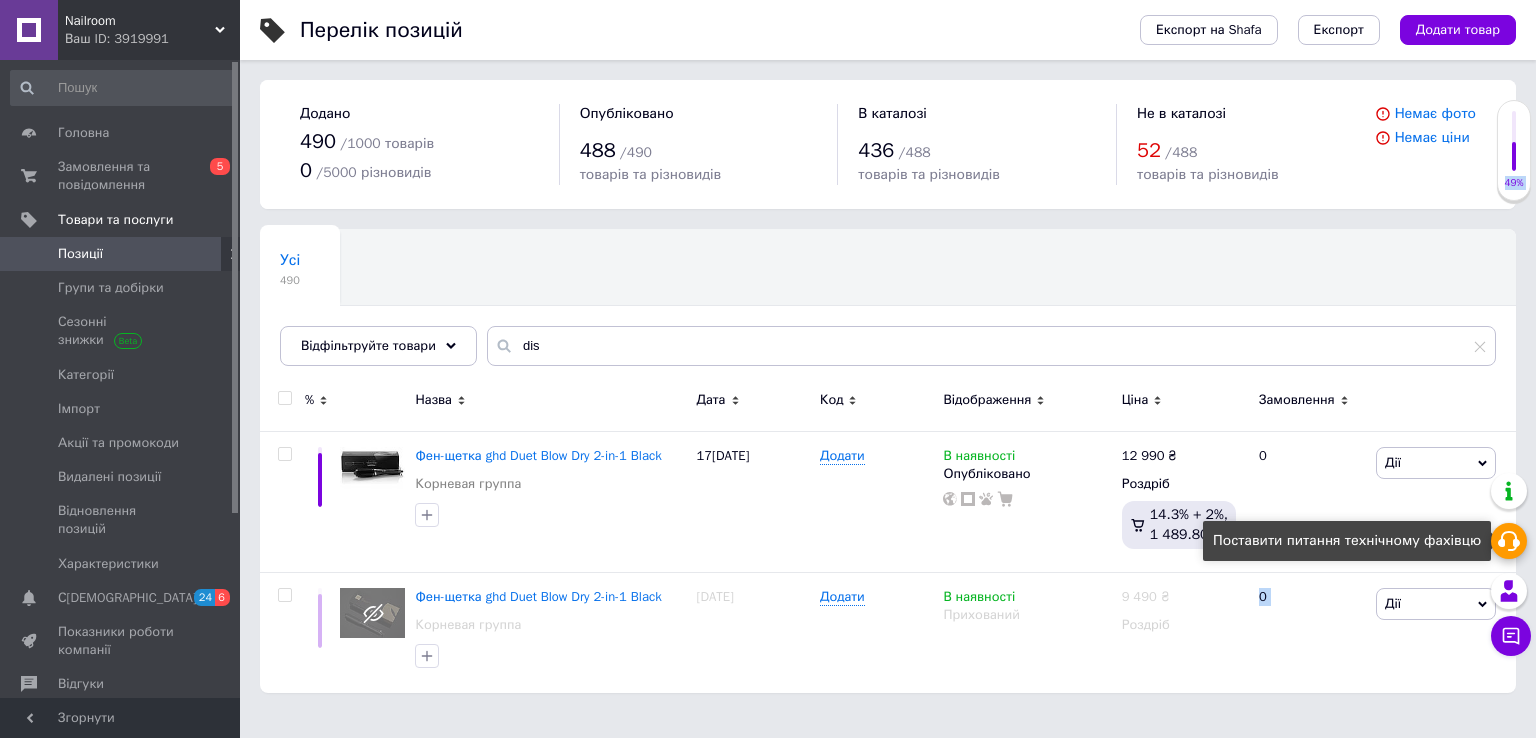 drag, startPoint x: 1516, startPoint y: 422, endPoint x: 1517, endPoint y: 525, distance: 103.00485 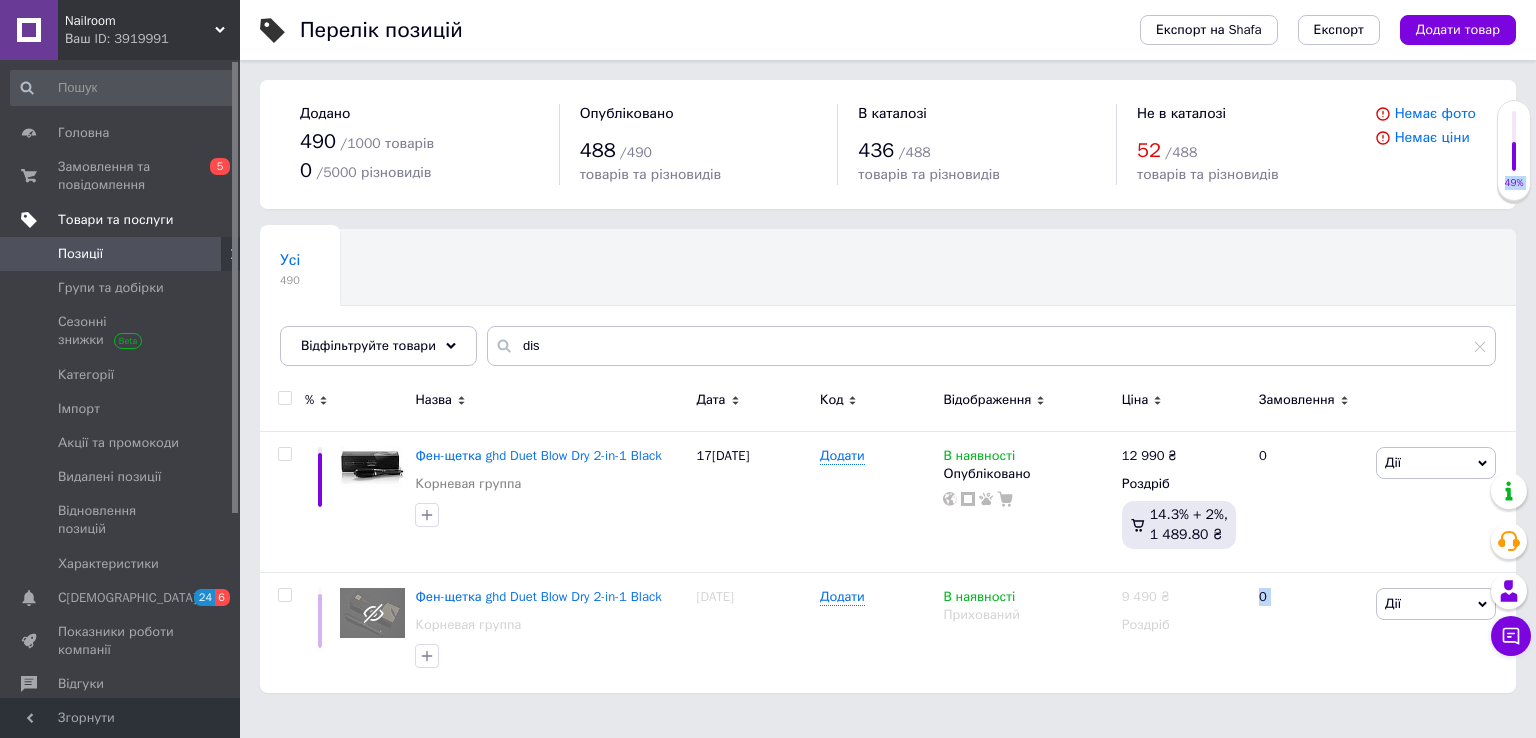 click on "Товари та послуги" at bounding box center [115, 220] 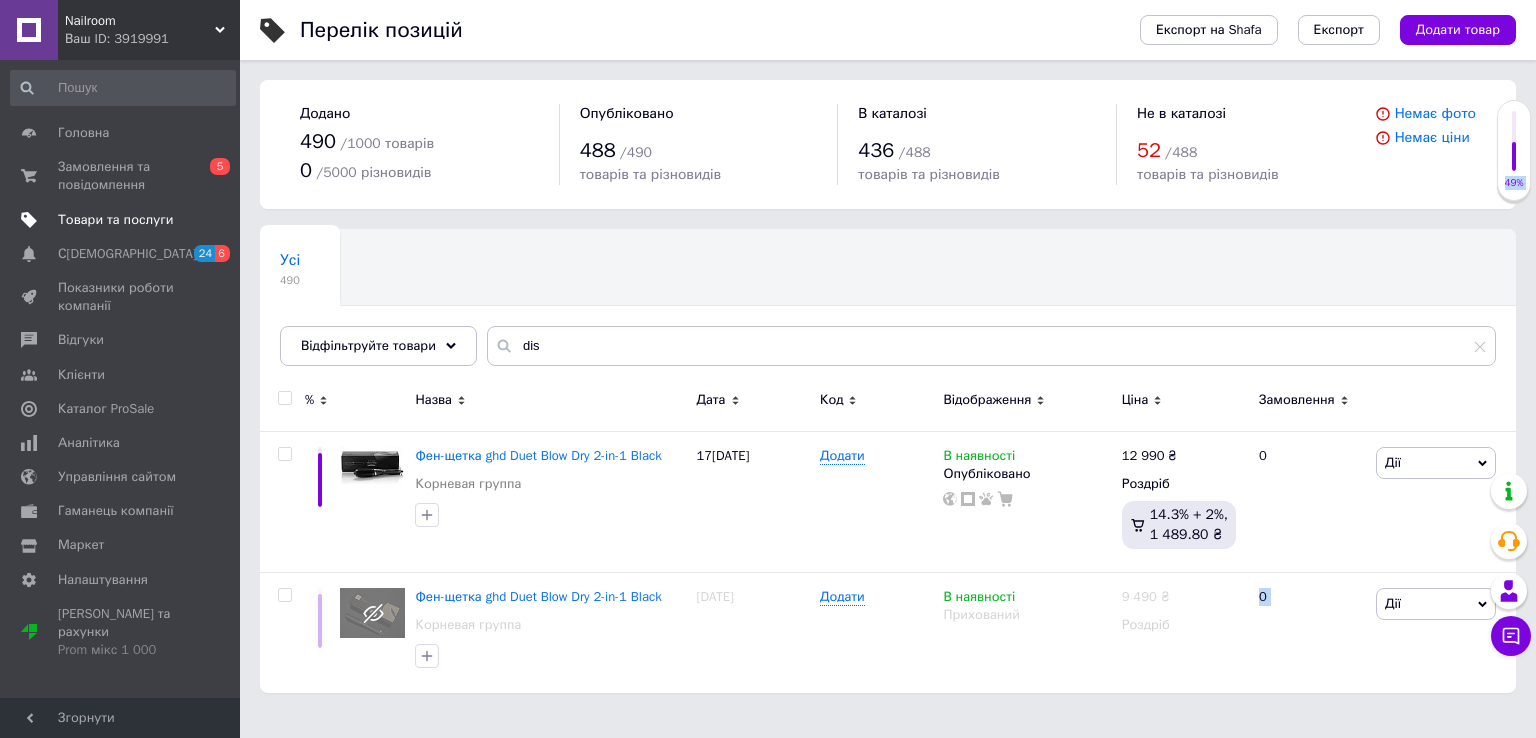 click on "Товари та послуги" at bounding box center (115, 220) 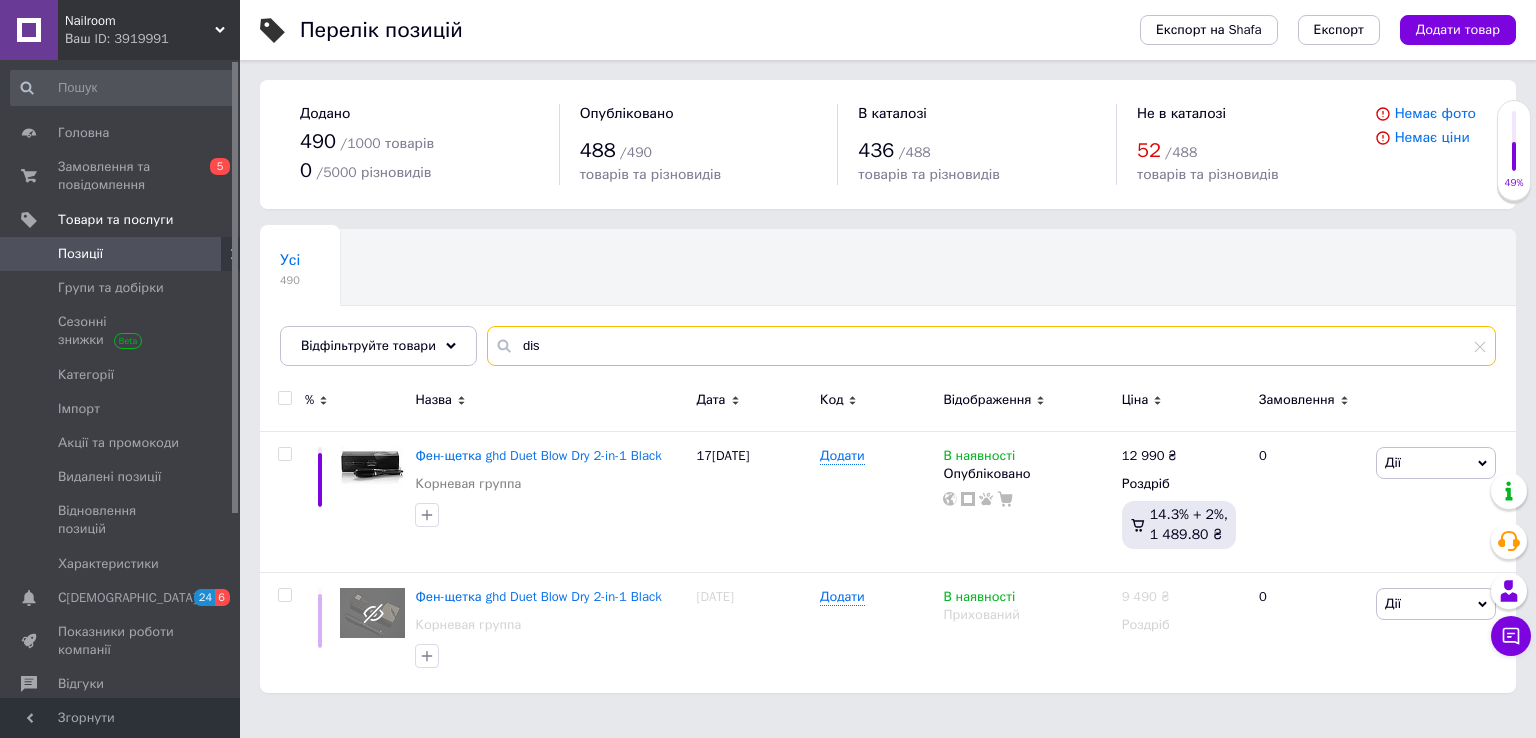click on "dis" at bounding box center (991, 346) 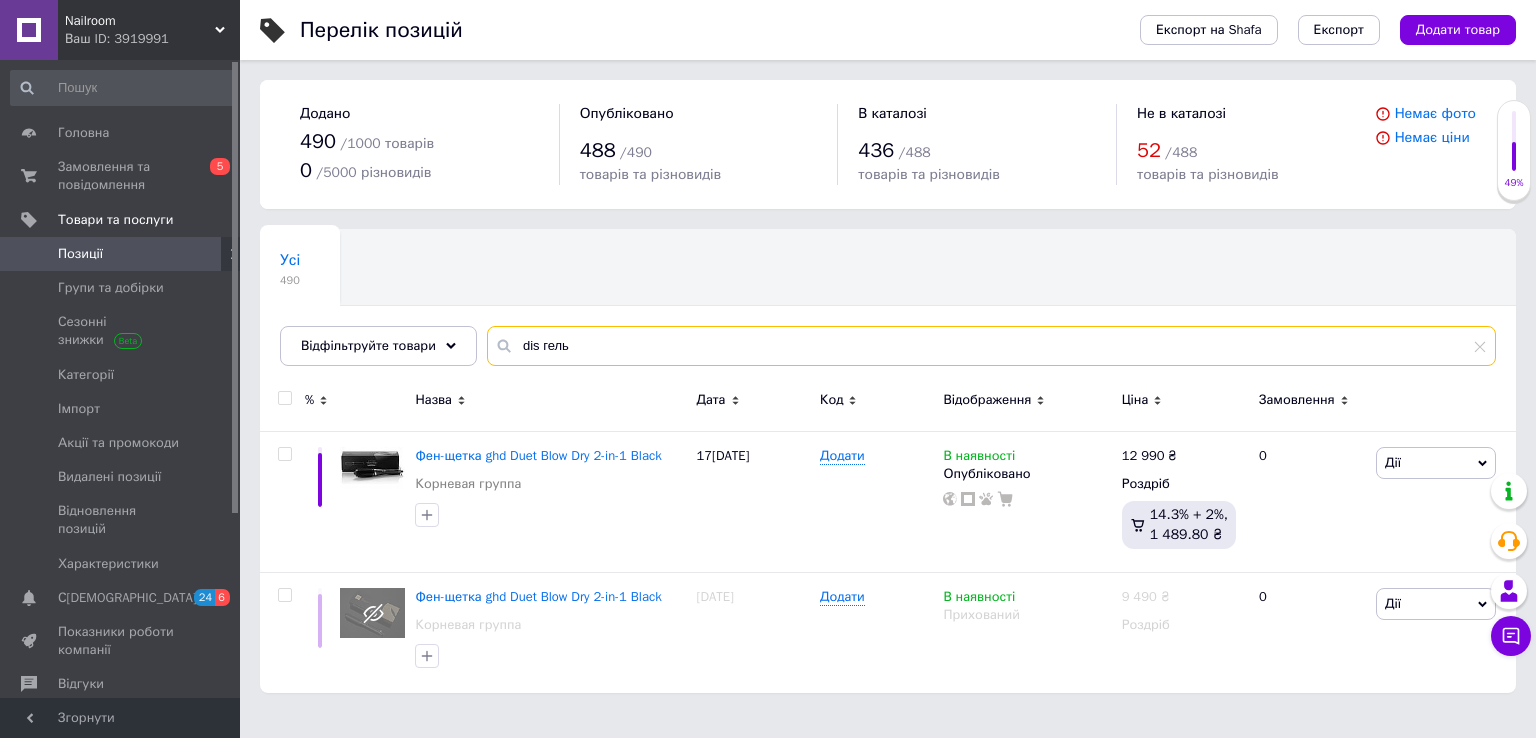 type on "dis гель" 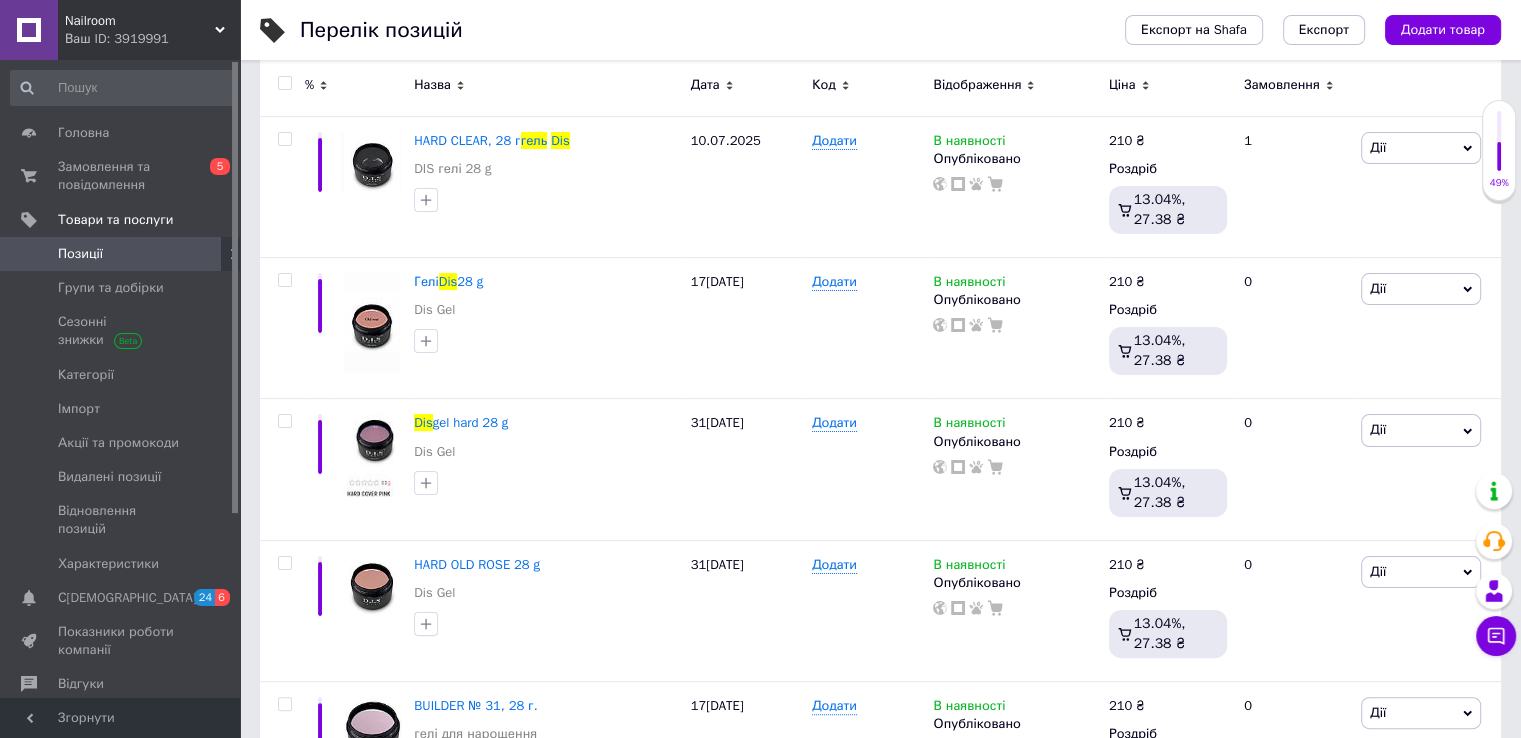 scroll, scrollTop: 319, scrollLeft: 0, axis: vertical 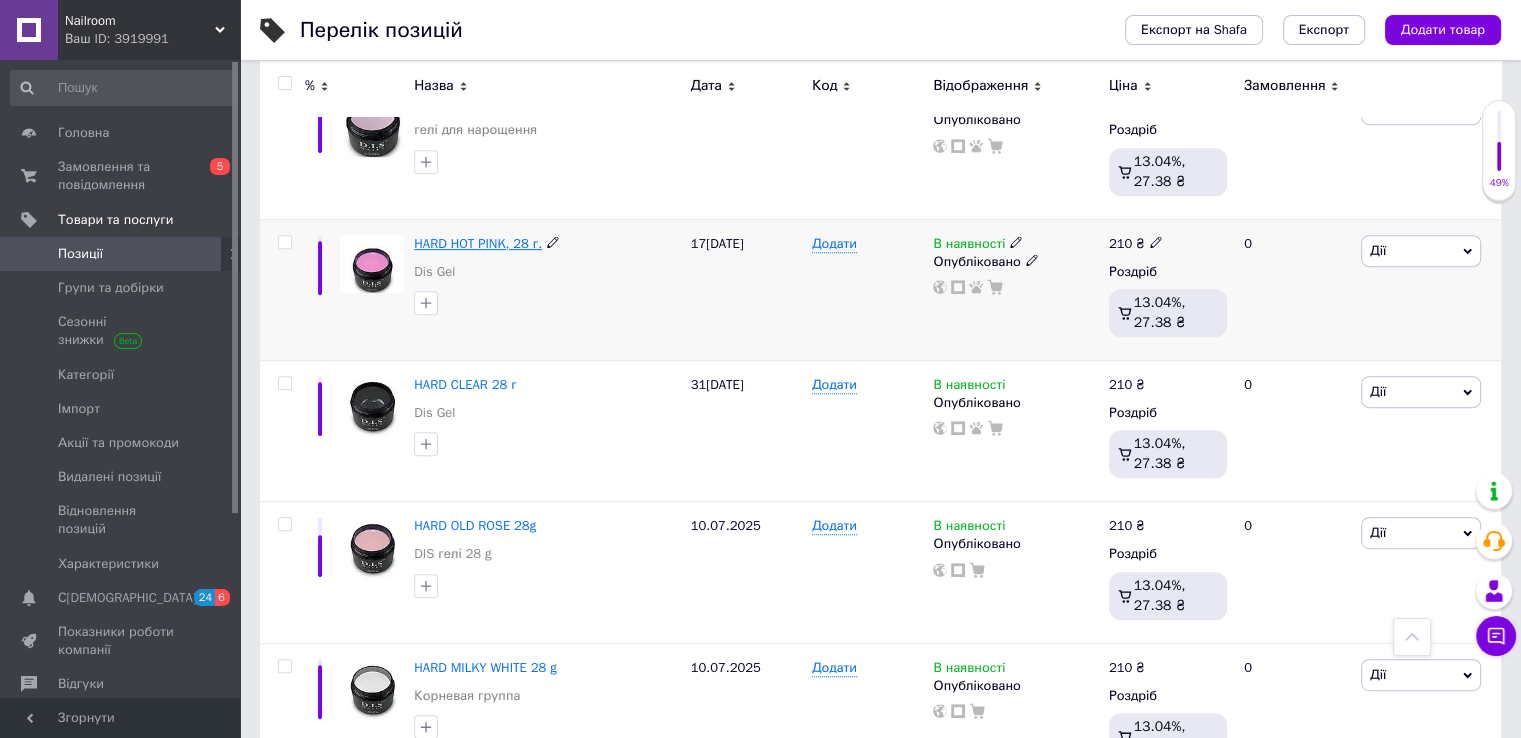 click on "HARD HOT PINK, 28 г." at bounding box center (478, 243) 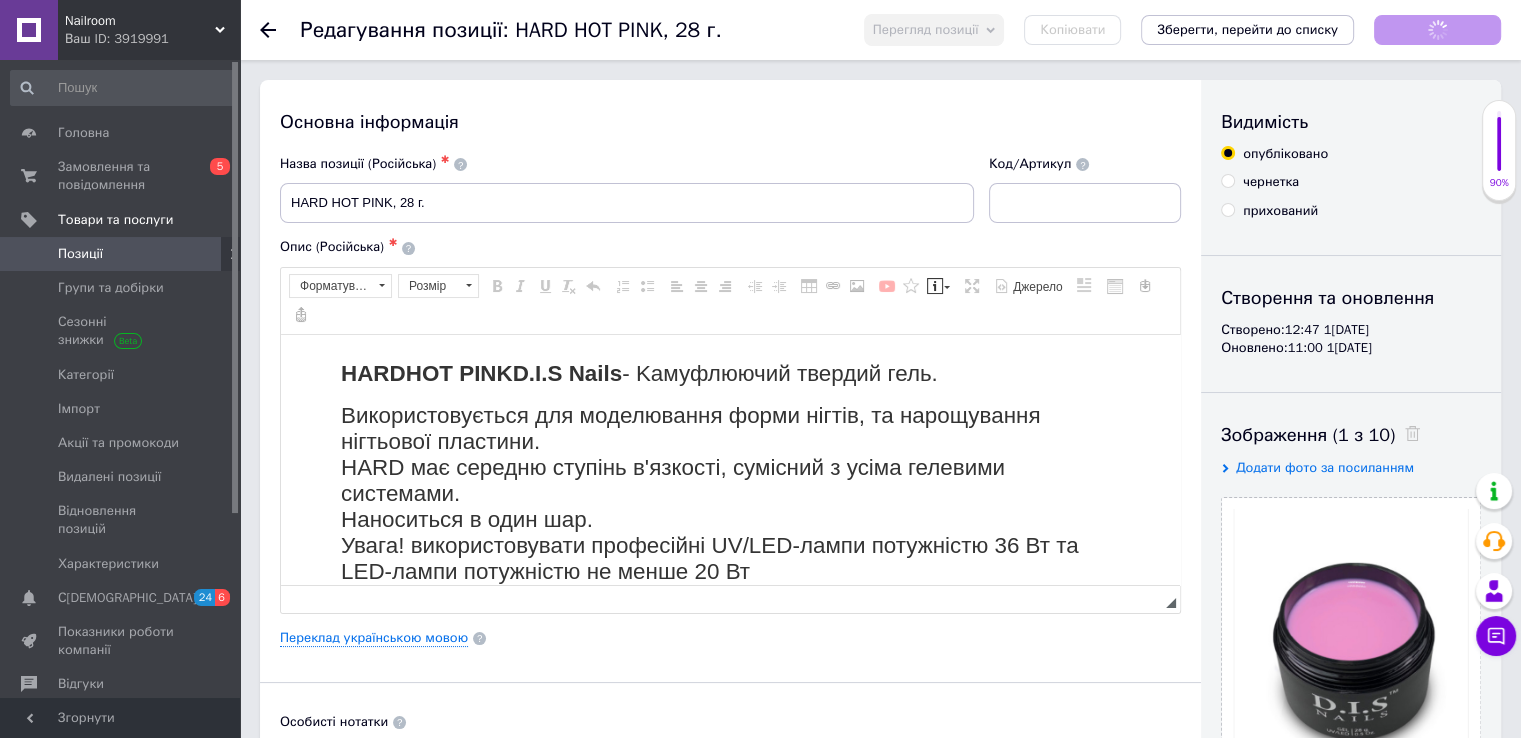 scroll, scrollTop: 0, scrollLeft: 0, axis: both 